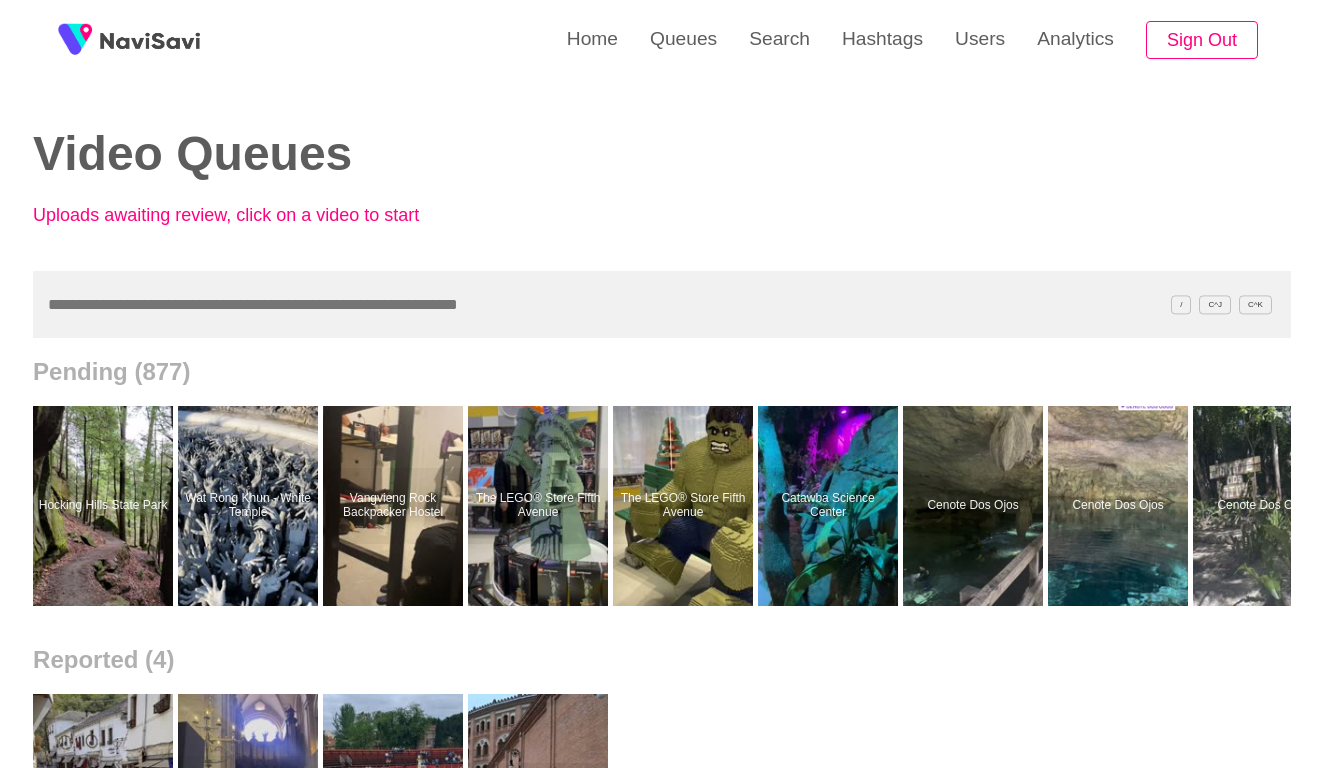 scroll, scrollTop: 0, scrollLeft: 0, axis: both 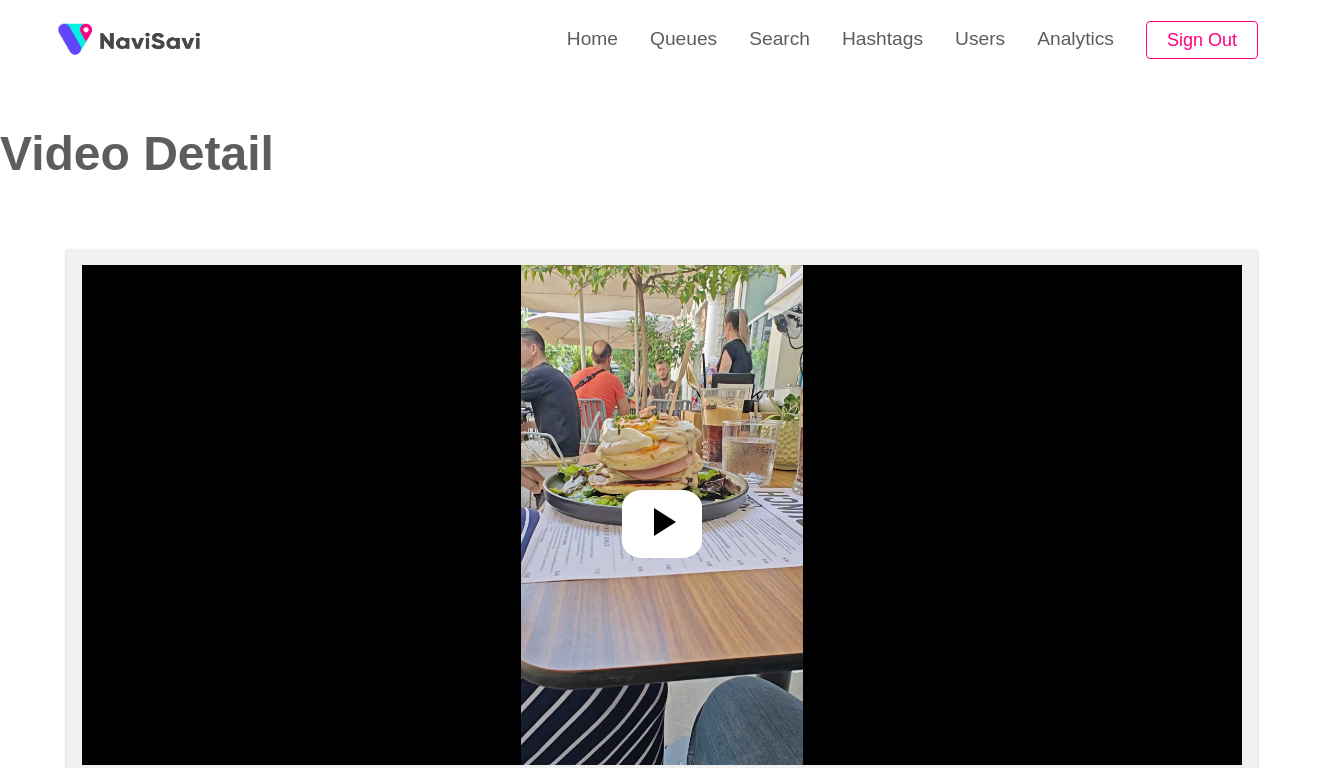 select on "**********" 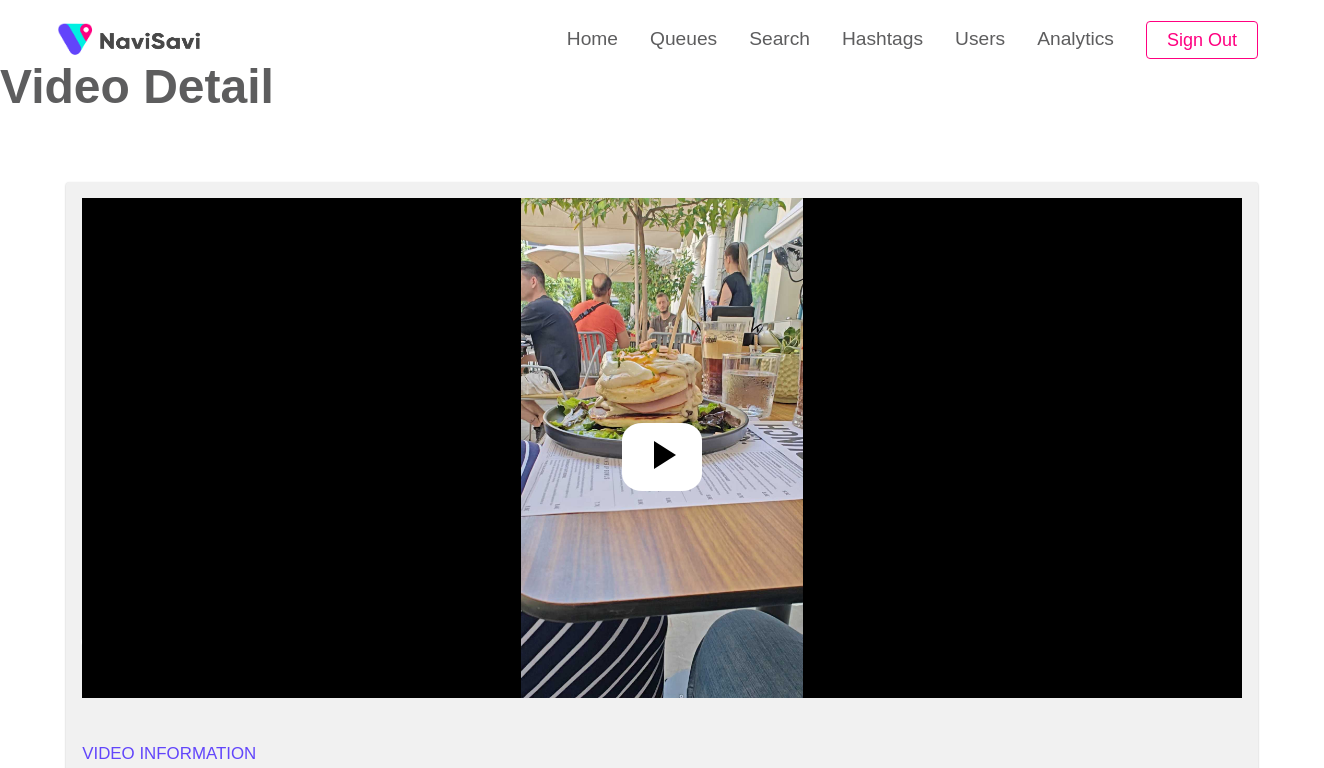click at bounding box center (661, 448) 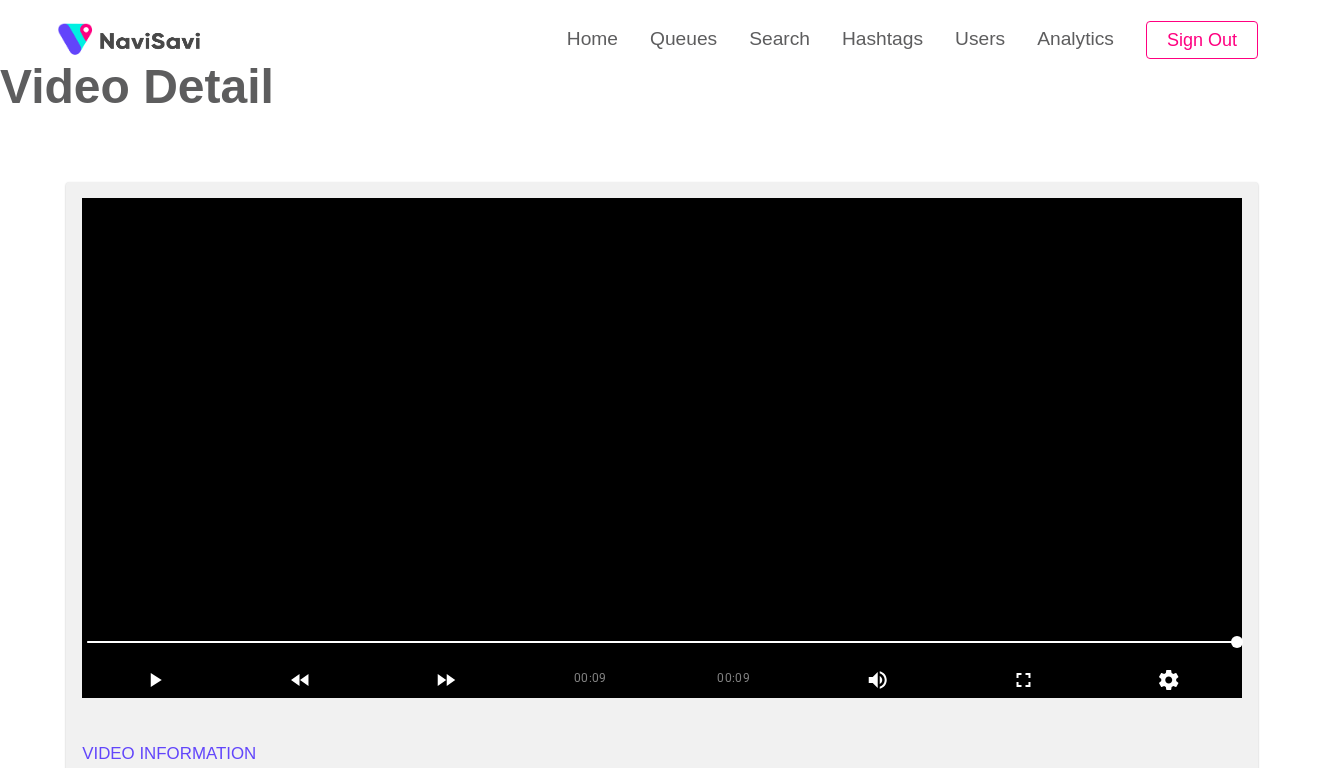 click at bounding box center (662, 448) 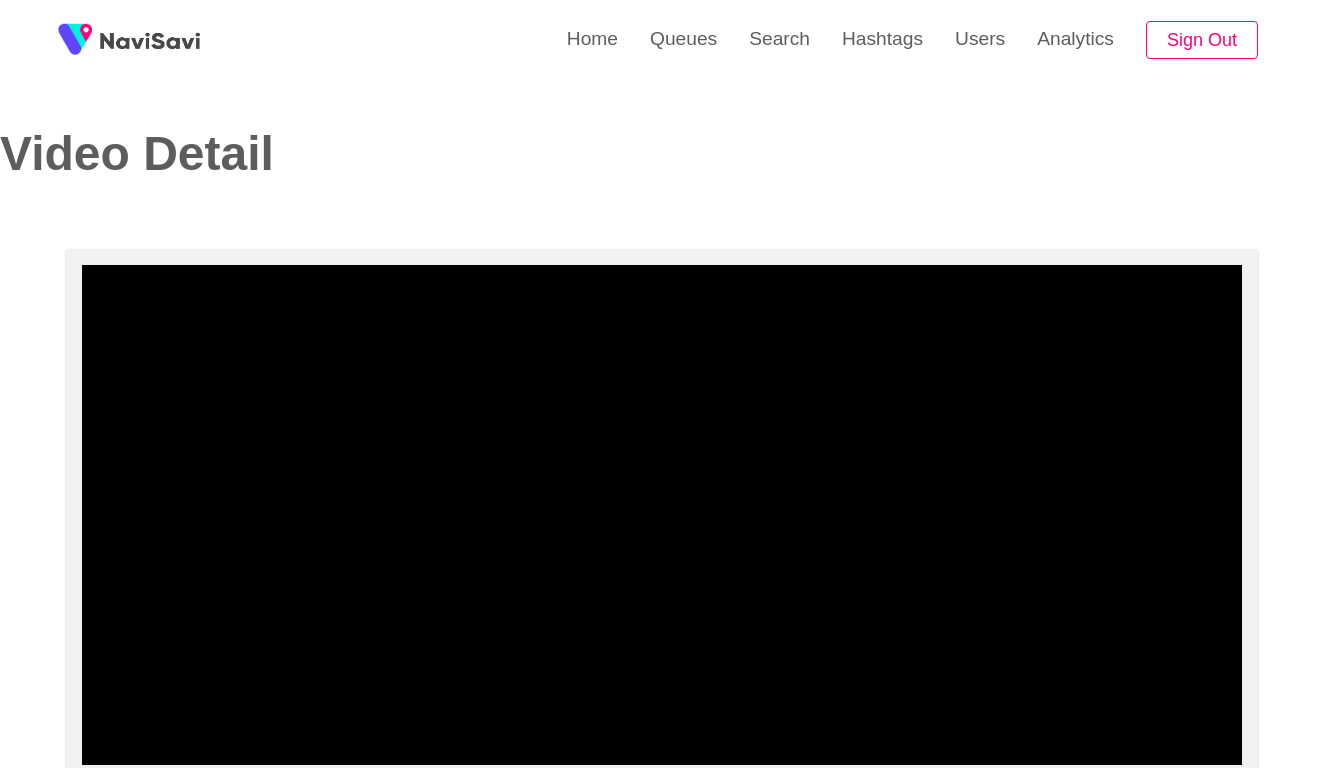 select on "**********" 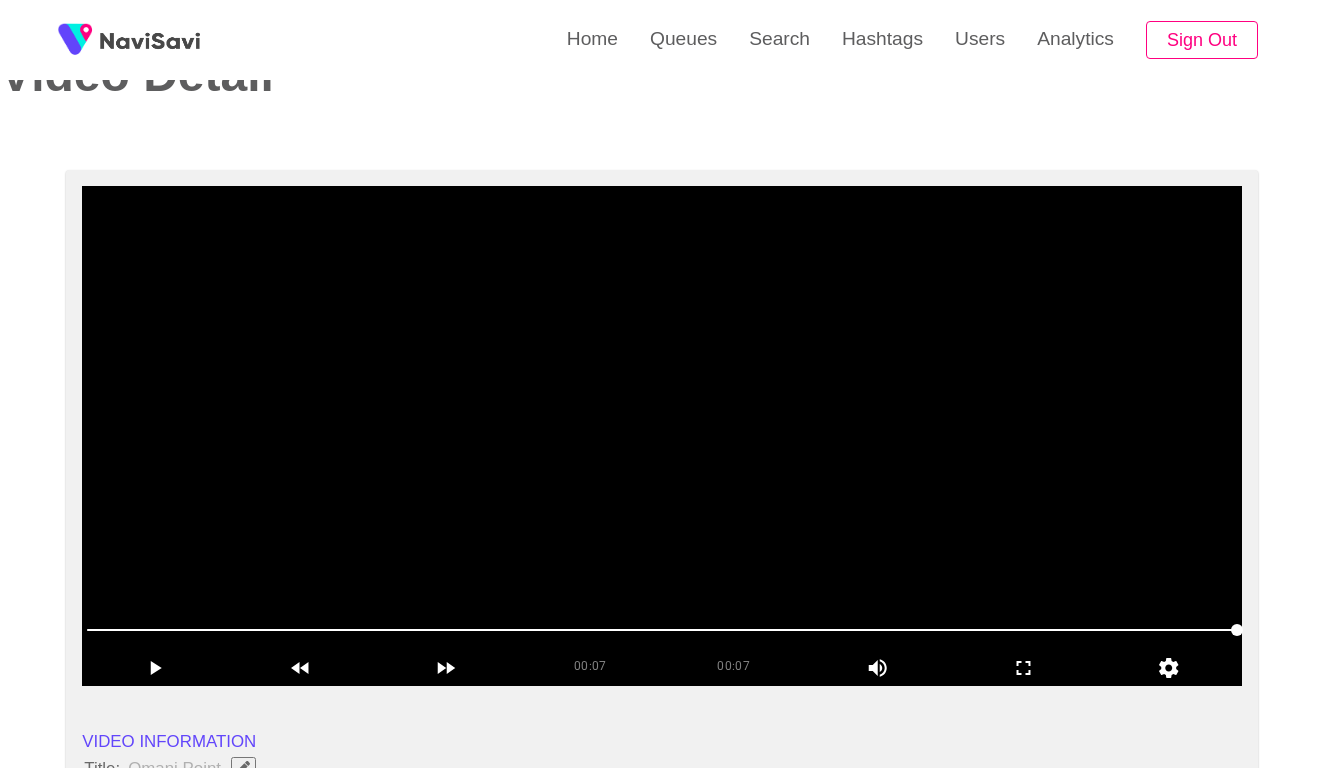 scroll, scrollTop: 213, scrollLeft: 0, axis: vertical 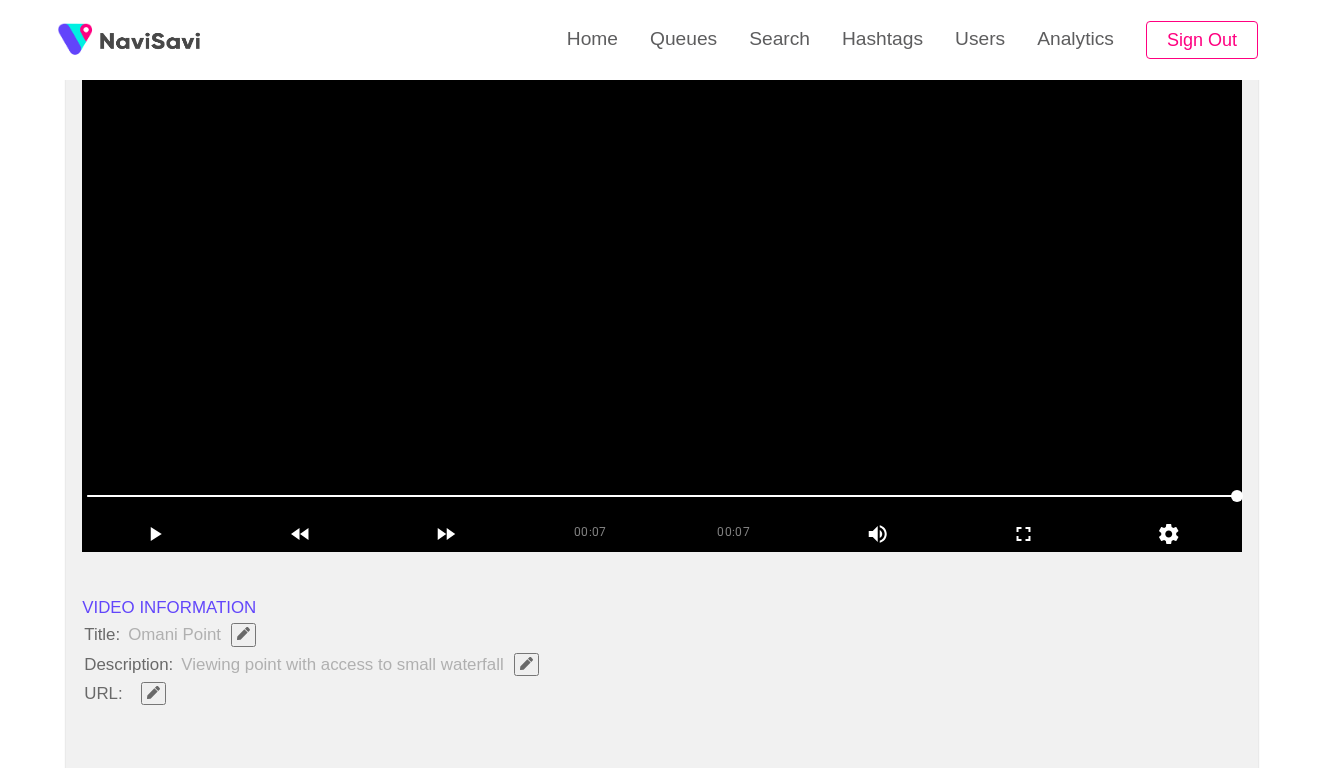 click at bounding box center (662, 302) 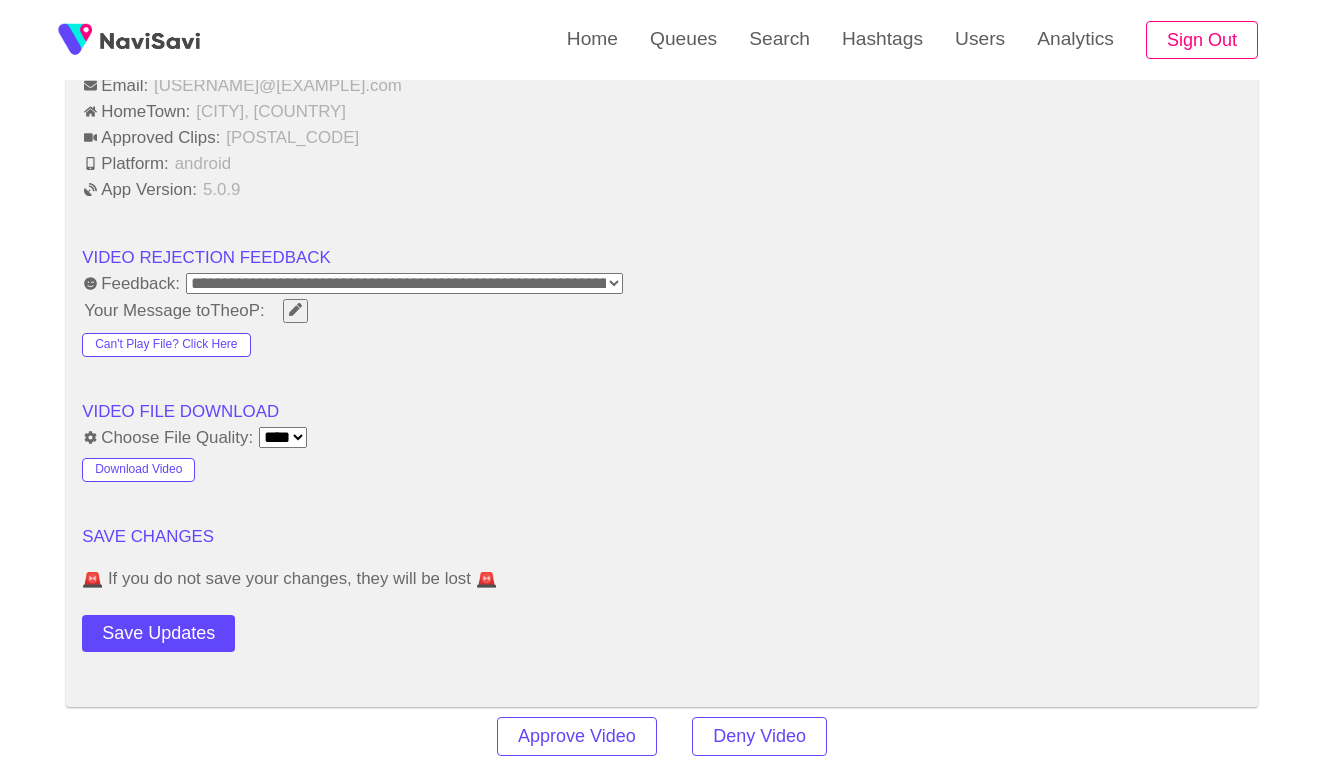 scroll, scrollTop: 2055, scrollLeft: 0, axis: vertical 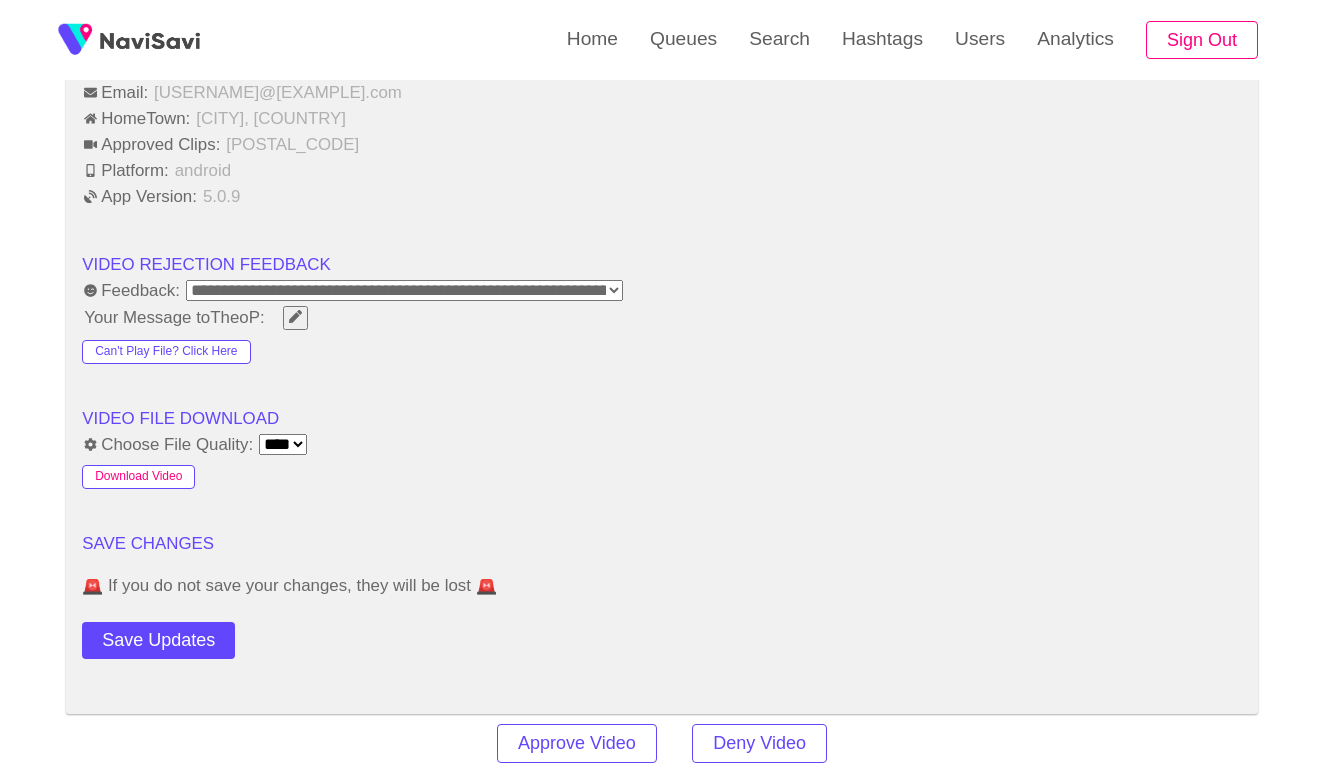 click on "Download Video" at bounding box center (138, 477) 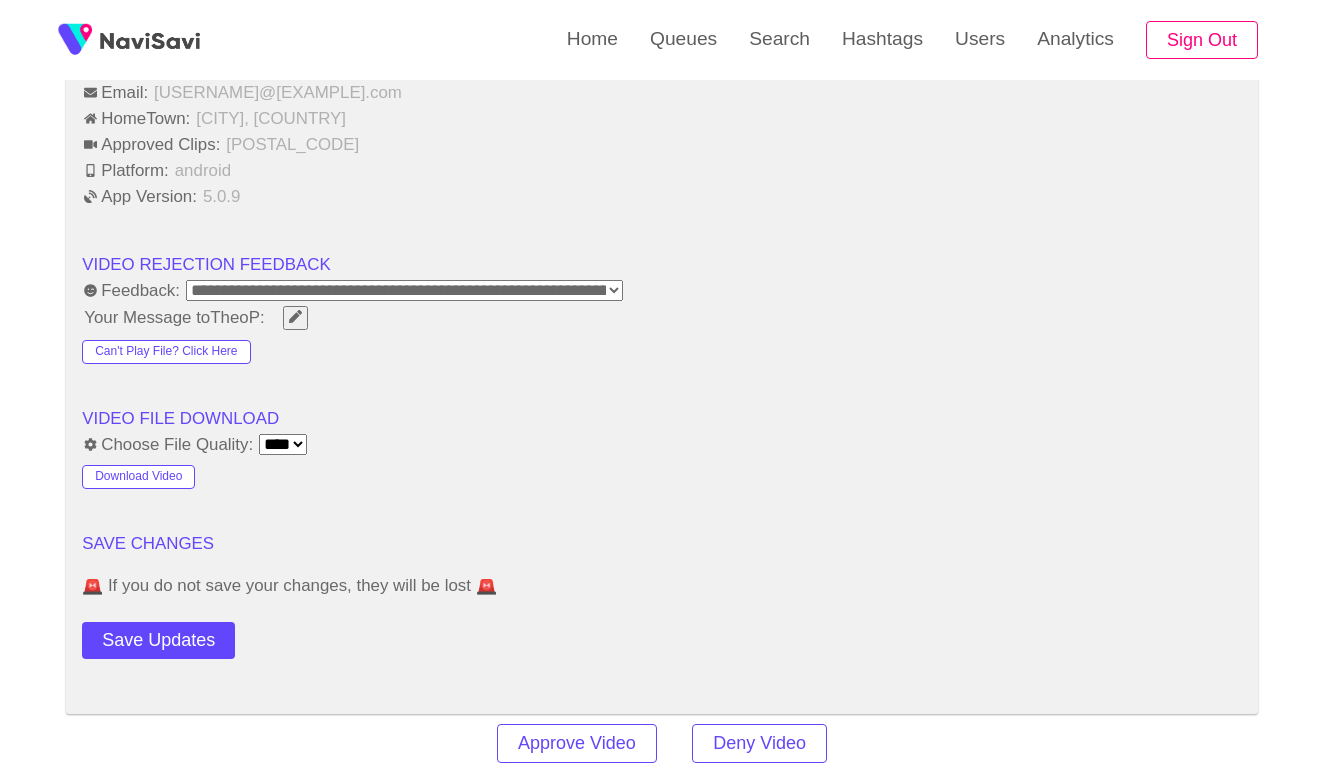 click on "**********" at bounding box center (662, -306) 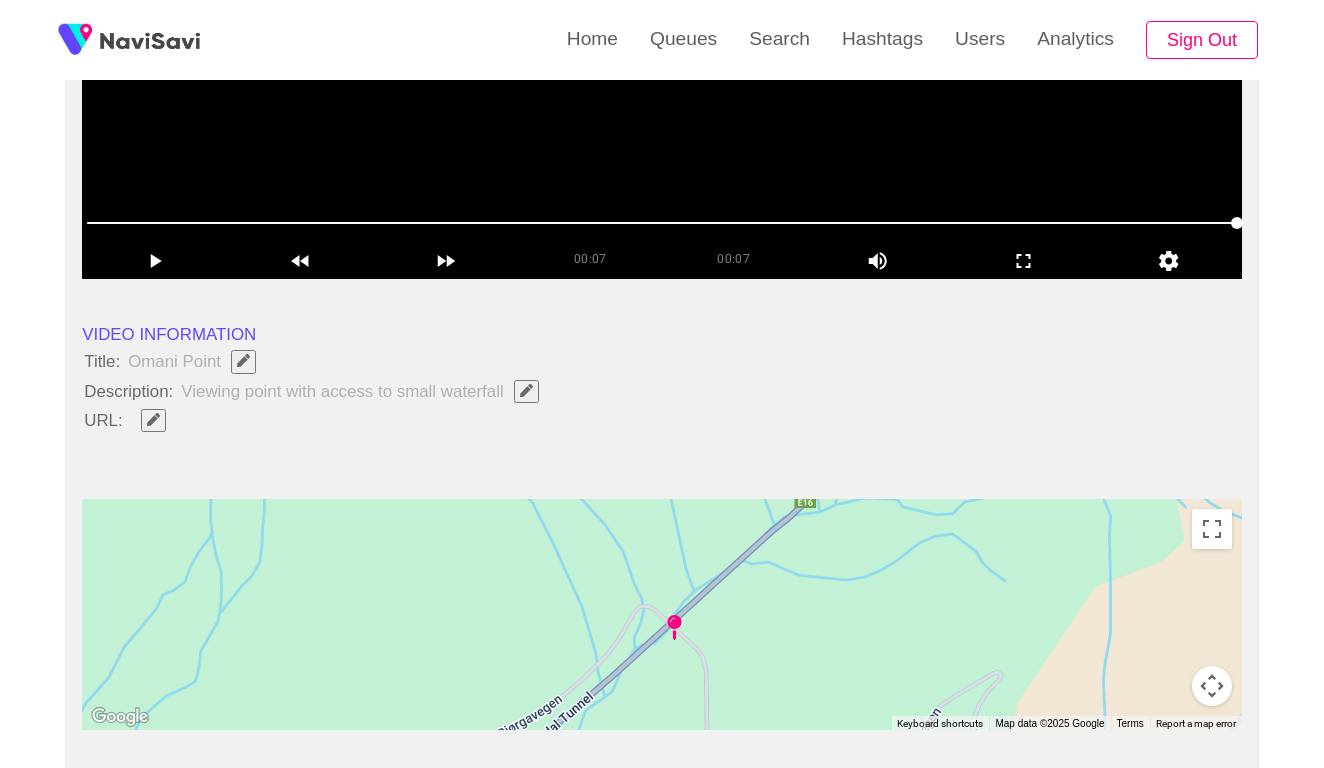 scroll, scrollTop: 686, scrollLeft: 0, axis: vertical 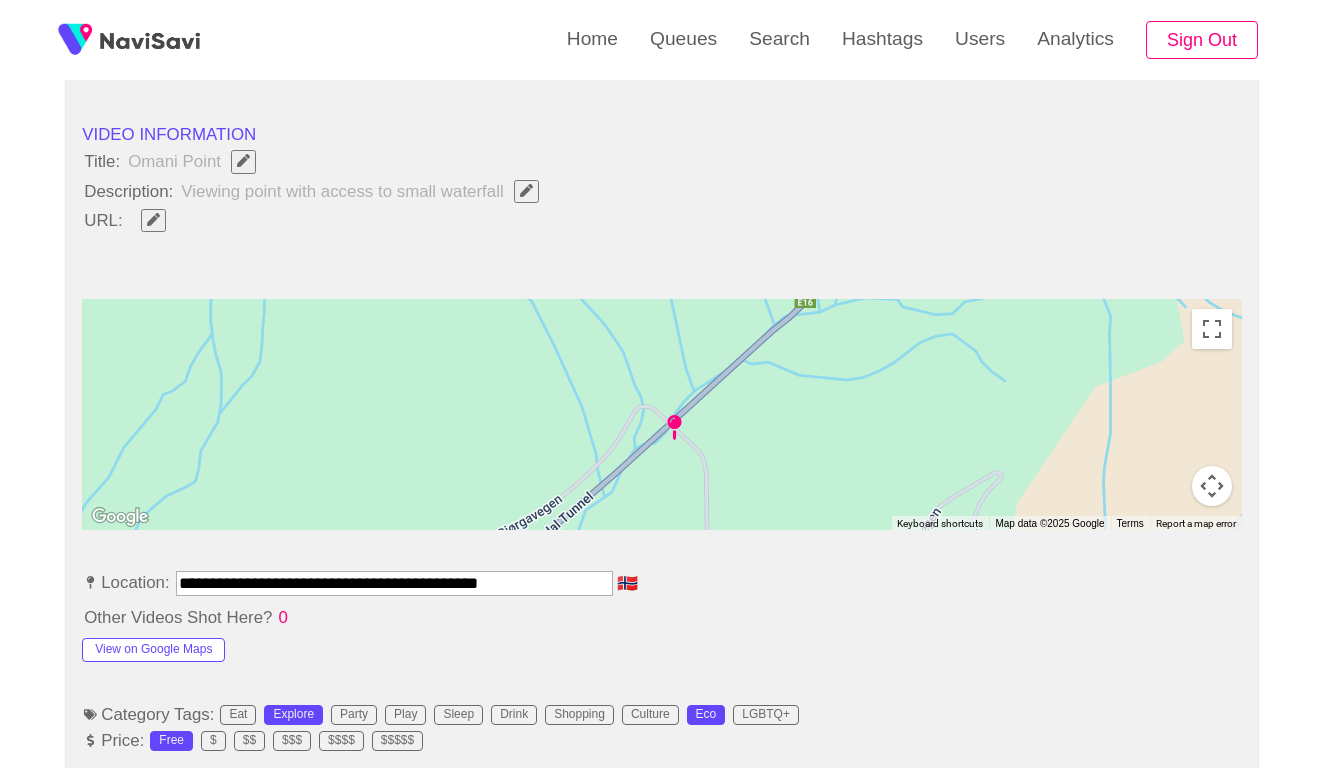 click on "**********" at bounding box center [394, 583] 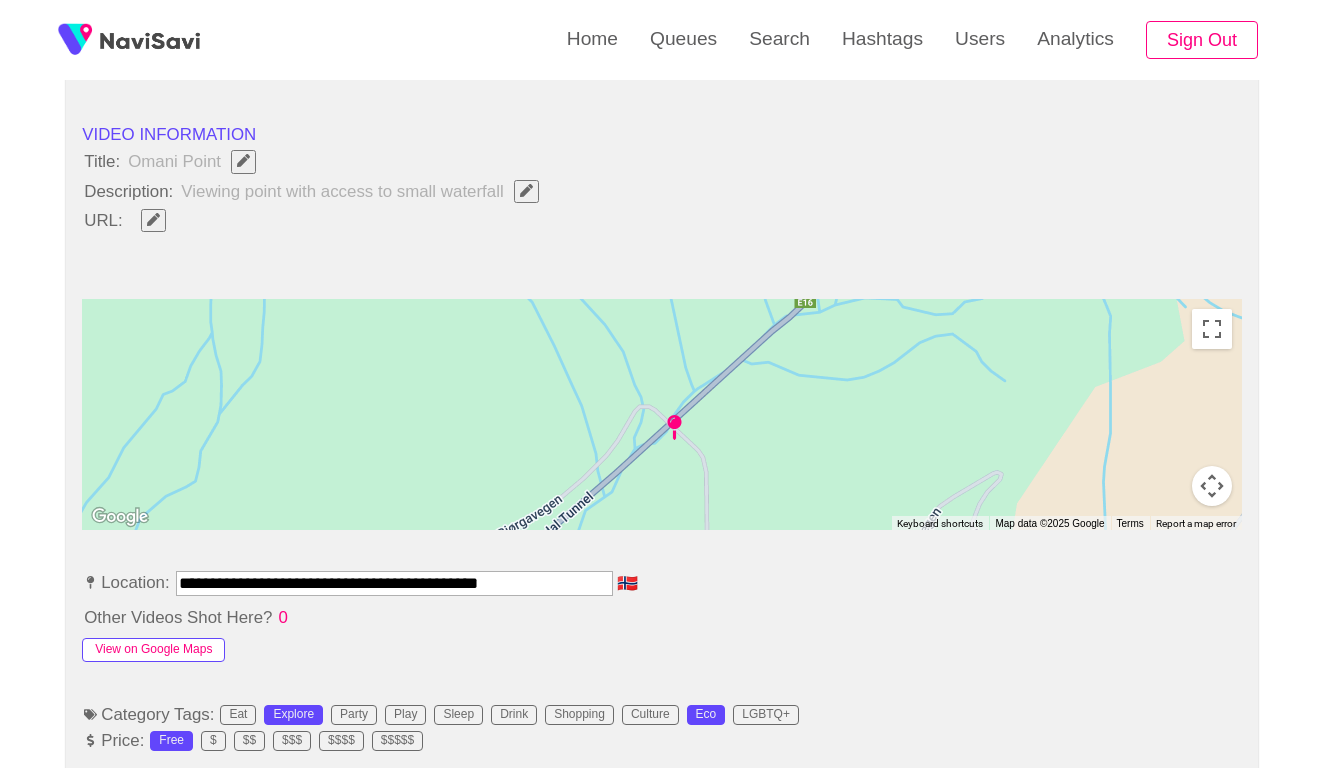 click on "View on Google Maps" at bounding box center (153, 650) 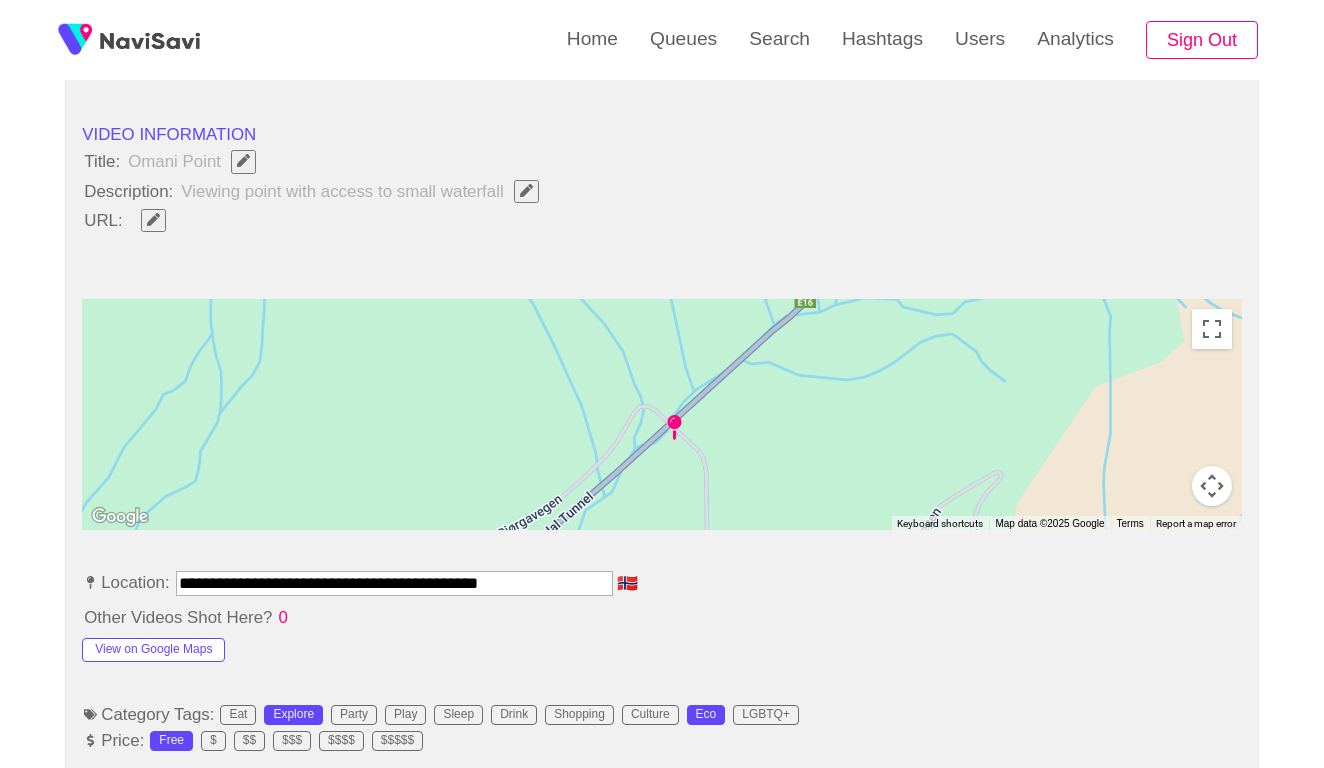 scroll, scrollTop: 681, scrollLeft: 0, axis: vertical 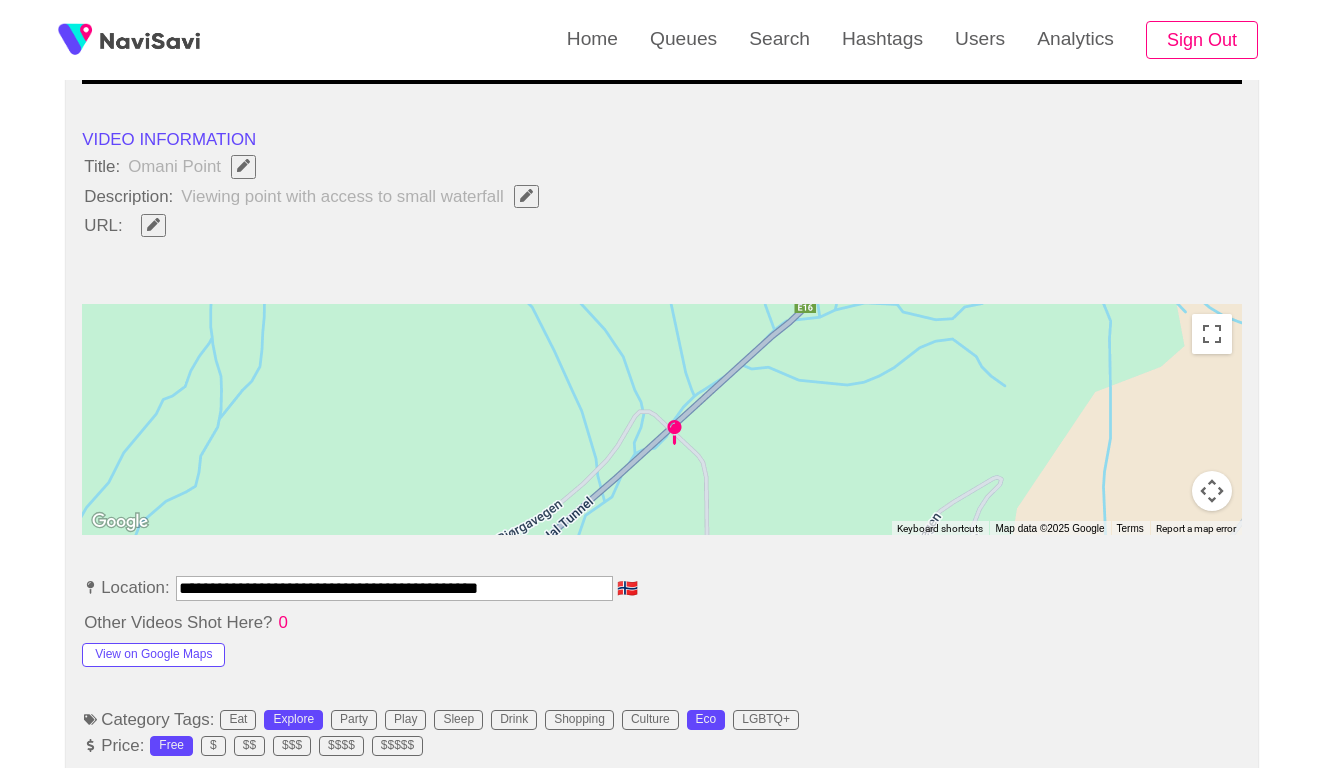 click 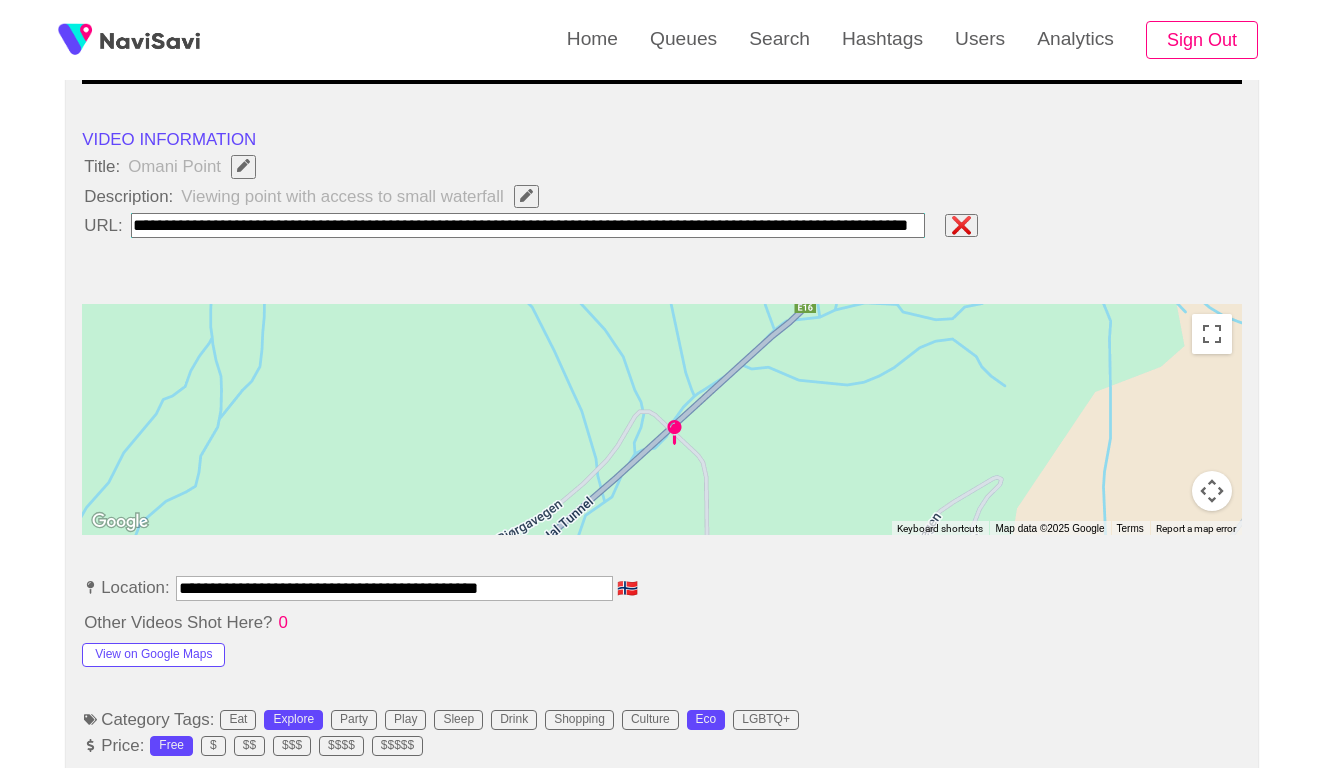type on "**********" 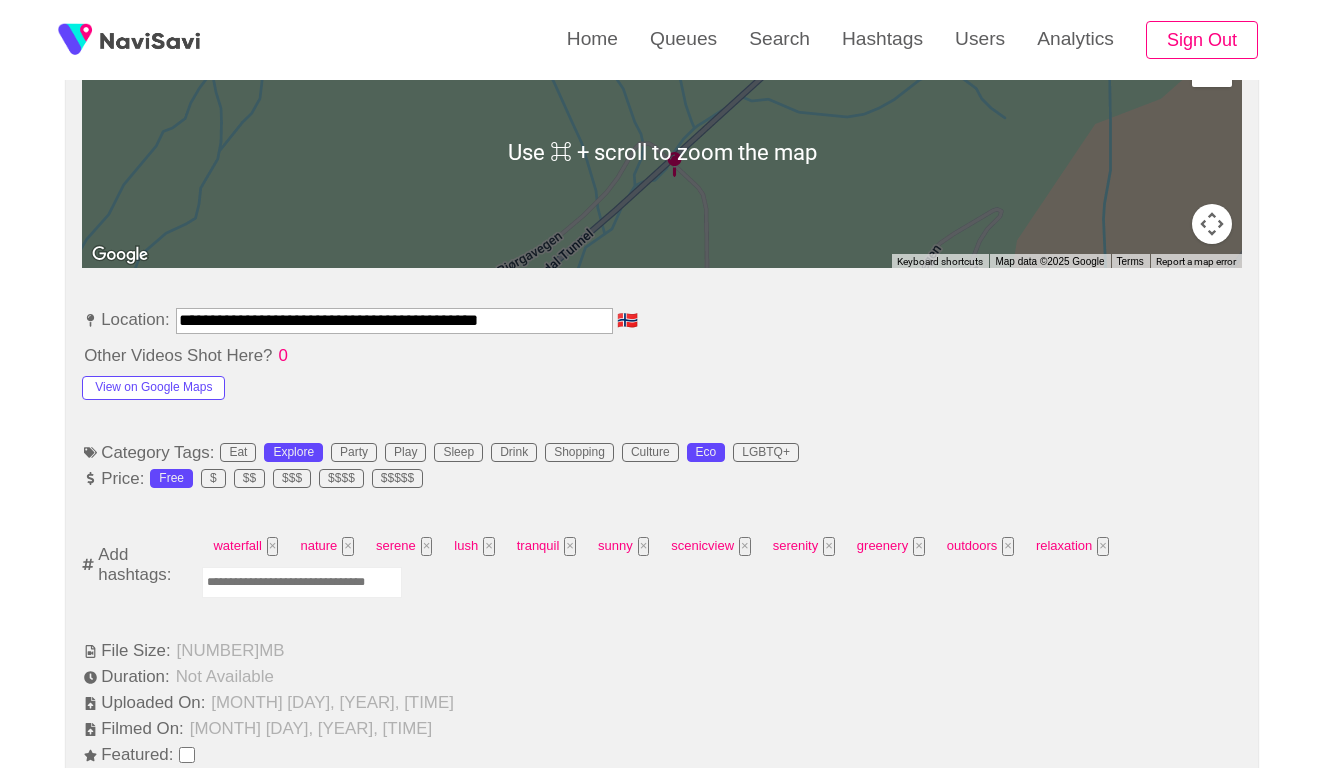 scroll, scrollTop: 968, scrollLeft: 0, axis: vertical 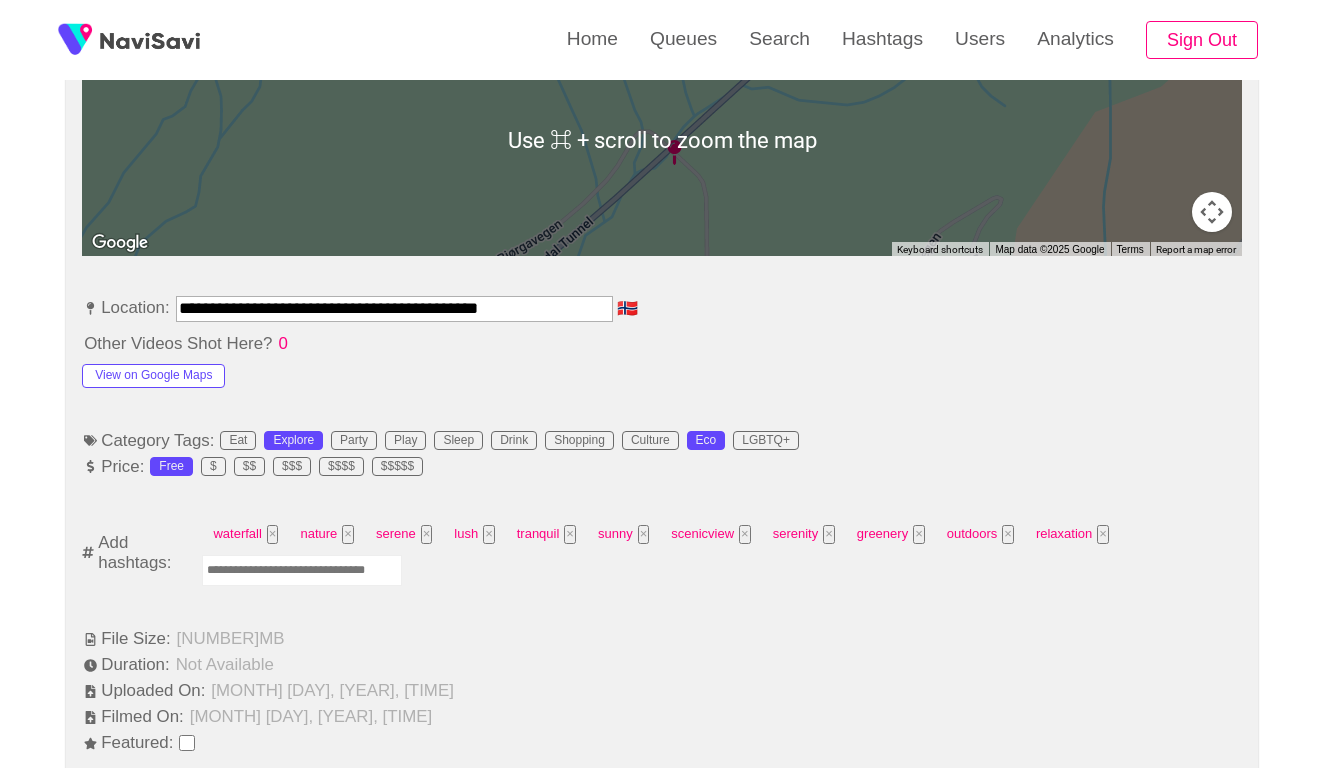click at bounding box center (302, 570) 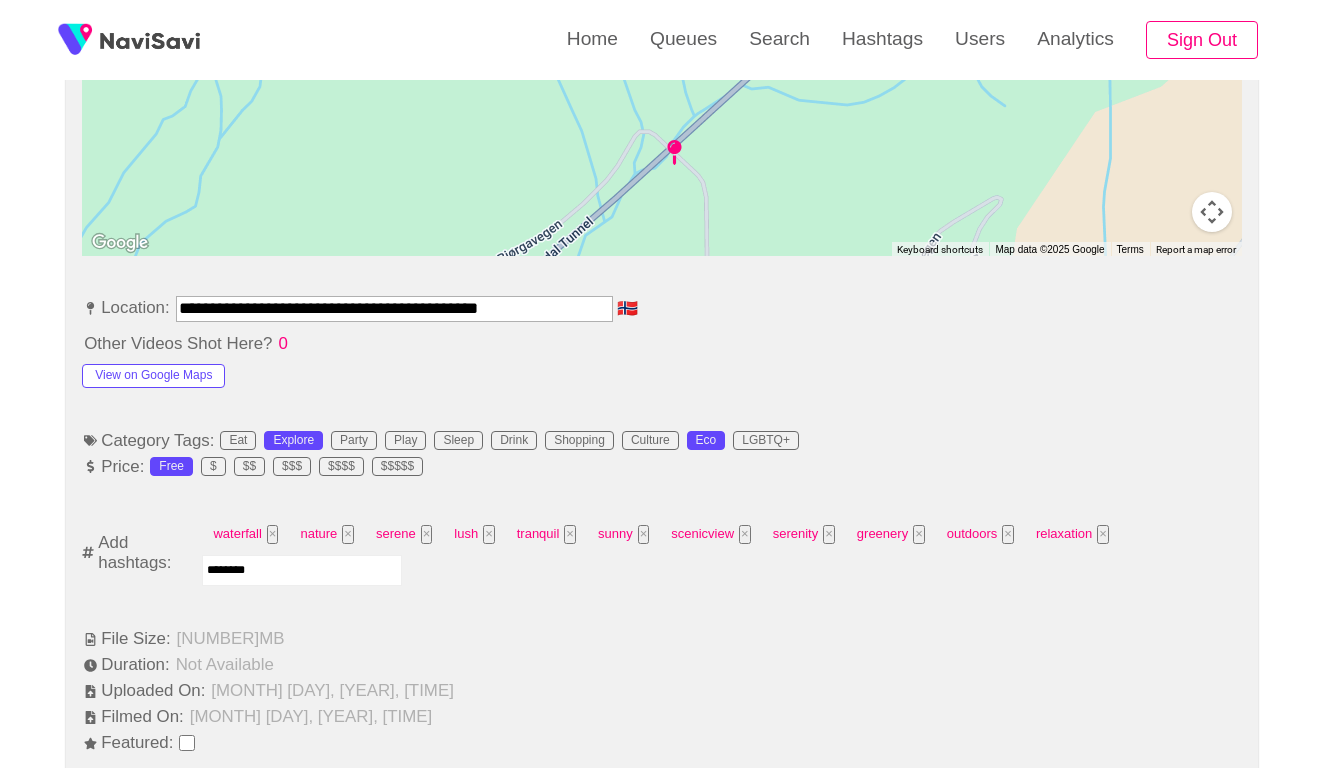 type on "*********" 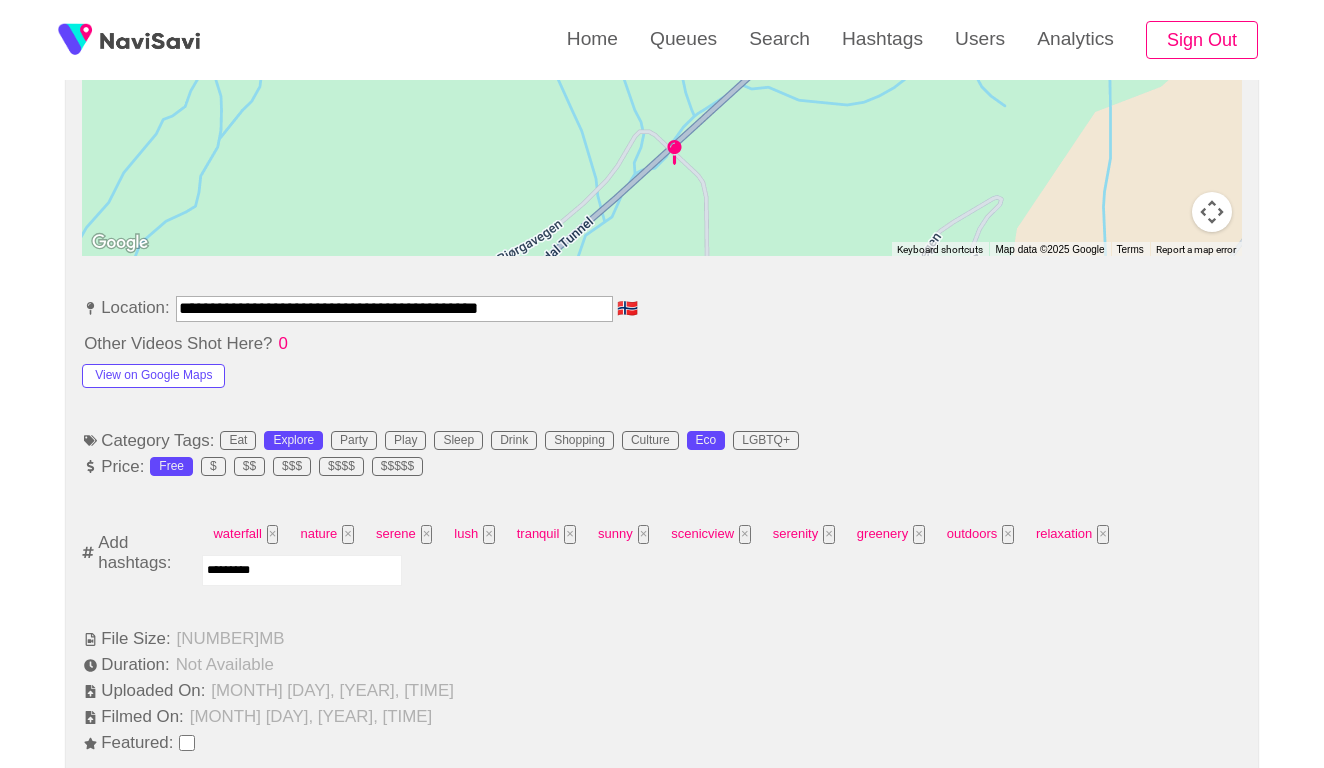 type 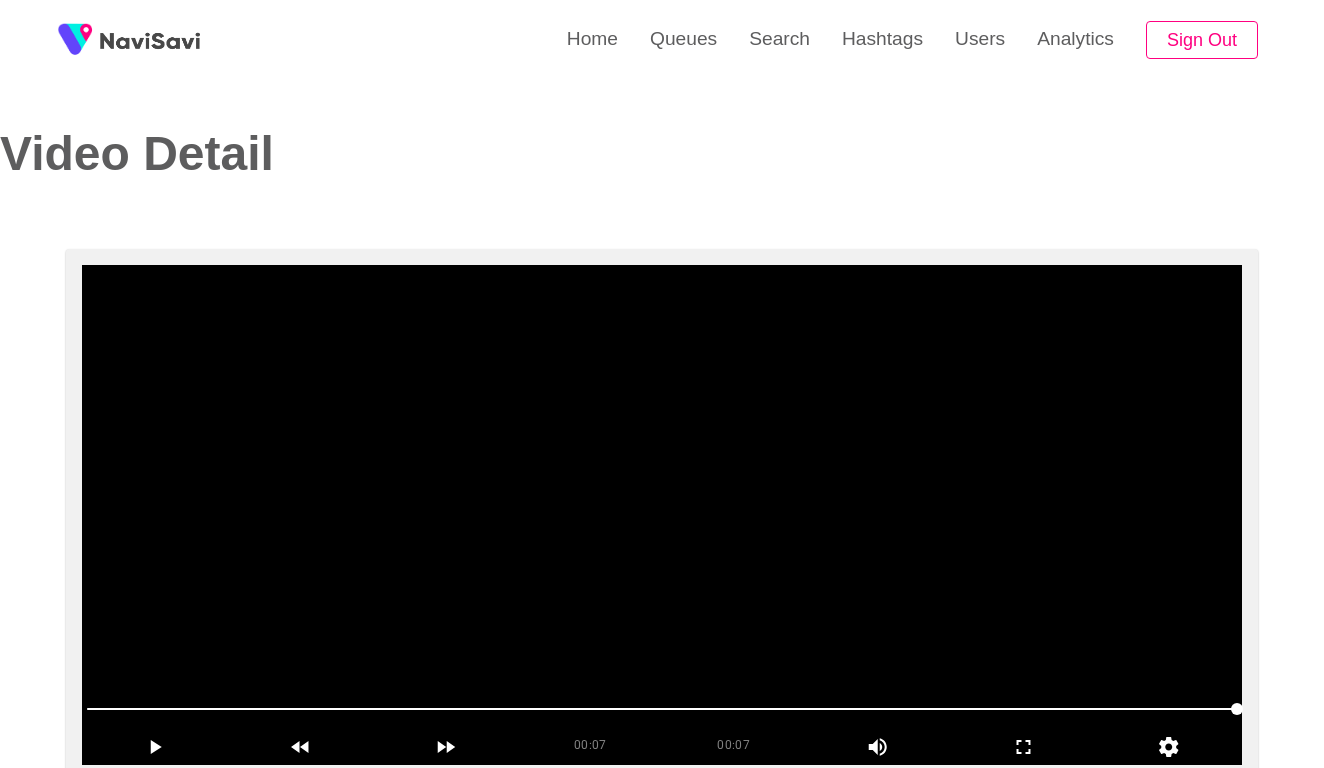 scroll, scrollTop: -3, scrollLeft: 0, axis: vertical 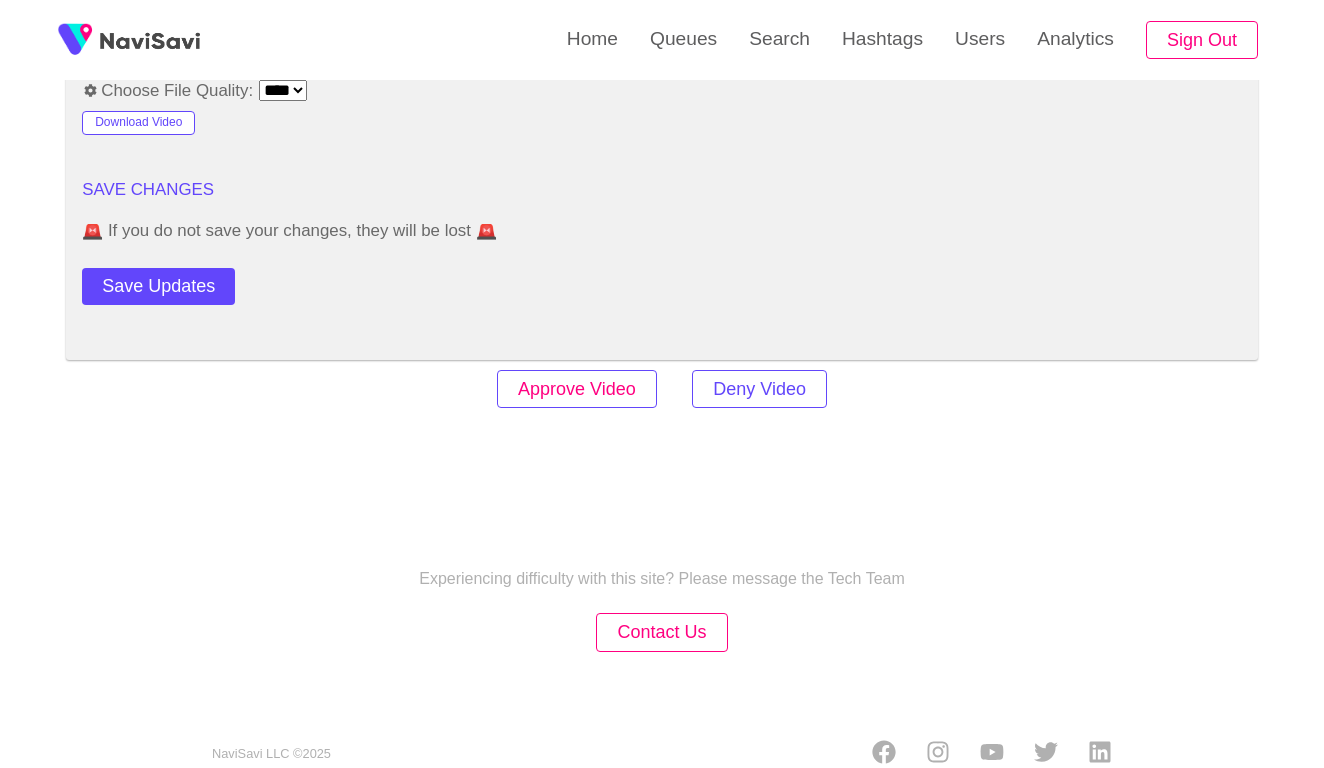 click on "Approve Video" at bounding box center (577, 389) 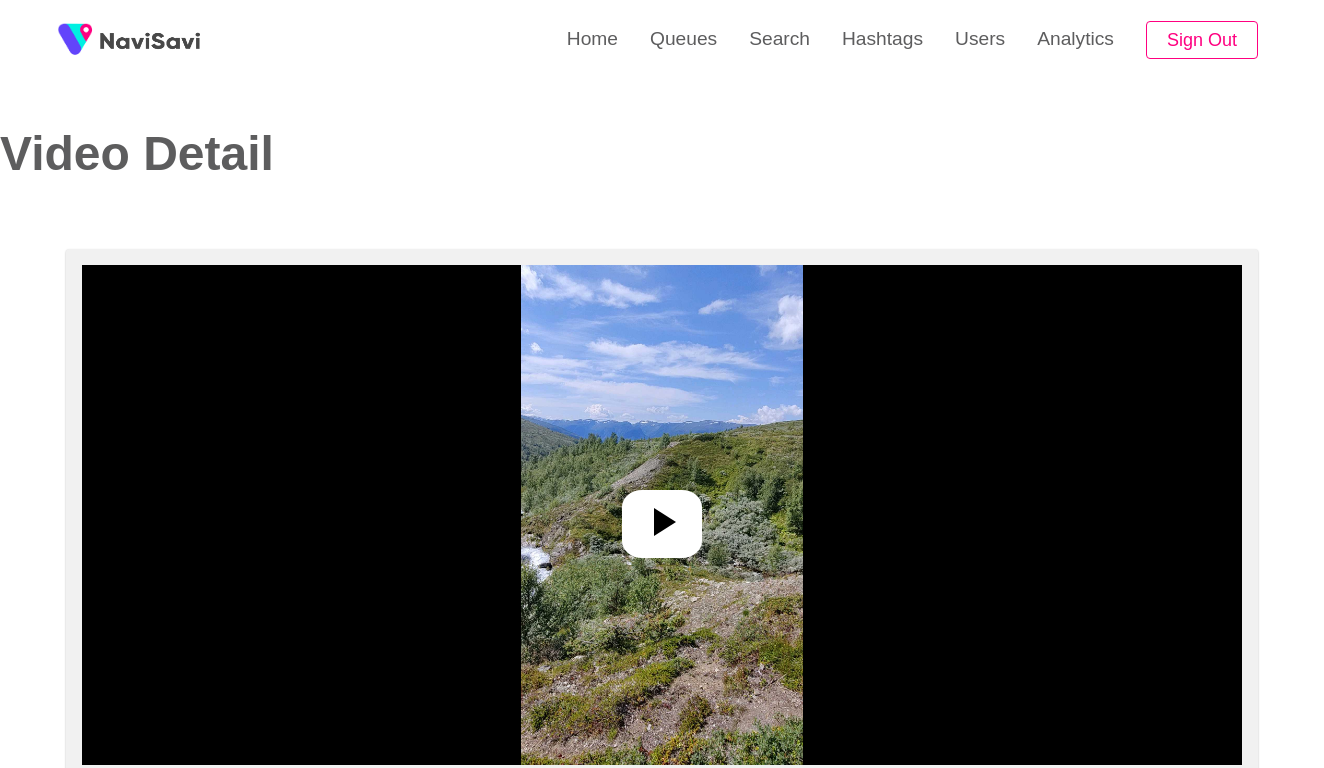 select on "**********" 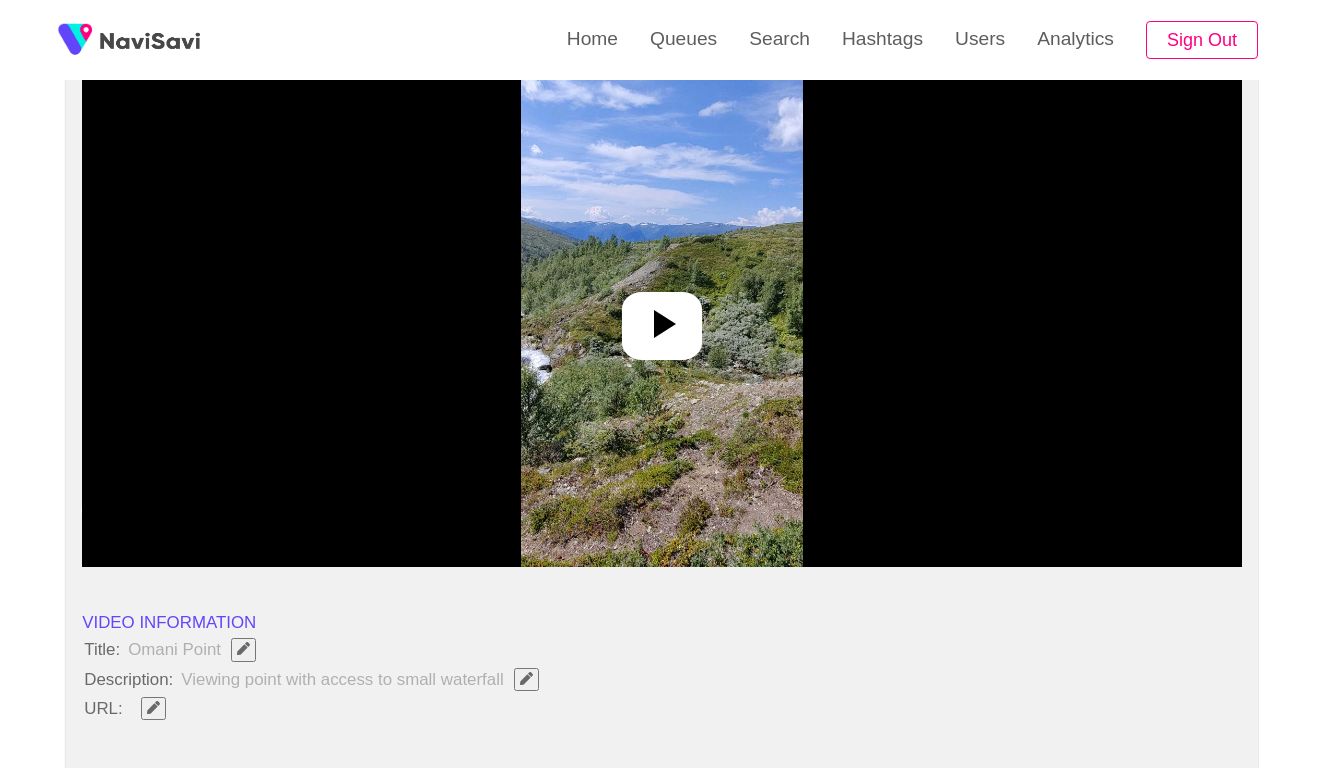 scroll, scrollTop: 198, scrollLeft: 0, axis: vertical 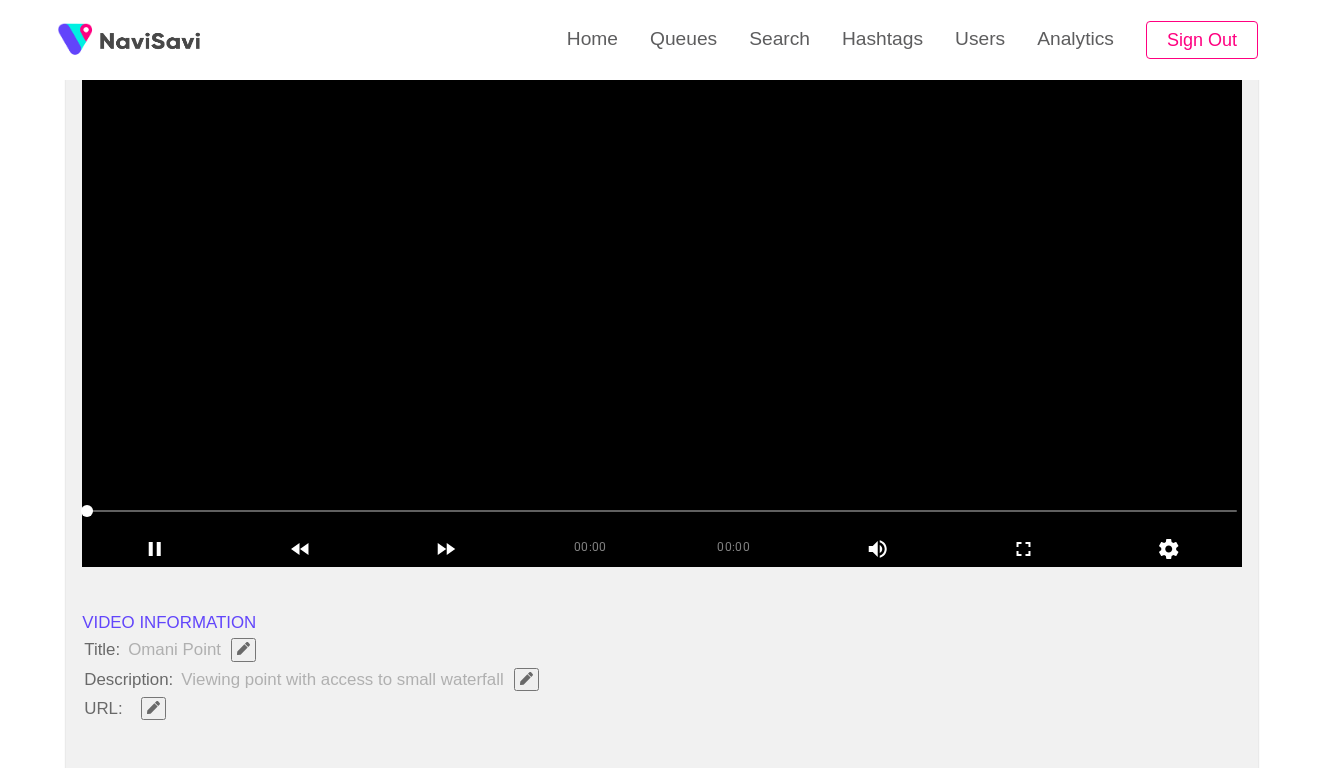 click at bounding box center (153, 708) 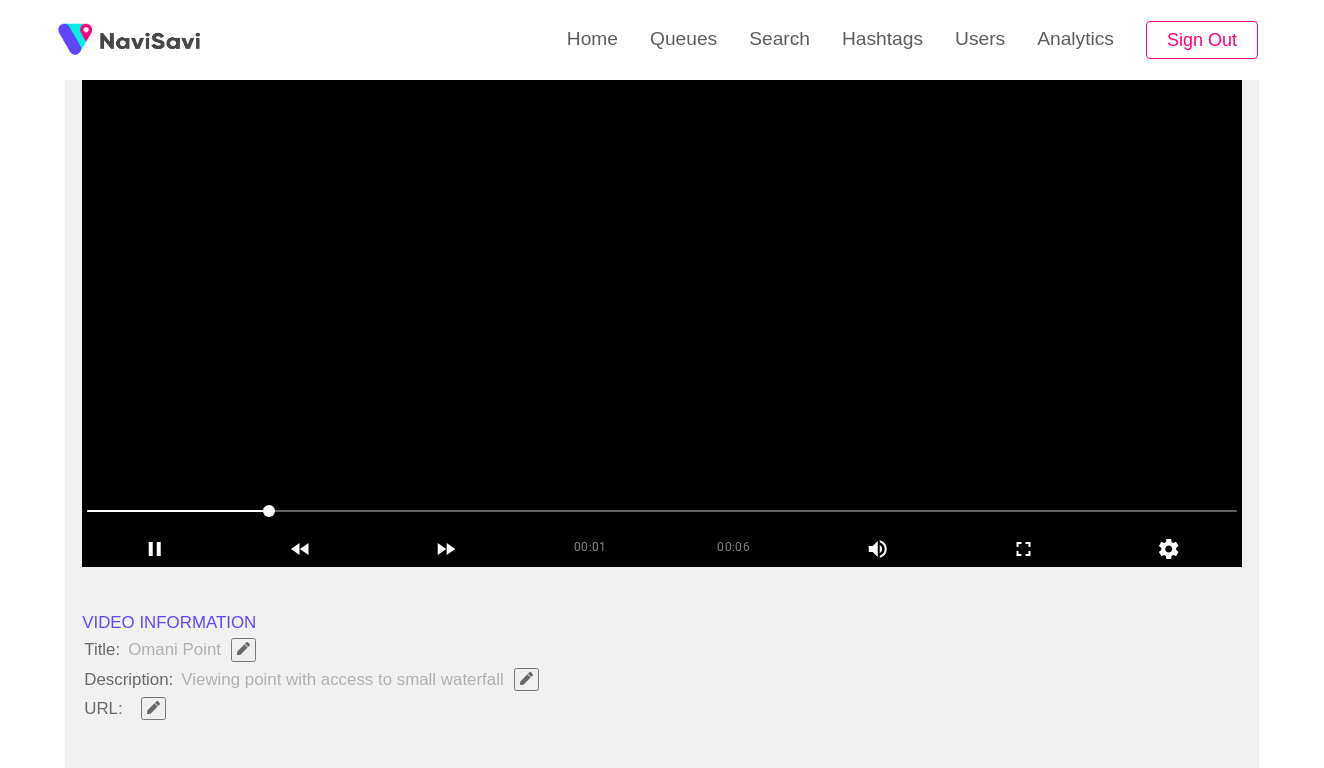 click 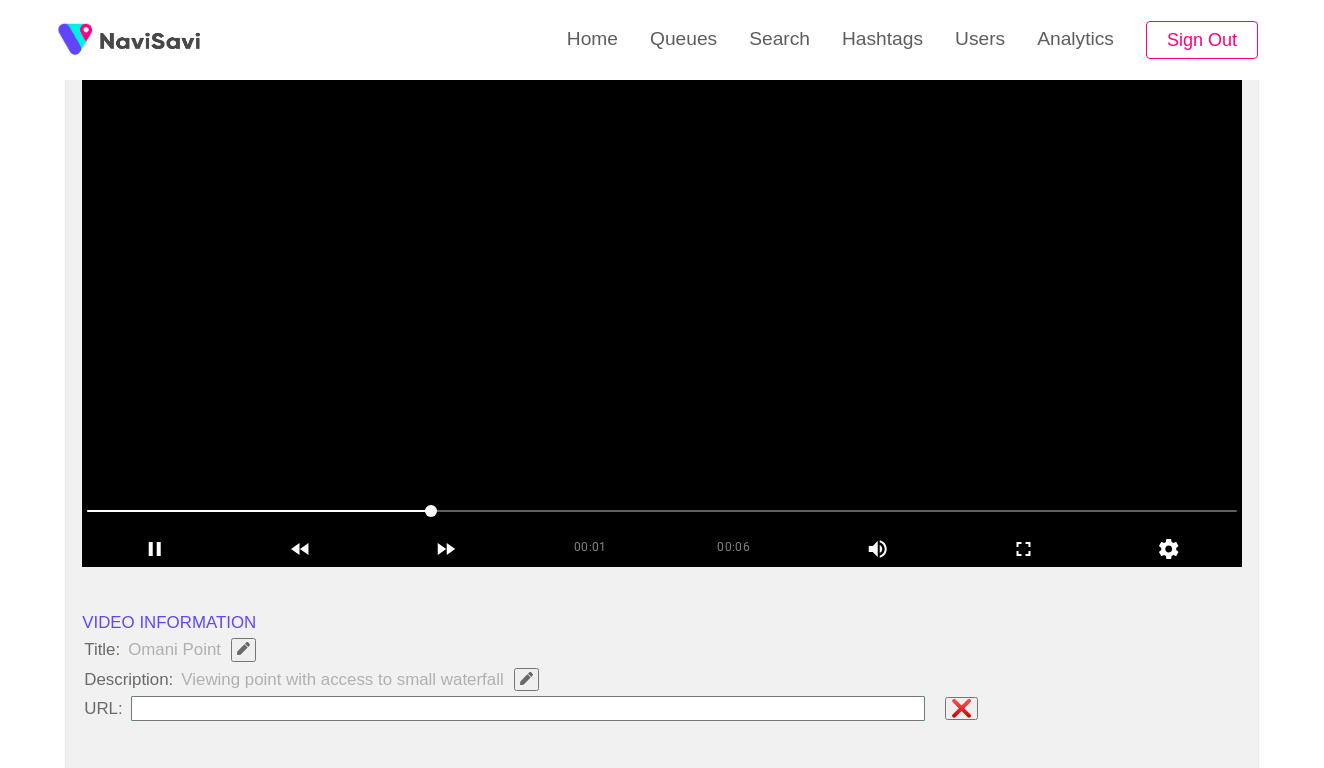 type on "**********" 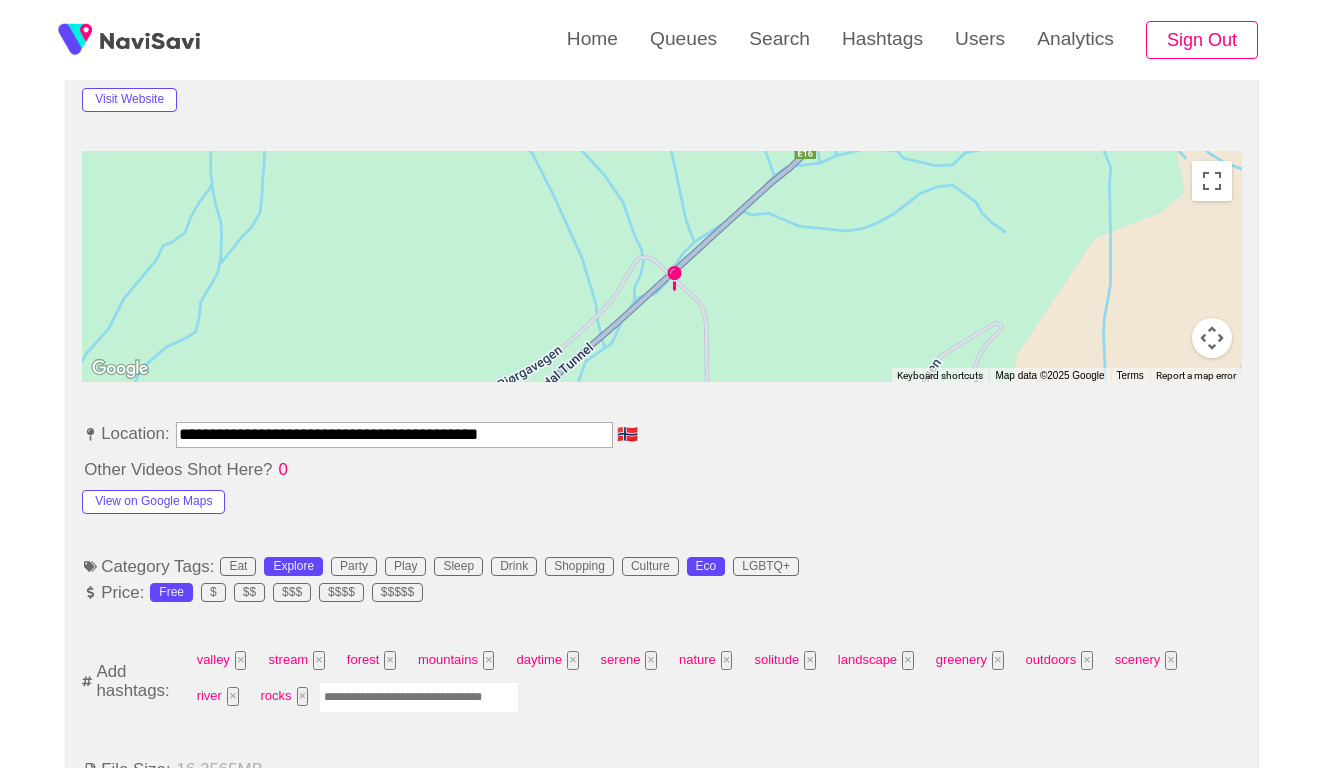 scroll, scrollTop: 881, scrollLeft: 0, axis: vertical 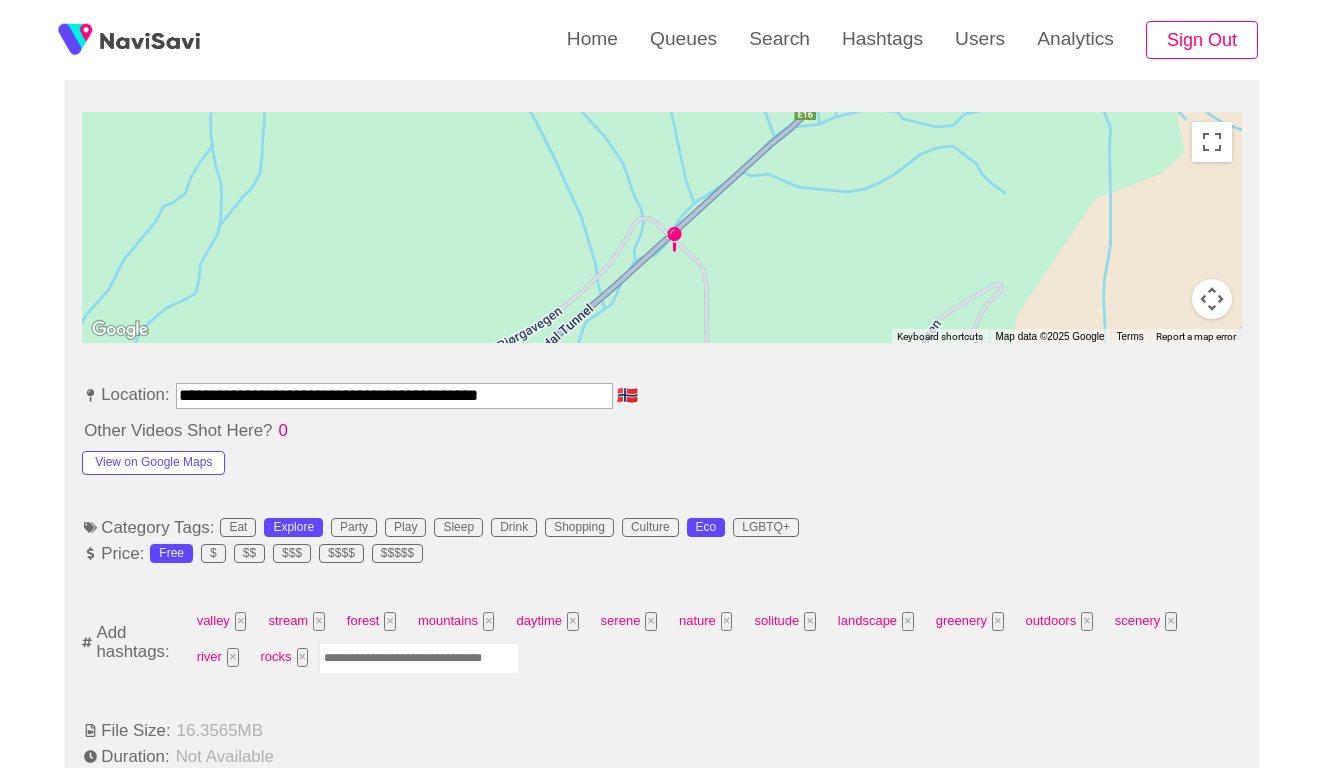 click at bounding box center (419, 658) 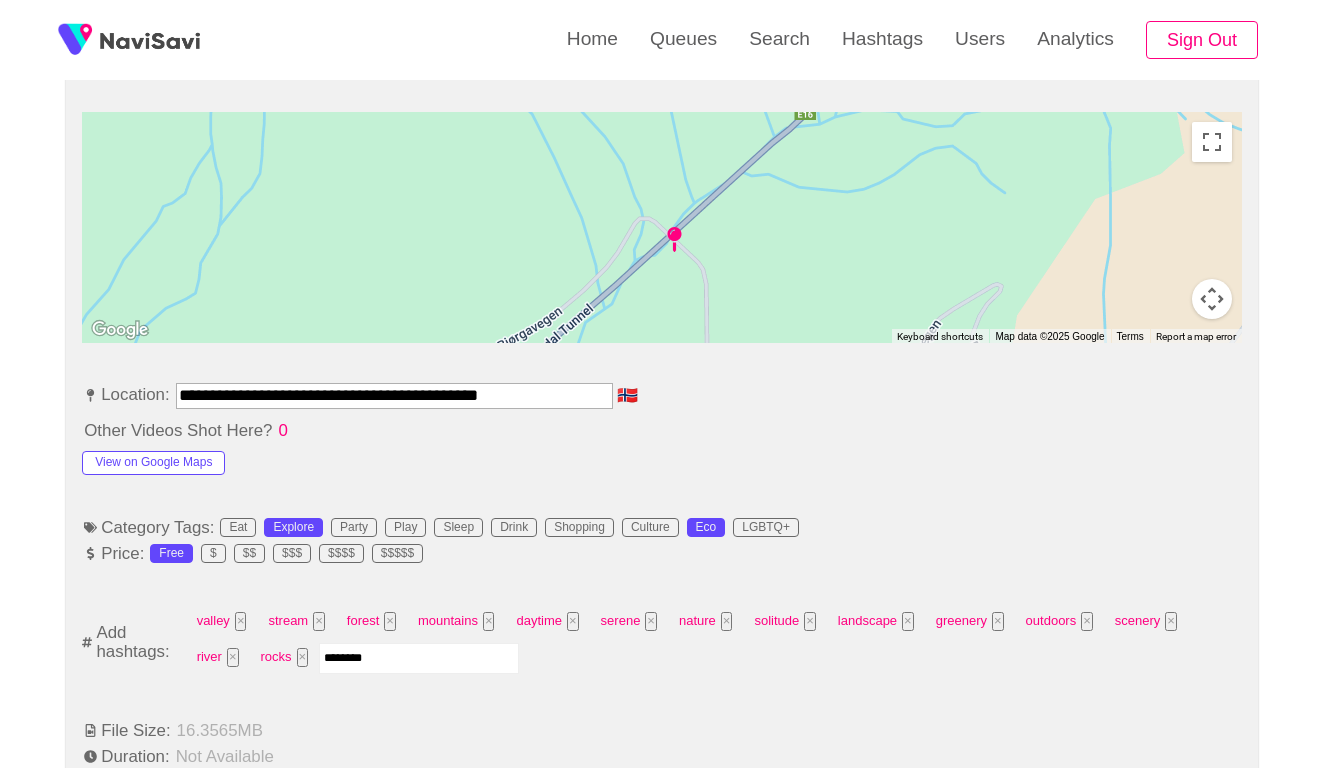 type on "*********" 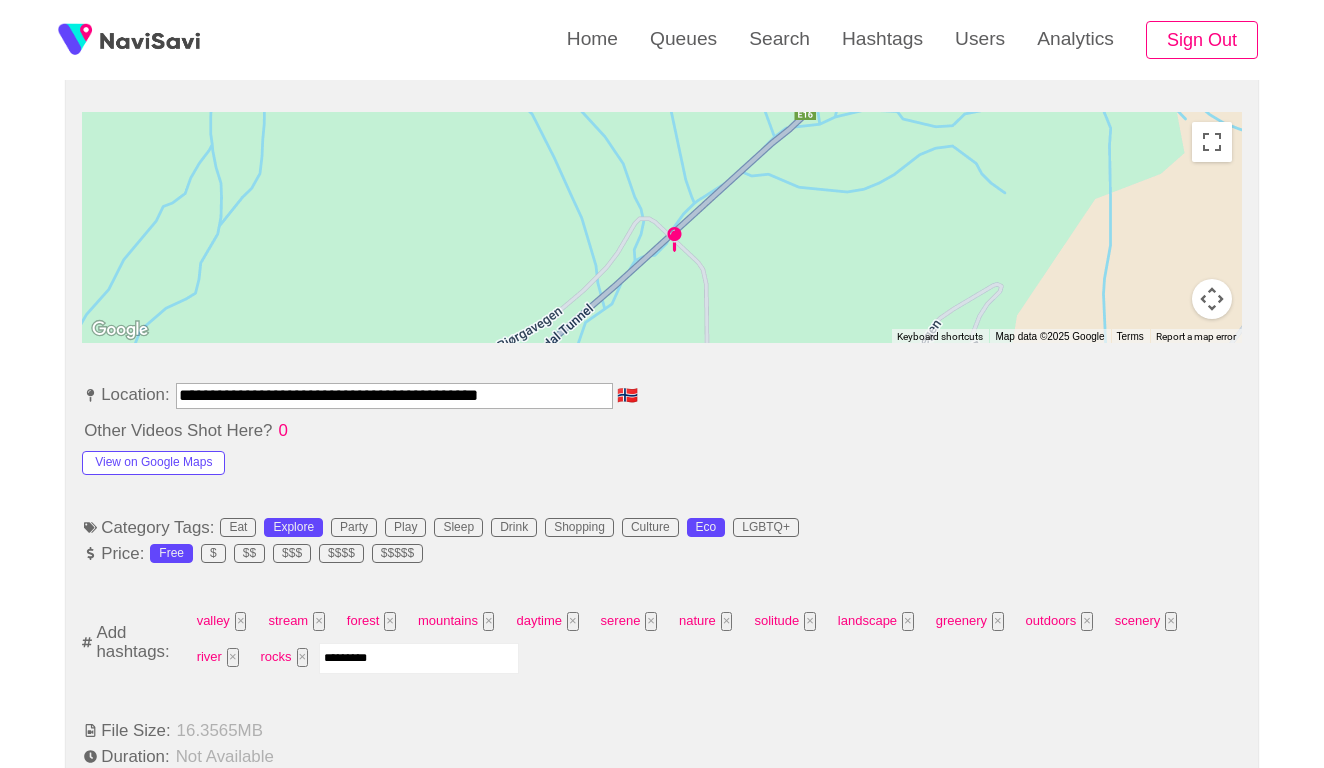 type 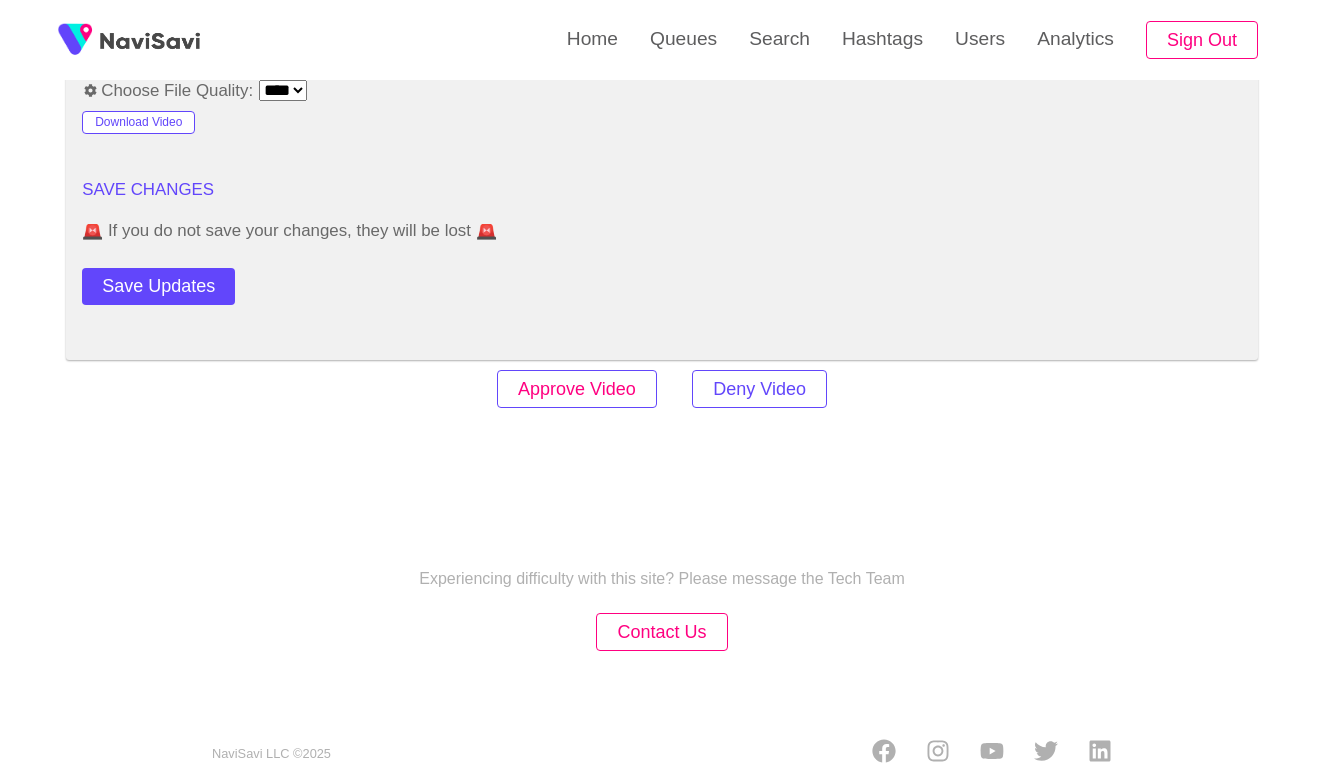 scroll, scrollTop: 2420, scrollLeft: 0, axis: vertical 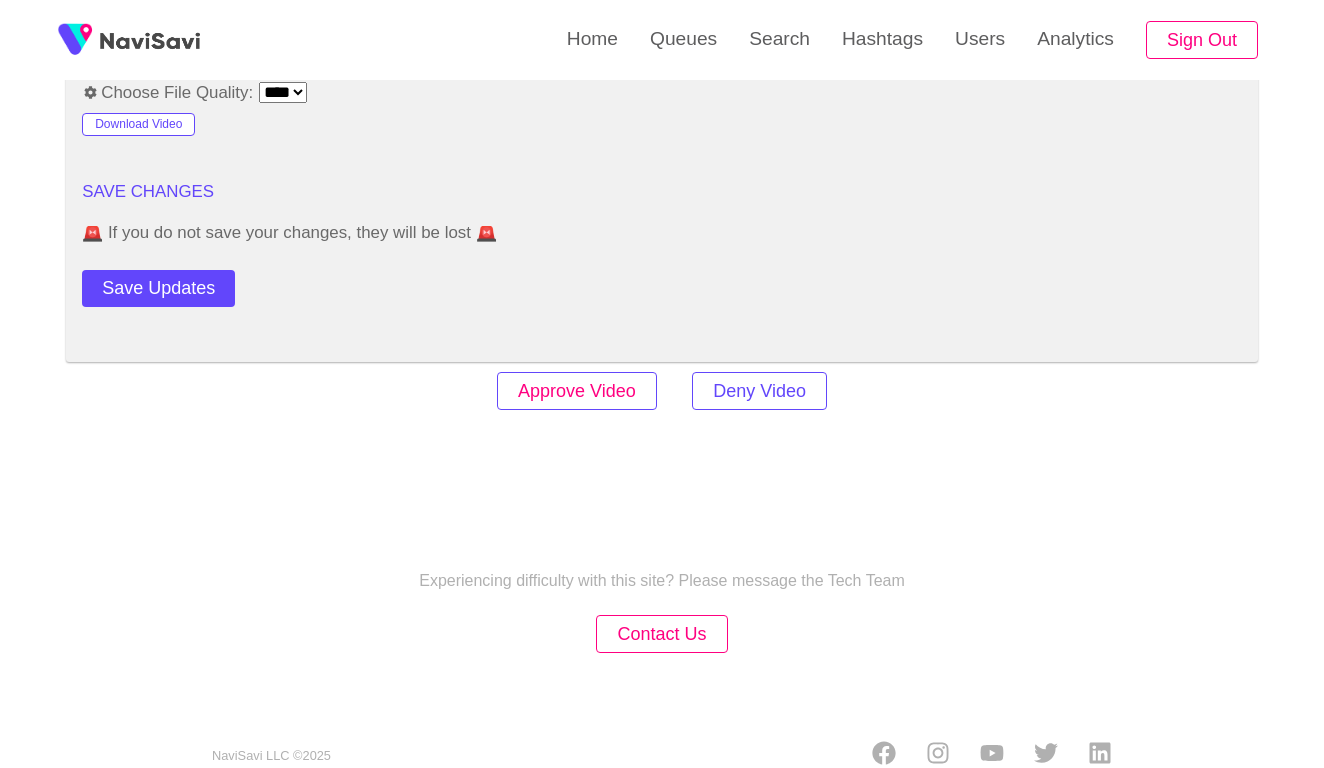 click on "Approve Video" at bounding box center (577, 391) 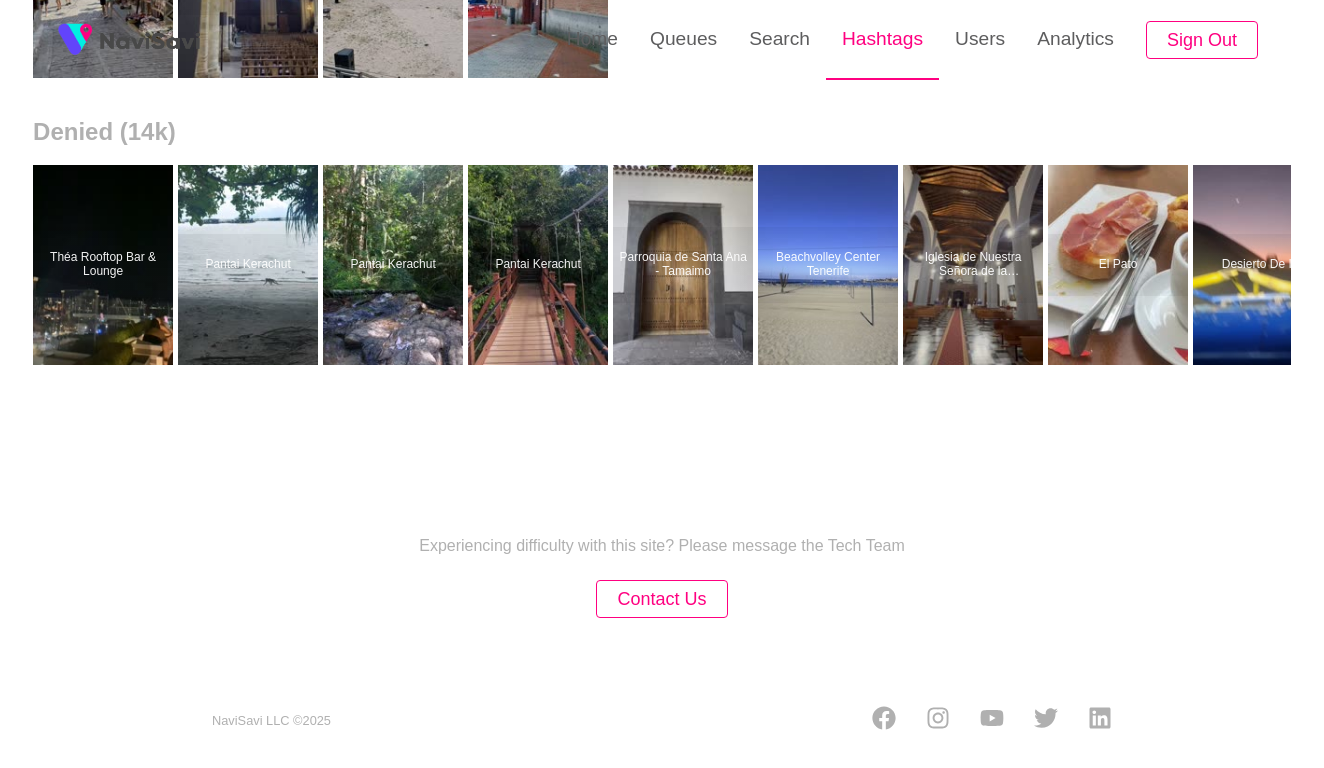 scroll, scrollTop: 0, scrollLeft: 0, axis: both 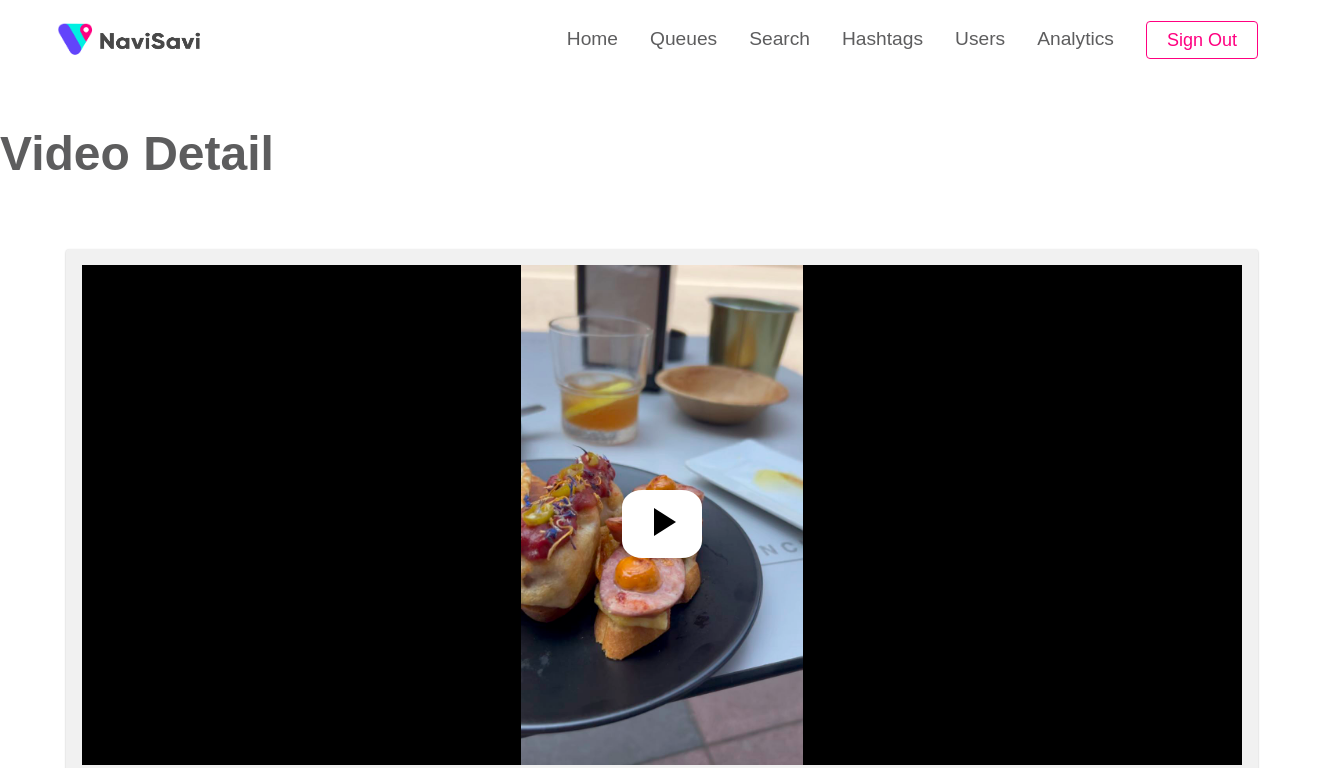select on "**********" 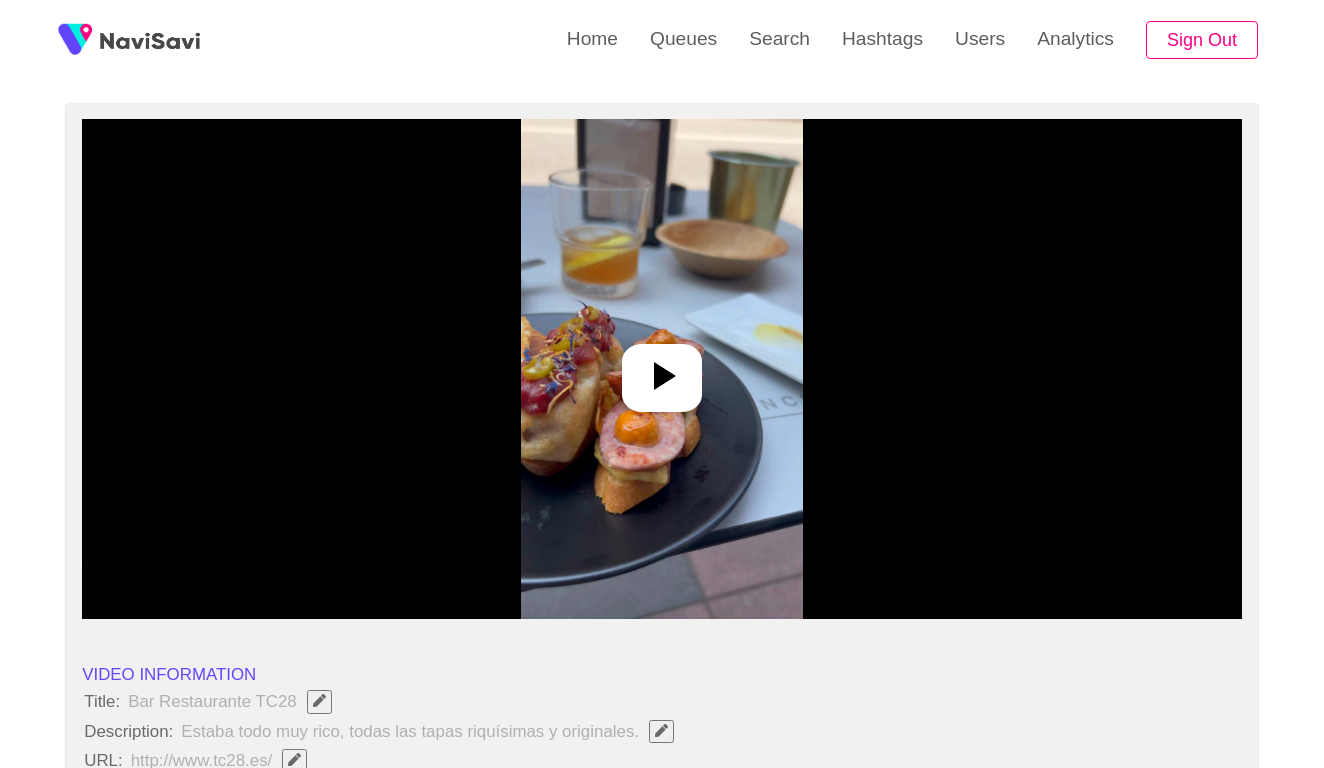 click at bounding box center (661, 369) 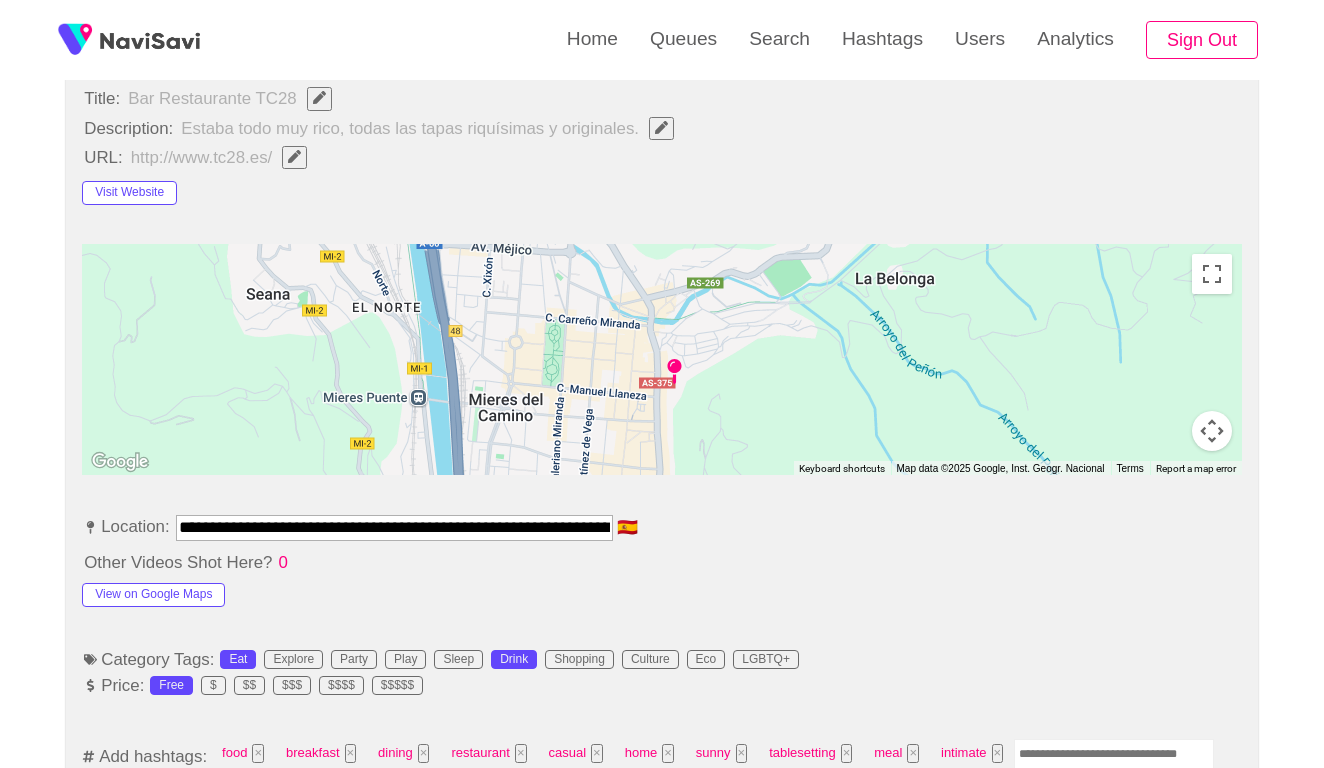 scroll, scrollTop: 833, scrollLeft: 0, axis: vertical 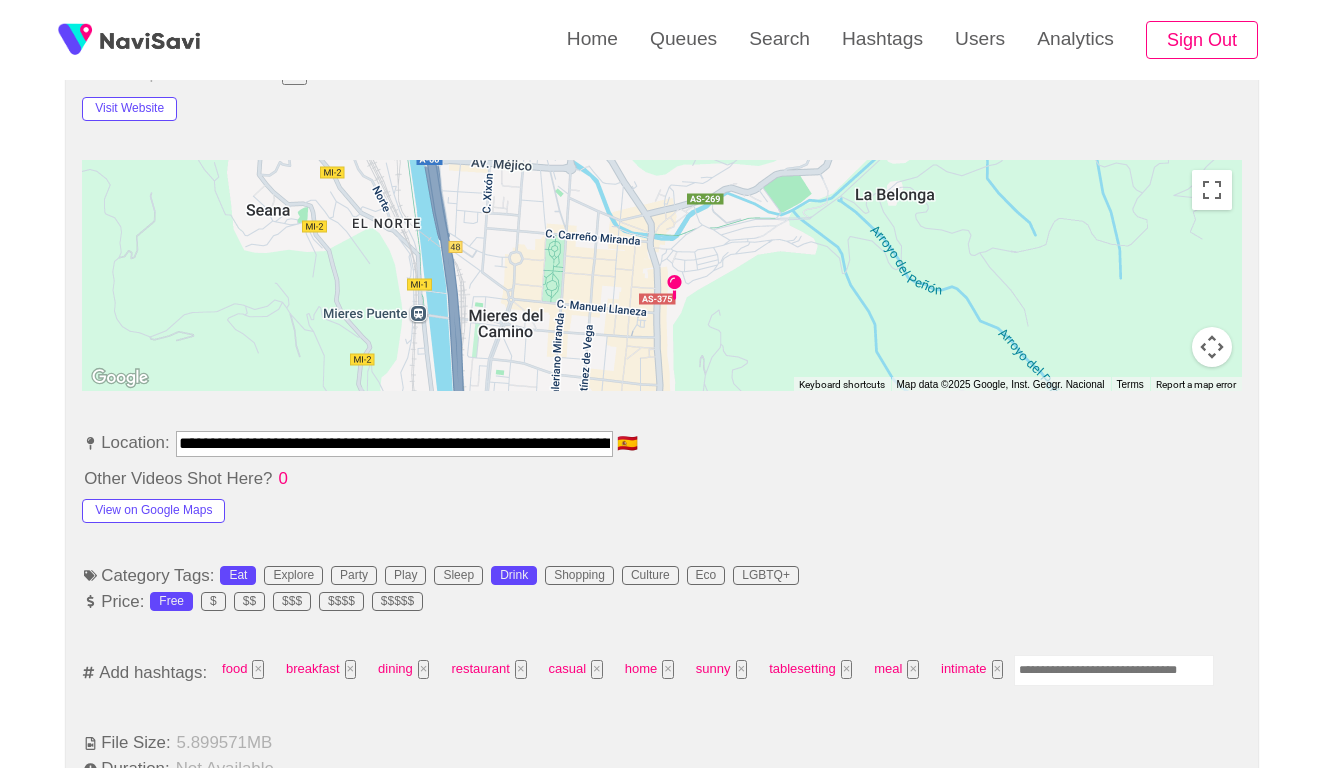 click at bounding box center [1114, 670] 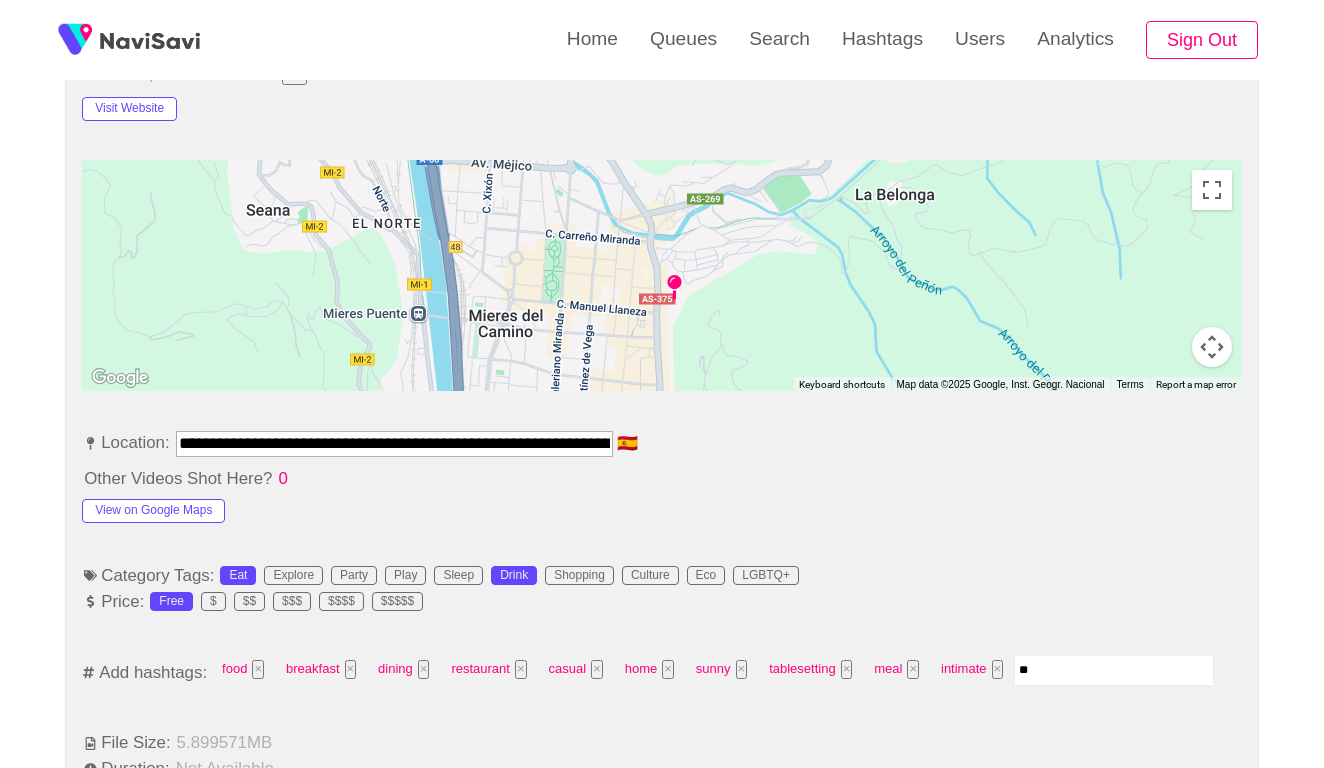 type on "***" 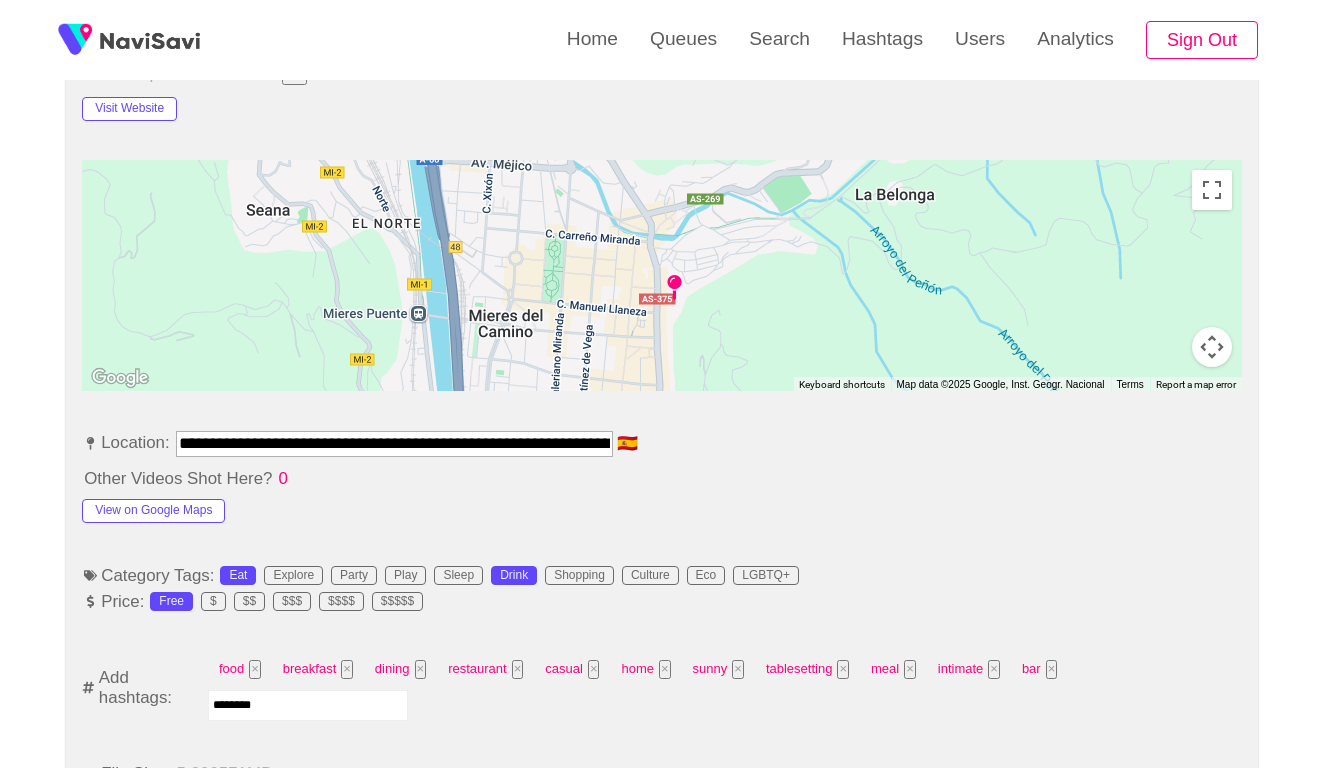 type on "*********" 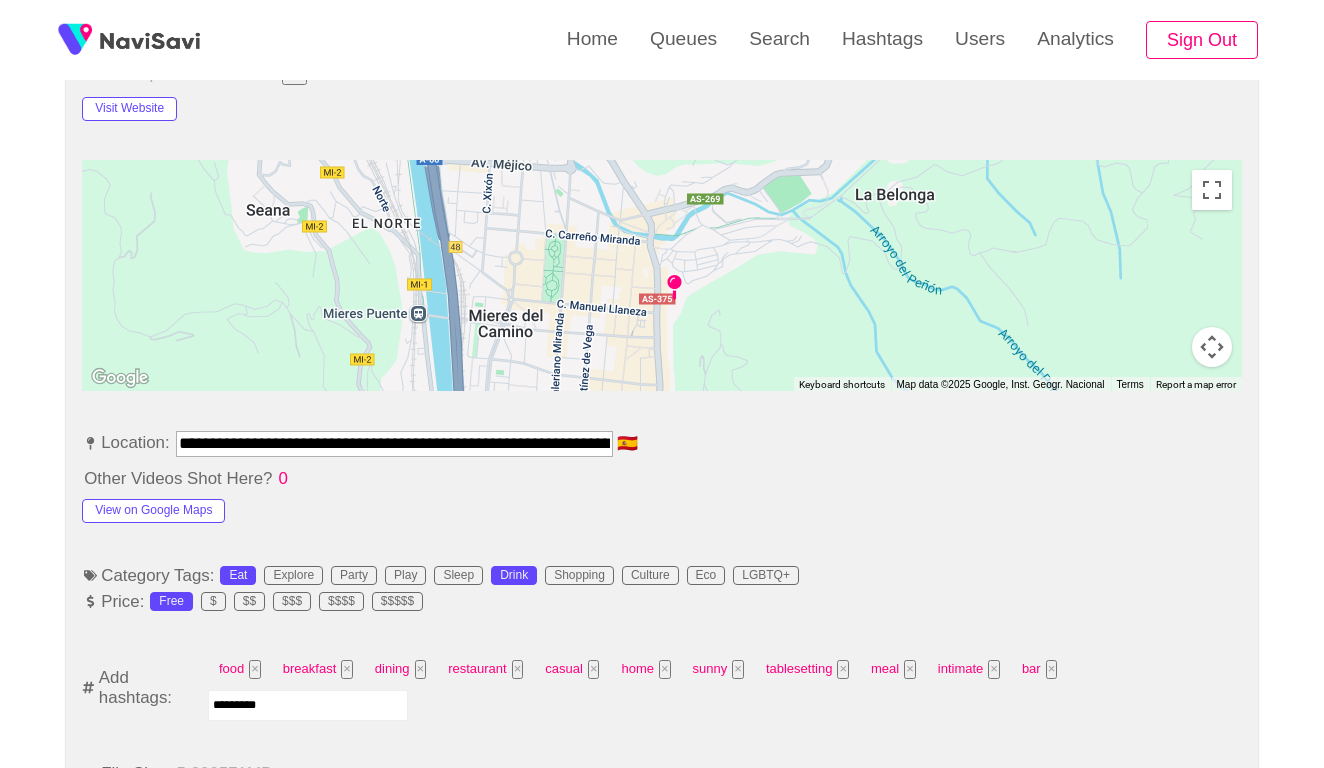 type 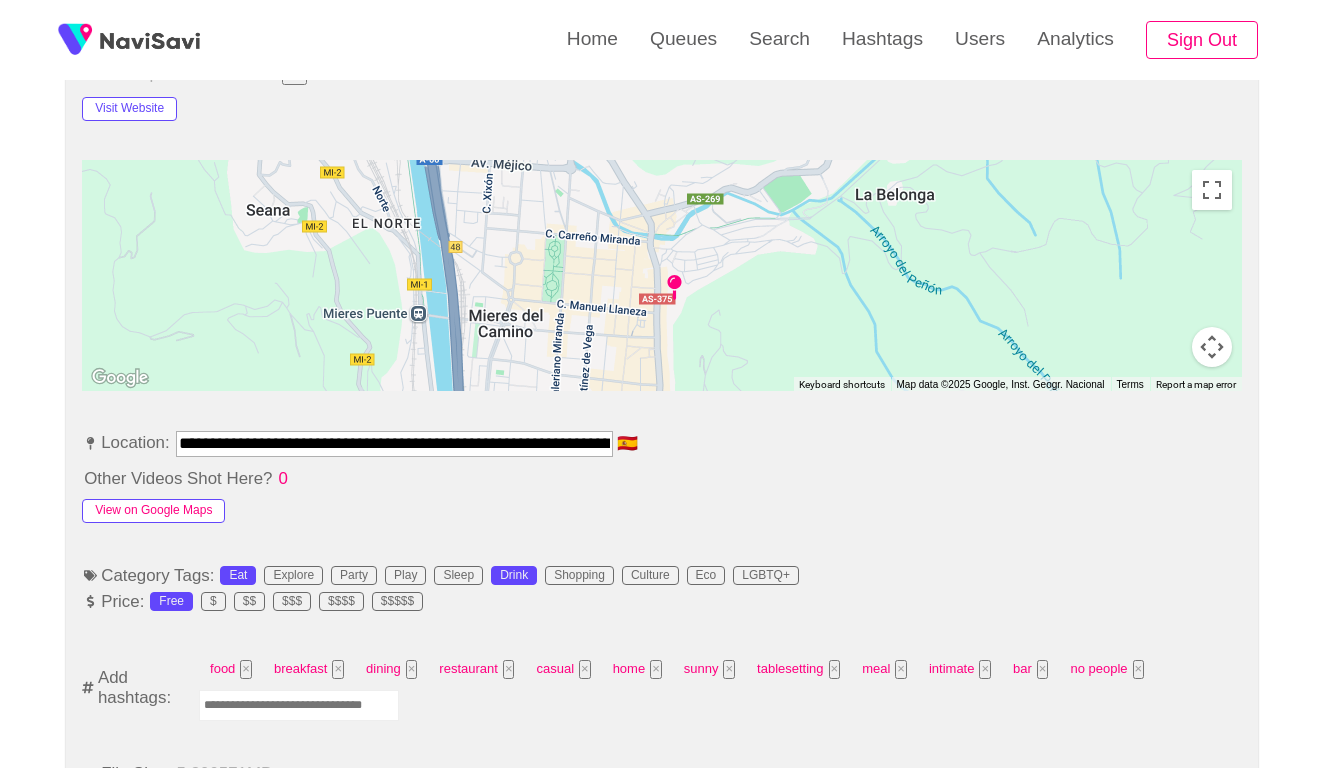 click on "View on Google Maps" at bounding box center [153, 511] 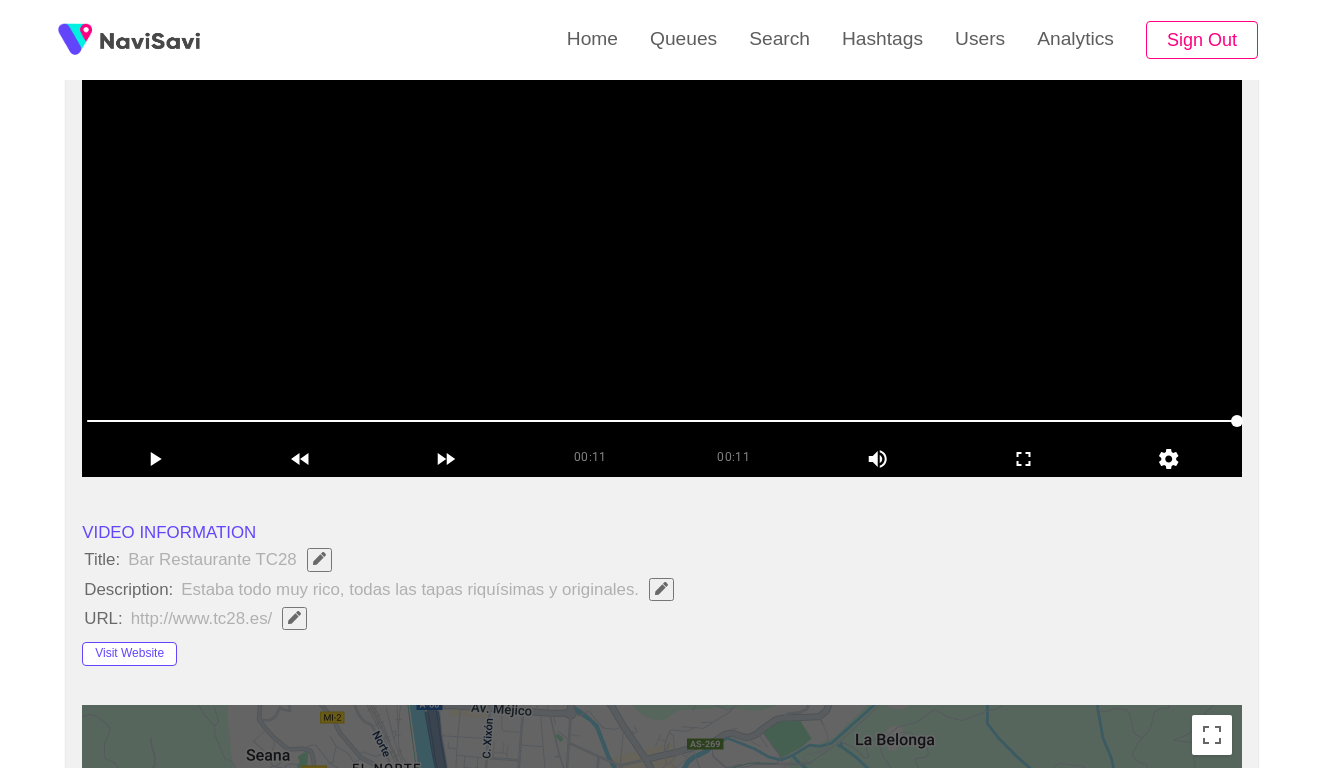 scroll, scrollTop: 294, scrollLeft: 0, axis: vertical 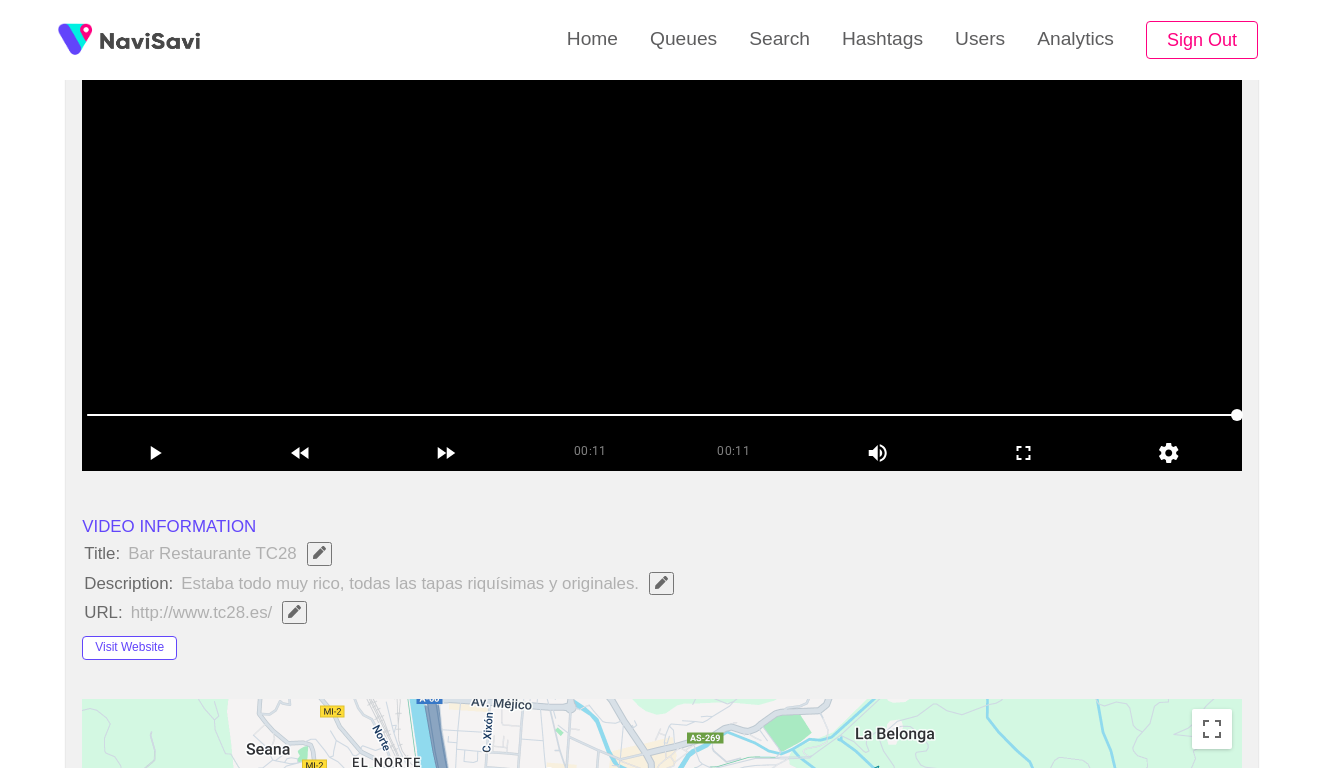 click 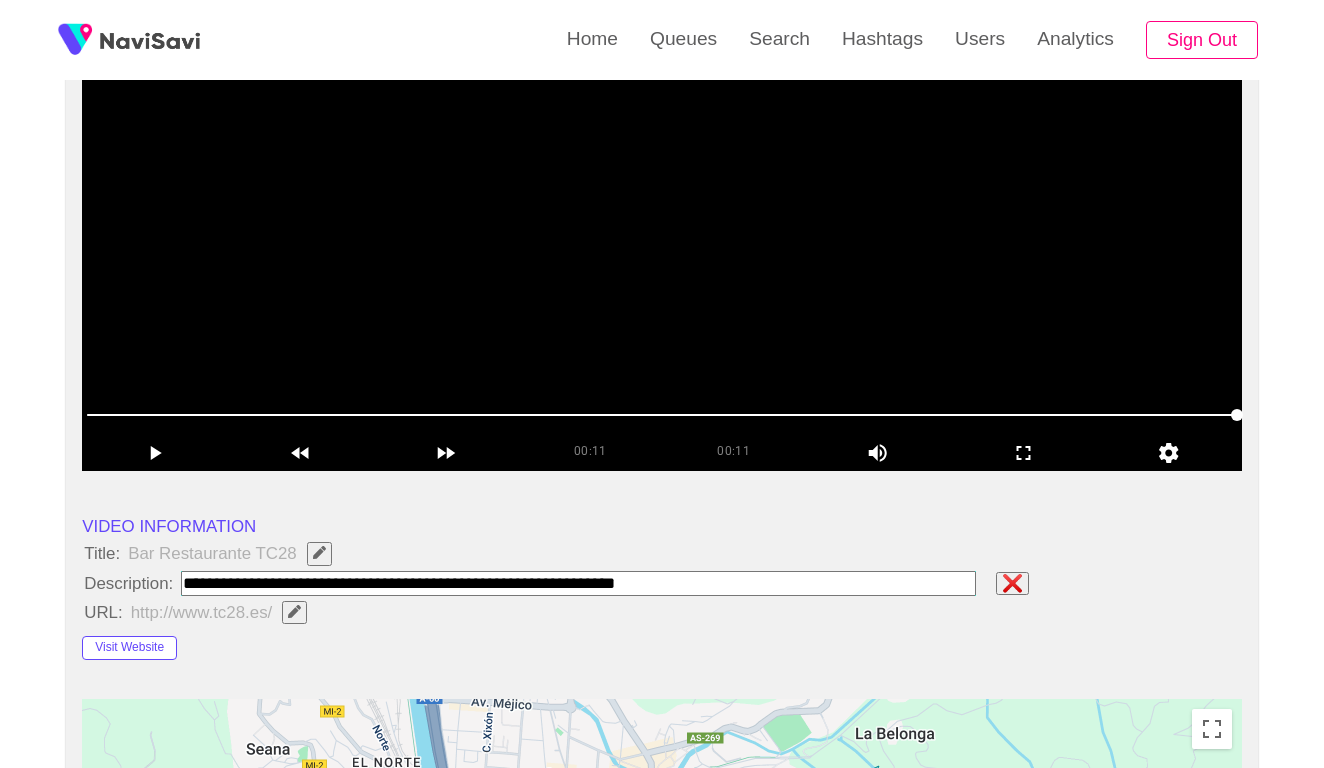 paste on "**********" 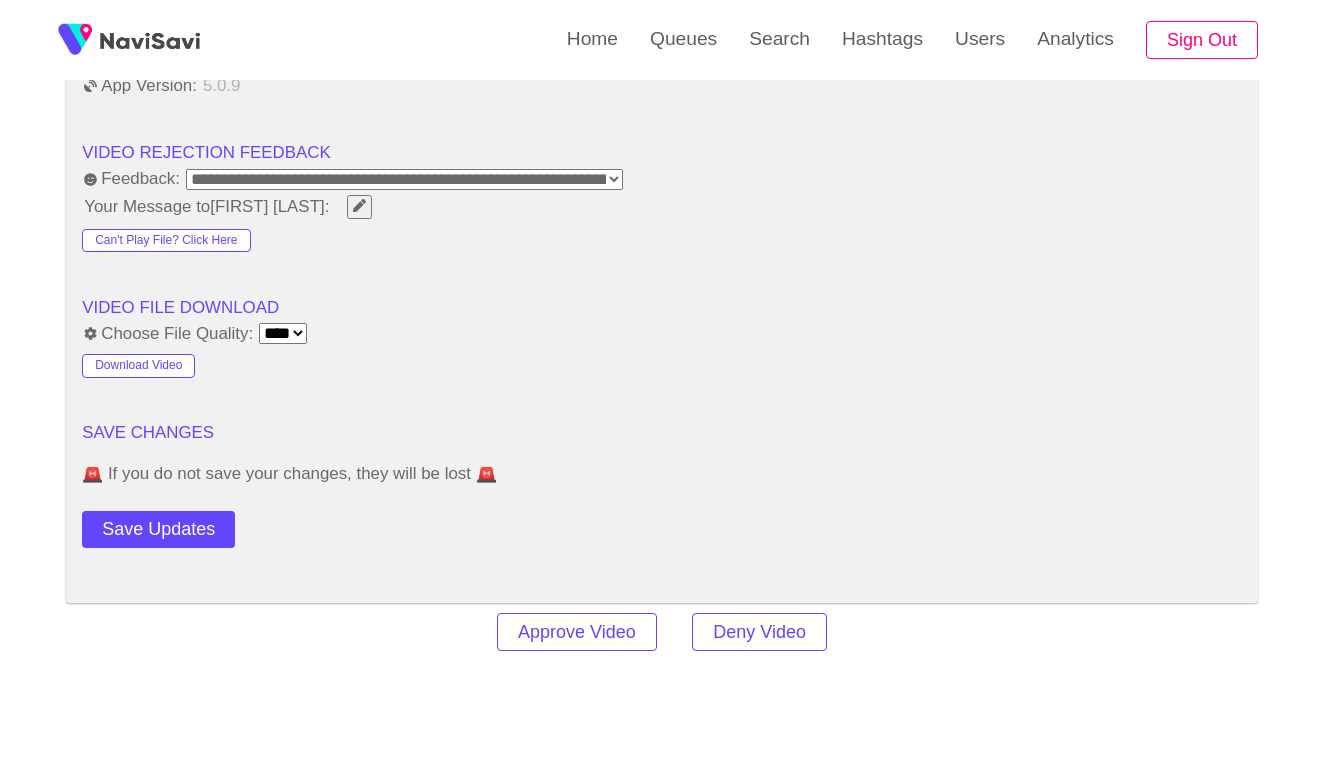 scroll, scrollTop: 2357, scrollLeft: 0, axis: vertical 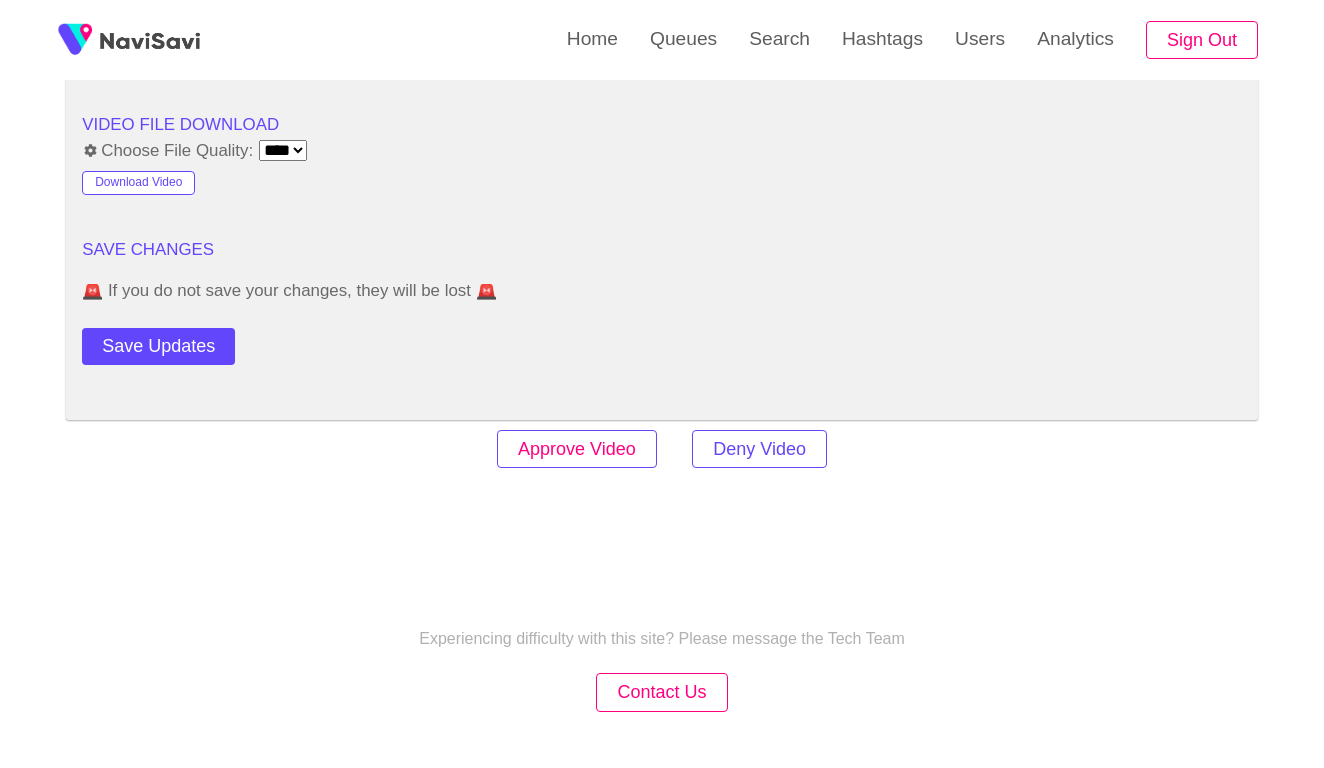 click on "Approve Video" at bounding box center [577, 449] 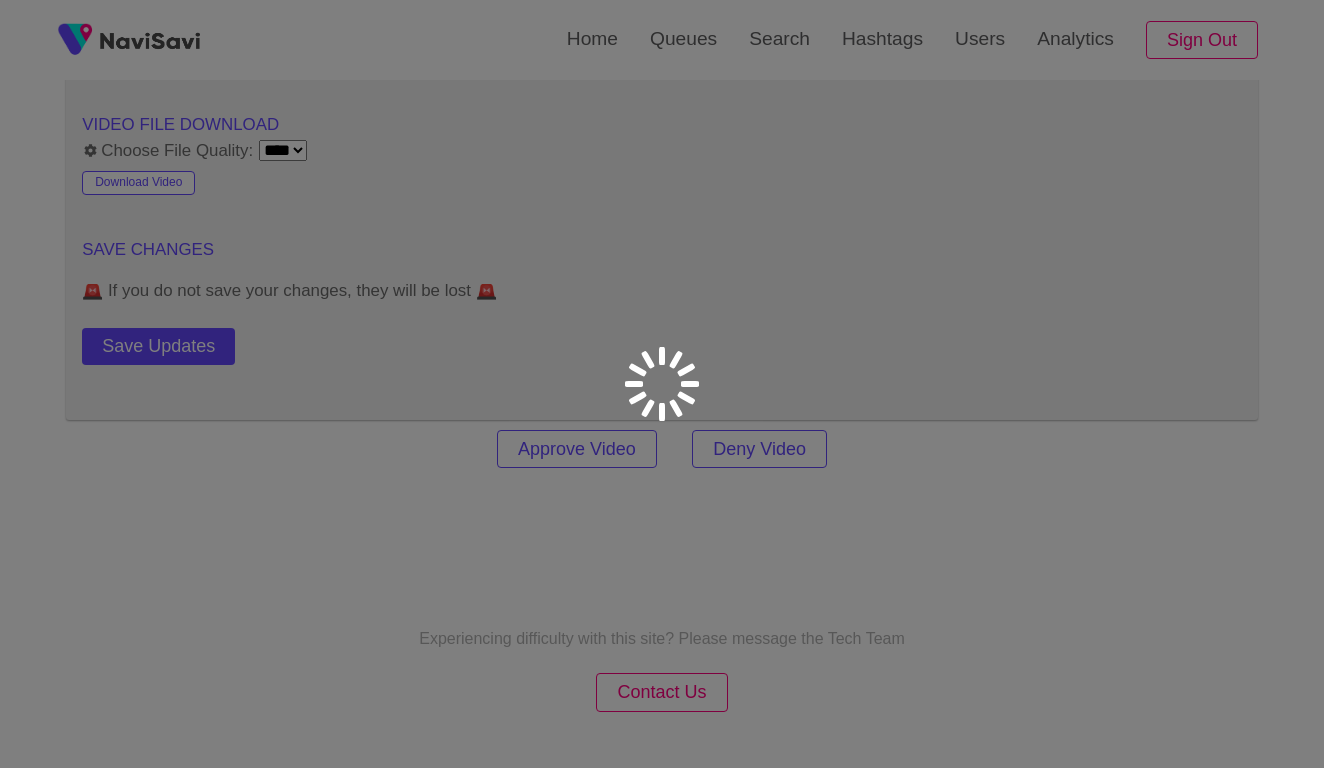 scroll, scrollTop: 0, scrollLeft: 0, axis: both 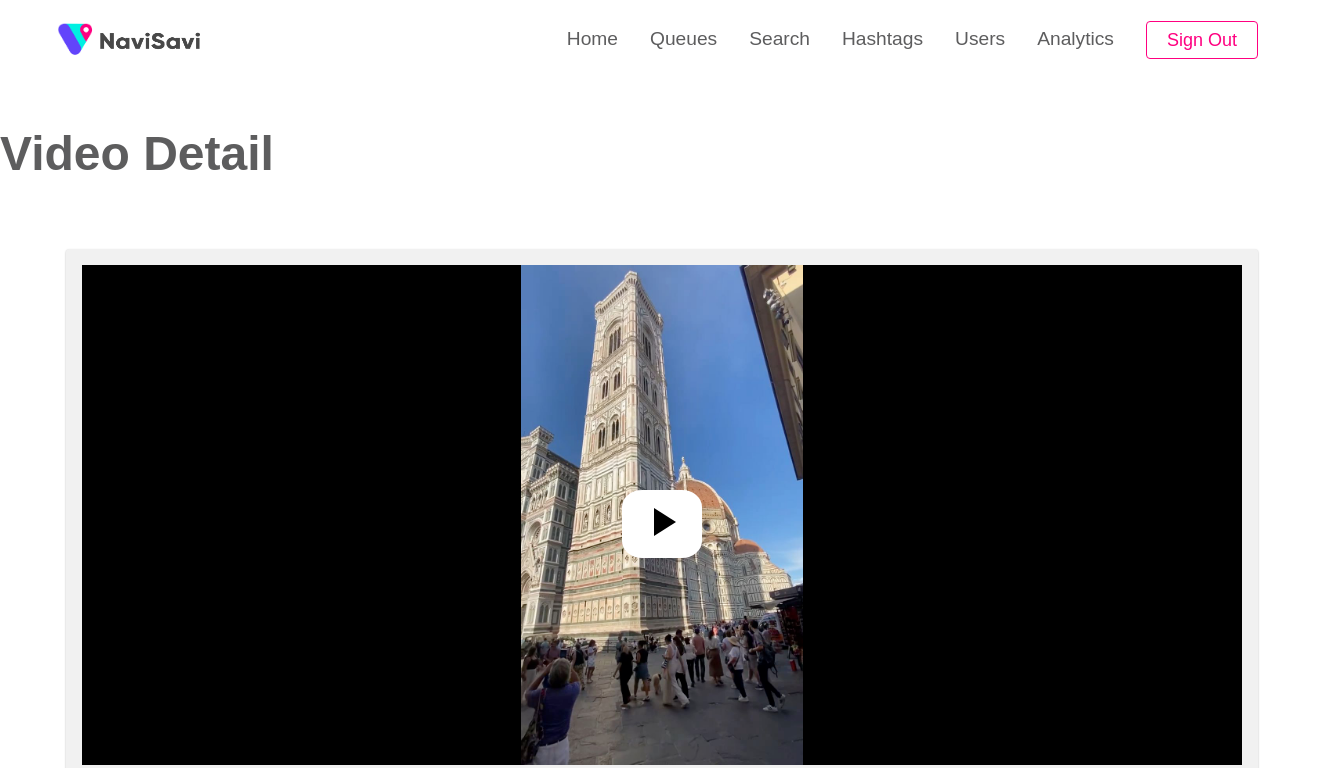 select on "**********" 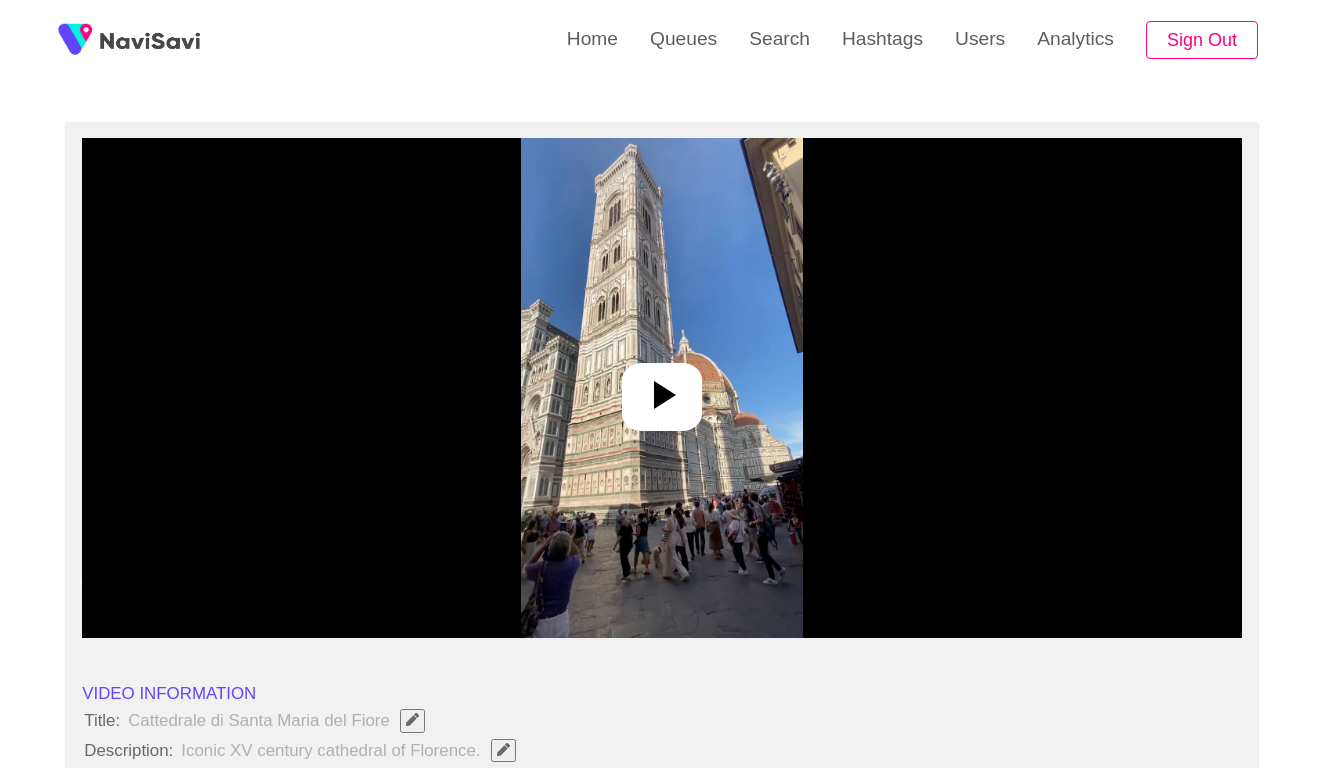 click at bounding box center (661, 388) 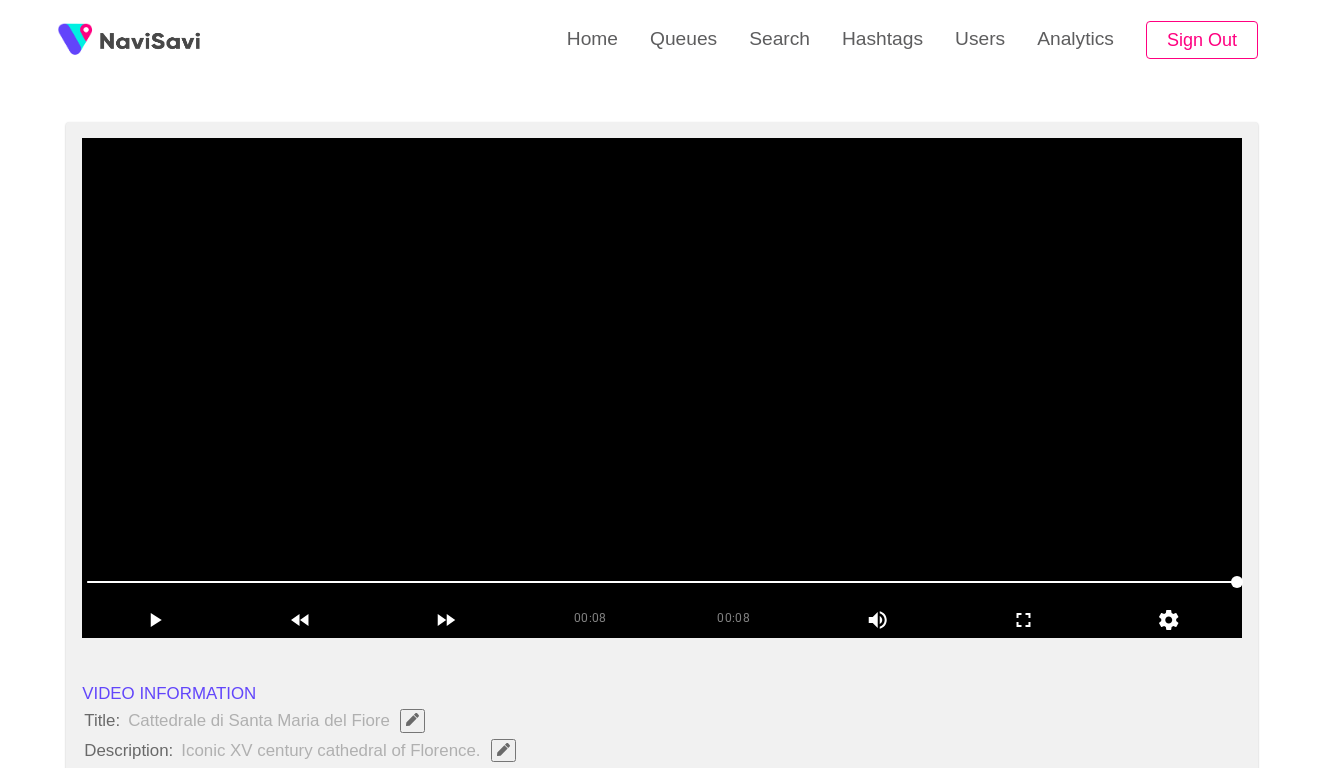 click at bounding box center (662, 388) 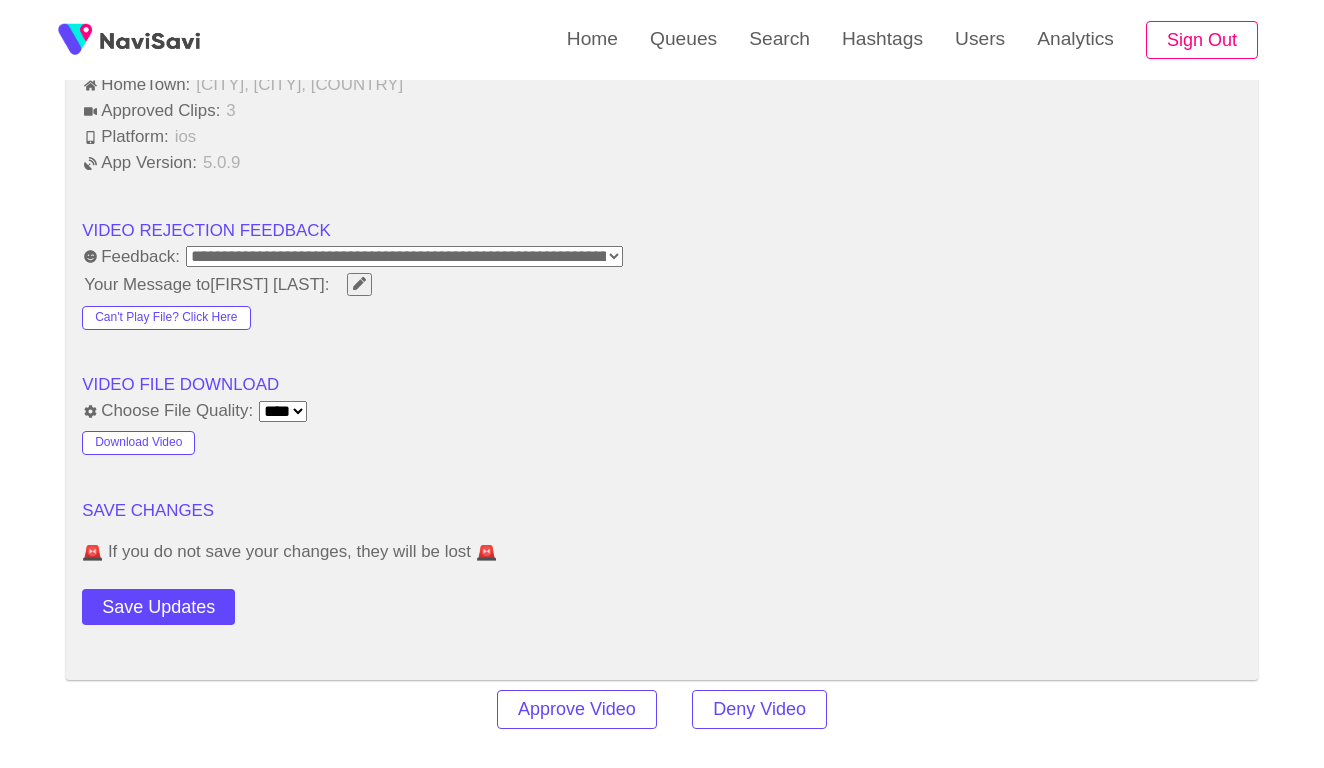 scroll, scrollTop: 2394, scrollLeft: 0, axis: vertical 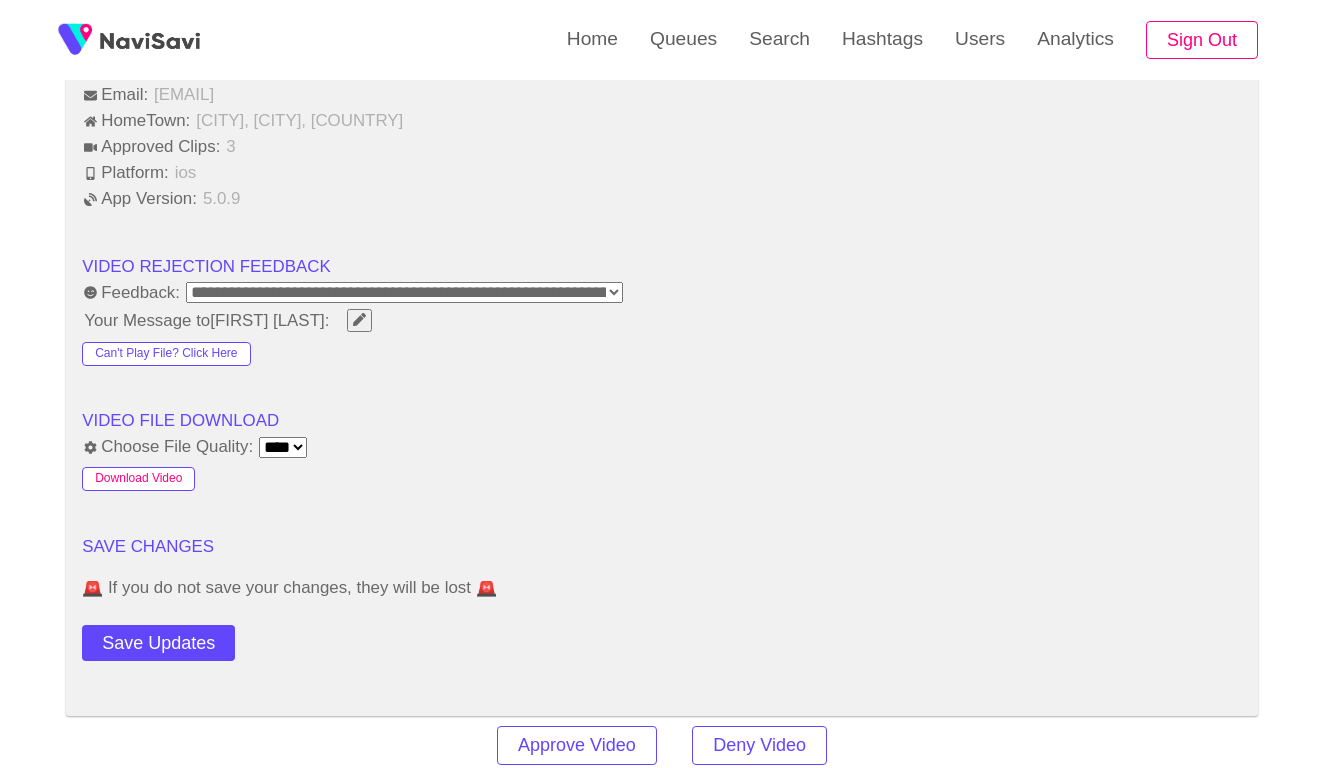 click on "Download Video" at bounding box center [138, 479] 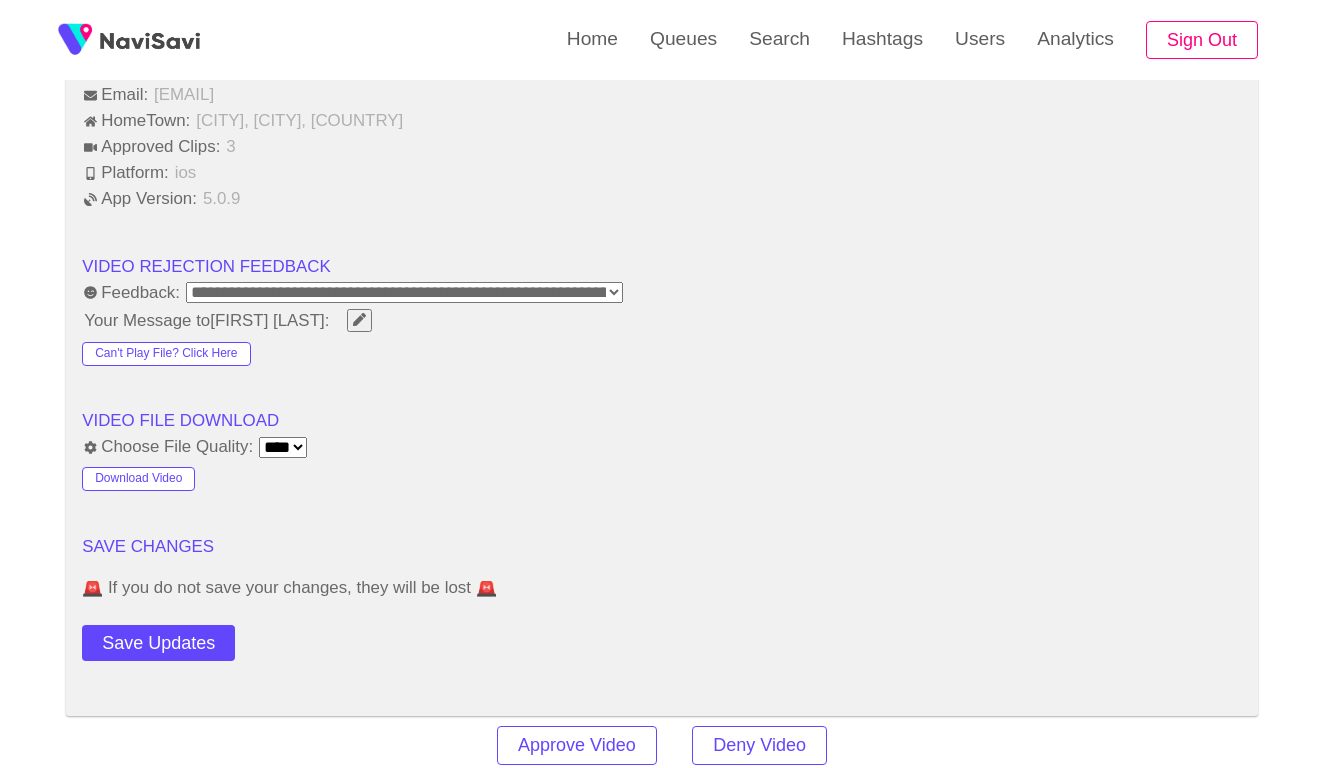 click on "**********" at bounding box center [662, -474] 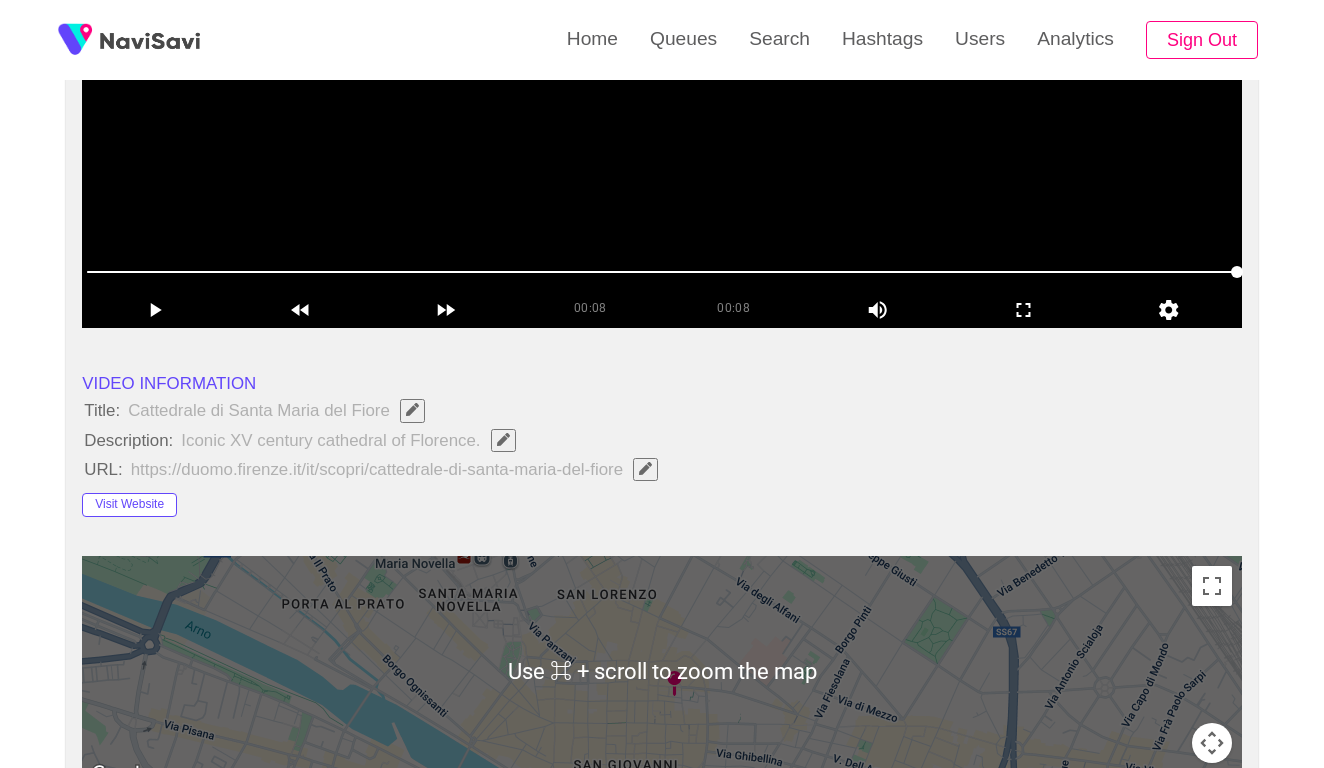 scroll, scrollTop: 356, scrollLeft: 0, axis: vertical 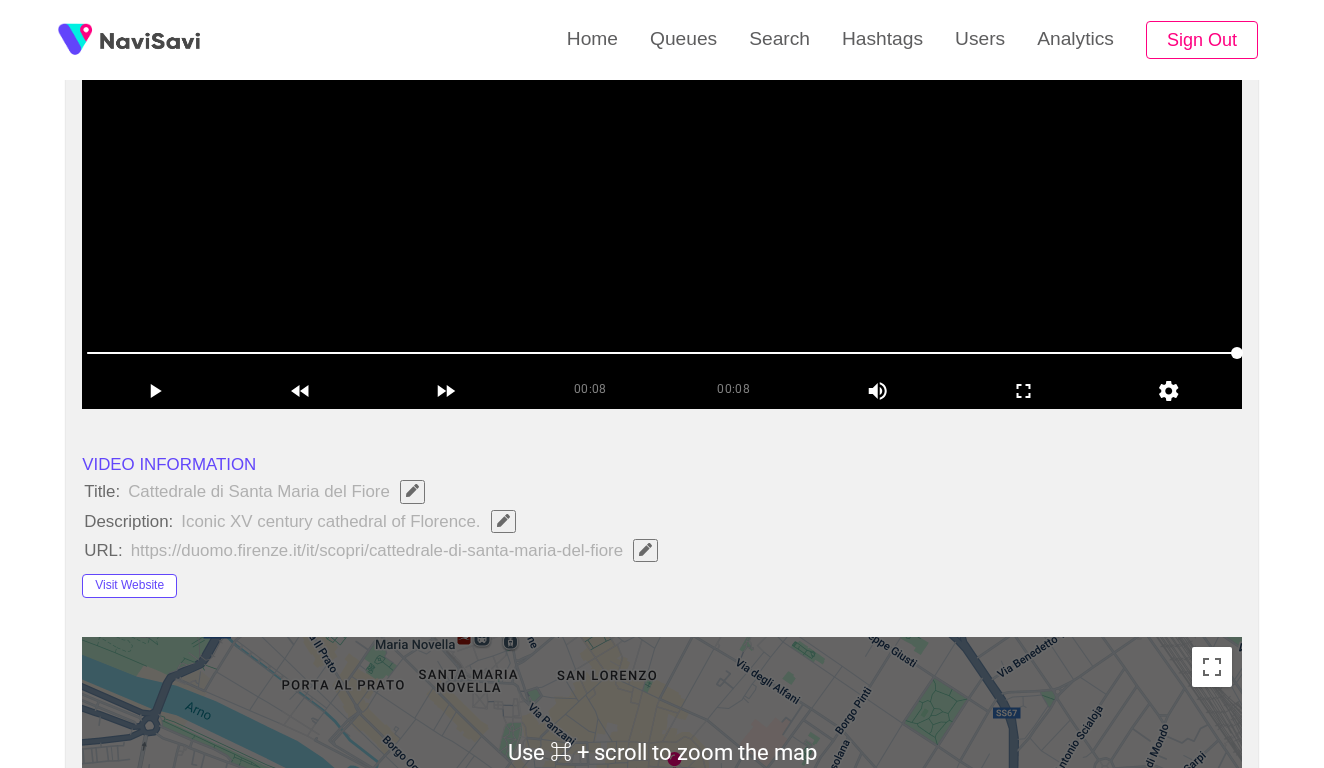 click at bounding box center (662, 159) 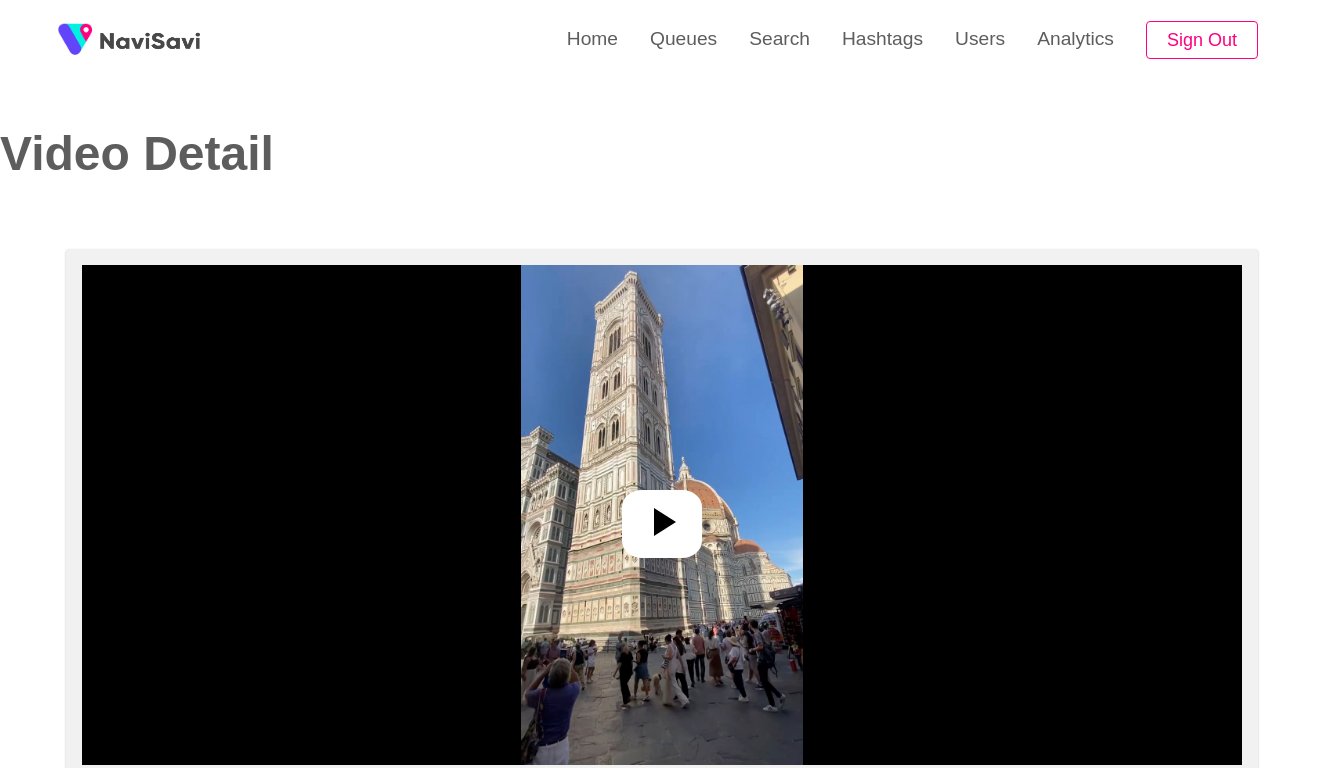 select on "****" 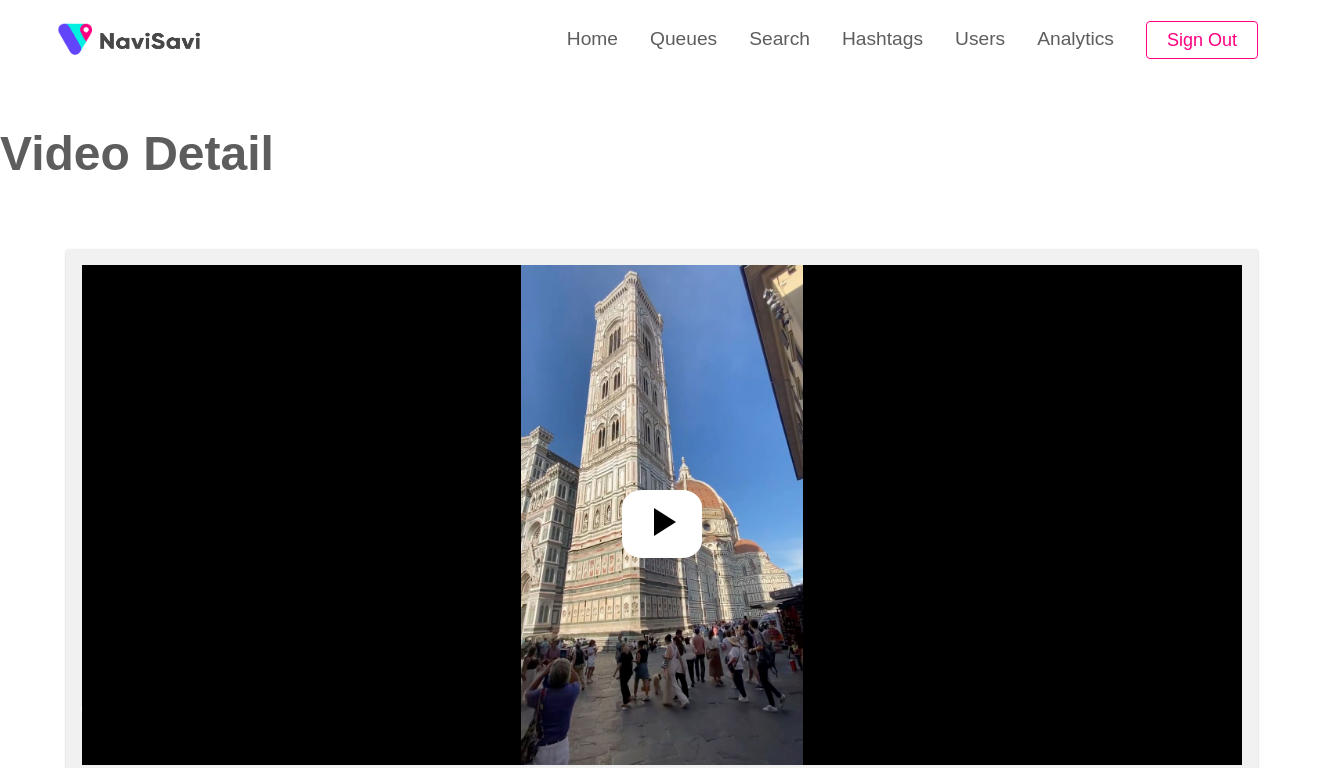 click at bounding box center [661, 515] 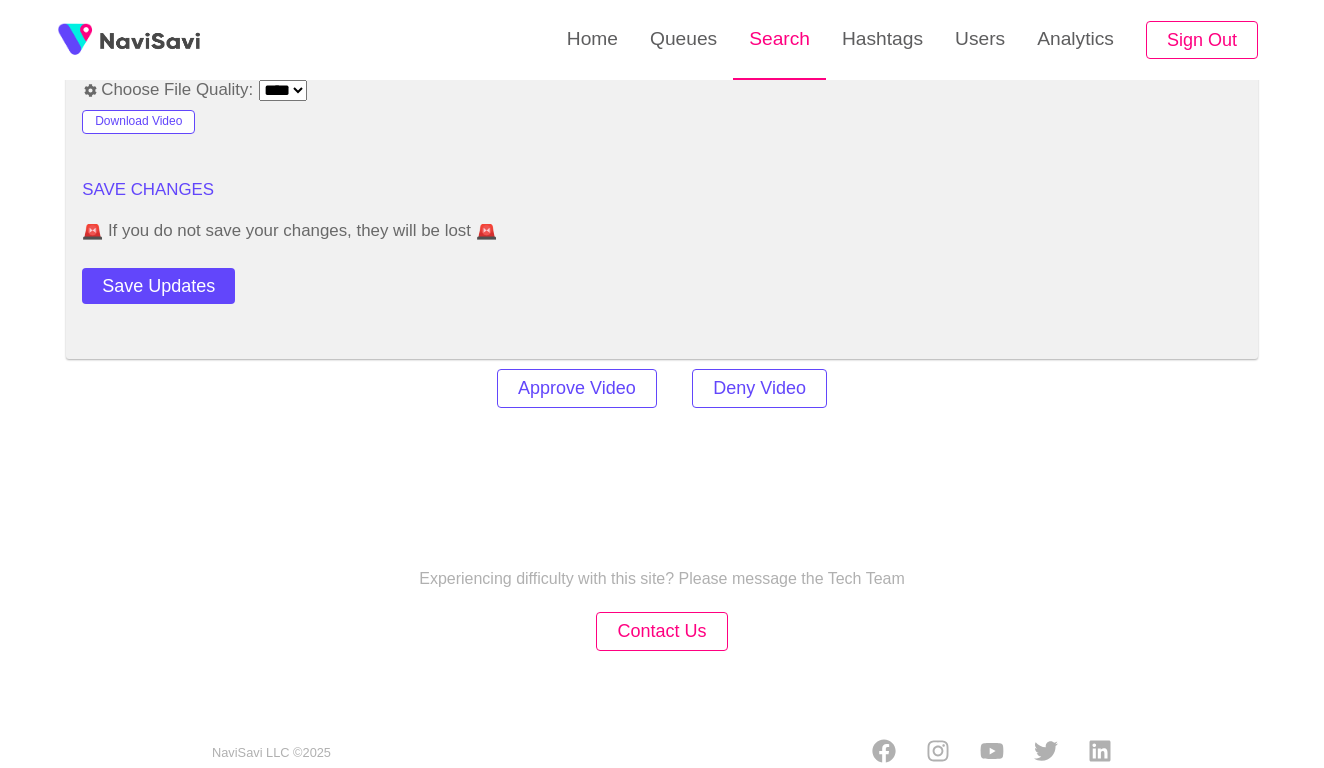 scroll, scrollTop: 2750, scrollLeft: 0, axis: vertical 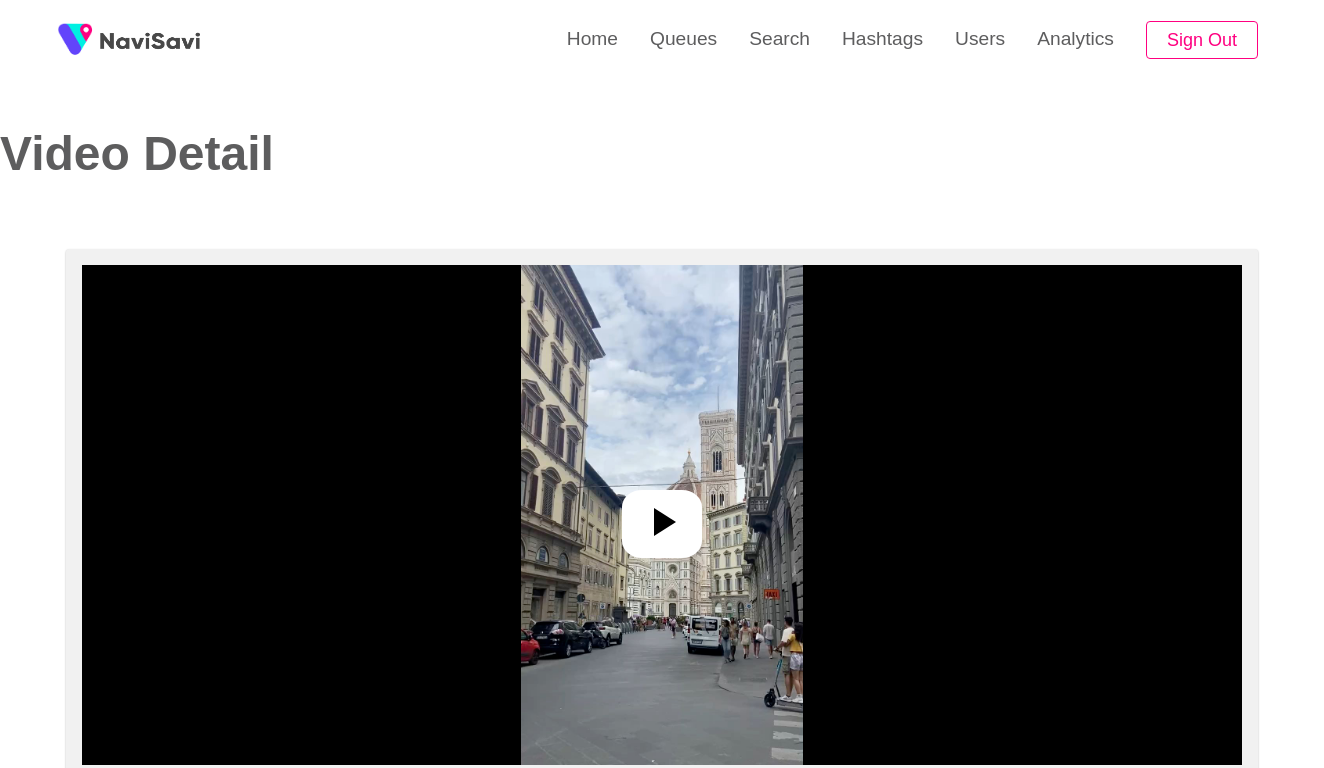 select on "**********" 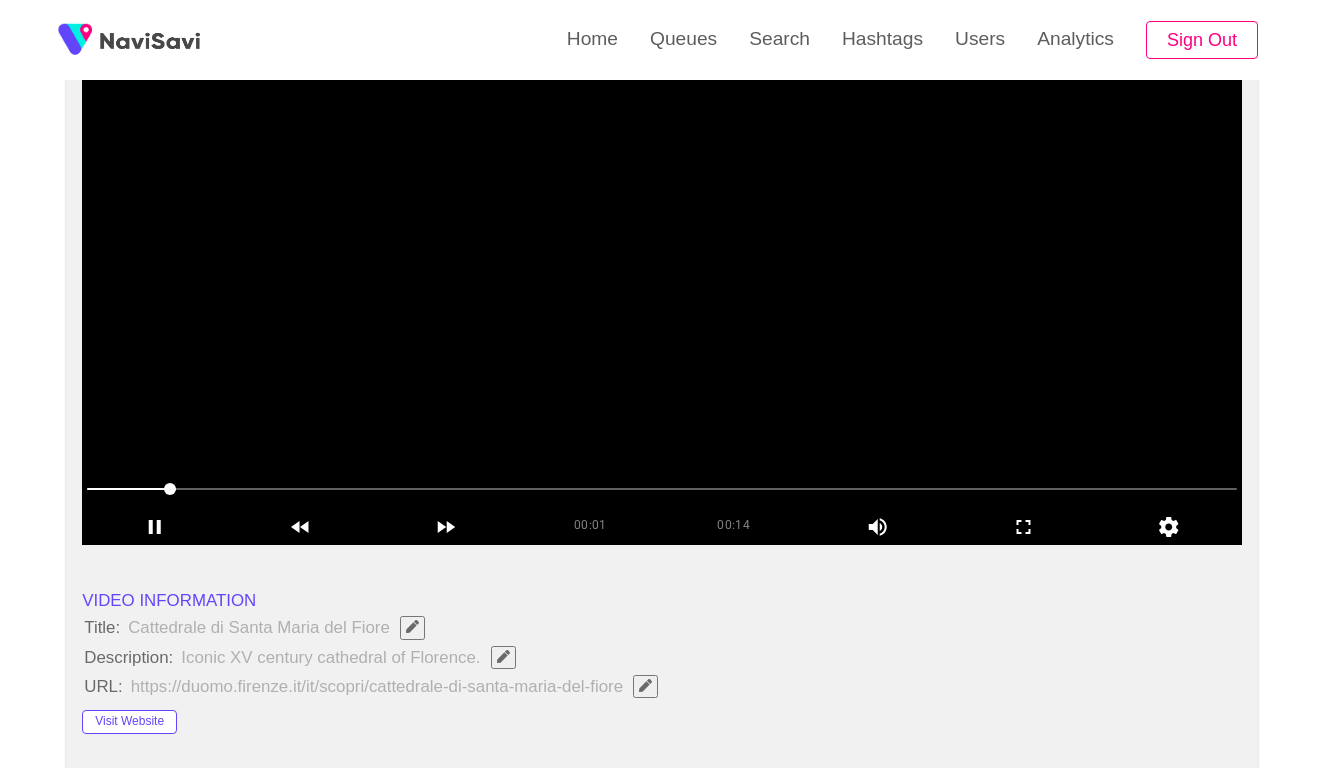 scroll, scrollTop: 221, scrollLeft: 0, axis: vertical 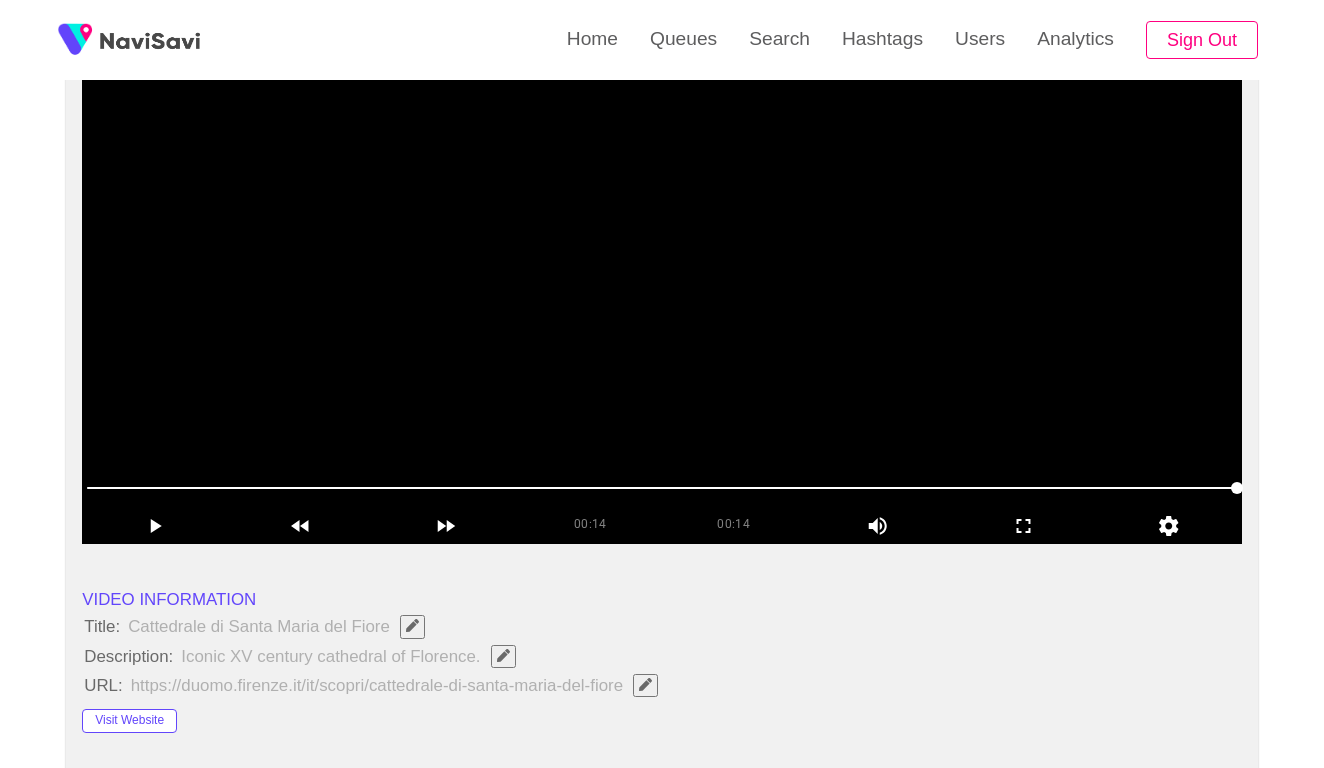 click at bounding box center [662, 294] 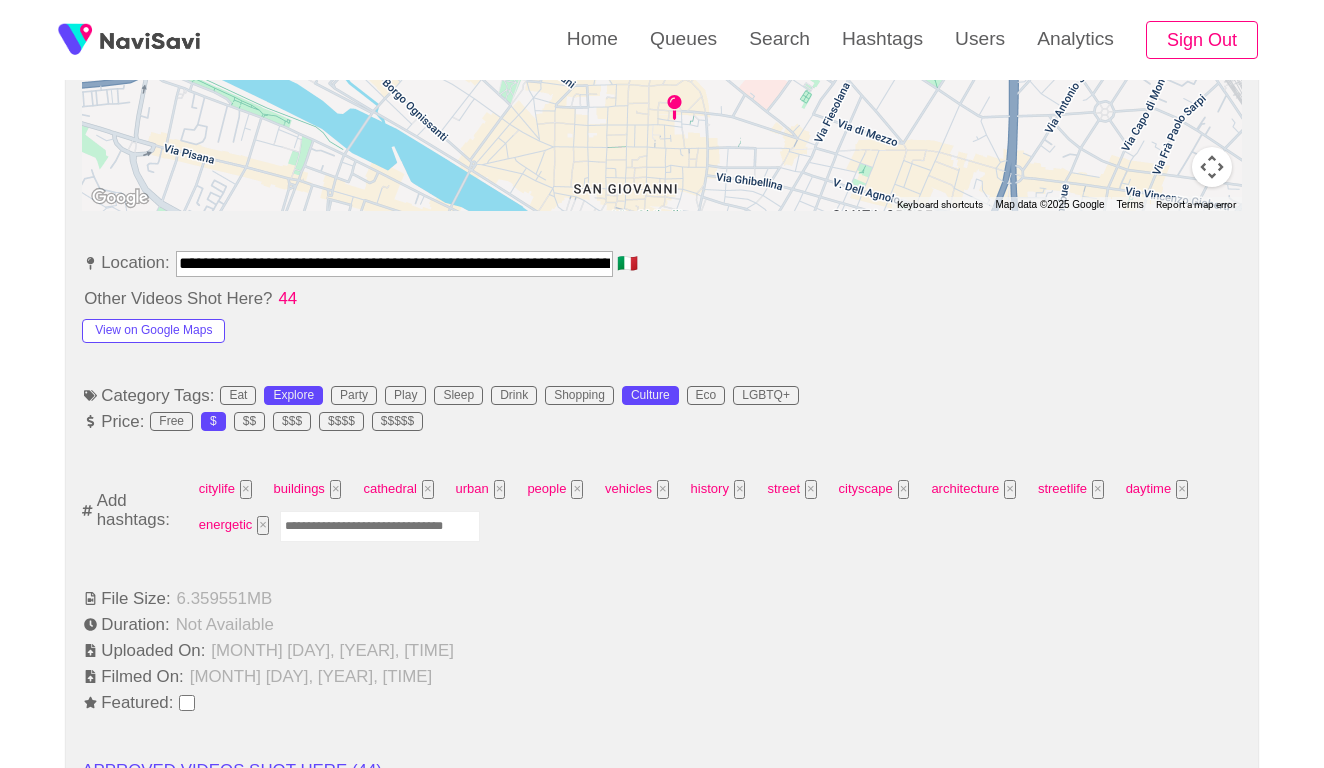 scroll, scrollTop: 1015, scrollLeft: 0, axis: vertical 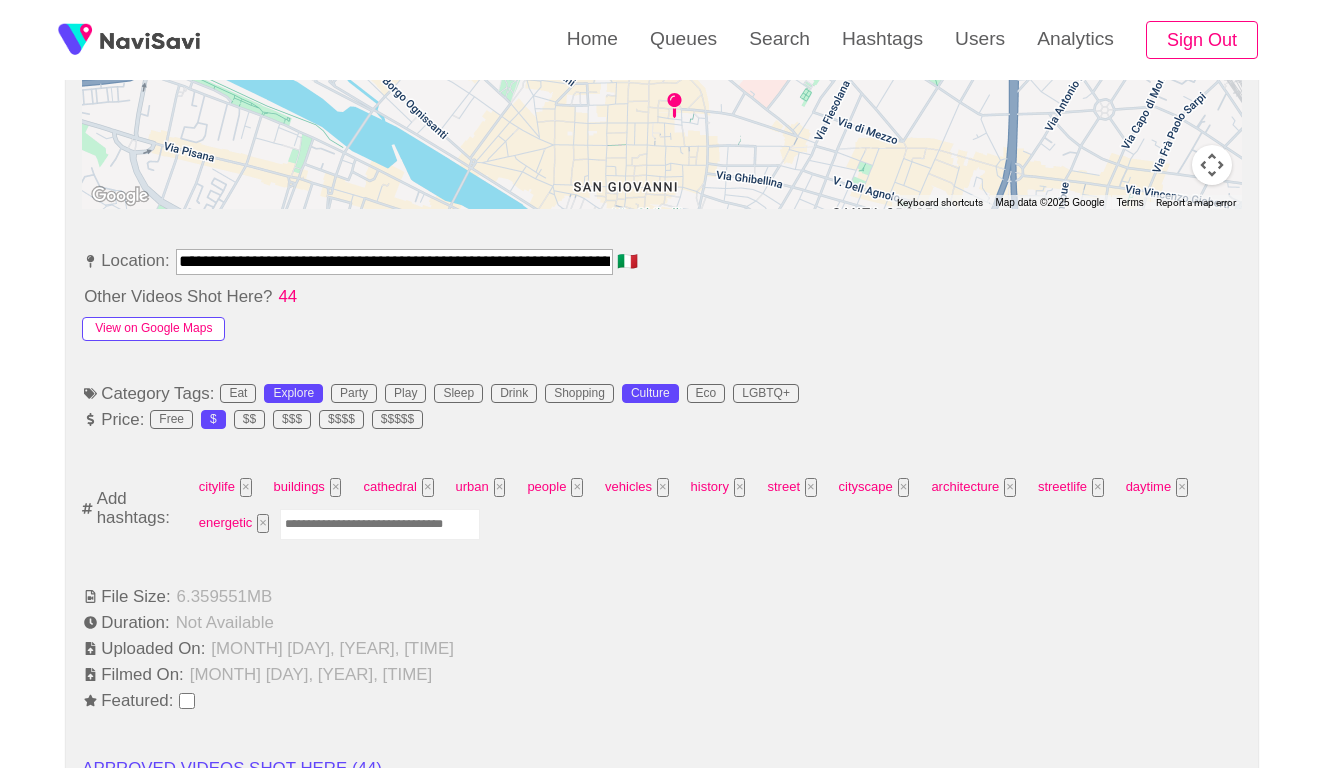 click on "View on Google Maps" at bounding box center (153, 329) 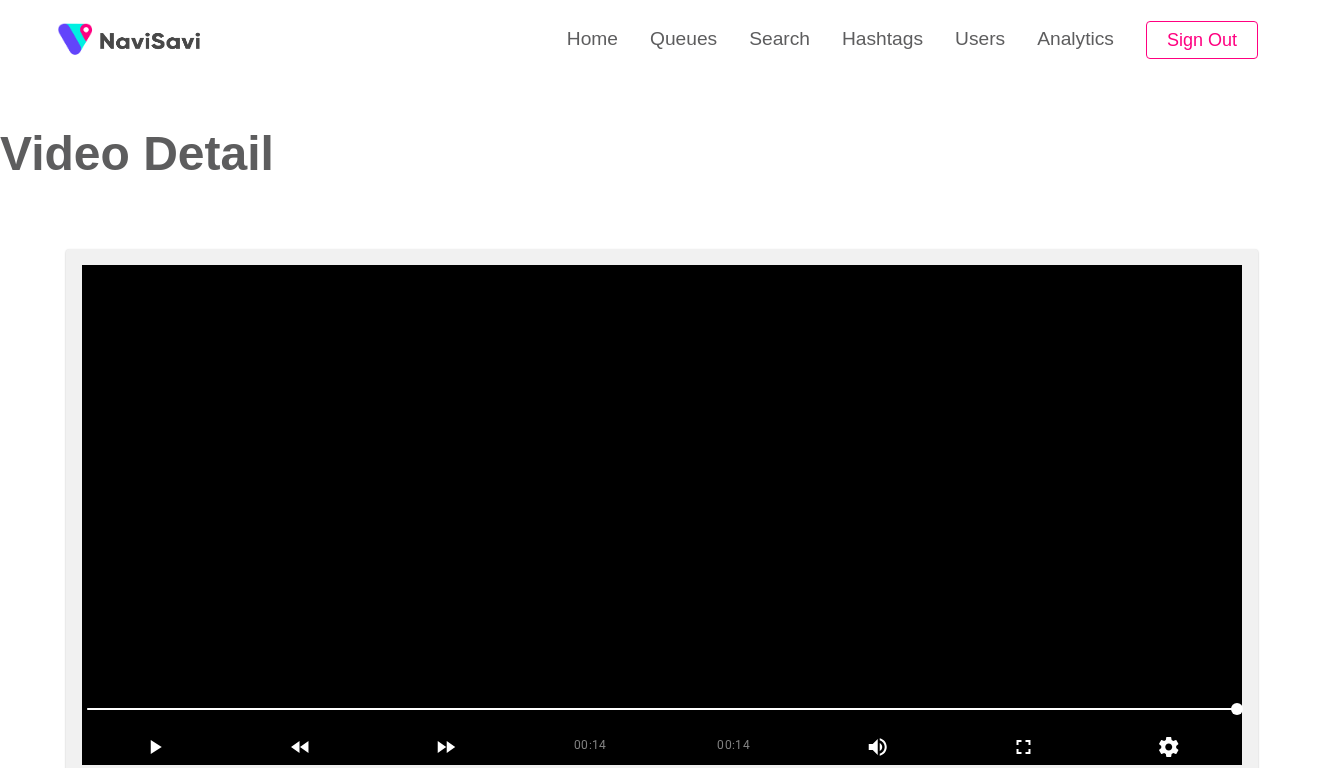 scroll, scrollTop: 0, scrollLeft: 0, axis: both 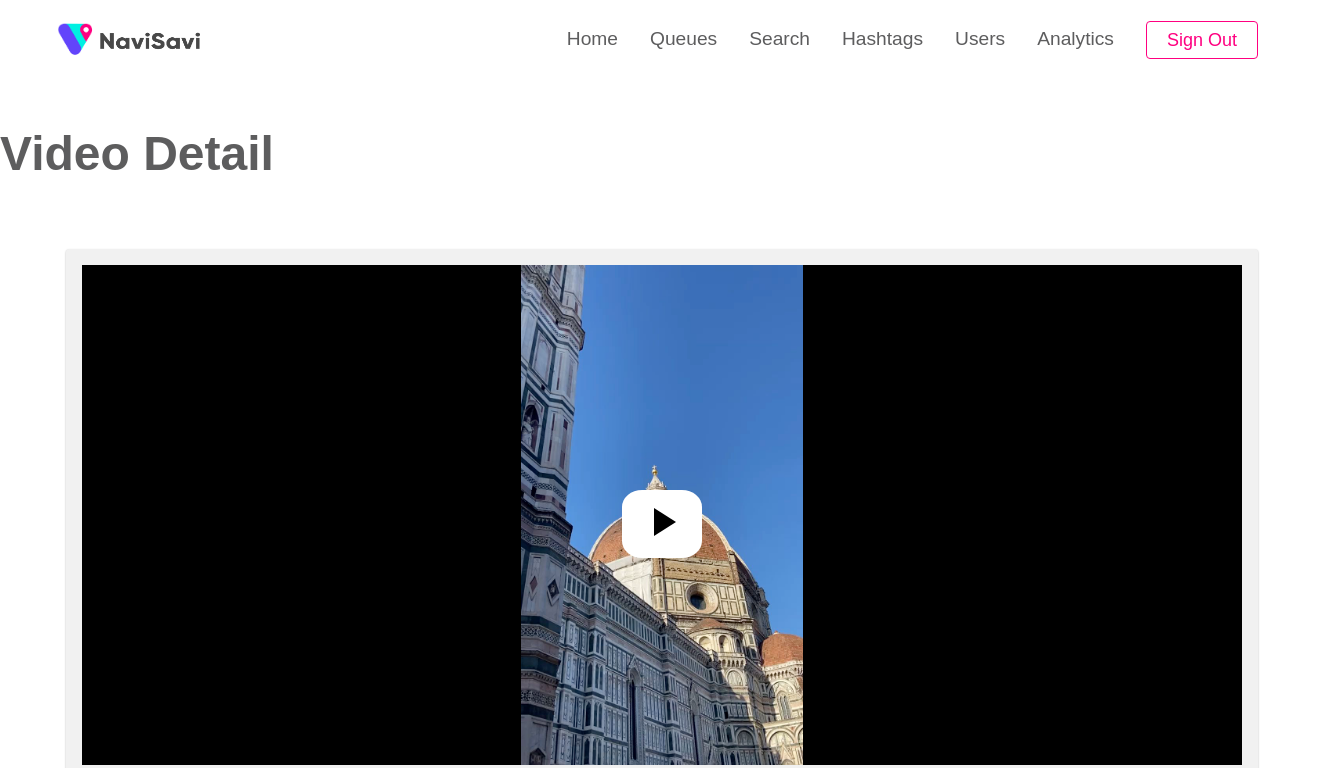 select on "**********" 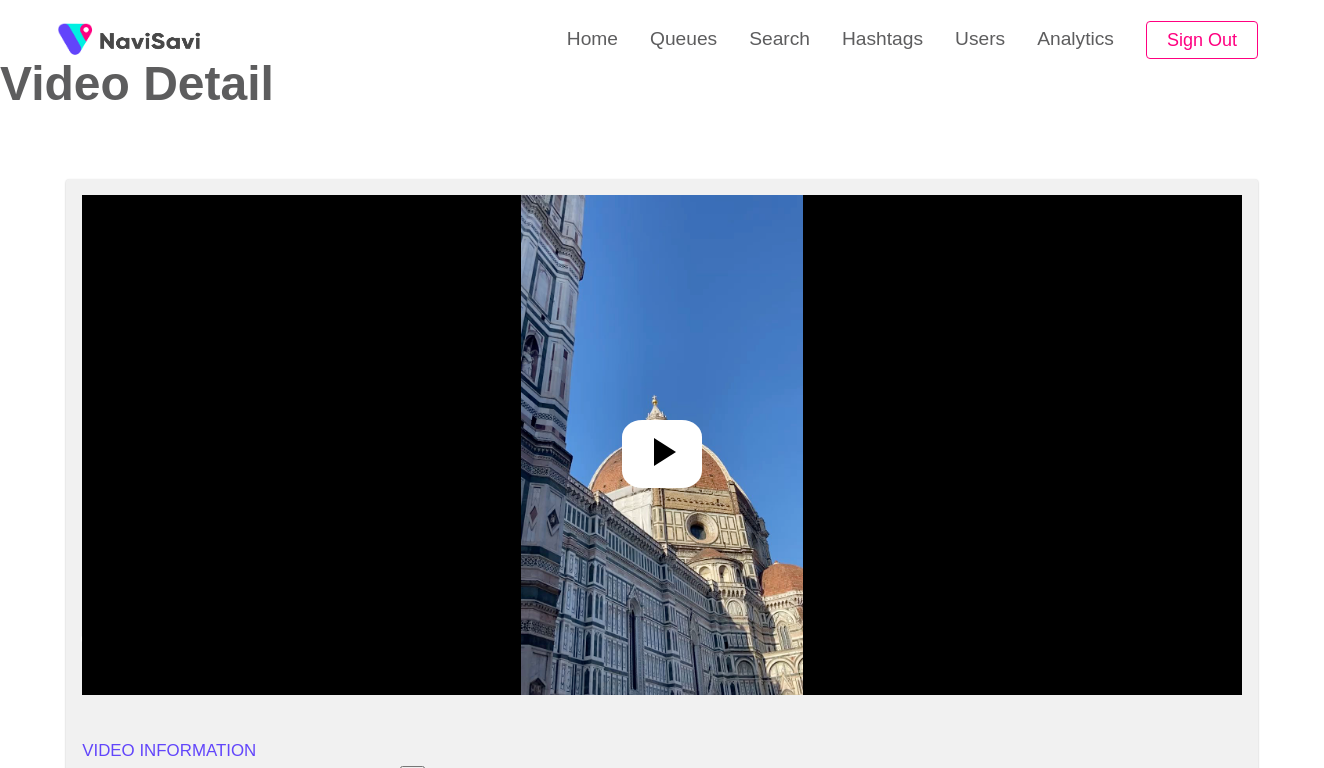 scroll, scrollTop: 89, scrollLeft: 0, axis: vertical 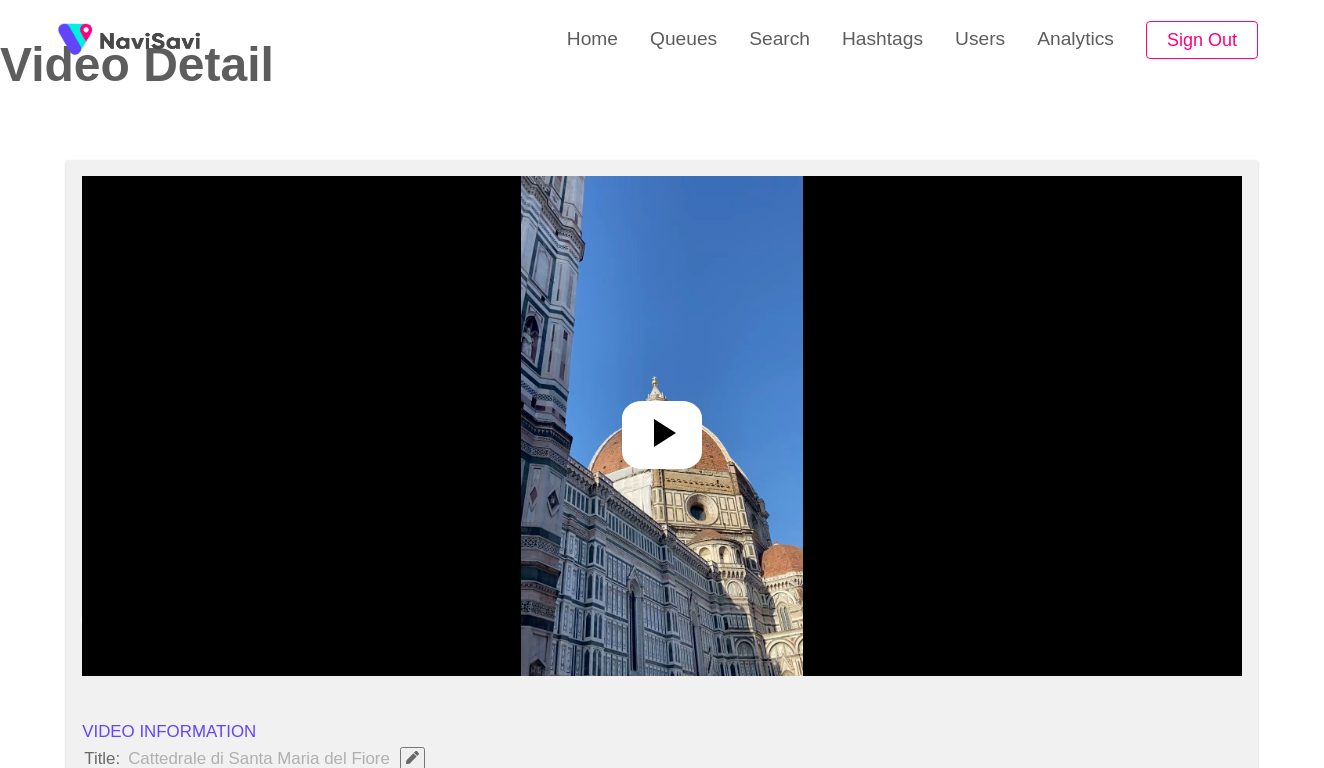 click at bounding box center [661, 426] 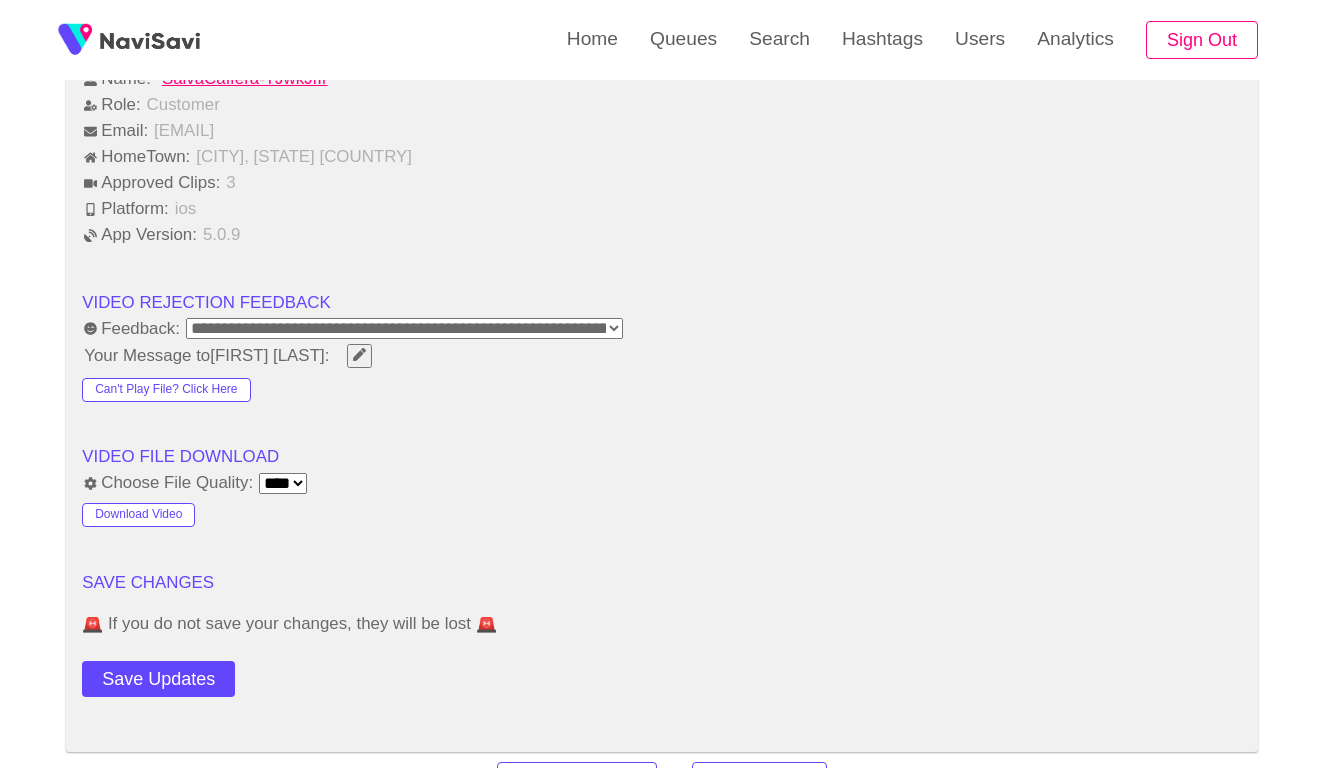 scroll, scrollTop: 2445, scrollLeft: 0, axis: vertical 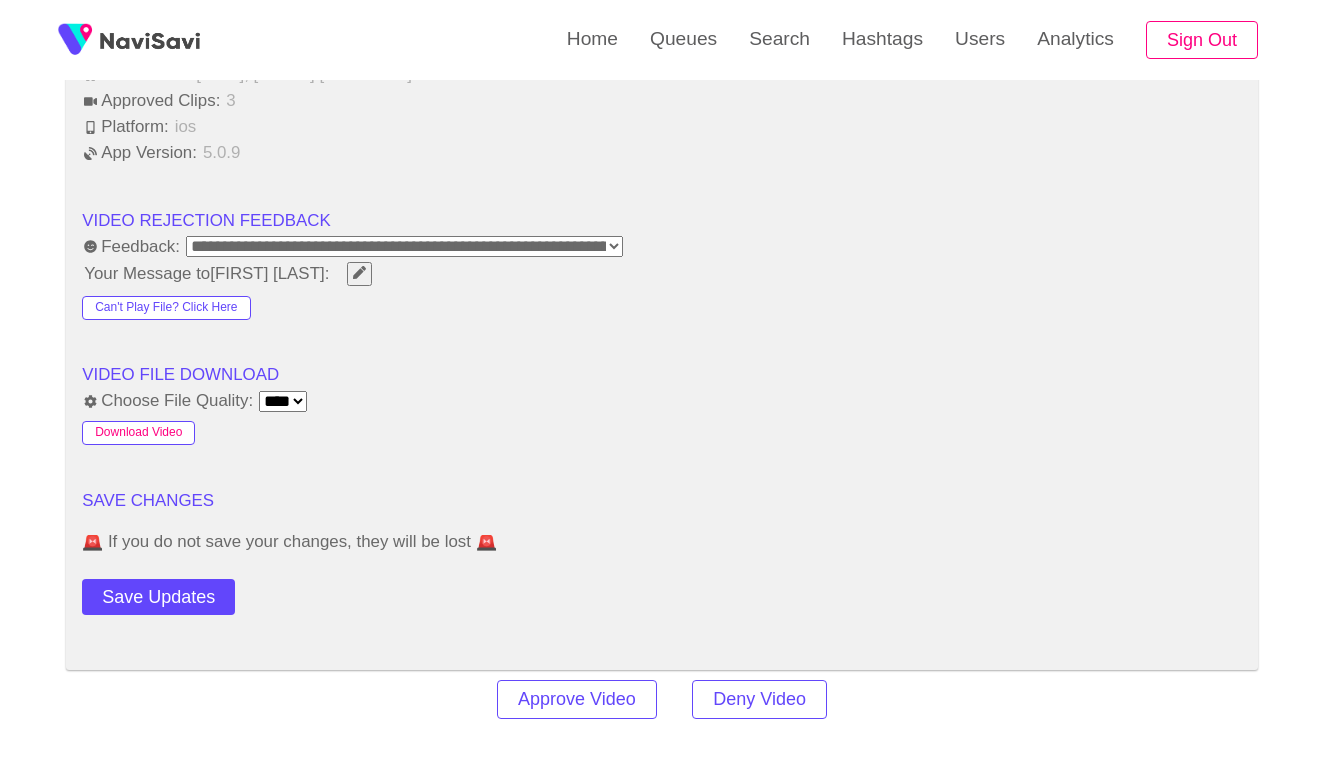 click on "Download Video" at bounding box center [138, 433] 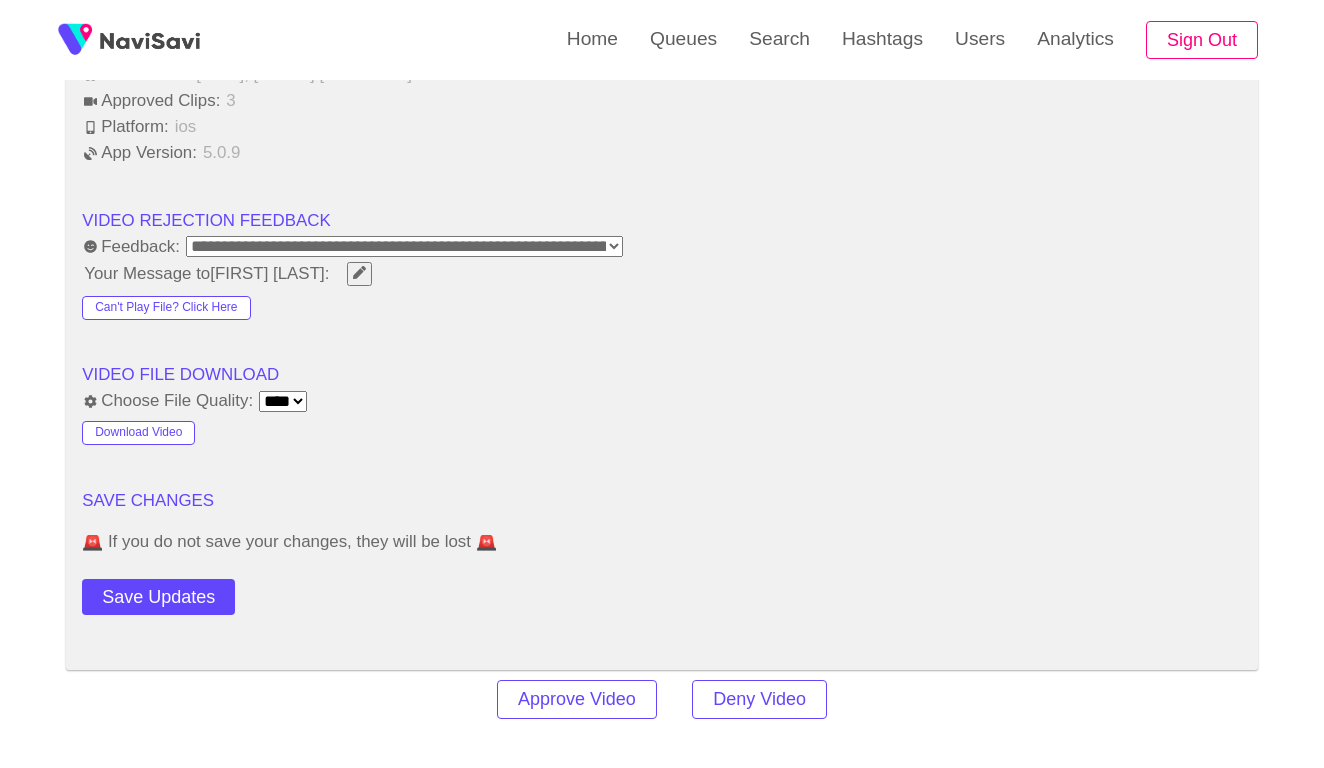 click on "**********" at bounding box center (662, -523) 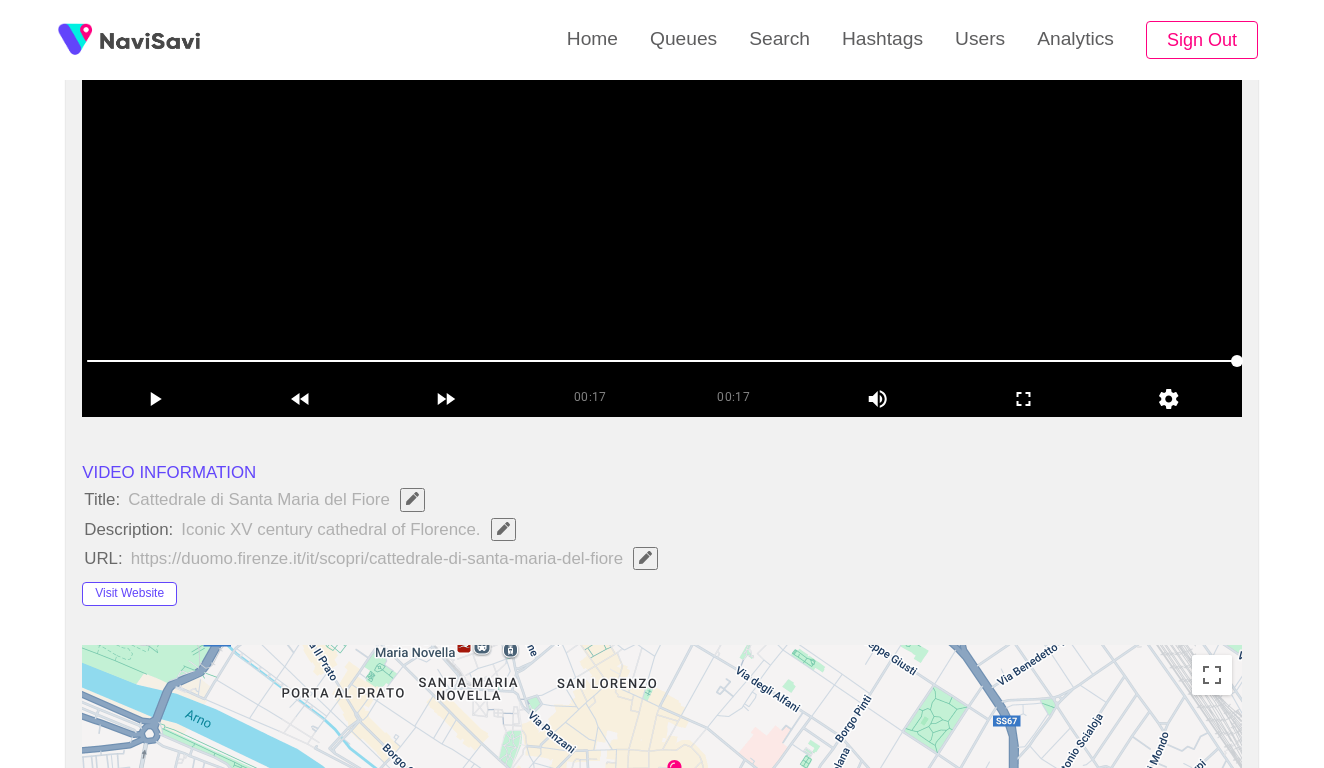 scroll, scrollTop: 346, scrollLeft: 0, axis: vertical 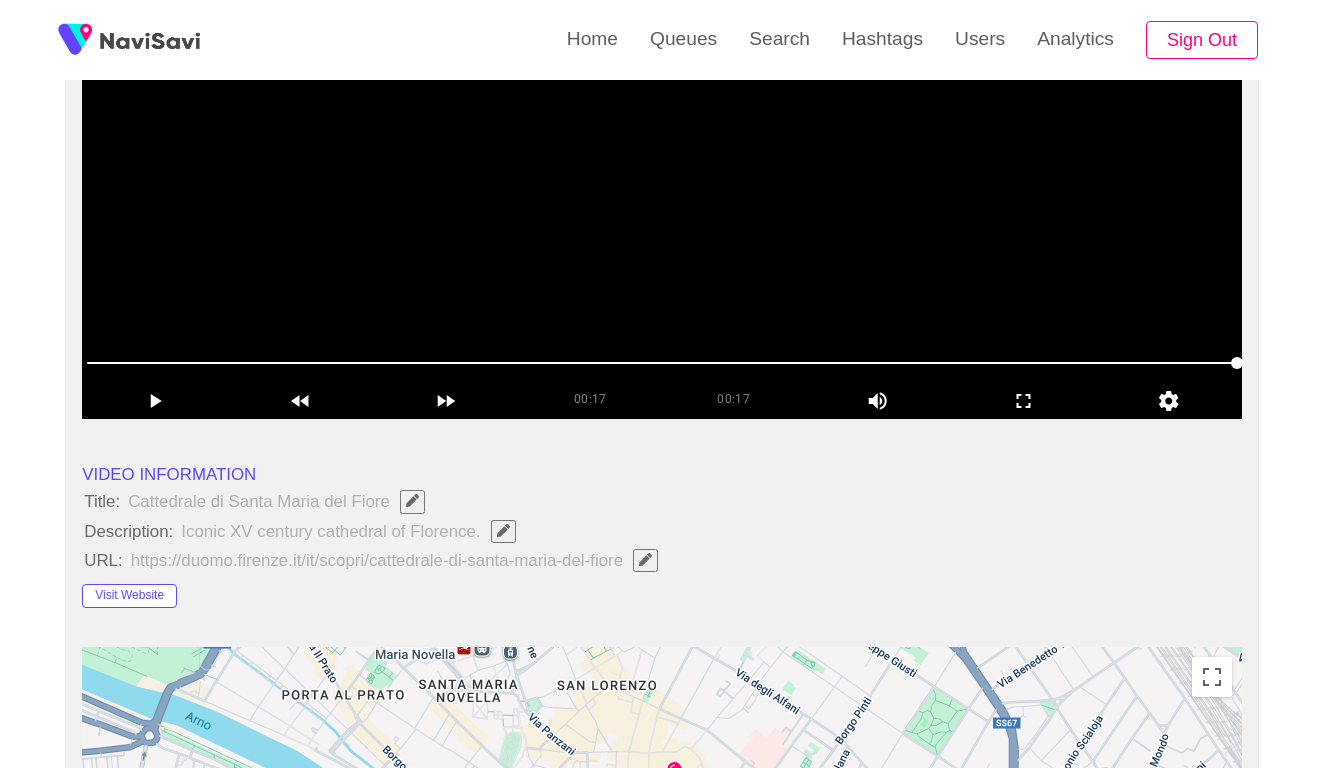 click at bounding box center (662, 169) 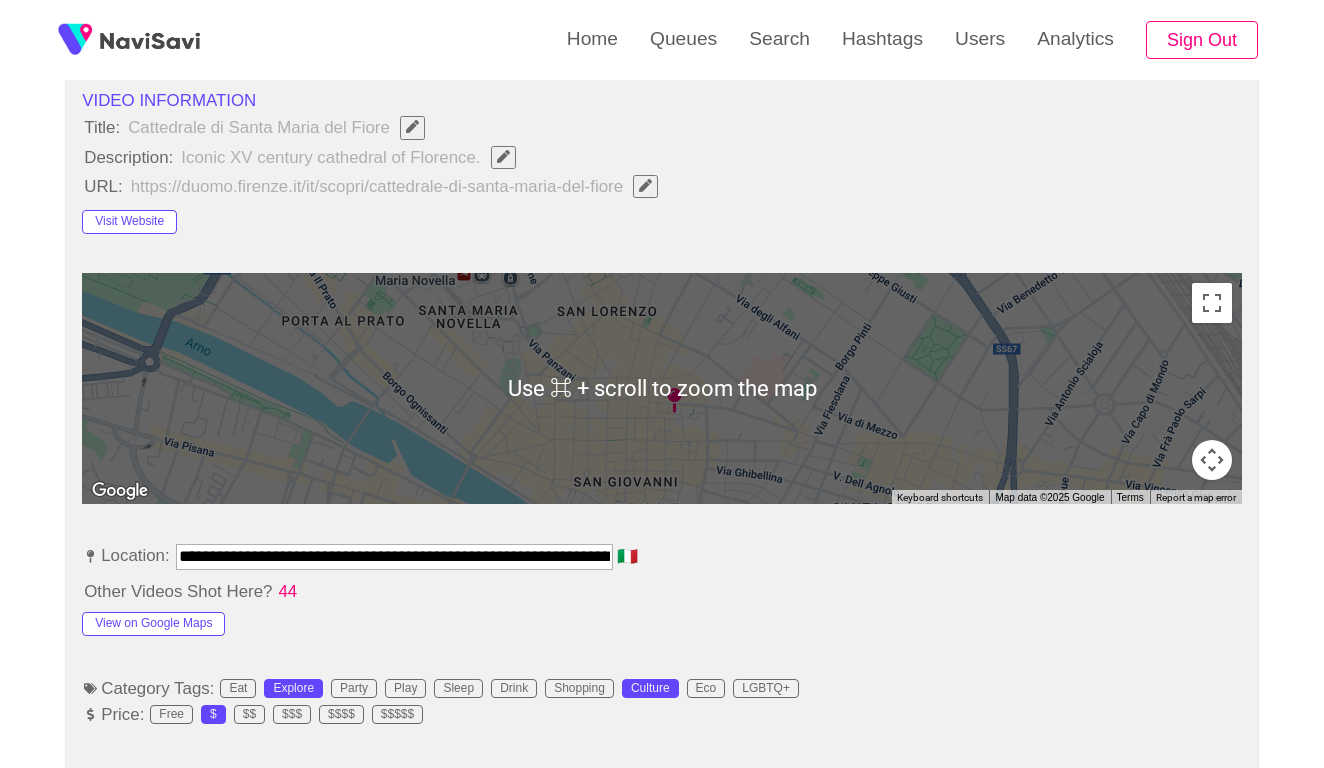 scroll, scrollTop: 750, scrollLeft: 0, axis: vertical 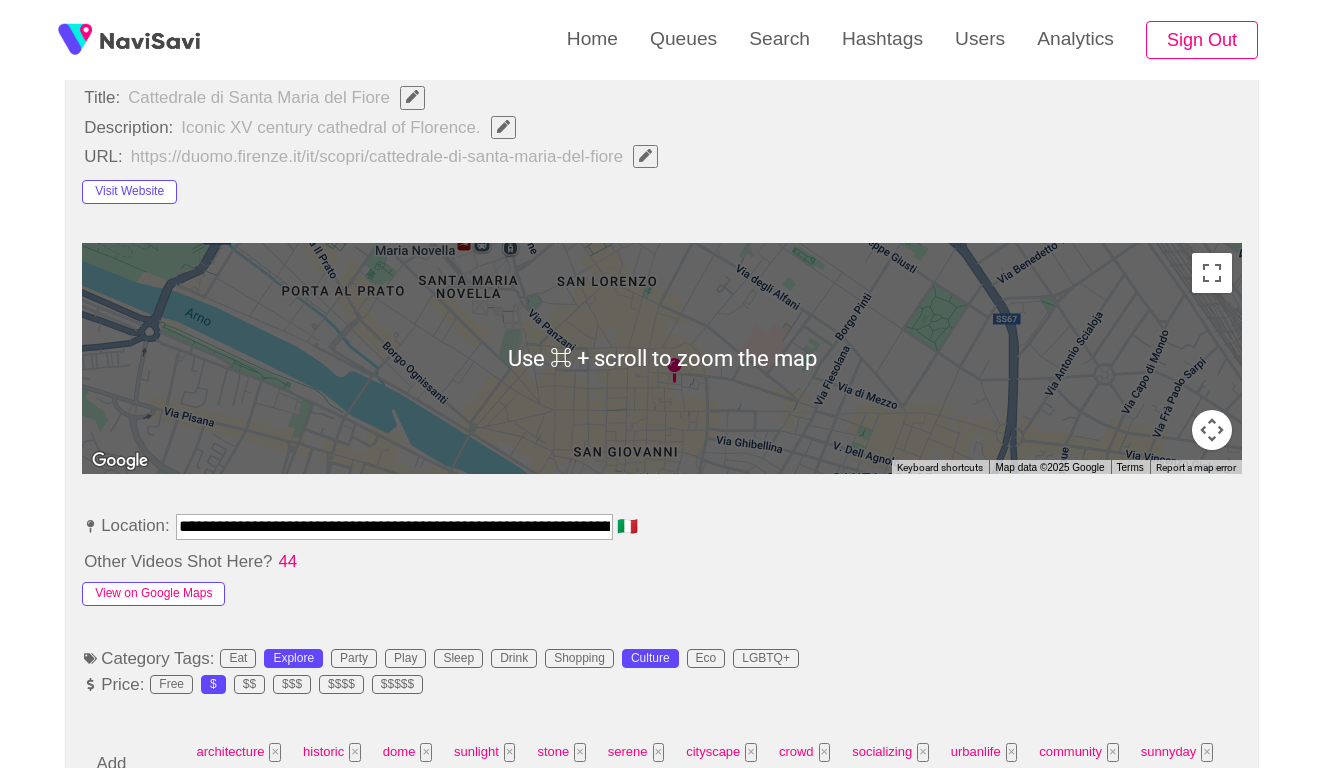 click on "View on Google Maps" at bounding box center [153, 594] 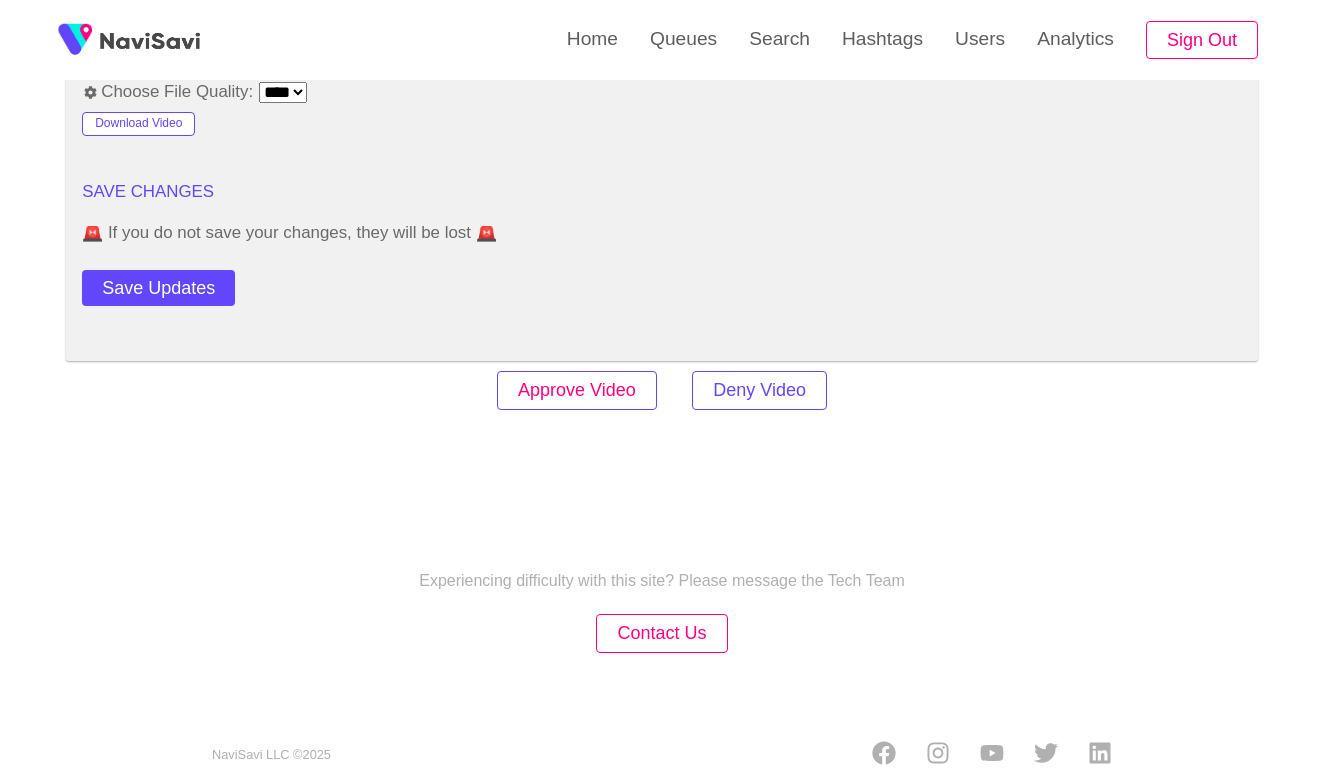 scroll, scrollTop: 2753, scrollLeft: 0, axis: vertical 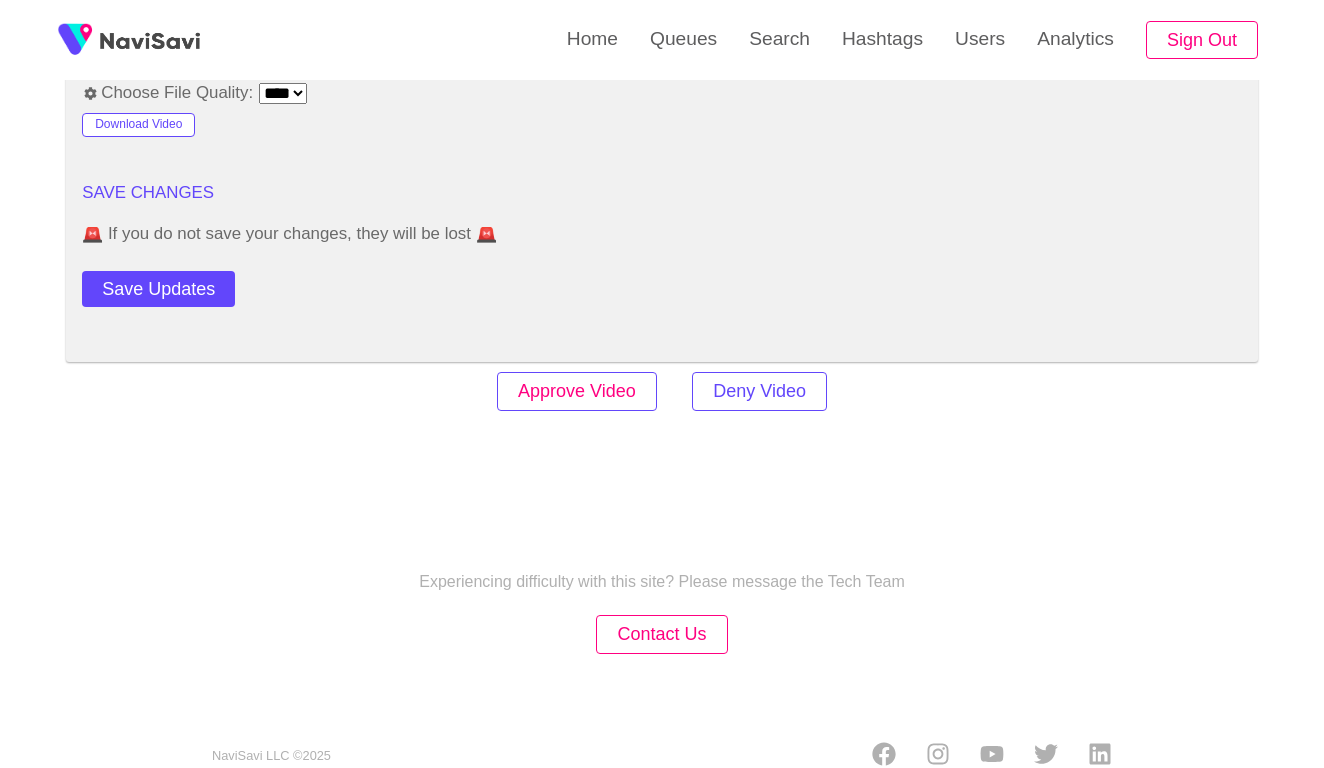click on "Approve Video" at bounding box center [577, 391] 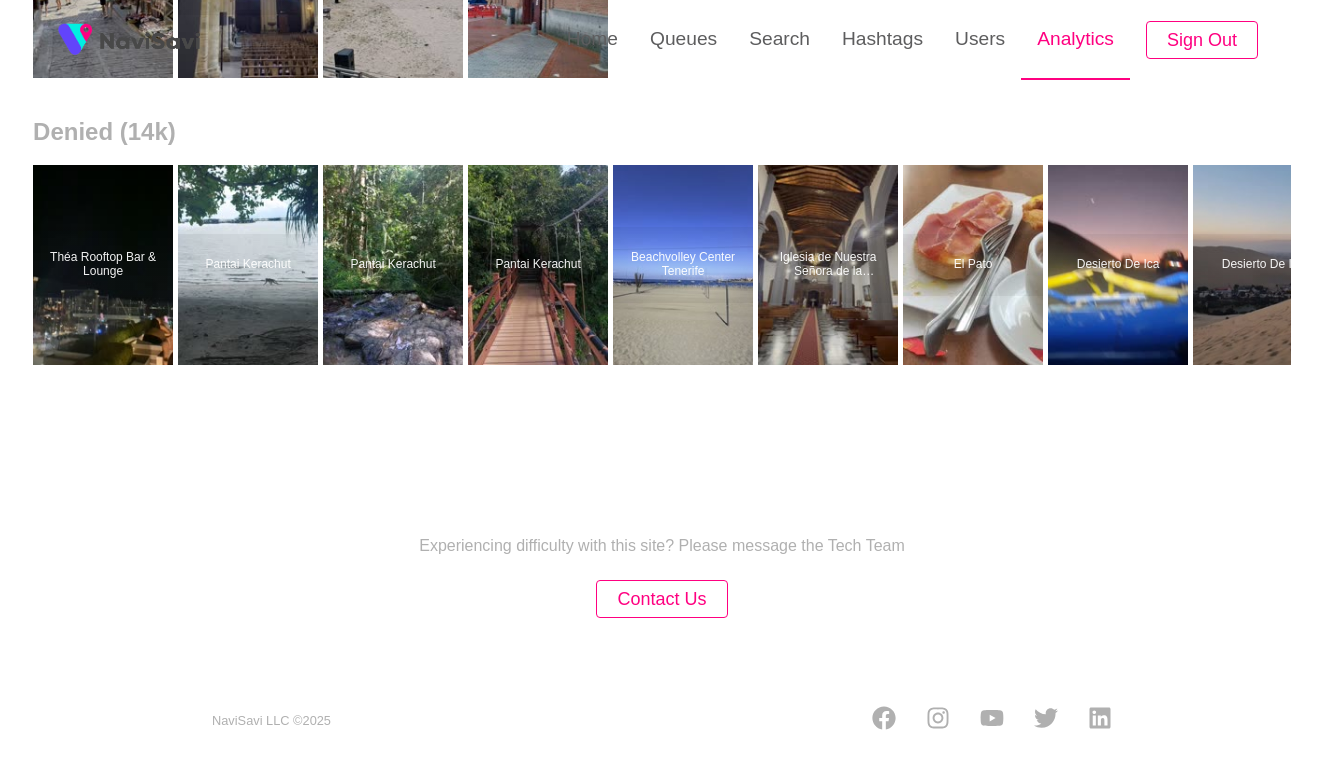 scroll, scrollTop: 0, scrollLeft: 0, axis: both 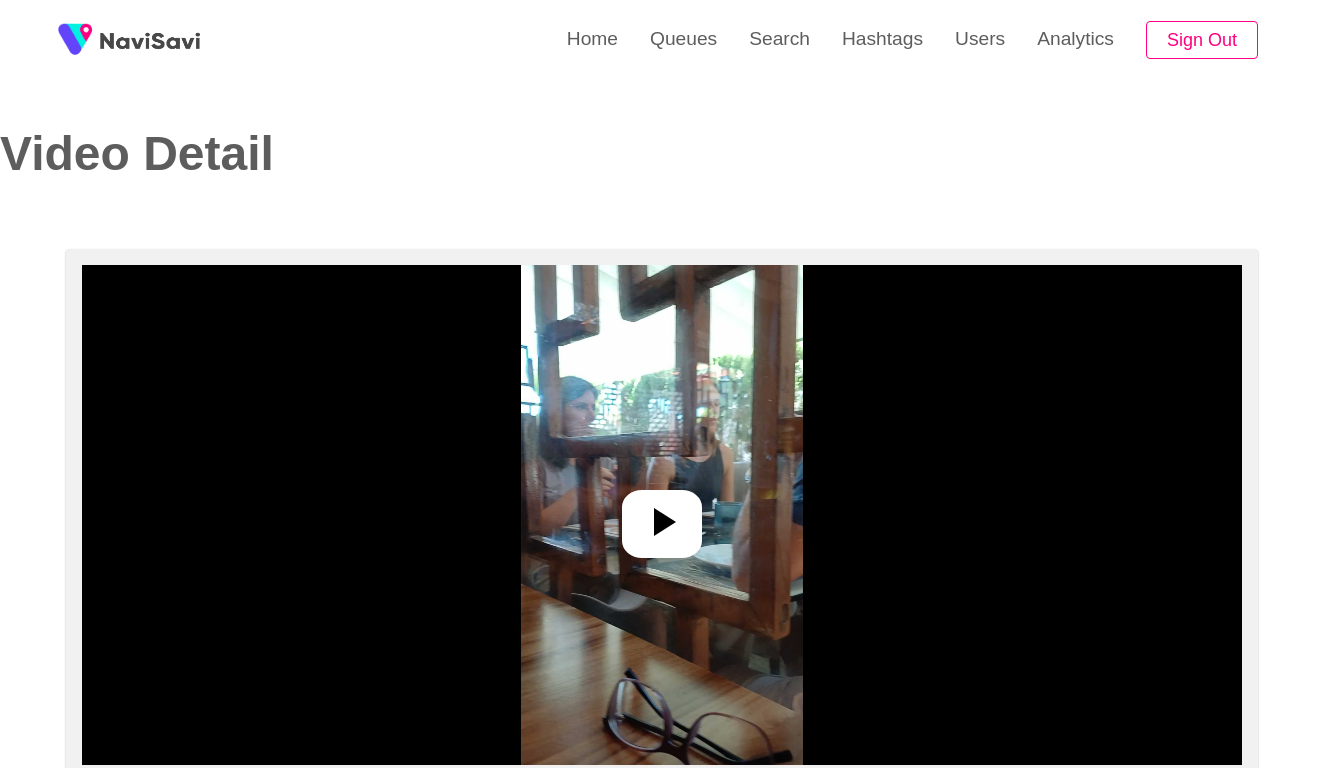 select on "**********" 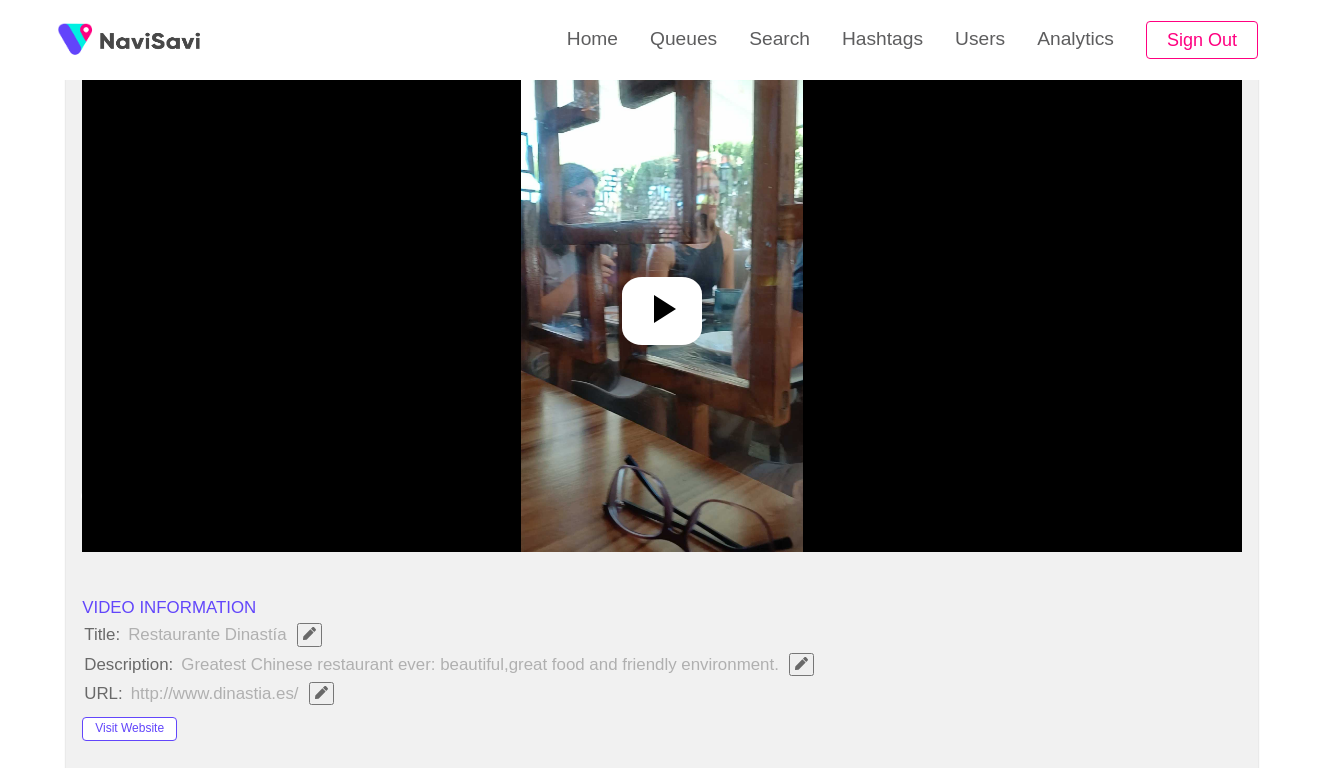 scroll, scrollTop: 213, scrollLeft: 0, axis: vertical 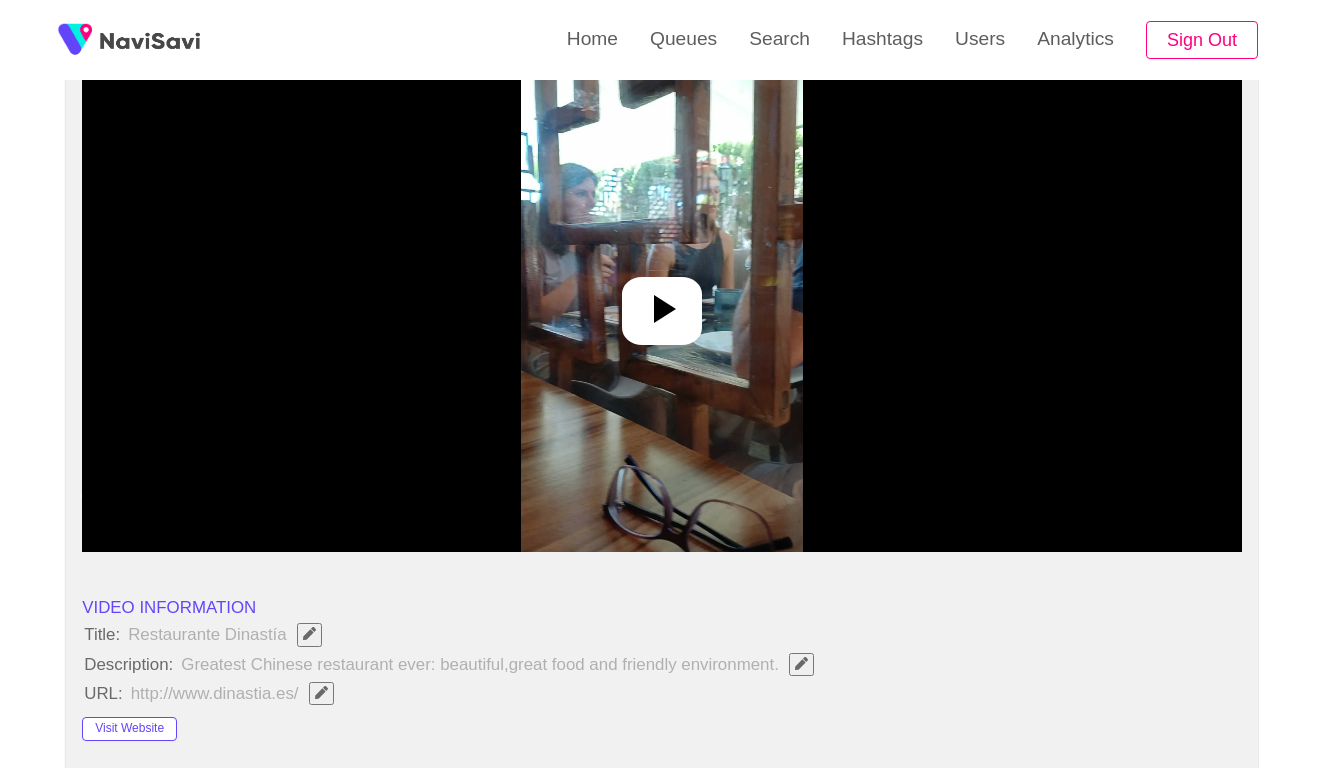 click at bounding box center (661, 302) 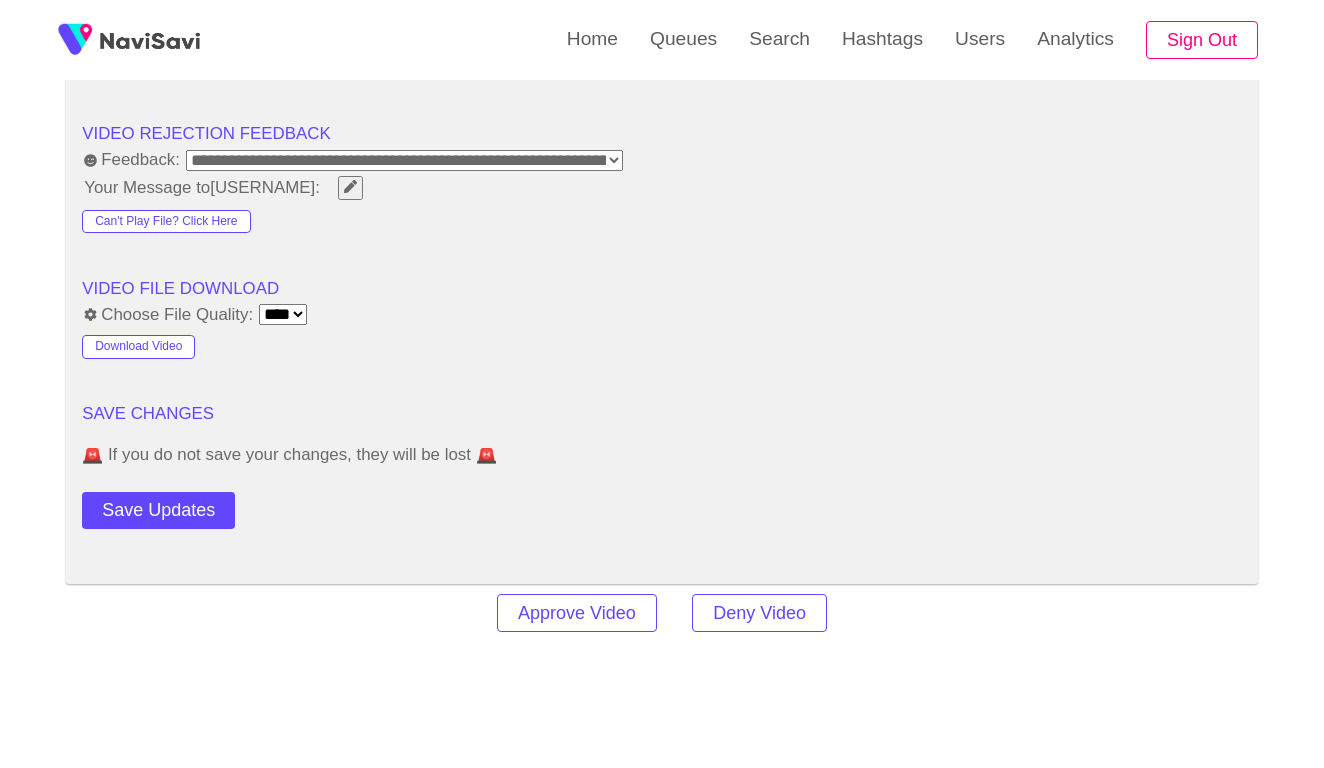 scroll, scrollTop: 1932, scrollLeft: 0, axis: vertical 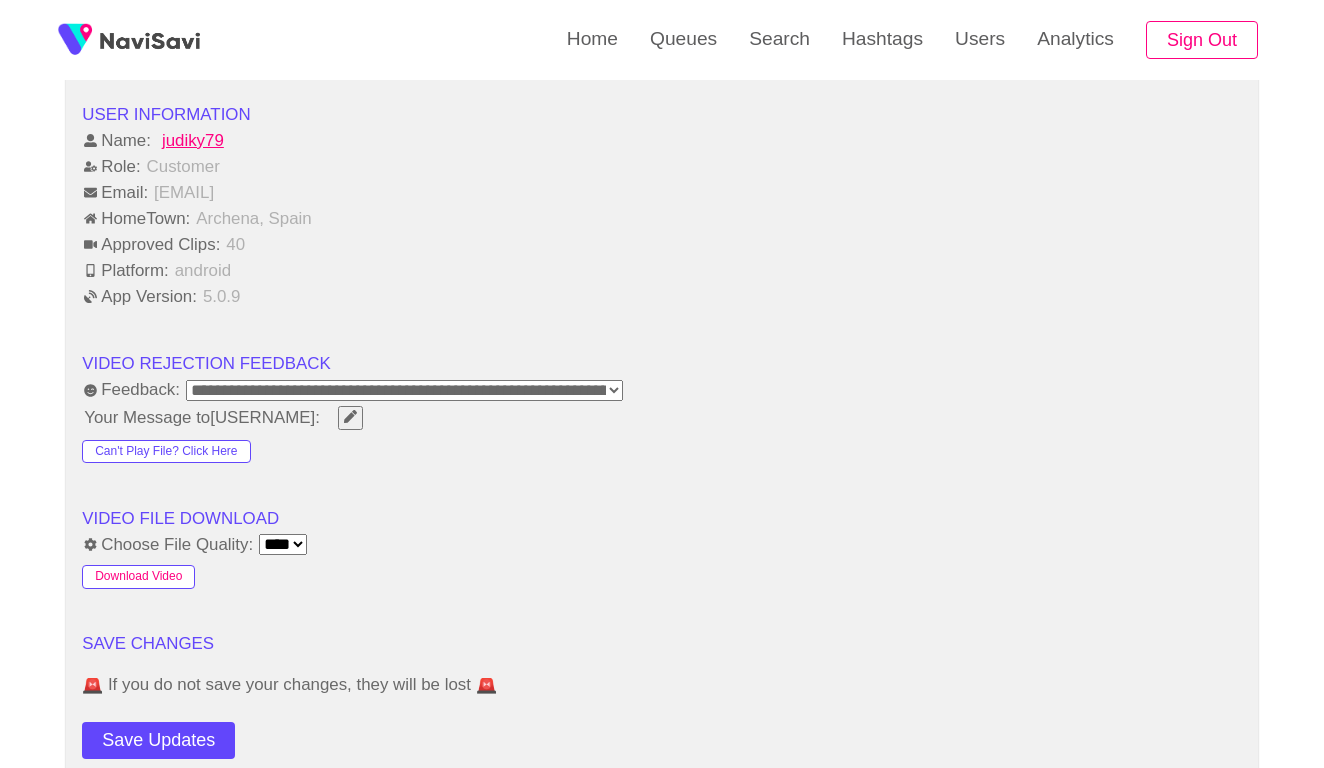 click on "Download Video" at bounding box center [138, 577] 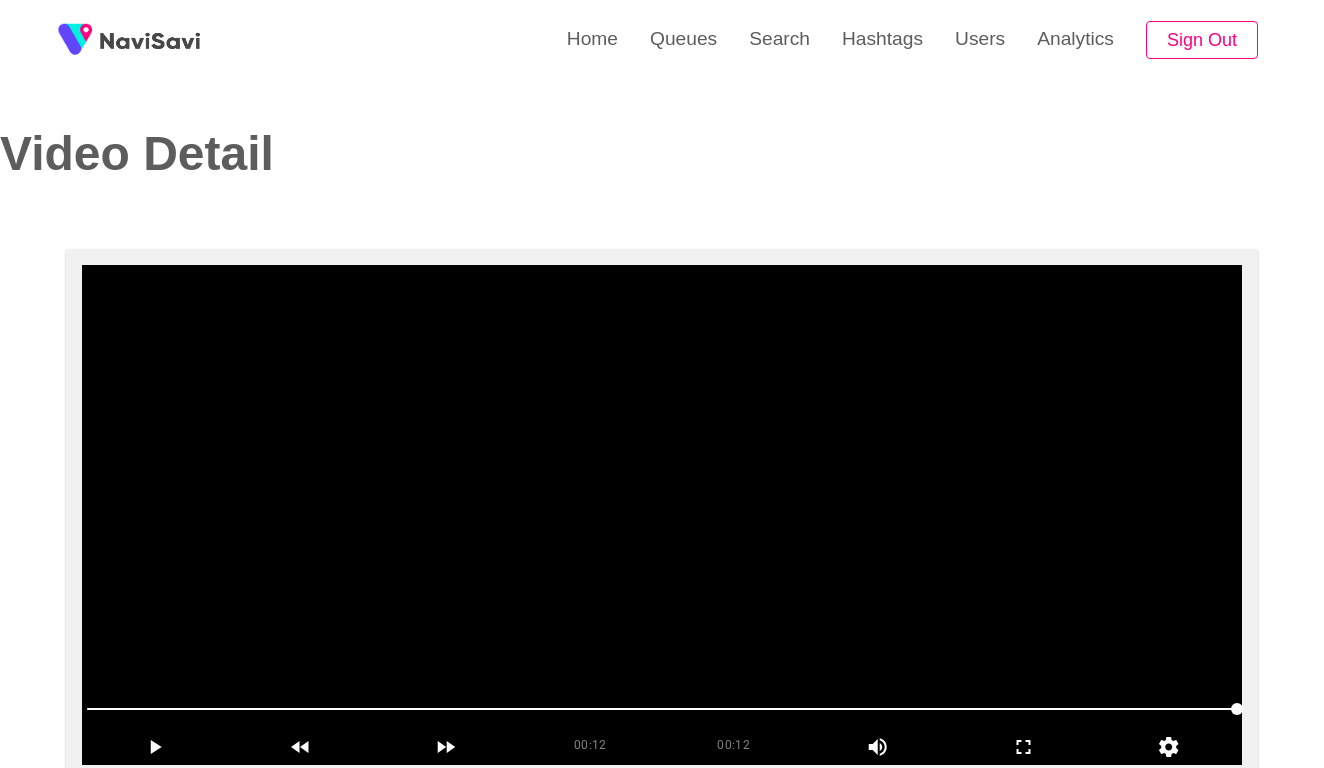 scroll, scrollTop: 0, scrollLeft: 0, axis: both 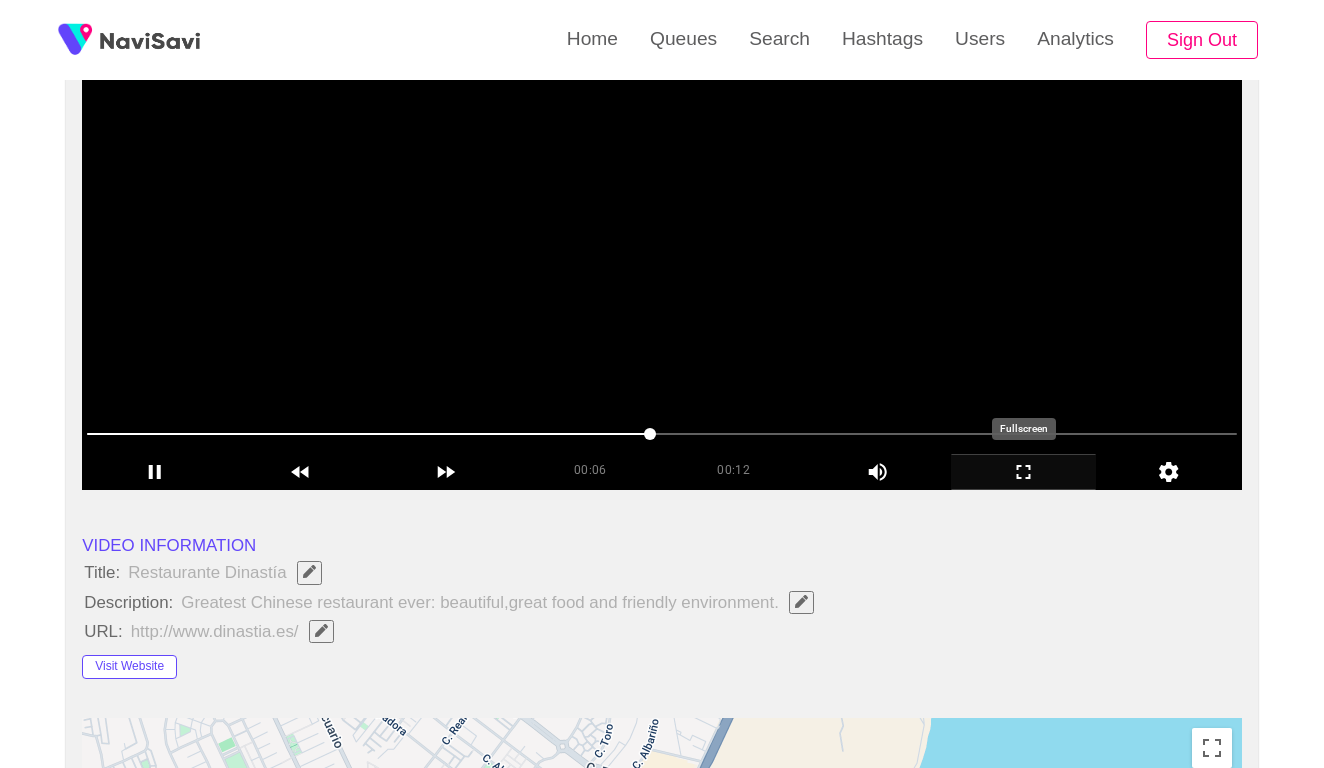 click 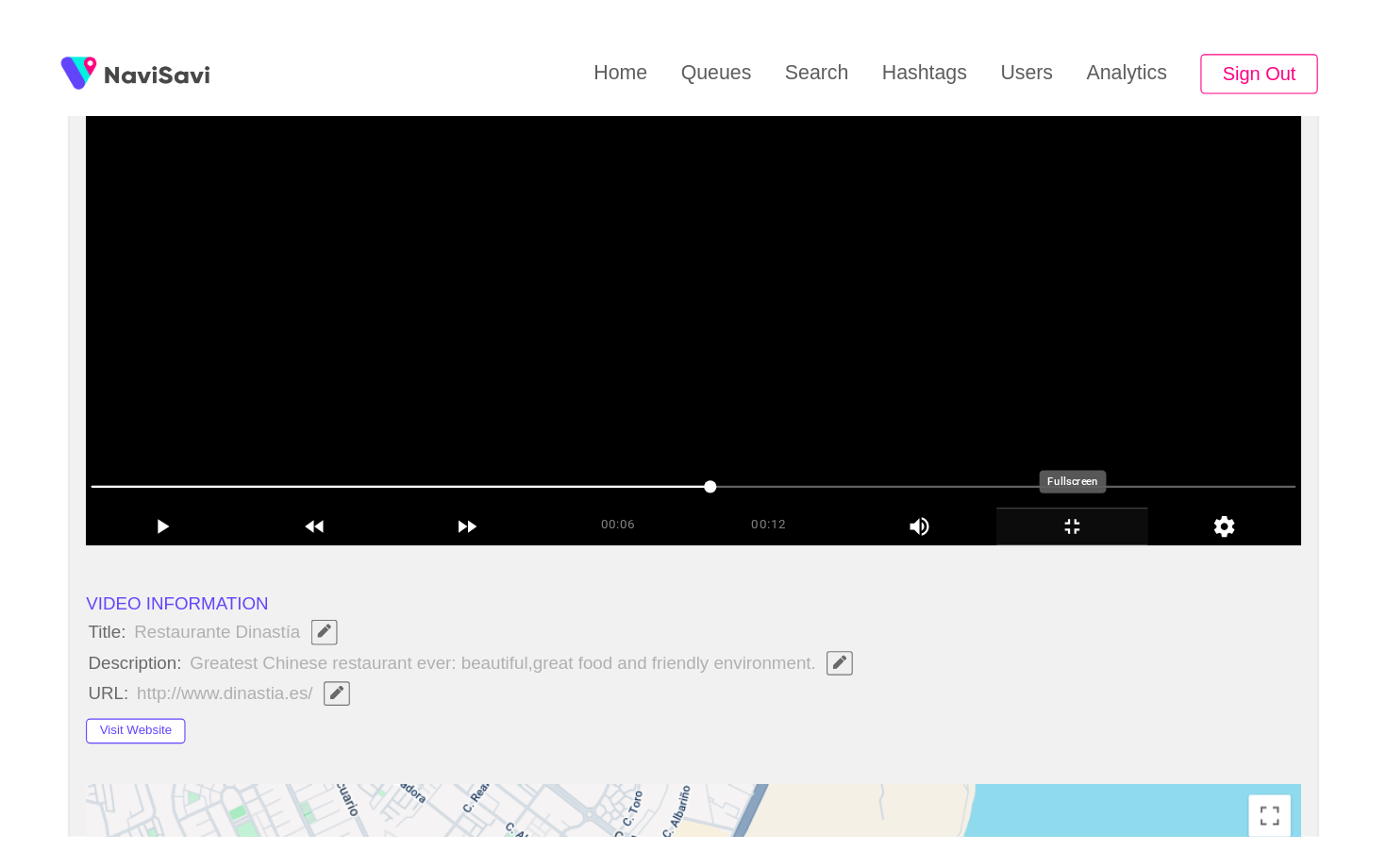 scroll, scrollTop: 0, scrollLeft: 0, axis: both 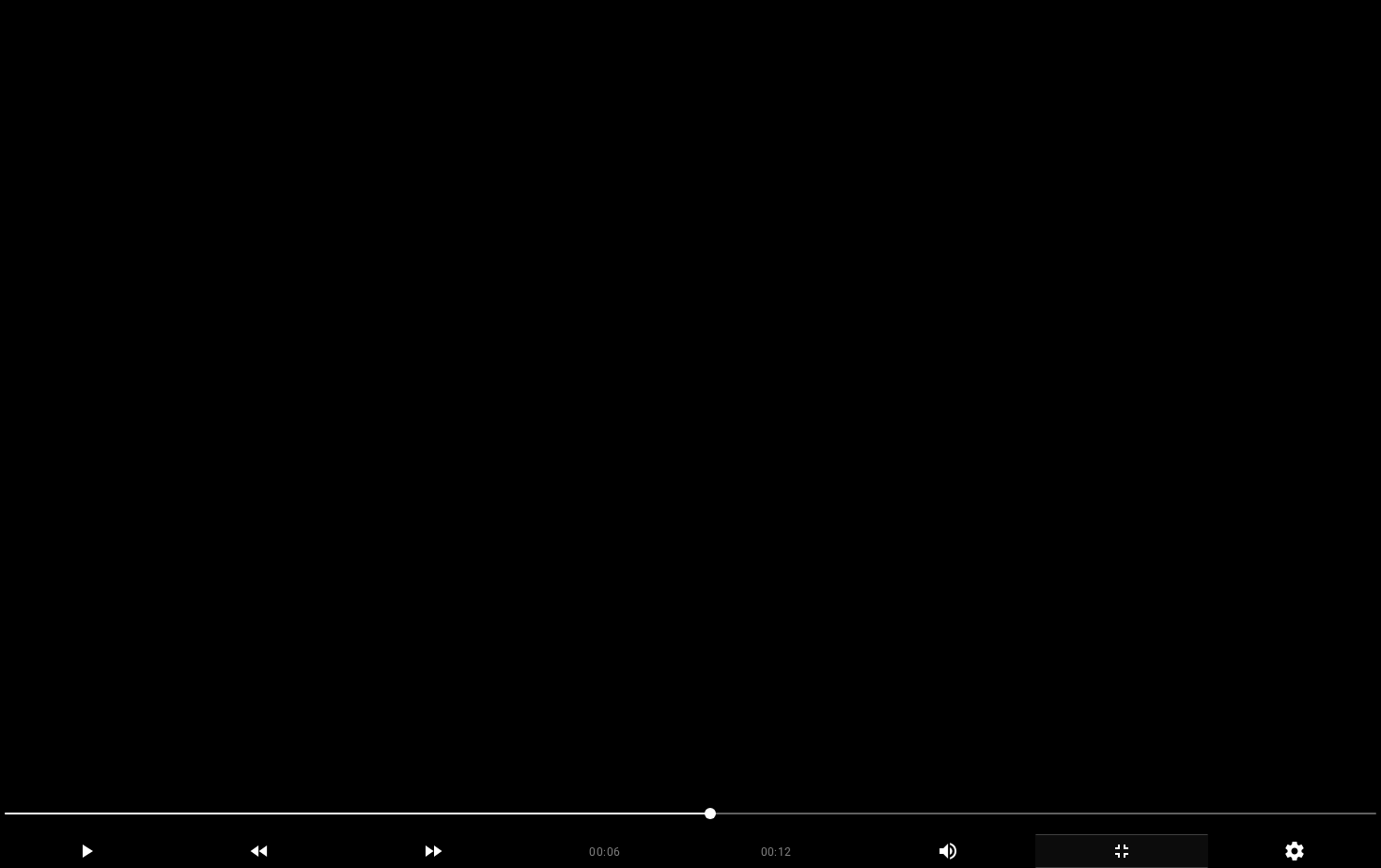 click at bounding box center (690, 434) 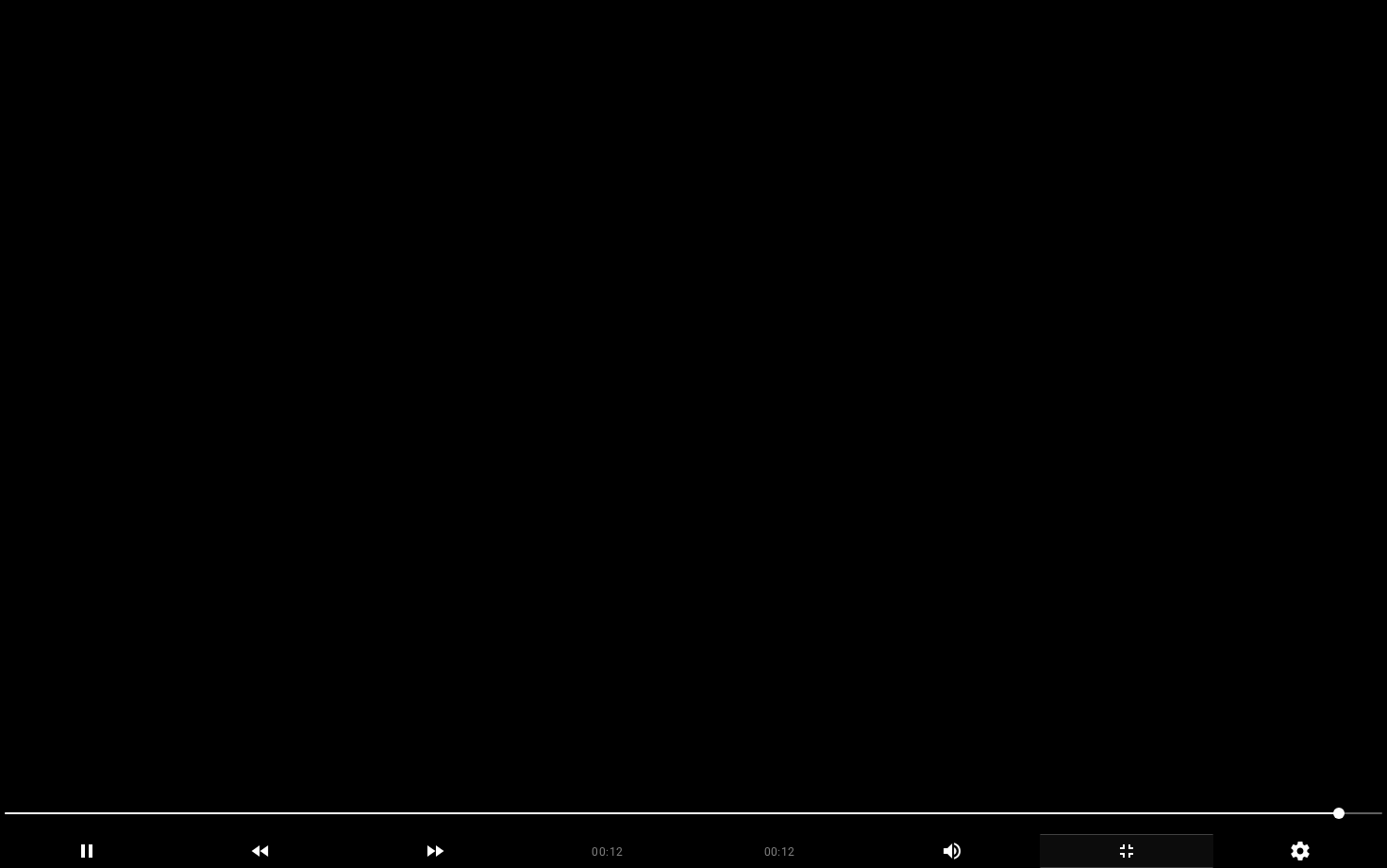 click at bounding box center (694, 434) 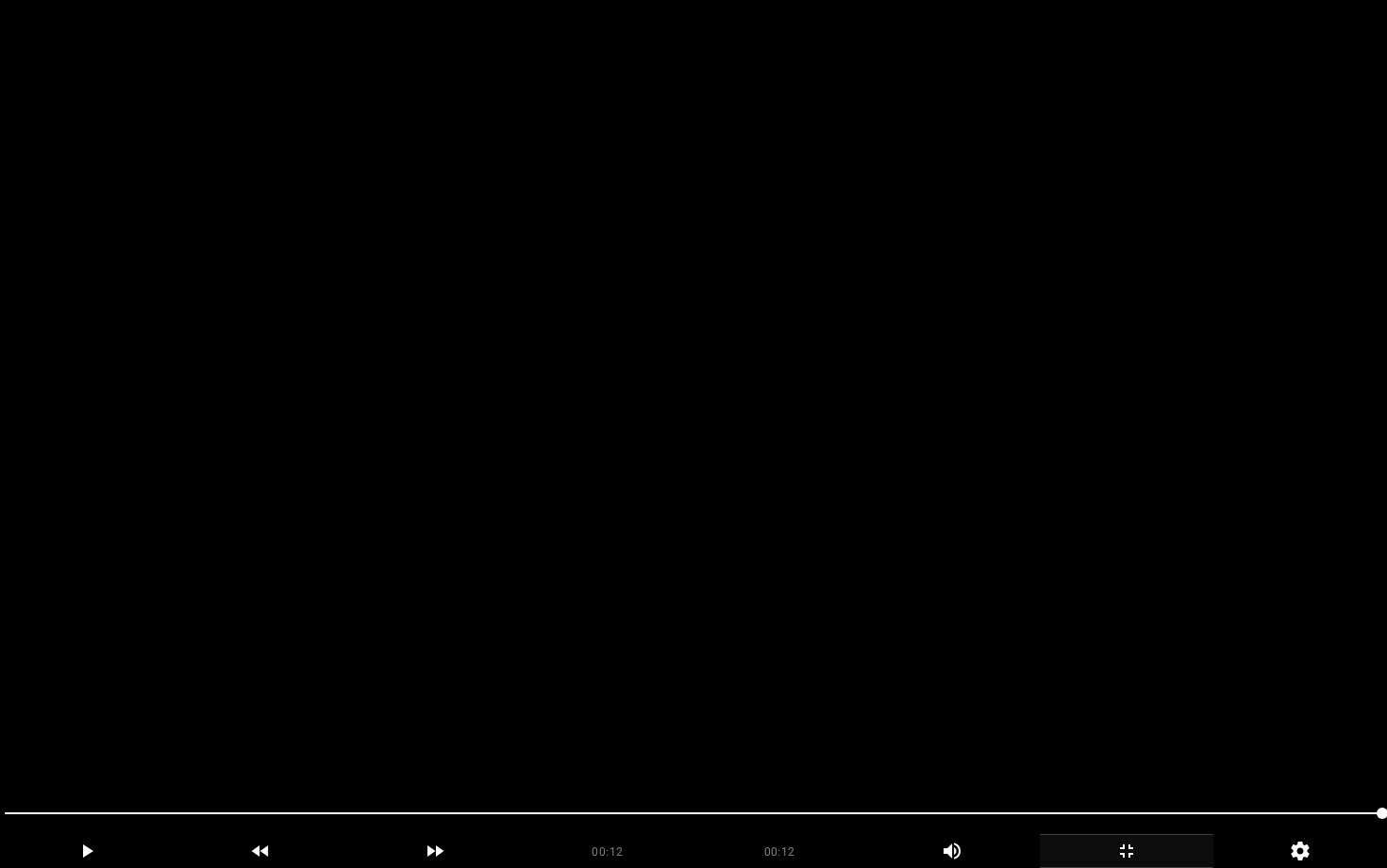 click at bounding box center [694, 434] 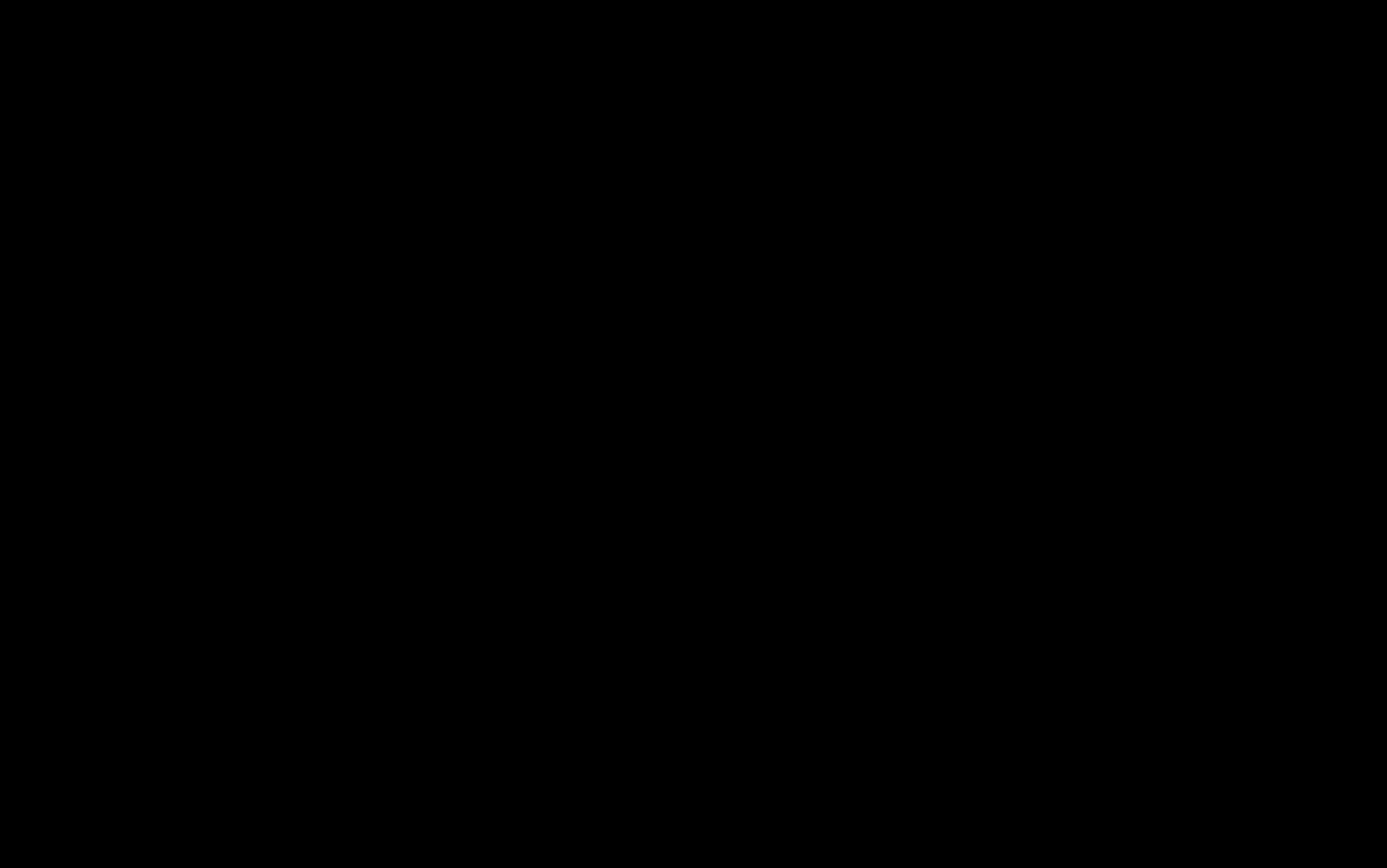 click 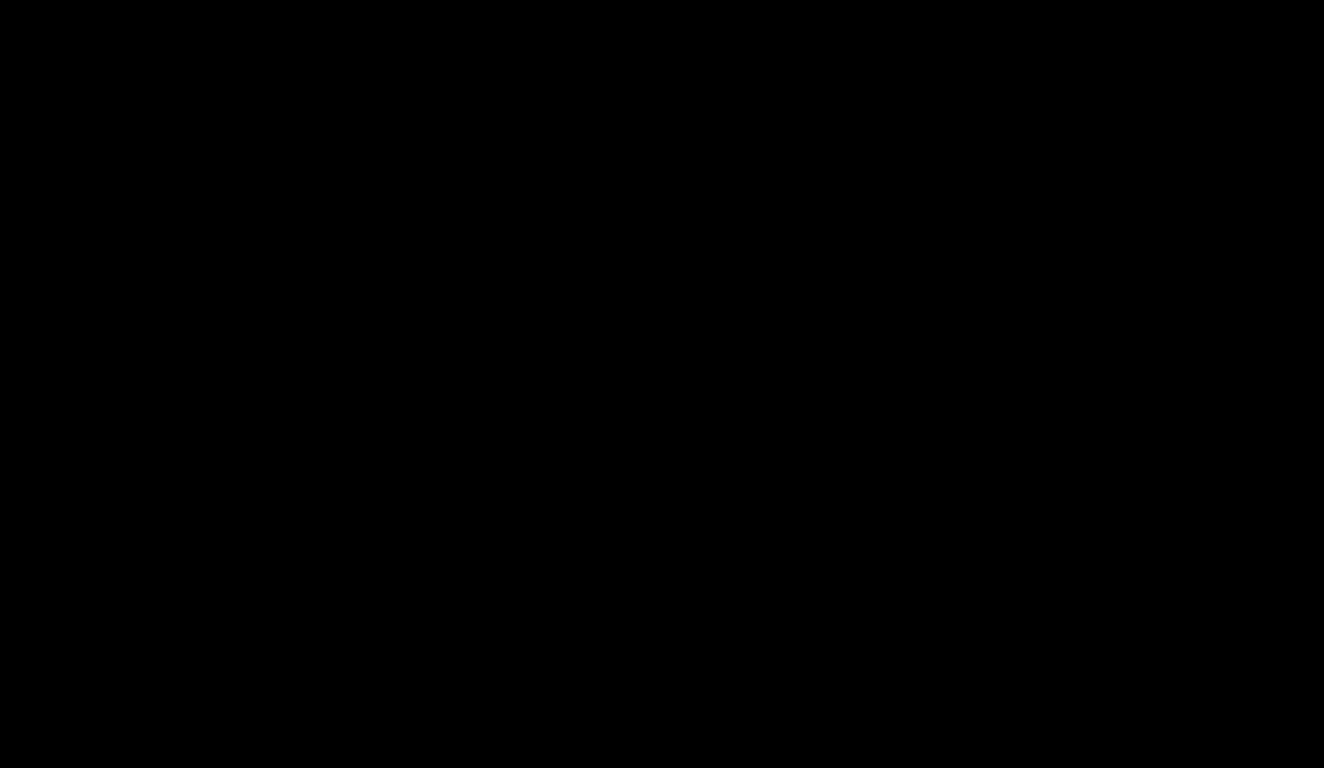 scroll, scrollTop: 1035, scrollLeft: 0, axis: vertical 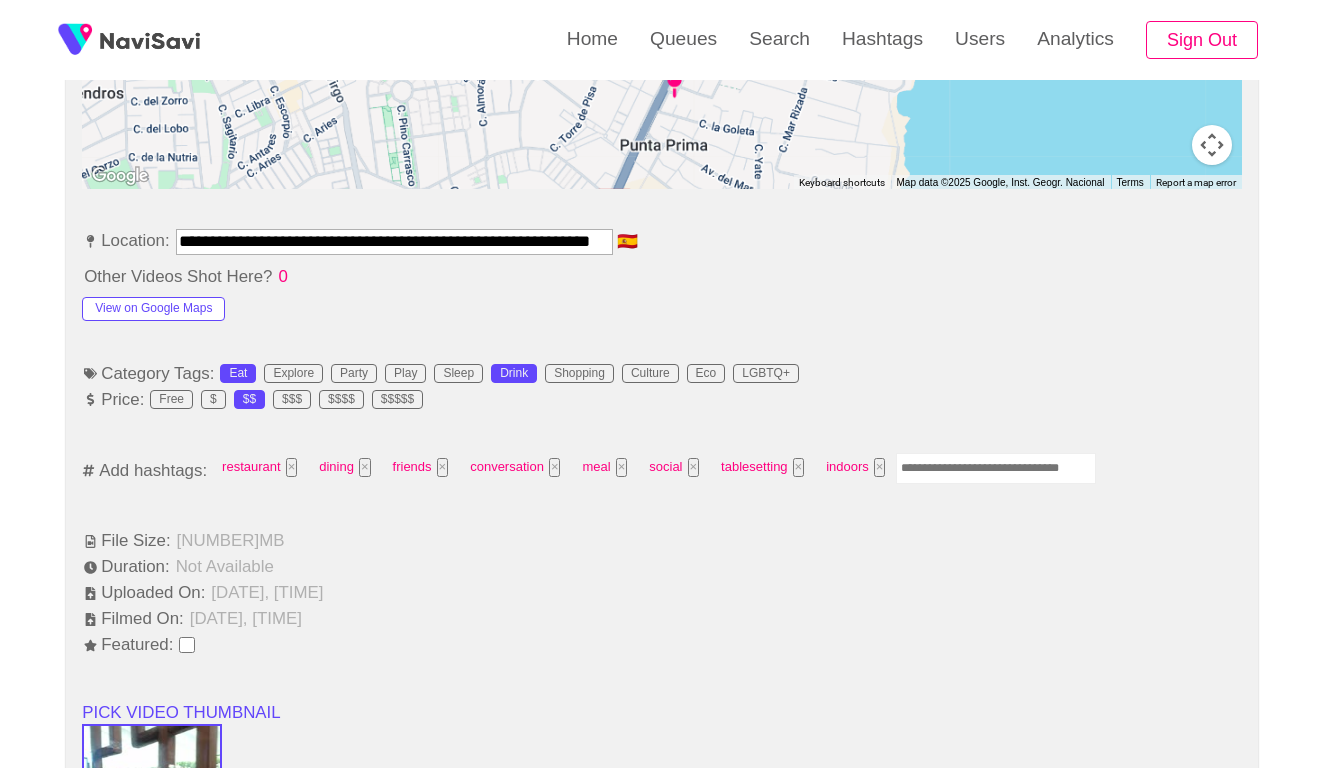 click at bounding box center [996, 468] 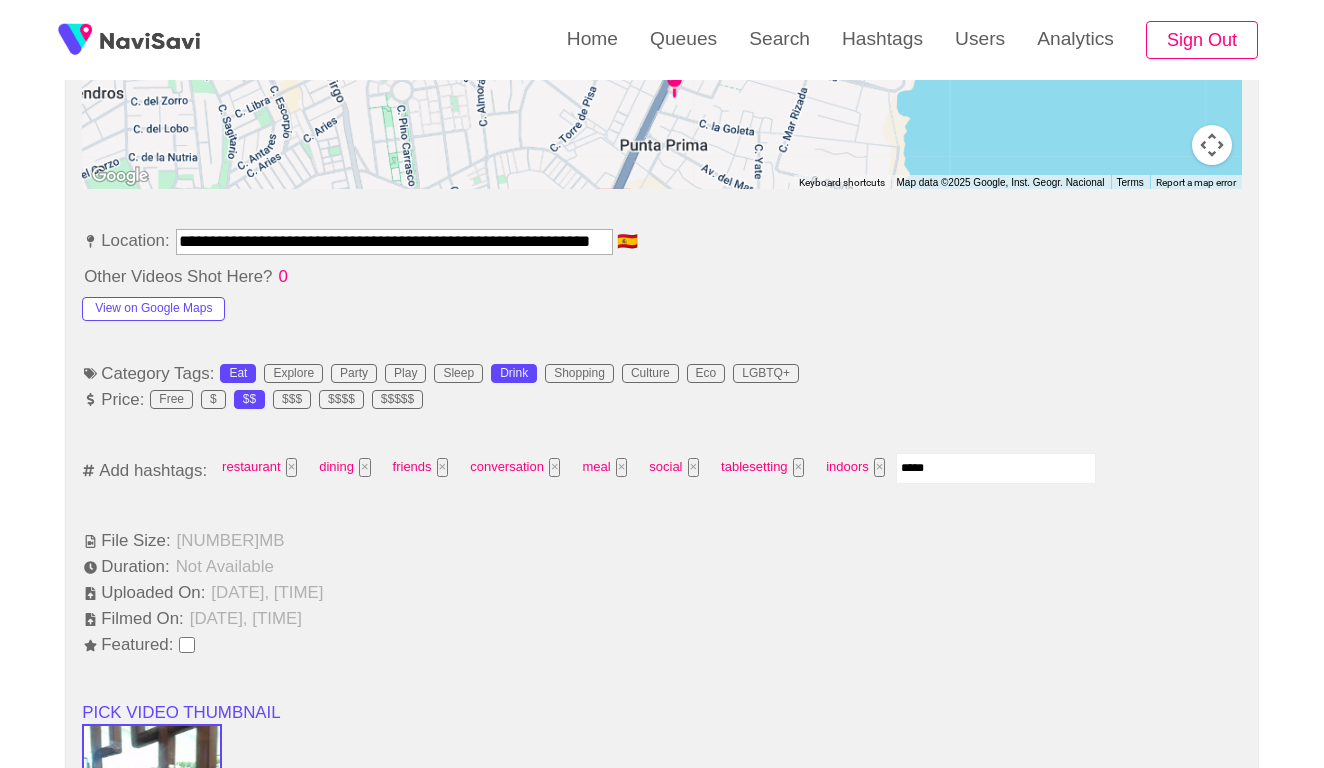 type on "****" 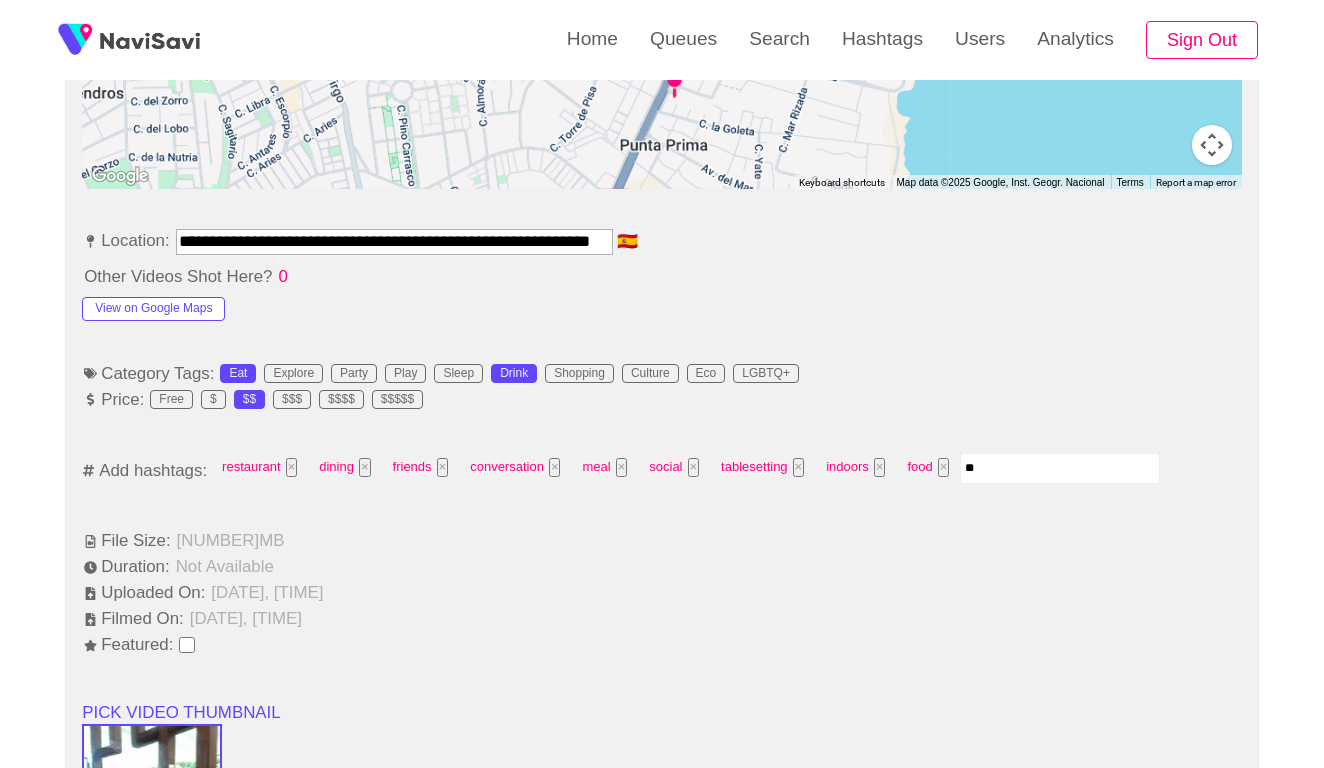 type on "***" 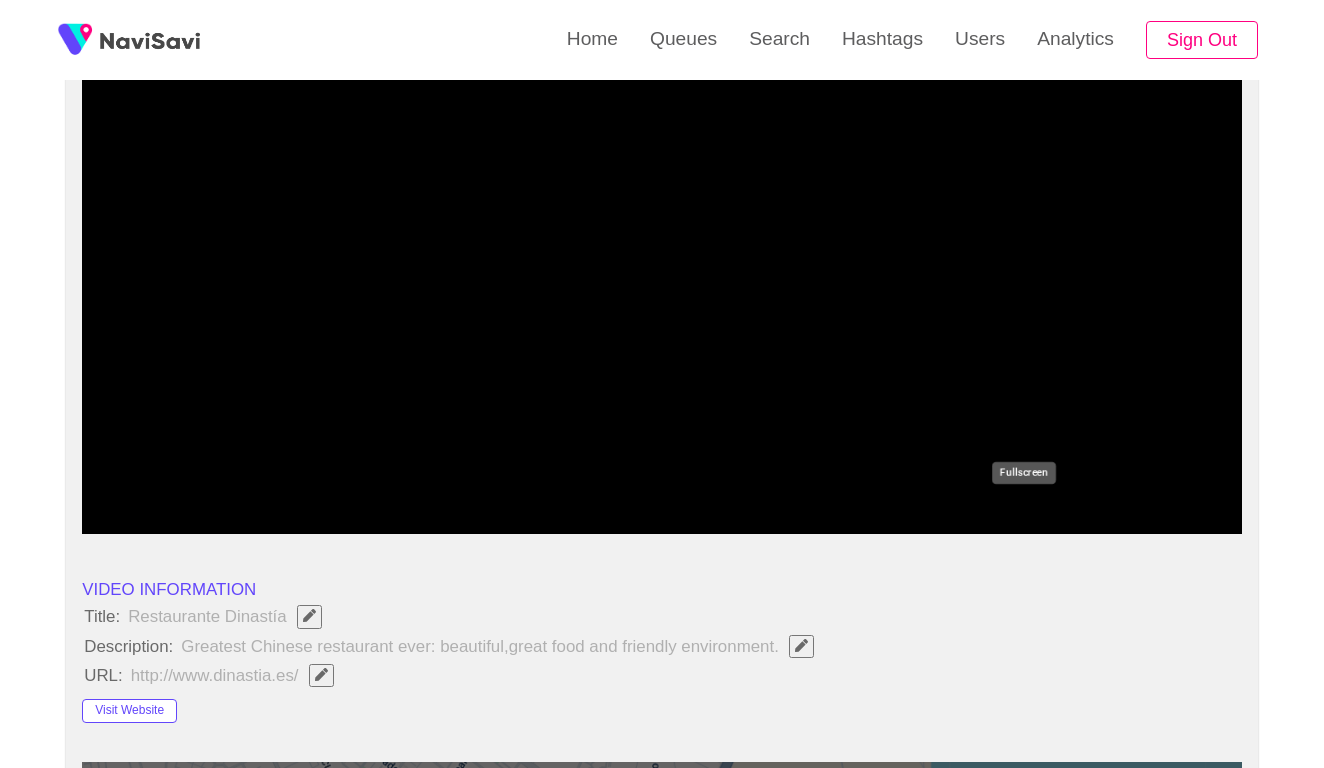 scroll, scrollTop: 168, scrollLeft: 0, axis: vertical 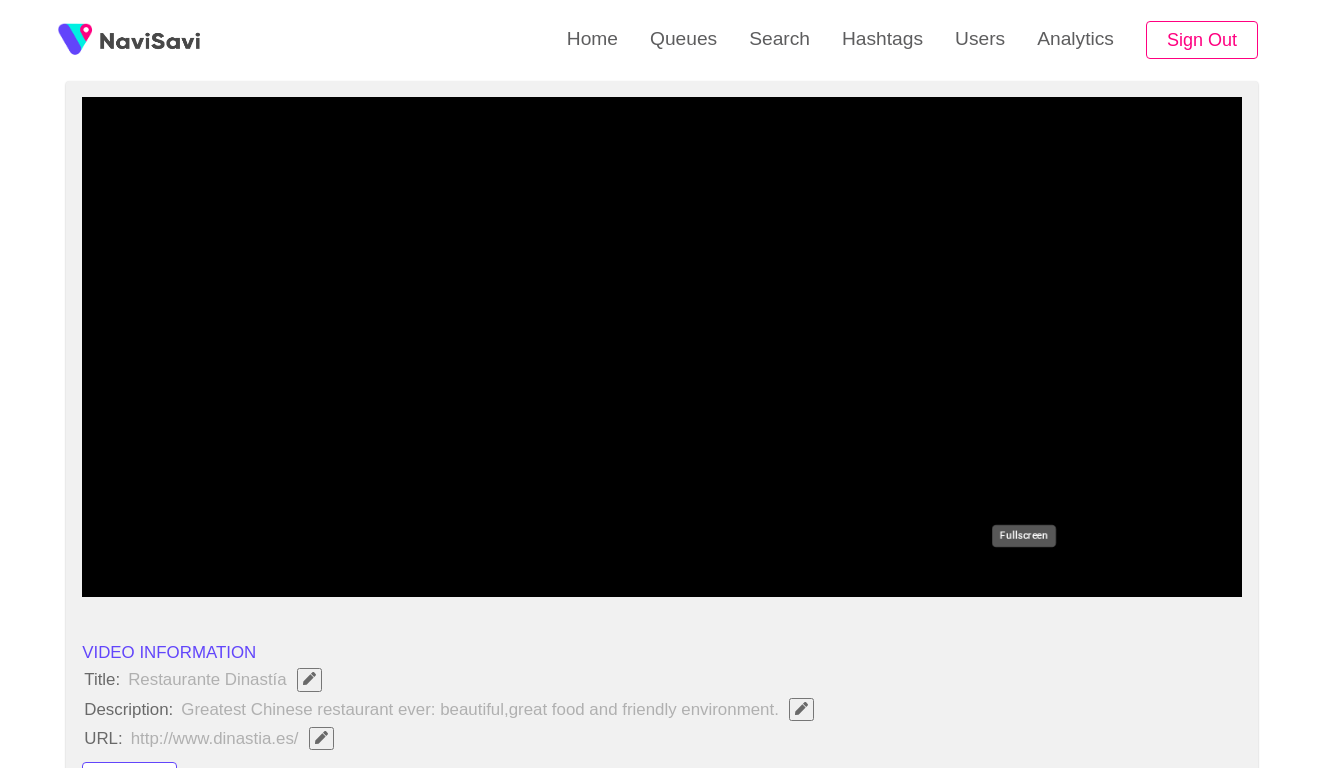 click at bounding box center [662, 347] 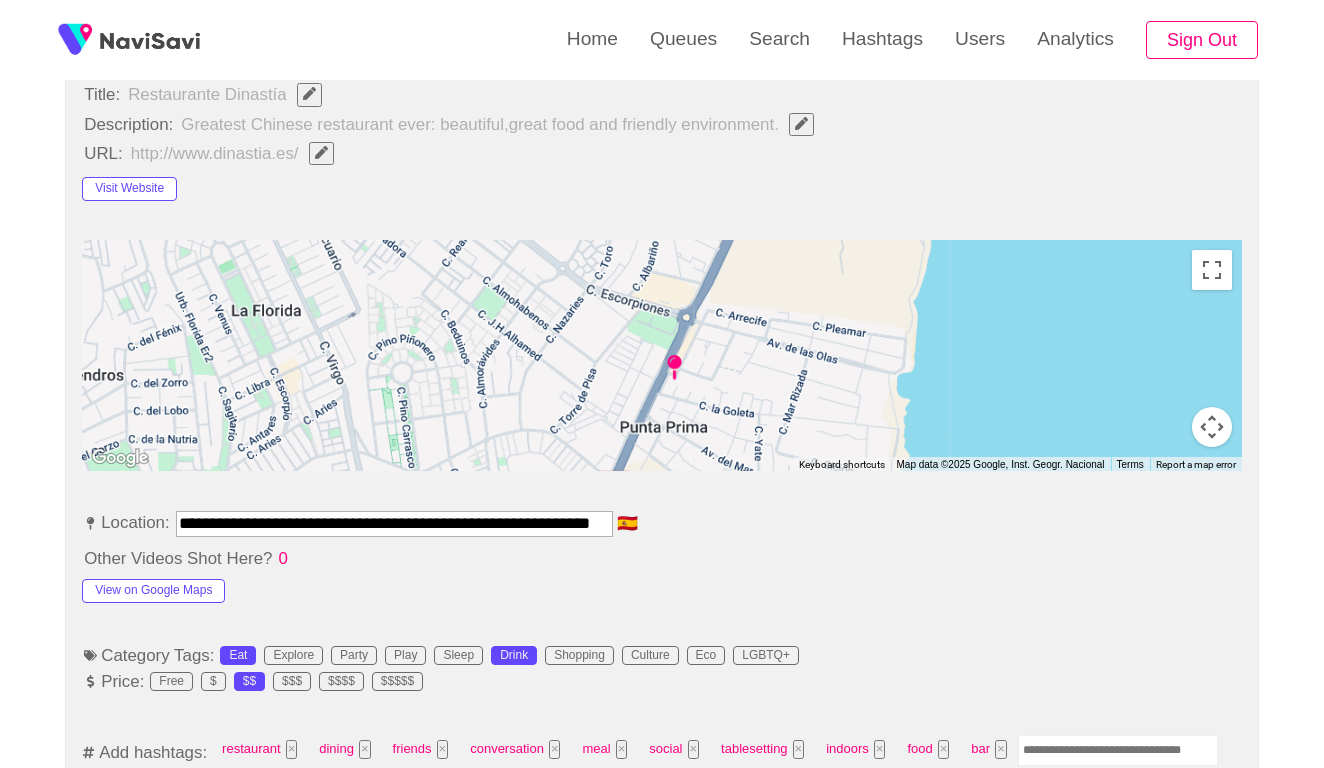 scroll, scrollTop: 822, scrollLeft: 0, axis: vertical 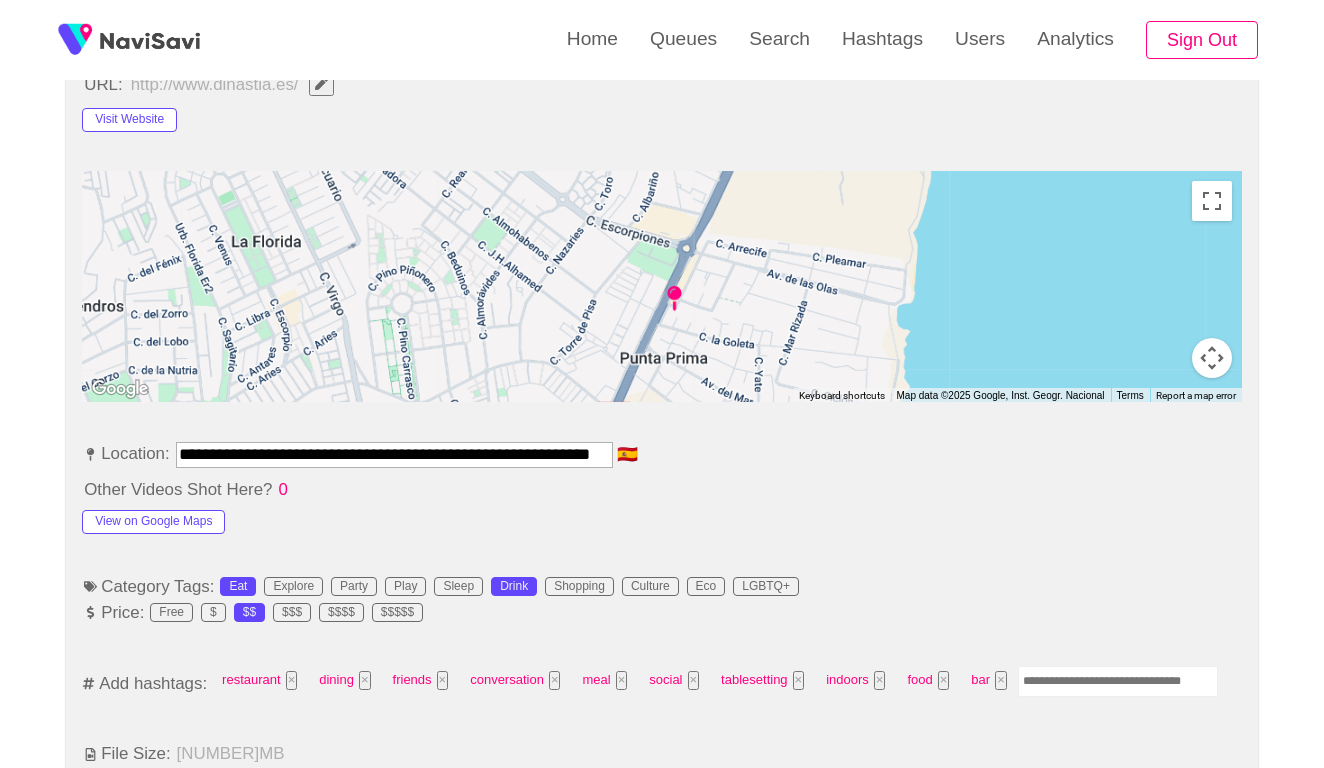click at bounding box center (1118, 681) 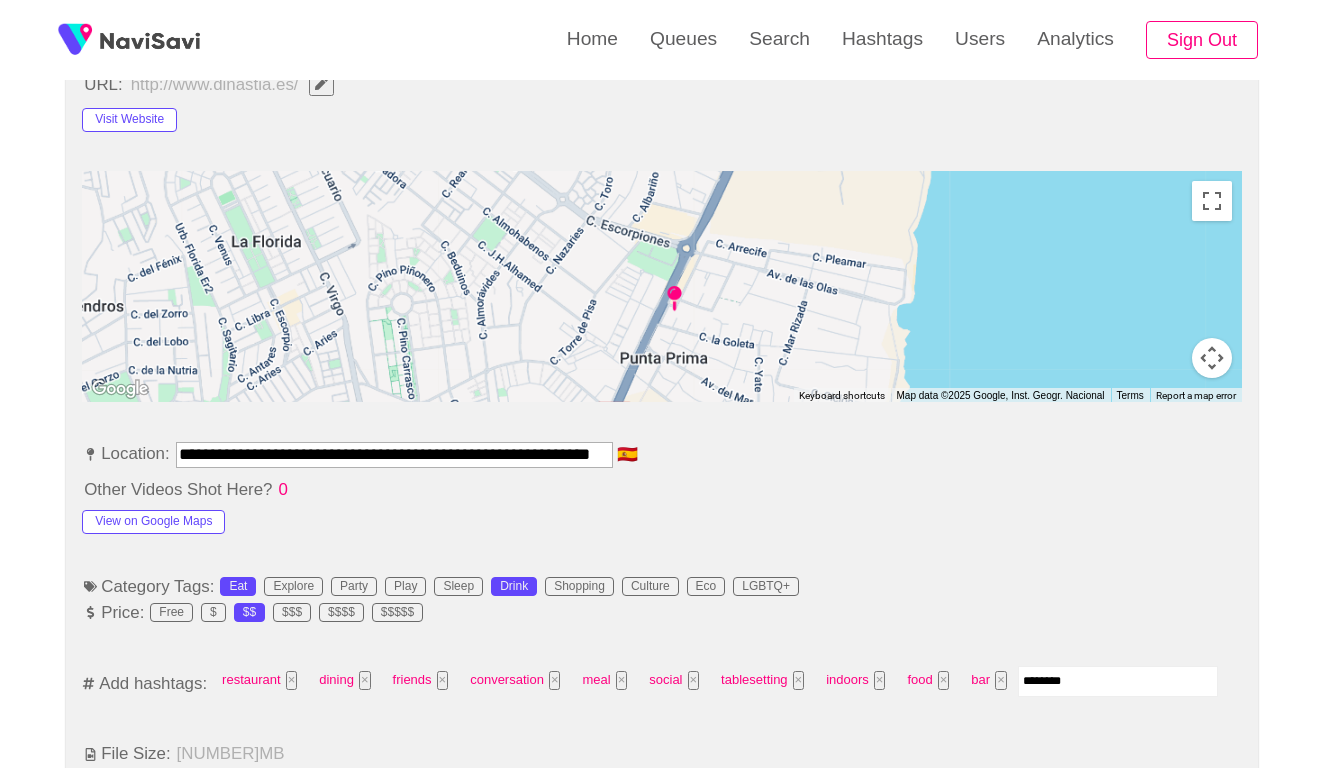 type on "*********" 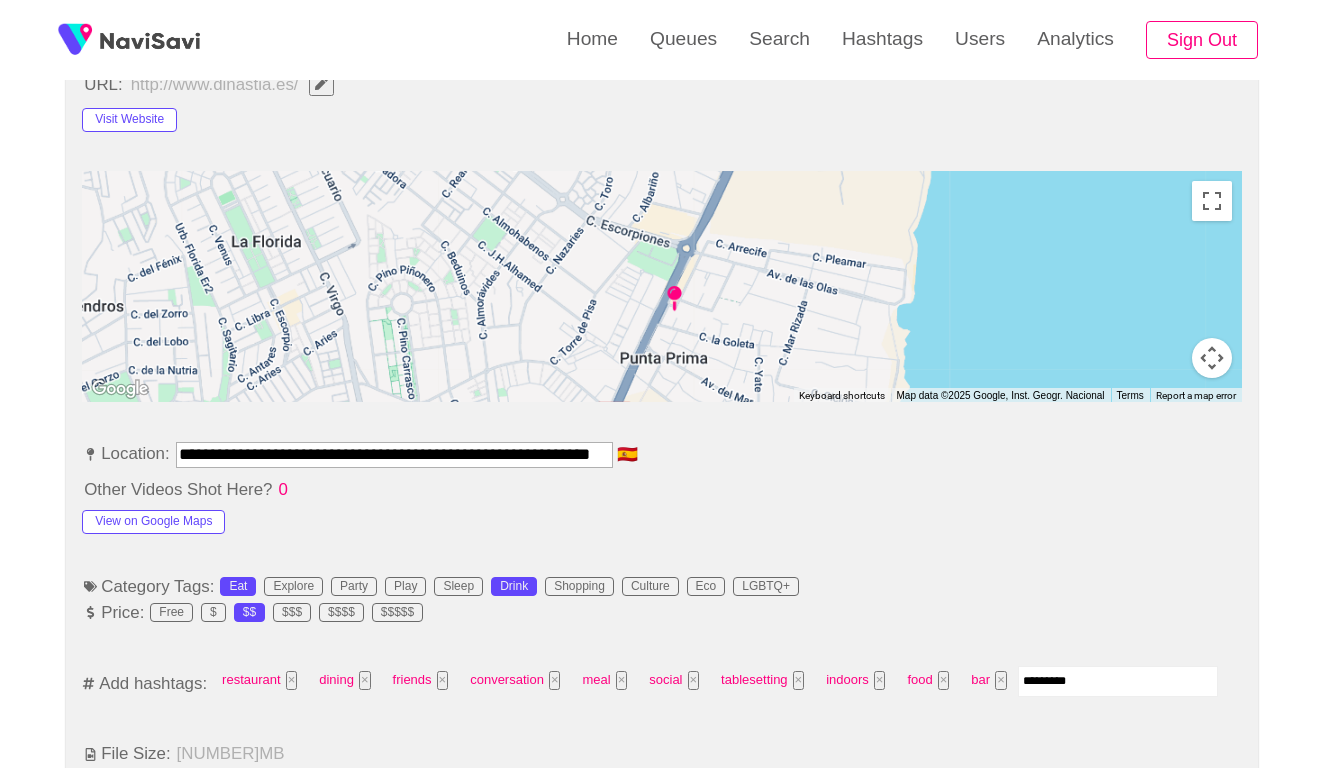 type 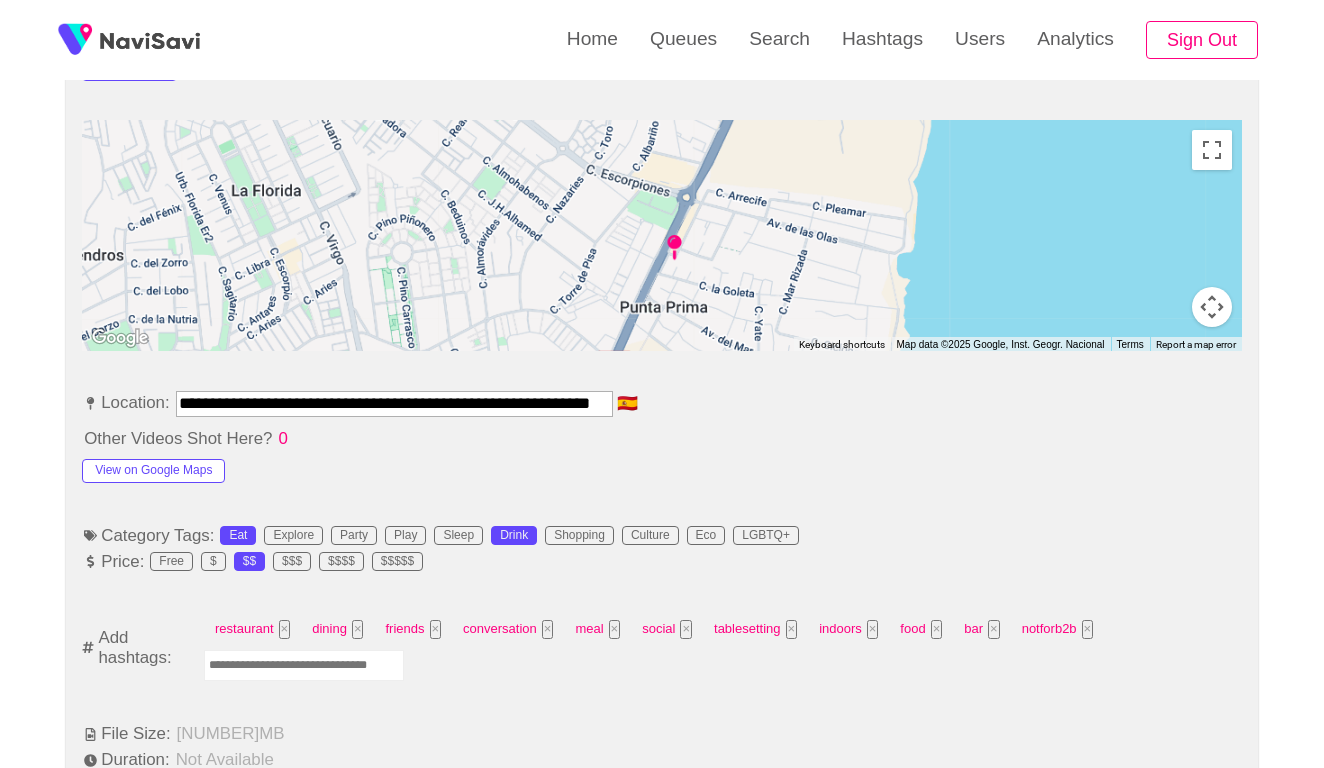 scroll, scrollTop: 885, scrollLeft: 0, axis: vertical 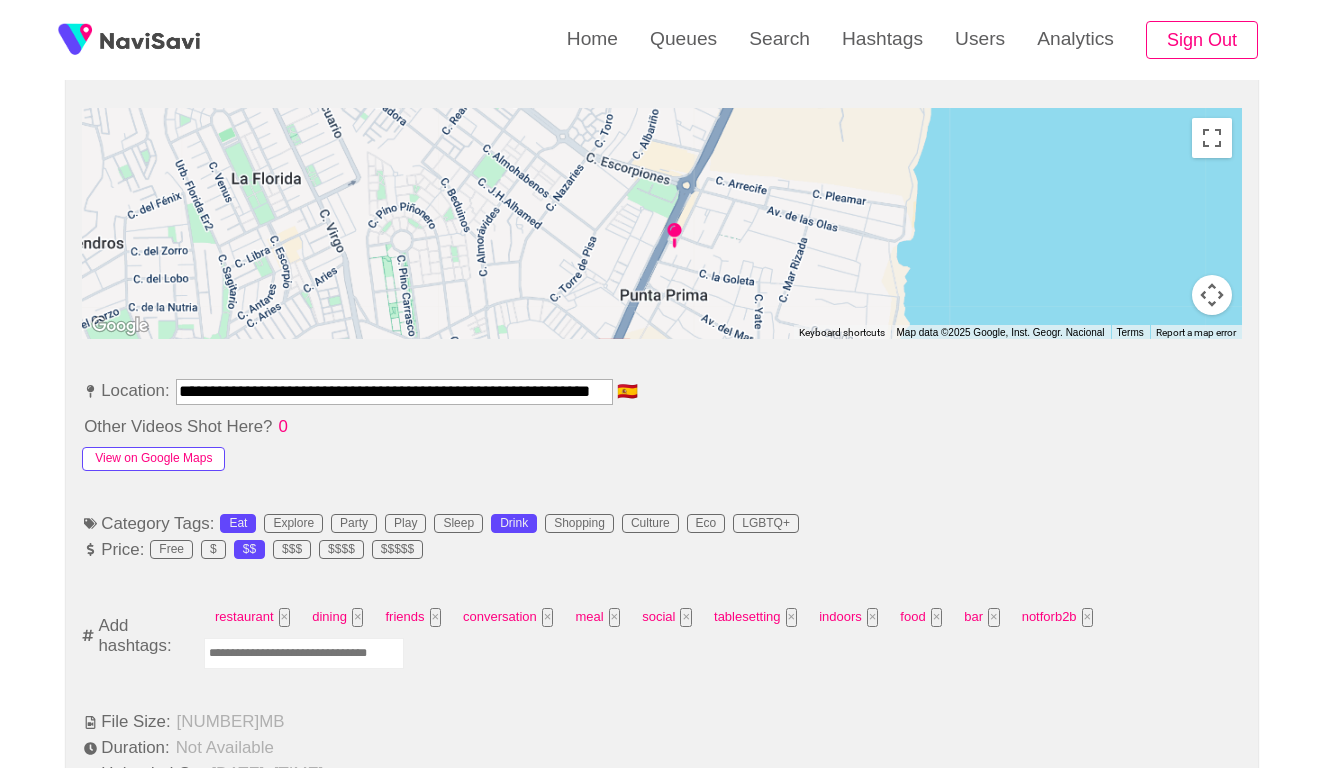 click on "View on Google Maps" at bounding box center (153, 459) 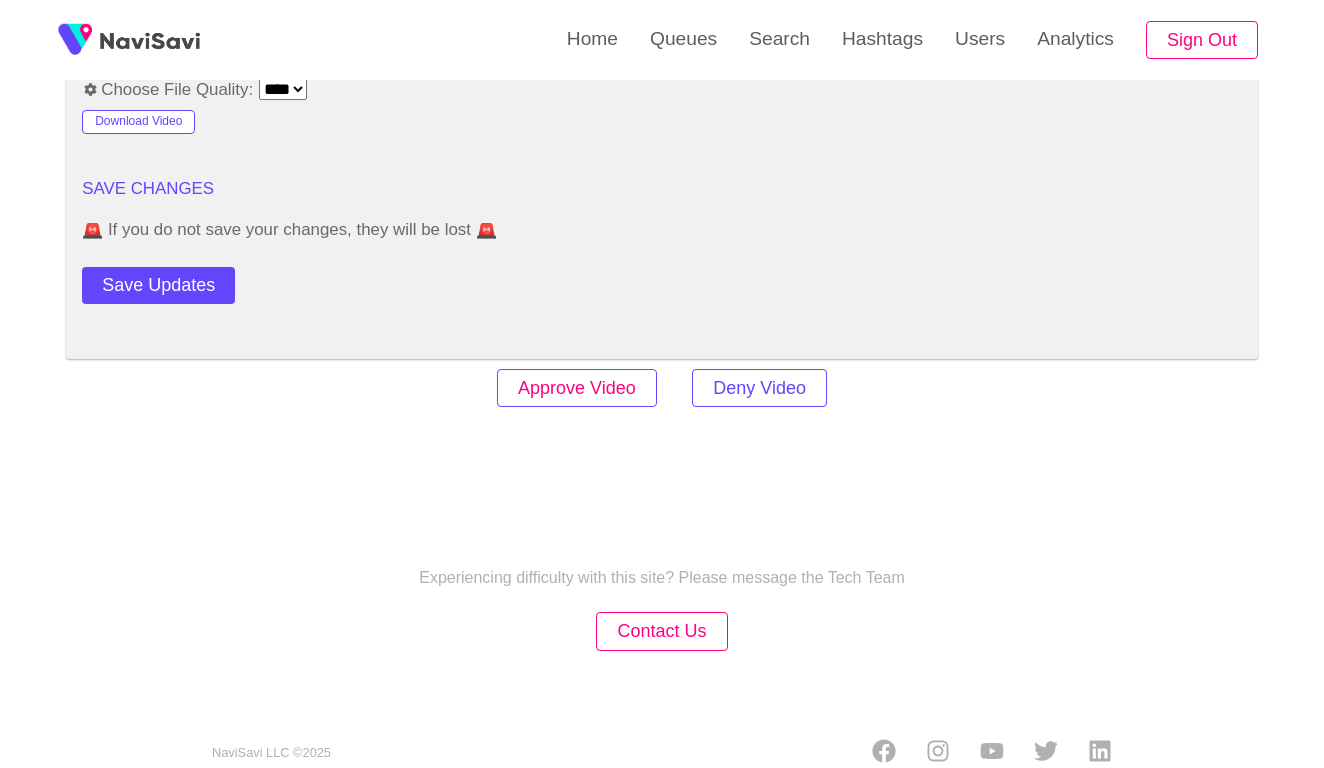 scroll, scrollTop: 2417, scrollLeft: 0, axis: vertical 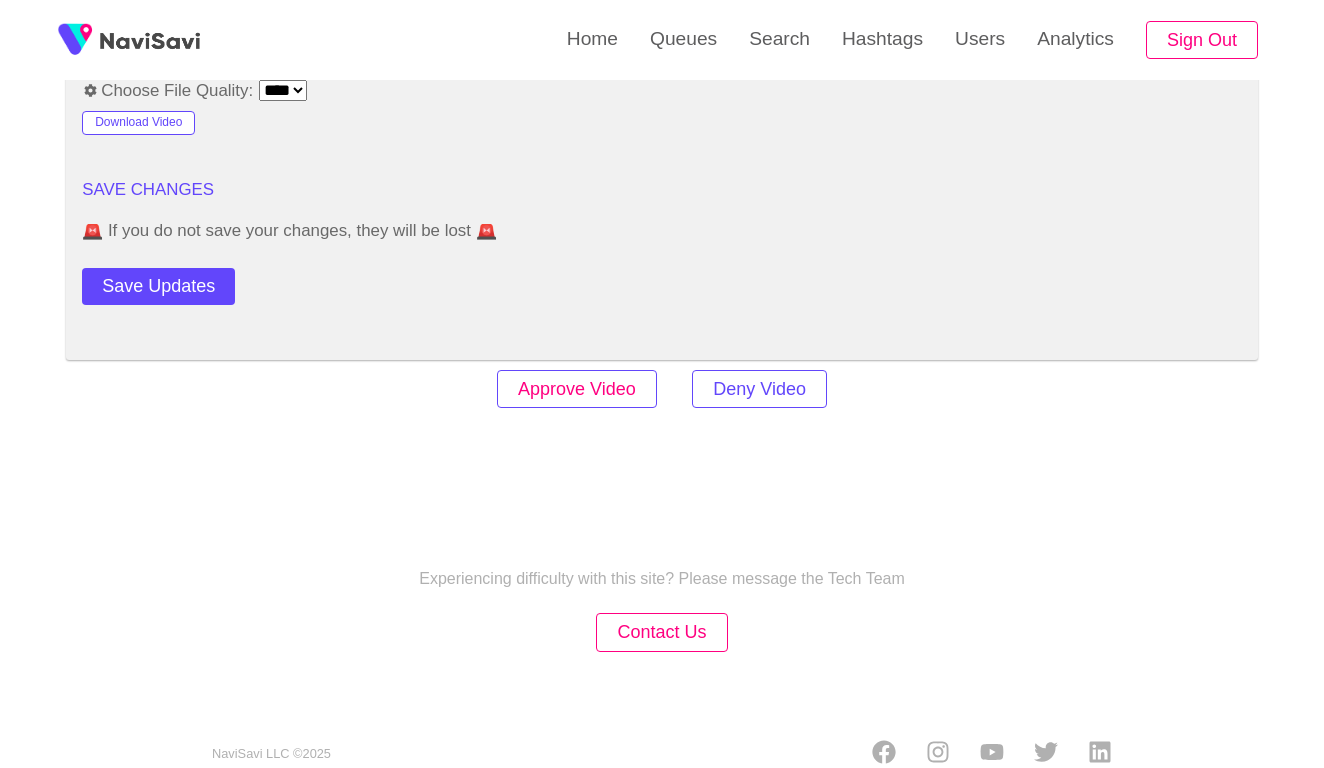 click on "Approve Video" at bounding box center [577, 389] 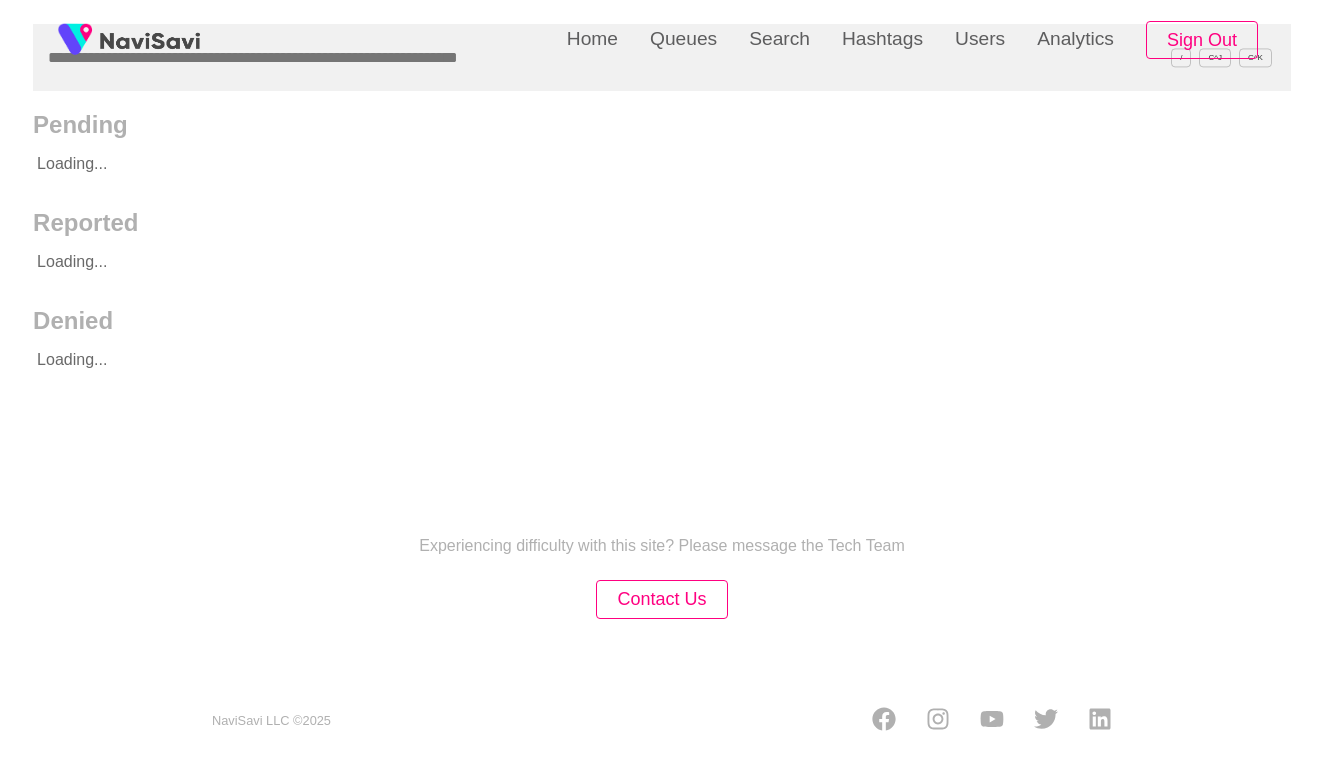 scroll, scrollTop: 0, scrollLeft: 0, axis: both 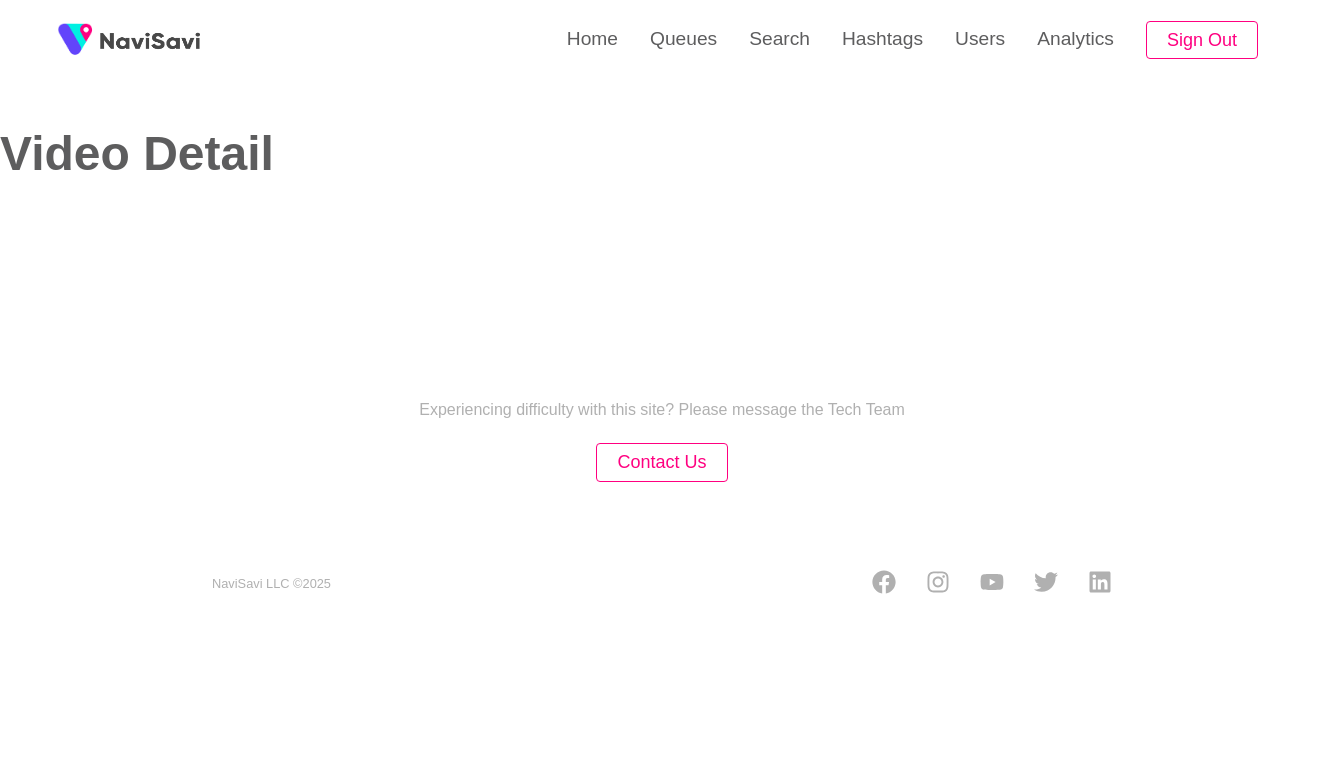 select on "**********" 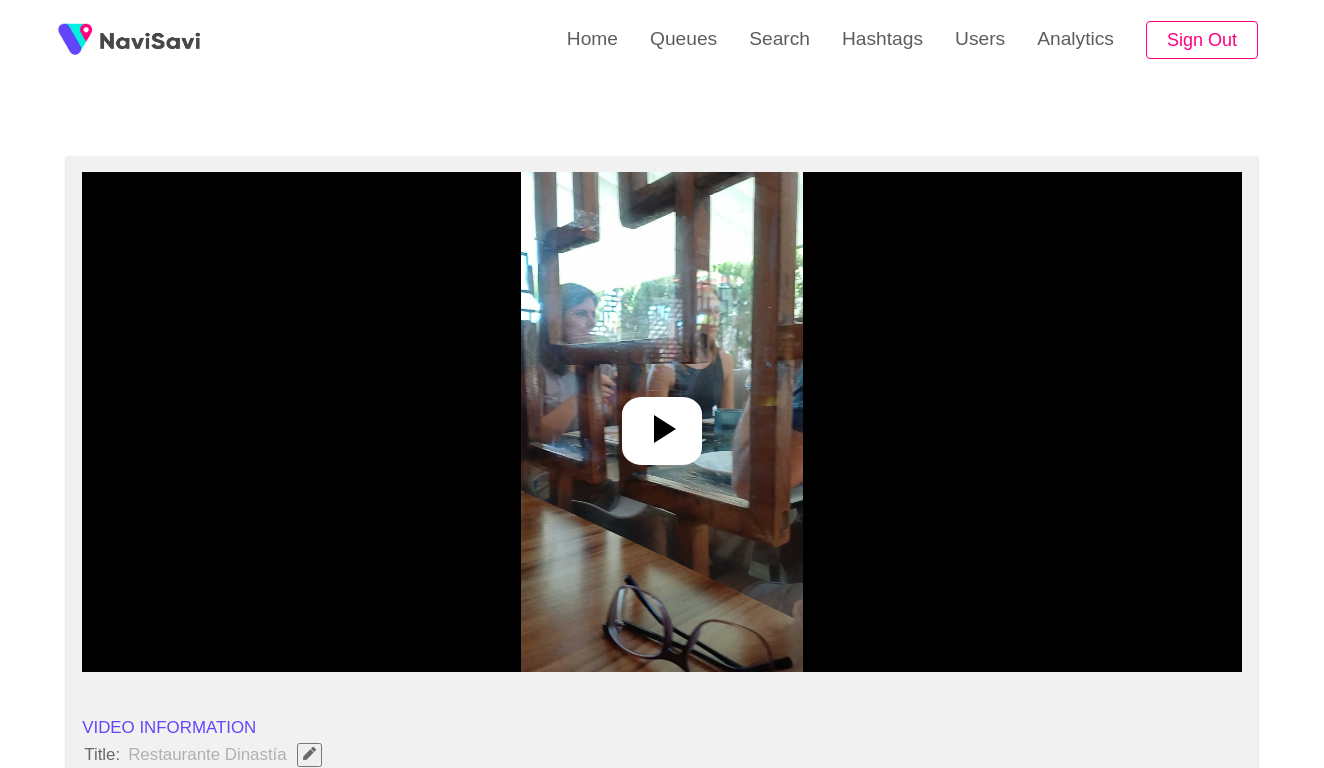 scroll, scrollTop: 174, scrollLeft: 0, axis: vertical 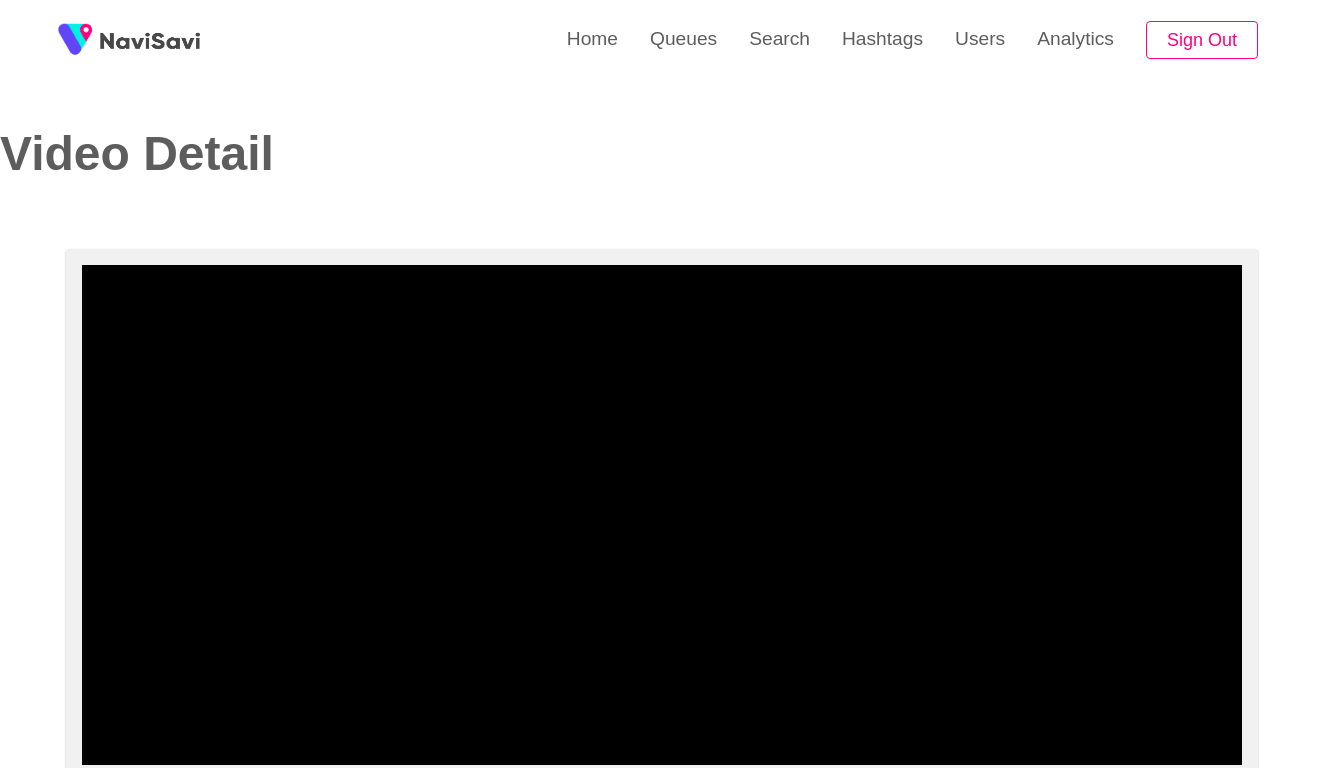 select on "**********" 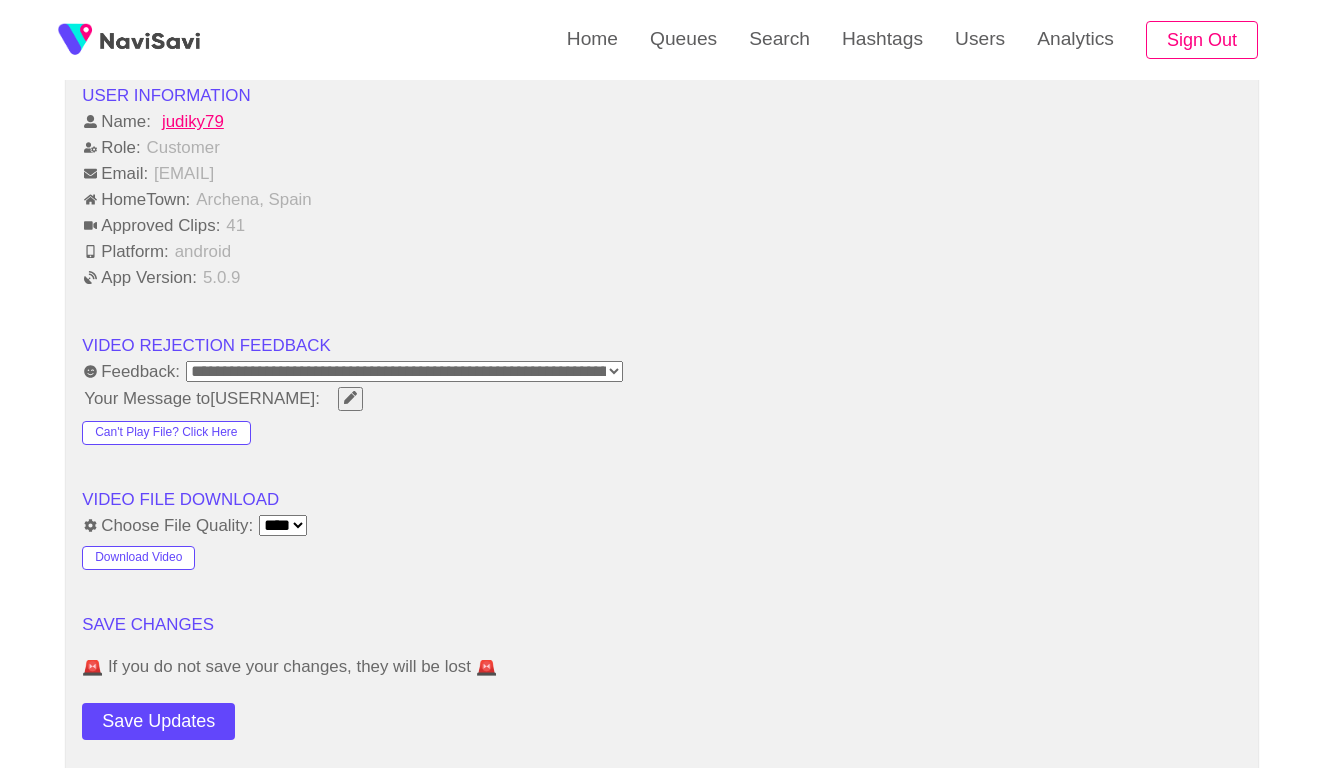 scroll, scrollTop: 2352, scrollLeft: 0, axis: vertical 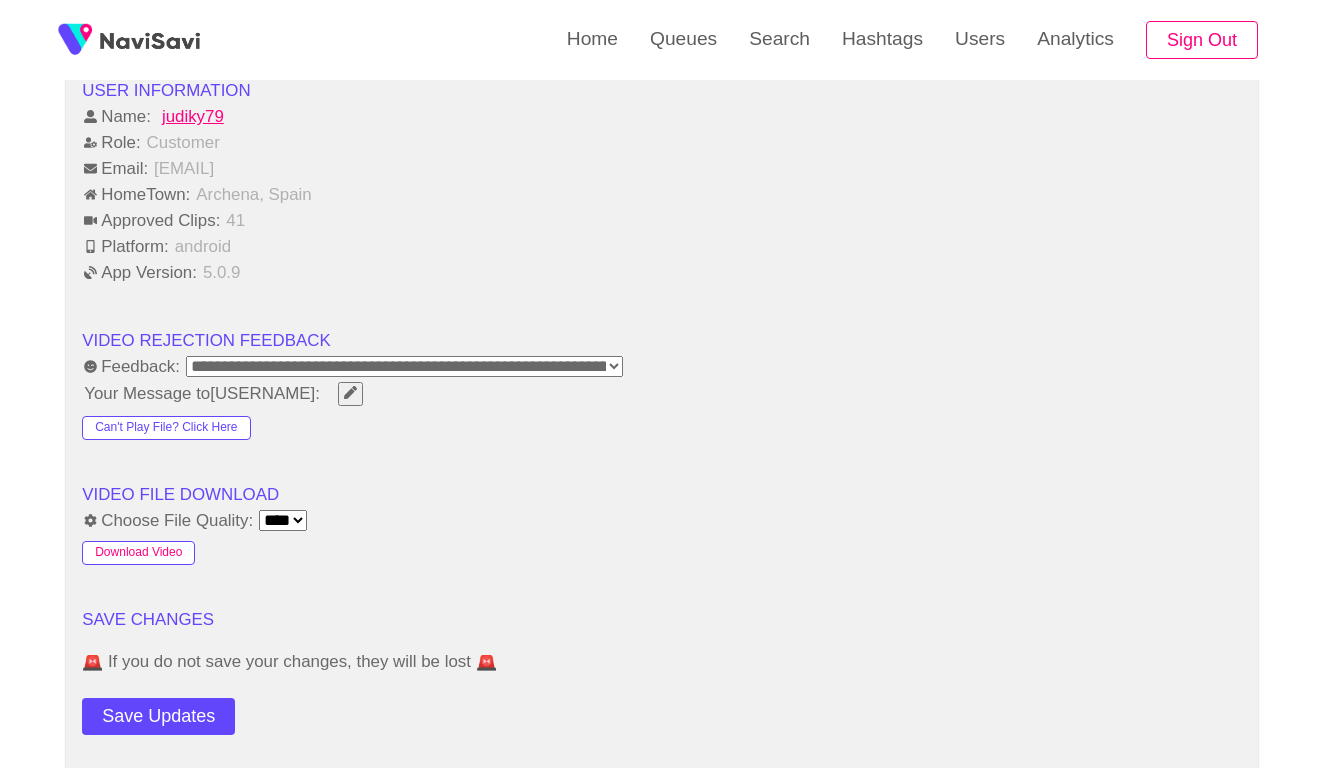 click on "Download Video" at bounding box center (138, 553) 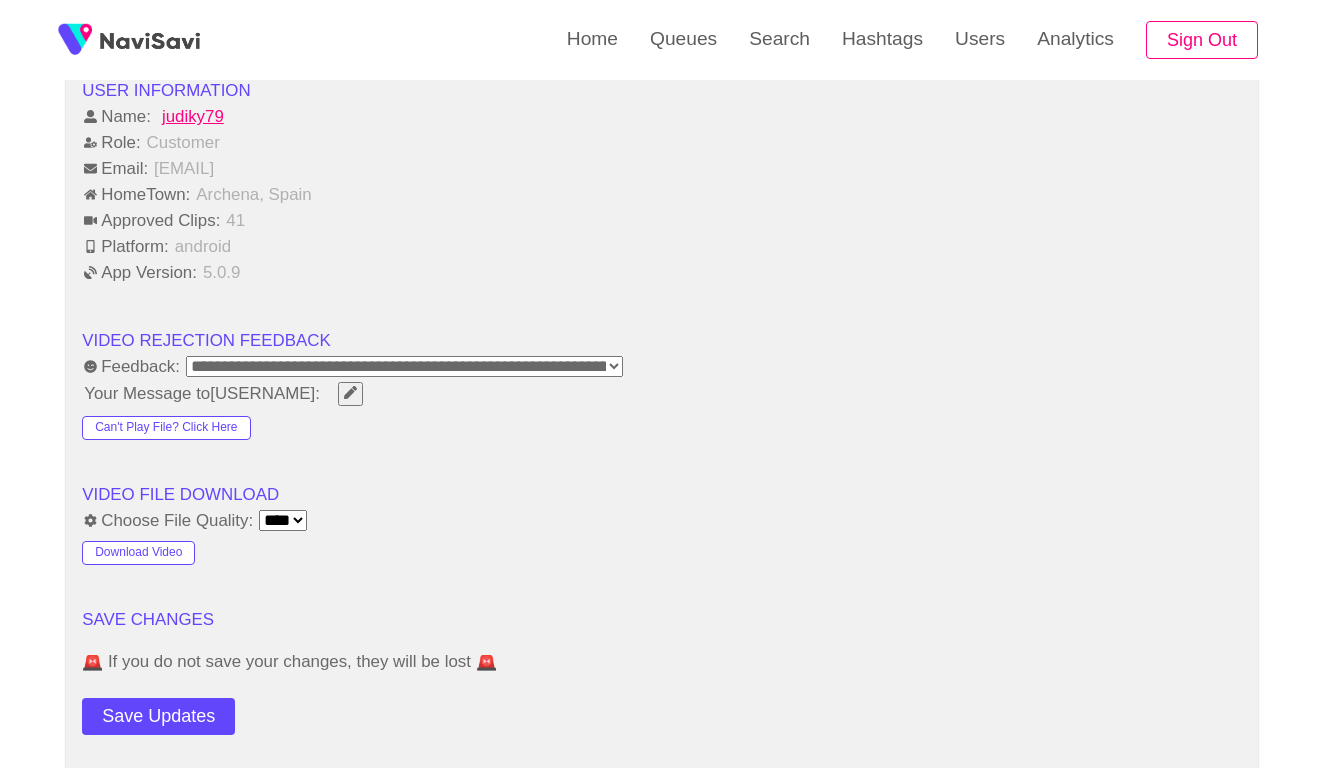 click on "VIDEO REJECTION FEEDBACK" at bounding box center [662, 340] 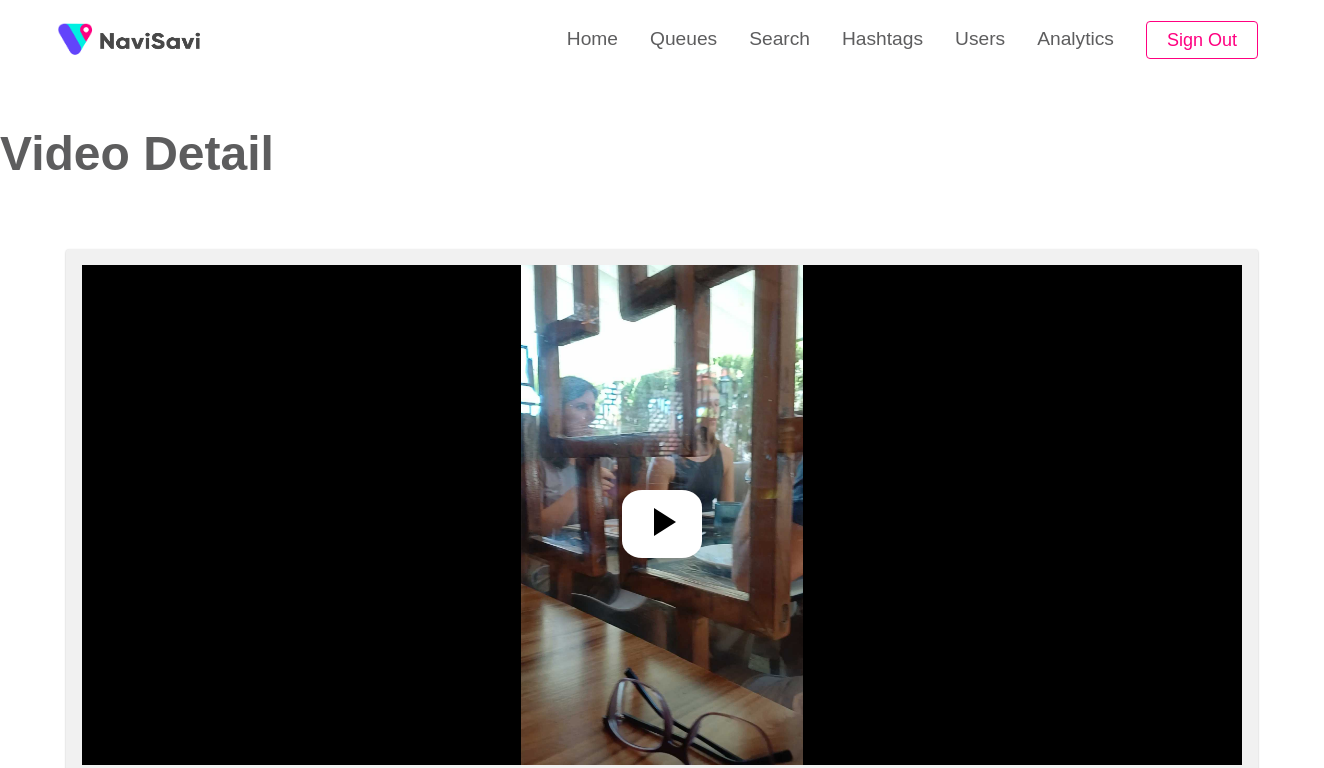 select on "**********" 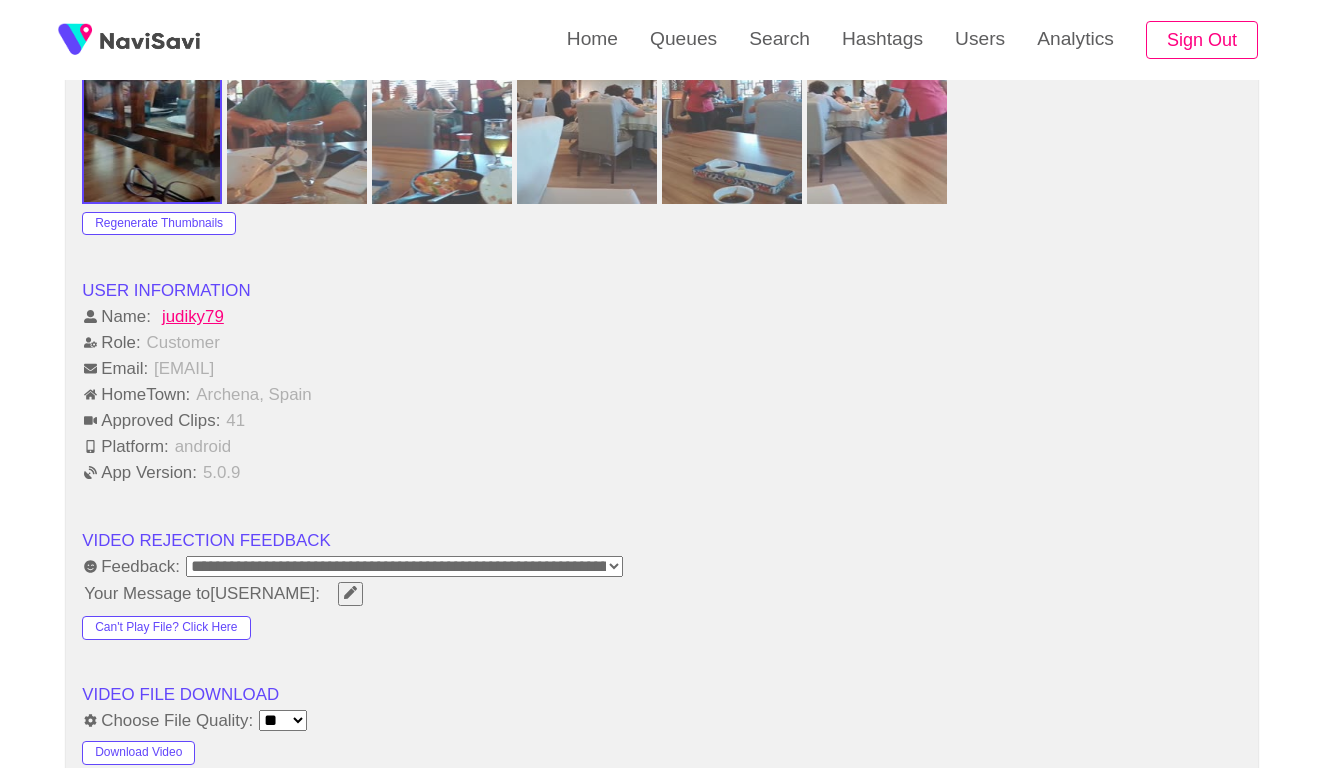 scroll, scrollTop: 2170, scrollLeft: 0, axis: vertical 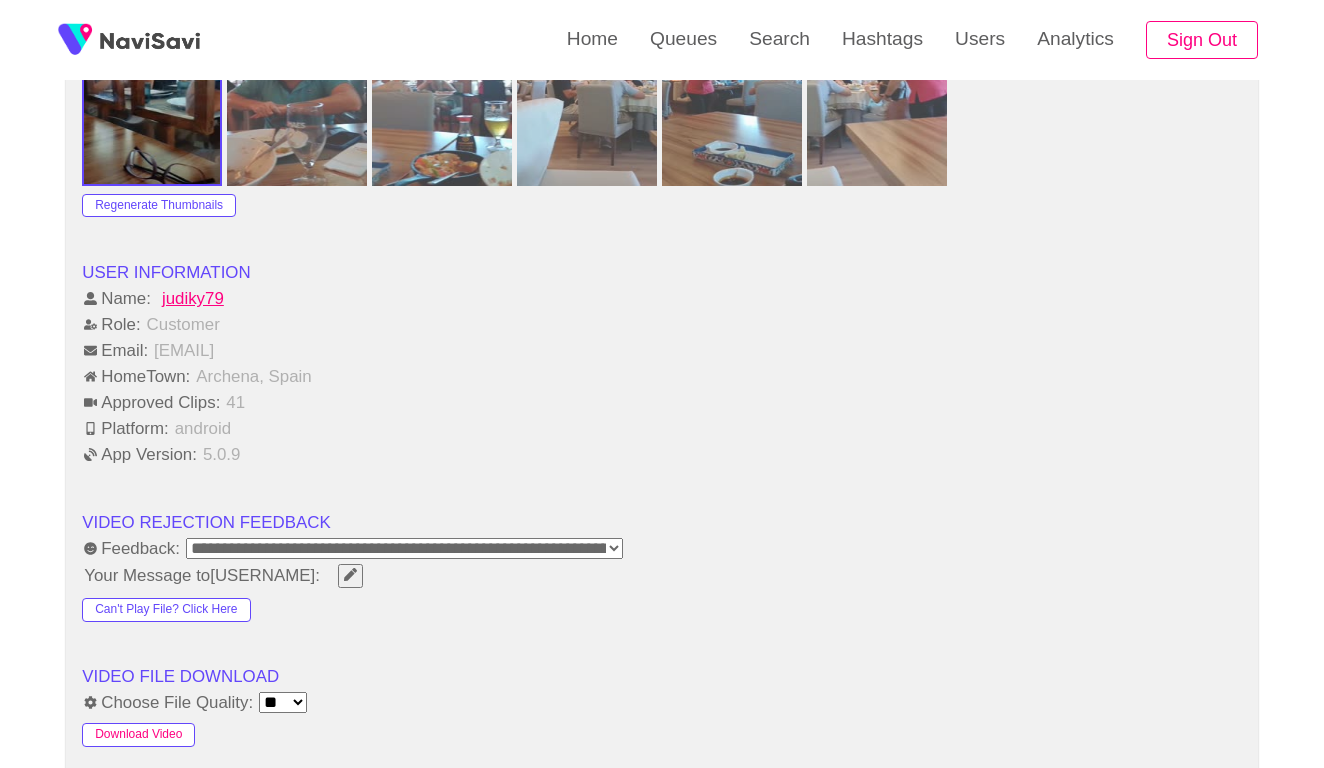 click on "Download Video" at bounding box center [138, 735] 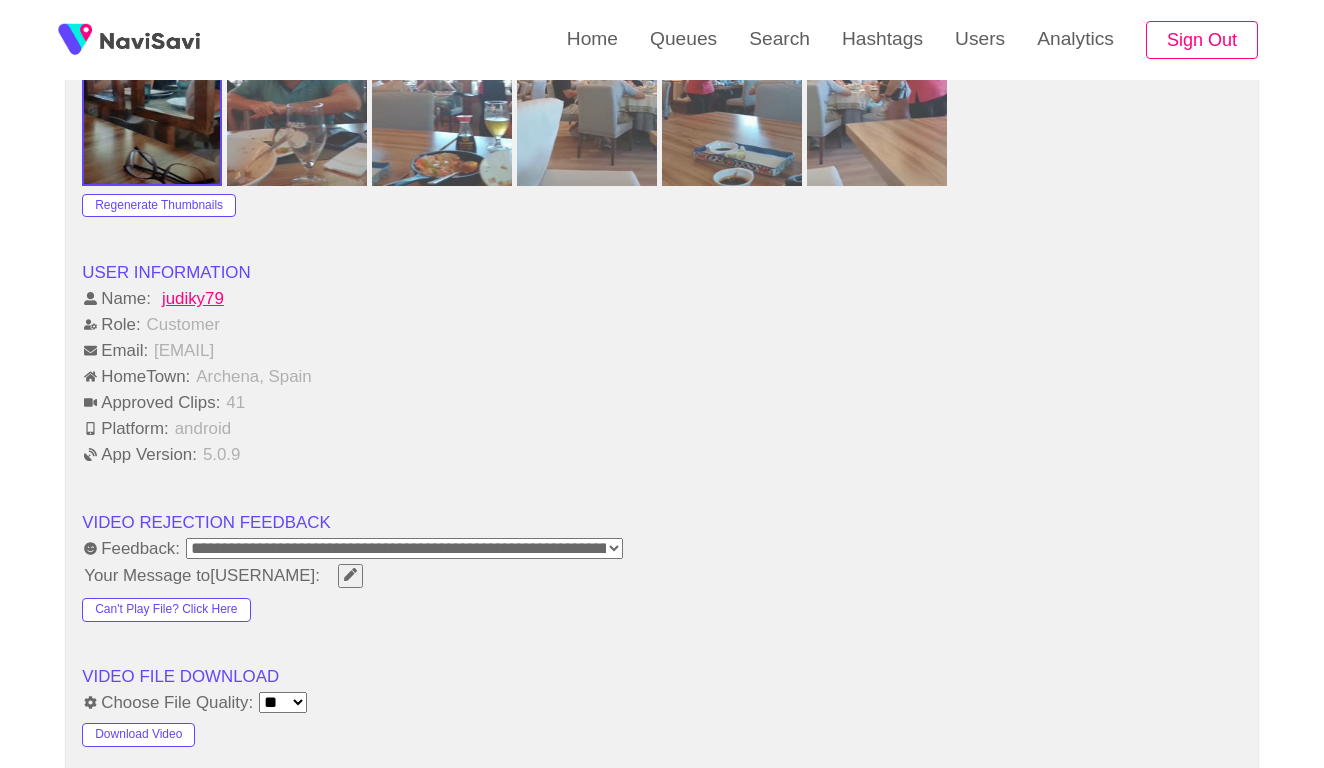 click on "App Version:     5.0.9" at bounding box center (662, 455) 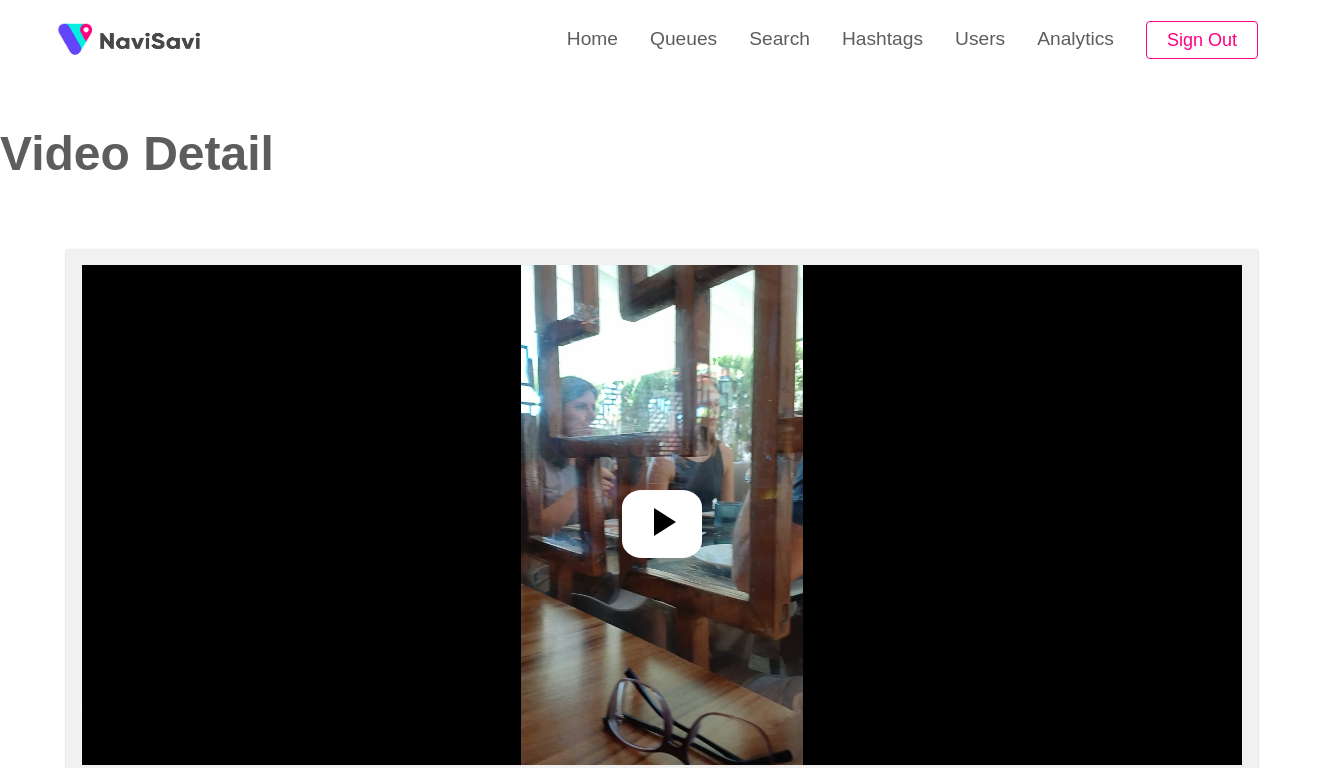 scroll, scrollTop: 0, scrollLeft: 0, axis: both 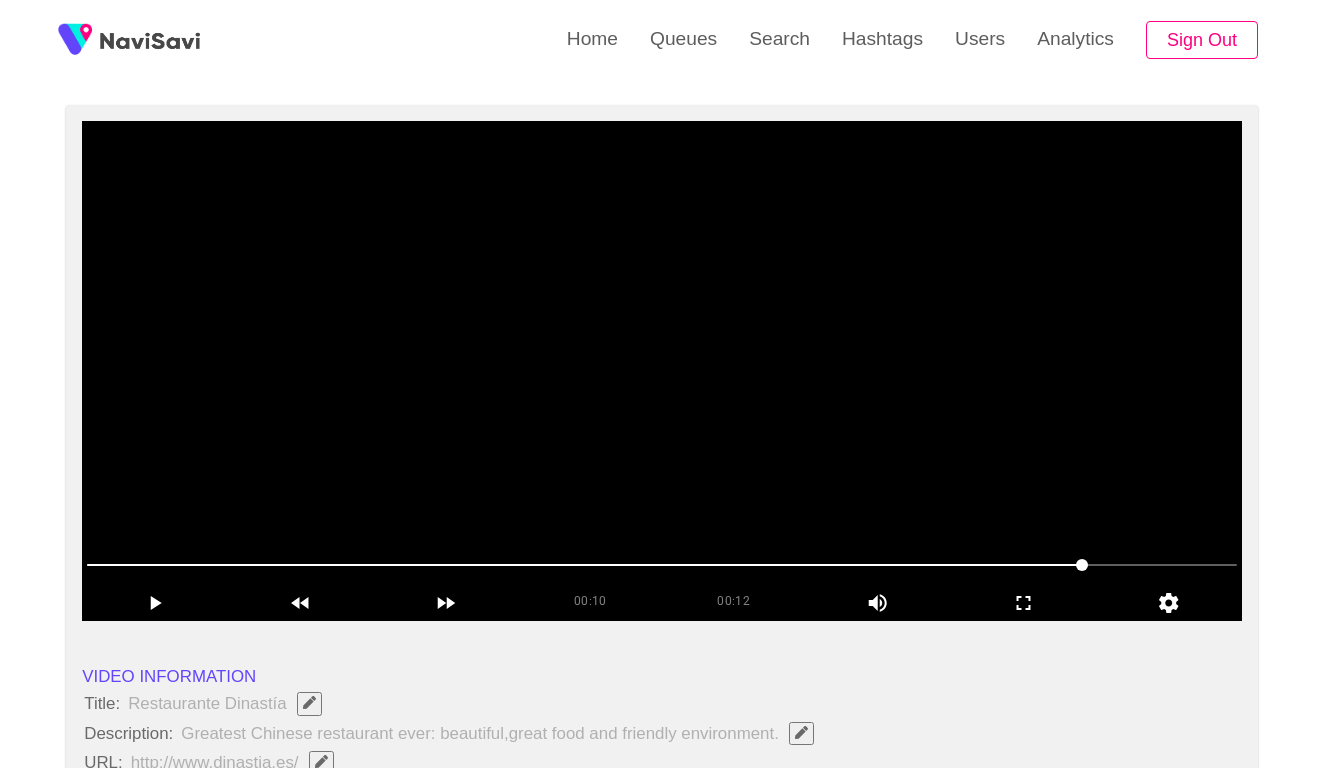 click at bounding box center (662, 371) 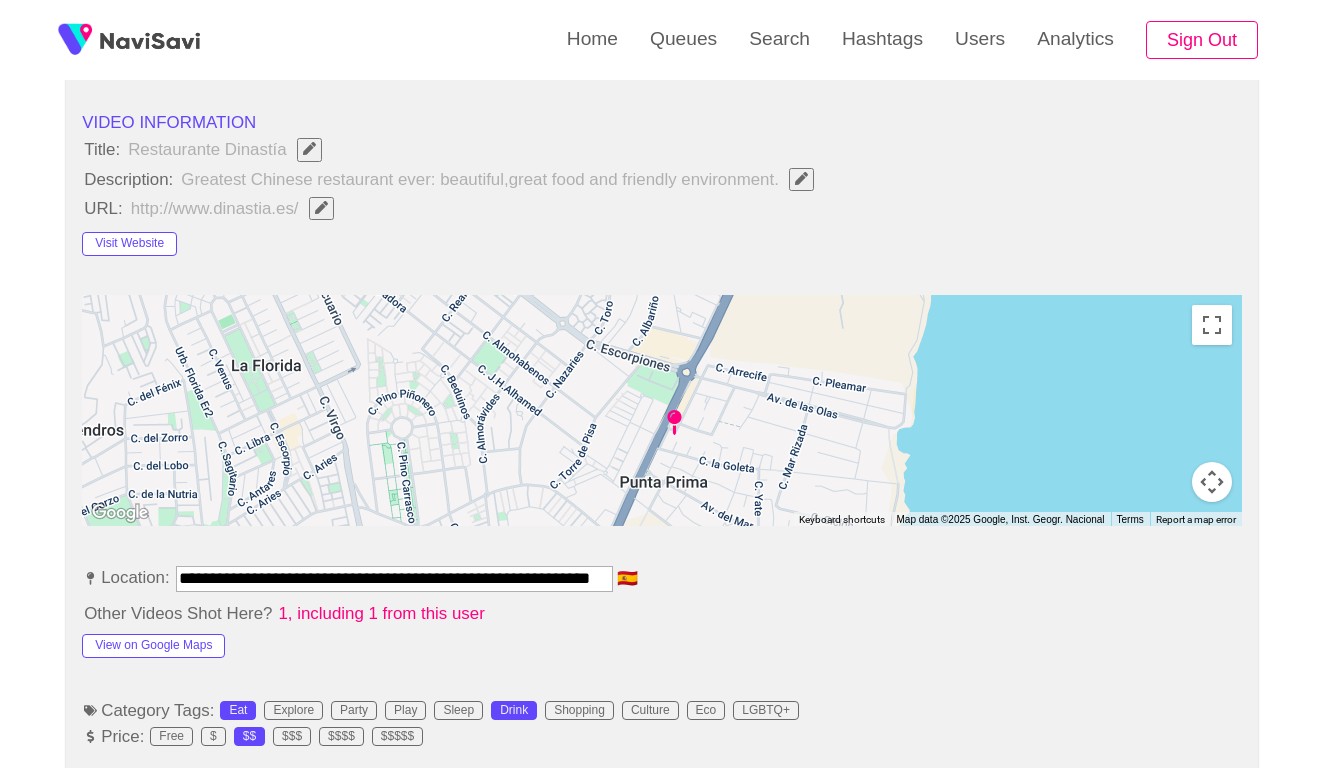 scroll, scrollTop: 709, scrollLeft: 0, axis: vertical 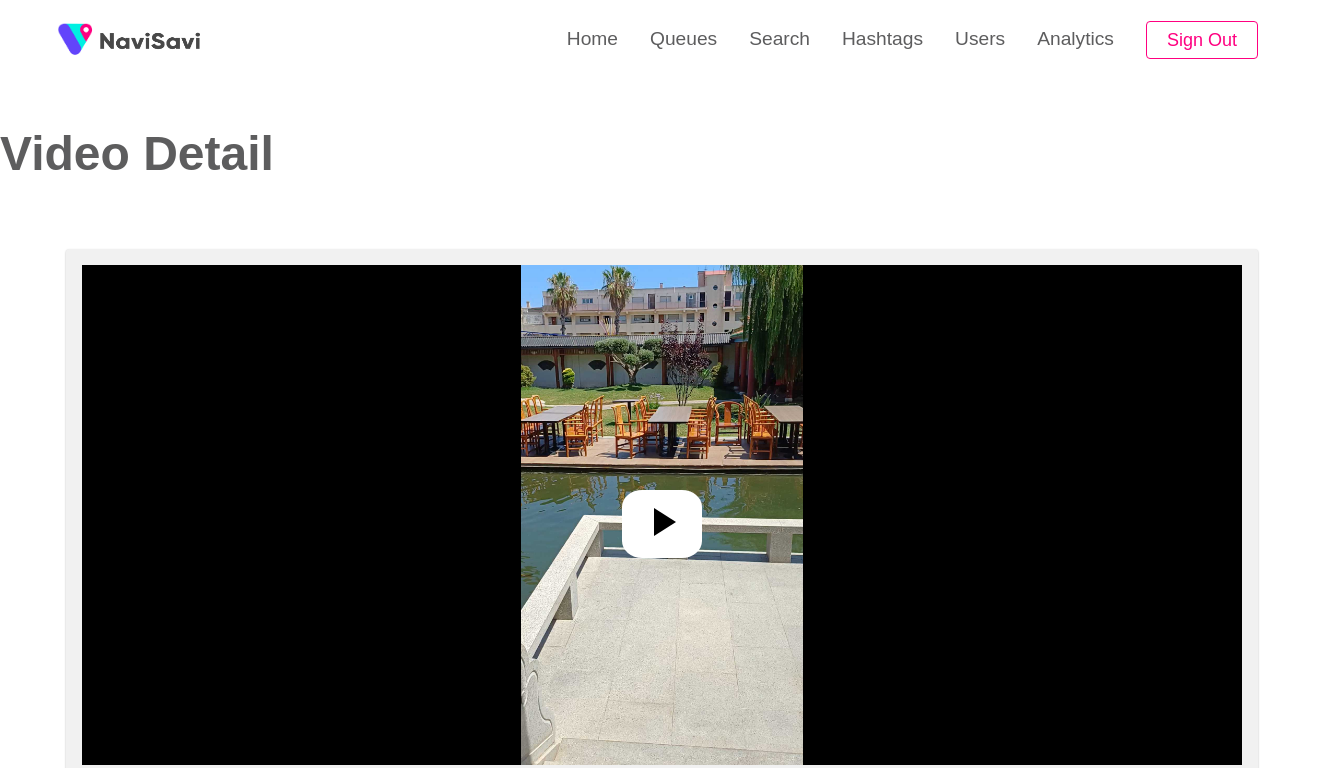 select on "**********" 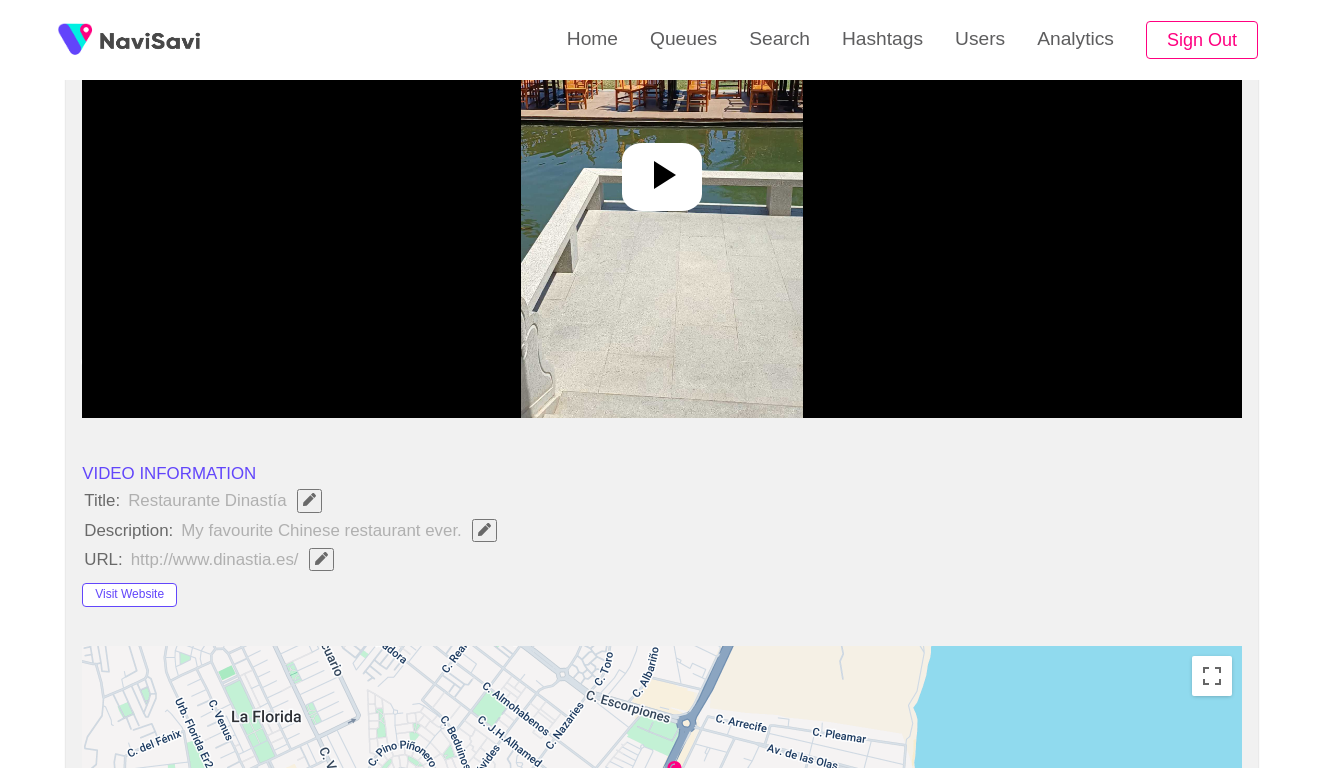 scroll, scrollTop: 380, scrollLeft: 0, axis: vertical 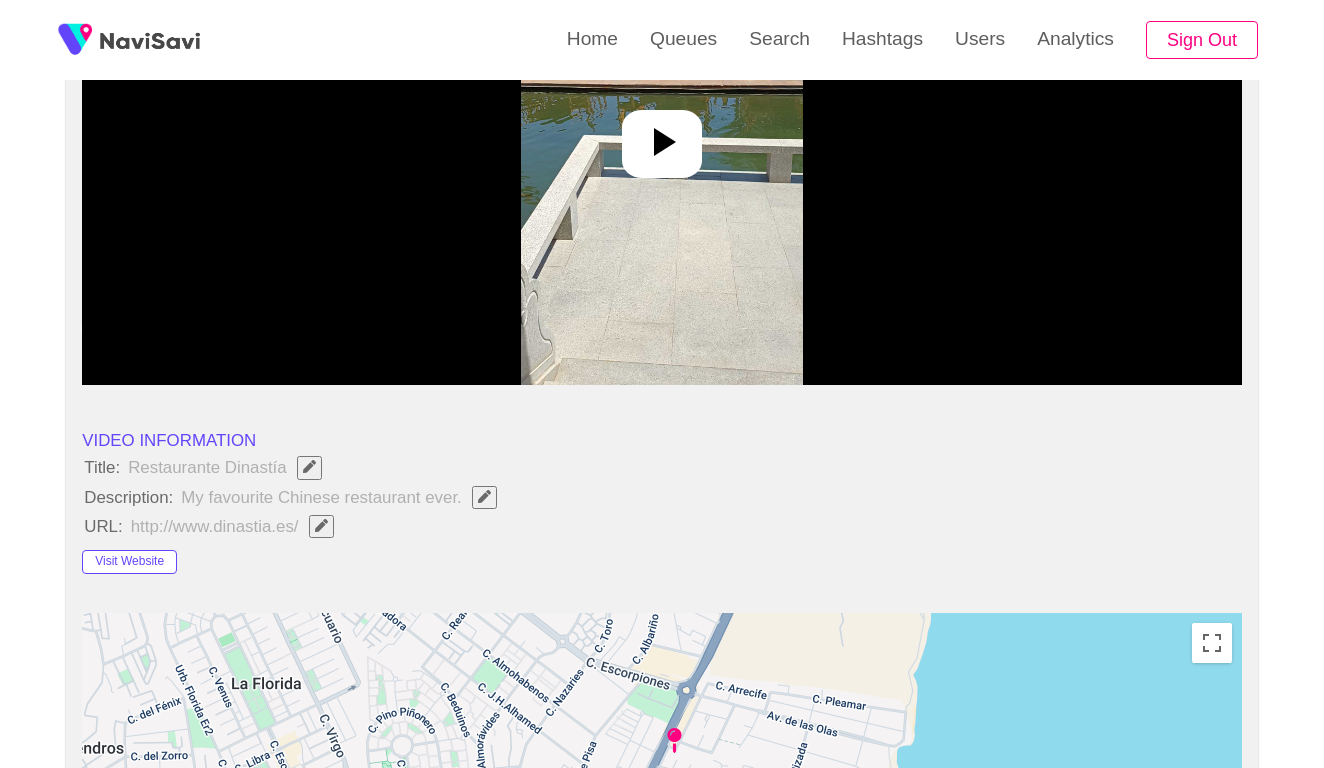 click at bounding box center [661, 135] 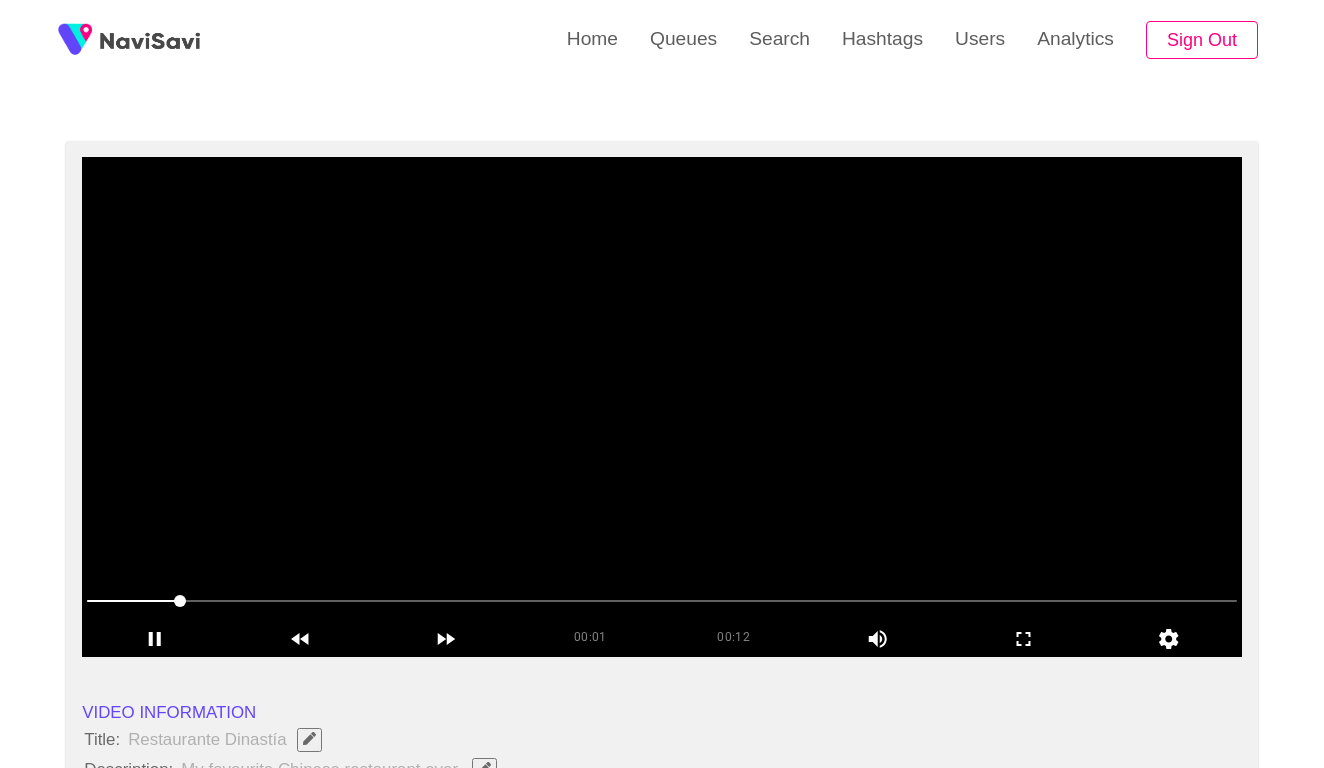 scroll, scrollTop: 106, scrollLeft: 0, axis: vertical 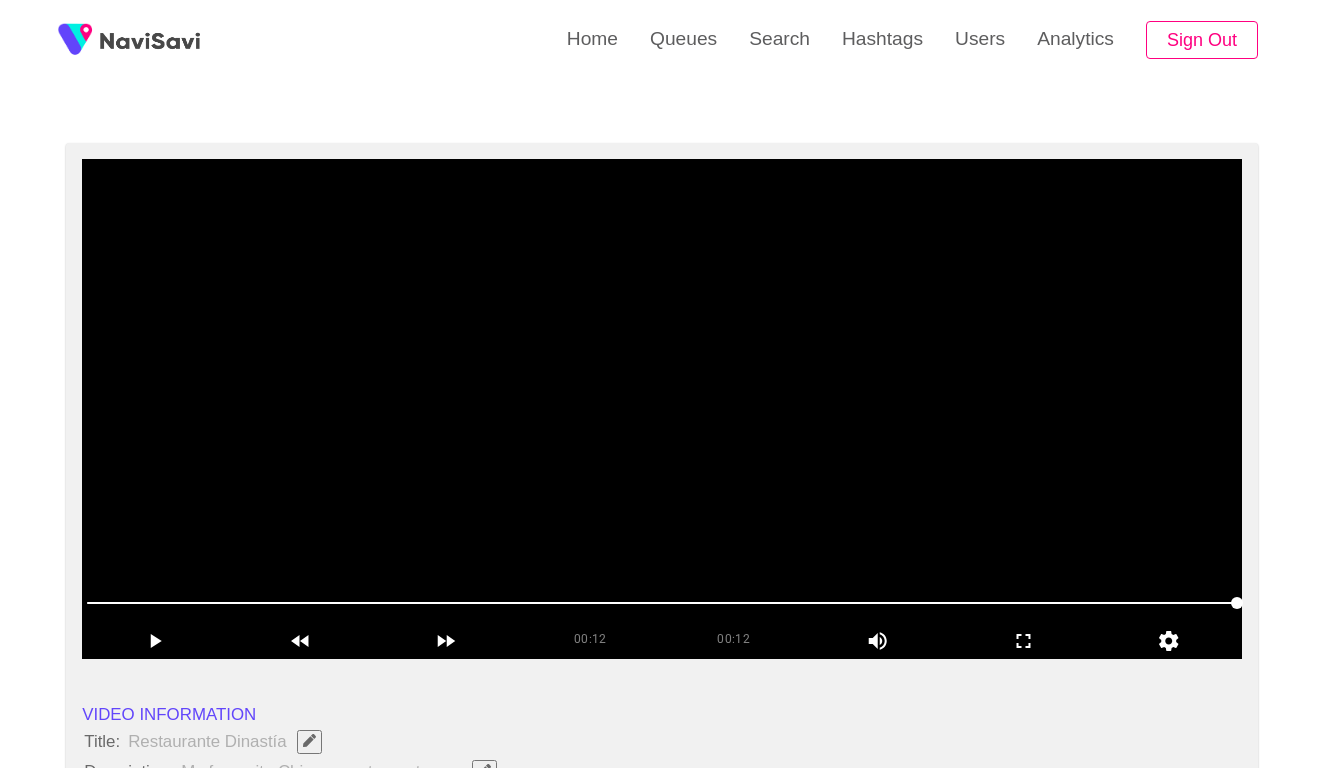 click at bounding box center (662, 409) 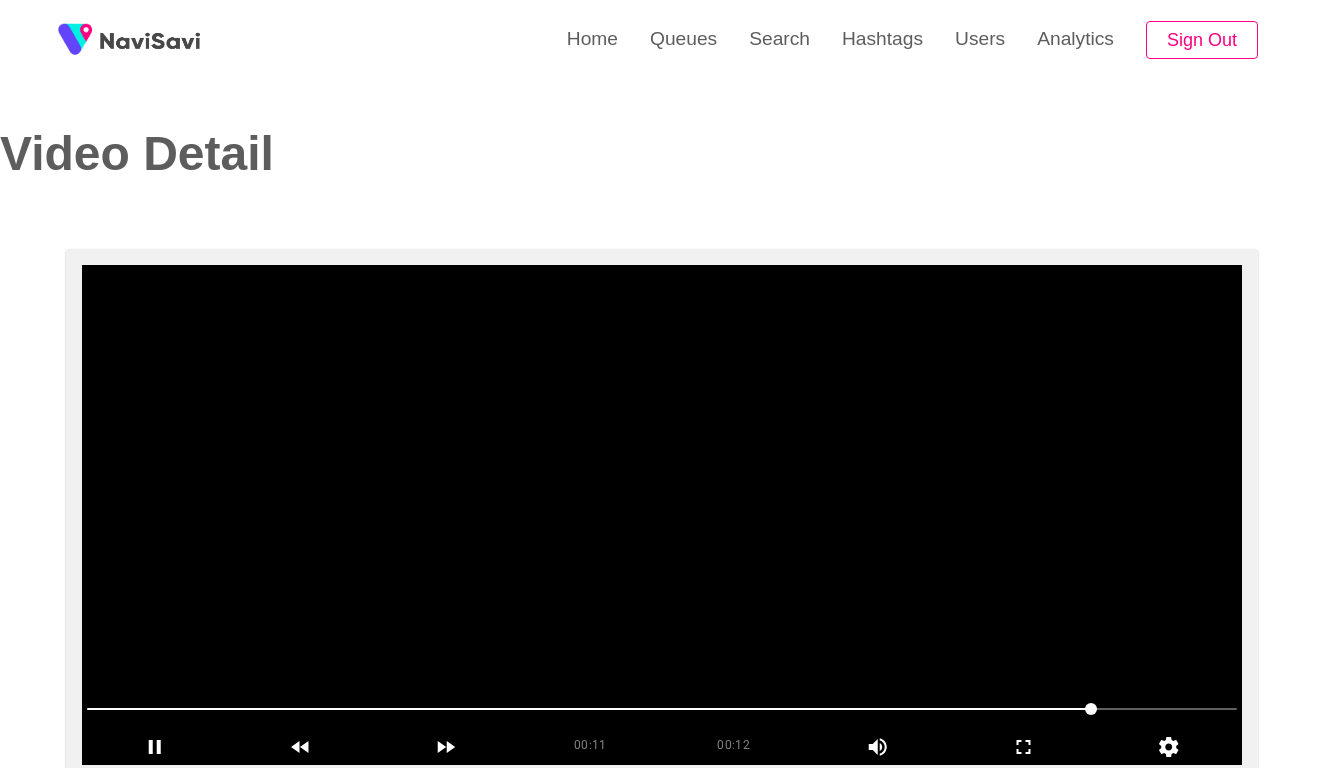 scroll, scrollTop: 0, scrollLeft: 0, axis: both 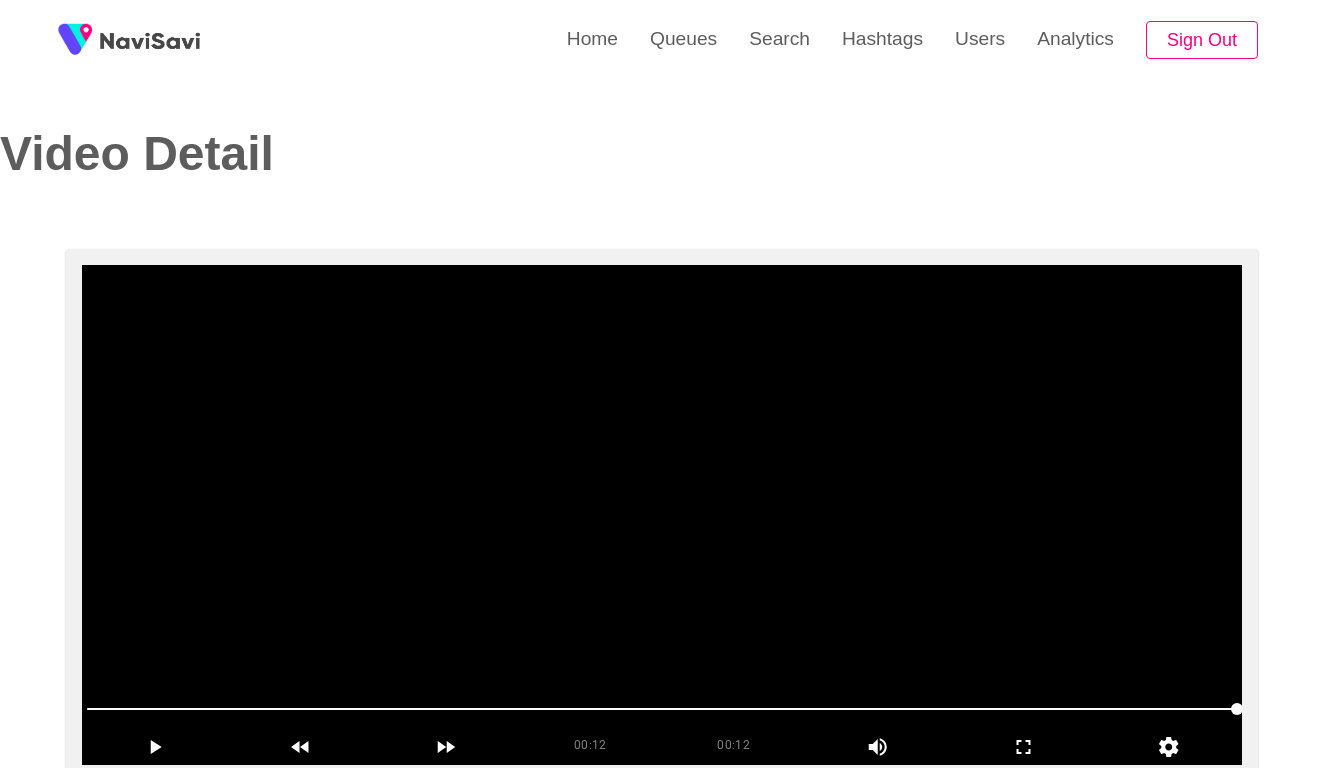 click at bounding box center [662, 515] 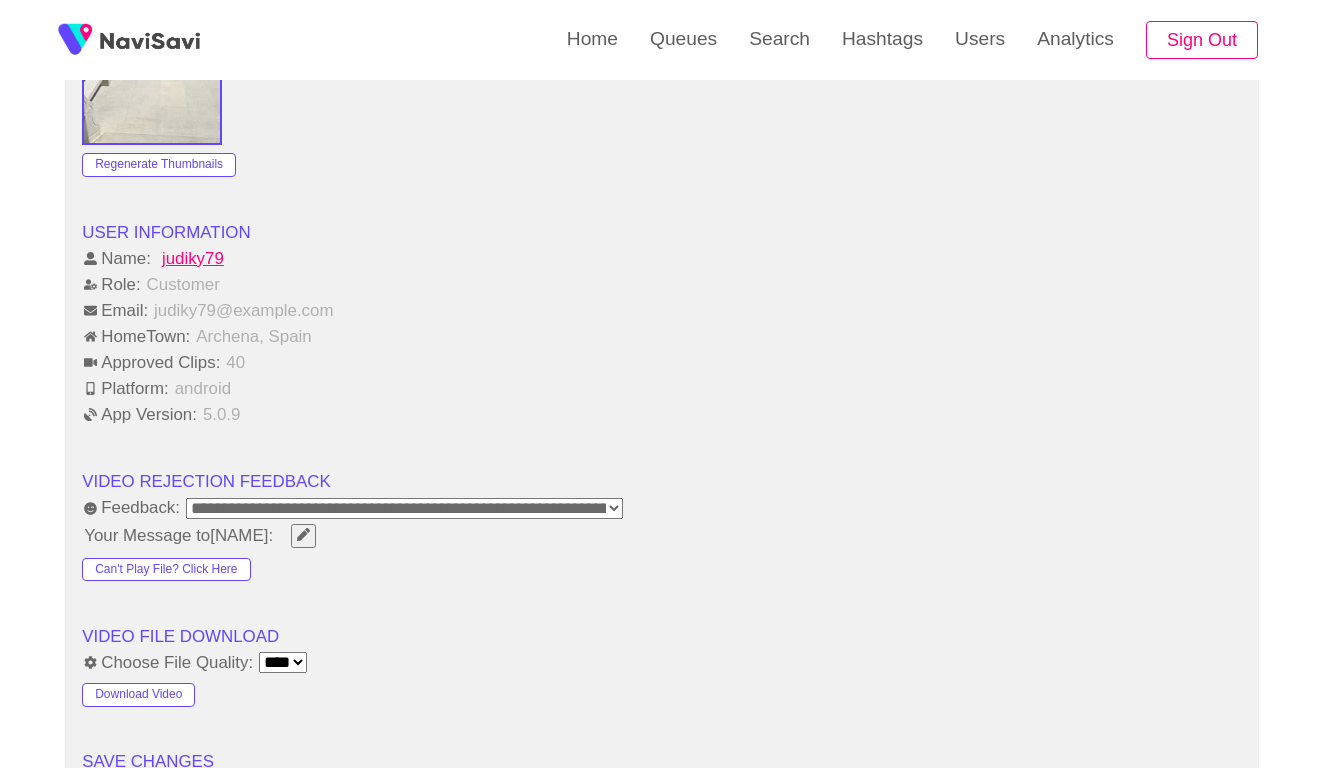 scroll, scrollTop: 1959, scrollLeft: 0, axis: vertical 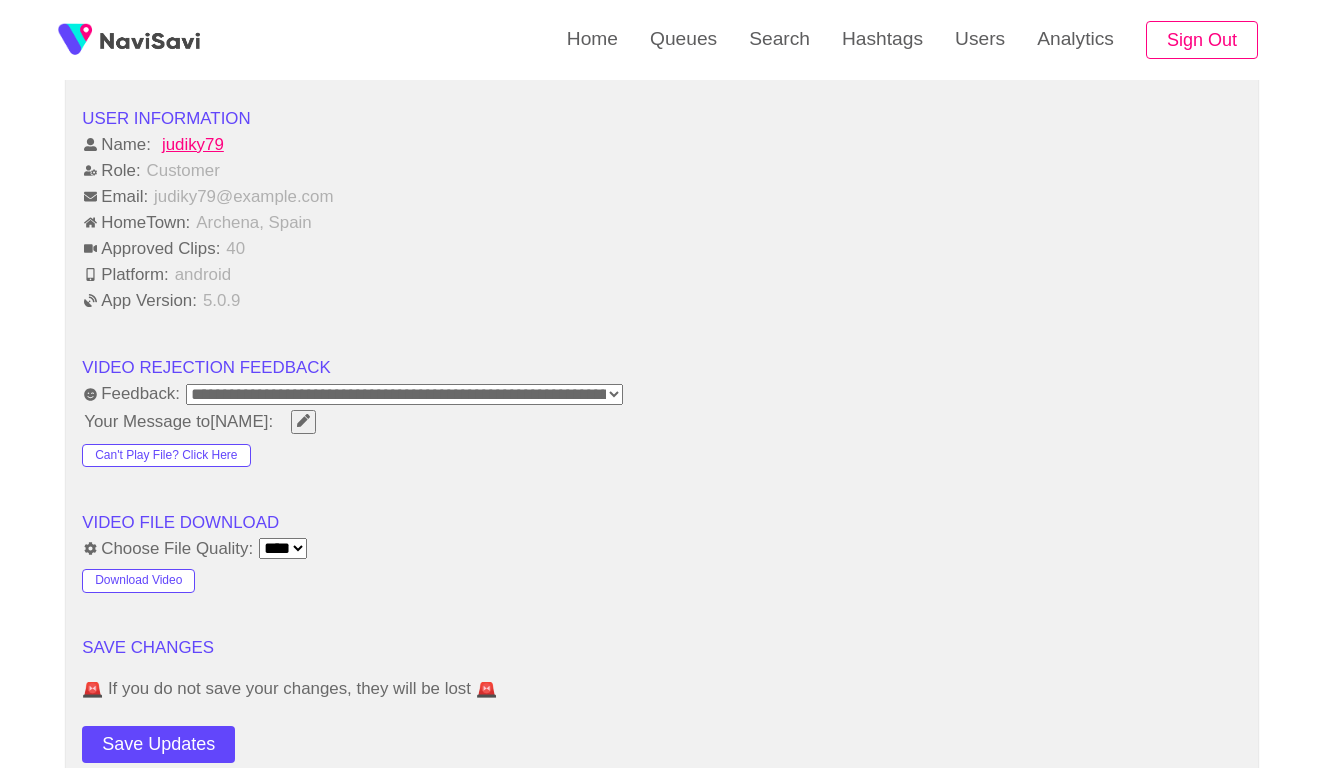 click 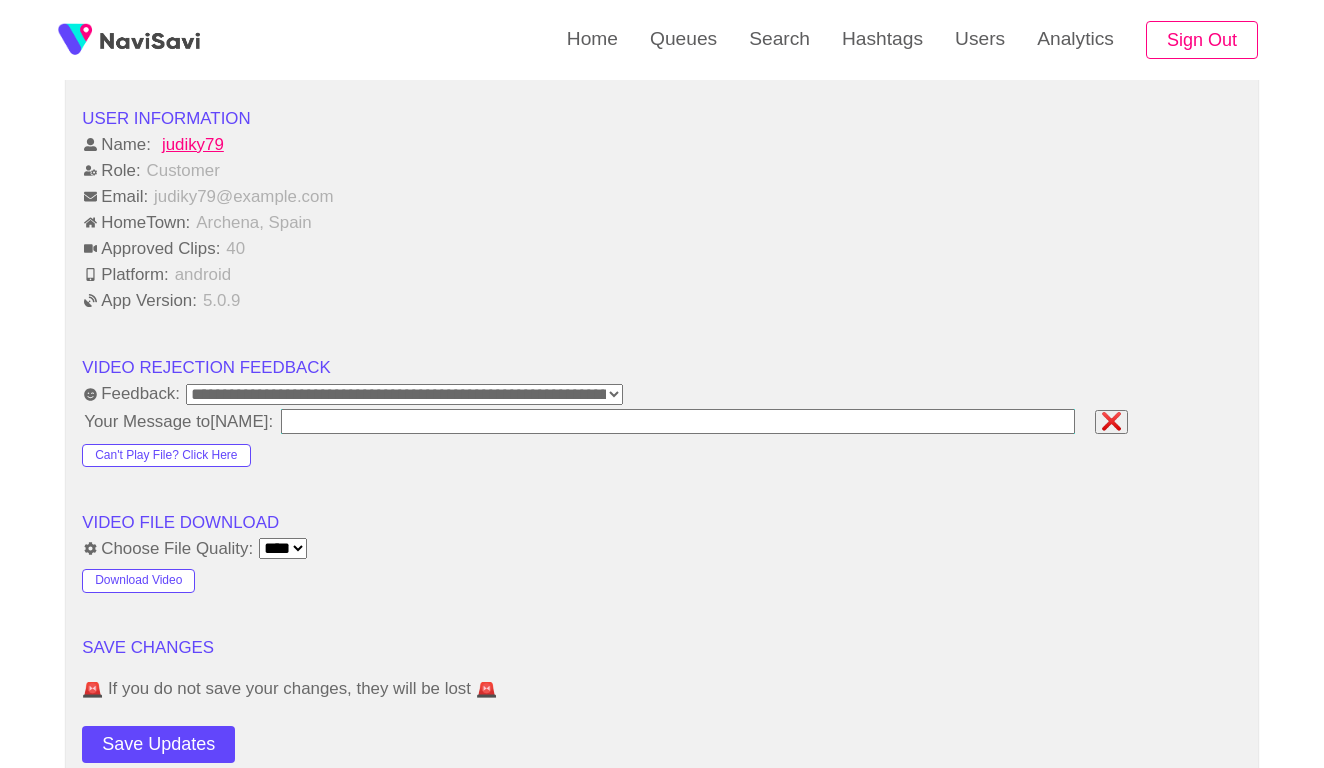 type on "**********" 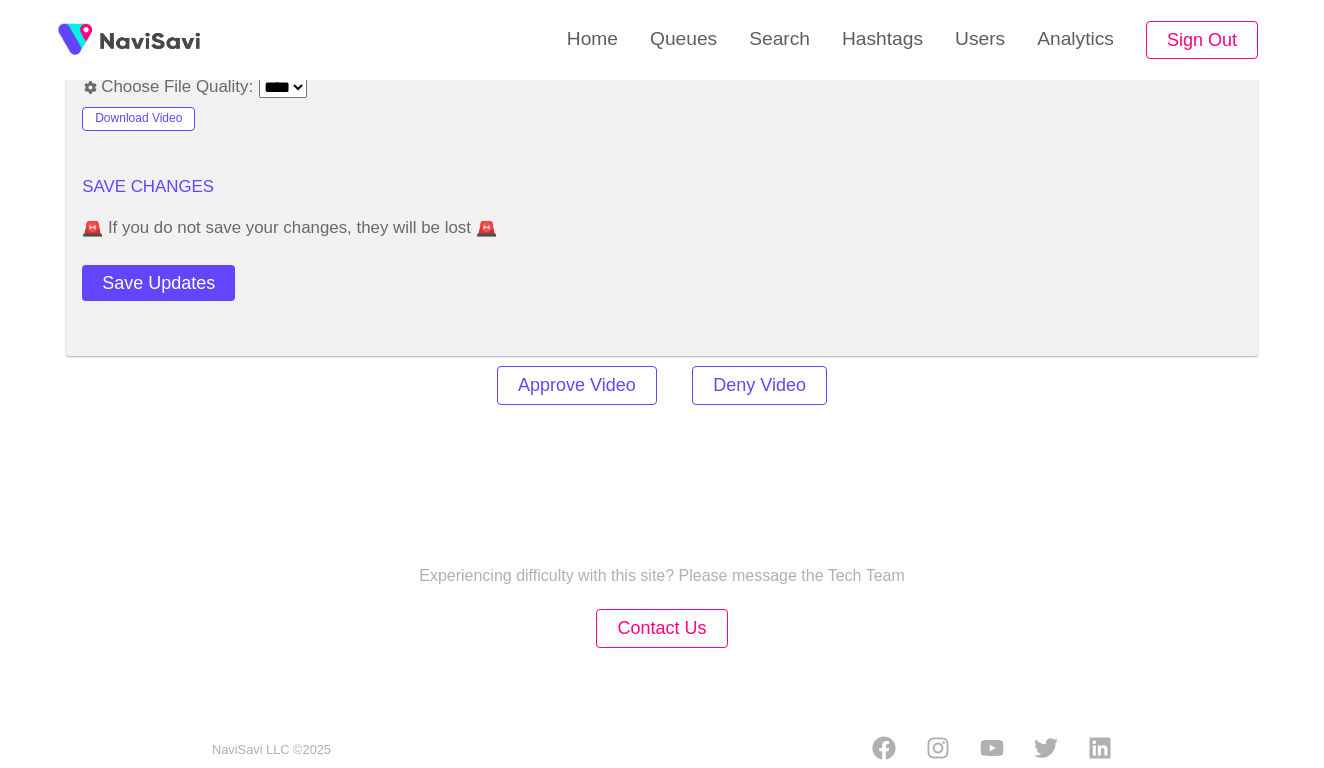 scroll, scrollTop: 2431, scrollLeft: 0, axis: vertical 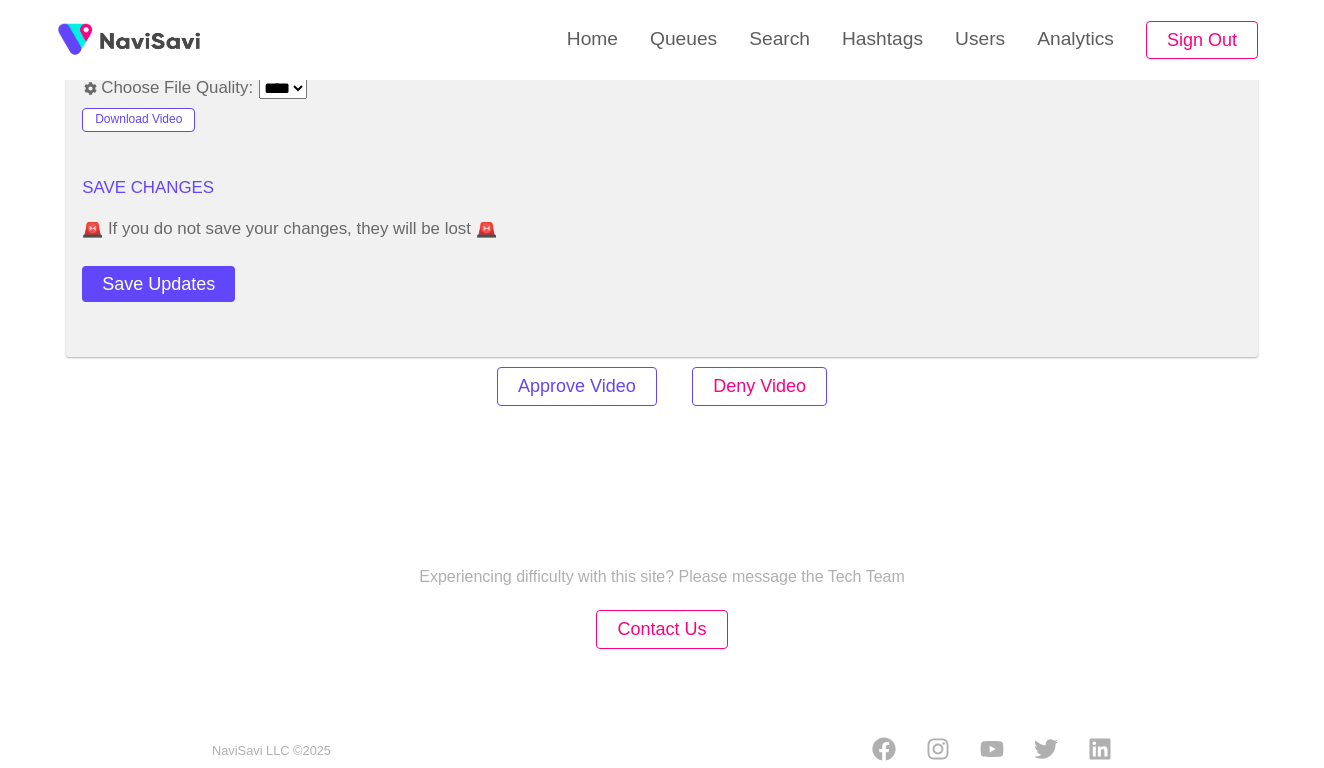 click on "Deny Video" at bounding box center (759, 386) 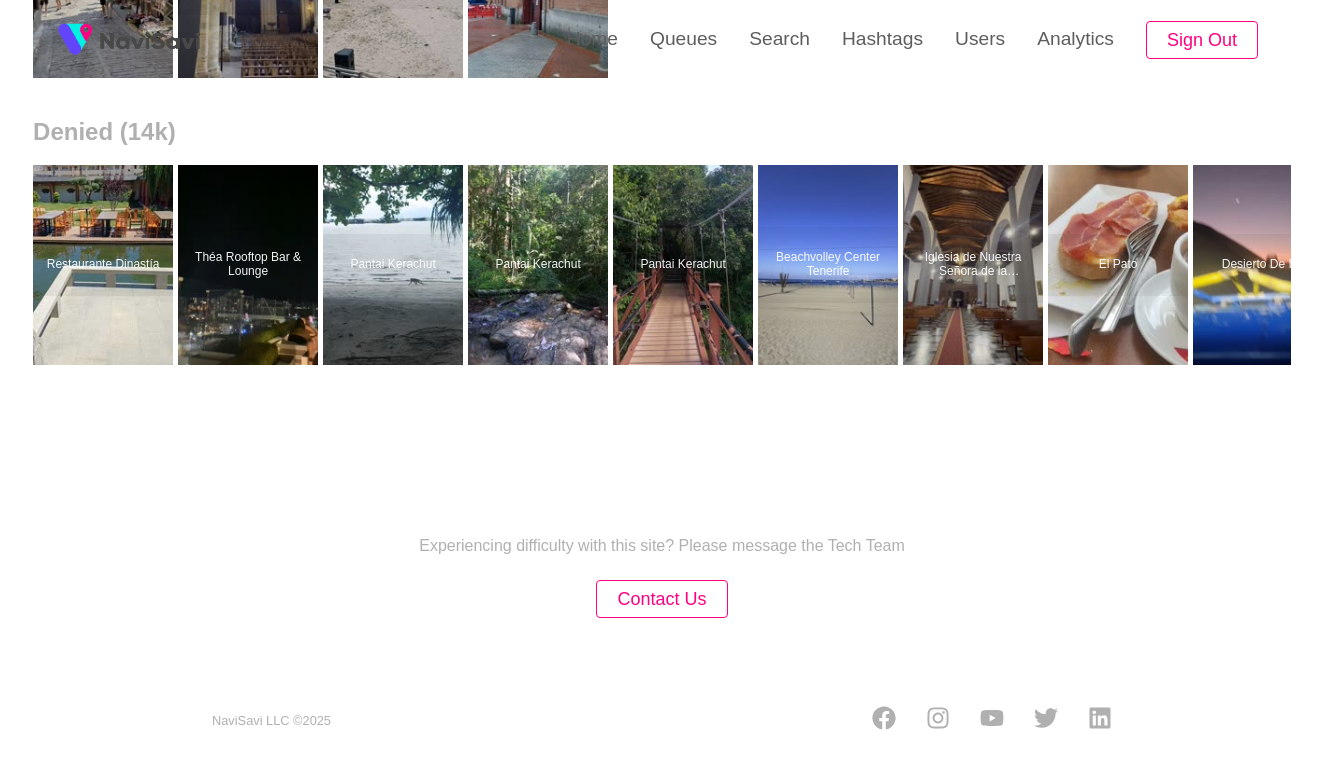 scroll, scrollTop: 0, scrollLeft: 0, axis: both 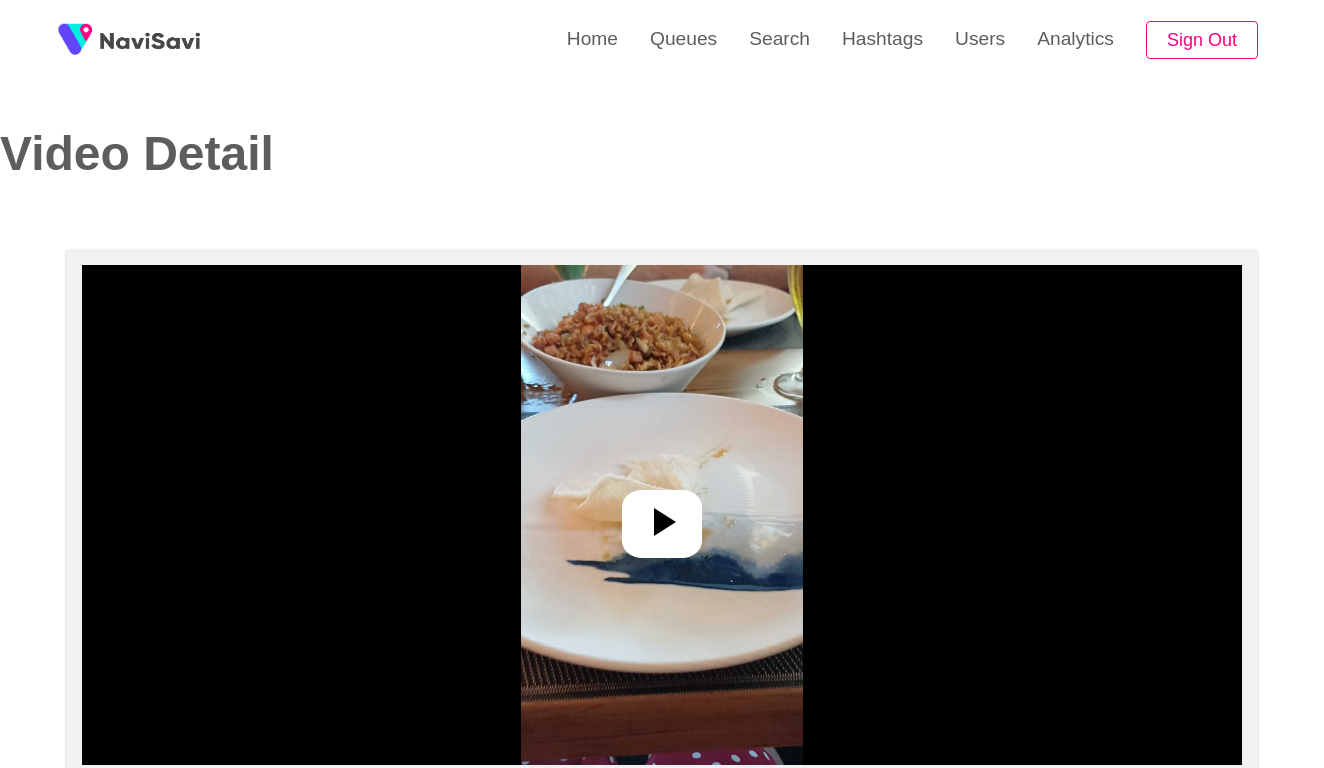 select on "**********" 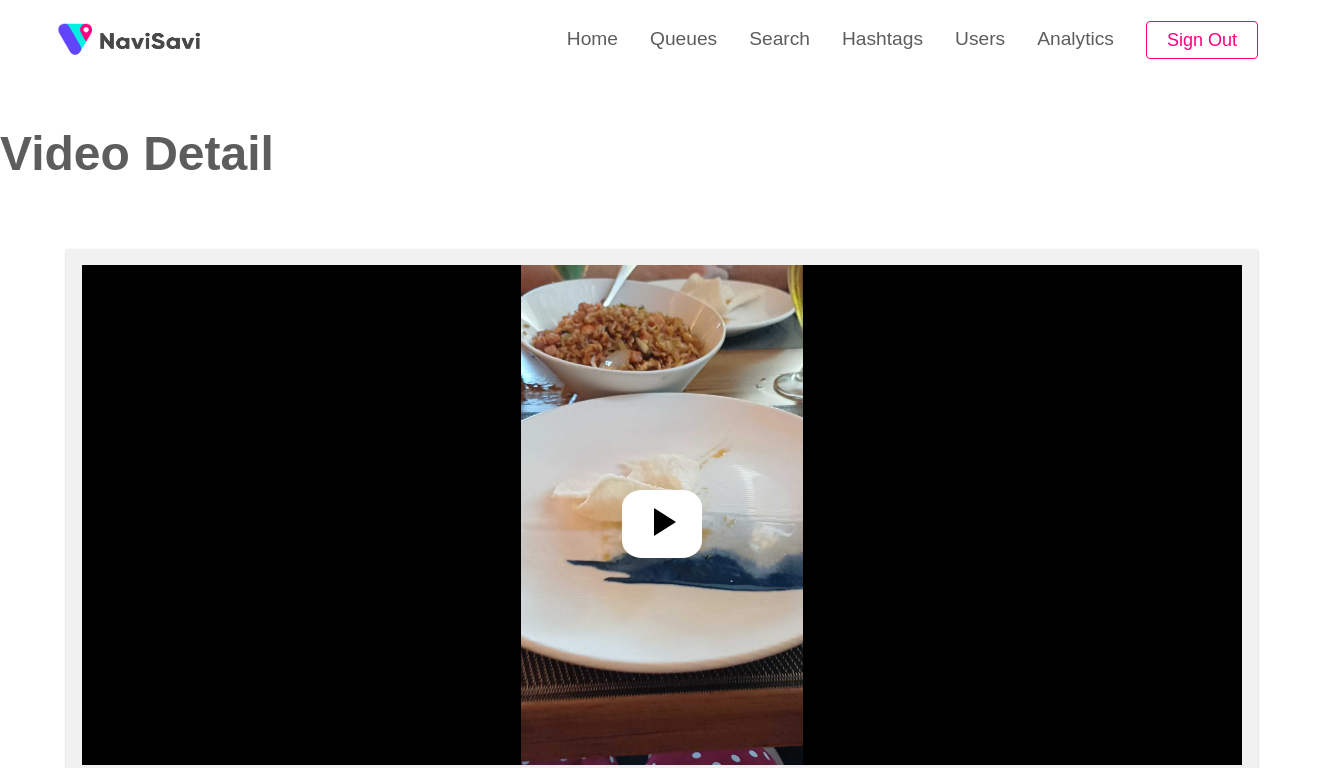 click at bounding box center (661, 515) 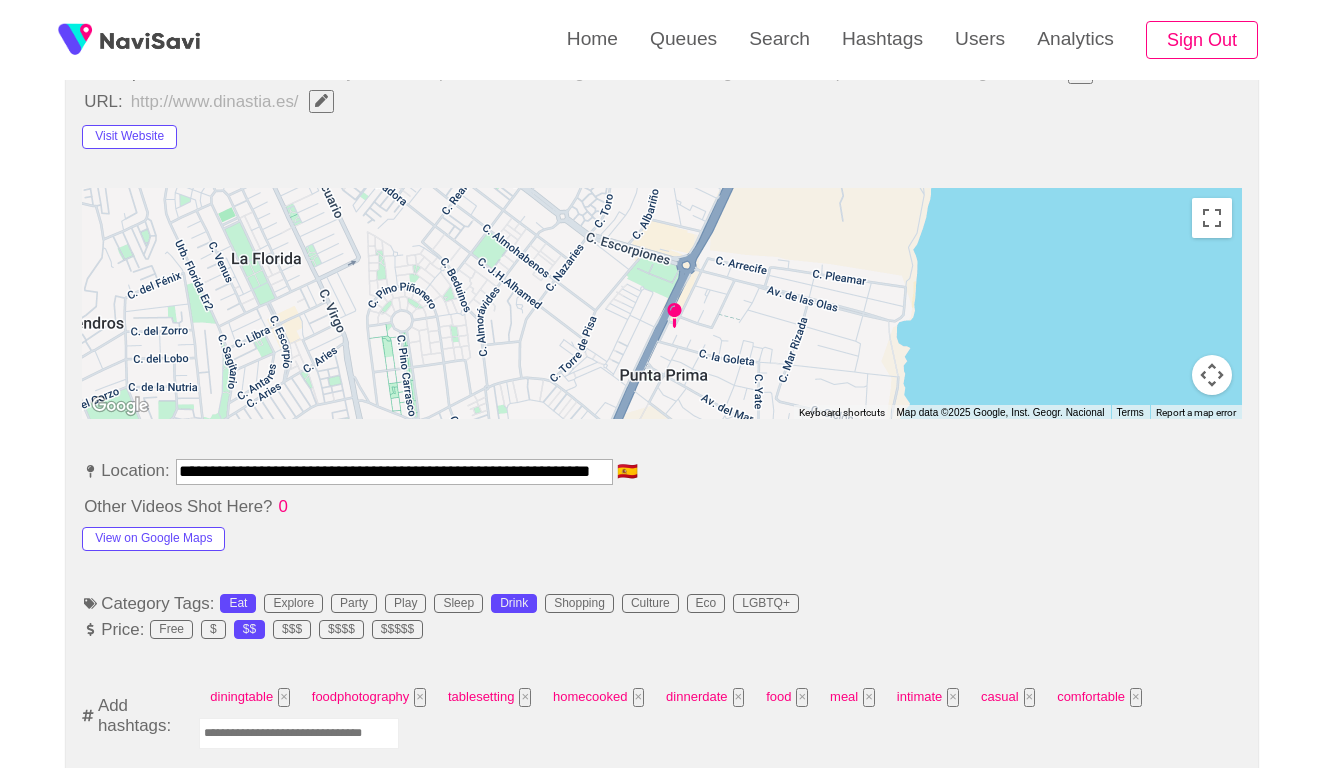 scroll, scrollTop: 1041, scrollLeft: 0, axis: vertical 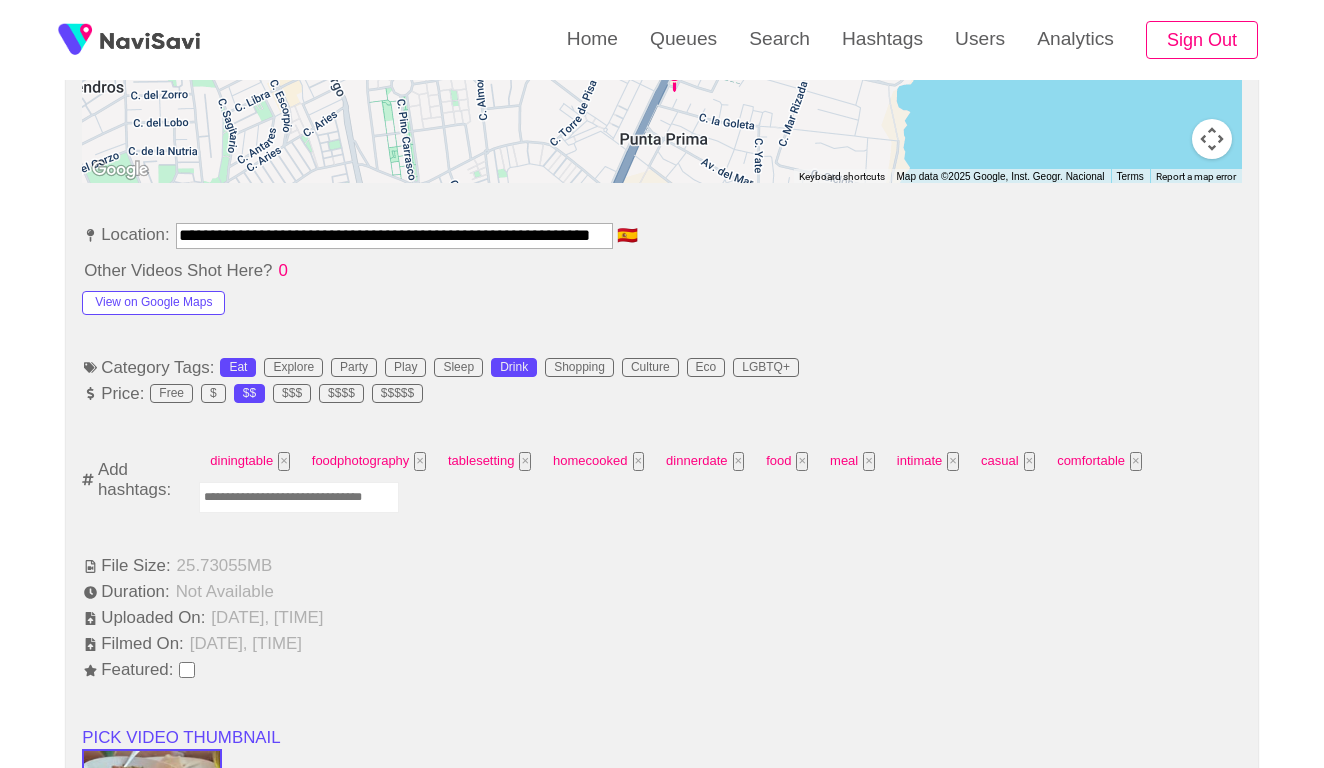 click at bounding box center (299, 497) 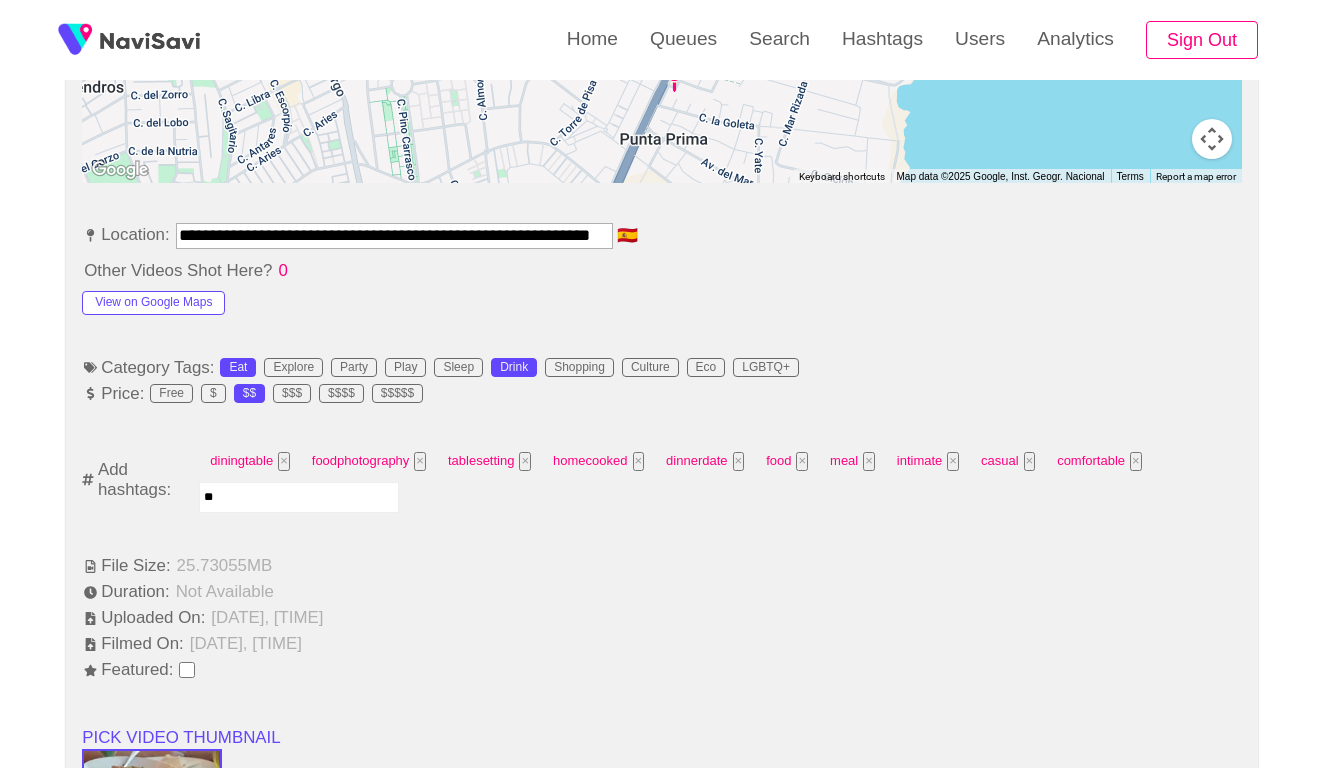 type on "***" 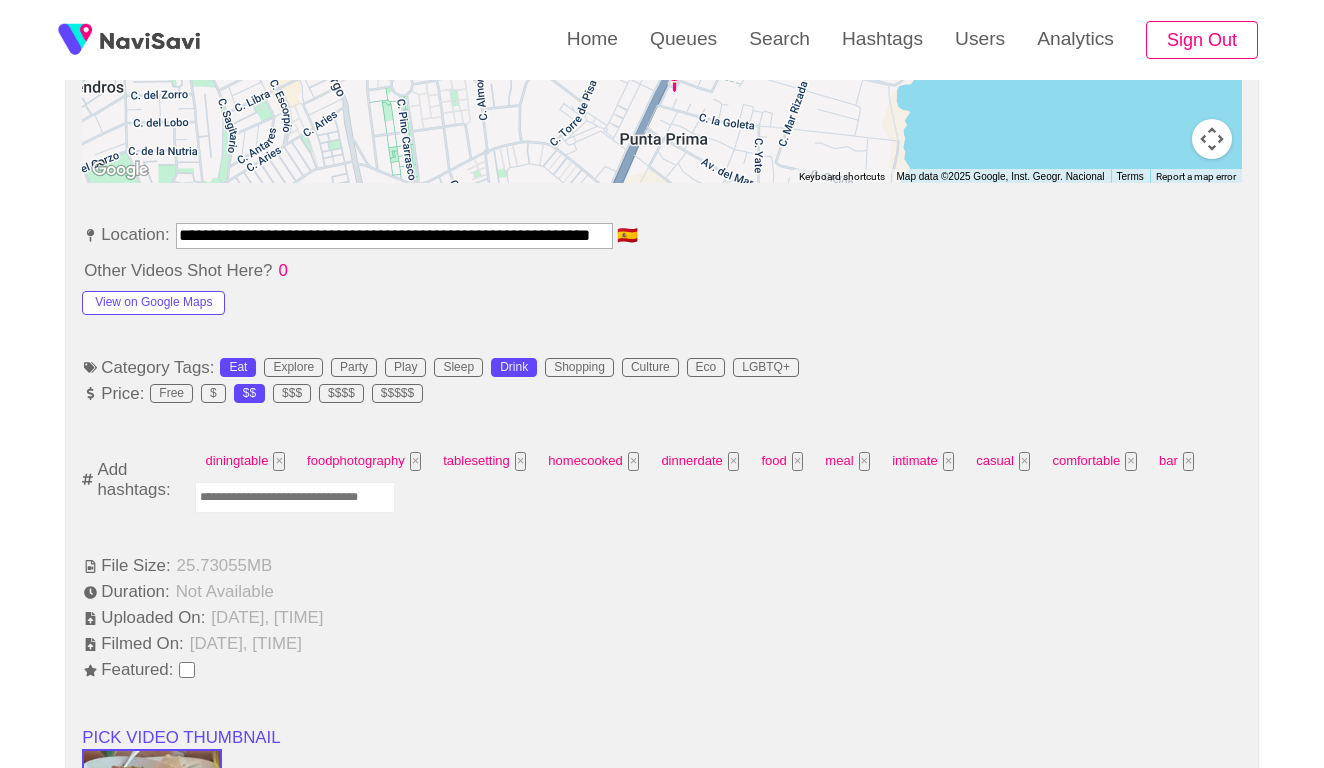 type on "*" 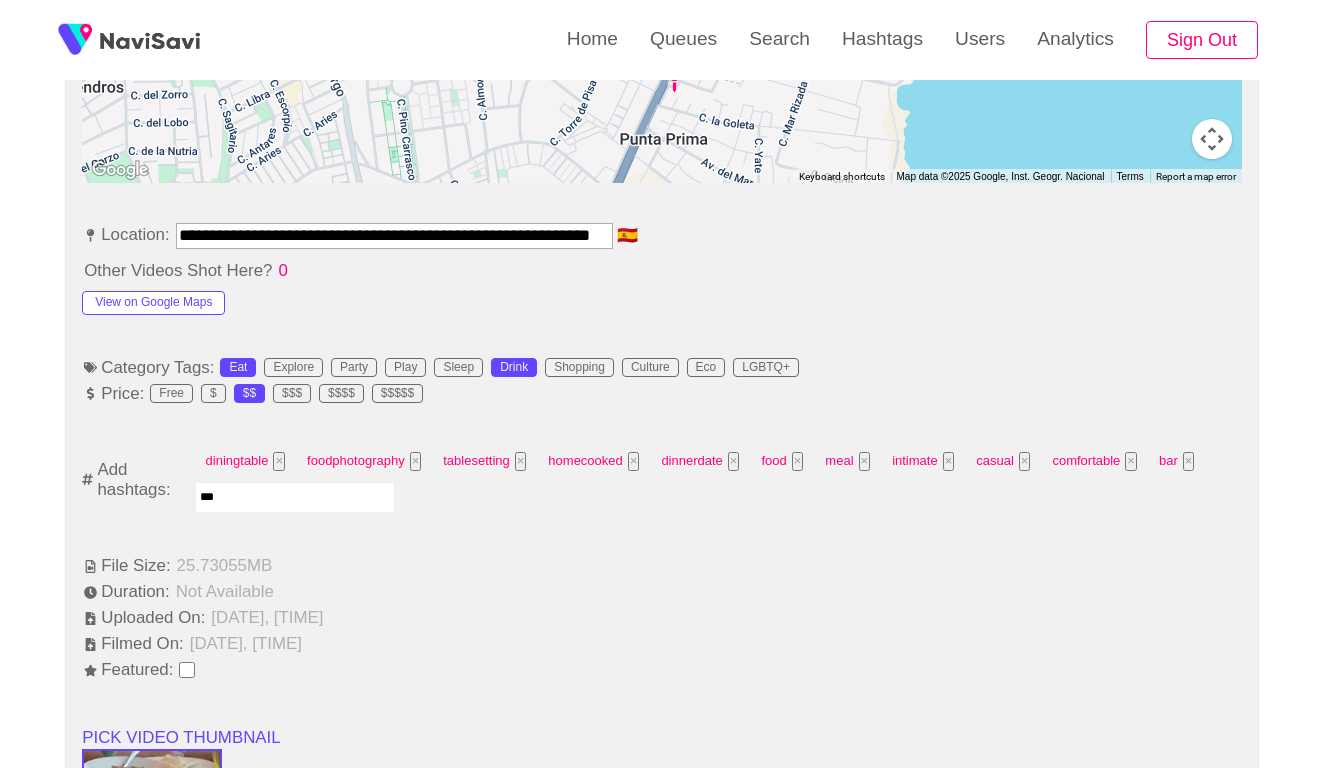 type on "****" 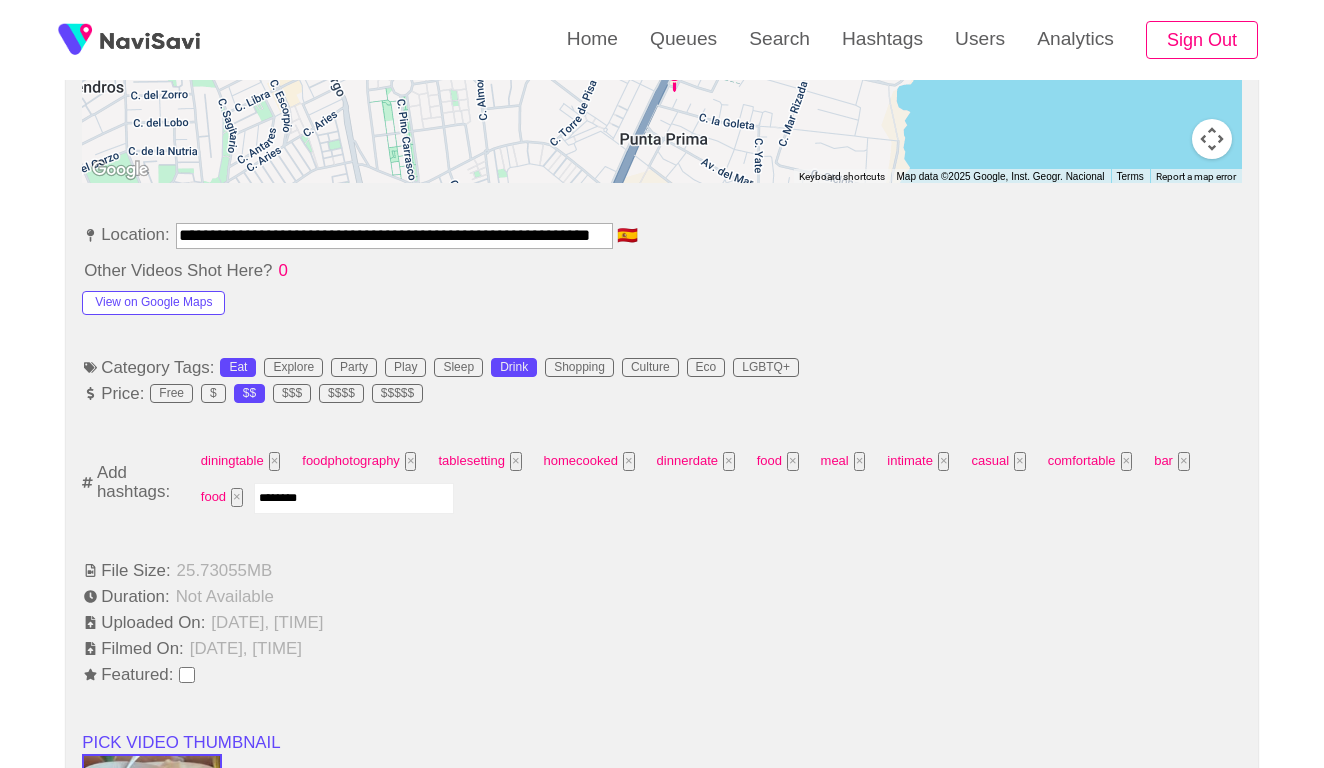 type on "*********" 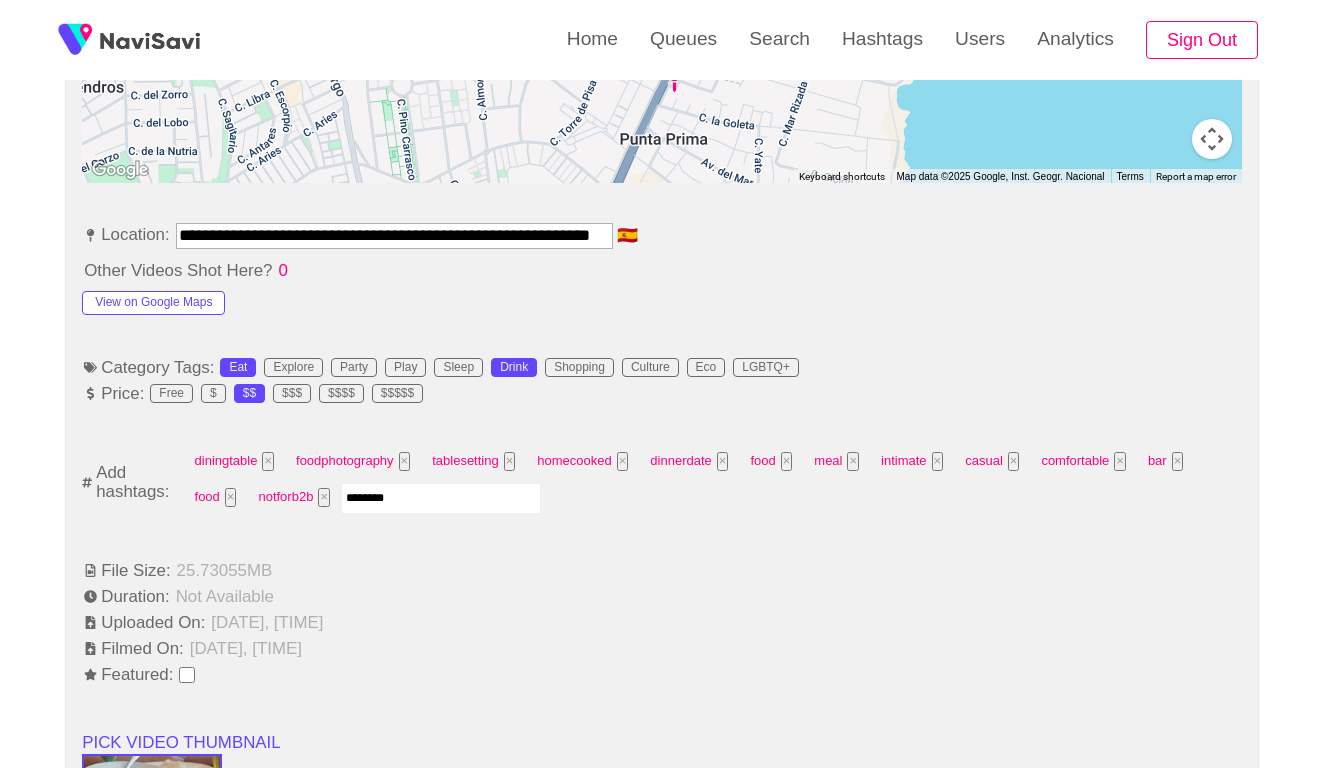 type on "*********" 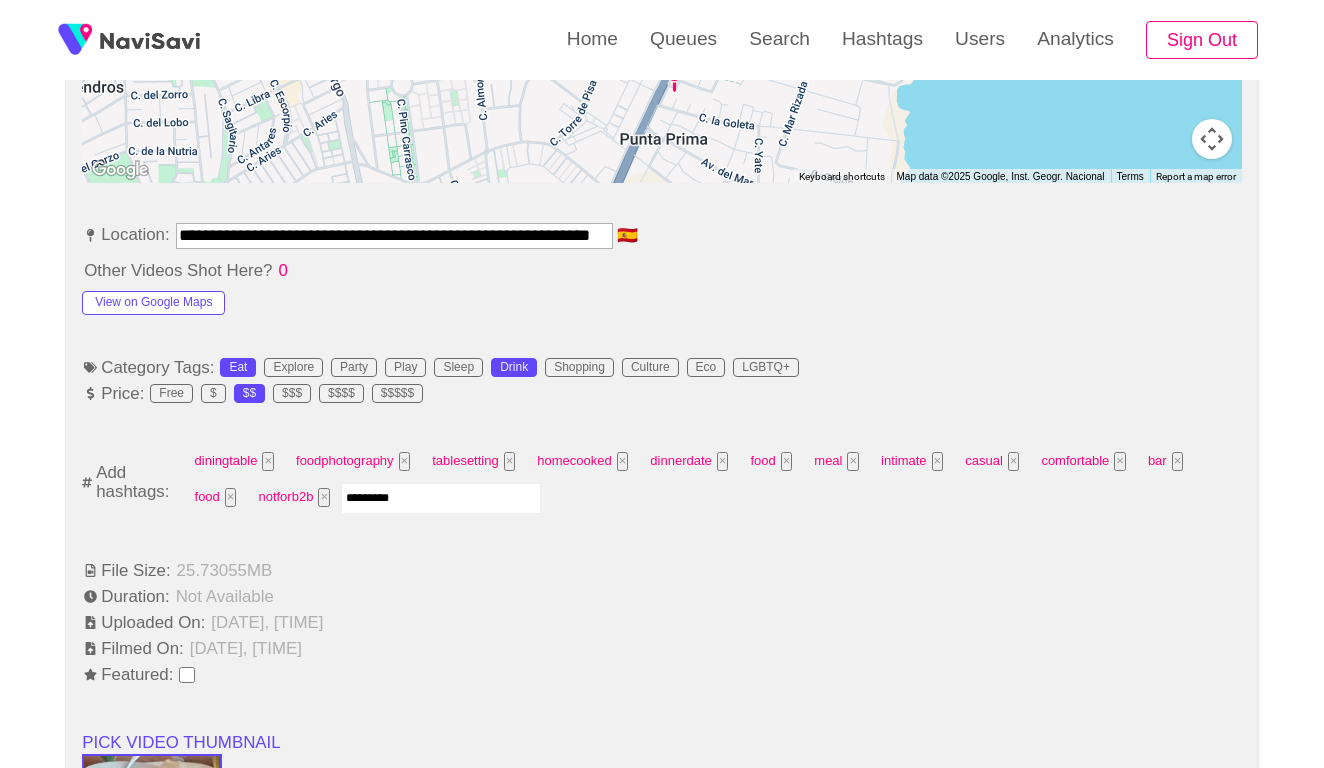 type 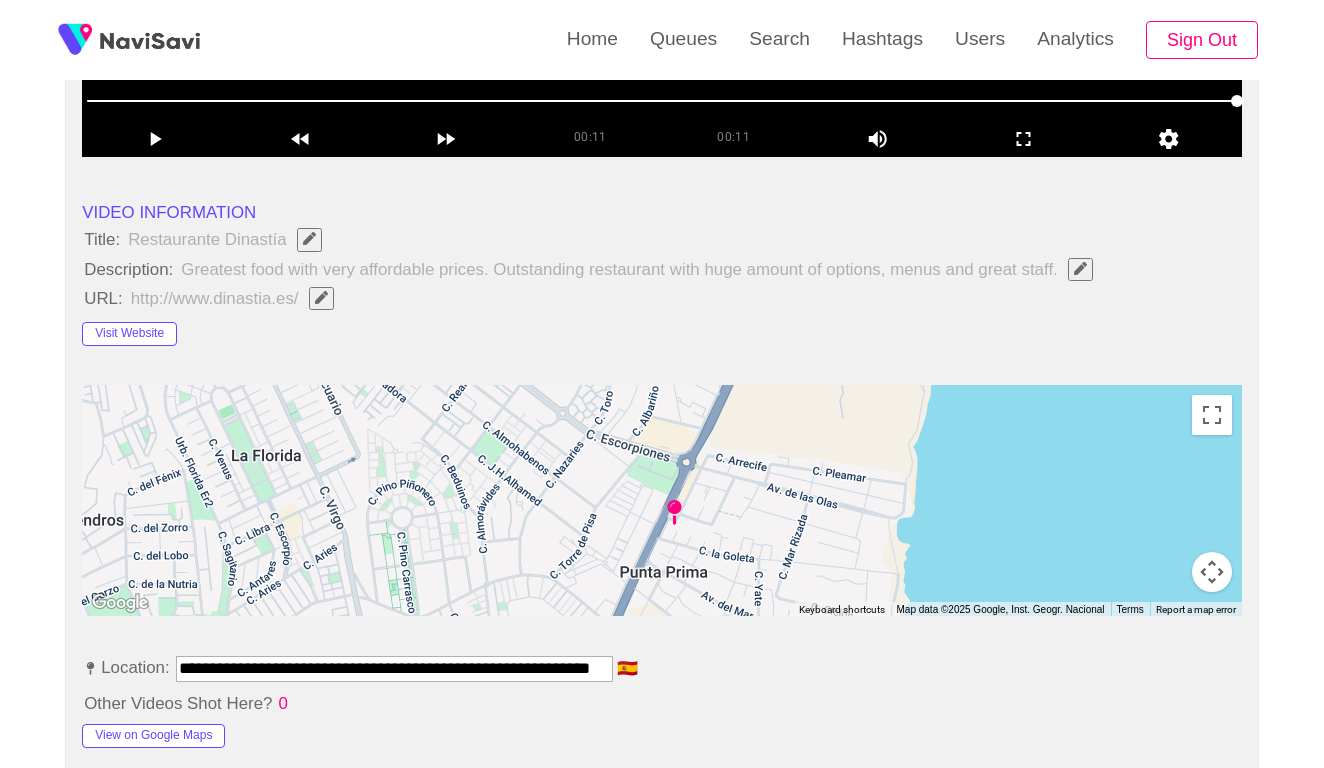 scroll, scrollTop: 436, scrollLeft: 0, axis: vertical 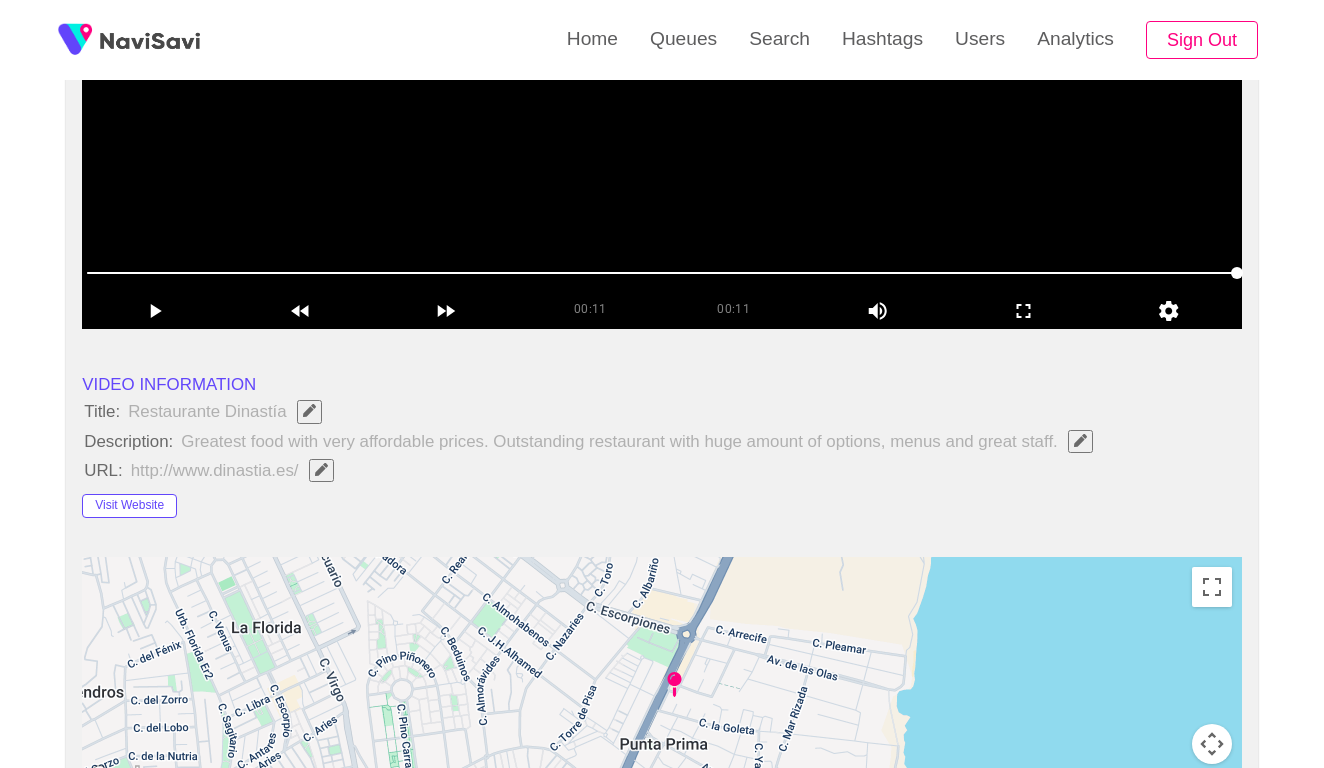 click at bounding box center (662, 79) 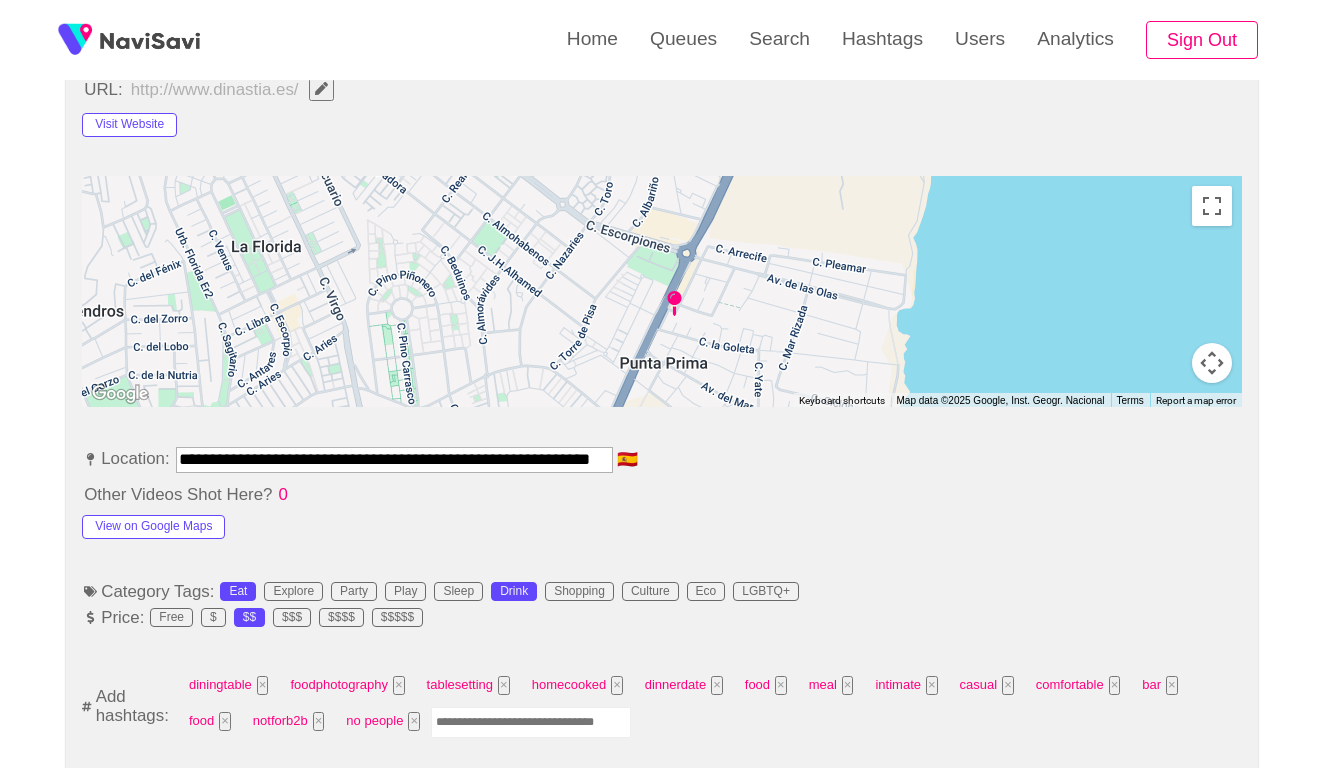 scroll, scrollTop: 833, scrollLeft: 0, axis: vertical 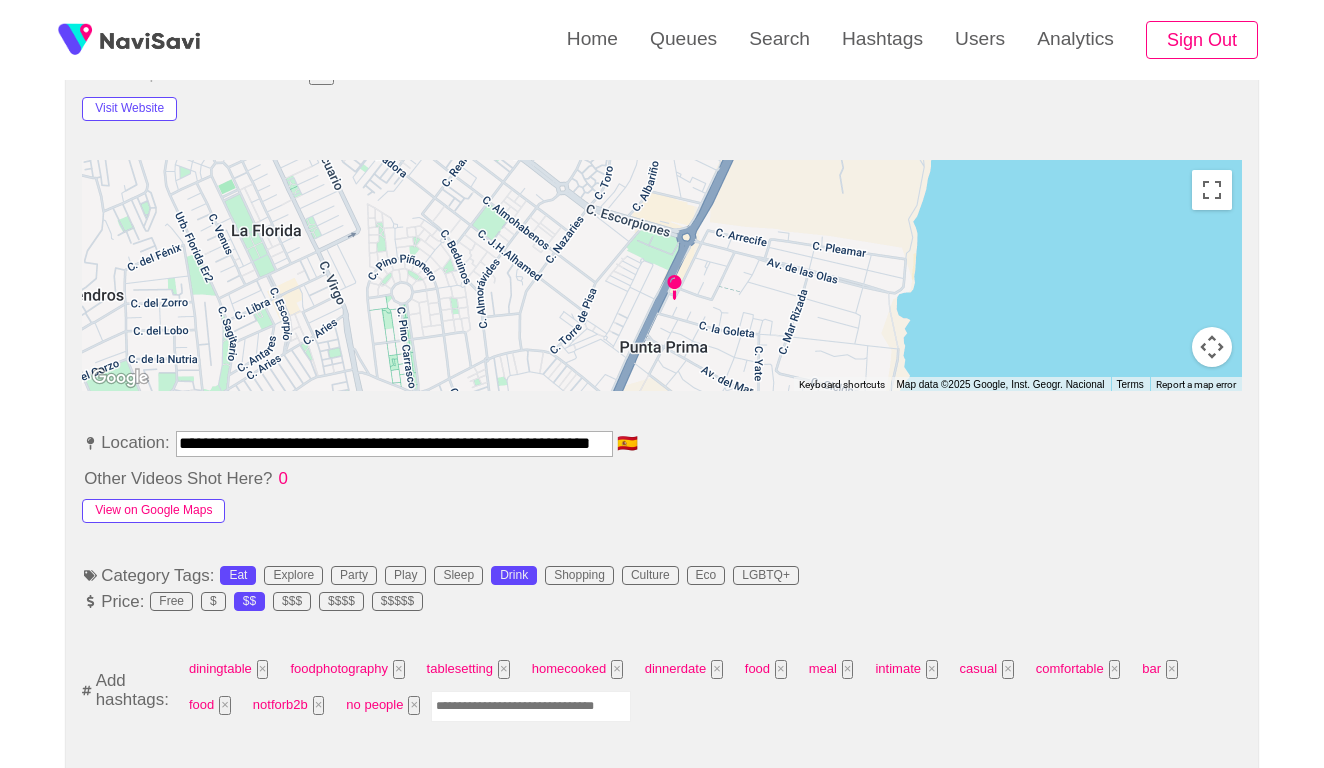 click on "View on Google Maps" at bounding box center [153, 511] 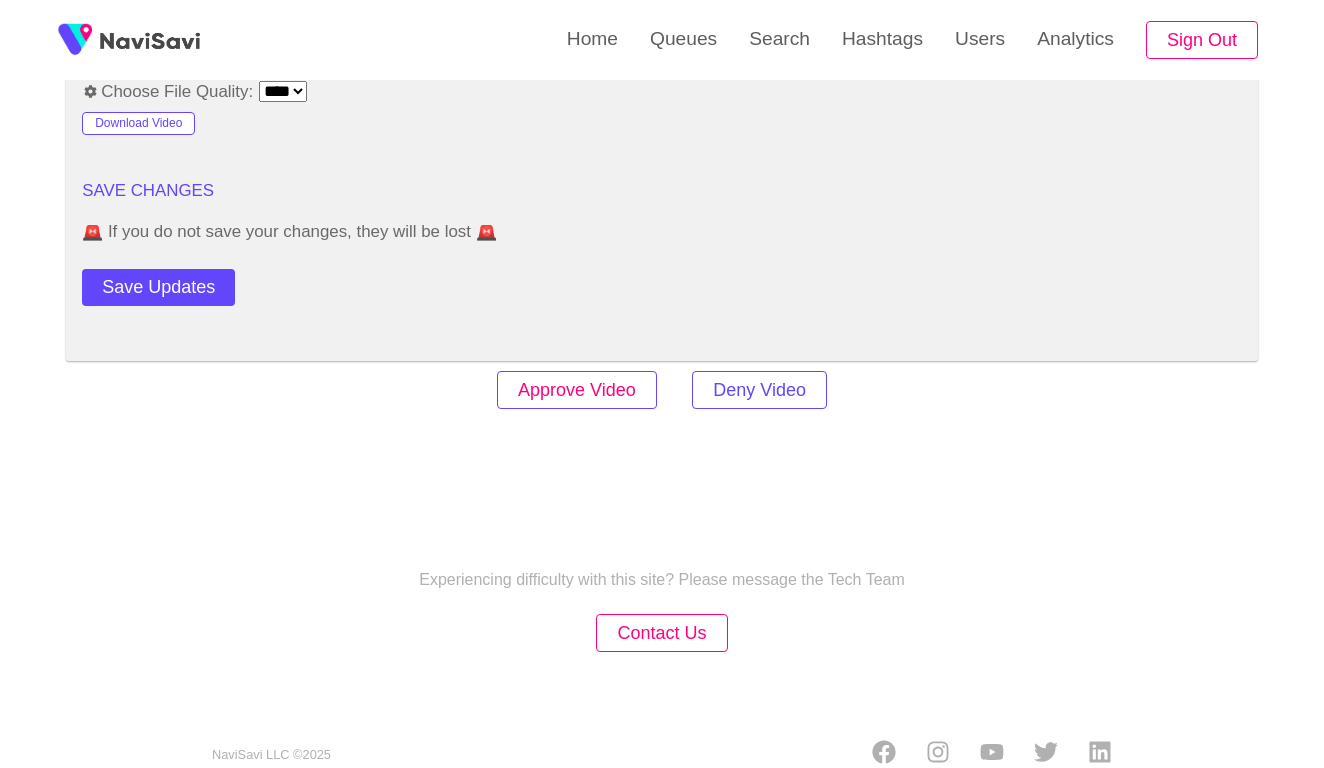 scroll, scrollTop: 2420, scrollLeft: 0, axis: vertical 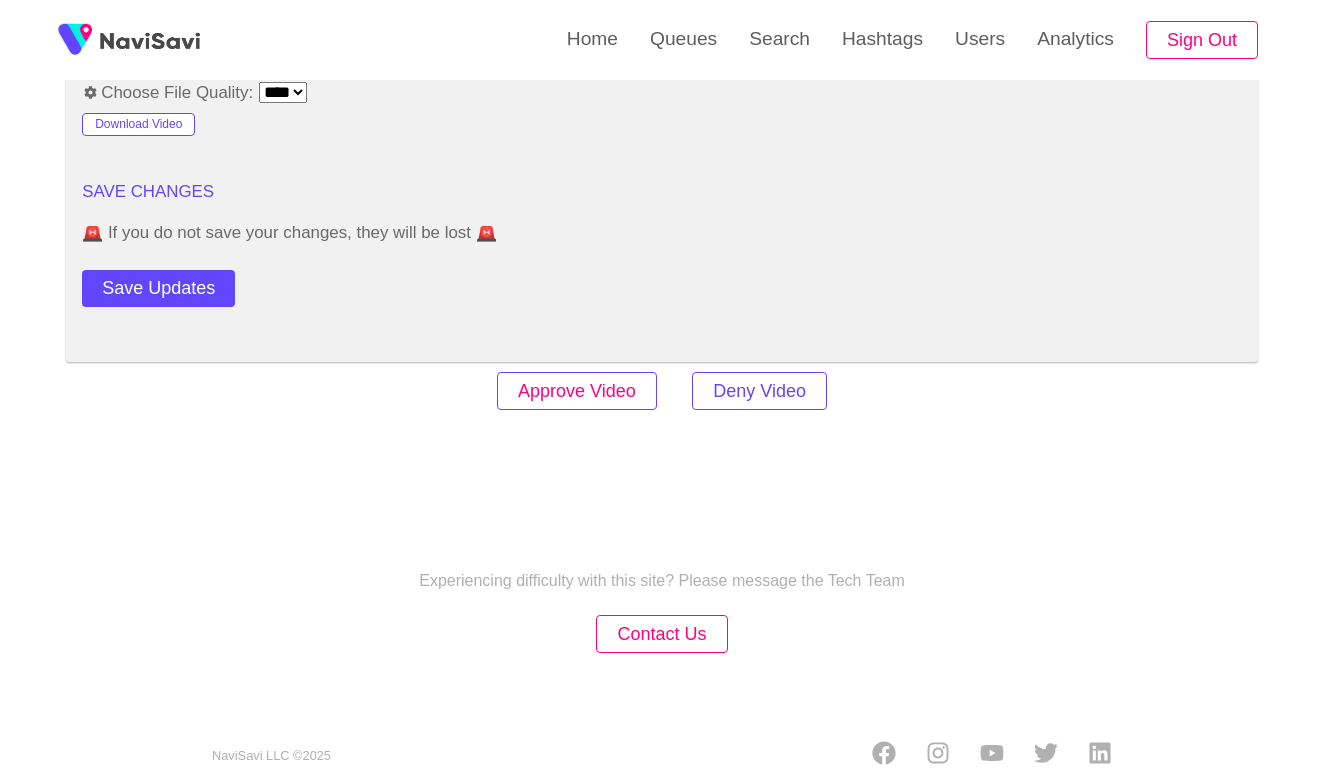 click on "Approve Video" at bounding box center (577, 391) 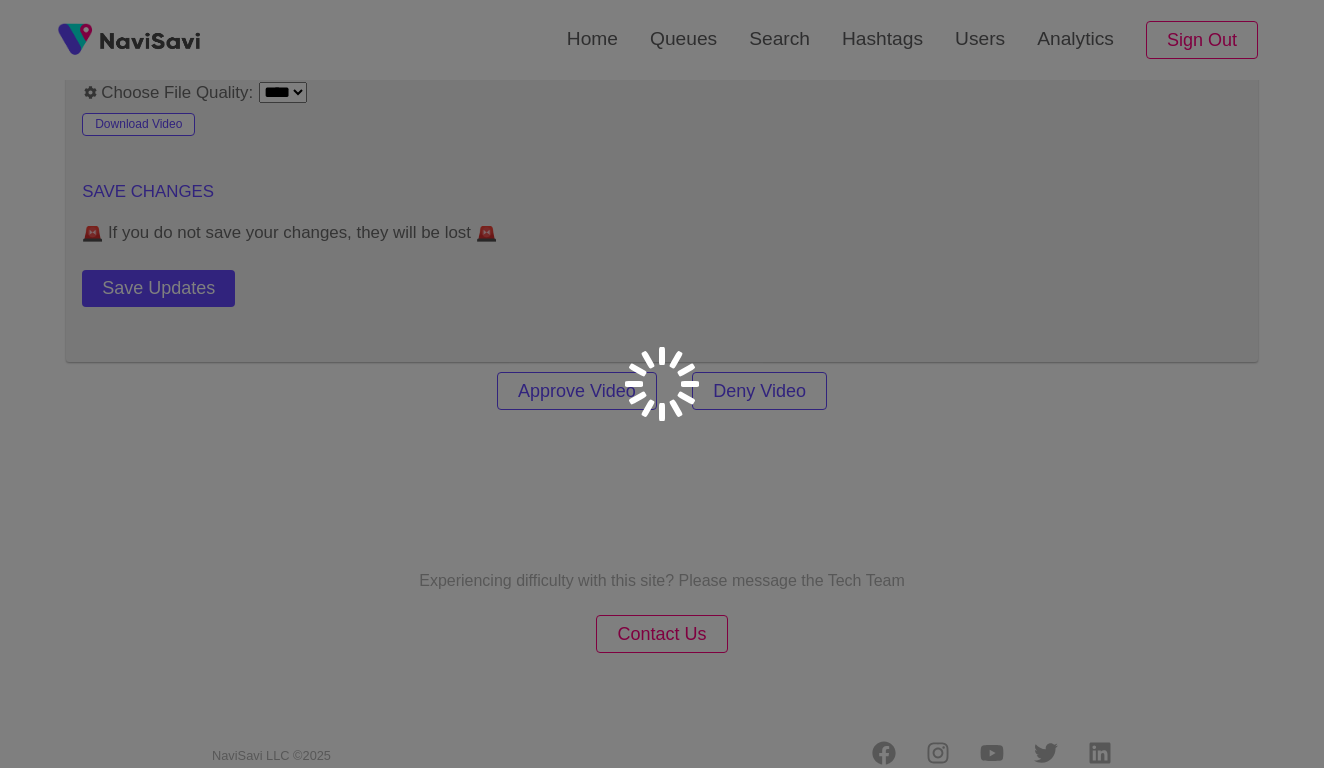 scroll, scrollTop: 0, scrollLeft: 0, axis: both 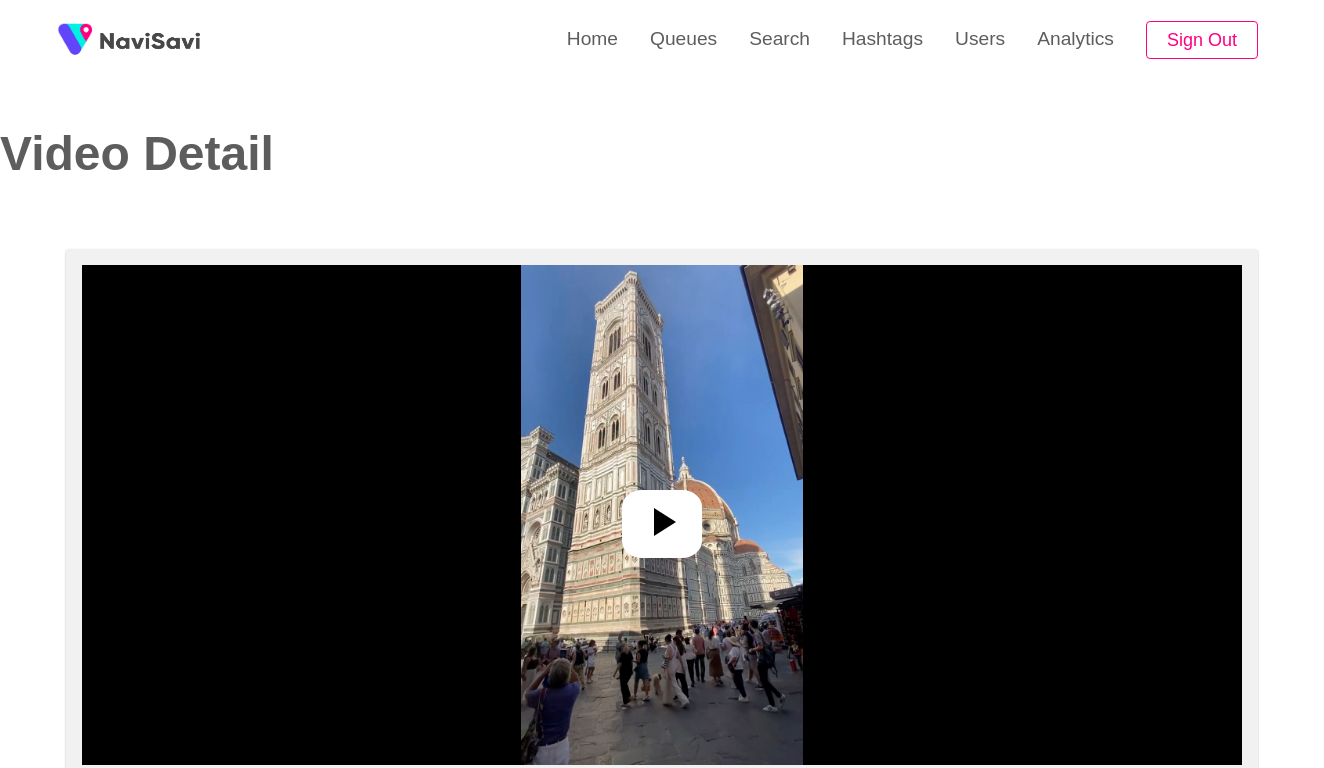select on "****" 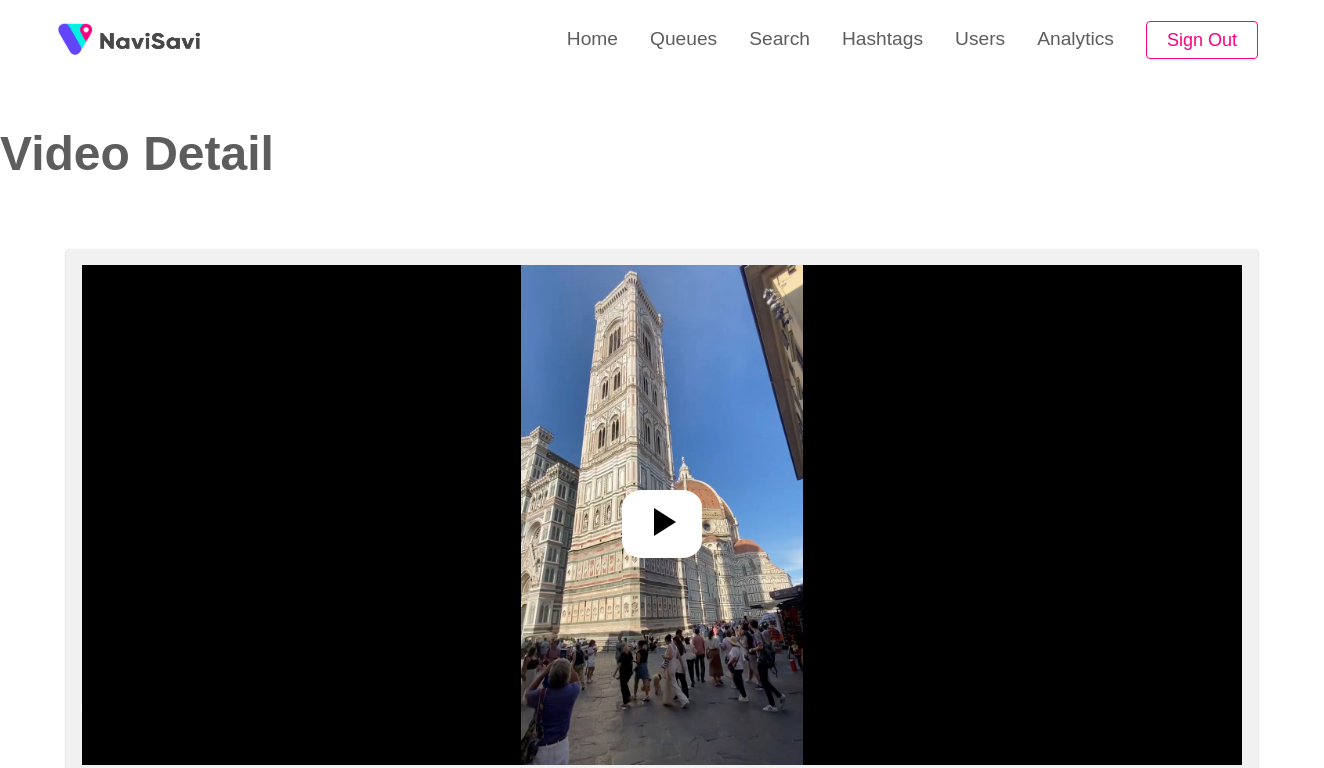 select on "**********" 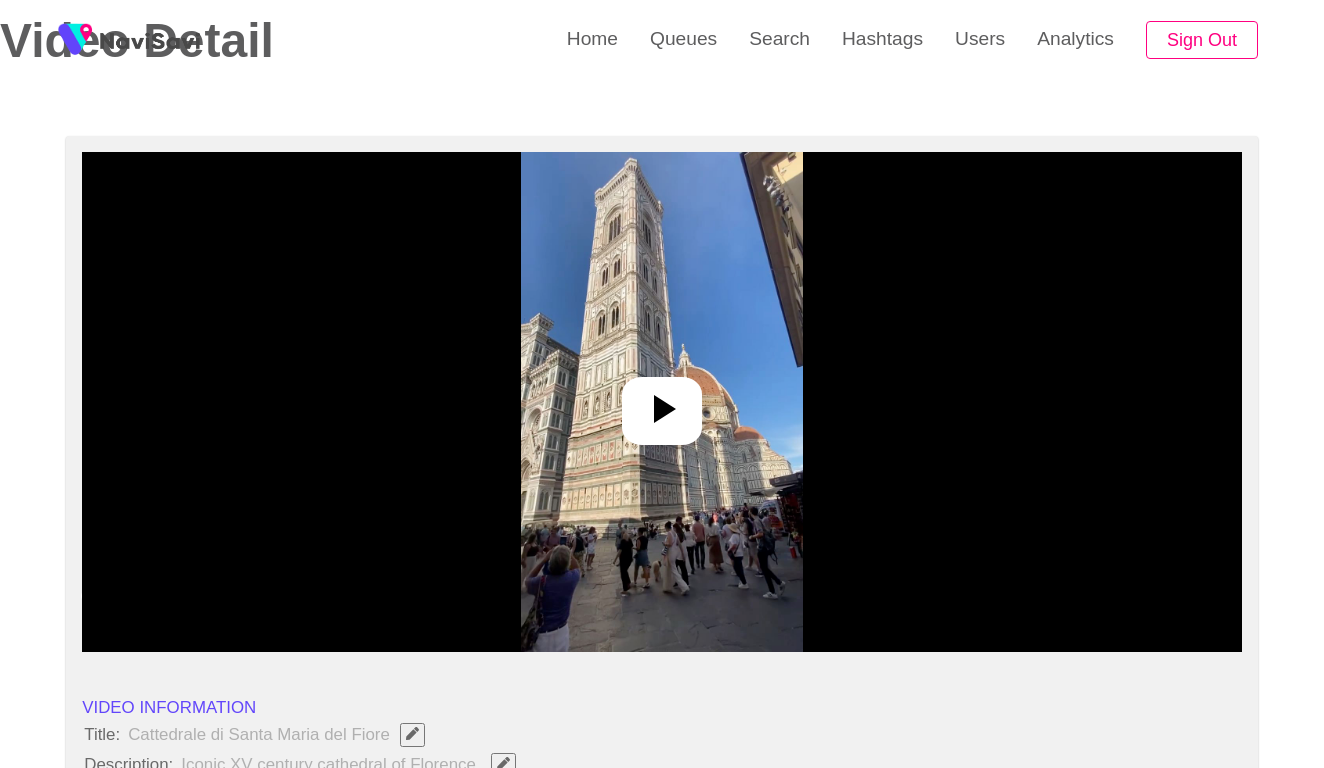 scroll, scrollTop: 182, scrollLeft: 0, axis: vertical 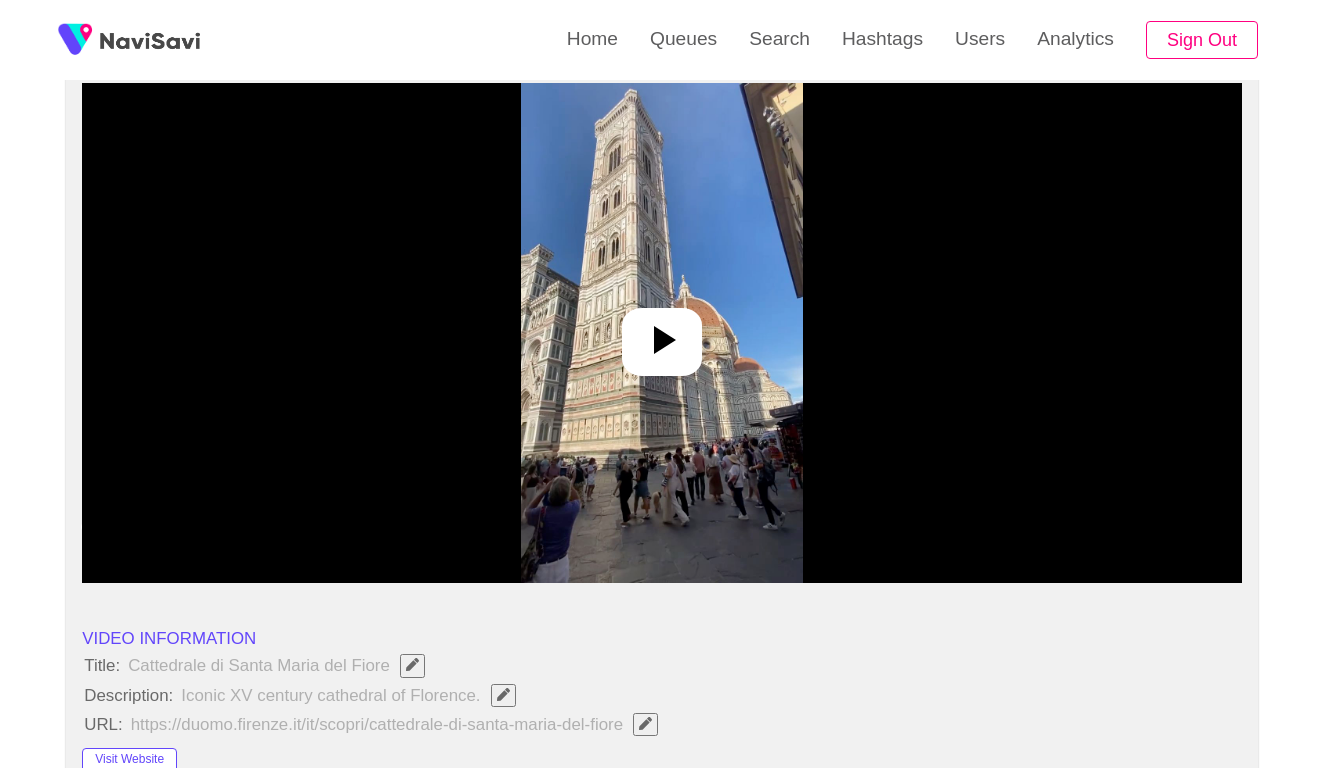 click at bounding box center (662, 333) 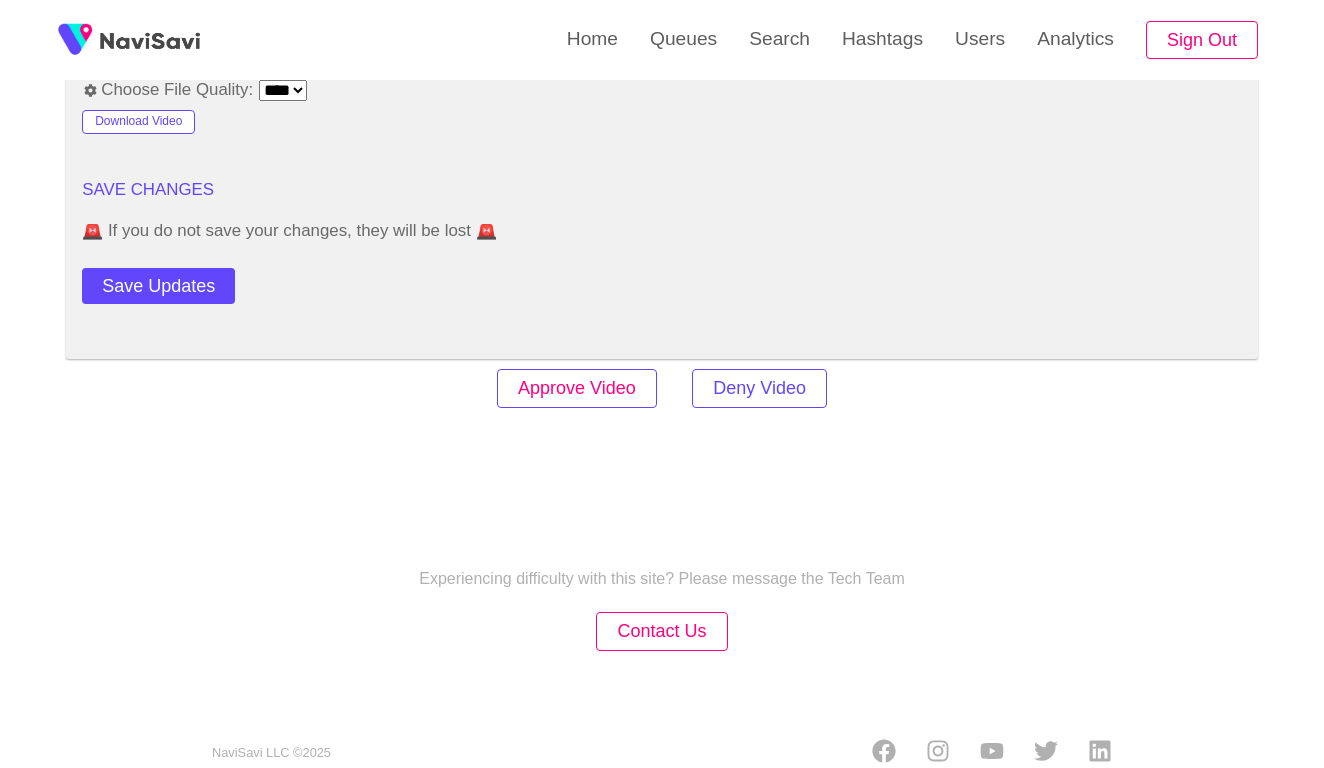 scroll, scrollTop: 2750, scrollLeft: 0, axis: vertical 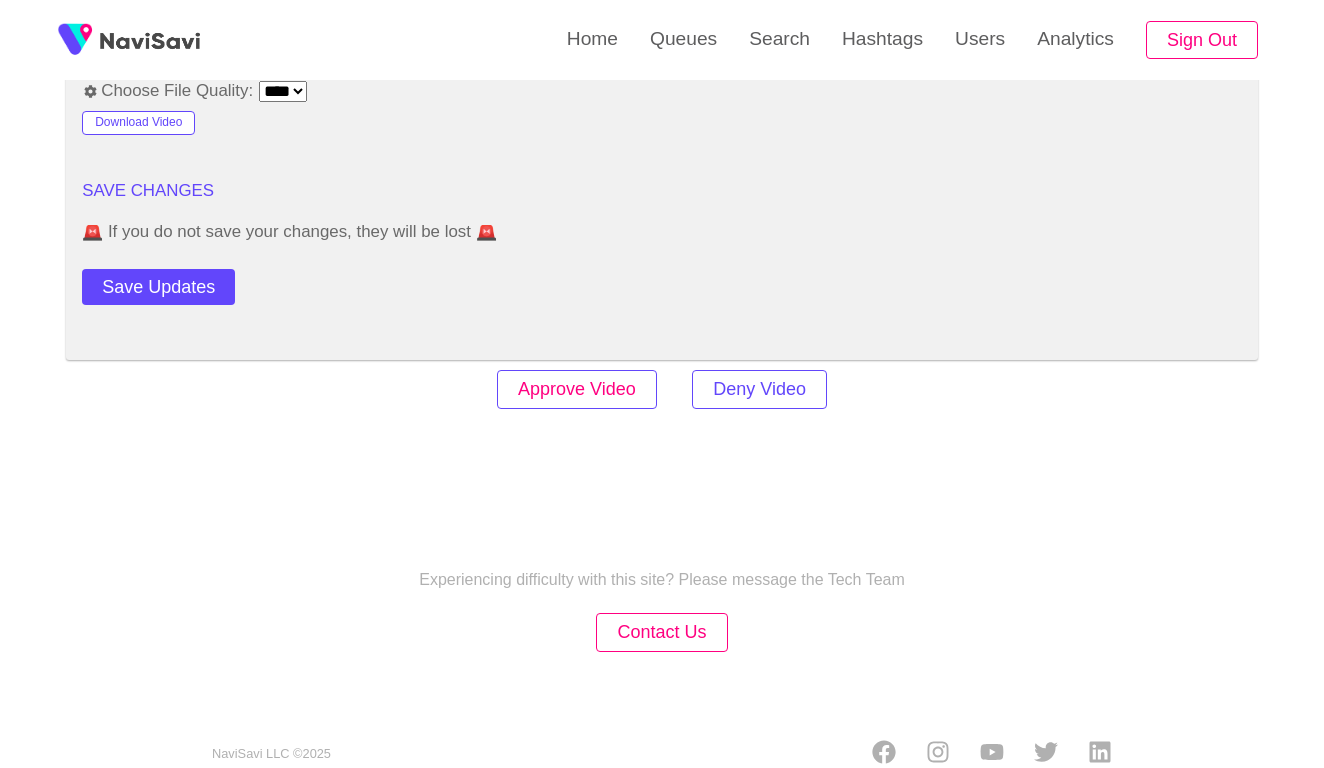 click on "Approve Video" at bounding box center [577, 389] 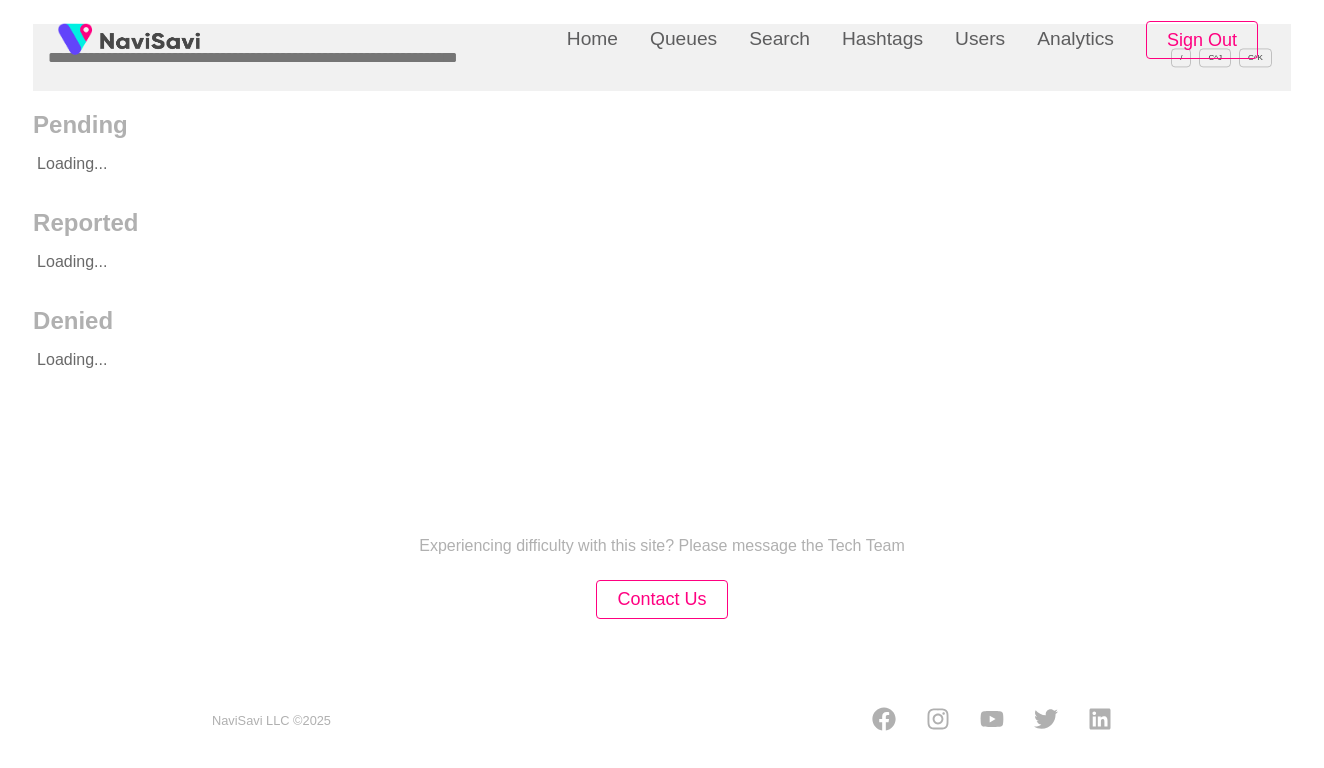 scroll, scrollTop: 0, scrollLeft: 0, axis: both 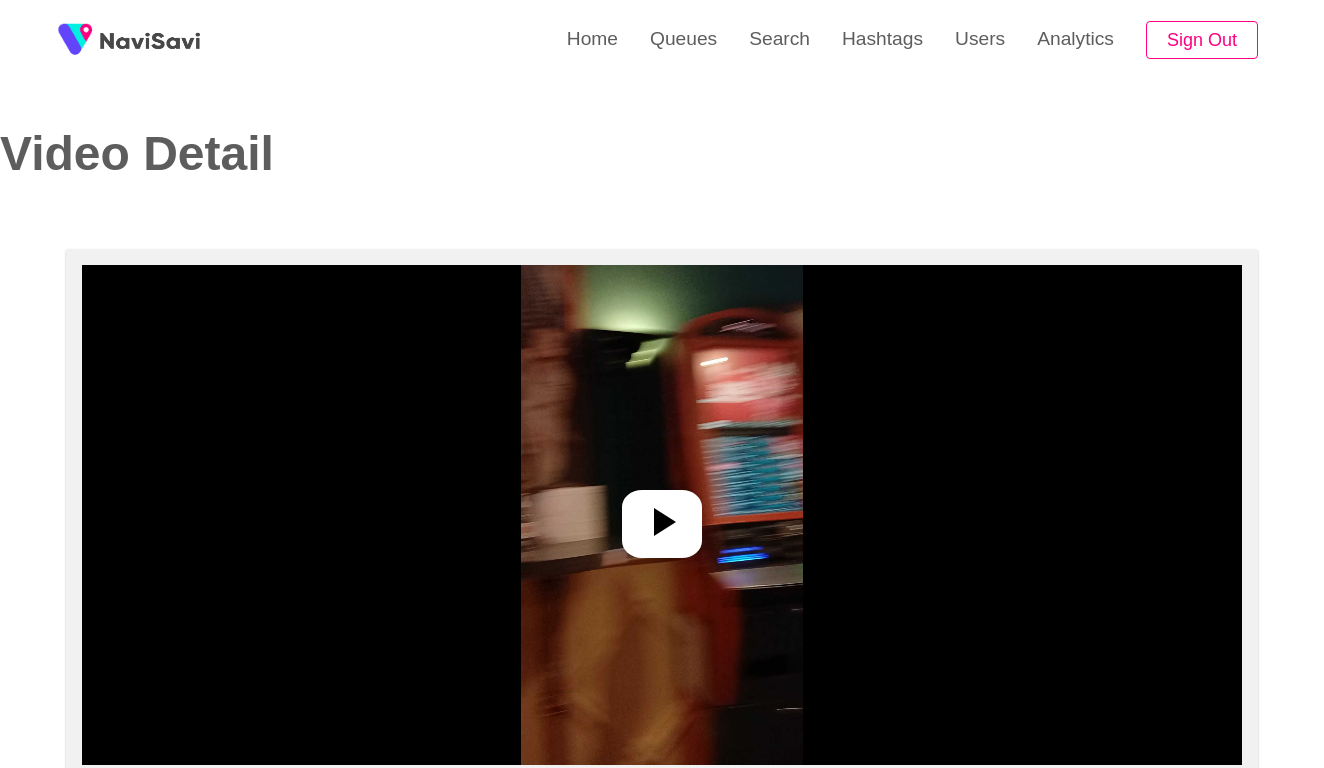 select on "**********" 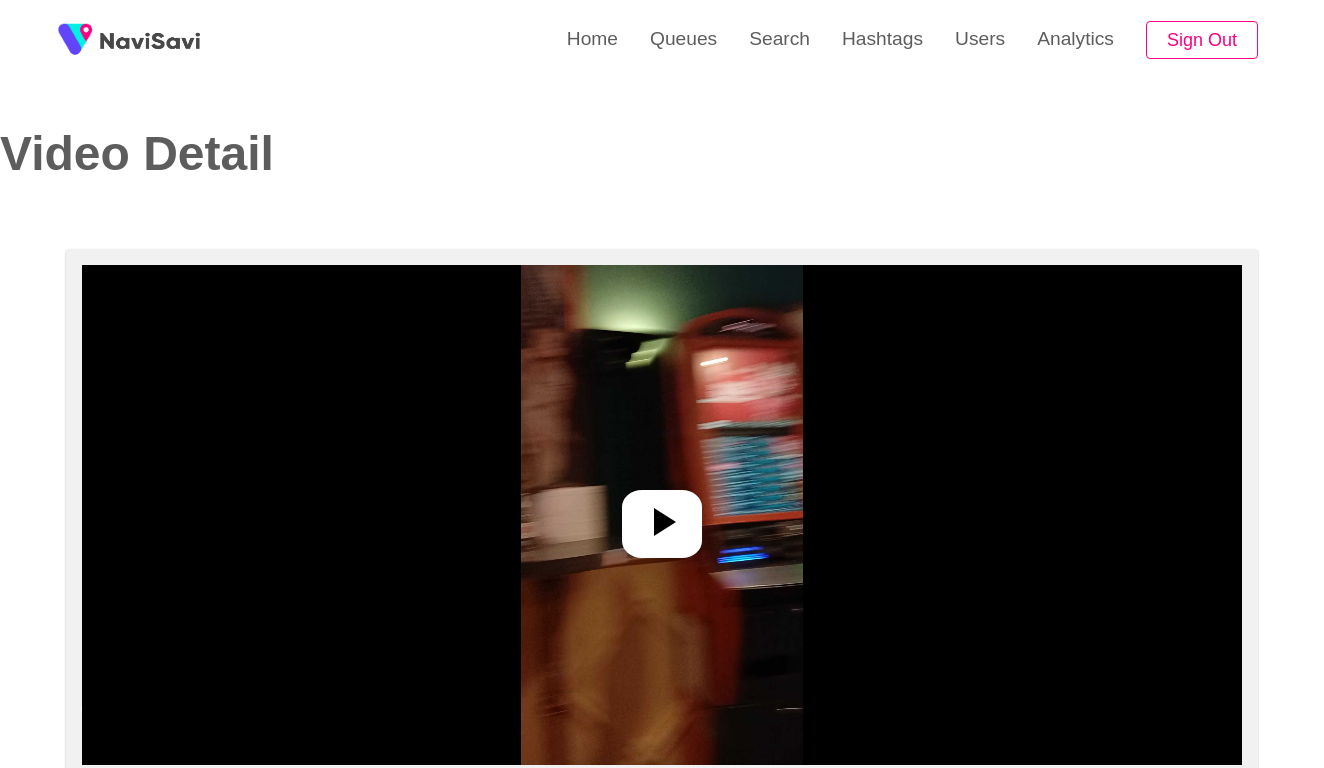 click at bounding box center [662, 515] 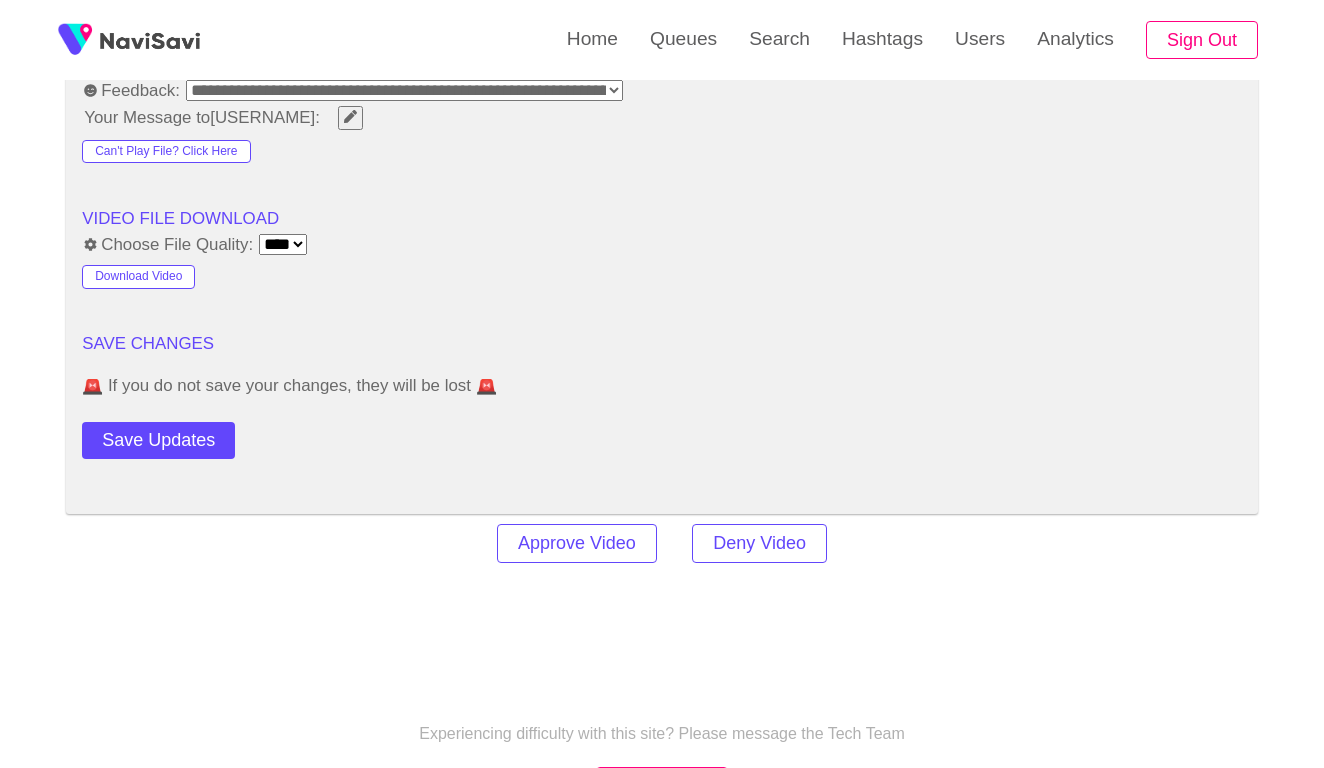 scroll, scrollTop: 2286, scrollLeft: 0, axis: vertical 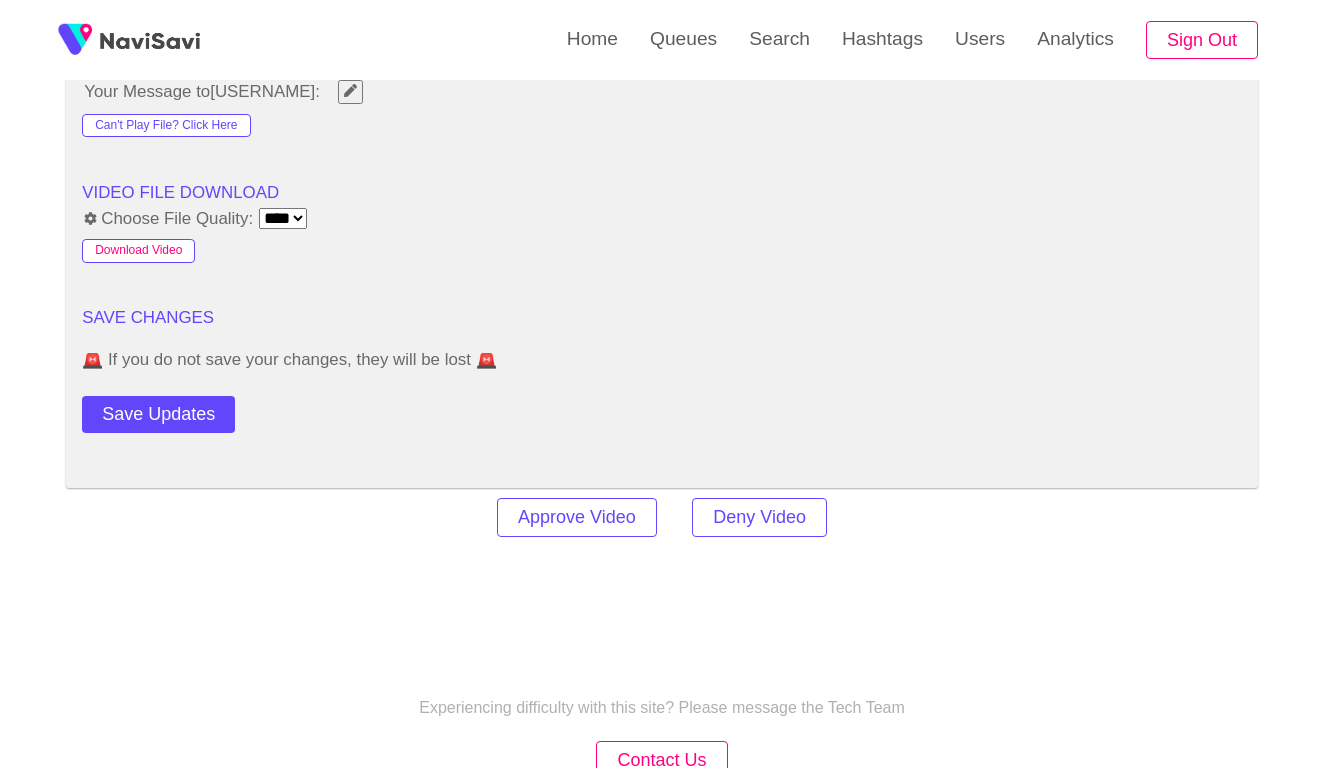 click on "Download Video" at bounding box center (138, 251) 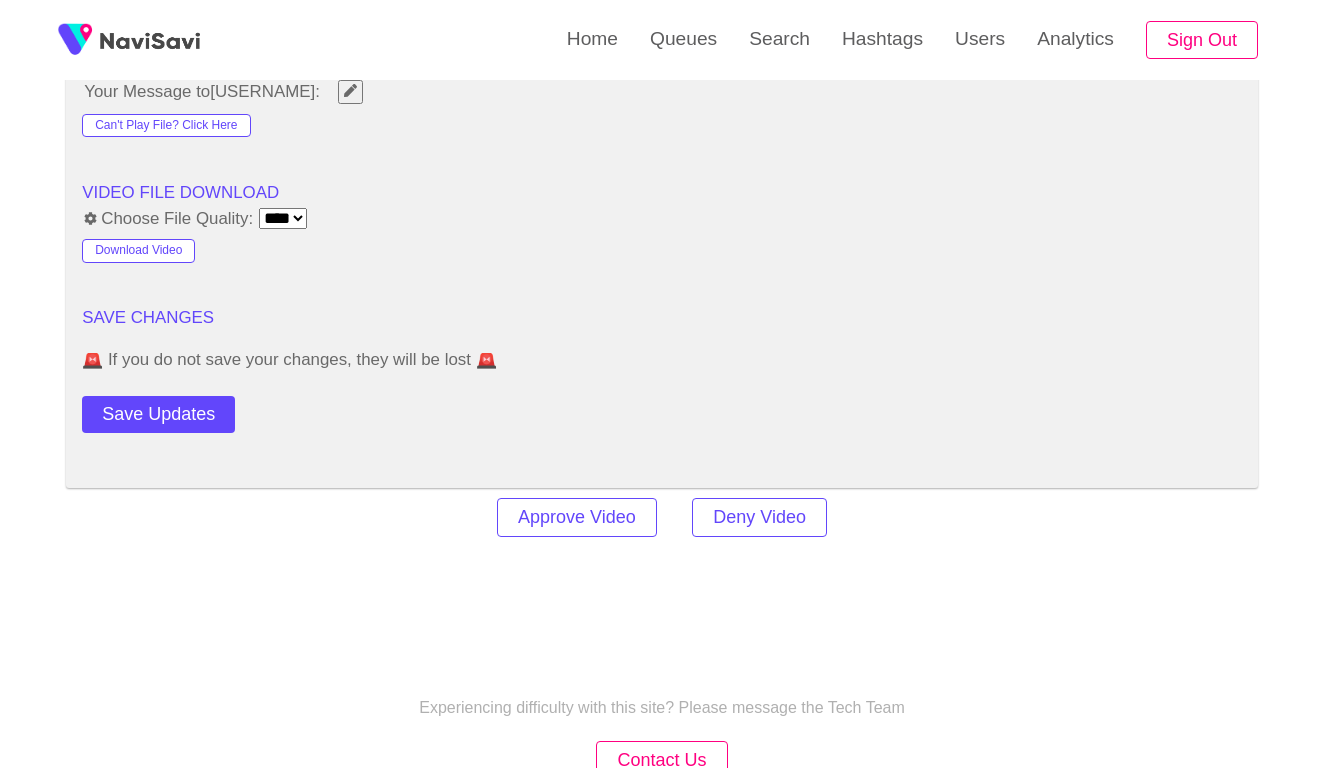 click on "SAVE CHANGES" at bounding box center (662, 318) 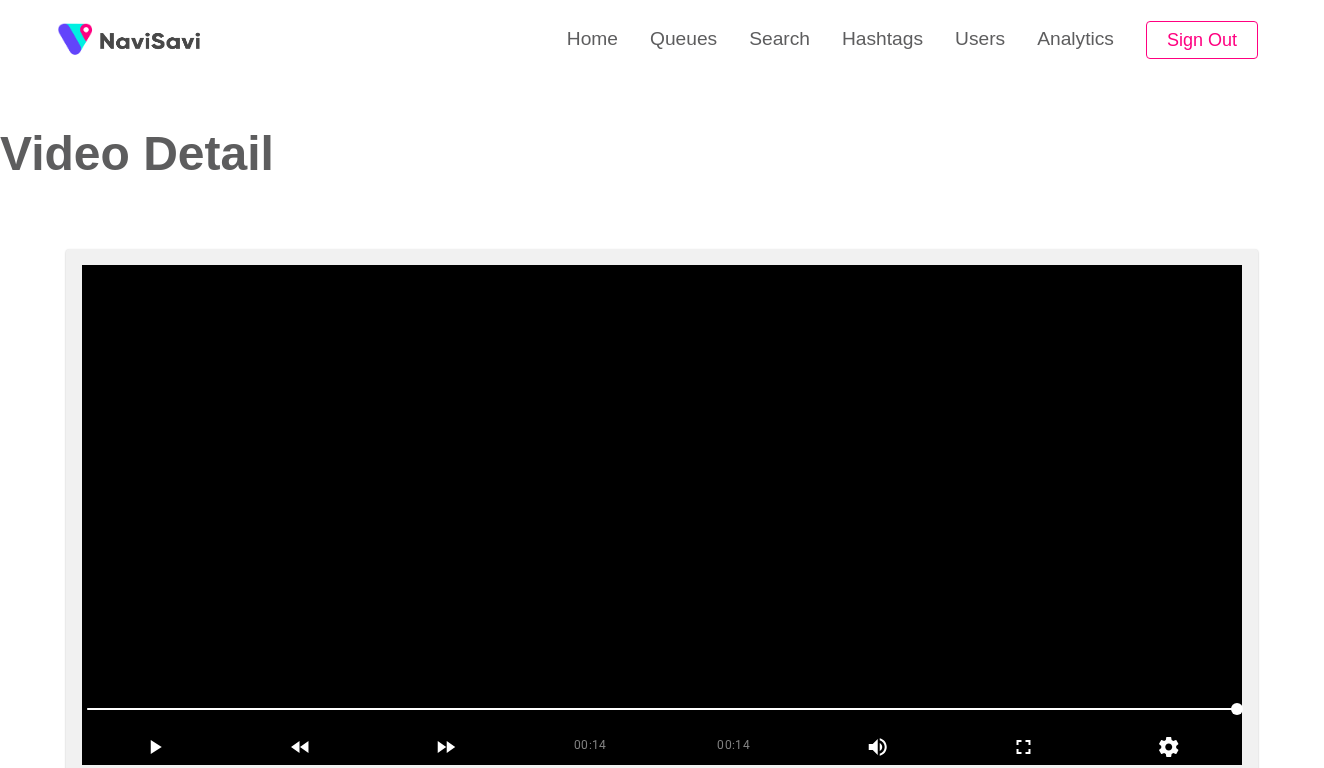 scroll, scrollTop: 0, scrollLeft: 0, axis: both 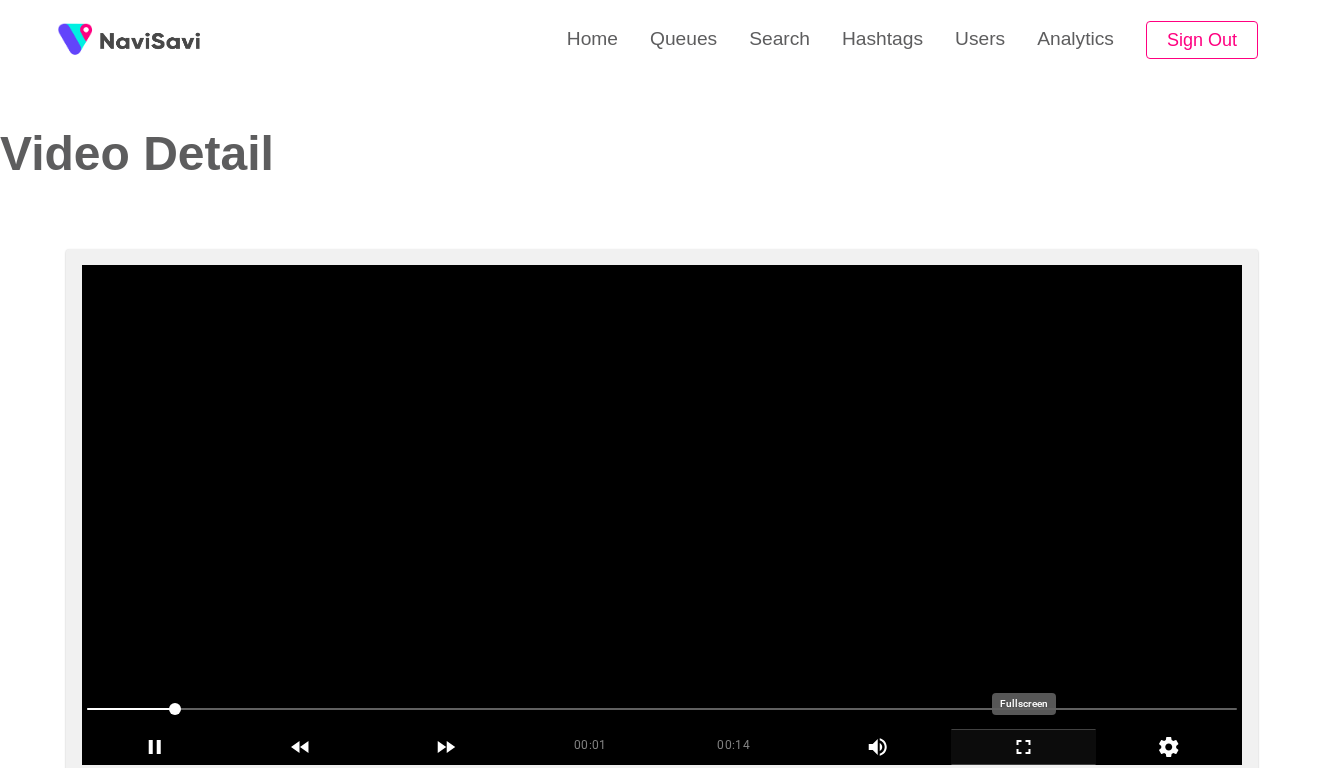 click 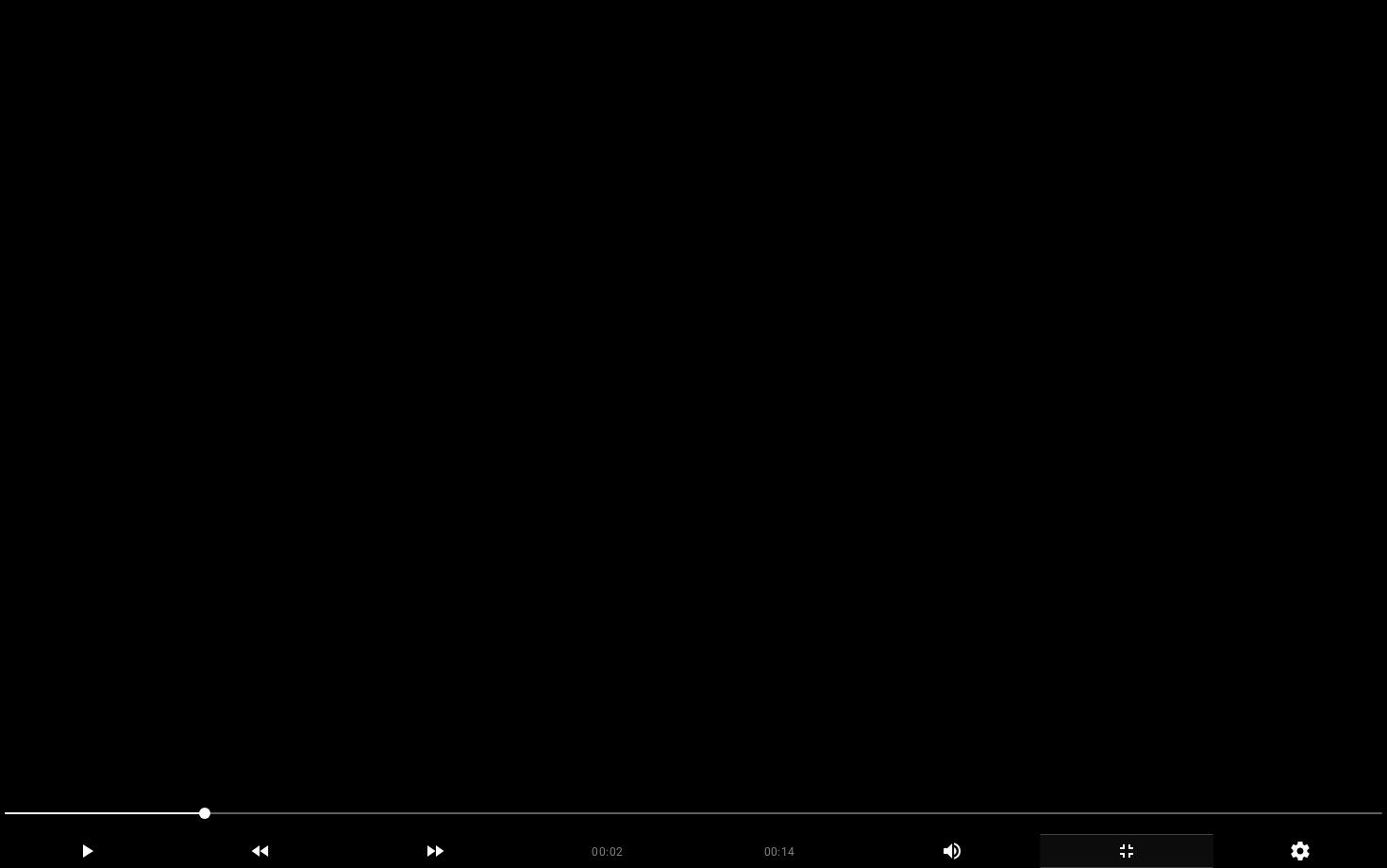 click at bounding box center (694, 434) 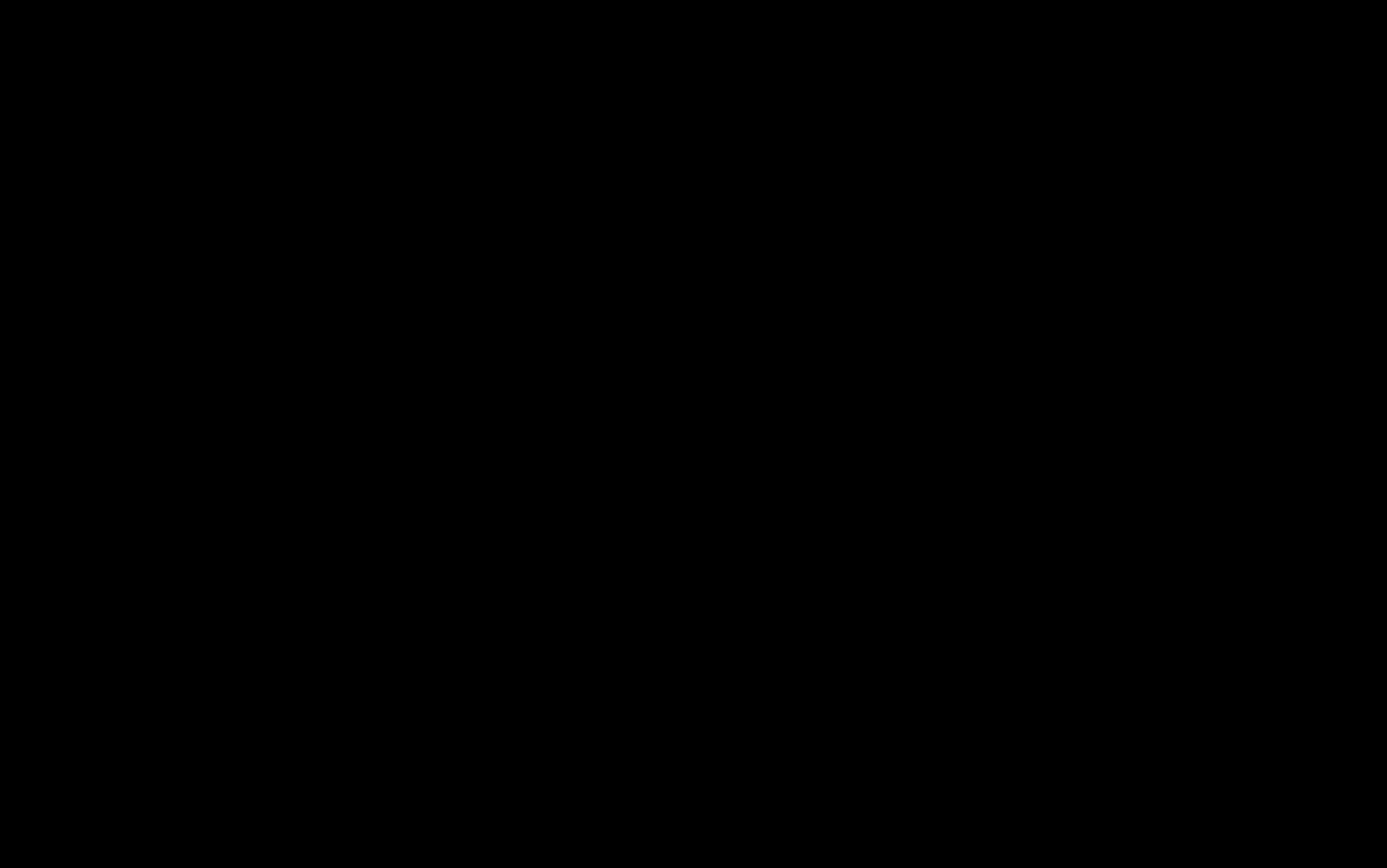 click 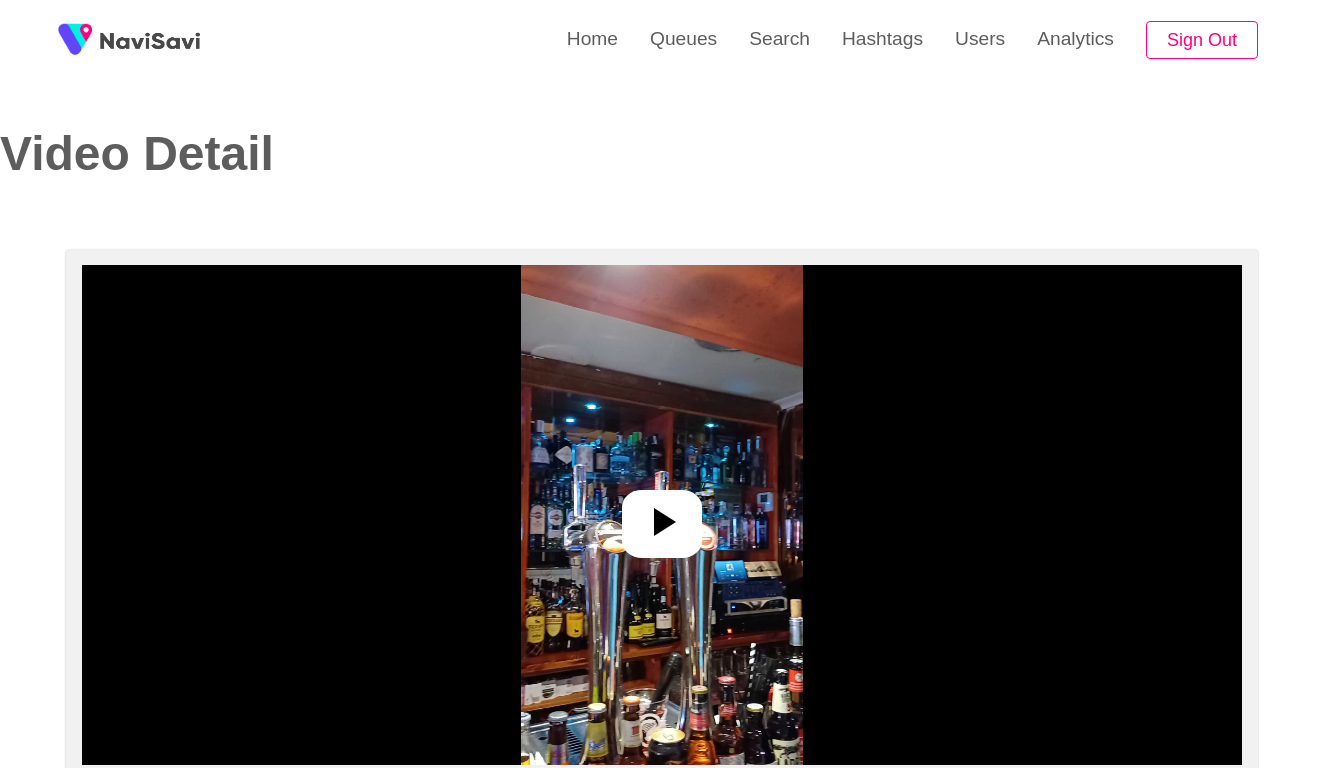 select on "**********" 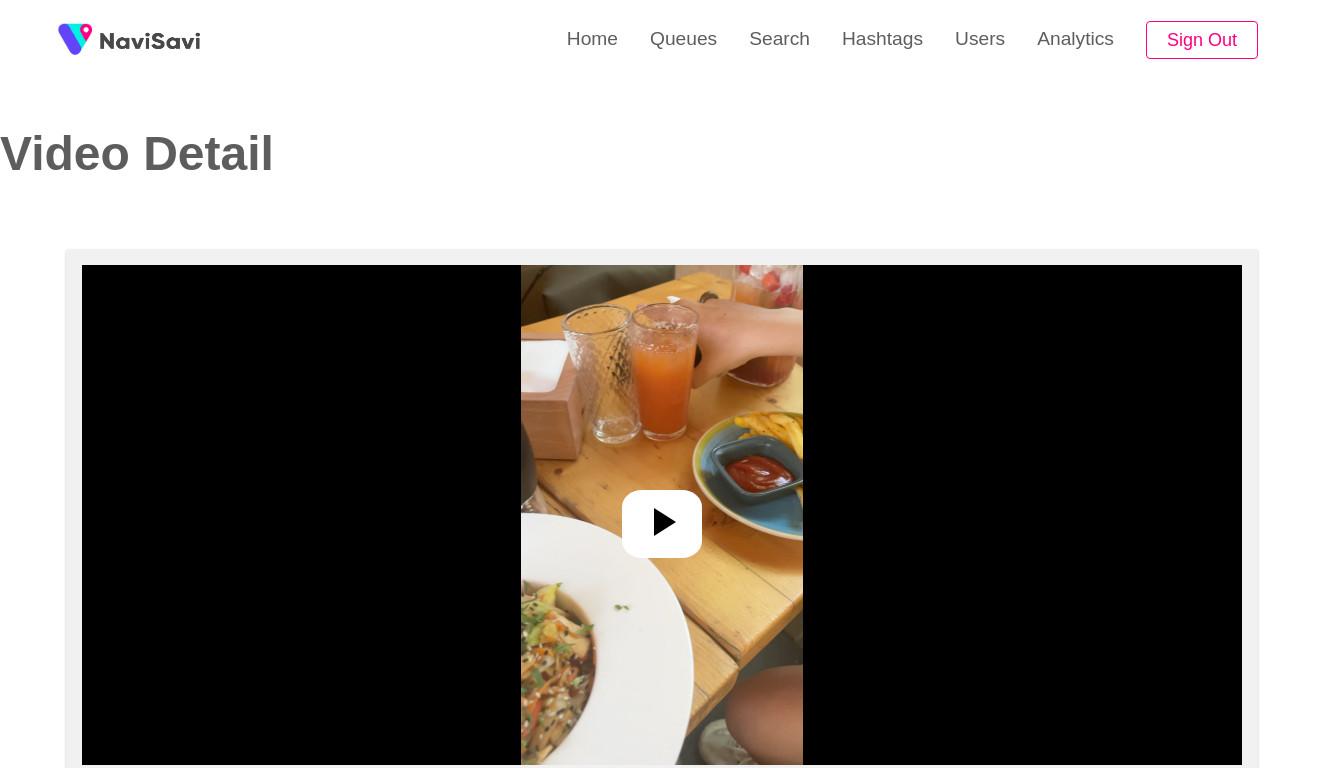 select on "**********" 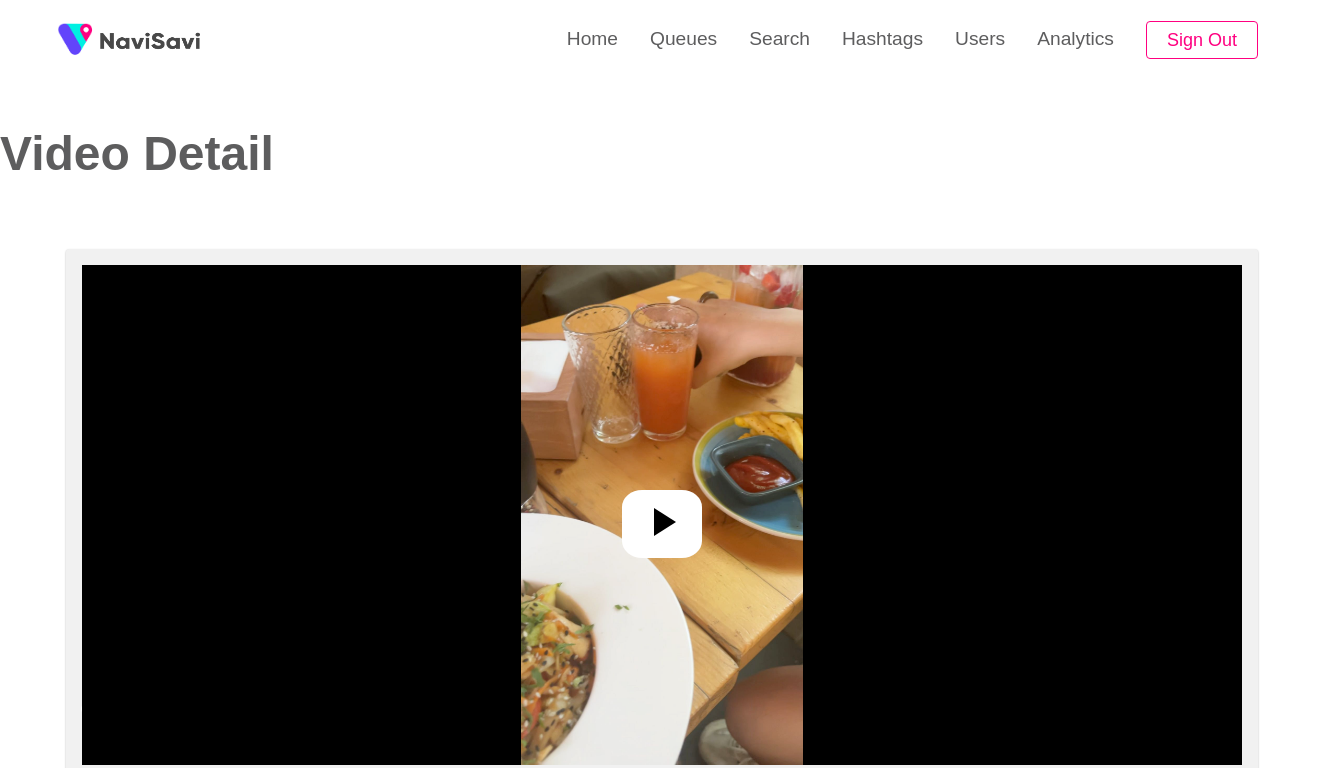 click at bounding box center (661, 515) 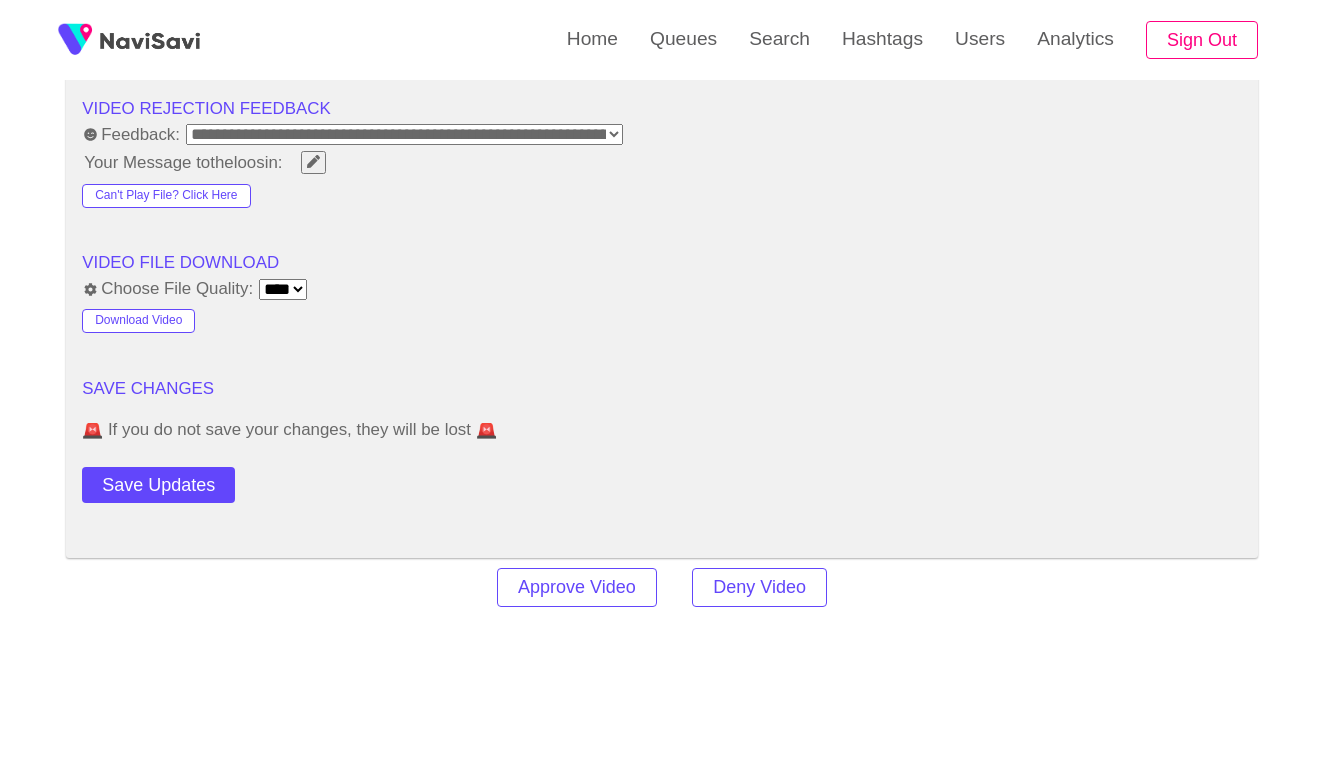 scroll, scrollTop: 2241, scrollLeft: 0, axis: vertical 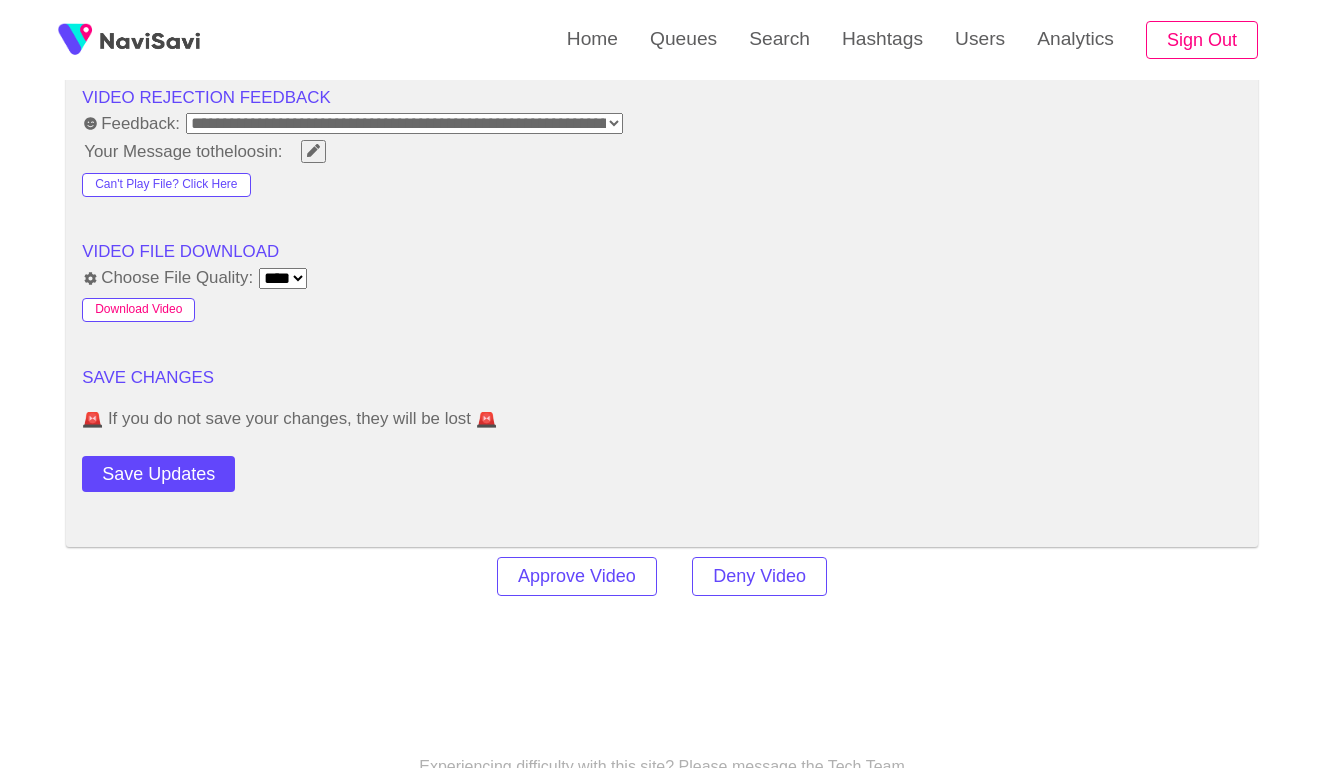 click on "Download Video" at bounding box center [138, 310] 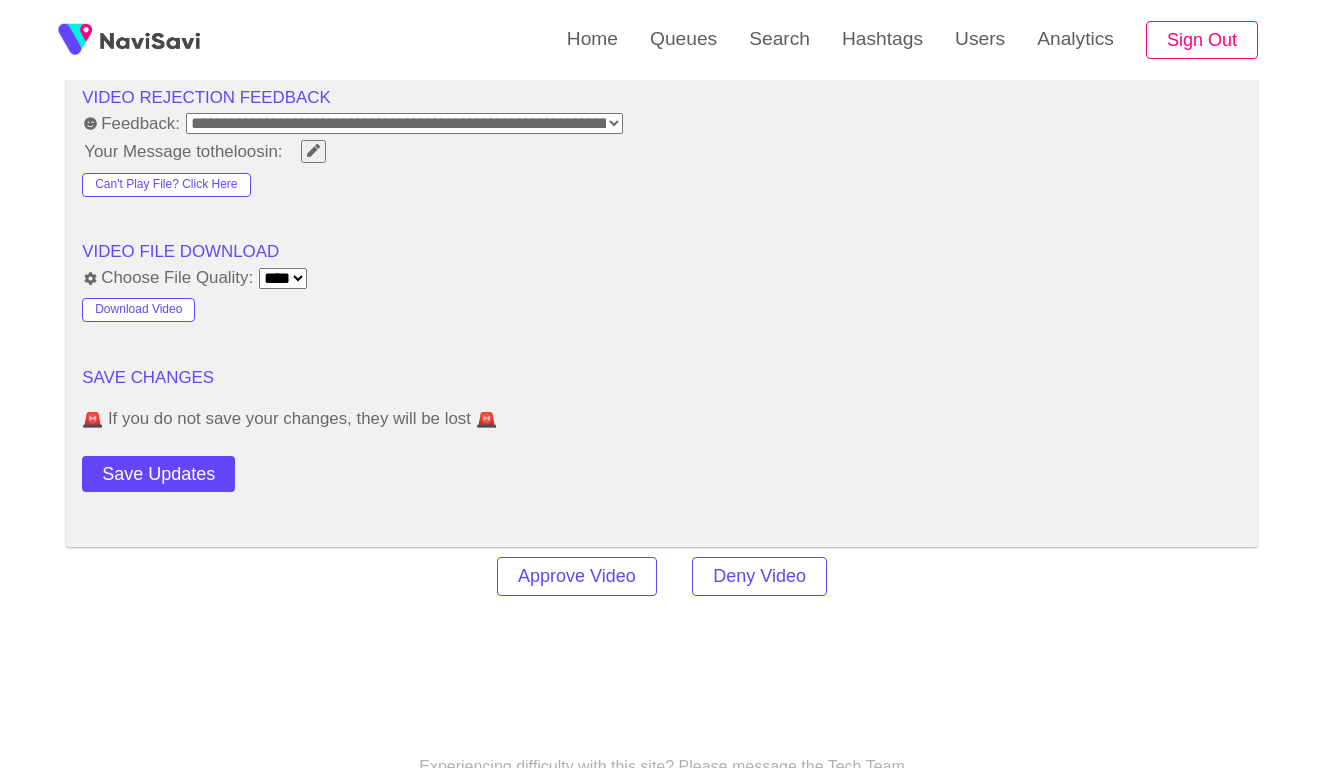 click on "**********" at bounding box center (662, -482) 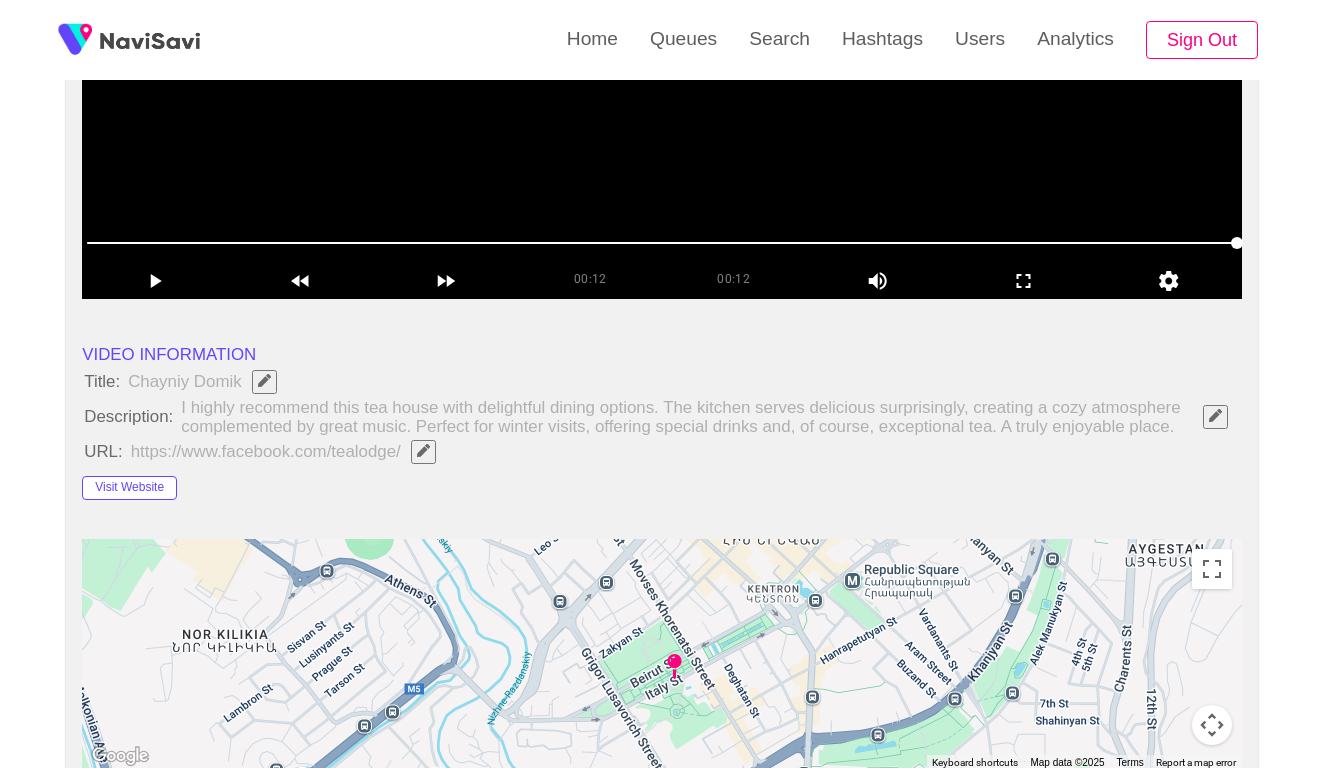 scroll, scrollTop: 360, scrollLeft: 0, axis: vertical 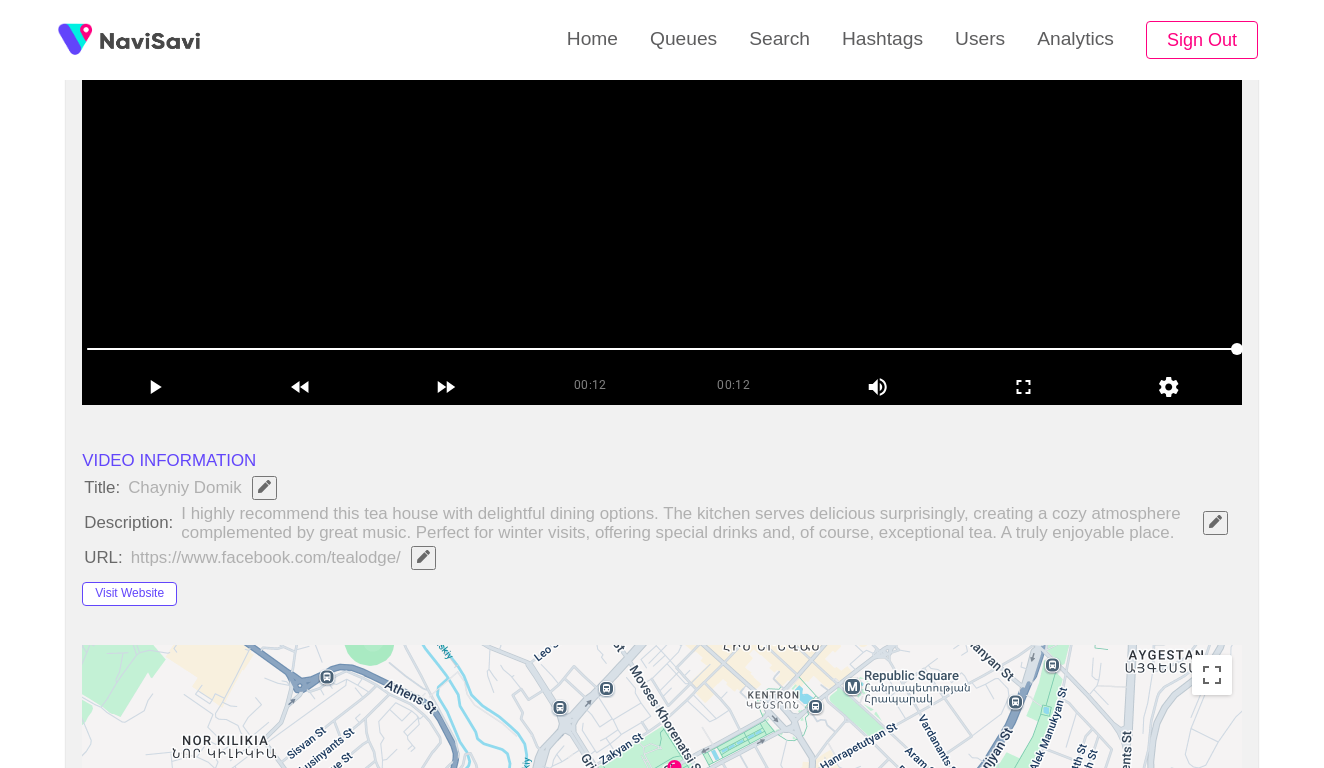 click at bounding box center (662, 155) 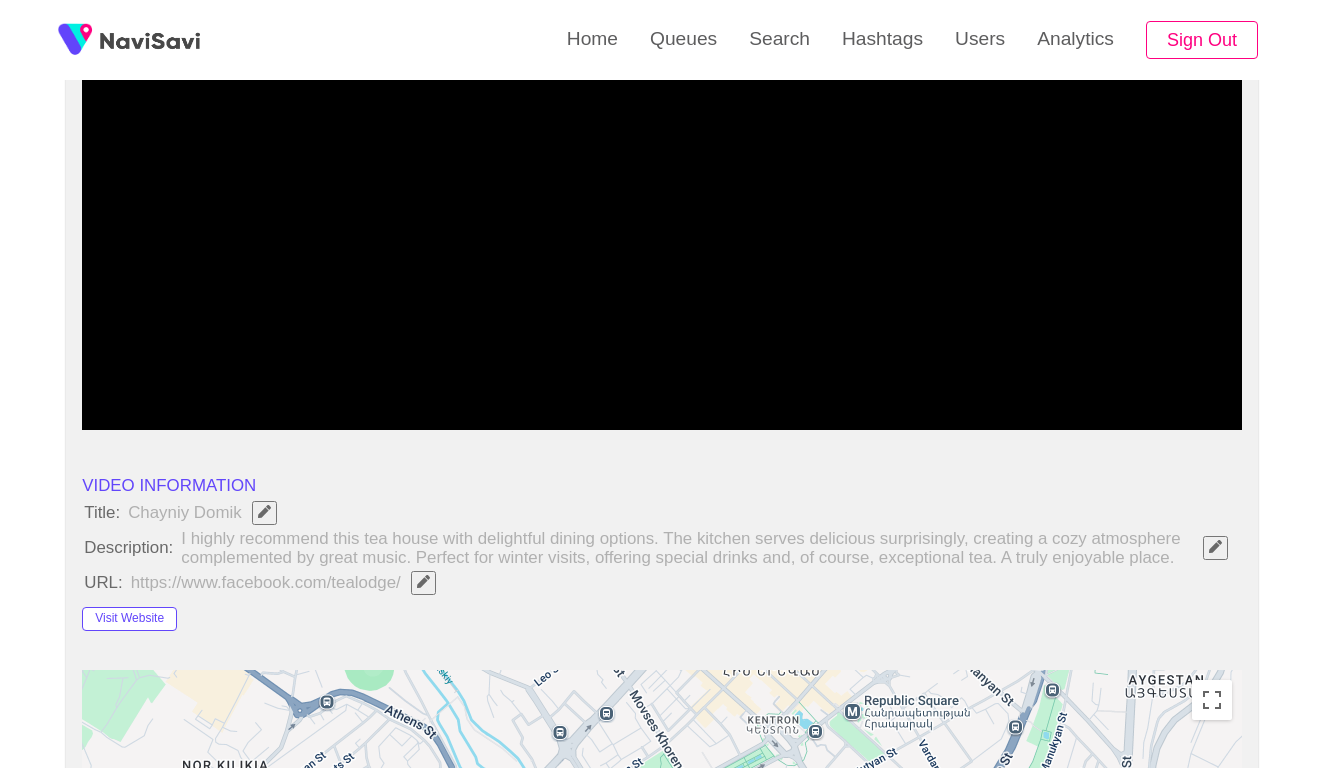 scroll, scrollTop: 204, scrollLeft: 0, axis: vertical 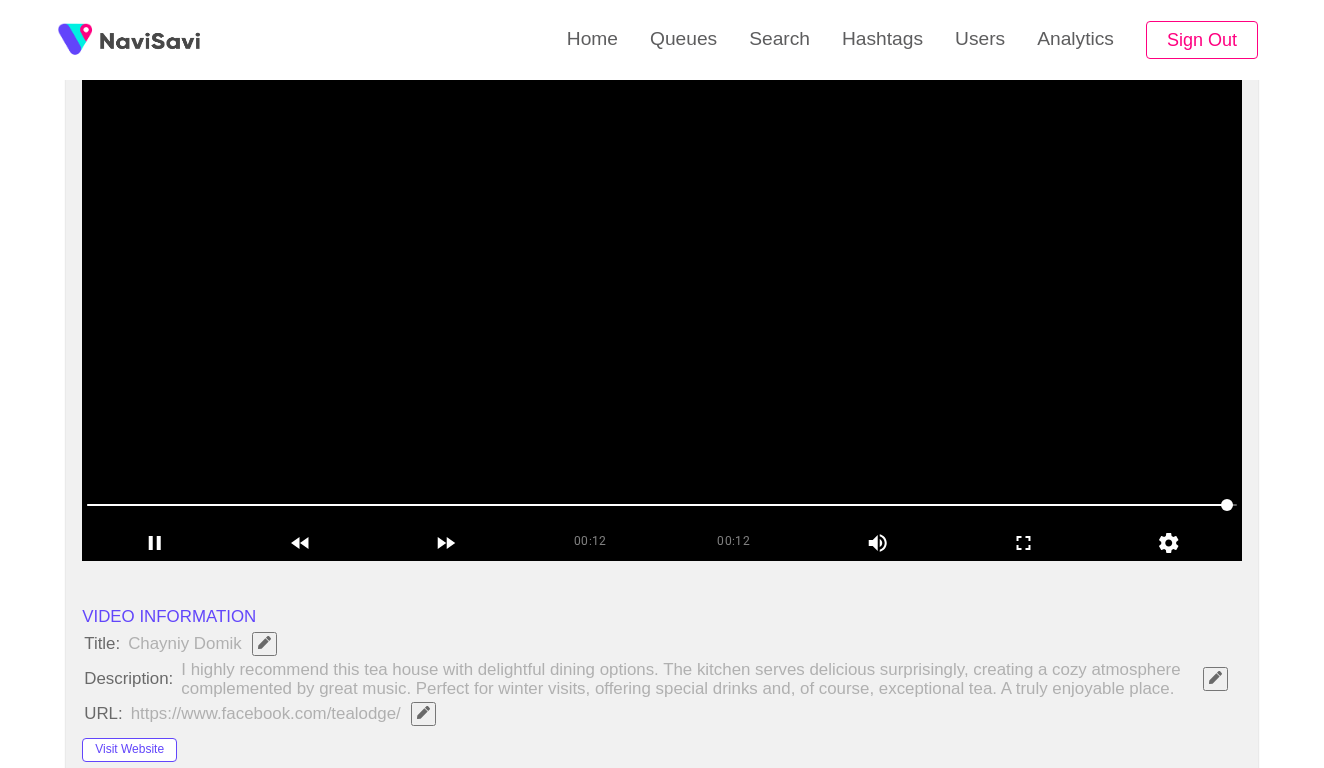 click at bounding box center [662, 311] 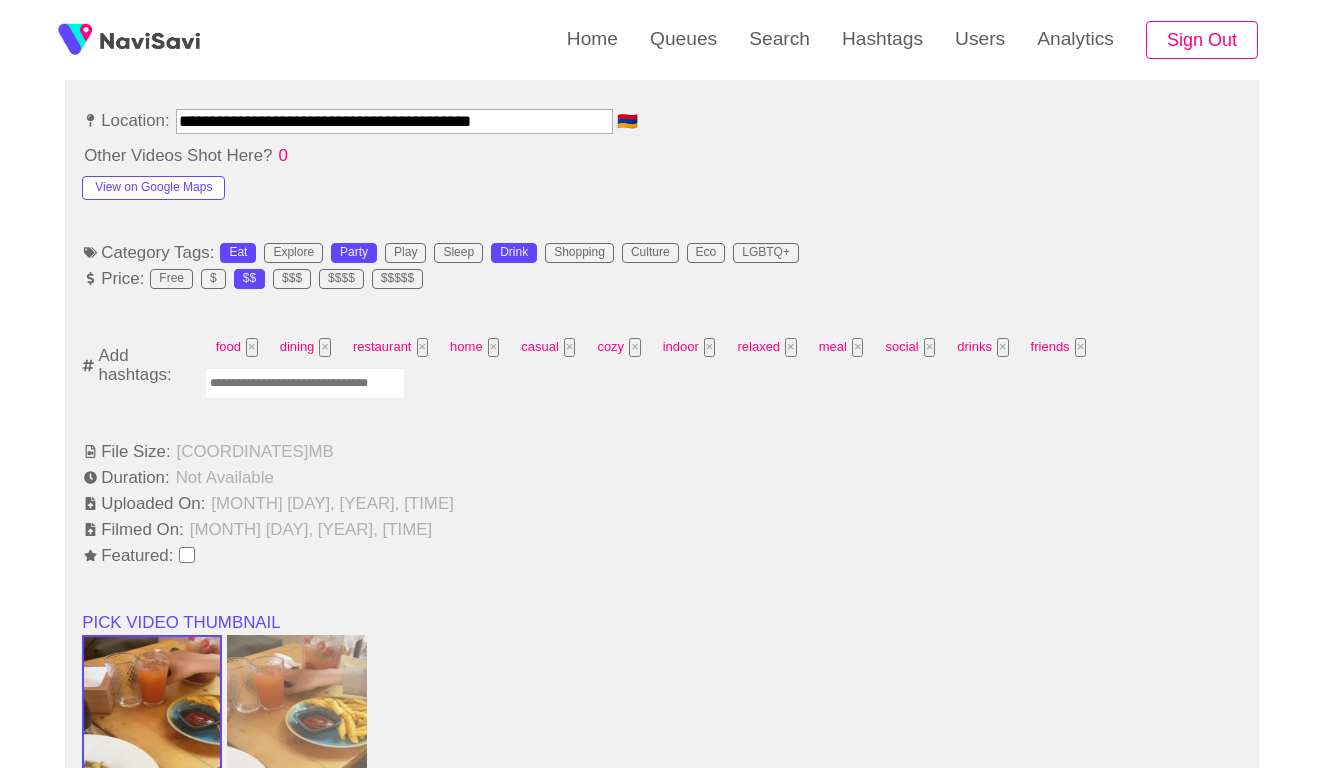 scroll, scrollTop: 1227, scrollLeft: 0, axis: vertical 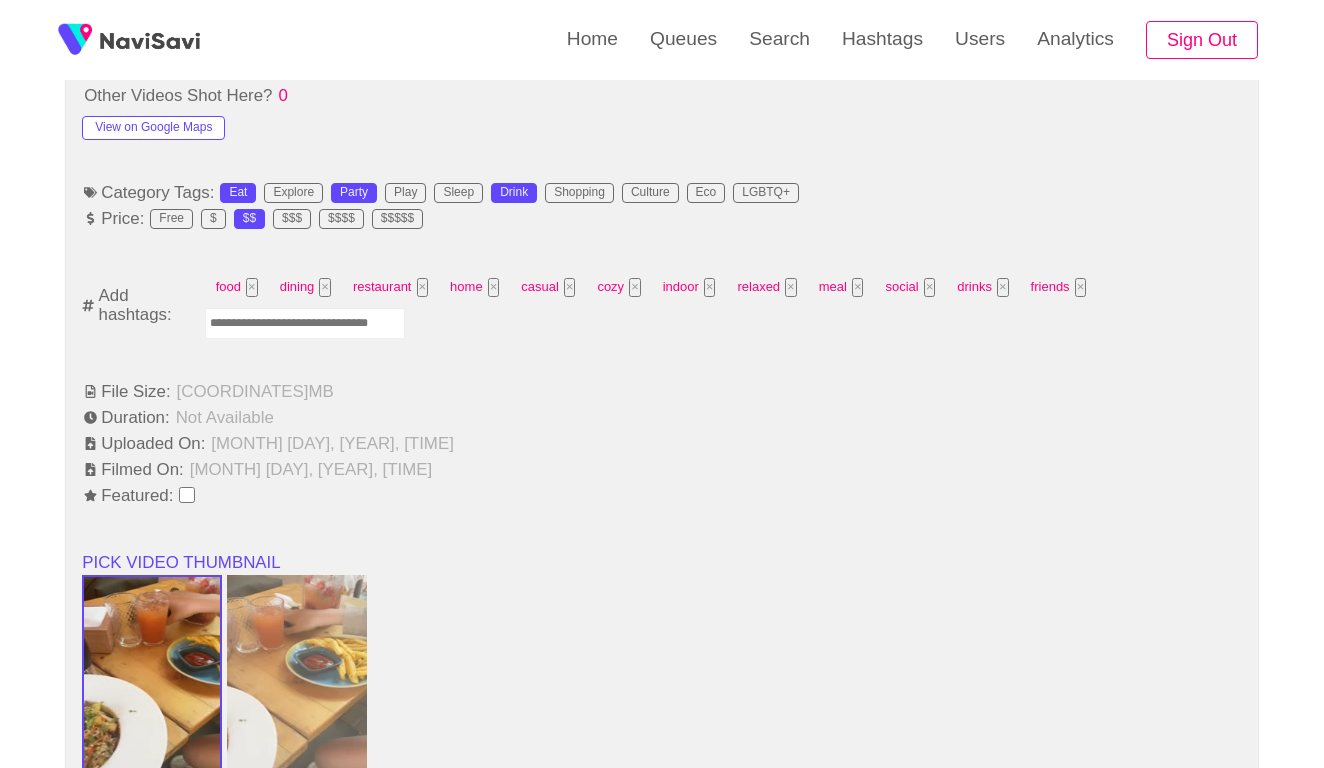 click at bounding box center [305, 323] 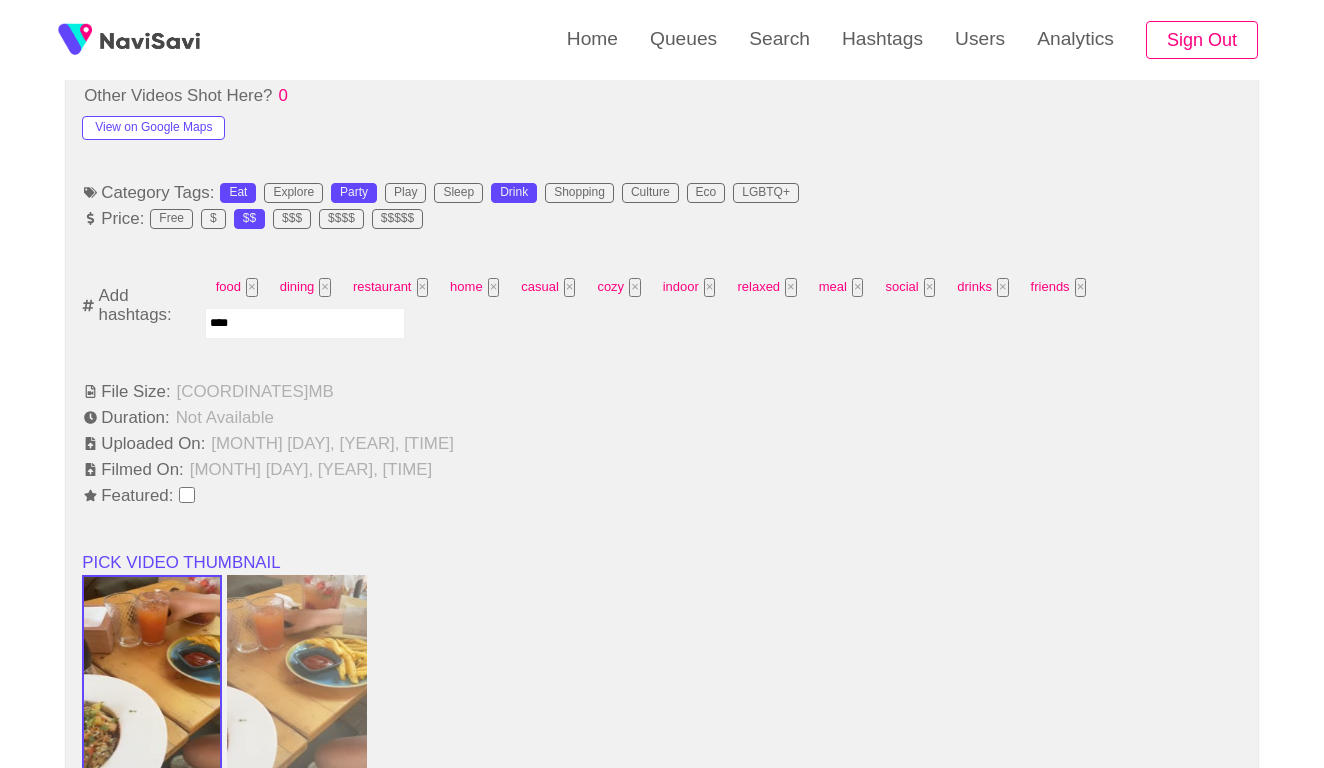 type on "*****" 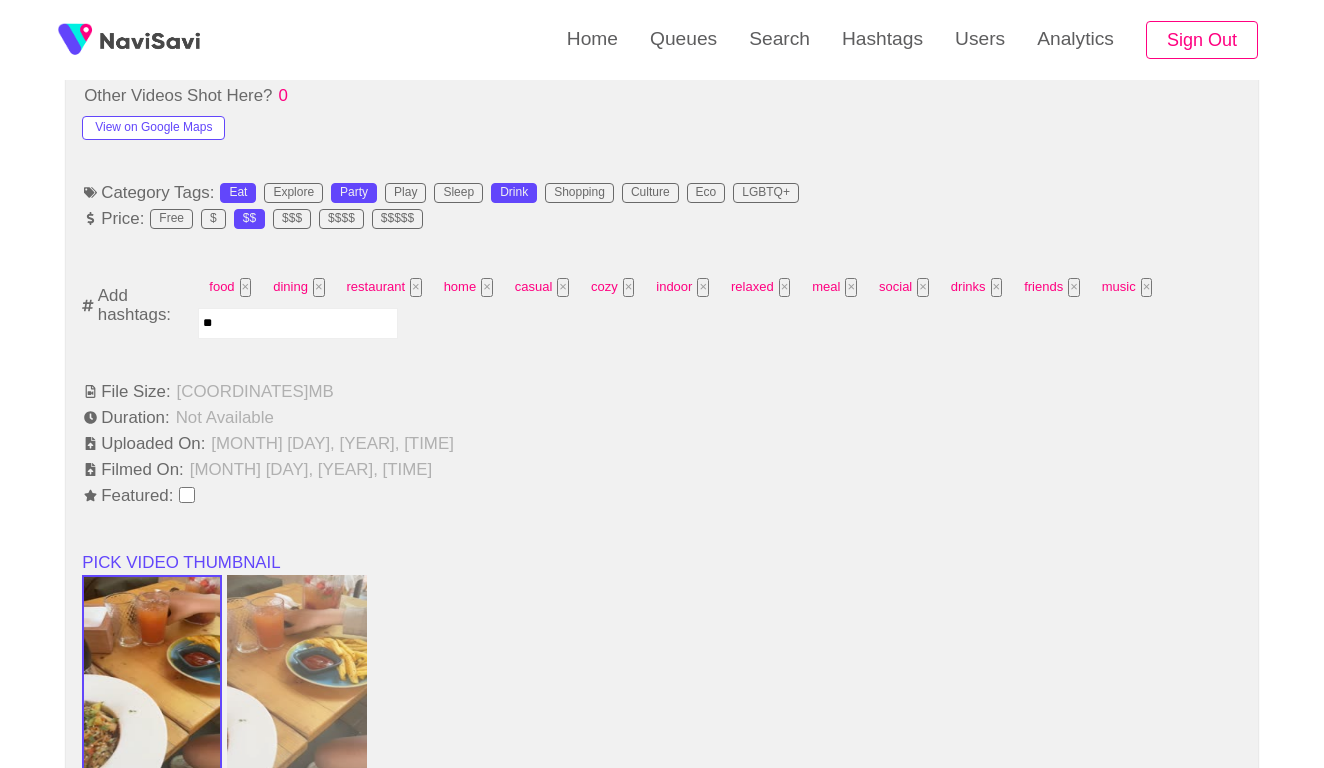type on "***" 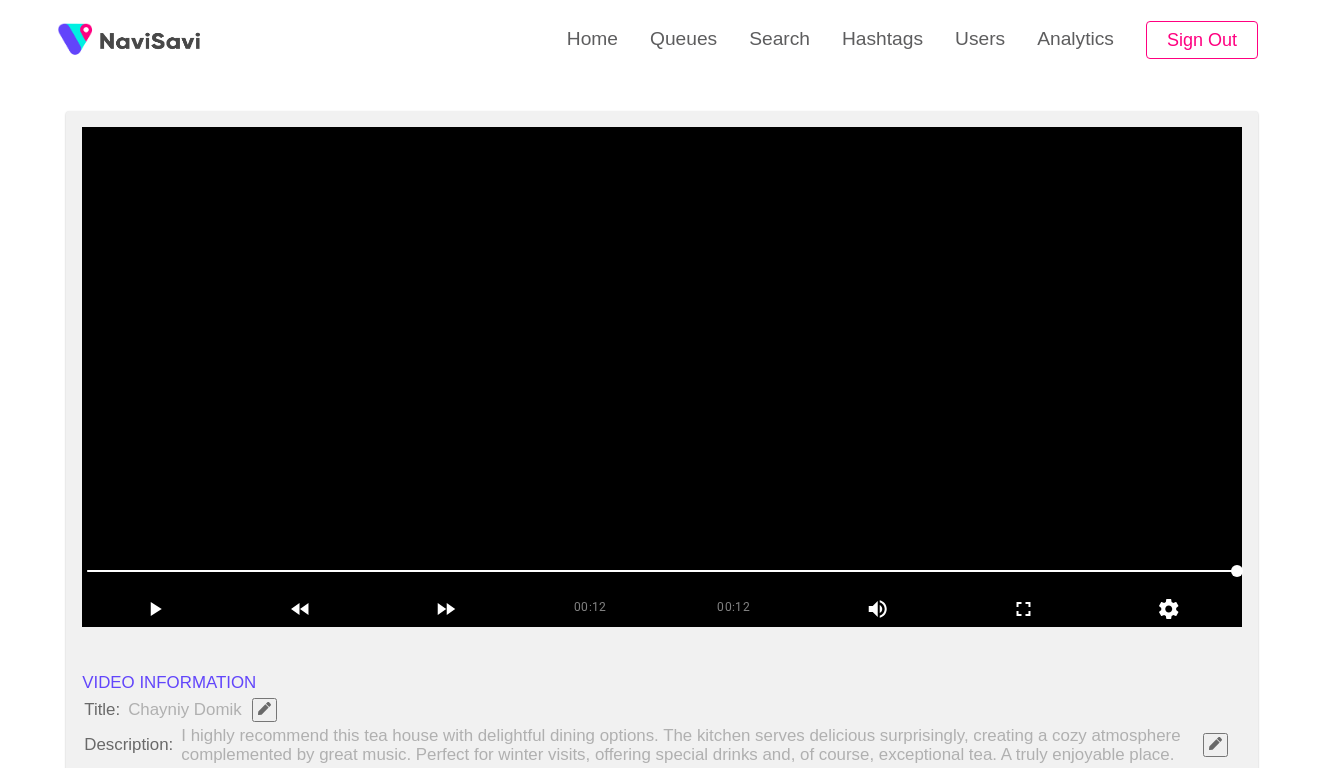 scroll, scrollTop: 124, scrollLeft: 0, axis: vertical 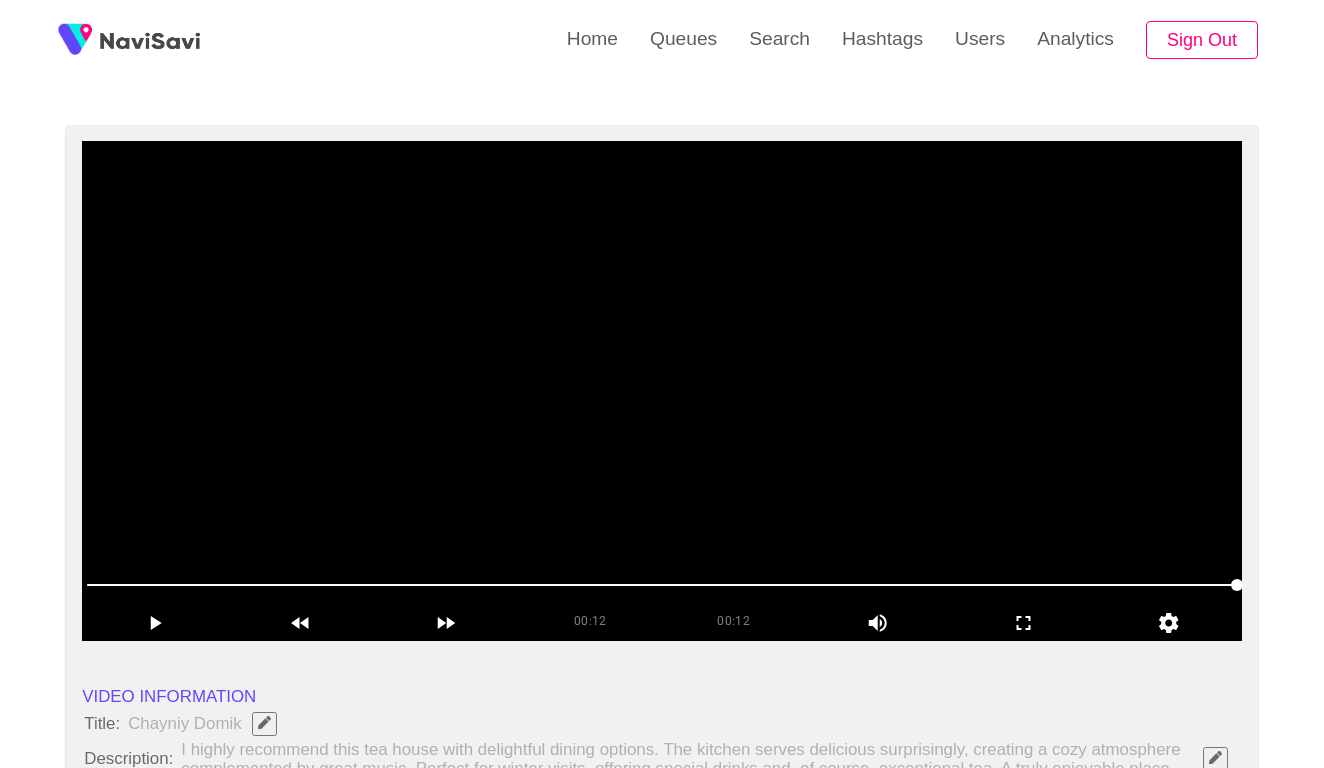 click at bounding box center [662, 585] 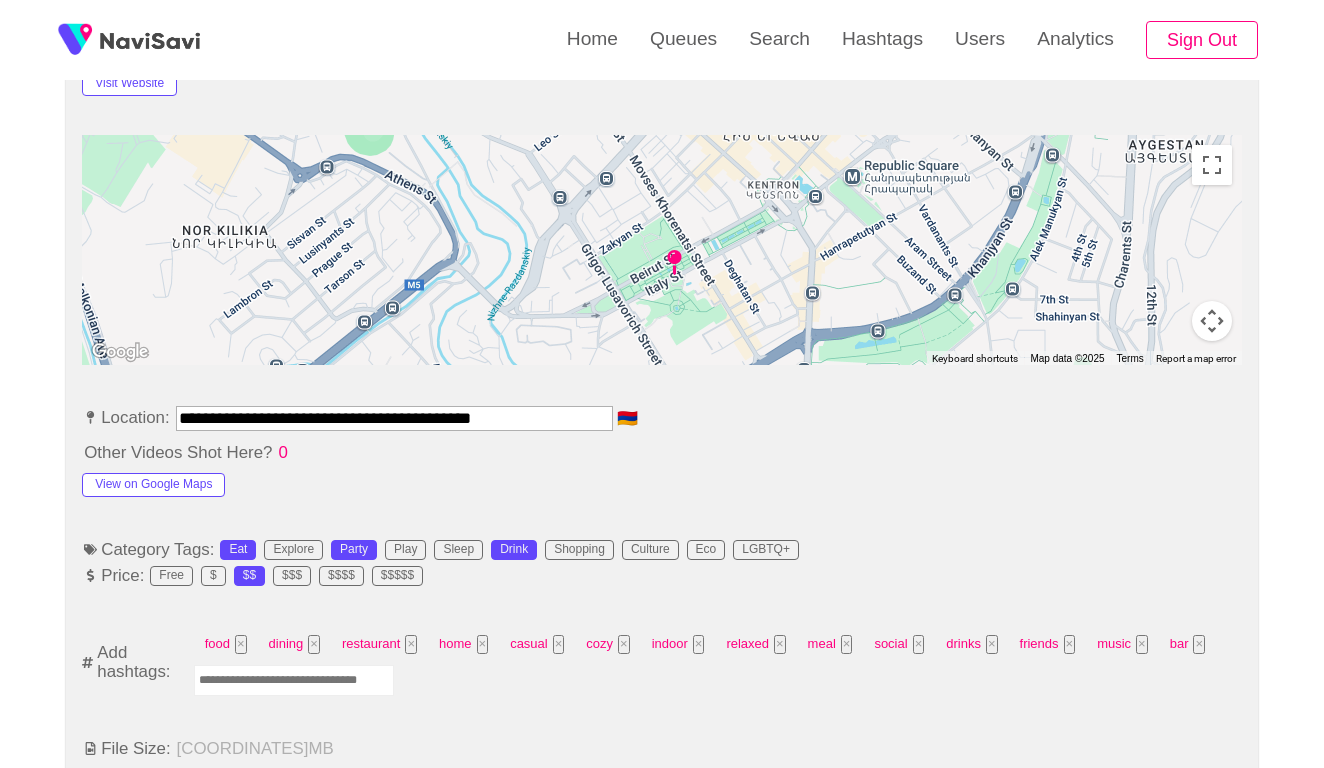 scroll, scrollTop: 890, scrollLeft: 0, axis: vertical 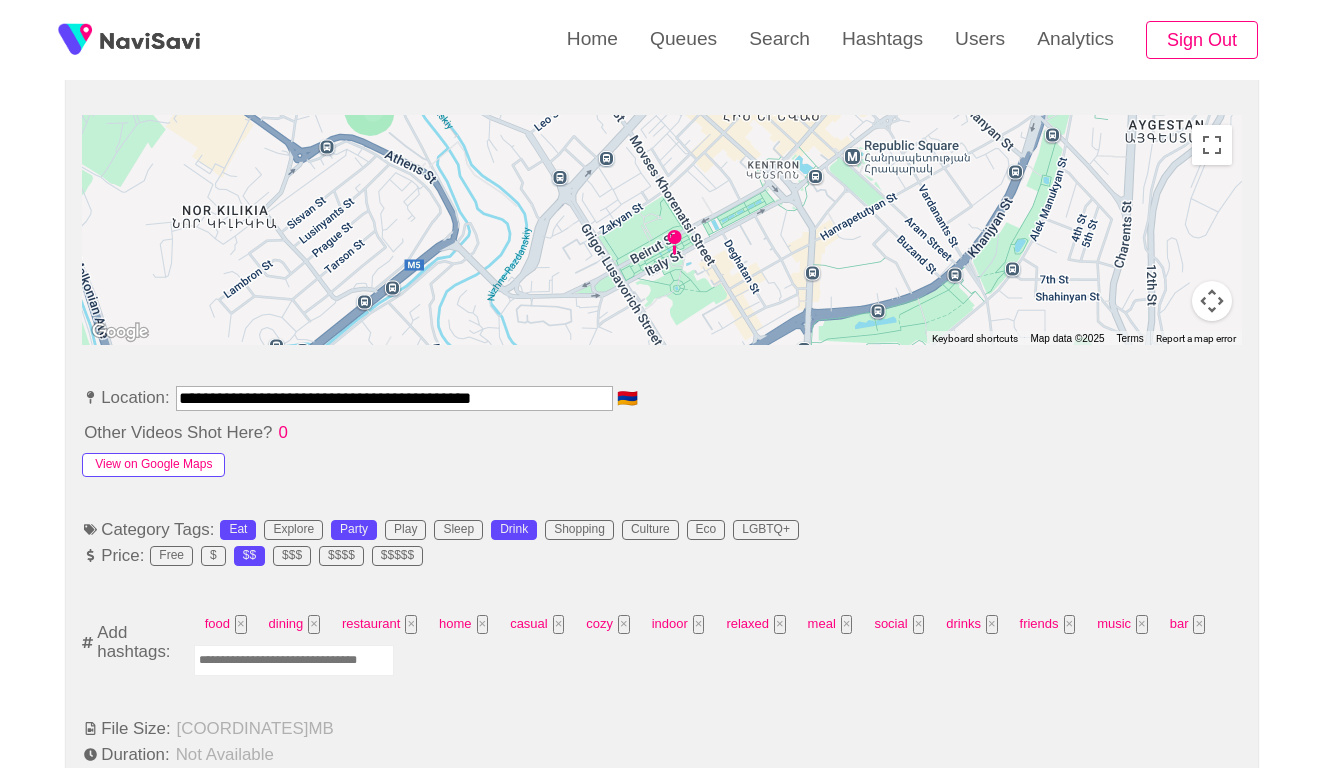 click on "View on Google Maps" at bounding box center [153, 465] 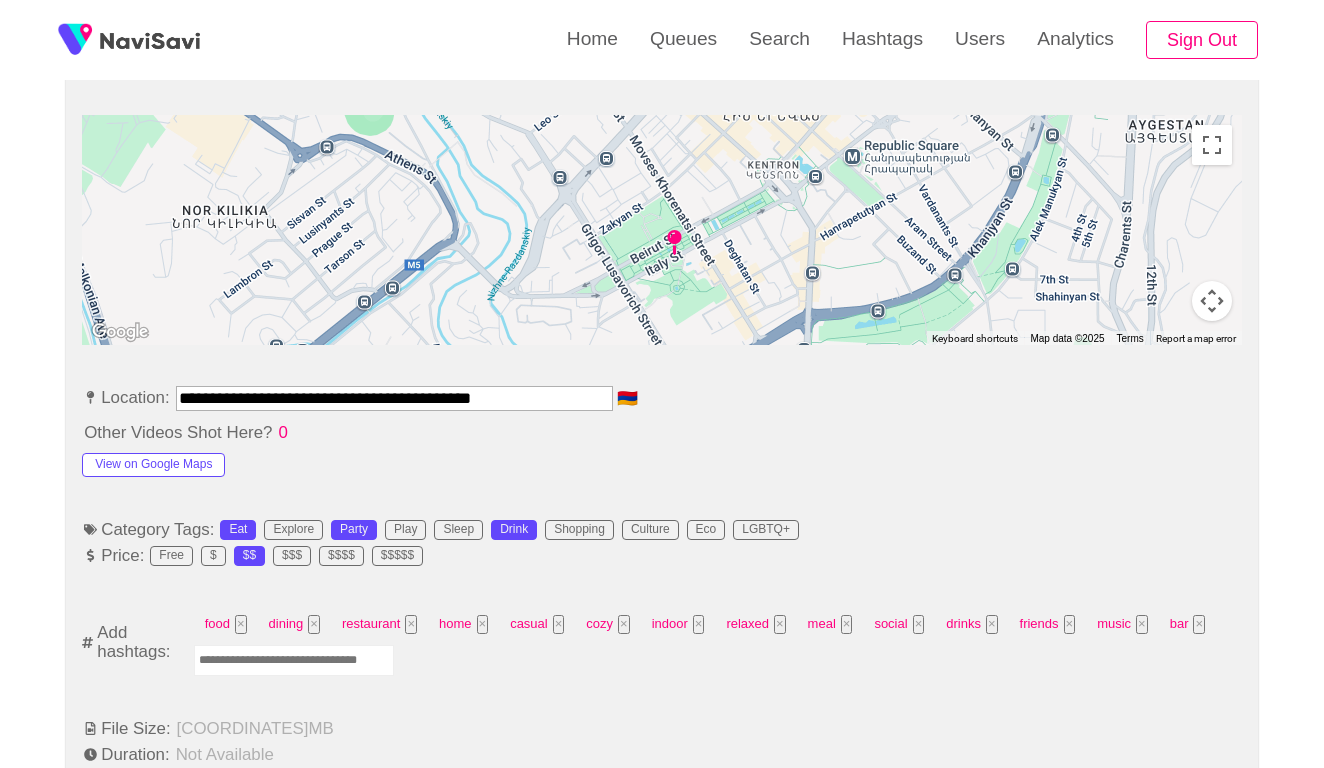 click at bounding box center (294, 660) 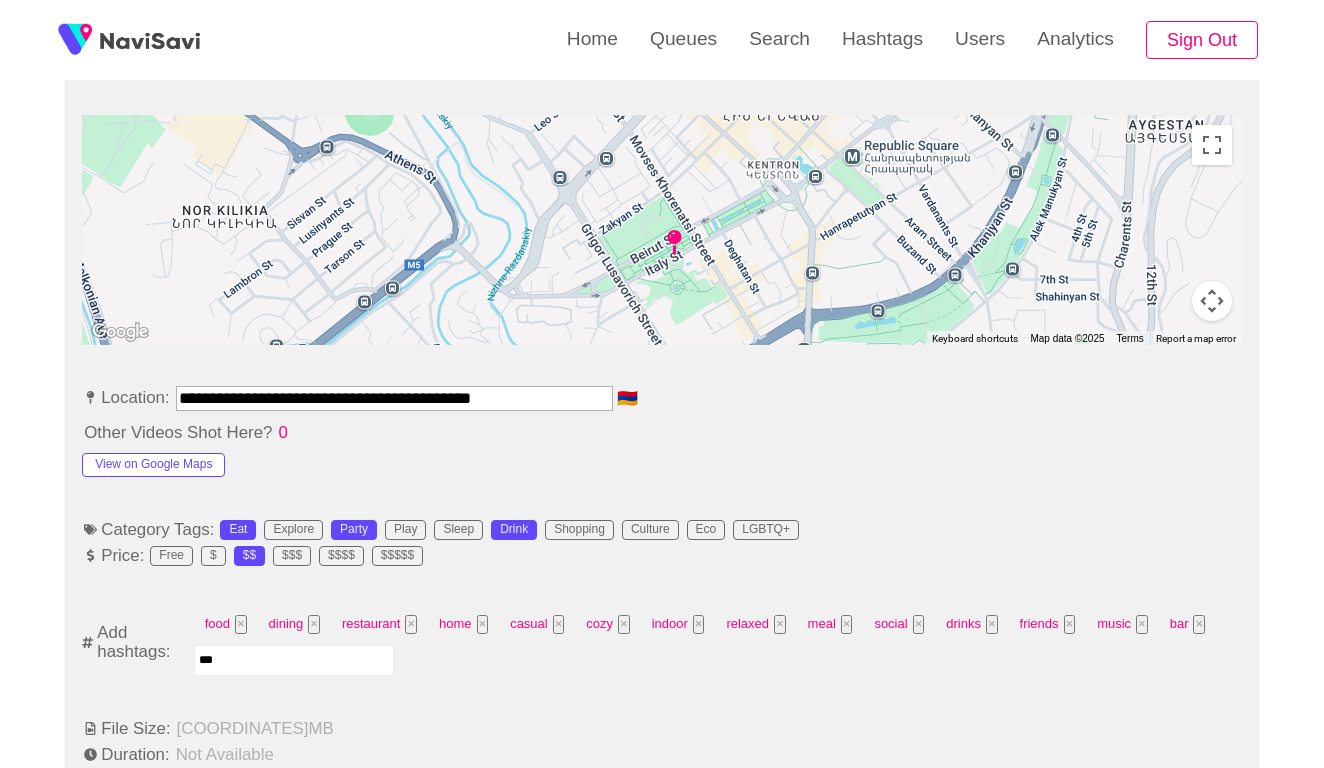 type on "****" 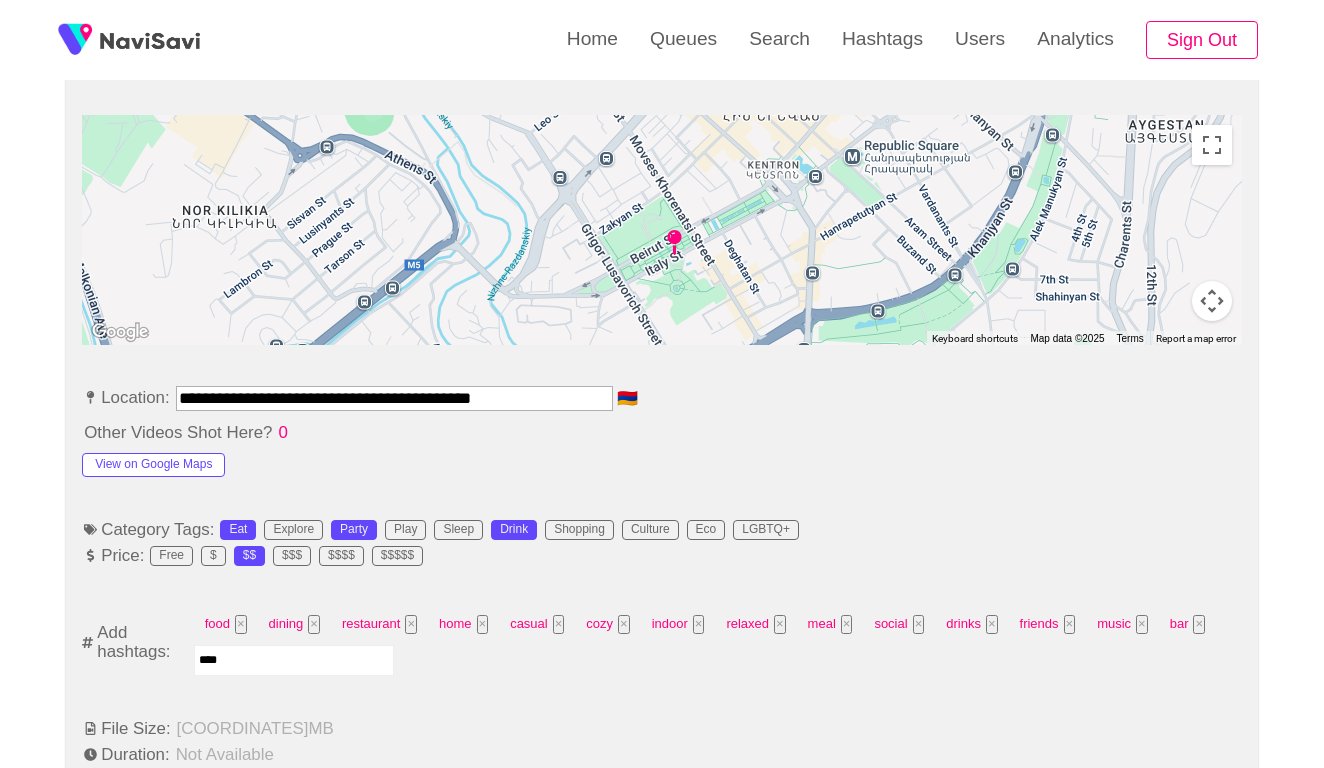 type 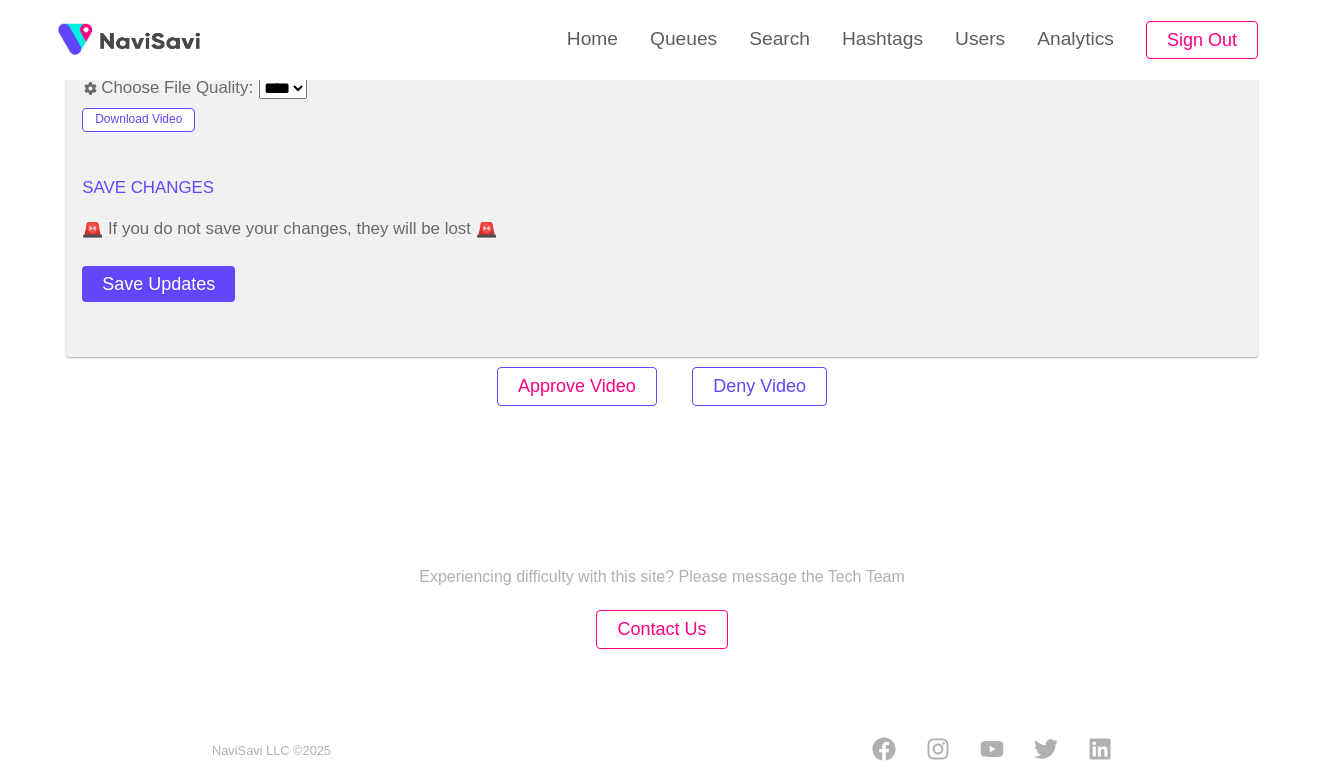 scroll, scrollTop: 2434, scrollLeft: 0, axis: vertical 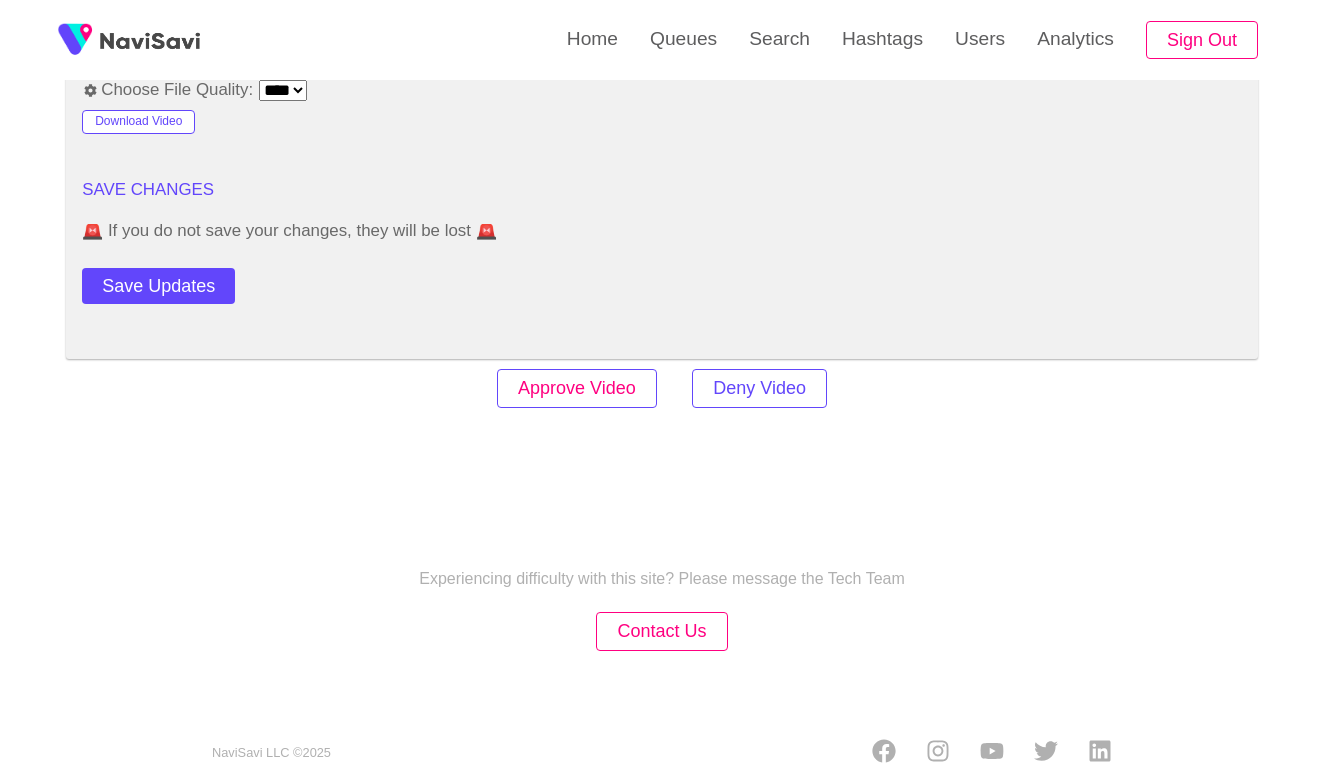click on "Approve Video" at bounding box center (577, 388) 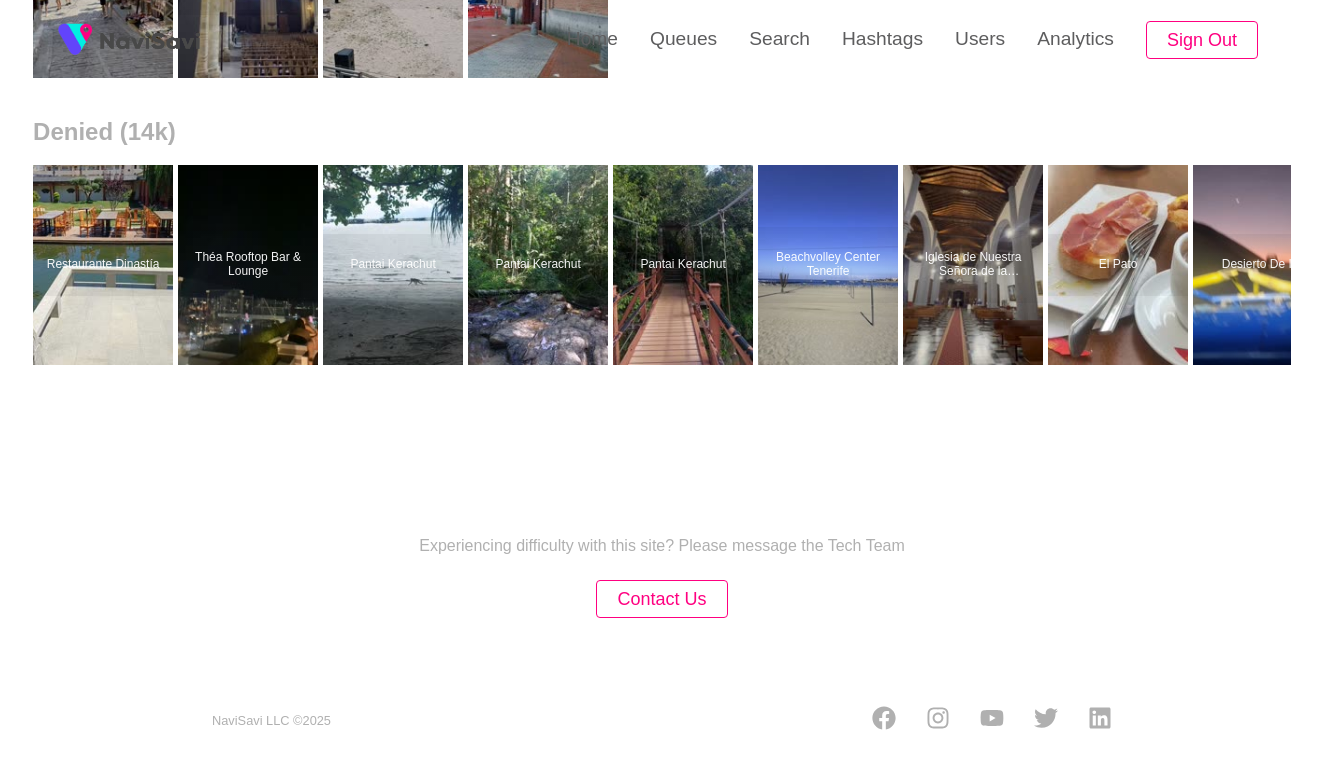 scroll, scrollTop: 0, scrollLeft: 0, axis: both 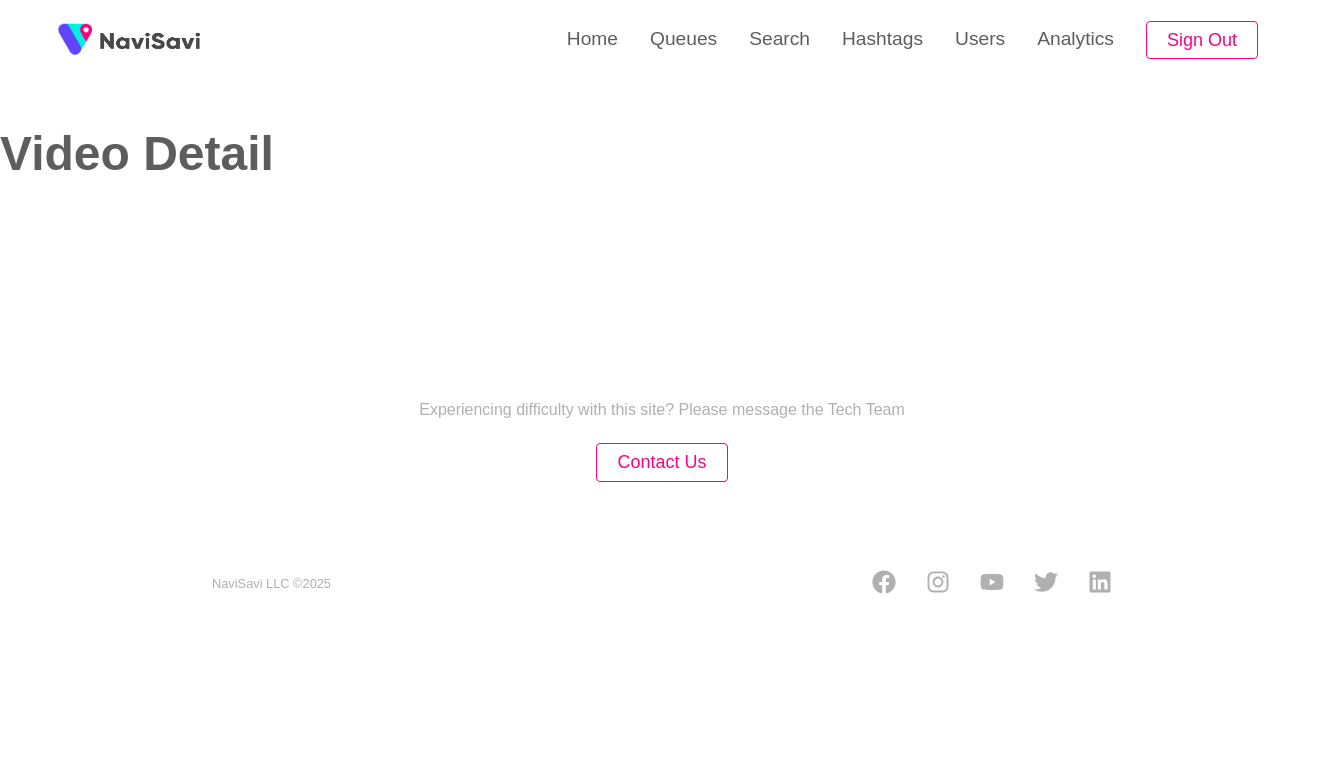 select on "**" 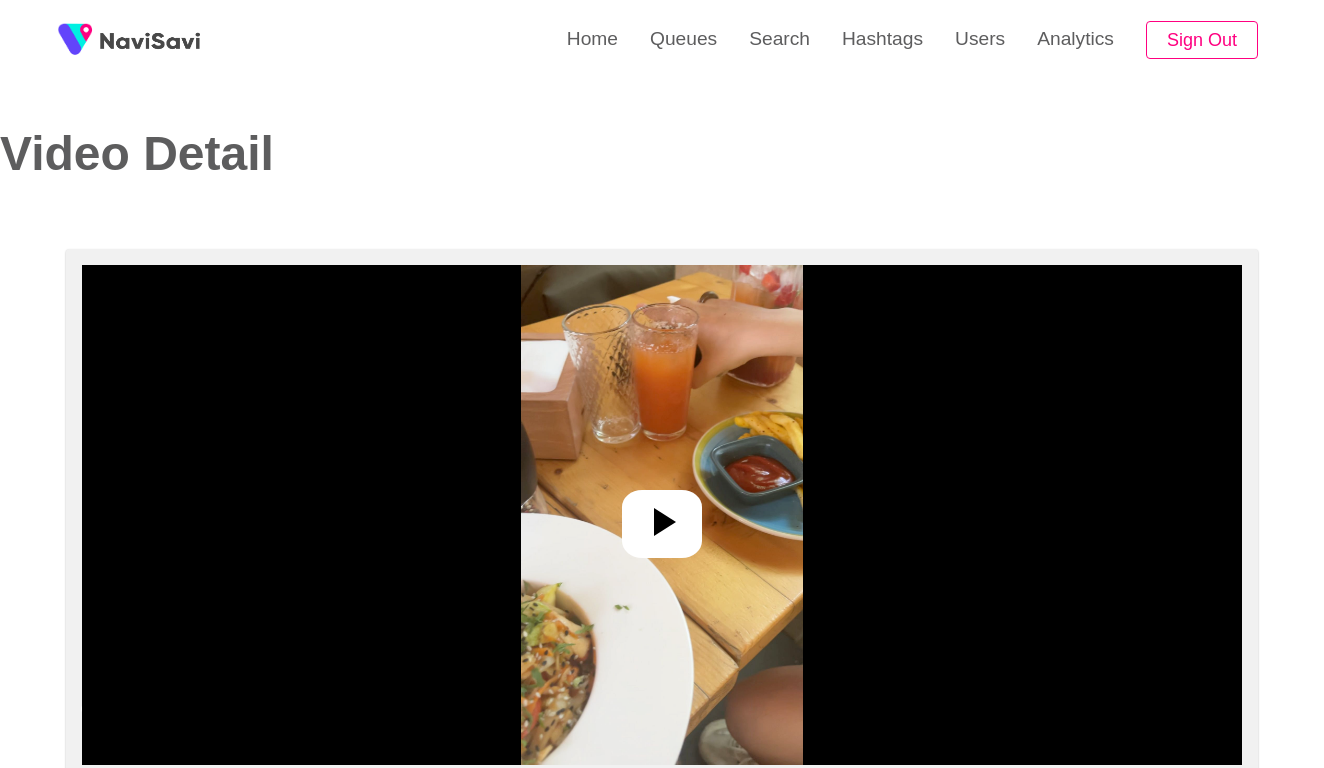 click at bounding box center [661, 515] 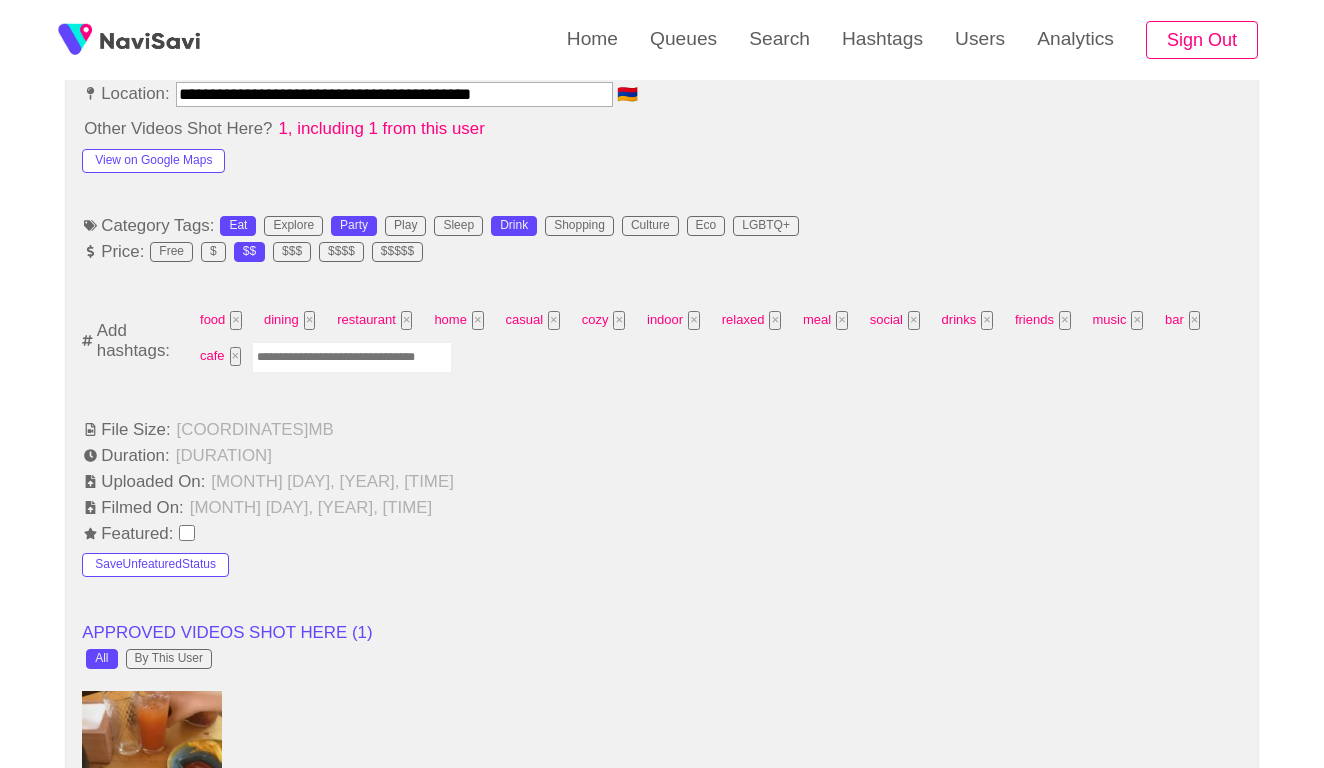 scroll, scrollTop: 1206, scrollLeft: 0, axis: vertical 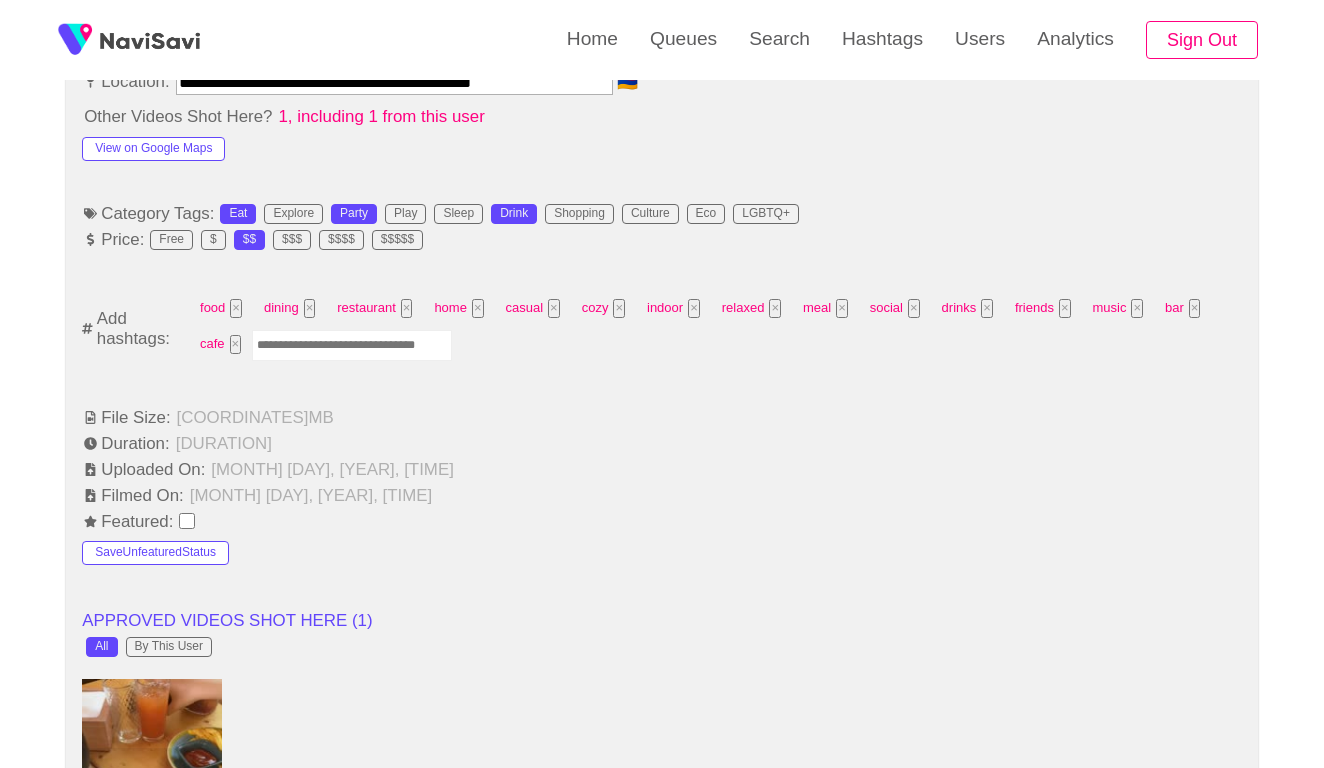 click at bounding box center [352, 345] 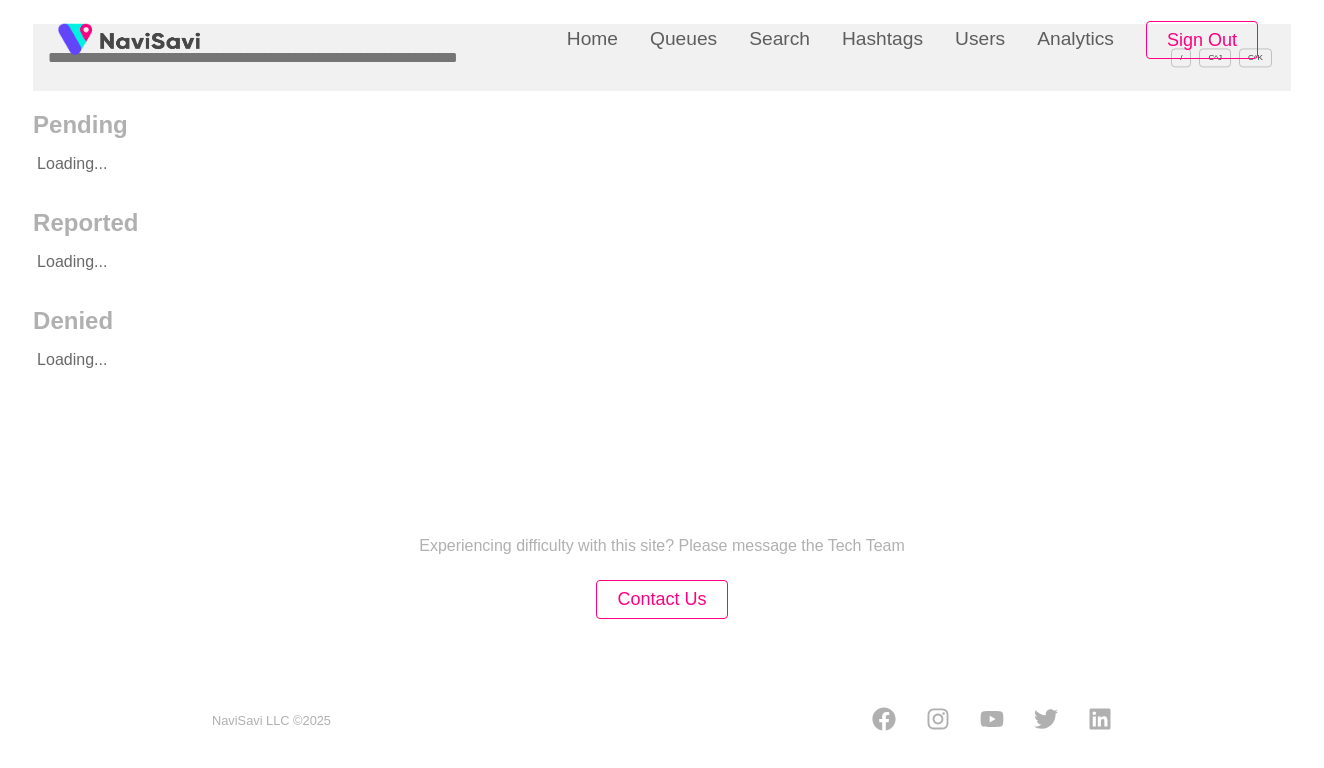 scroll, scrollTop: 0, scrollLeft: 0, axis: both 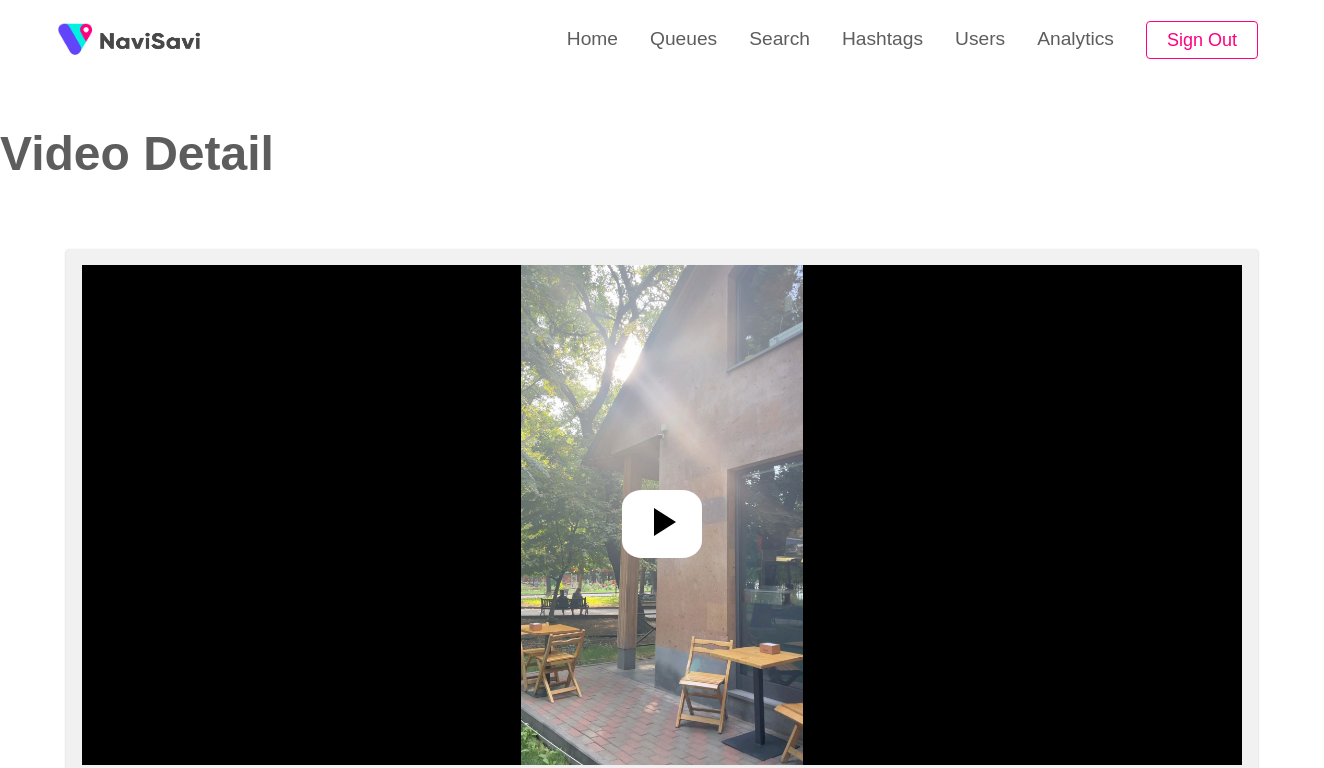 select on "**********" 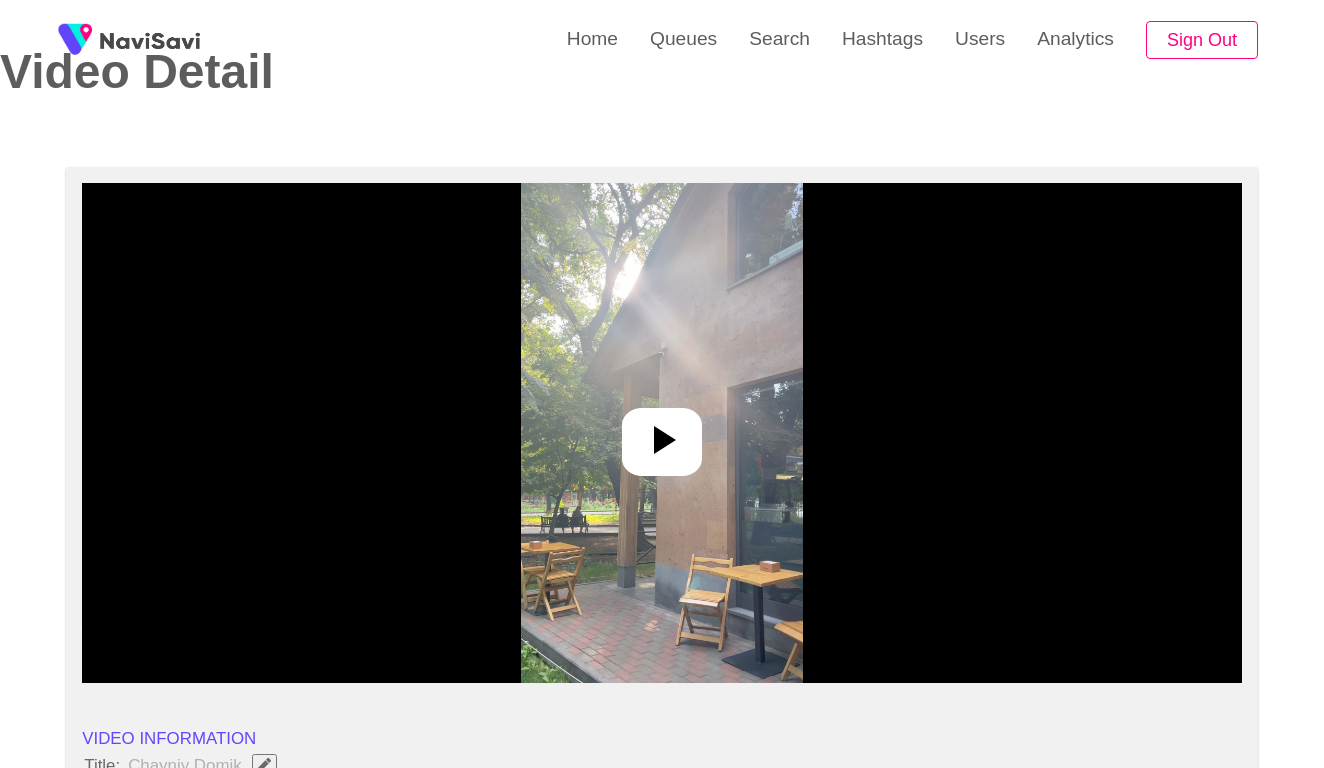 scroll, scrollTop: 140, scrollLeft: 0, axis: vertical 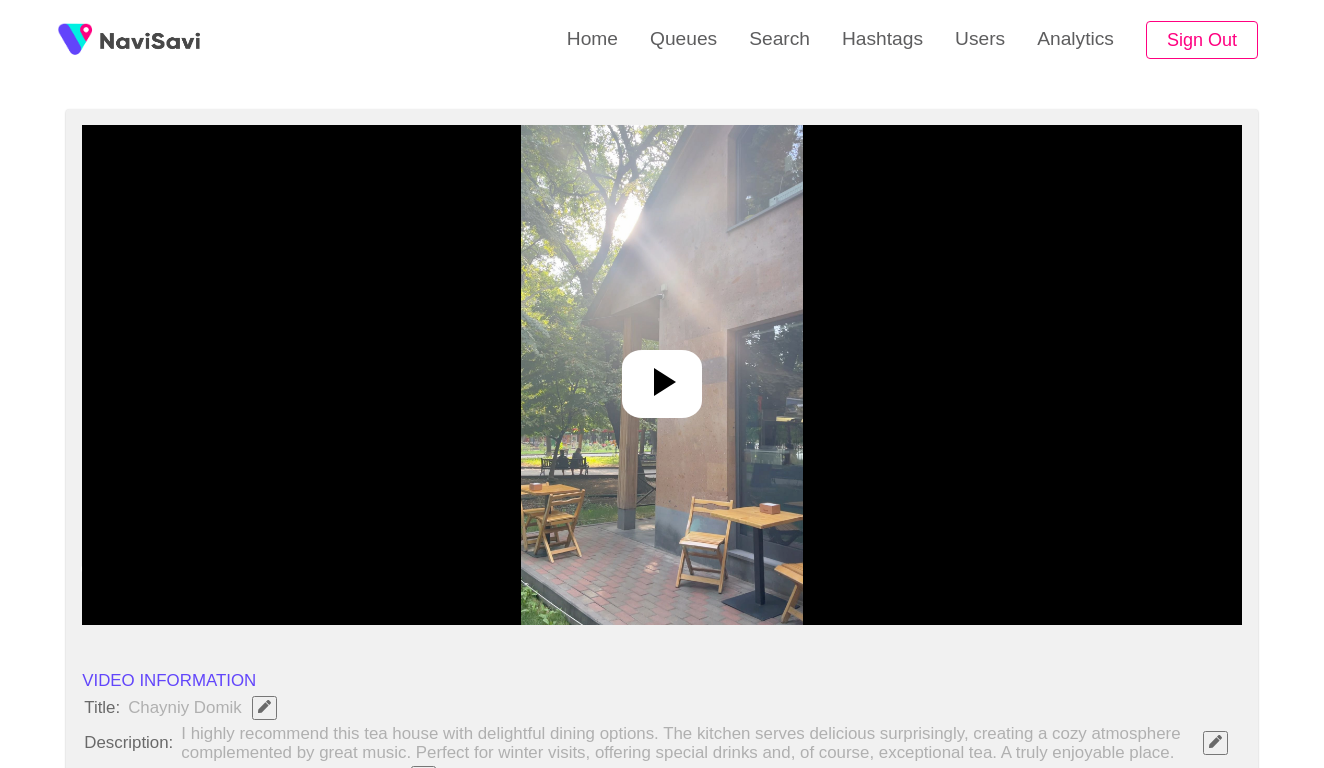 click at bounding box center [661, 375] 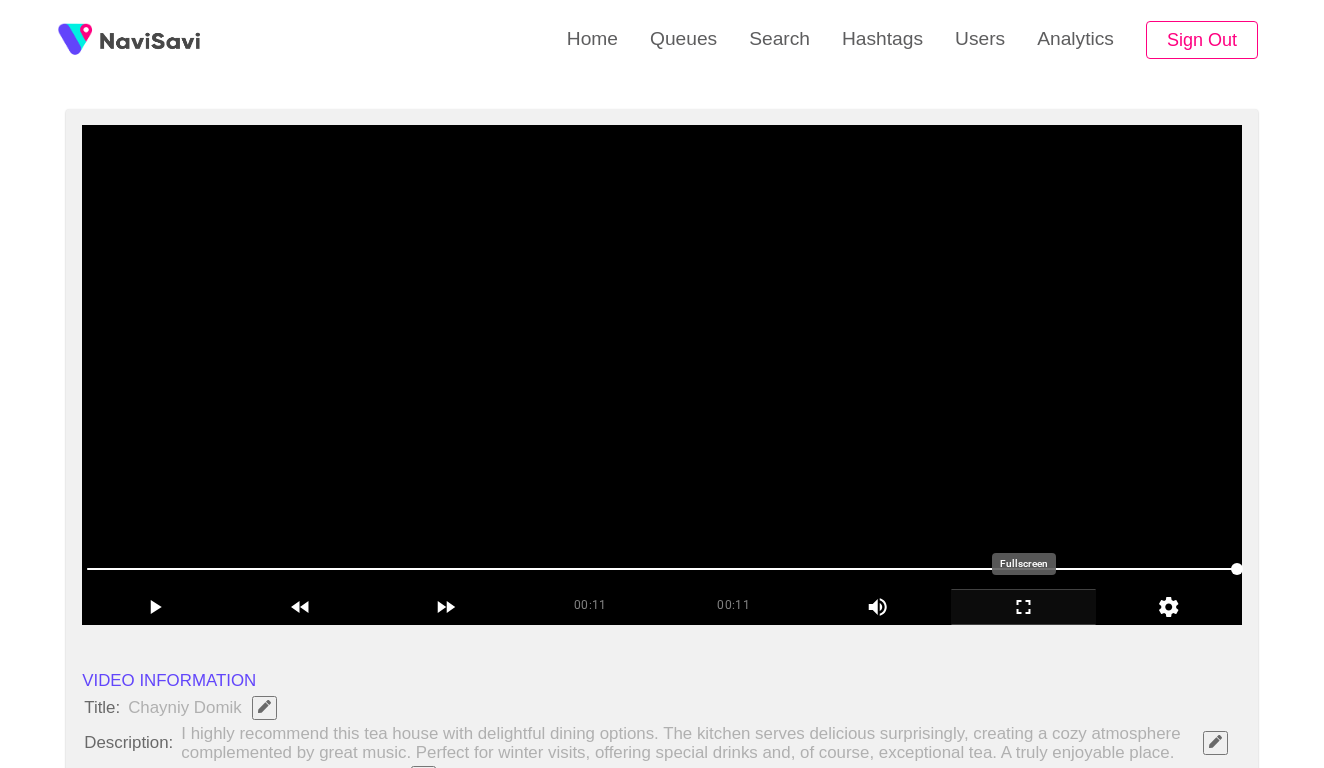 click at bounding box center [1023, 606] 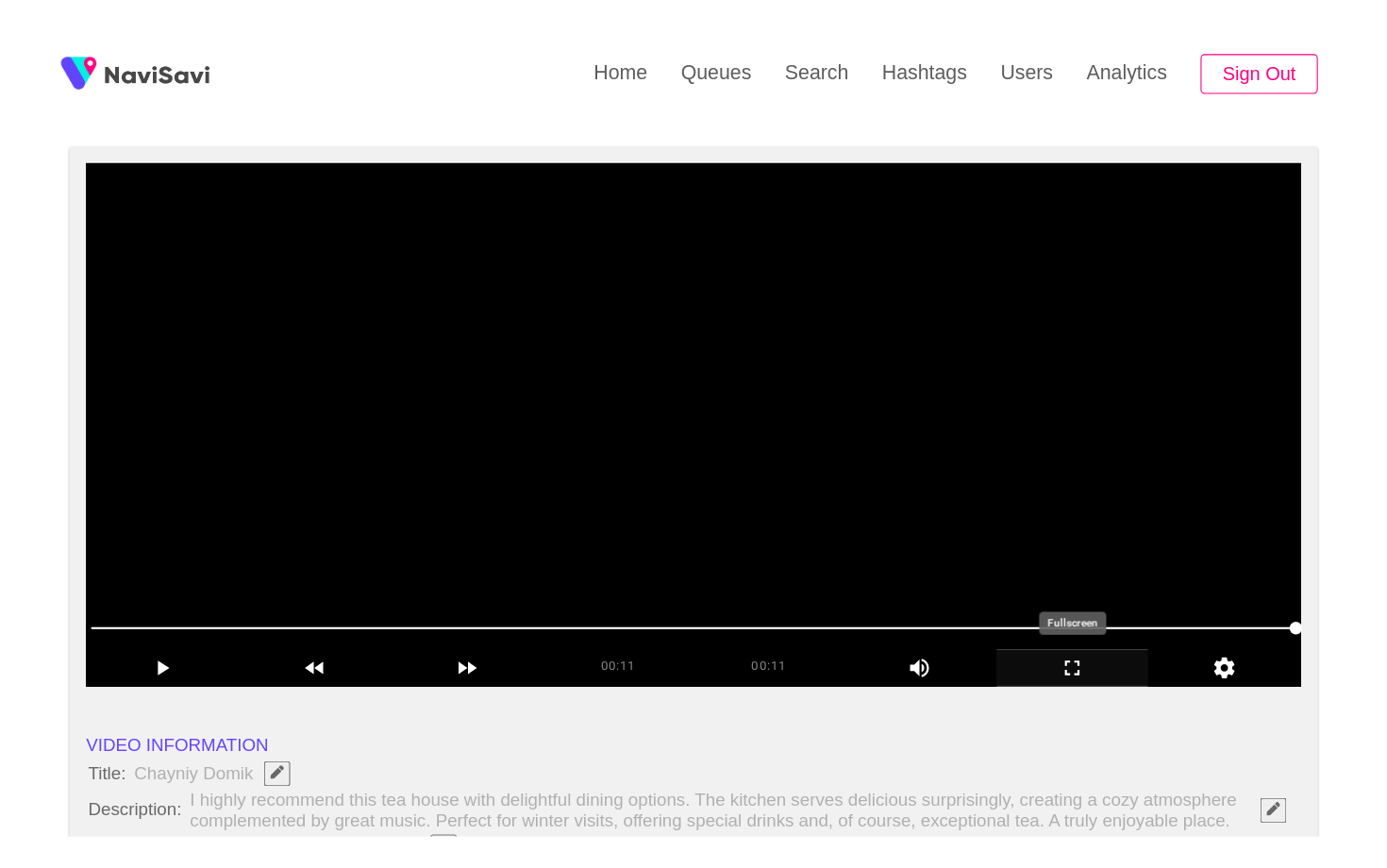 scroll, scrollTop: 0, scrollLeft: 0, axis: both 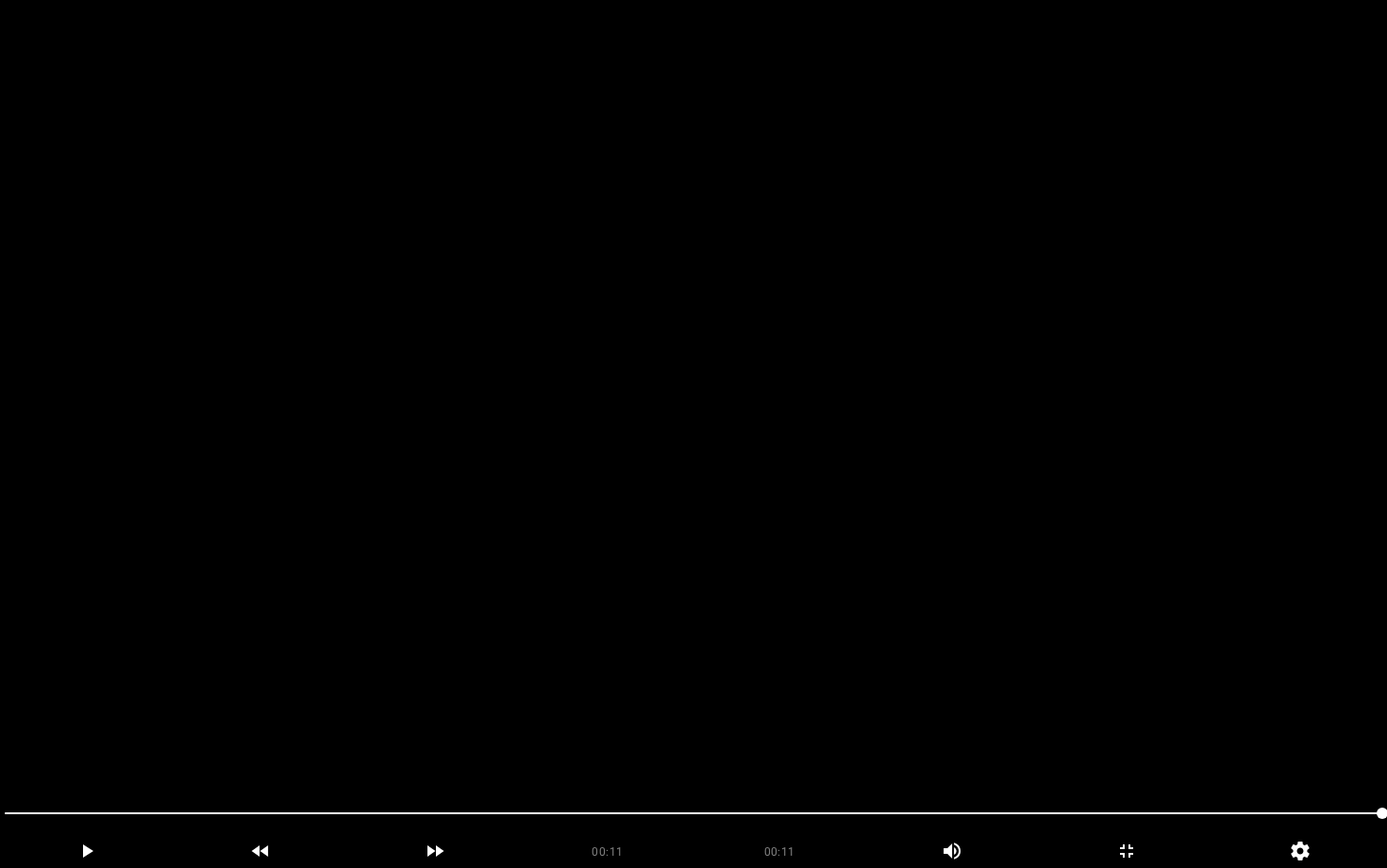 click at bounding box center [694, 434] 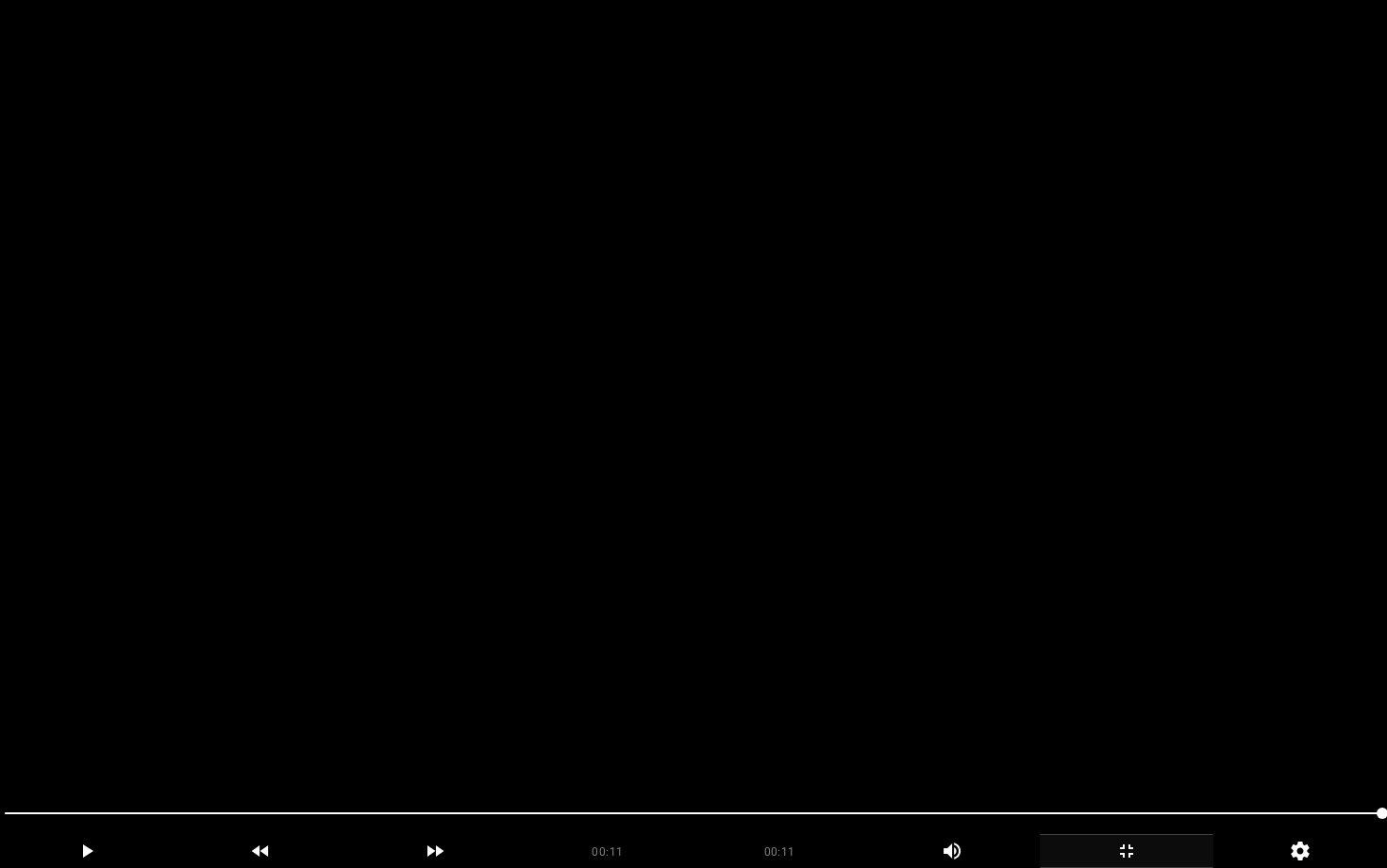 click 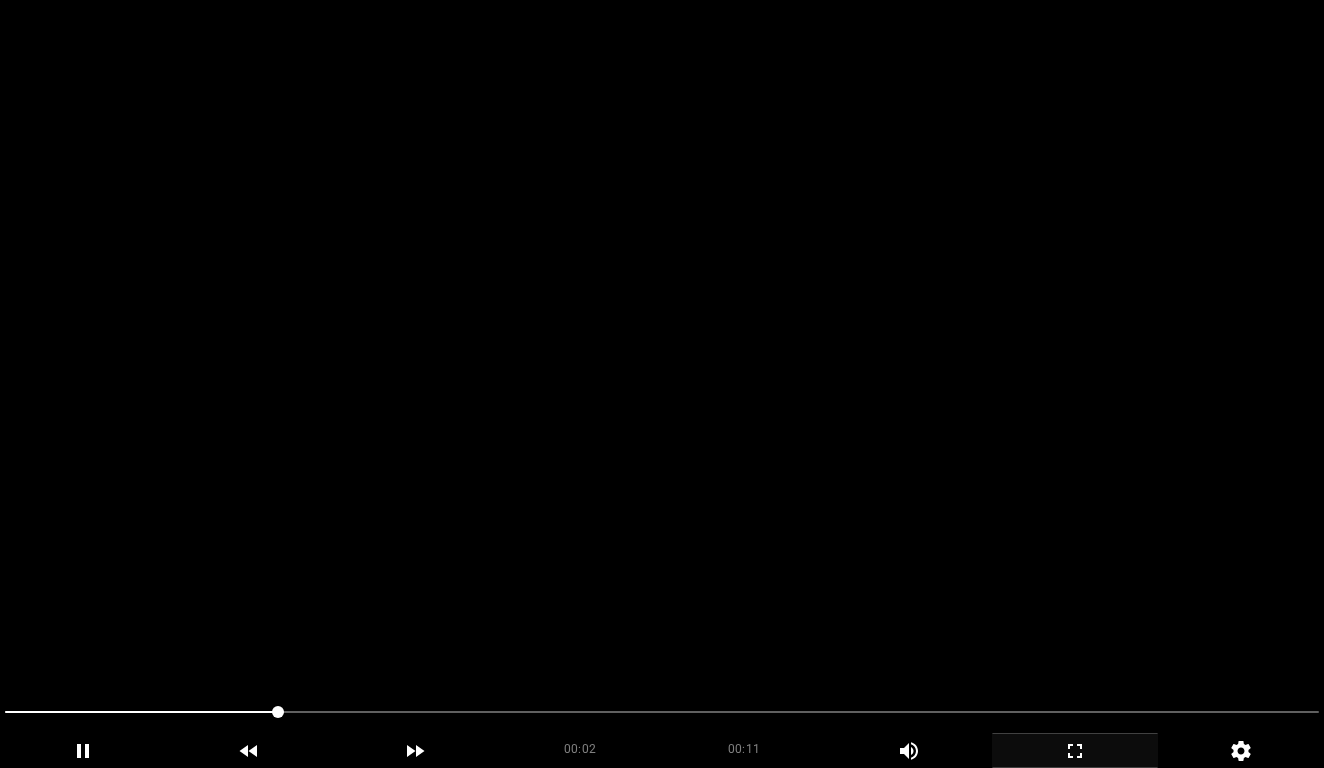scroll, scrollTop: 1931, scrollLeft: 0, axis: vertical 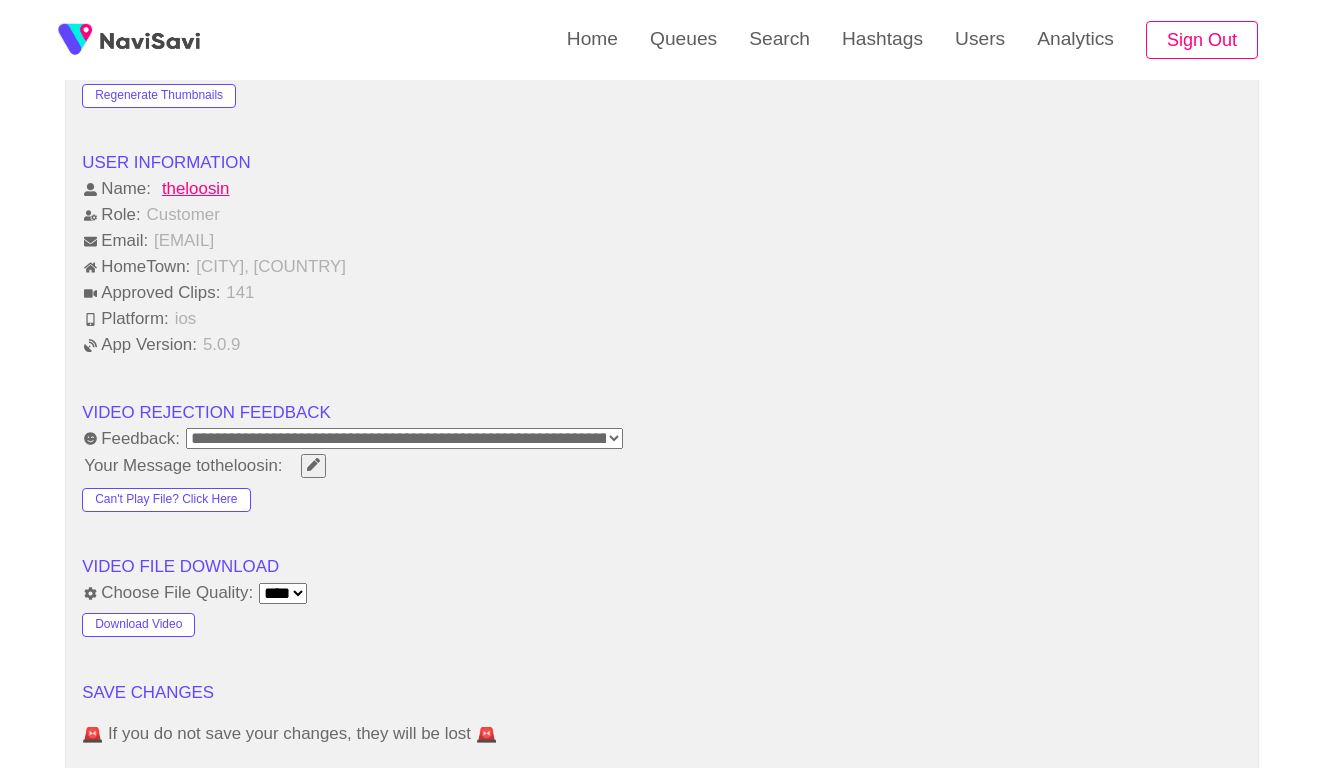 click on "**********" at bounding box center (404, 438) 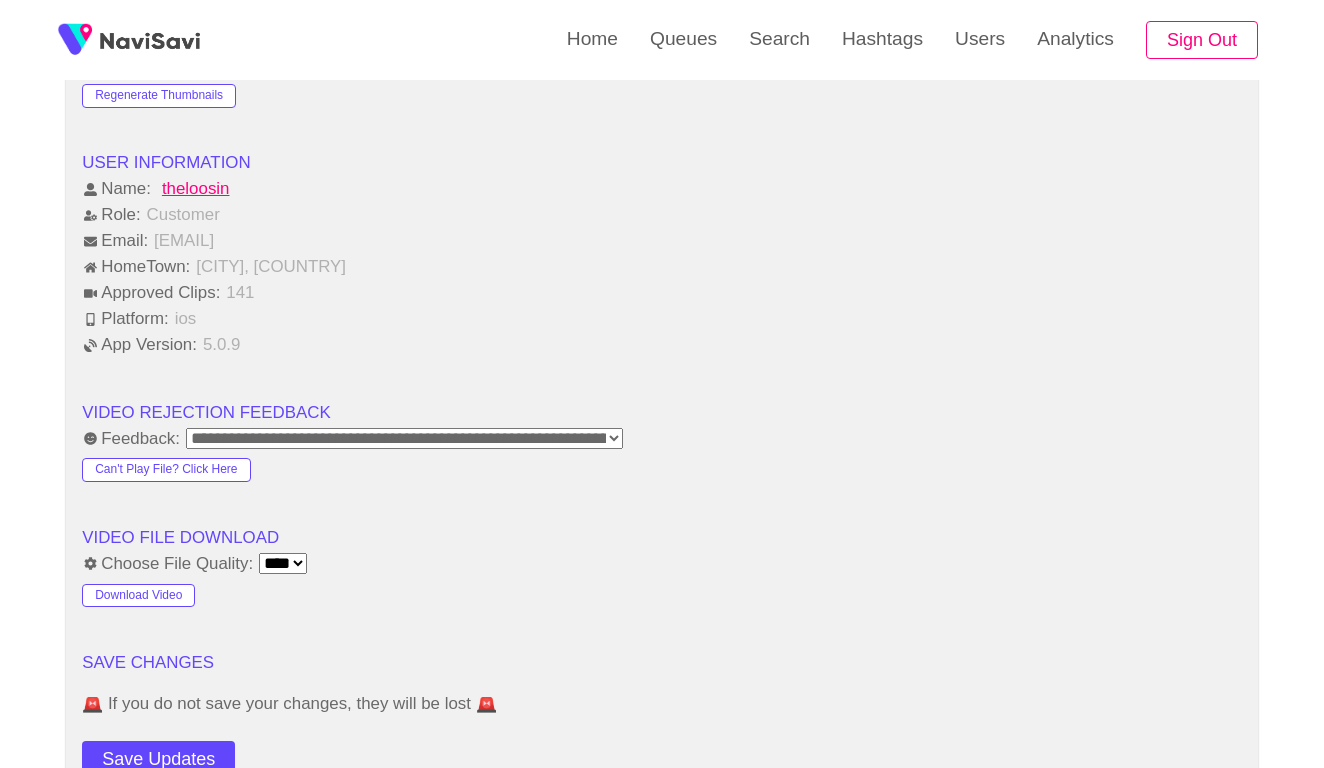 click on "VIDEO INFORMATION Title:    Chayniy Domik     Description:    I highly recommend this tea house with delightful dining options. The kitchen serves delicious surprisingly, creating a cozy atmosphere complemented by great music. Perfect for winter visits, offering special drinks and, of course, exceptional tea. A truly enjoyable place.     URL:    https://www.facebook.com/tealodge/     Visit Website ← Move left → Move right ↑ Move up ↓ Move down + Zoom in - Zoom out Home Jump left by 75% End Jump right by 75% Page Up Jump up by 75% Page Down Jump down by 75% Keyboard shortcuts Map Data Map data ©2025 Map data ©2025 200 m  Click to toggle between metric and imperial units Terms Report a map error  Location:   [COUNTRY_CODE] Other Videos Shot Here?  0 View on Google Maps  Category Tags:   Eat Explore Party Play Sleep Drink Shopping Culture Eco LGBTQ+  Price:   Free $ $$ $$$ $$$$ $$$$$  Add hashtags:  outdoors × gathering × conversation × sunlight × social × ×" at bounding box center [662, -185] 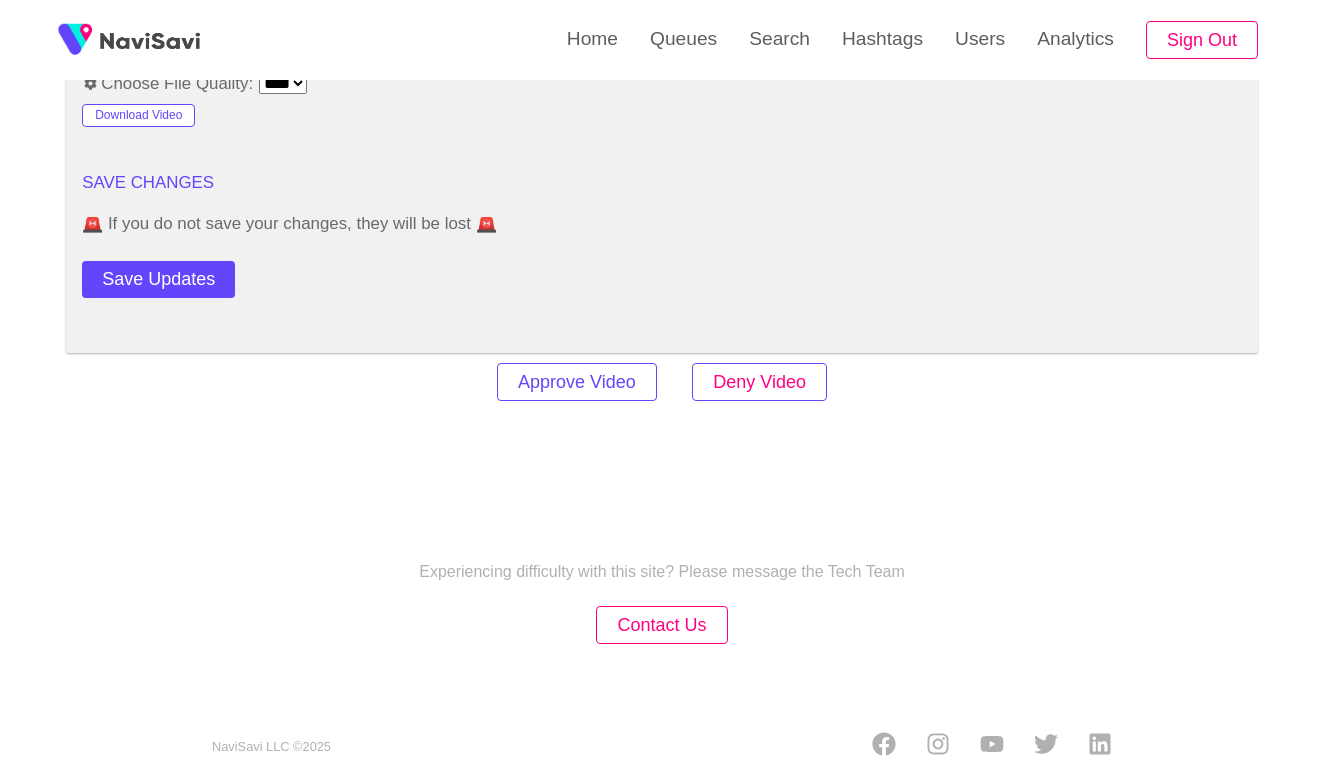 scroll, scrollTop: 2408, scrollLeft: 0, axis: vertical 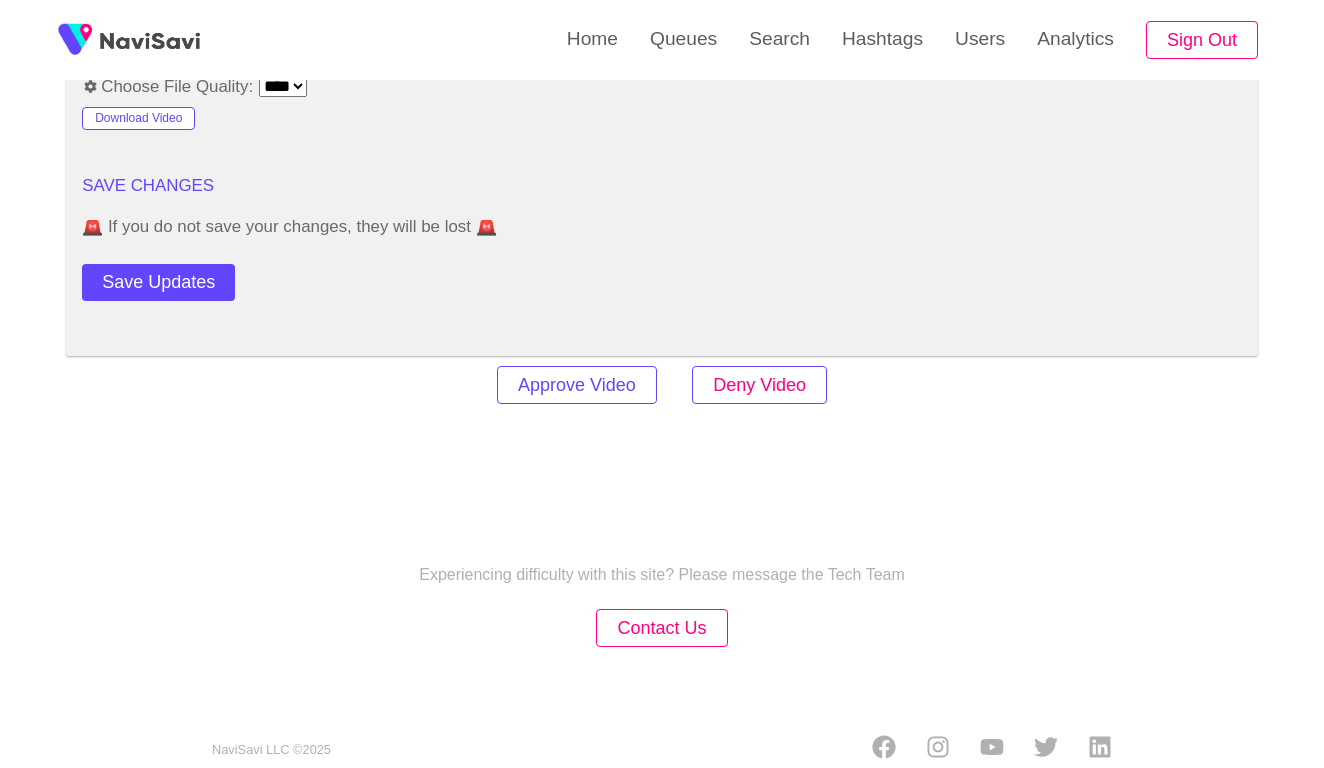 click on "Deny Video" at bounding box center (759, 385) 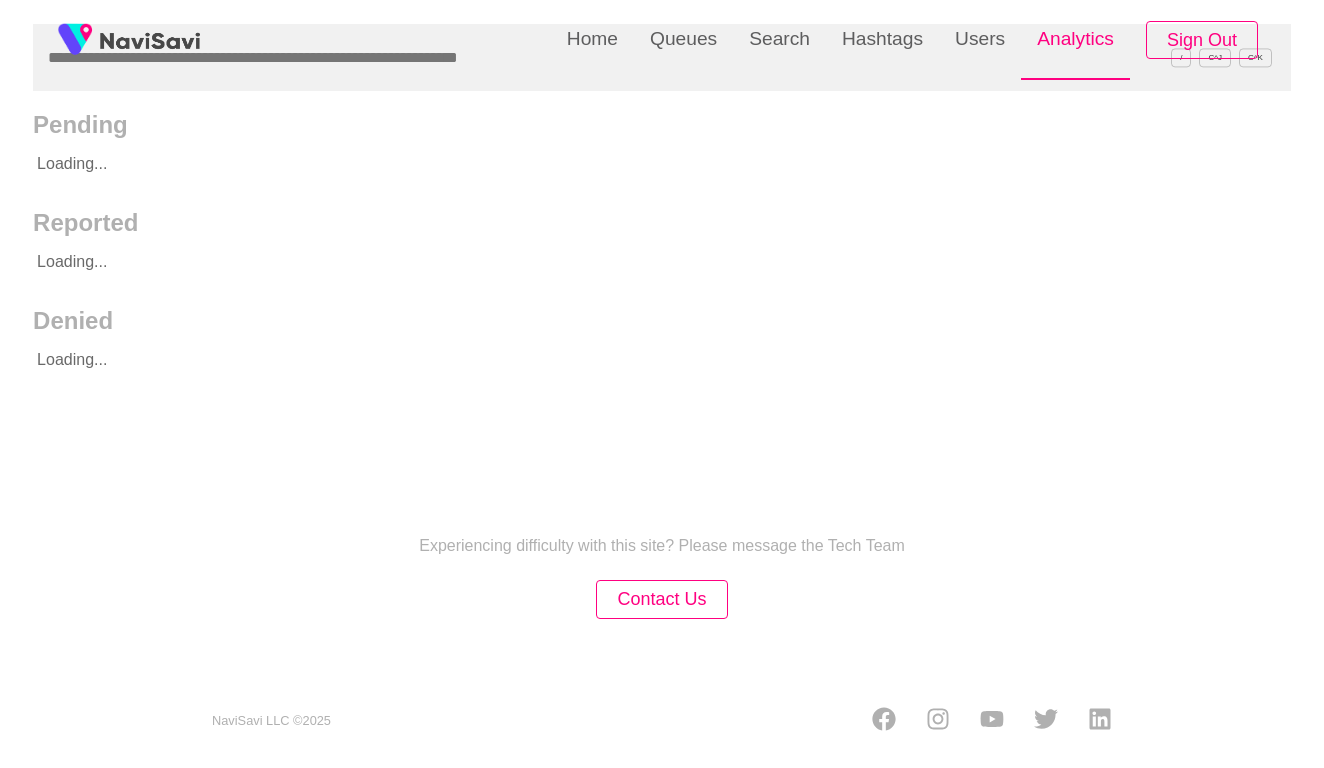 scroll, scrollTop: 0, scrollLeft: 0, axis: both 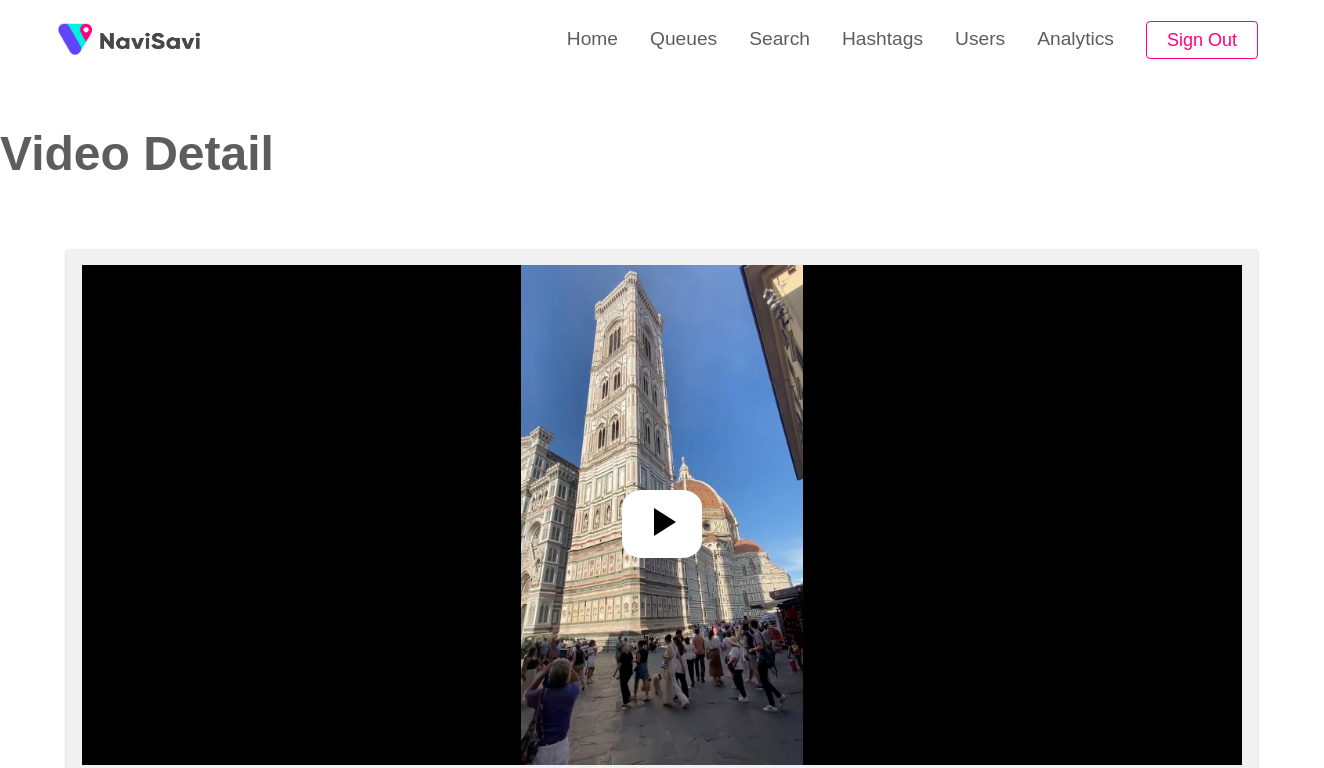 select on "**********" 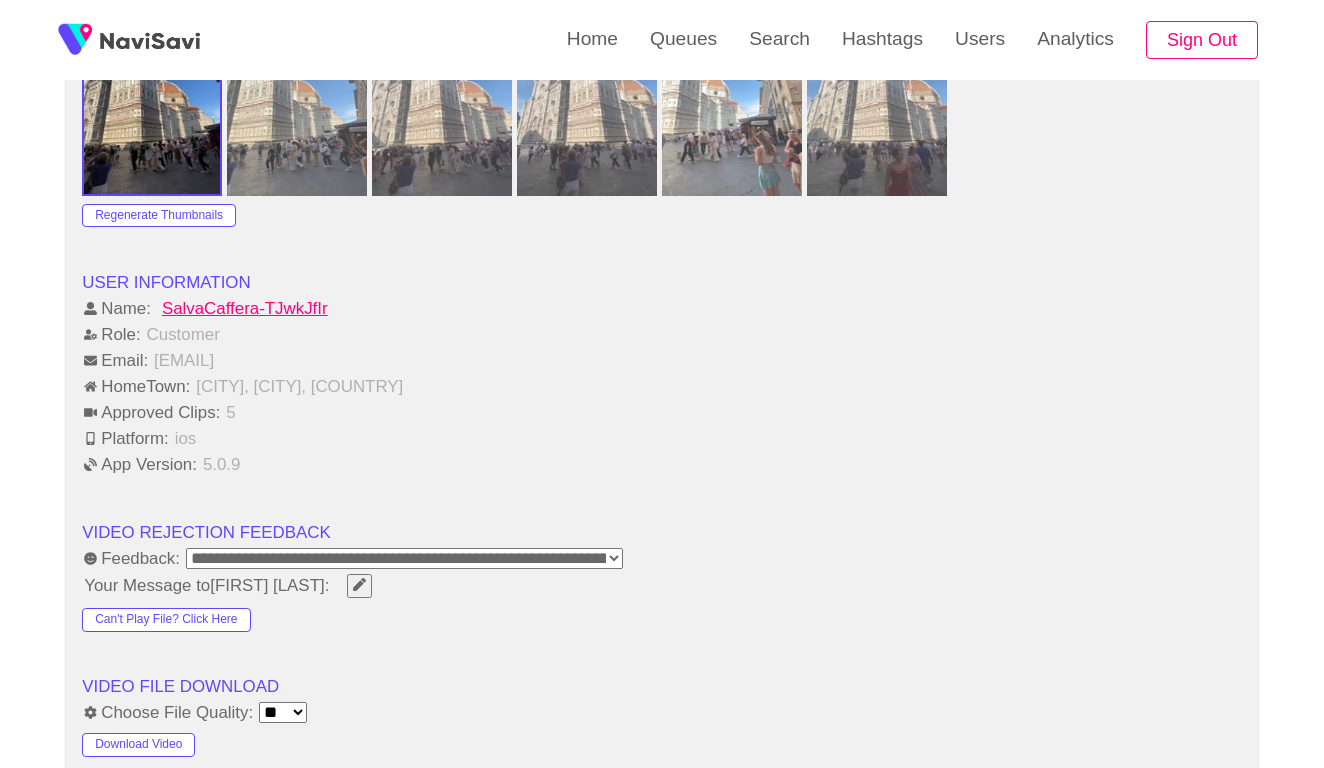 scroll, scrollTop: 2161, scrollLeft: 0, axis: vertical 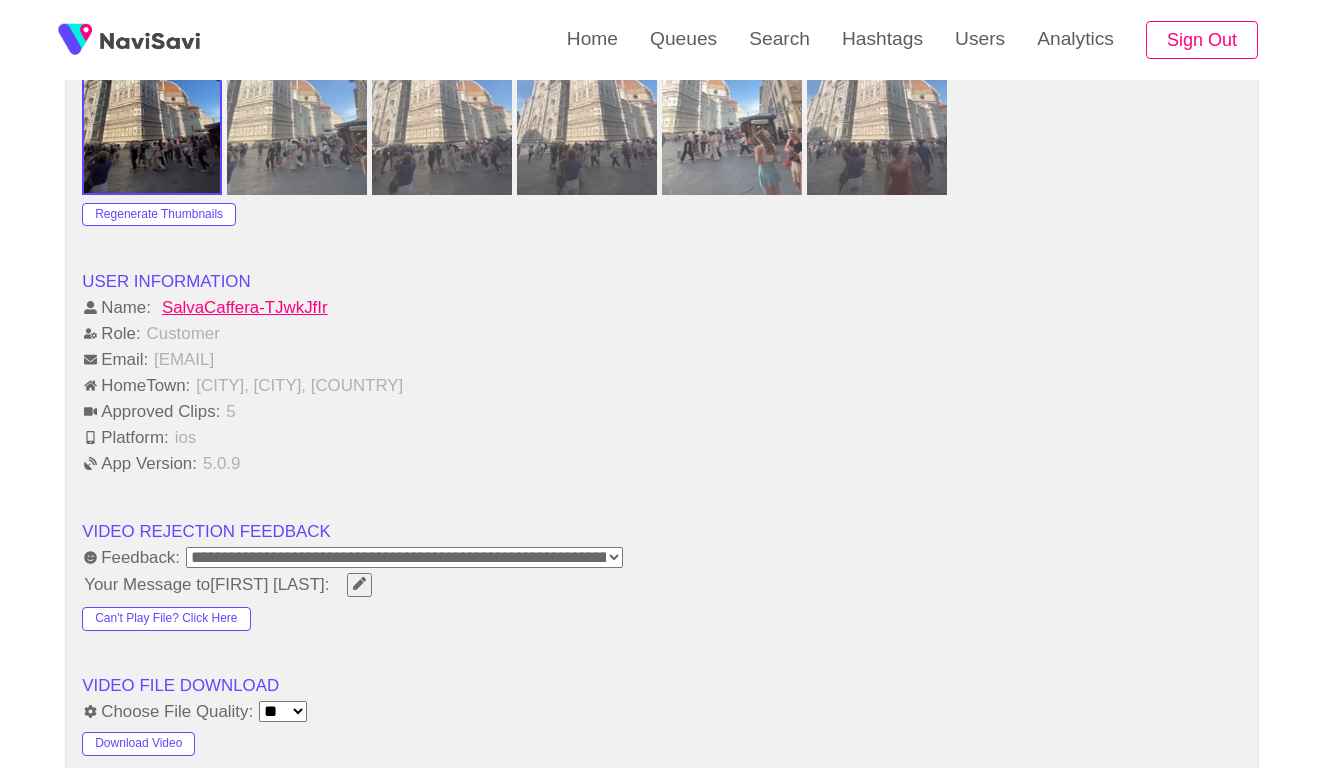 click on "HomeTown:     Rome, Metropolitan City of Rome Capital, Italy" at bounding box center [662, 386] 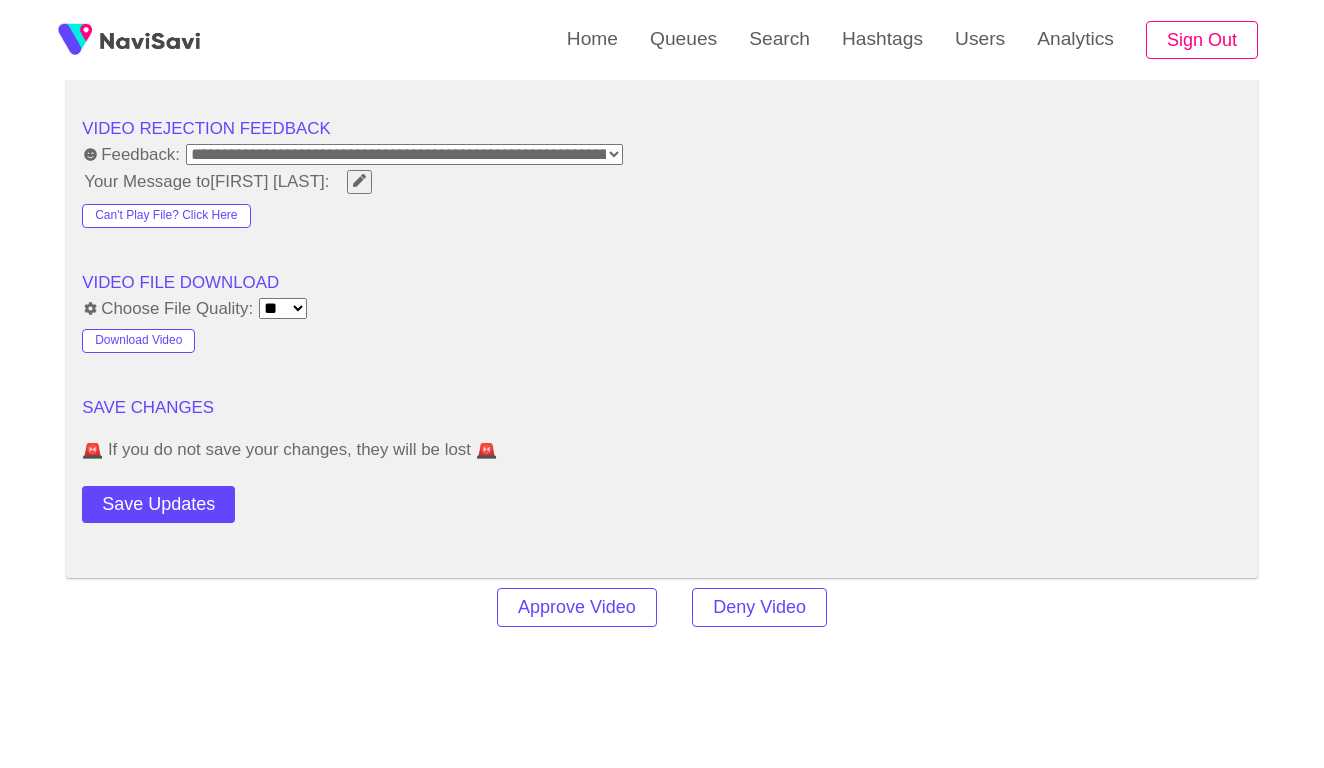 scroll, scrollTop: 2421, scrollLeft: 0, axis: vertical 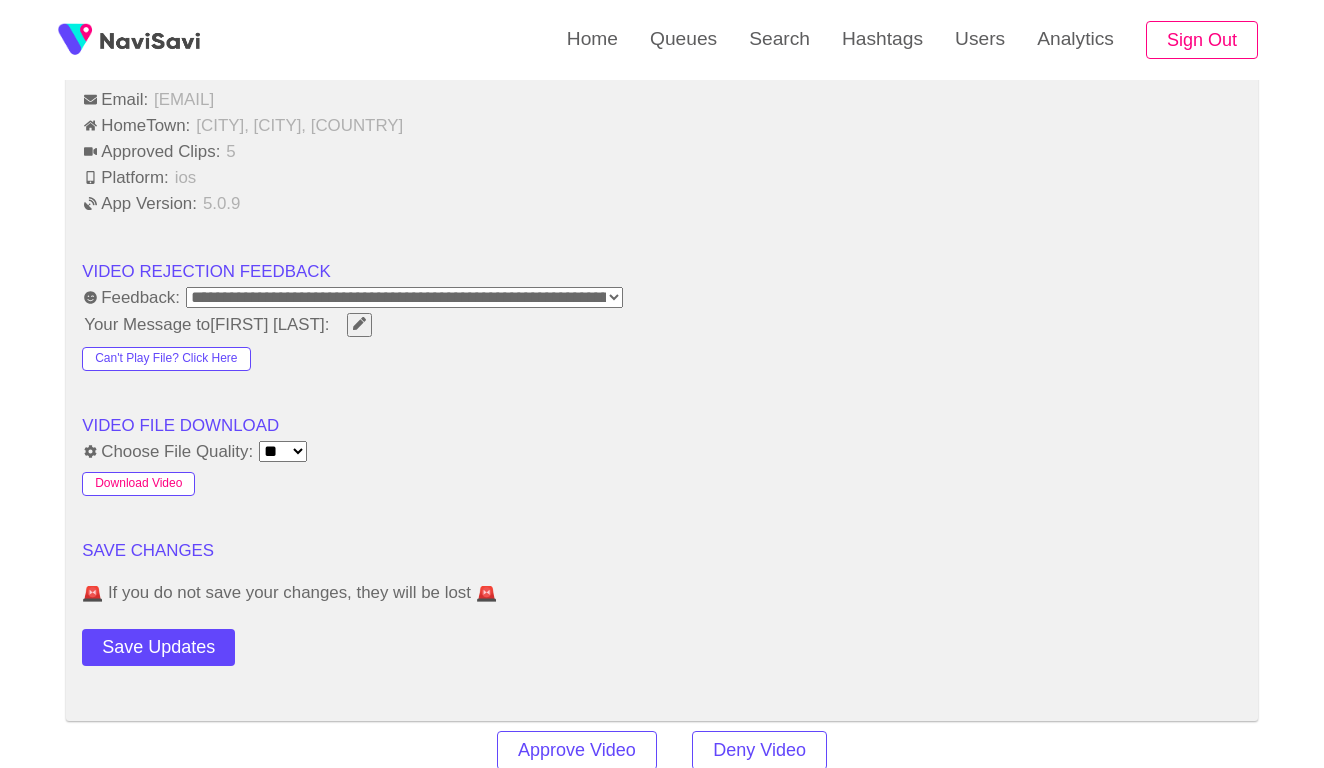 click on "Download Video" at bounding box center [138, 484] 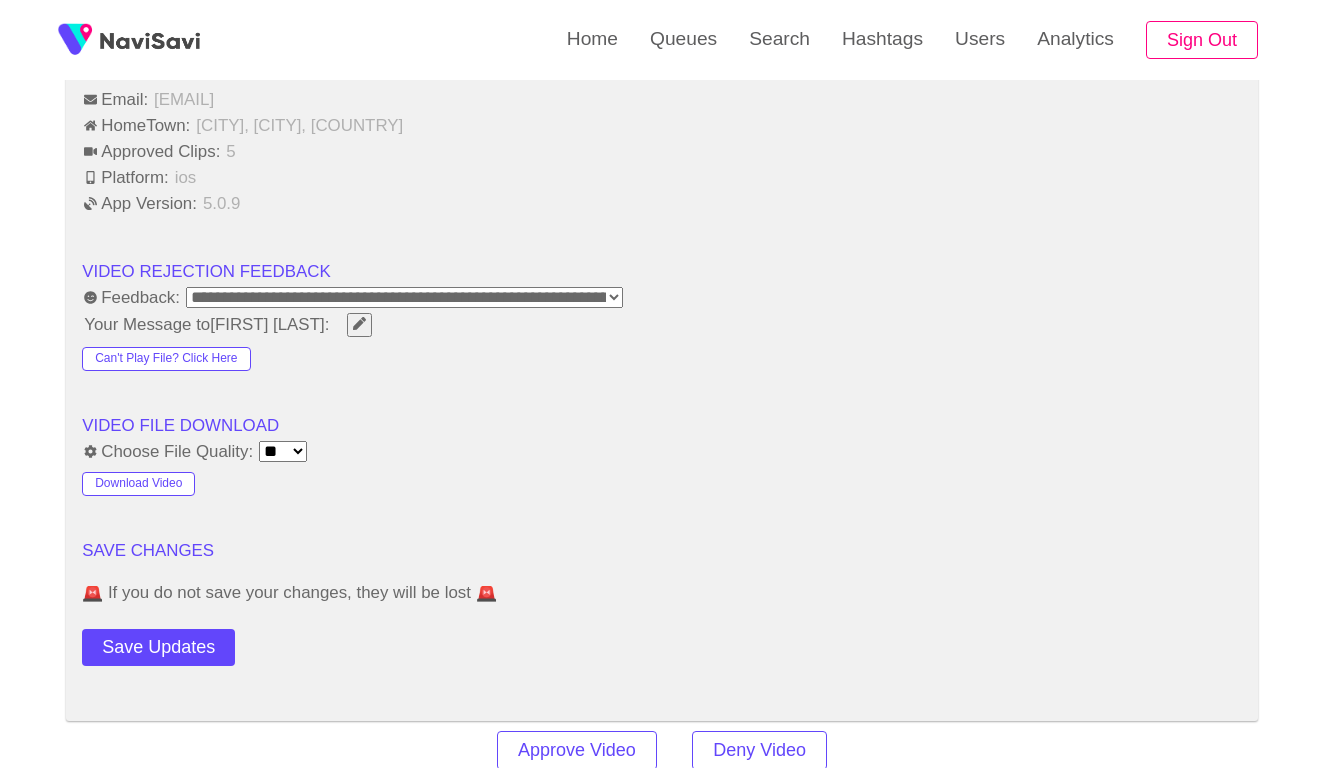 click on "SAVE CHANGES" at bounding box center [662, 551] 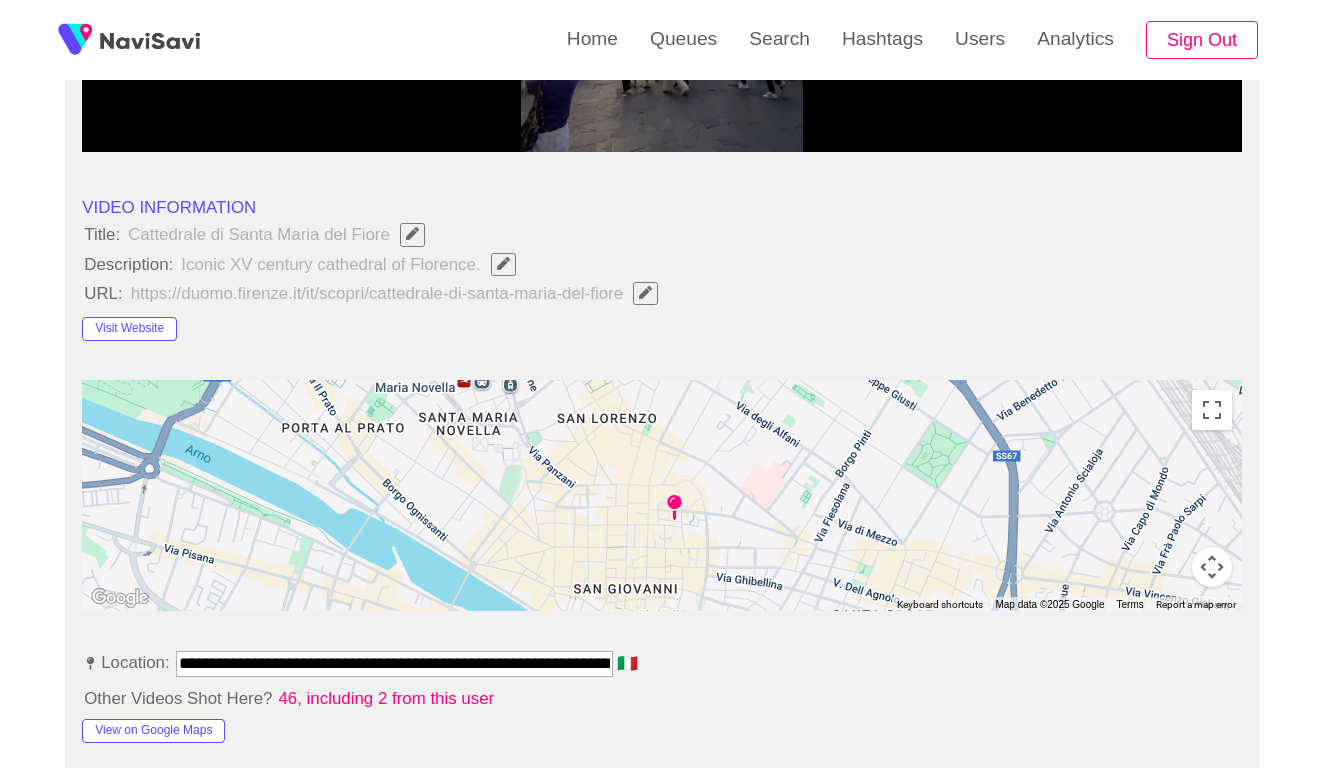scroll, scrollTop: 391, scrollLeft: 0, axis: vertical 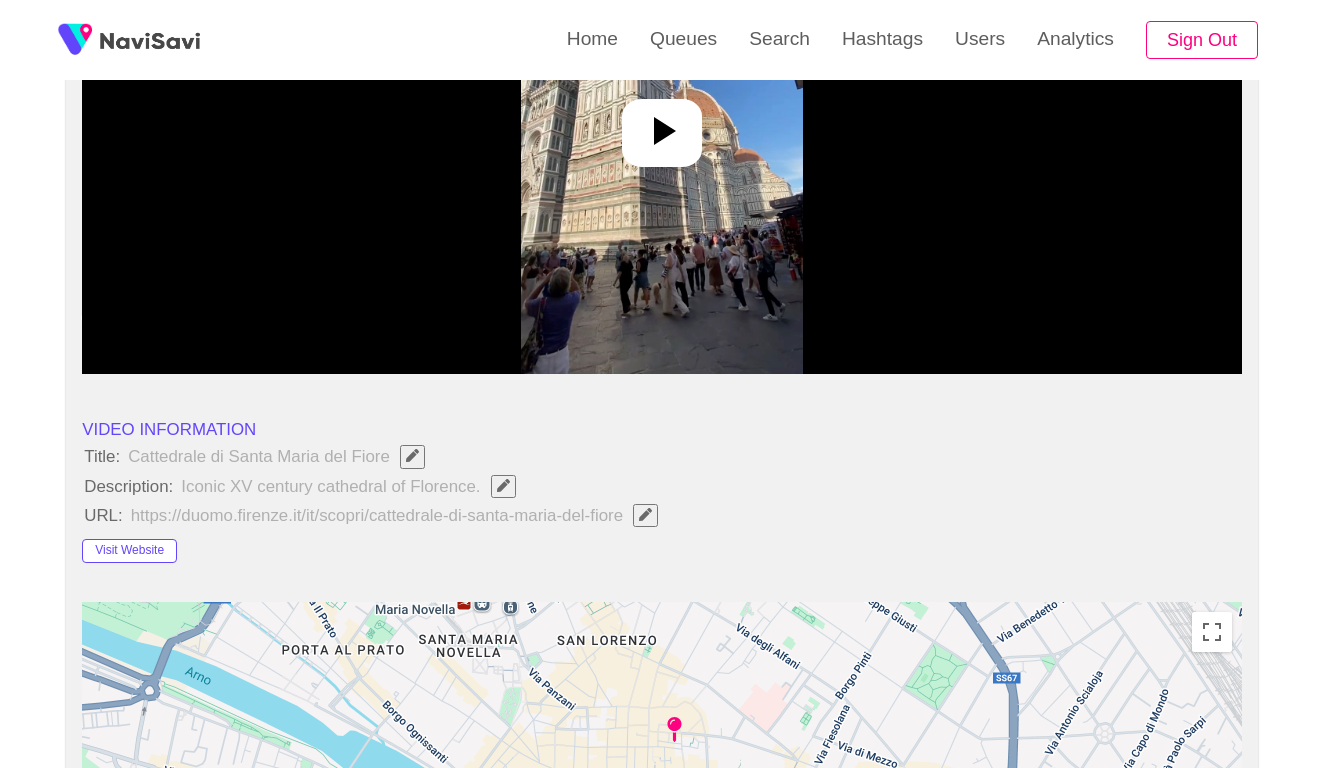 click at bounding box center [661, 124] 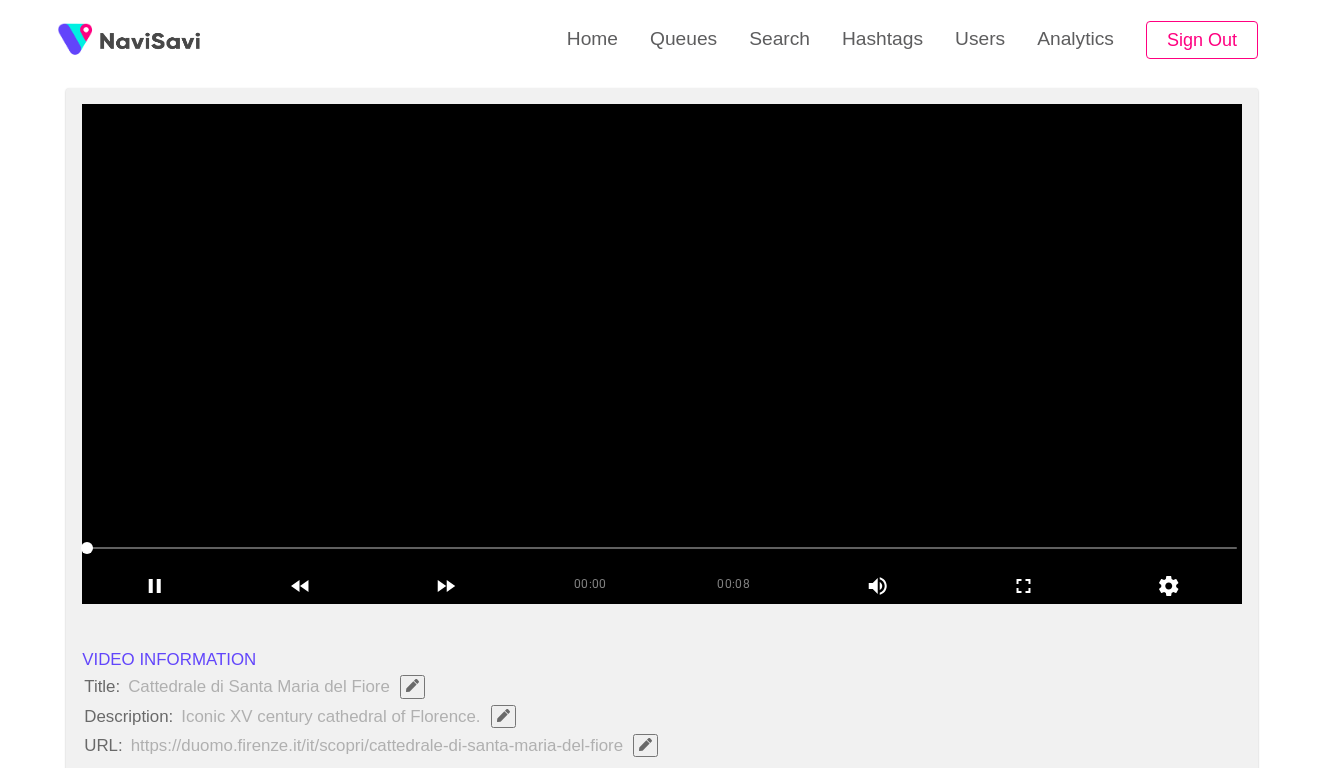 scroll, scrollTop: 160, scrollLeft: 0, axis: vertical 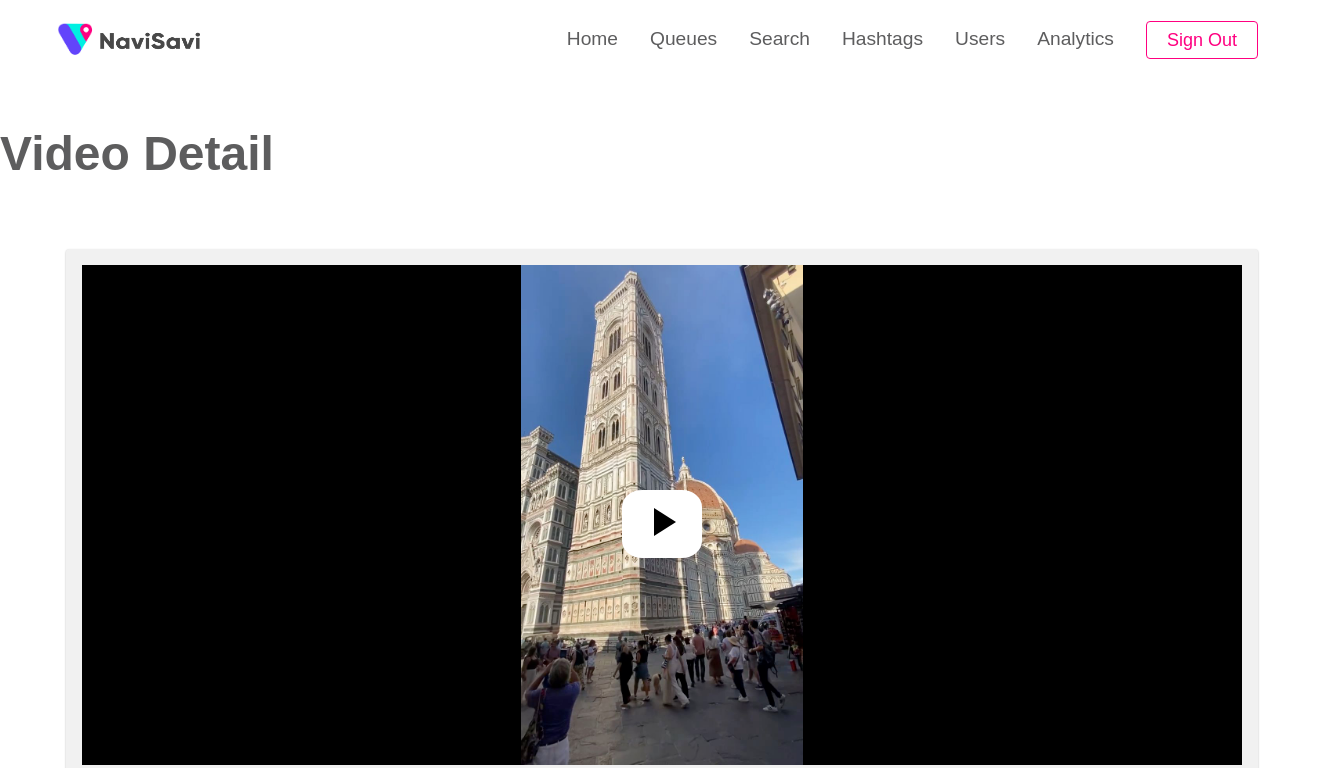 select on "**********" 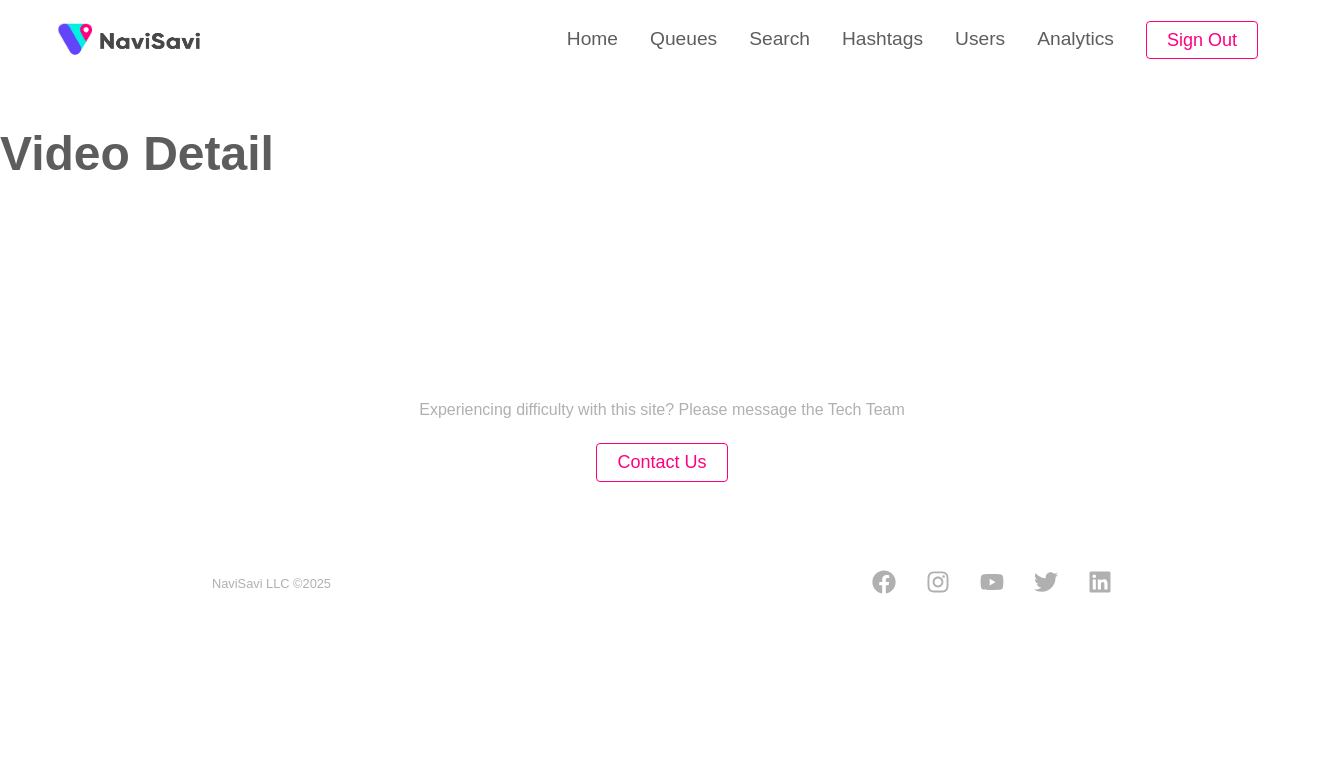 scroll, scrollTop: 0, scrollLeft: 0, axis: both 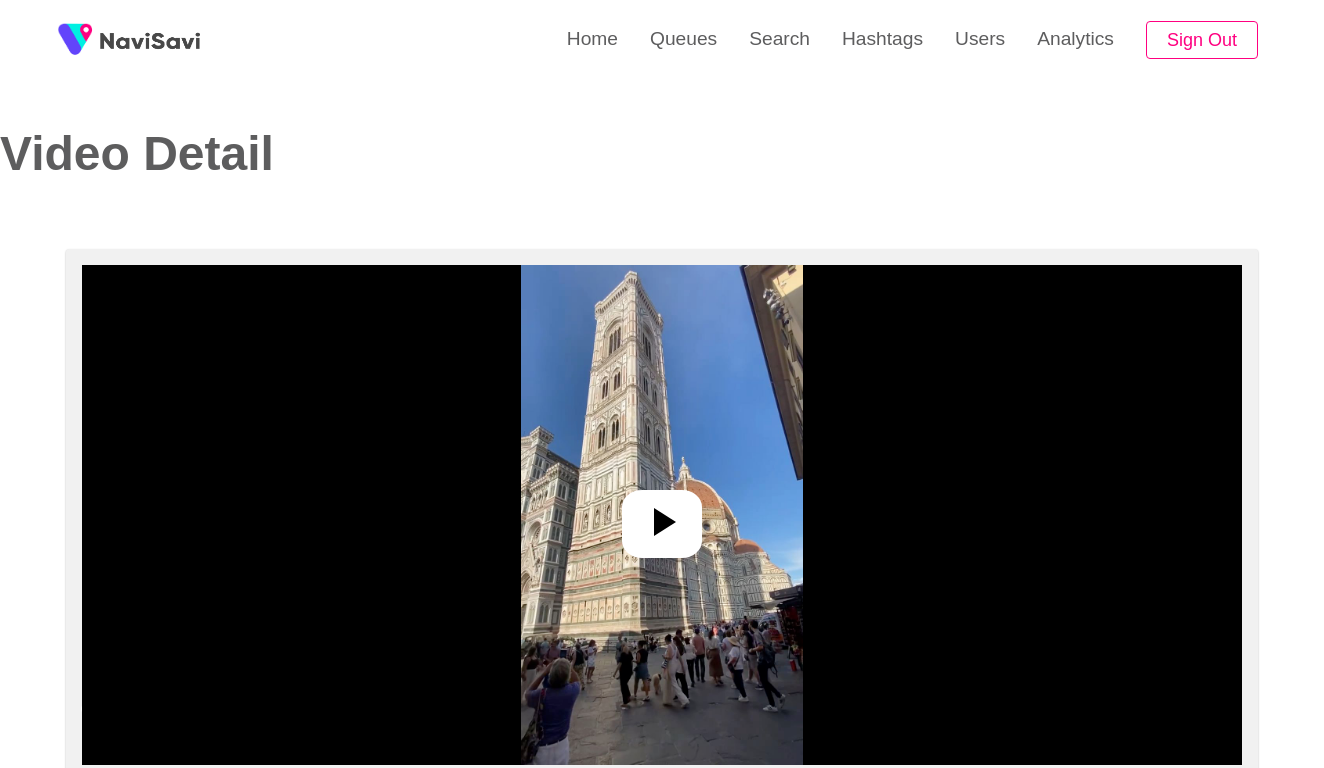 click at bounding box center [661, 515] 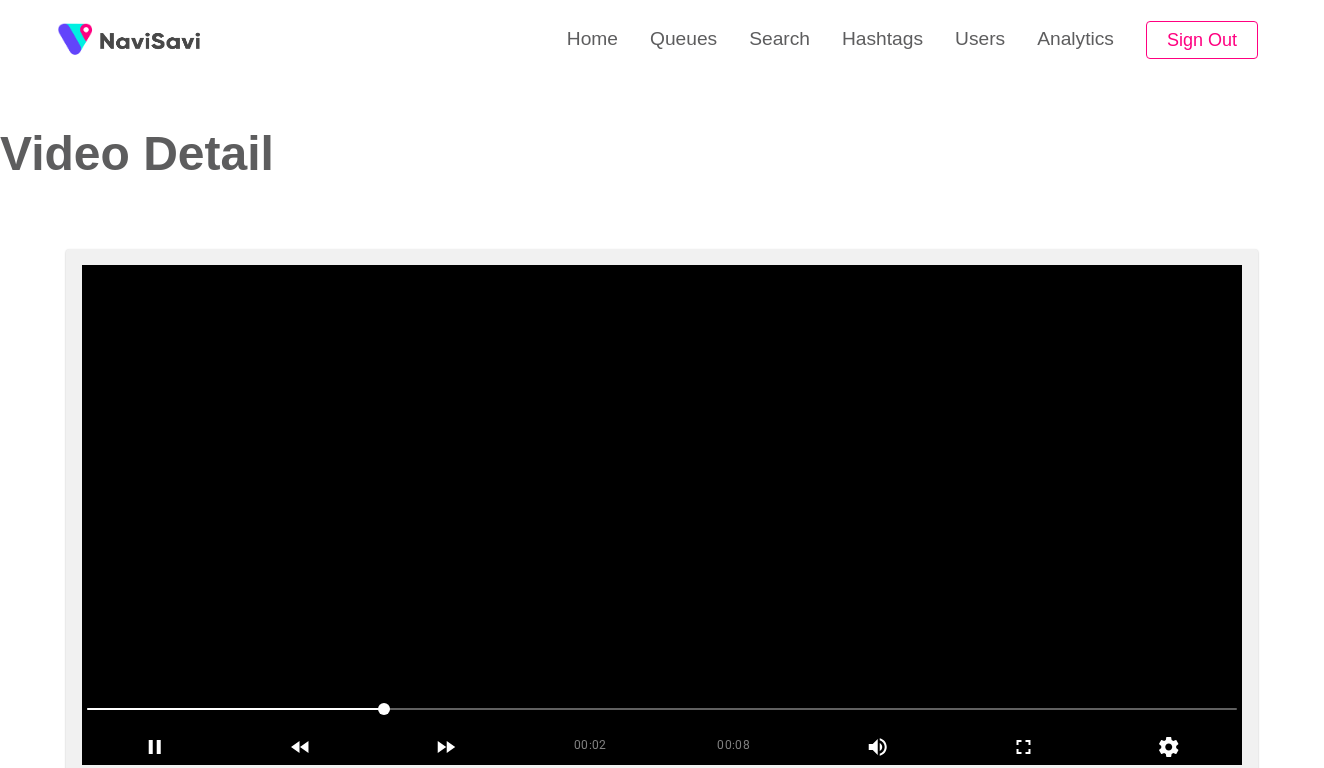scroll, scrollTop: 0, scrollLeft: 0, axis: both 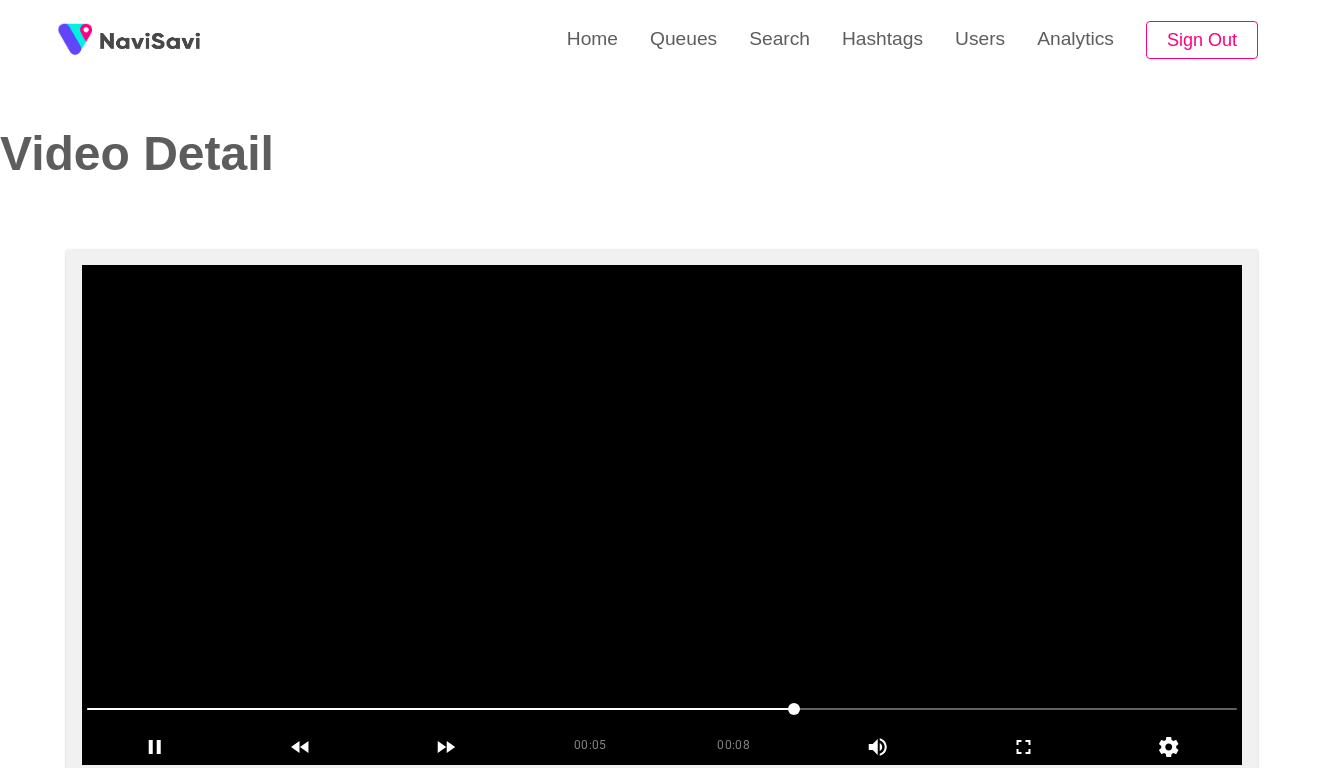 click on "Video Detail" at bounding box center (647, 182) 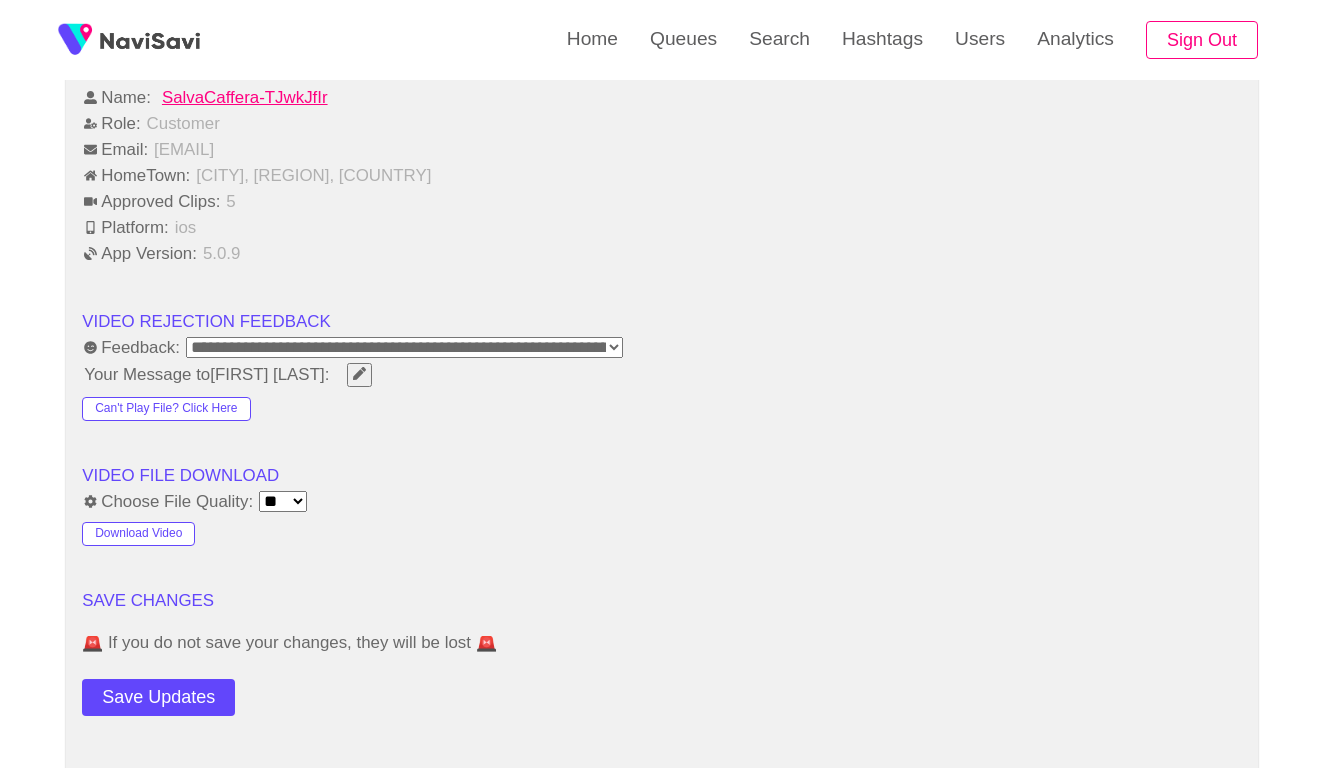 scroll, scrollTop: 2489, scrollLeft: 0, axis: vertical 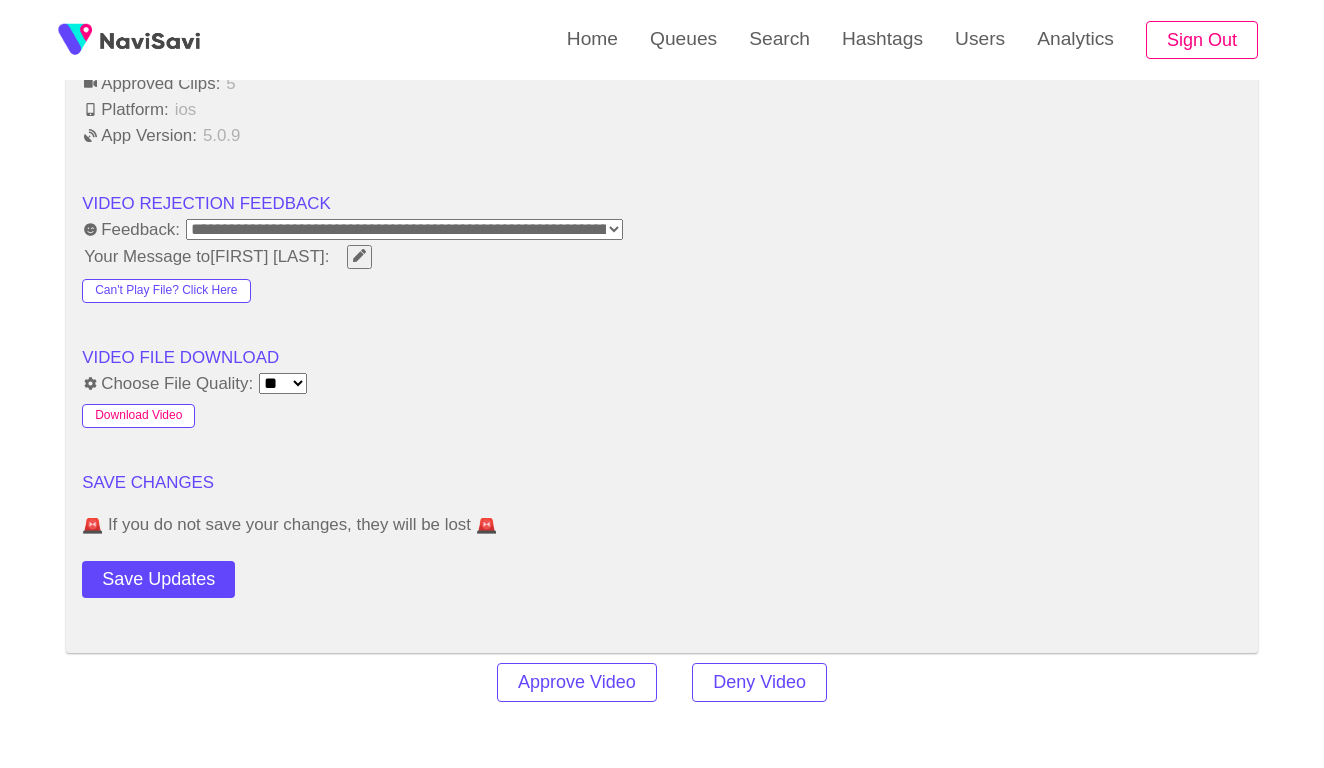 click on "Download Video" at bounding box center (138, 416) 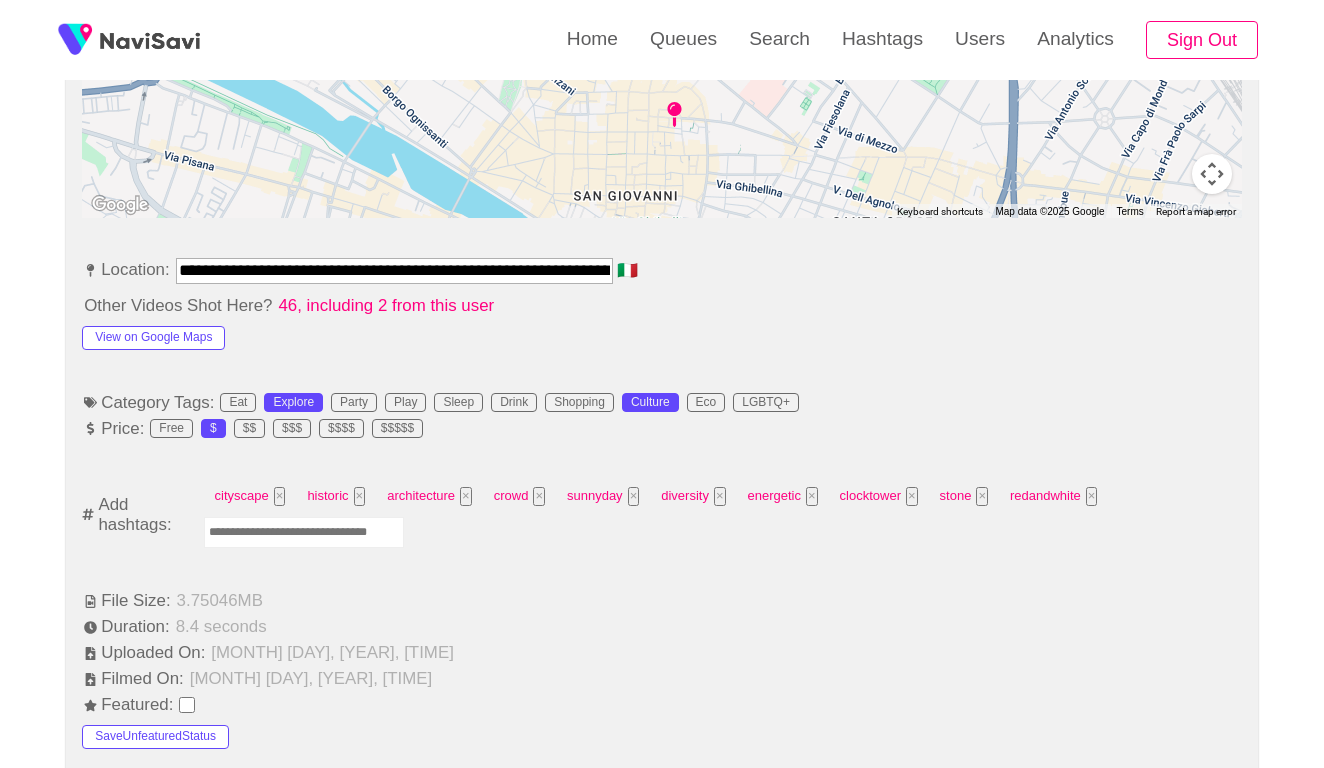 scroll, scrollTop: 933, scrollLeft: 0, axis: vertical 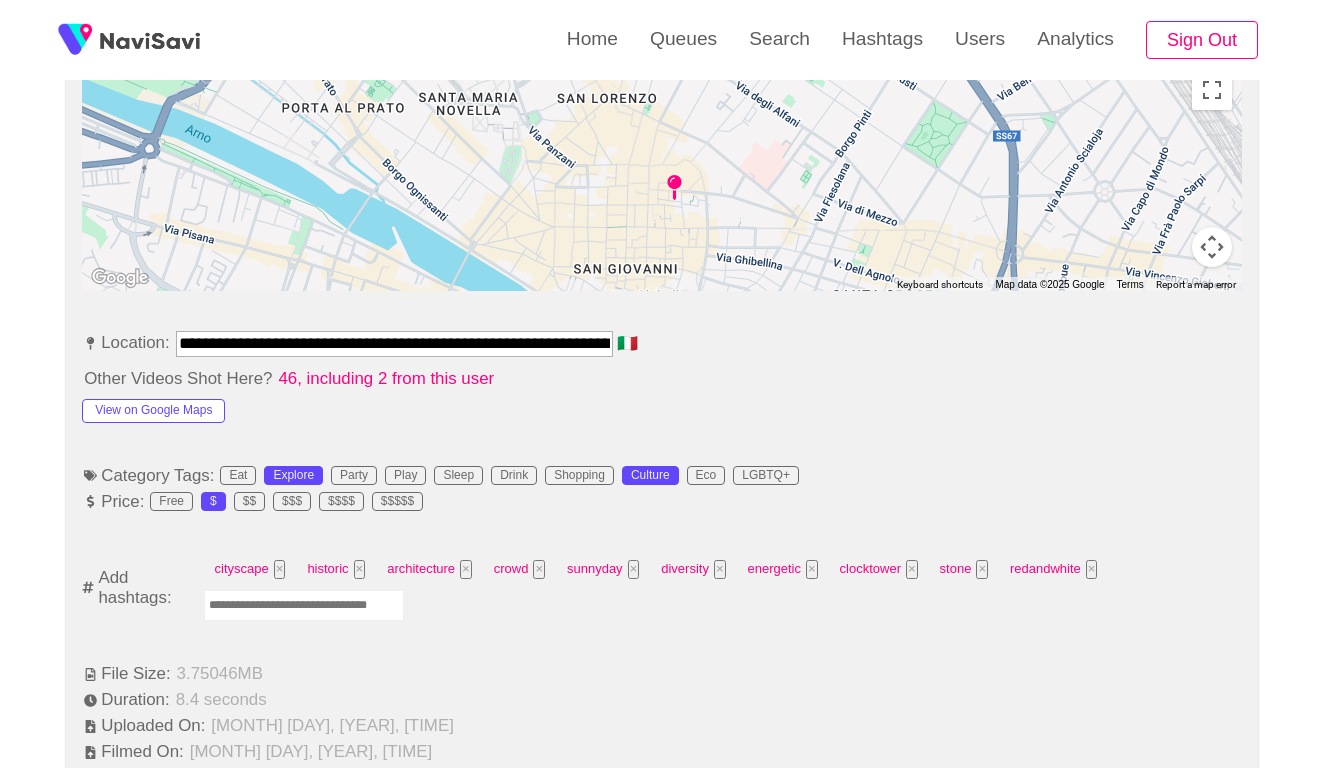 click at bounding box center (304, 605) 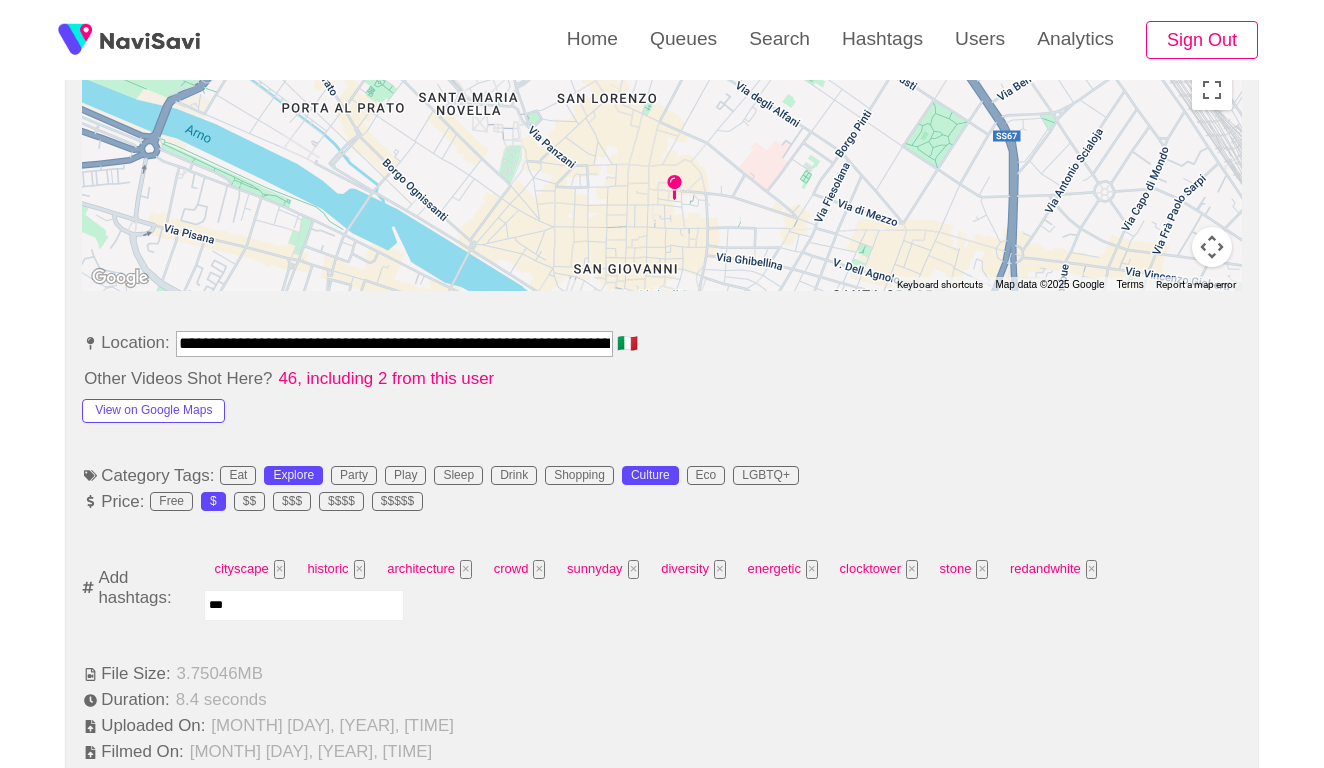 type on "****" 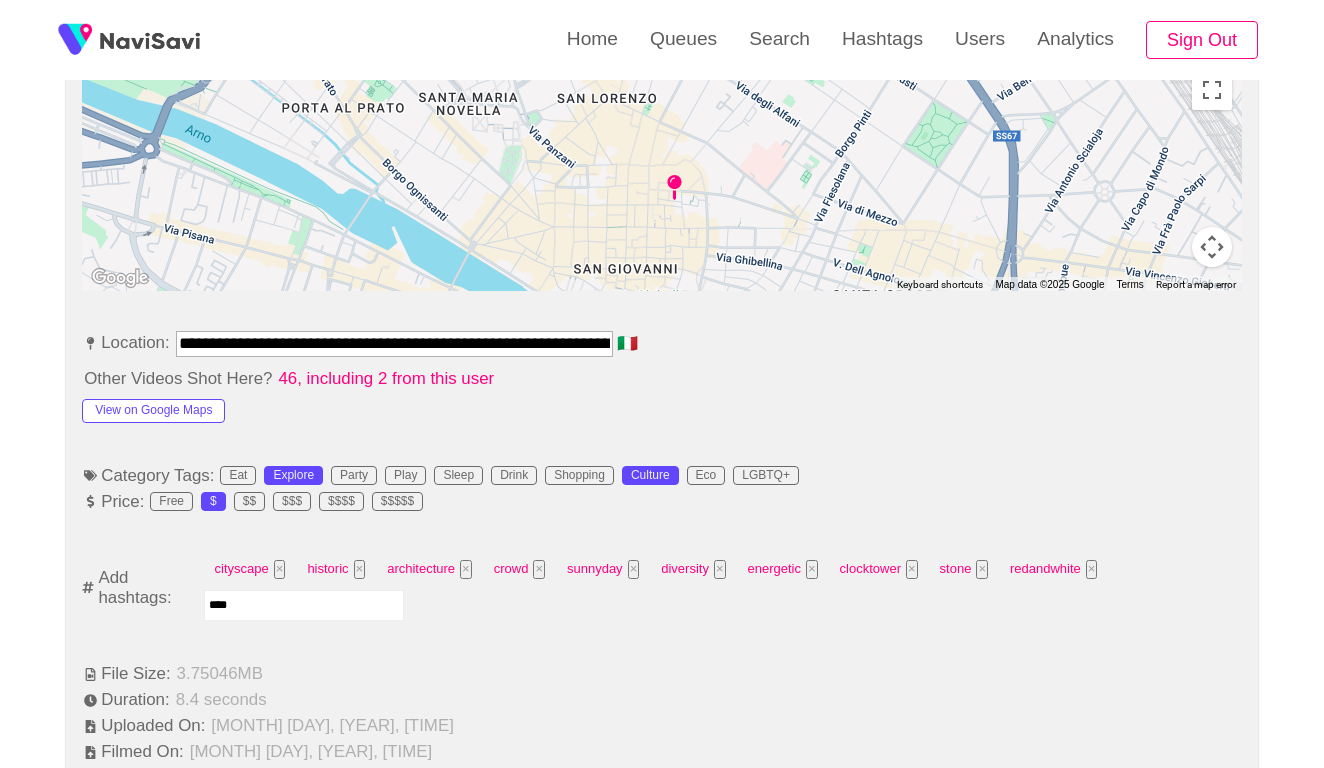 type 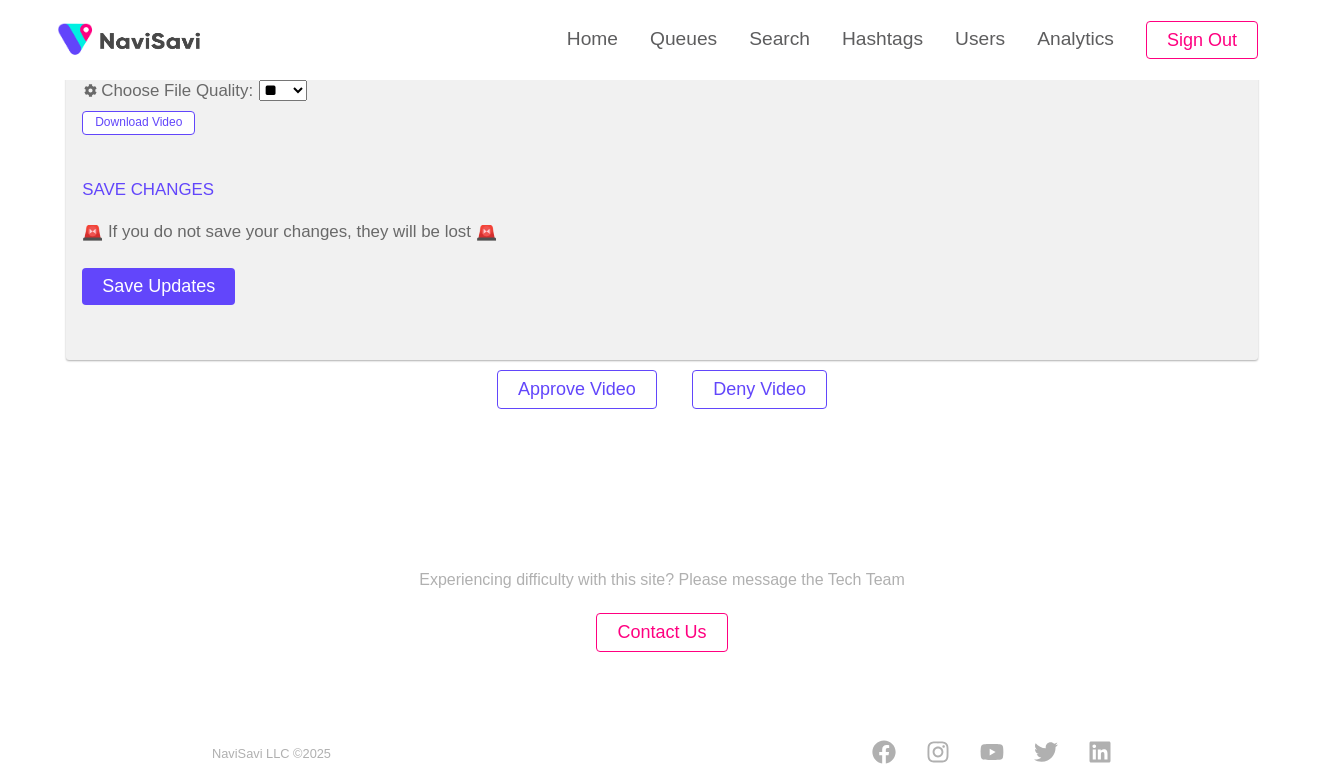 scroll, scrollTop: 2781, scrollLeft: 0, axis: vertical 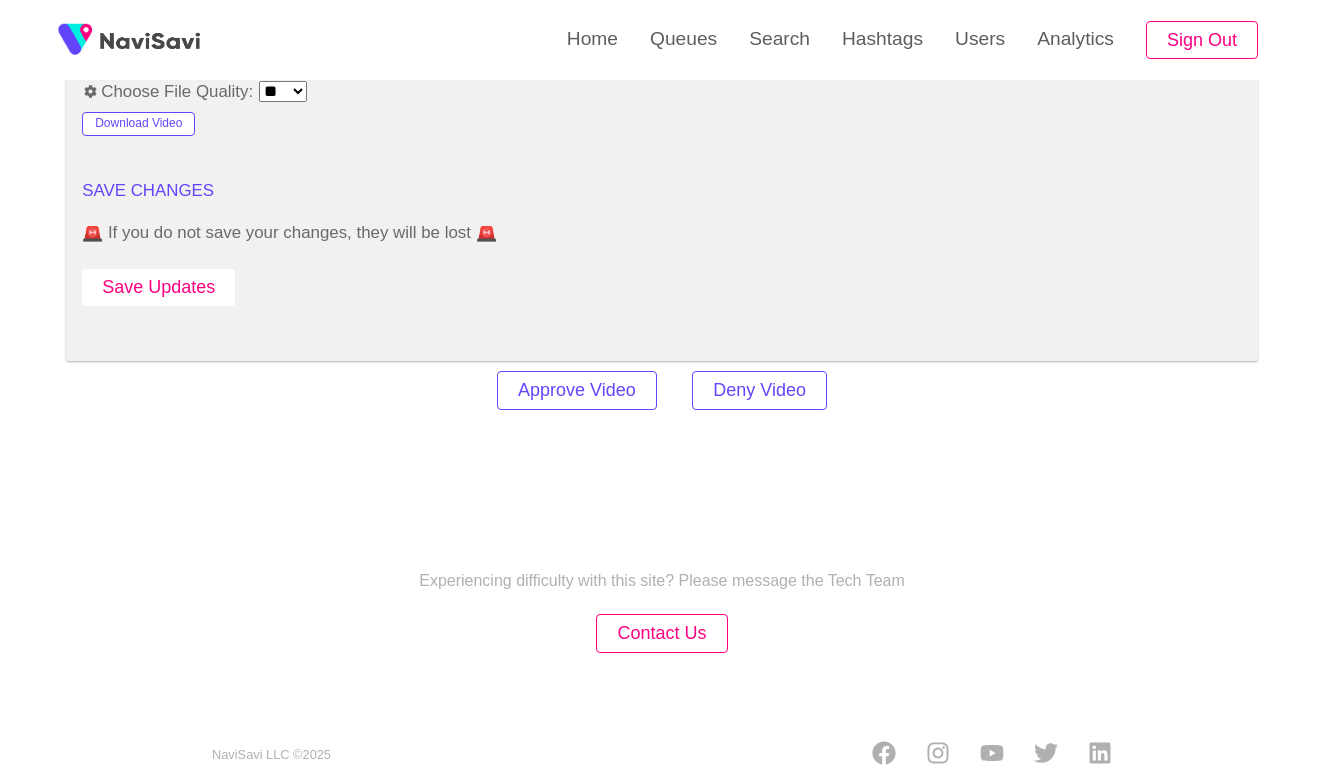 click on "Save Updates" at bounding box center (158, 287) 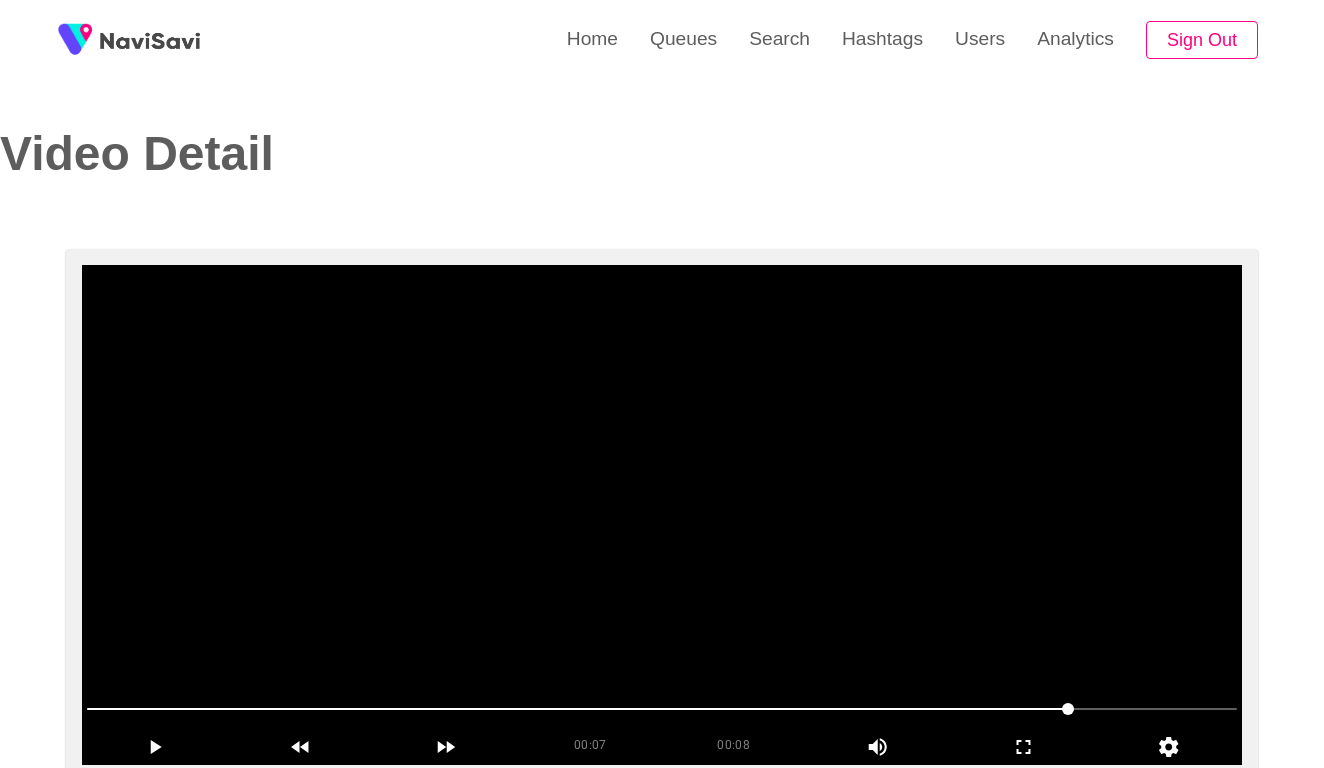 scroll, scrollTop: 0, scrollLeft: 0, axis: both 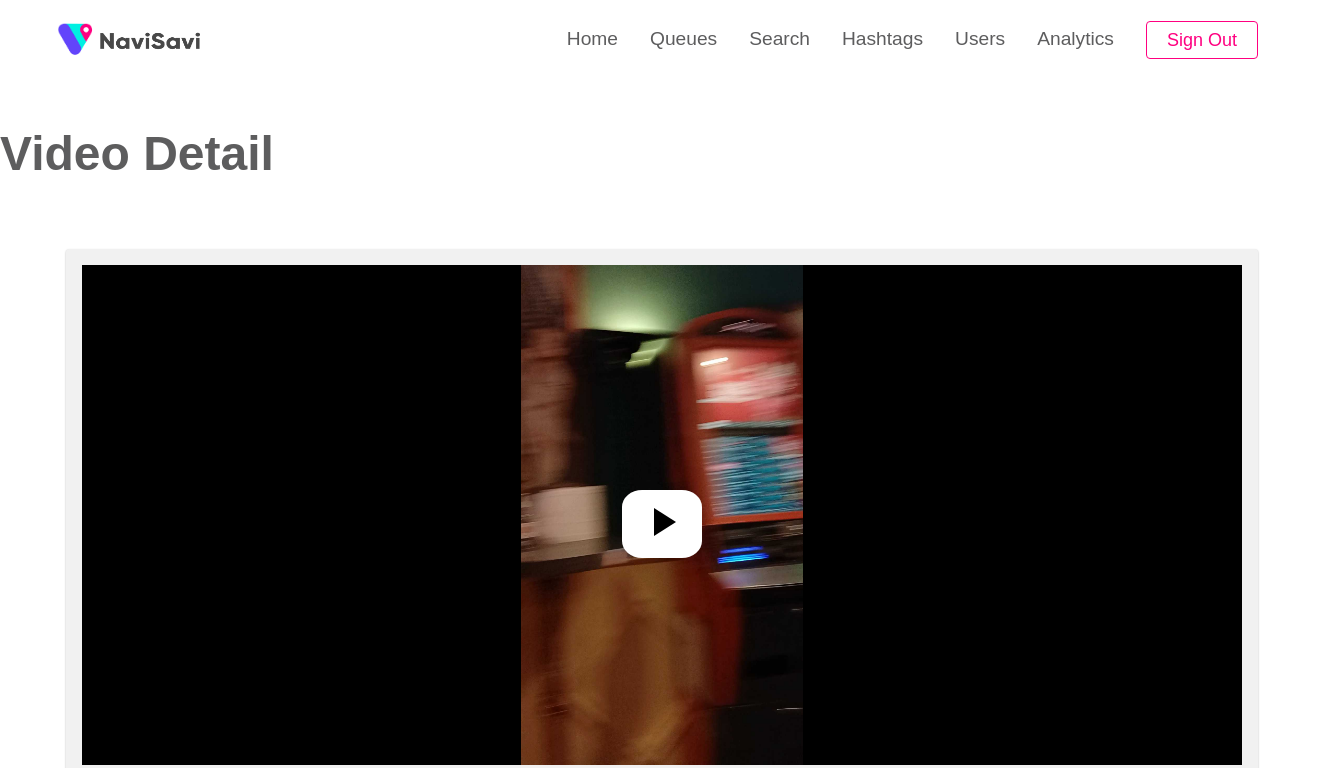 select on "**********" 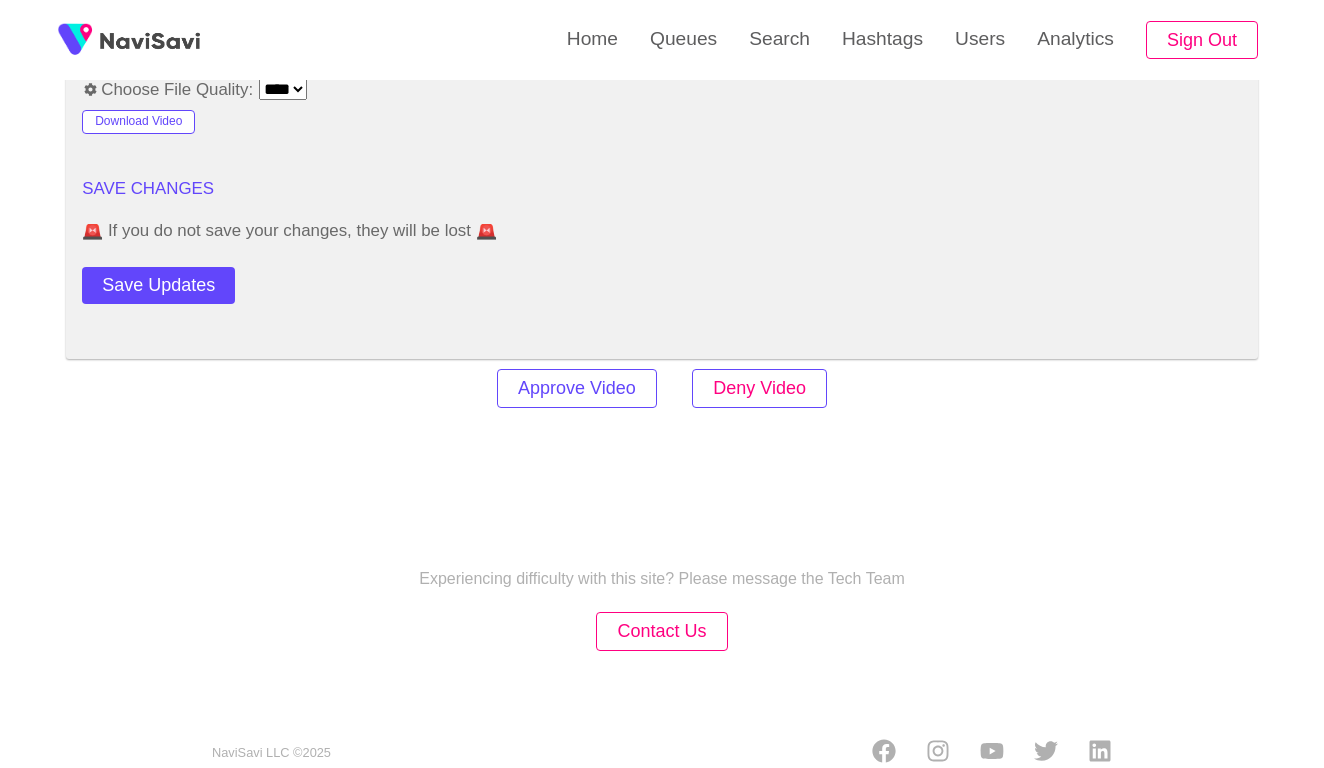 scroll, scrollTop: 2413, scrollLeft: 0, axis: vertical 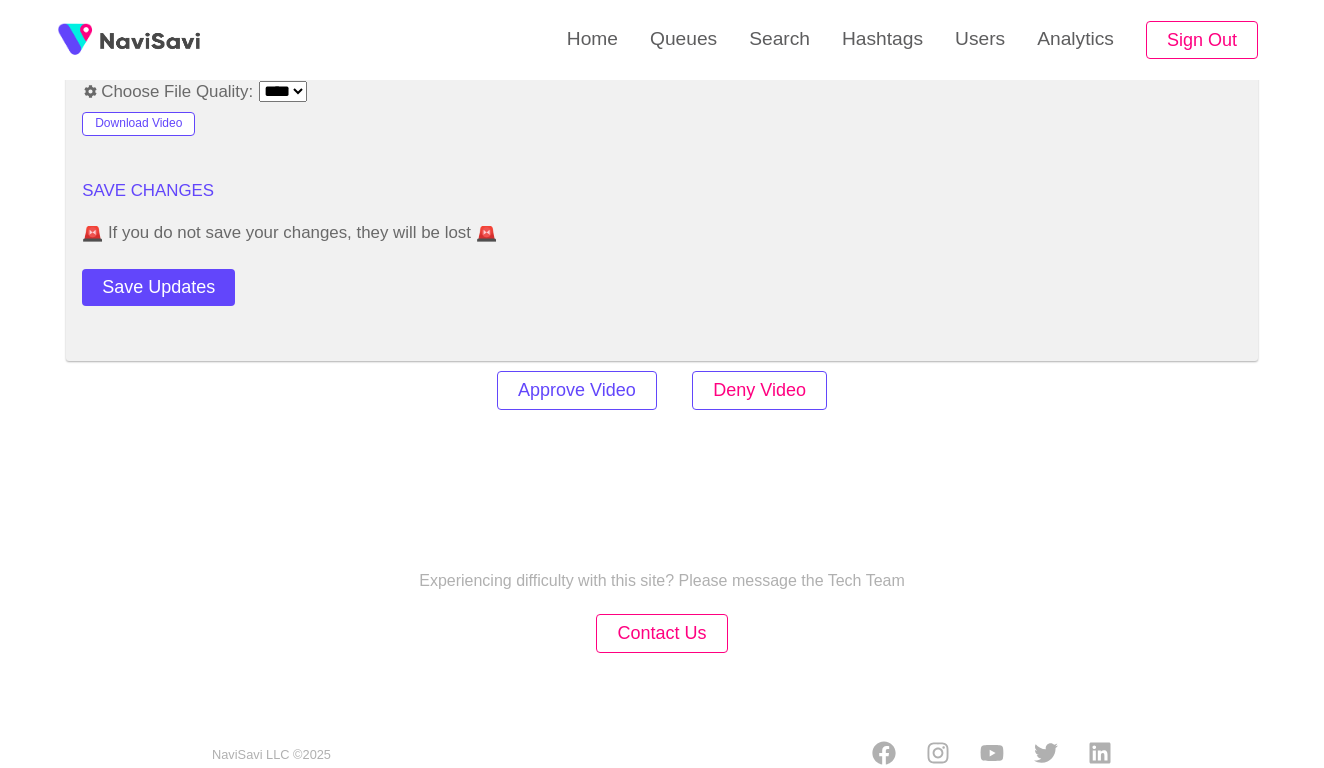 click on "Deny Video" at bounding box center (759, 390) 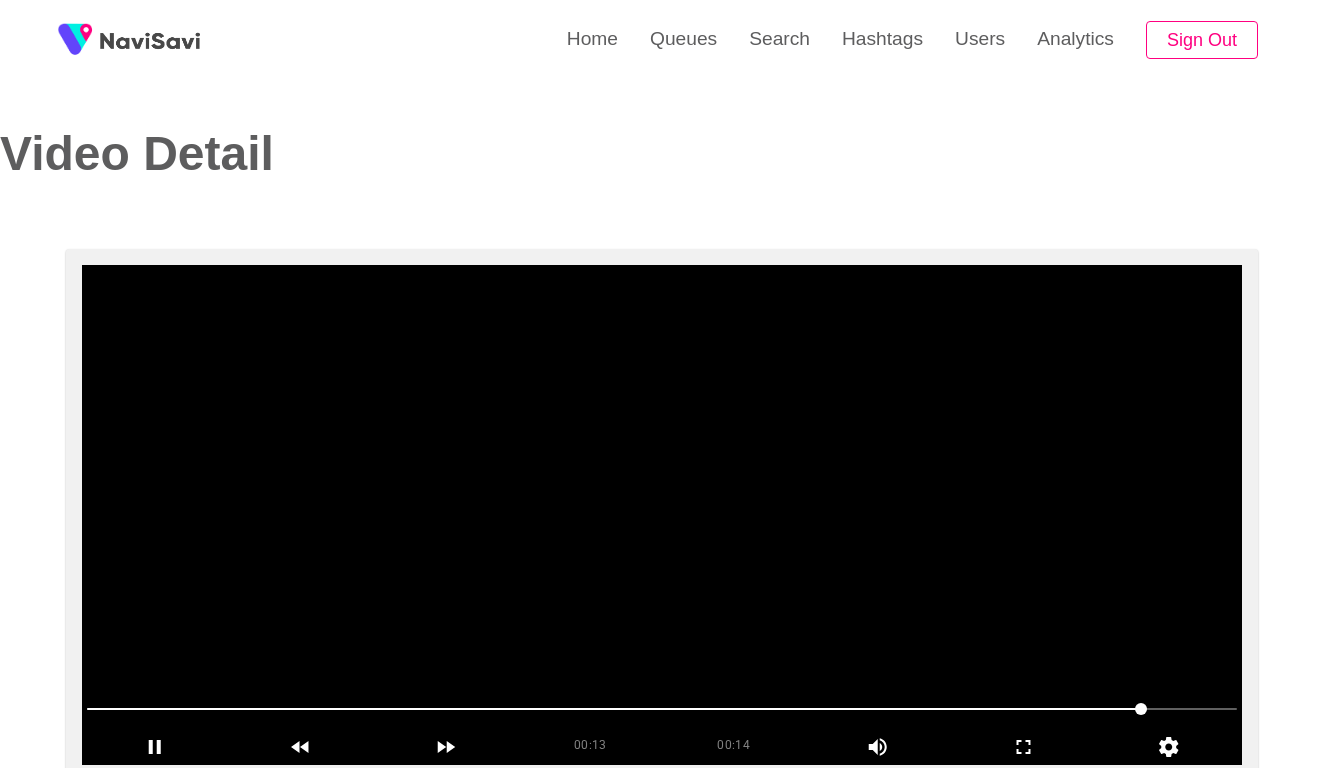 scroll, scrollTop: 0, scrollLeft: 0, axis: both 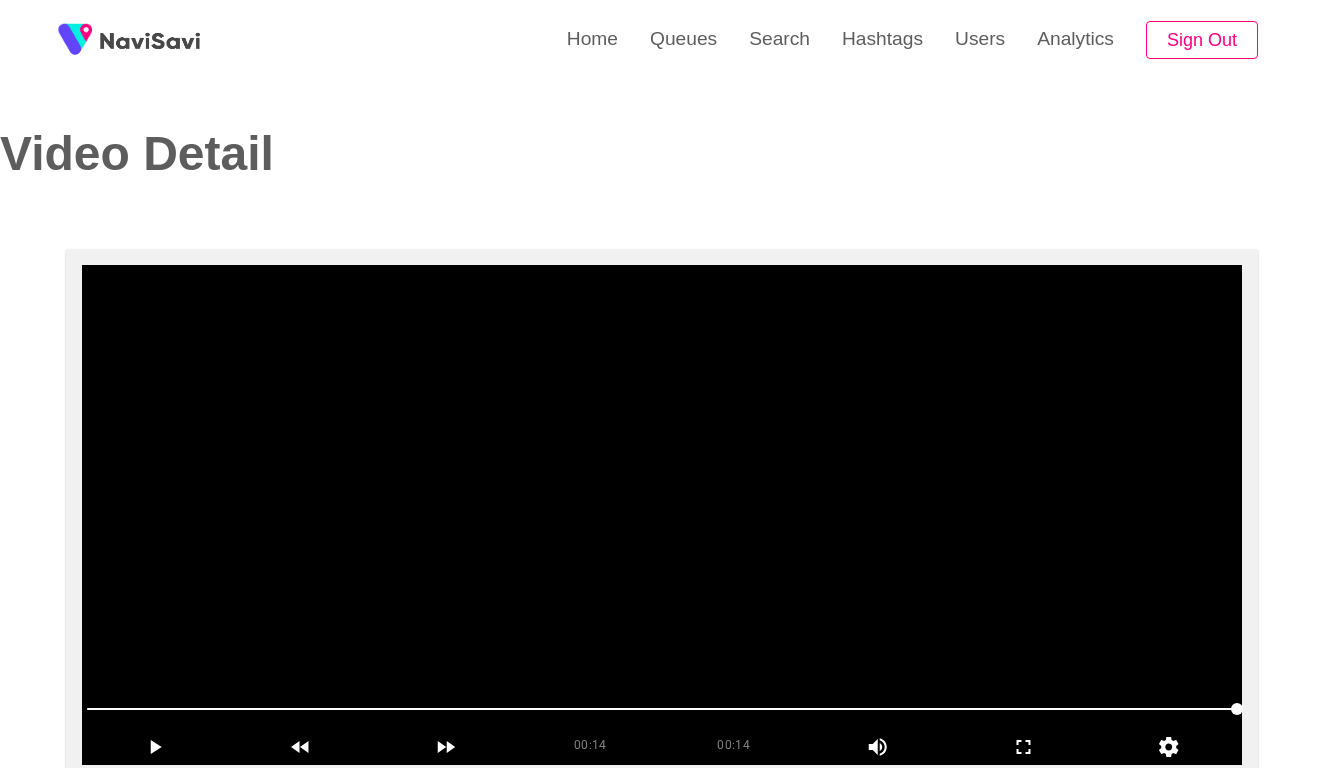 click at bounding box center [662, 515] 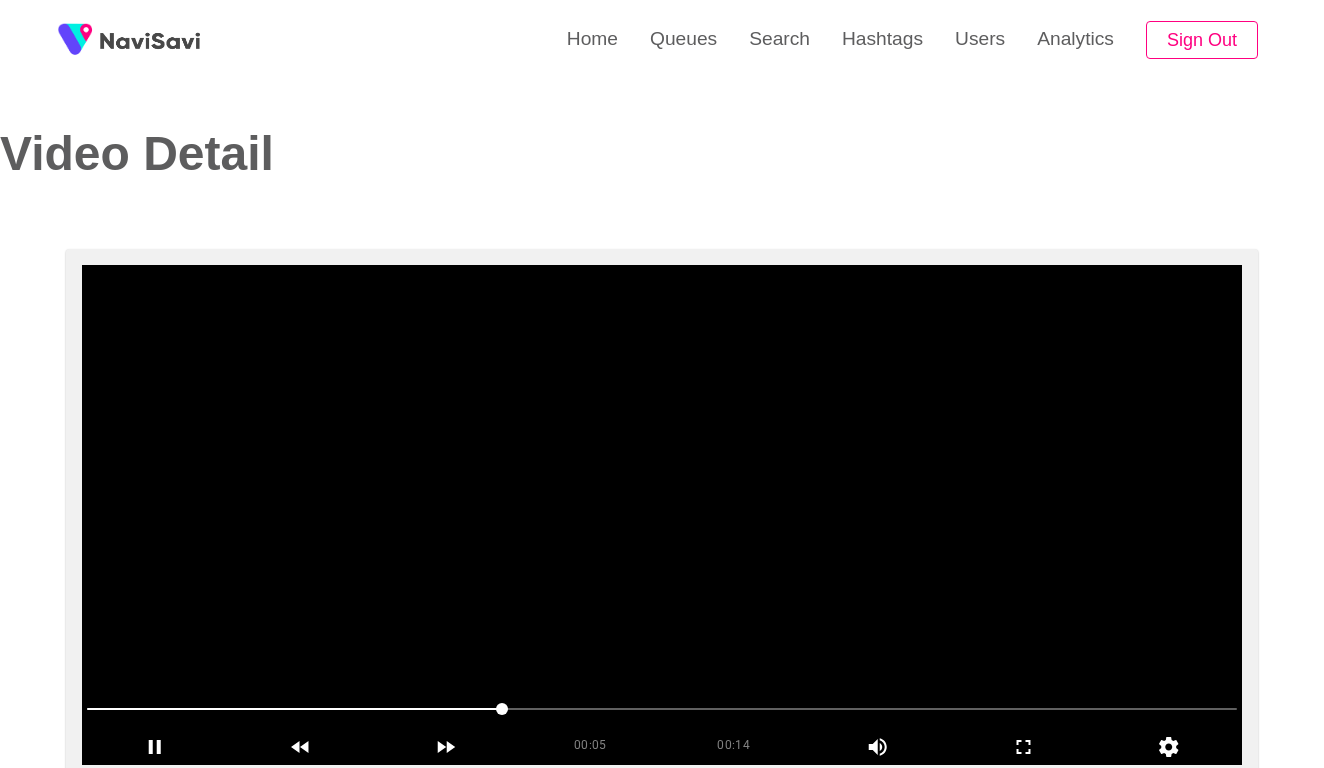 click at bounding box center [662, 515] 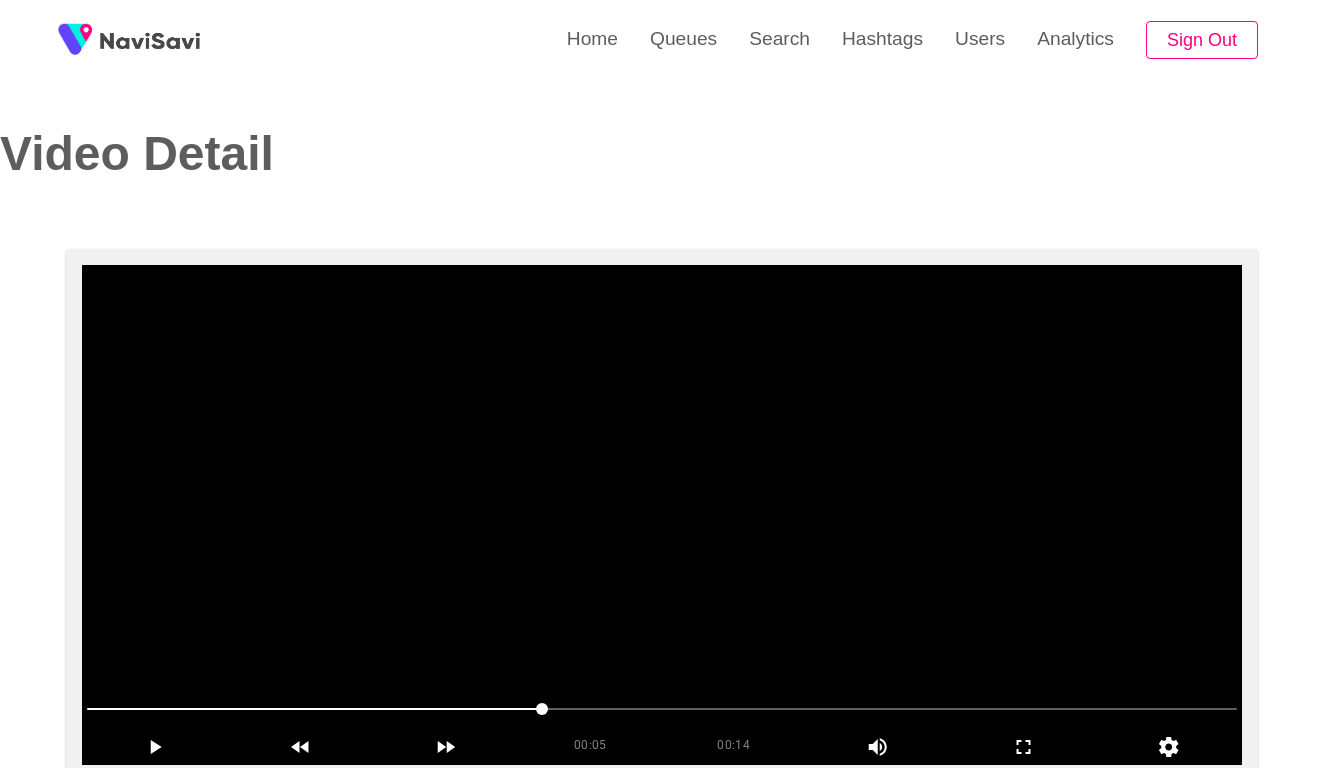 click at bounding box center (662, 515) 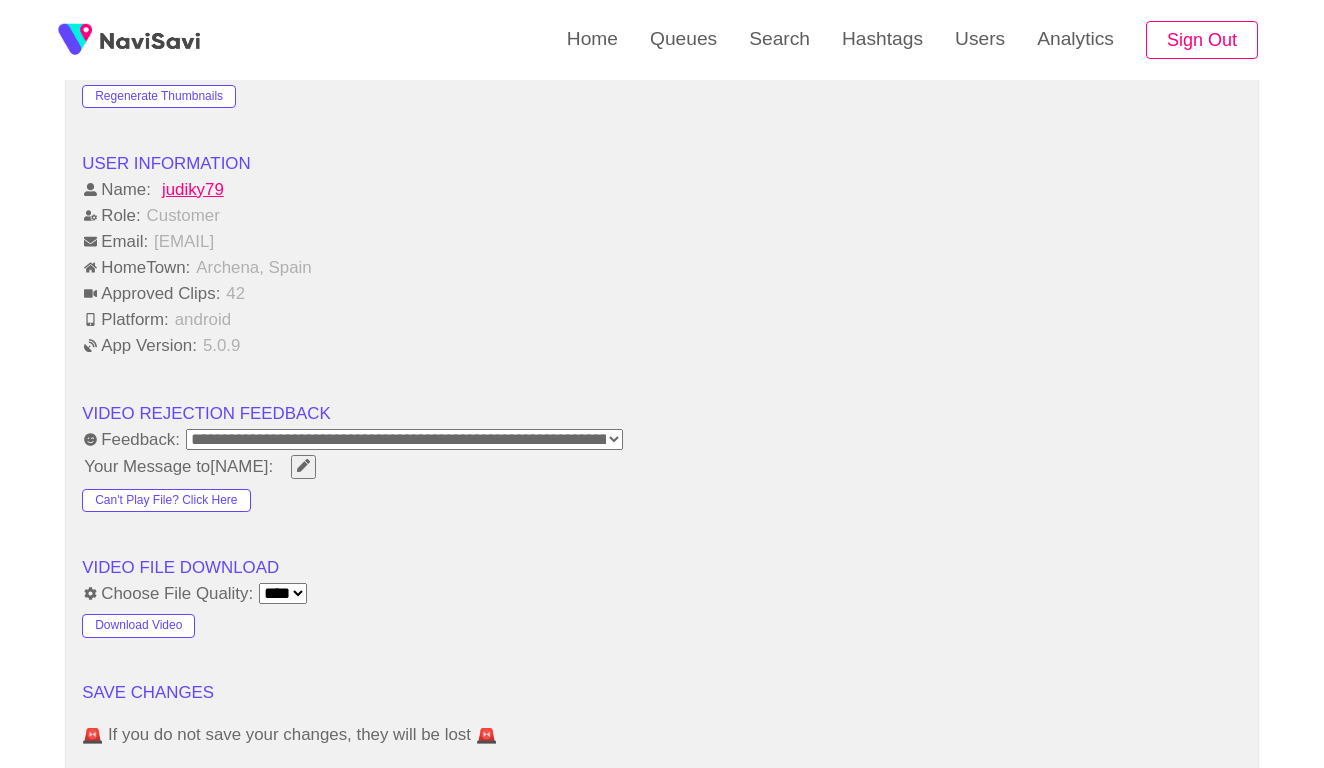 scroll, scrollTop: 1842, scrollLeft: 0, axis: vertical 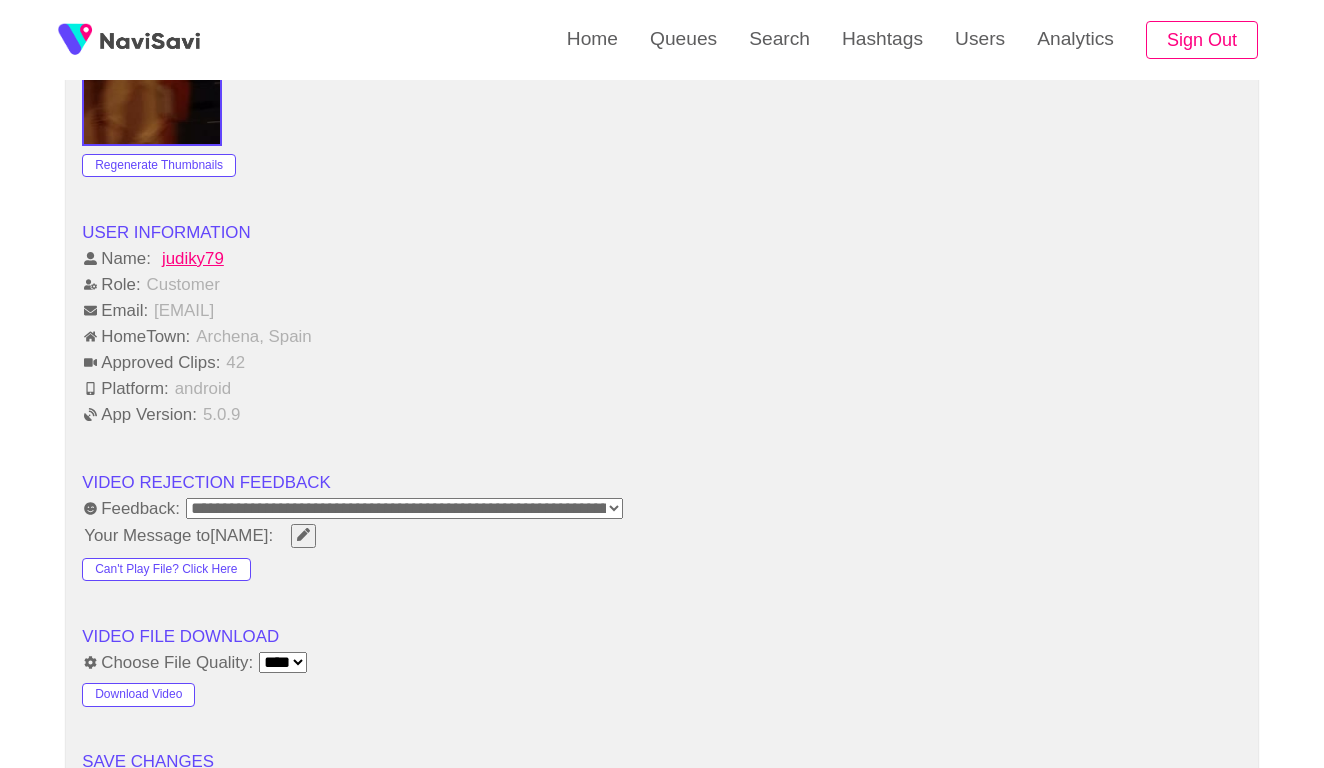 click on "**********" at bounding box center [404, 508] 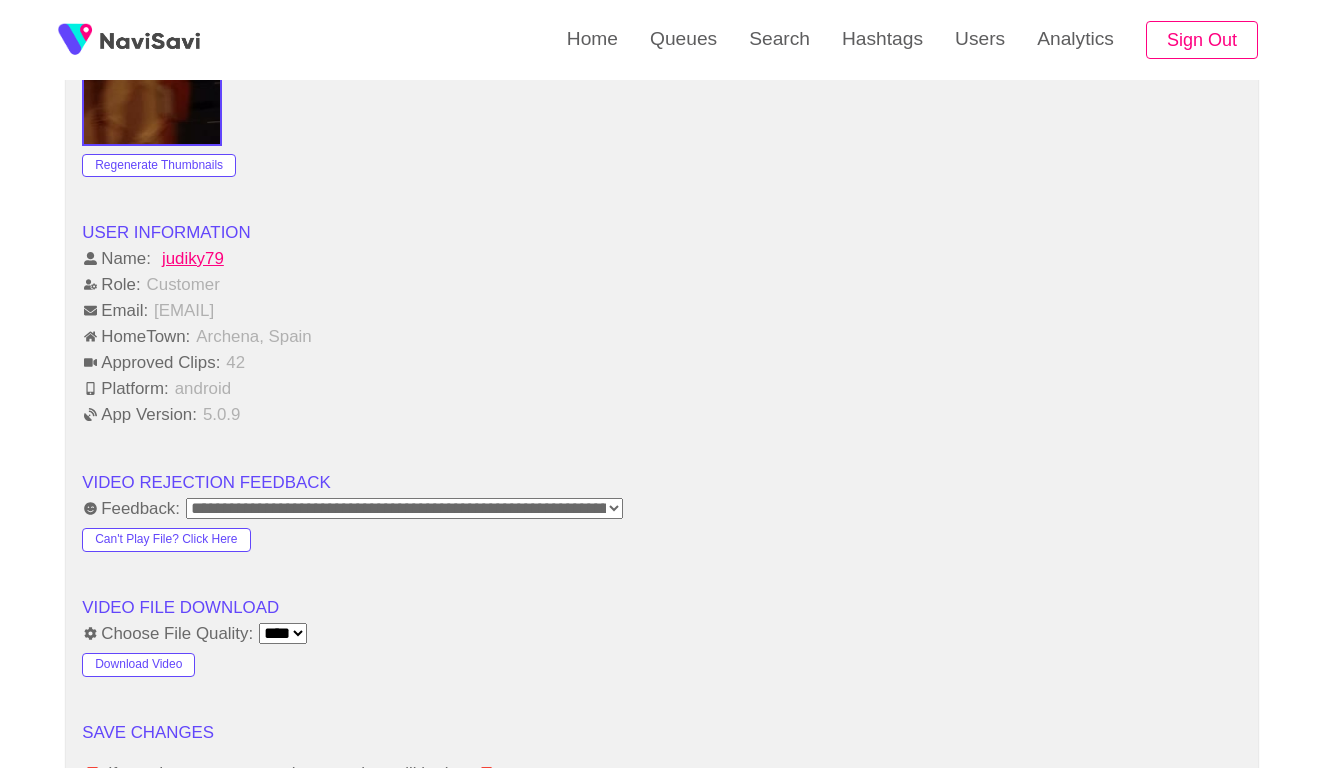 click on "Platform:     android" at bounding box center [662, 389] 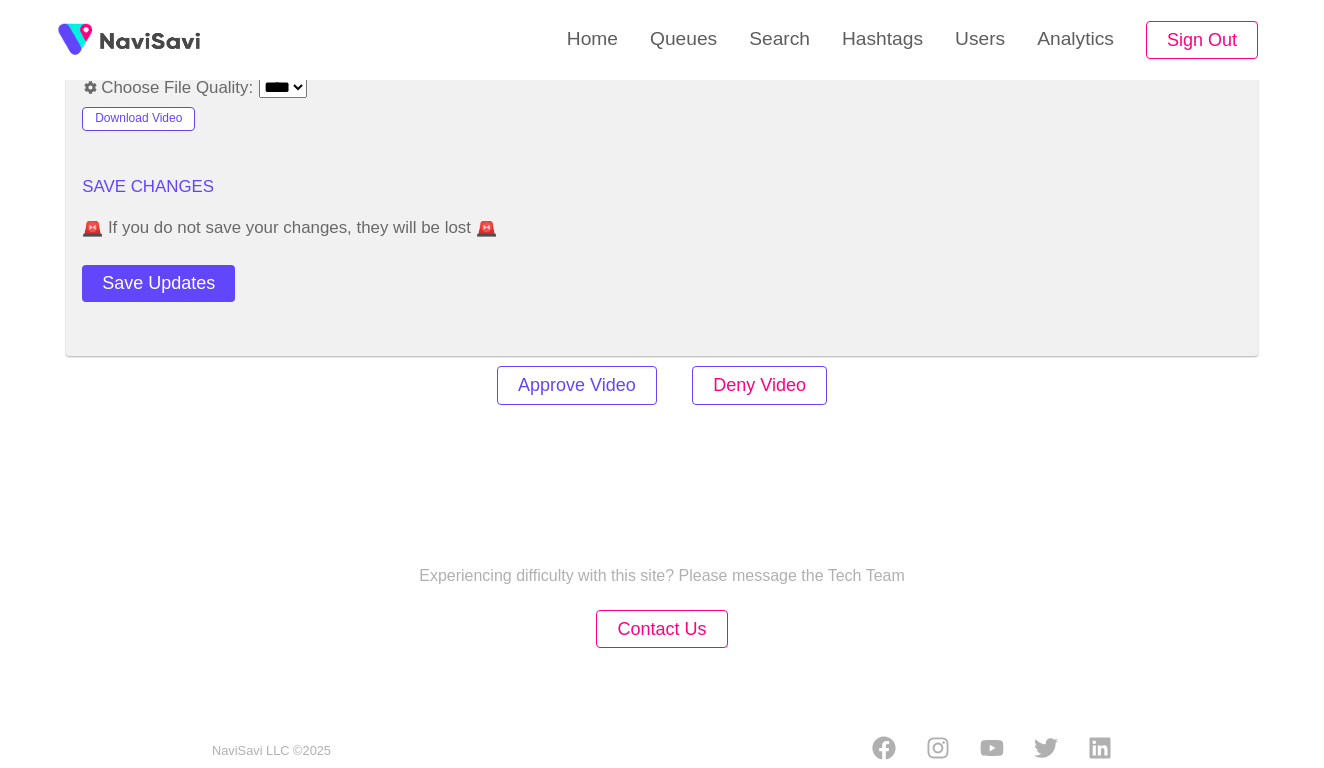 scroll, scrollTop: 2387, scrollLeft: 0, axis: vertical 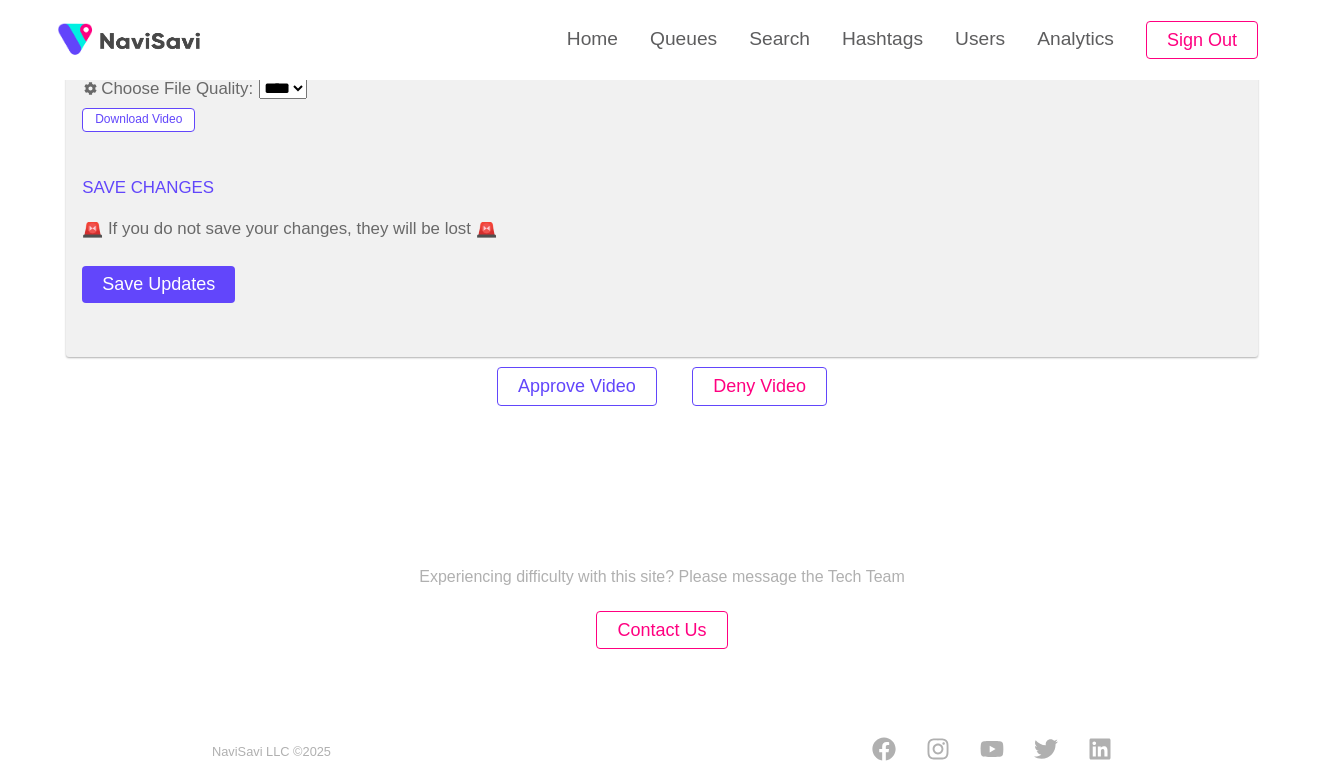 click on "Deny Video" at bounding box center (759, 386) 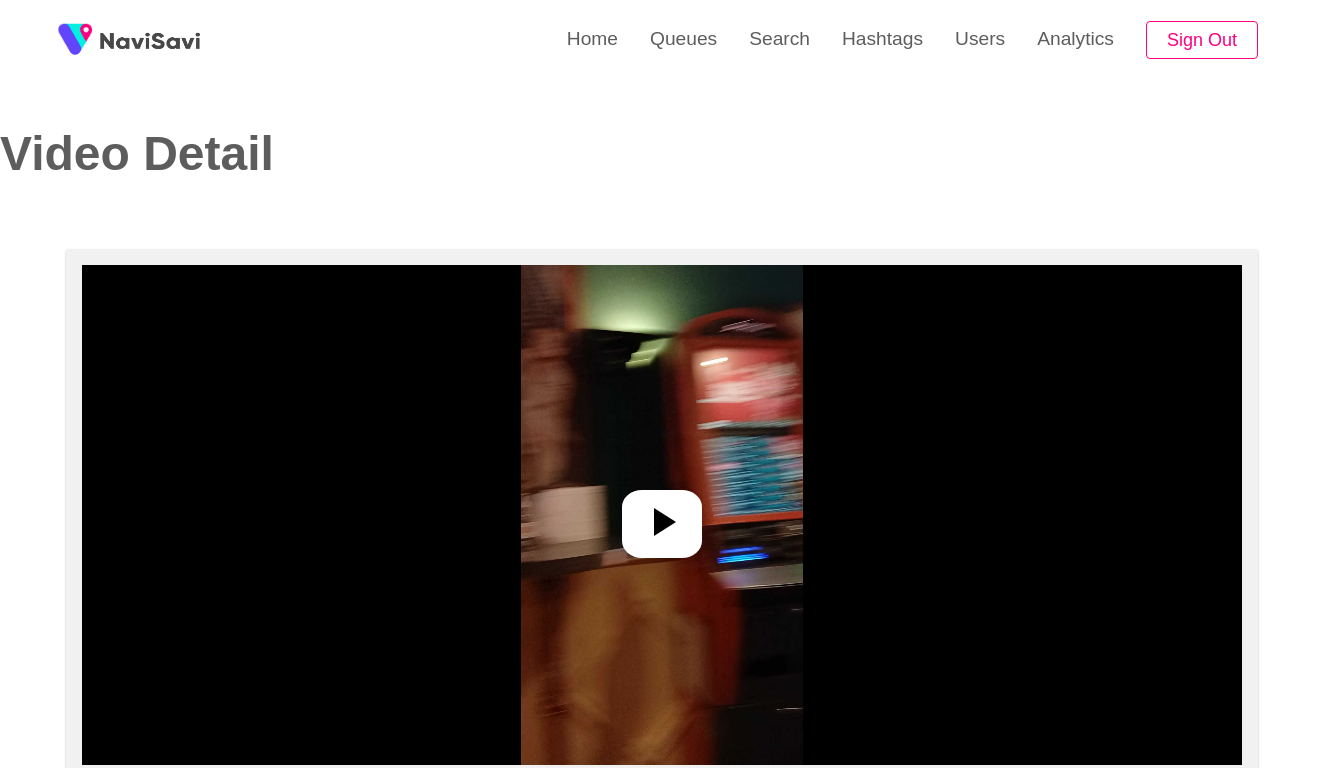 select on "**********" 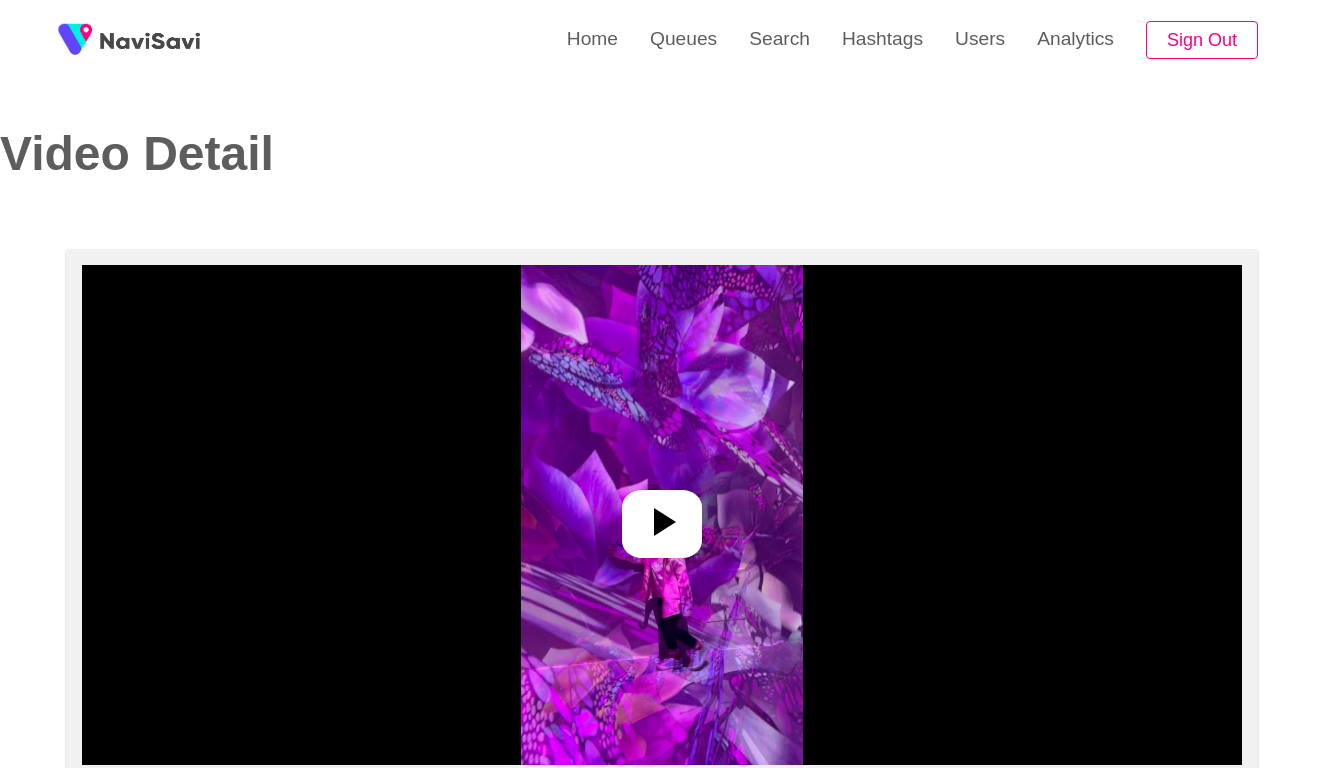 select on "****" 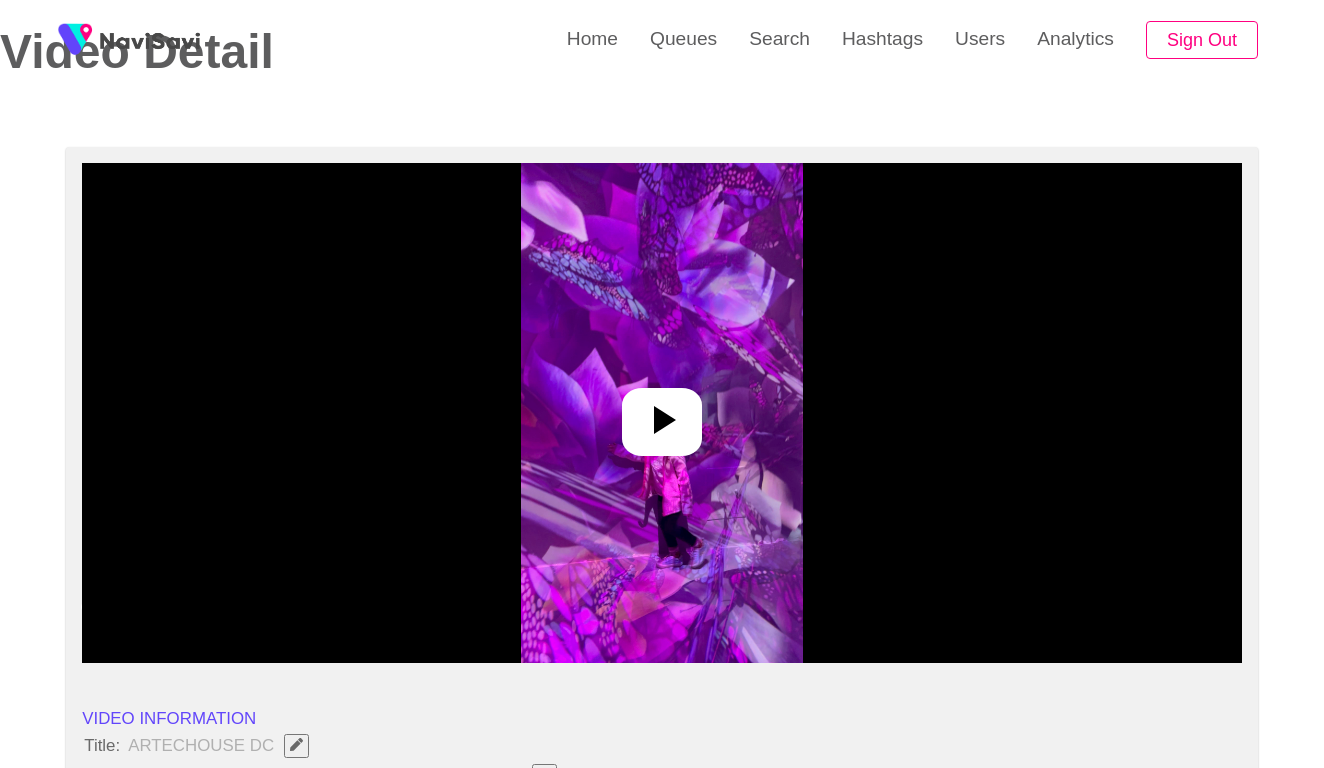 scroll, scrollTop: 142, scrollLeft: 0, axis: vertical 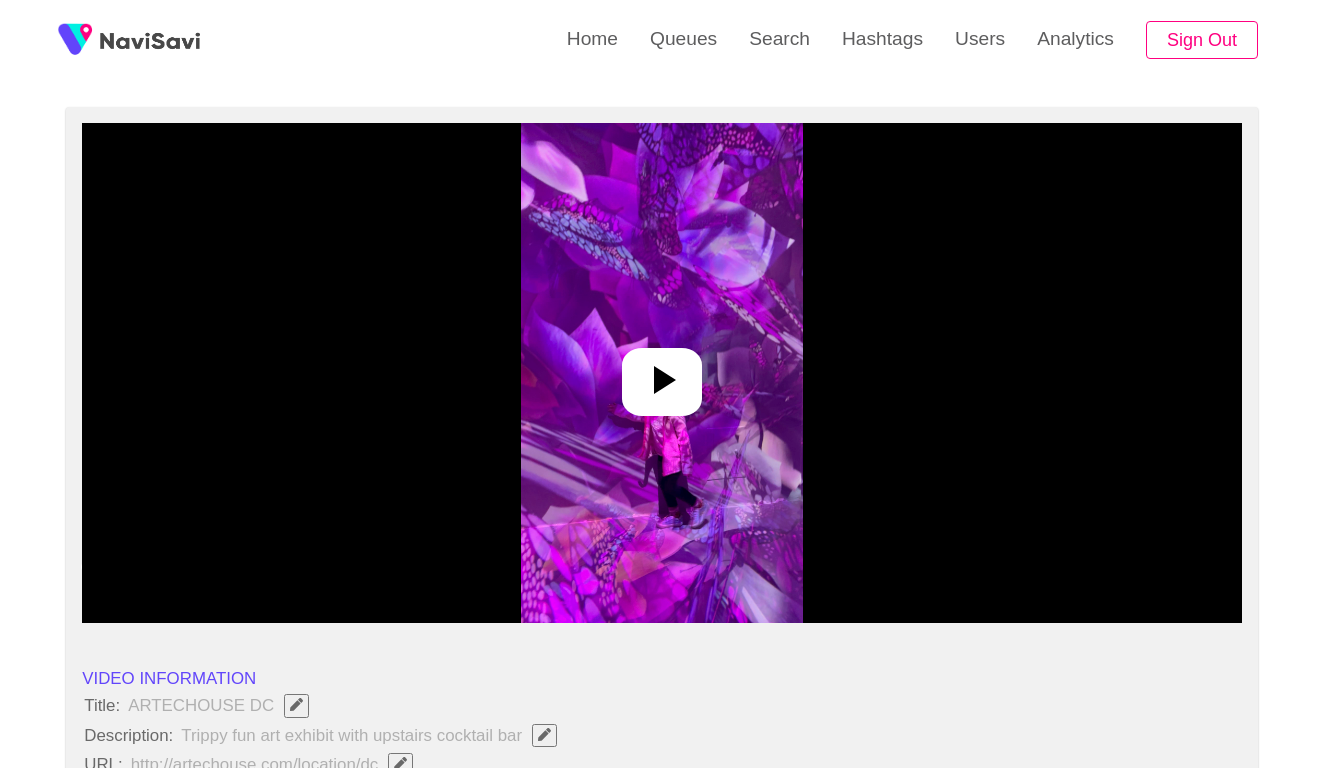 click at bounding box center [661, 373] 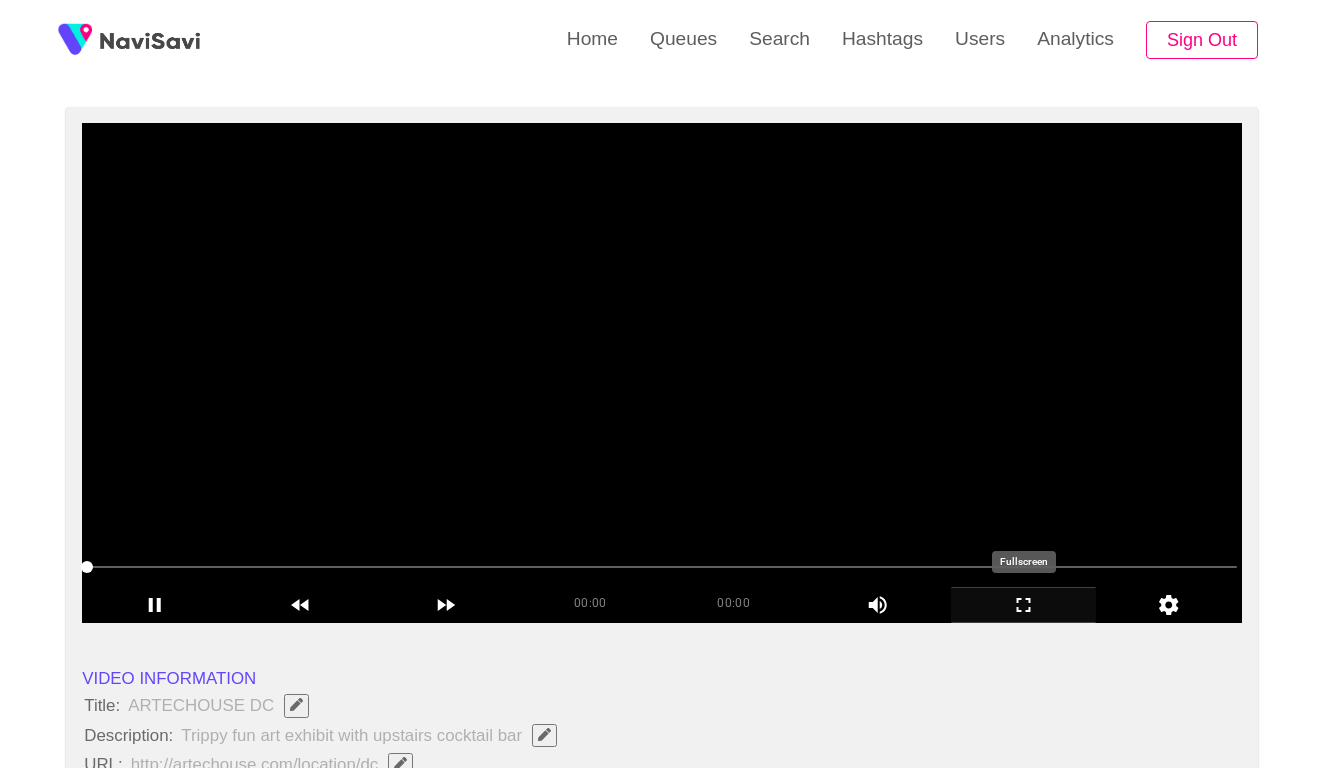 click 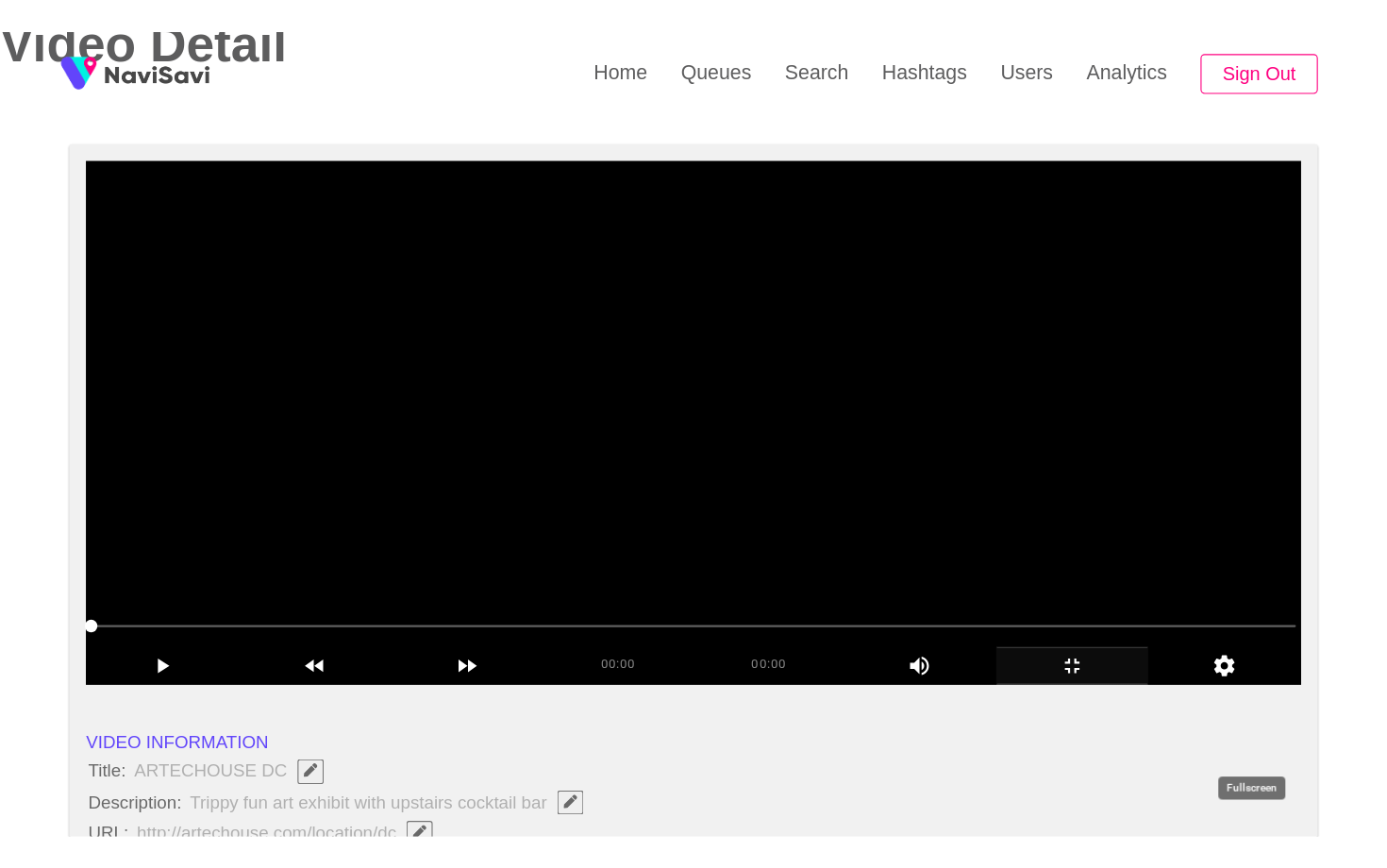 scroll, scrollTop: 0, scrollLeft: 0, axis: both 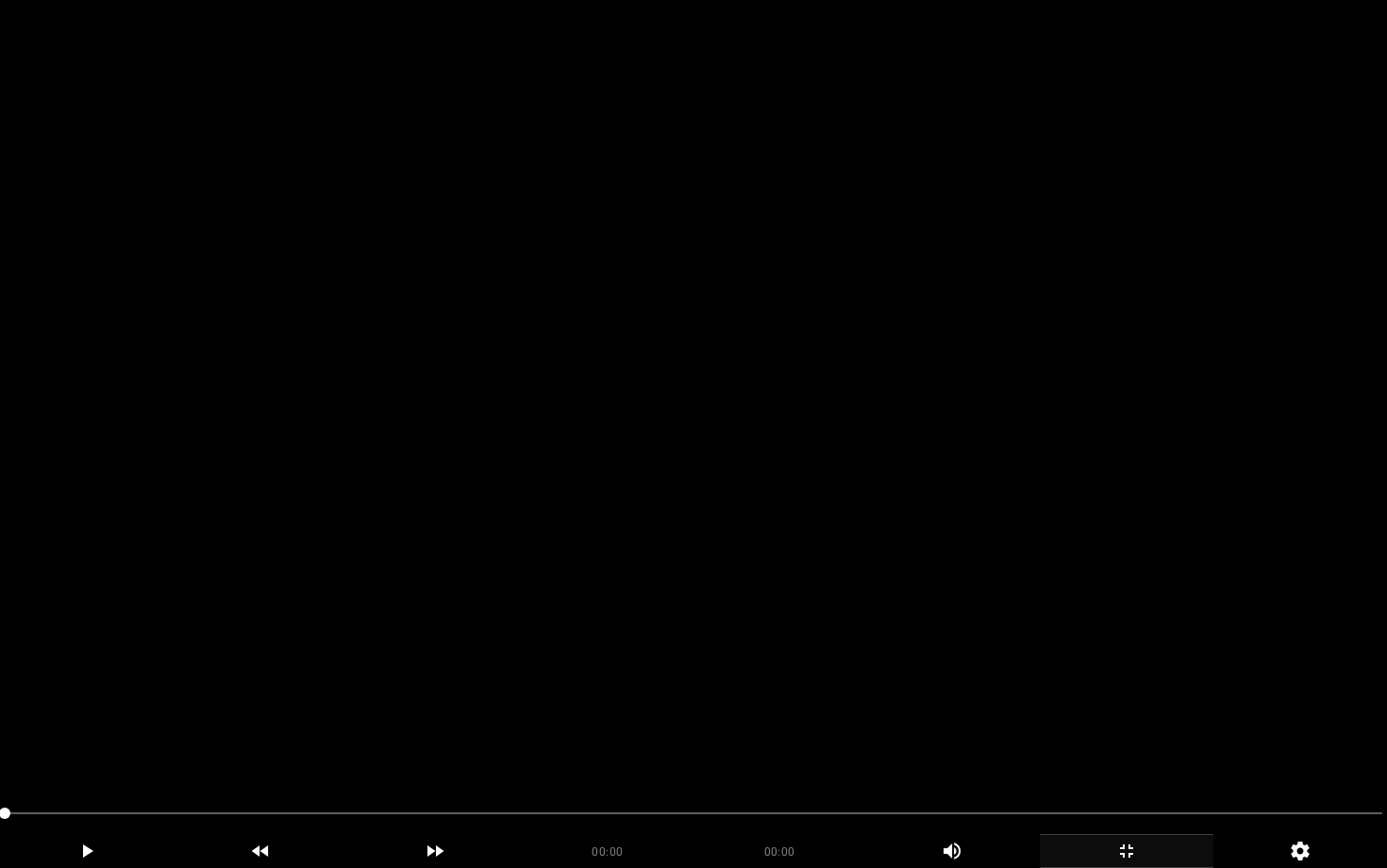 click at bounding box center [694, 434] 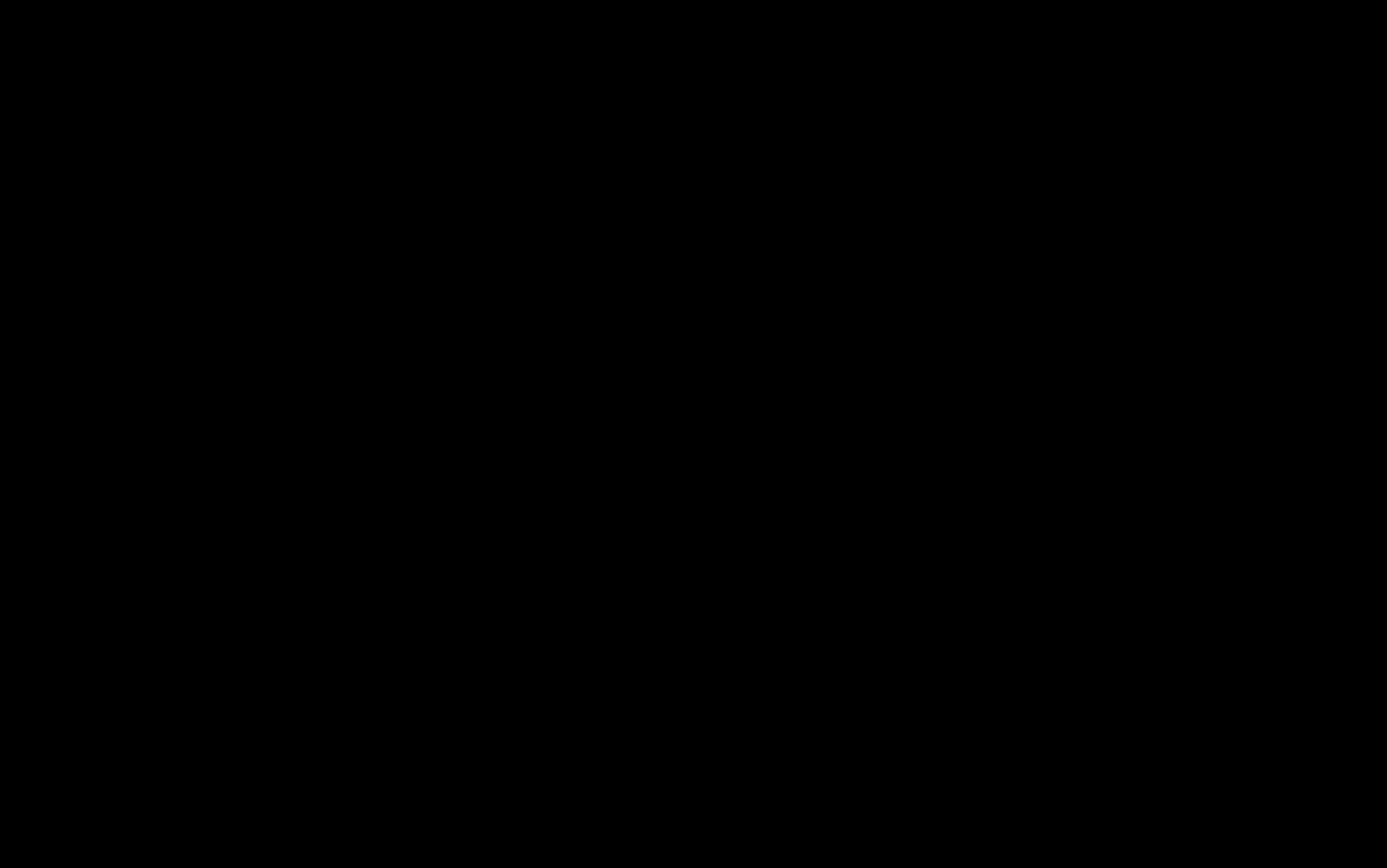 click 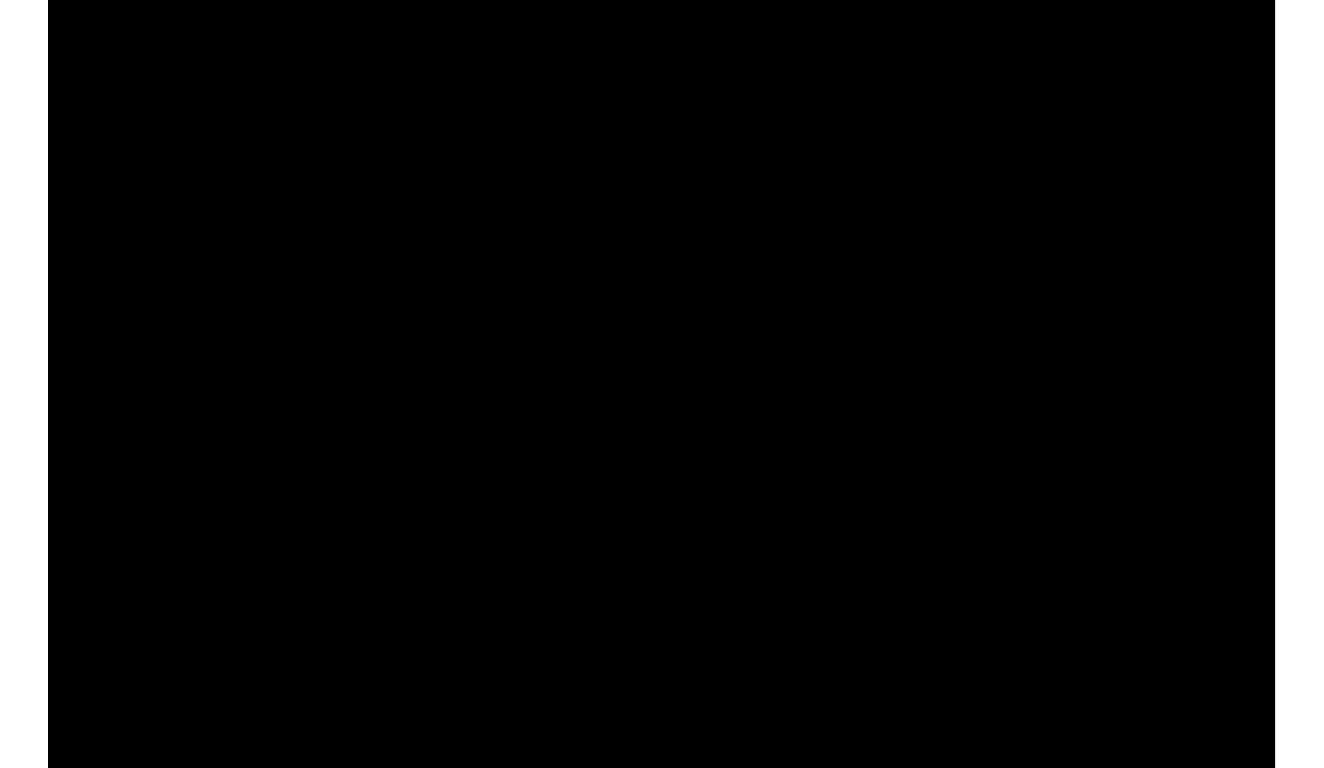 scroll, scrollTop: 142, scrollLeft: 0, axis: vertical 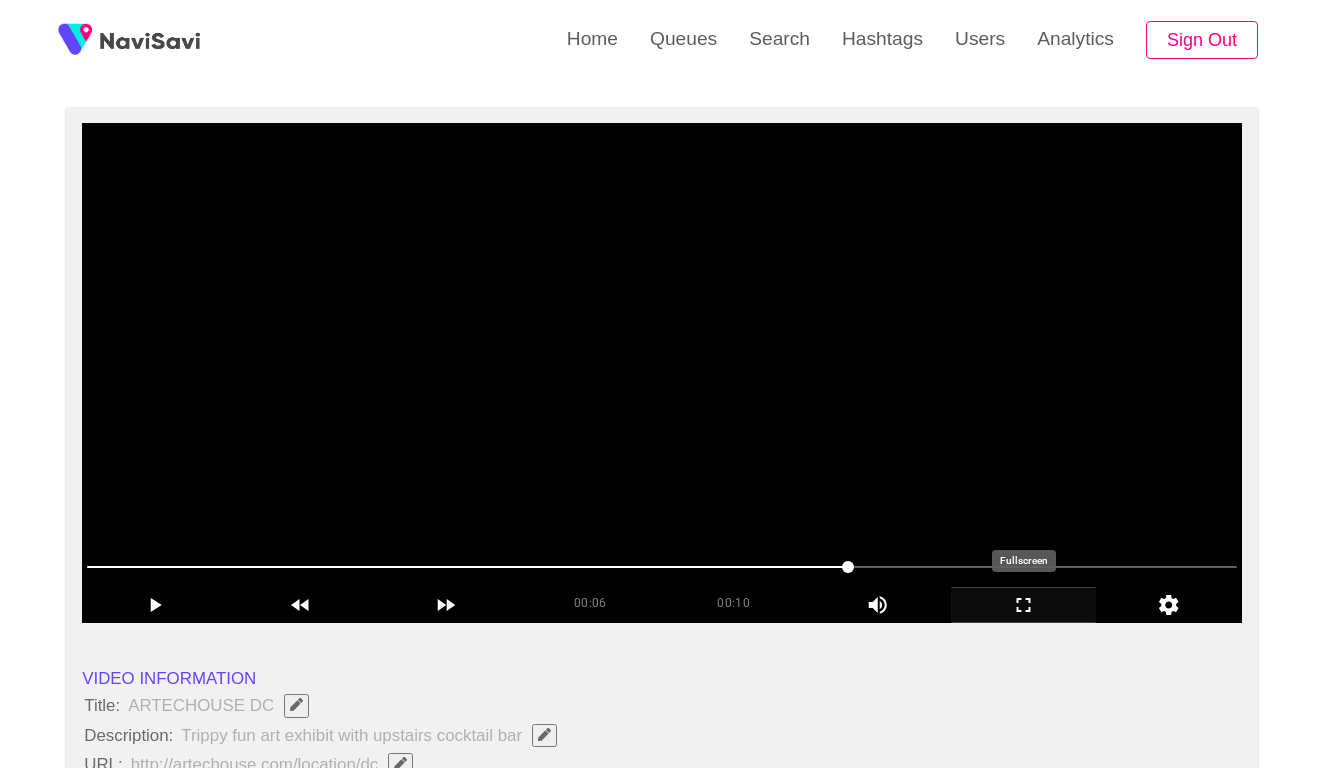 click at bounding box center (662, 373) 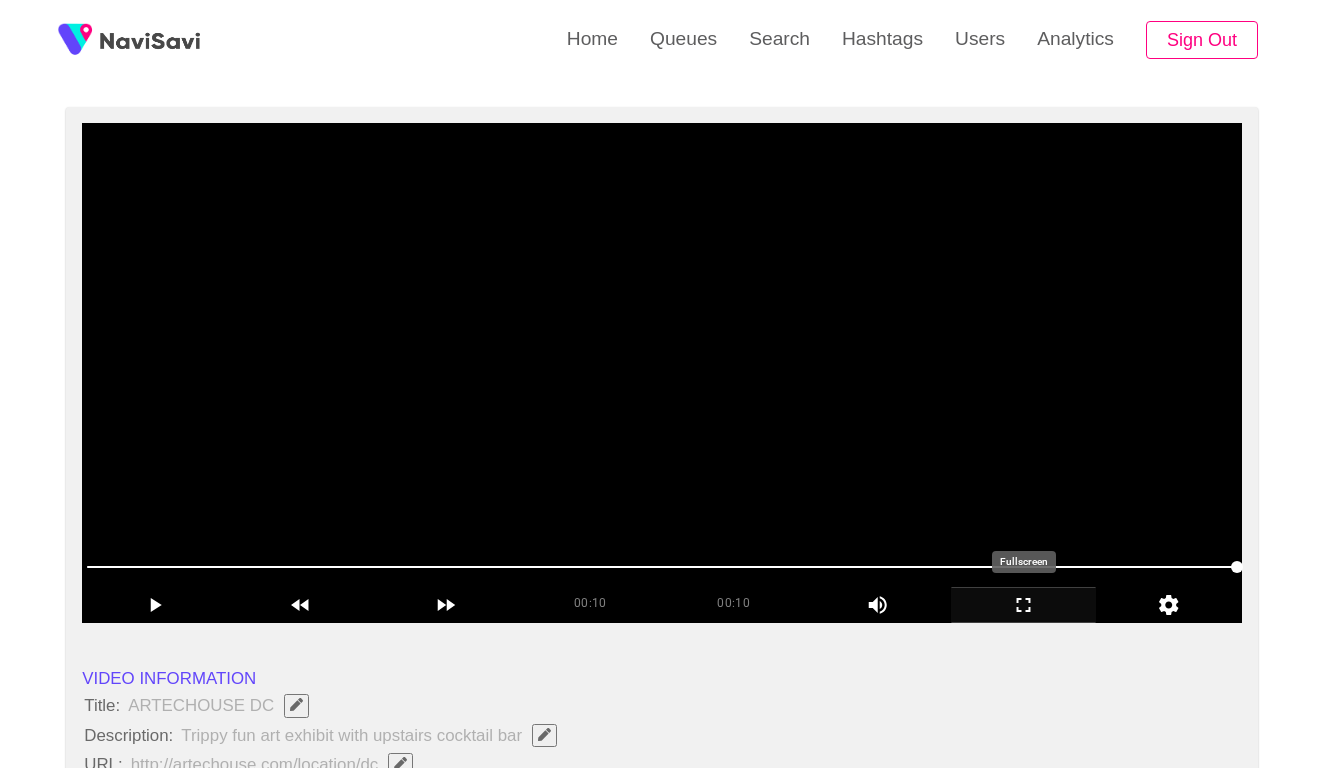 click at bounding box center [662, 373] 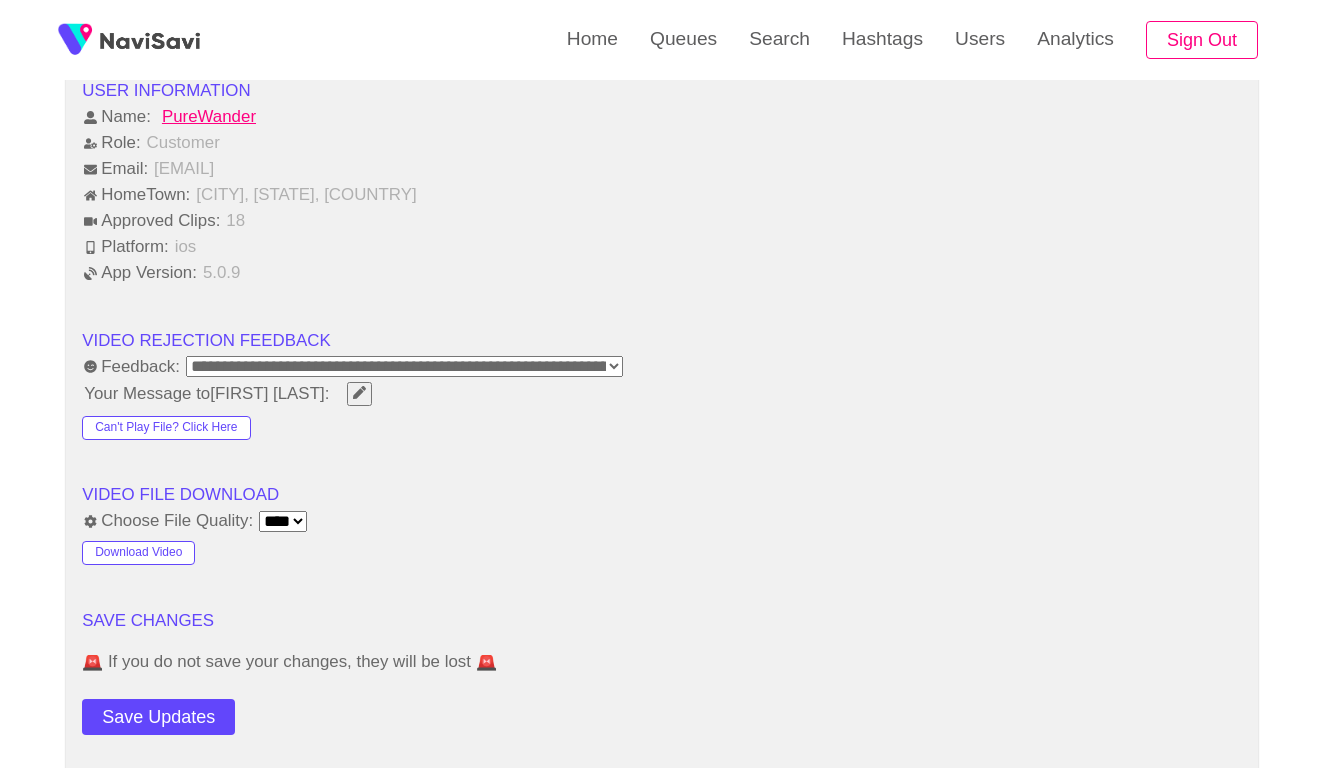 scroll, scrollTop: 2384, scrollLeft: 0, axis: vertical 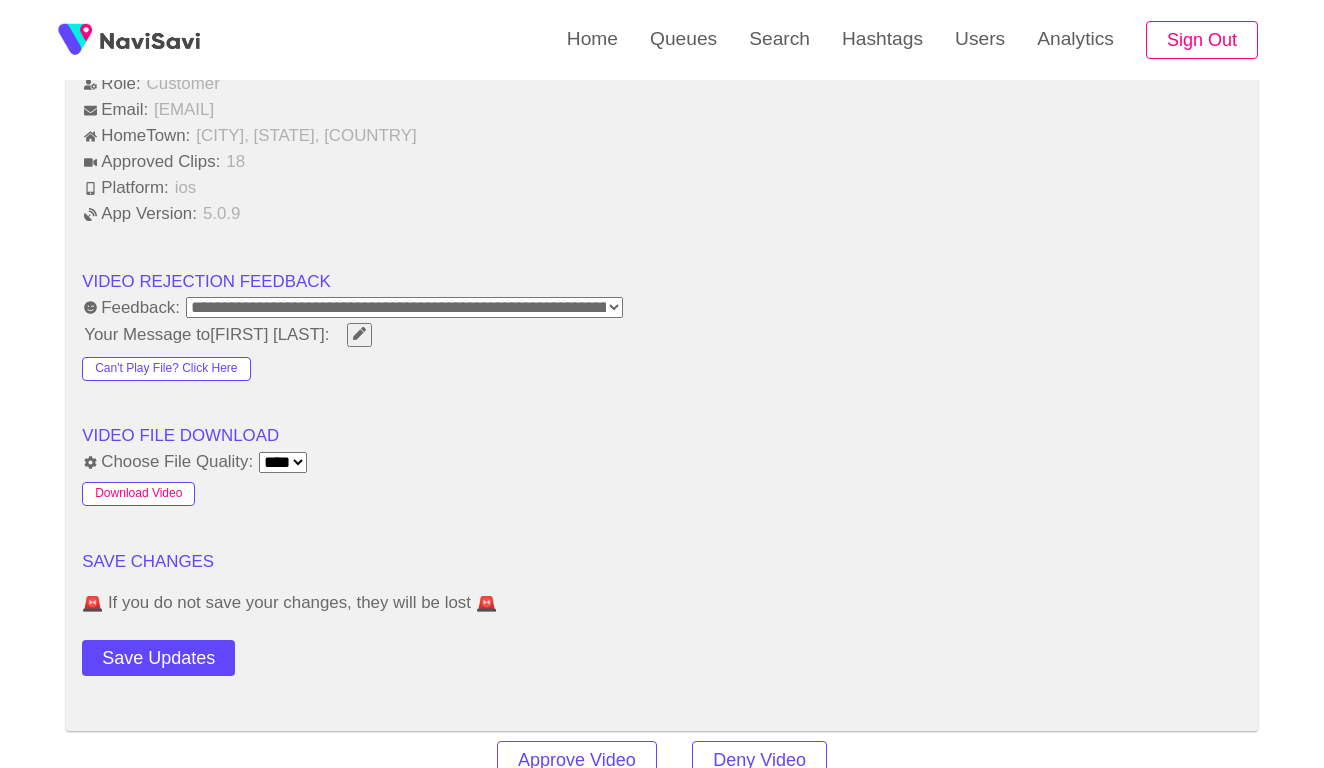 click on "Download Video" at bounding box center [138, 494] 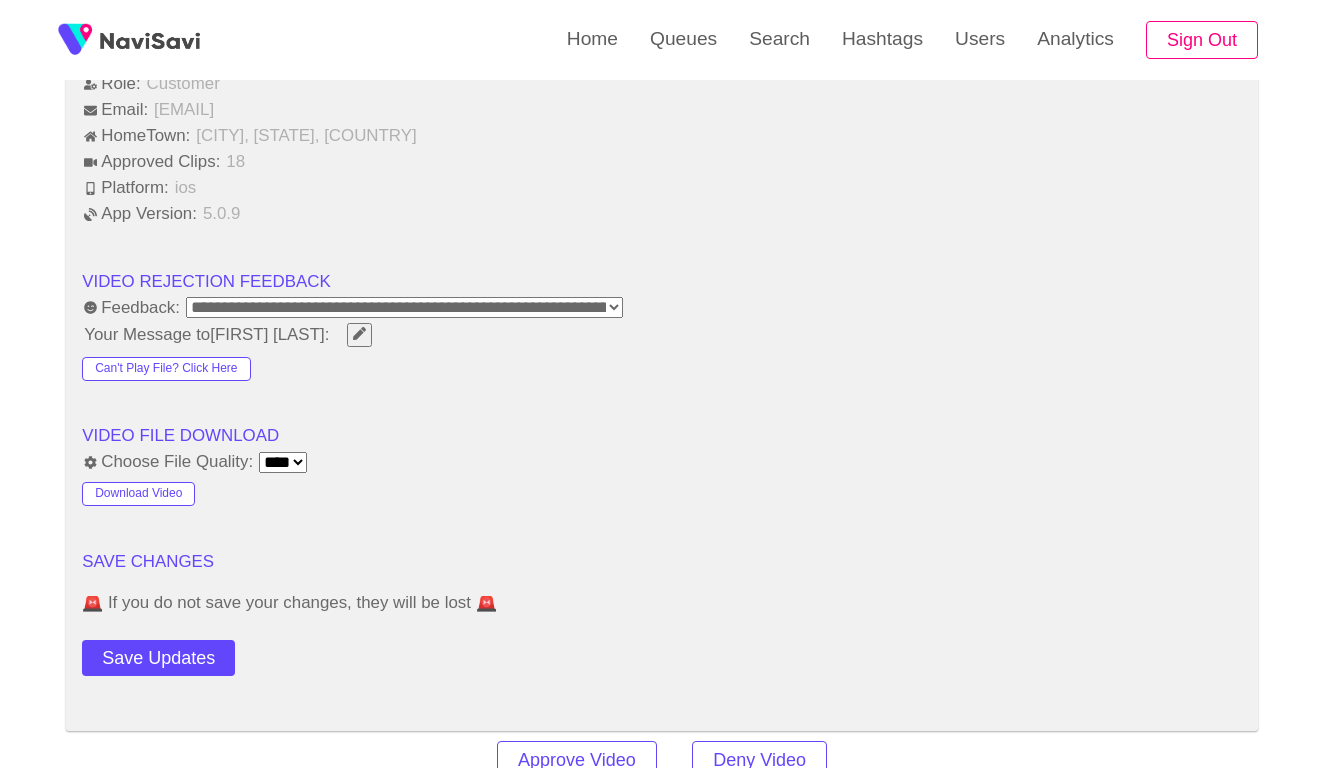 click on "**********" at bounding box center (662, 307) 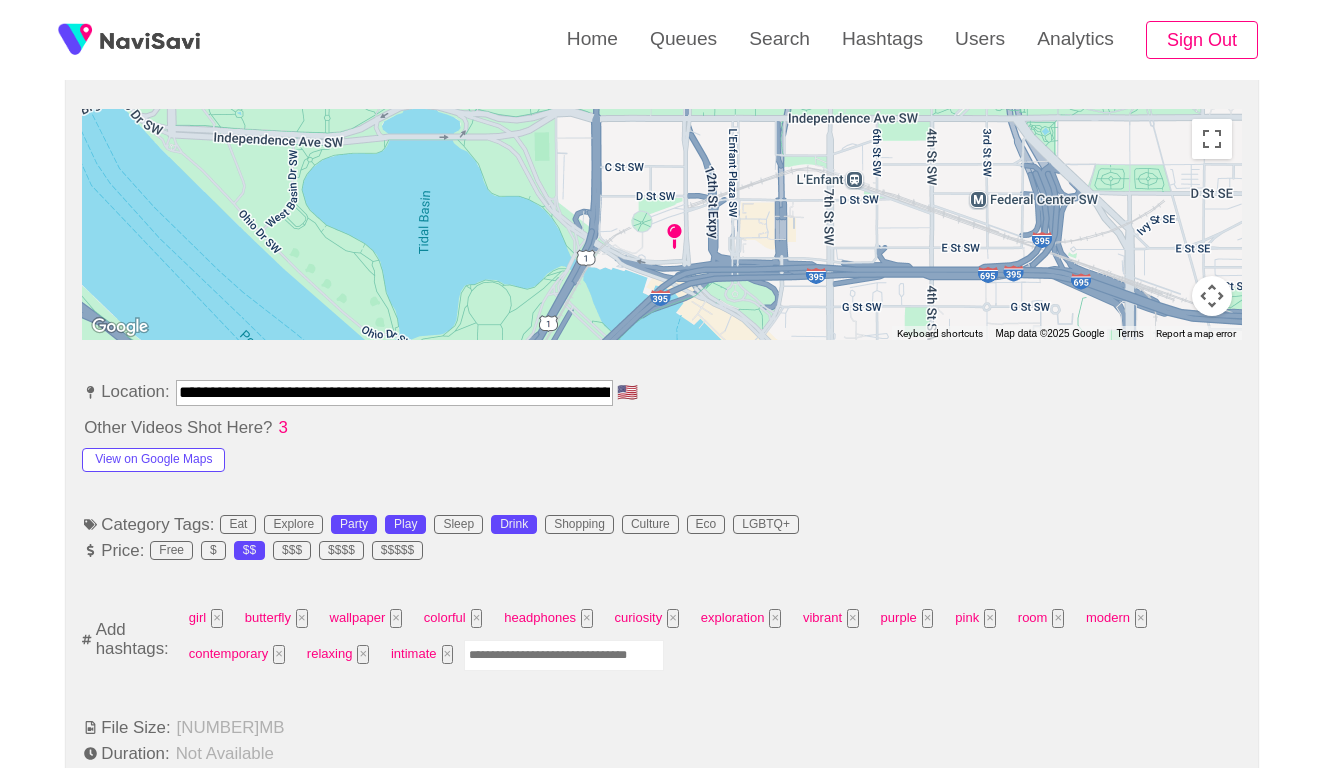 scroll, scrollTop: 1026, scrollLeft: 0, axis: vertical 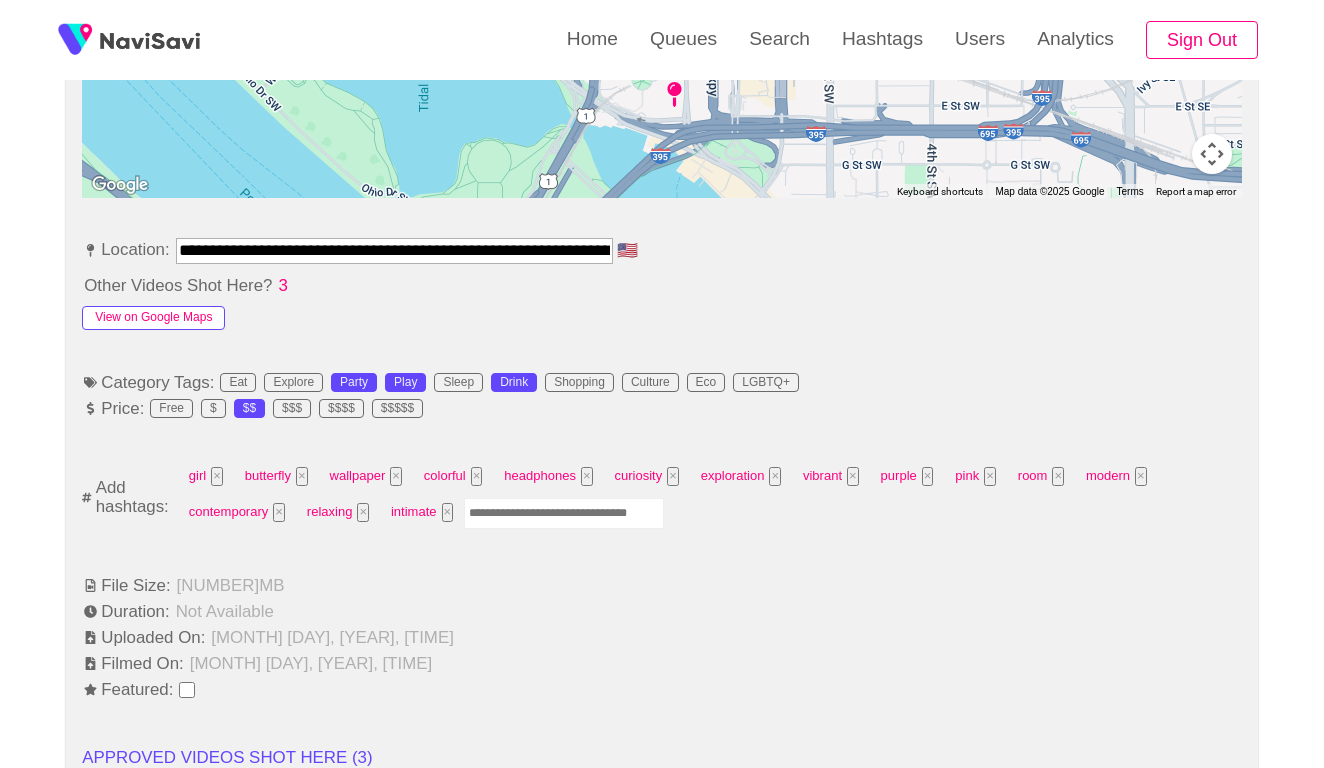 click on "View on Google Maps" at bounding box center [153, 318] 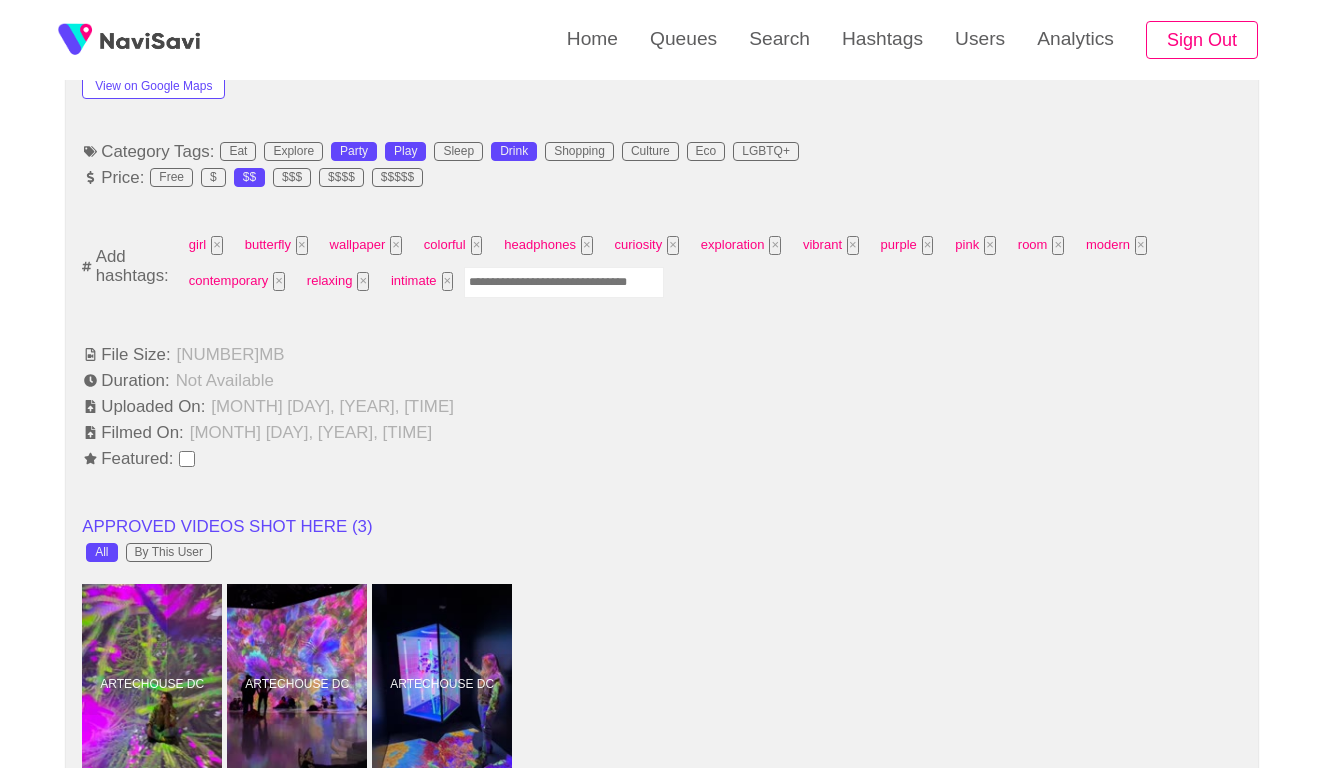 scroll, scrollTop: 1178, scrollLeft: 0, axis: vertical 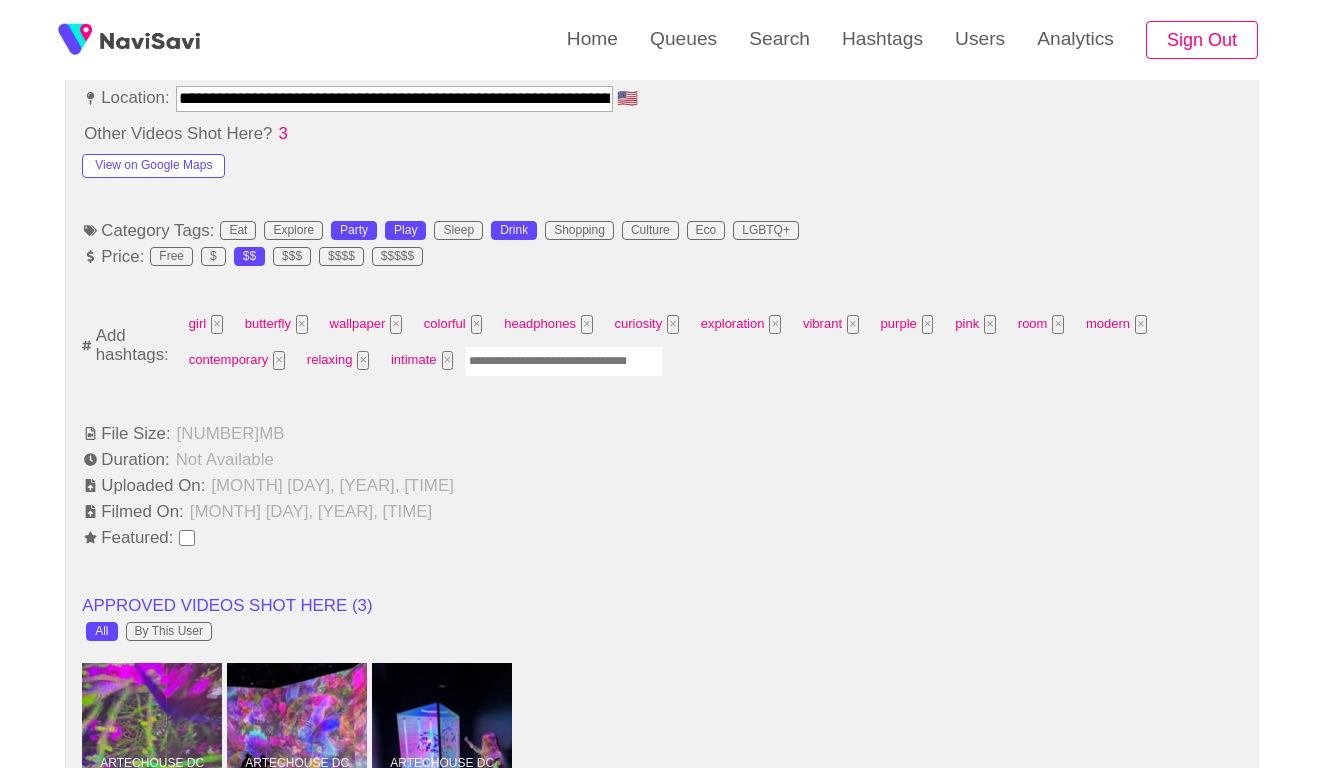 click at bounding box center (564, 361) 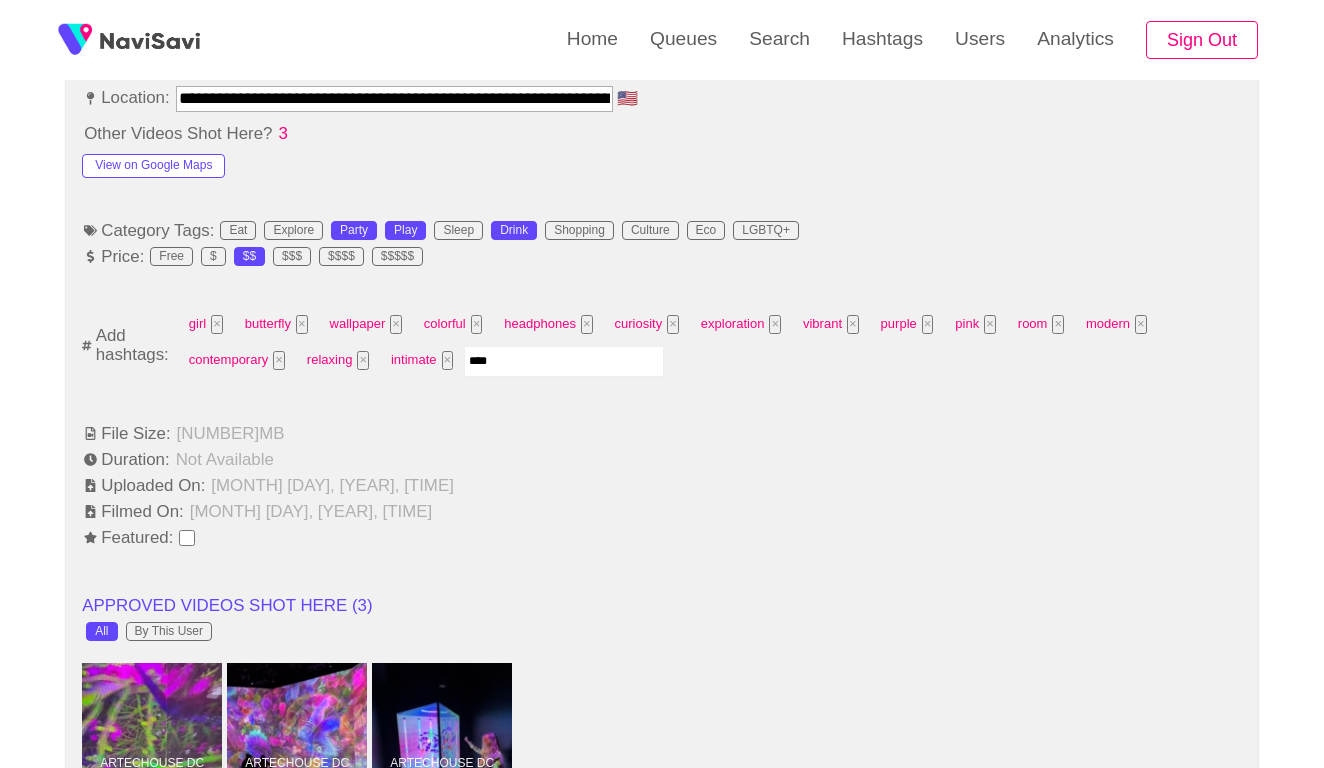 type on "*****" 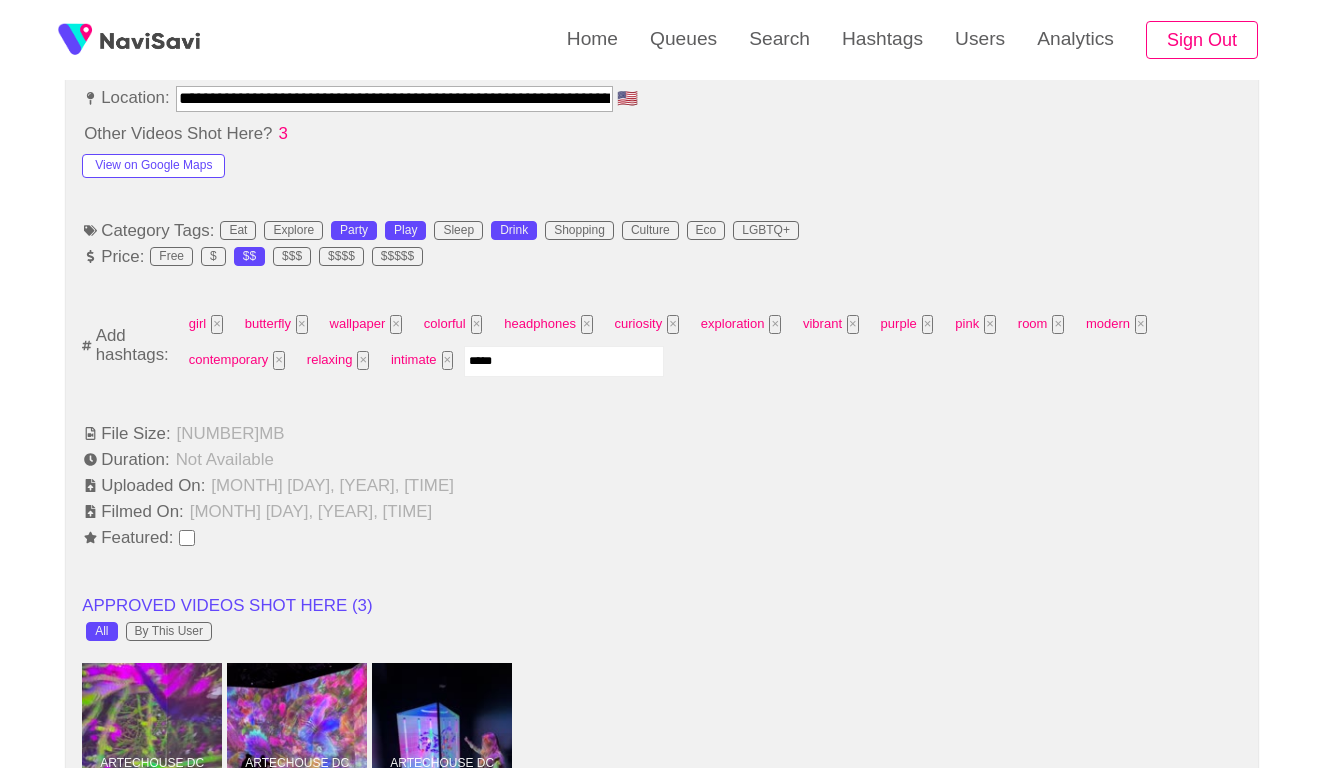 type 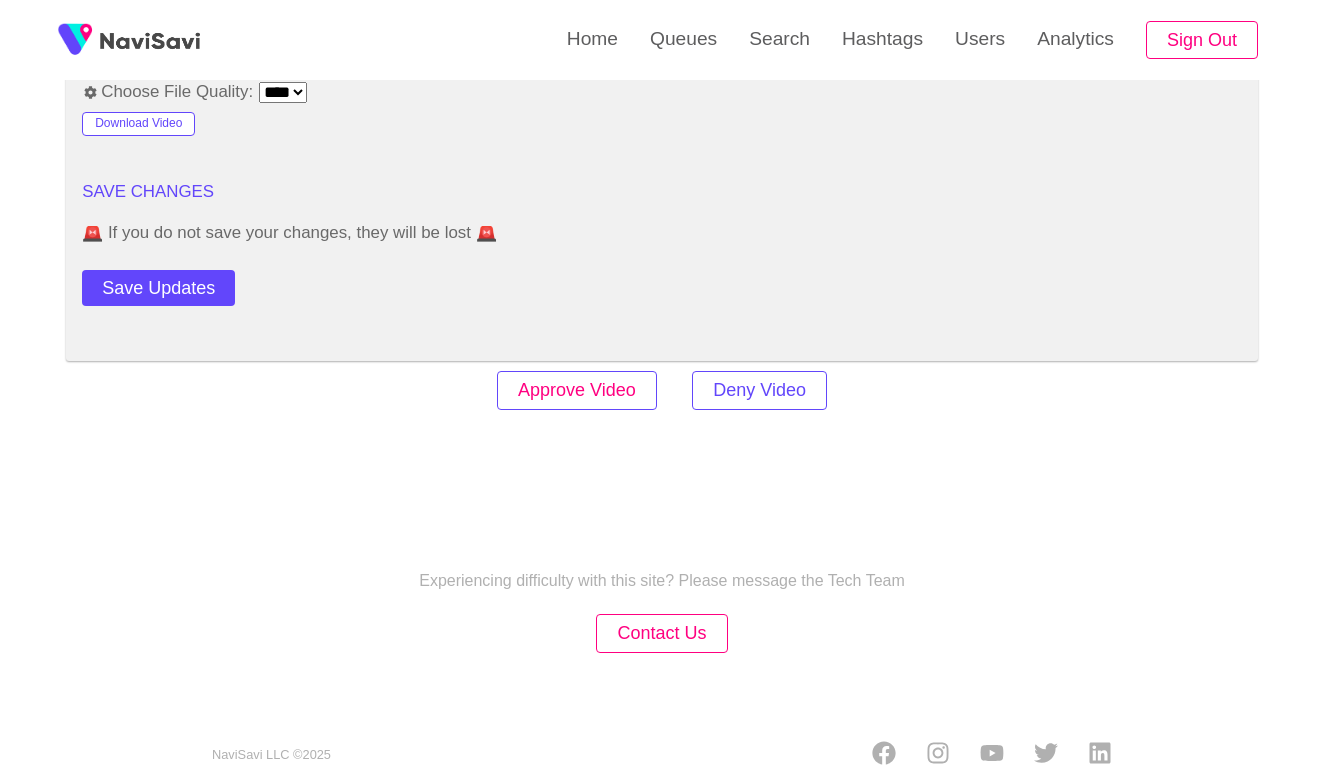 scroll, scrollTop: 2753, scrollLeft: 0, axis: vertical 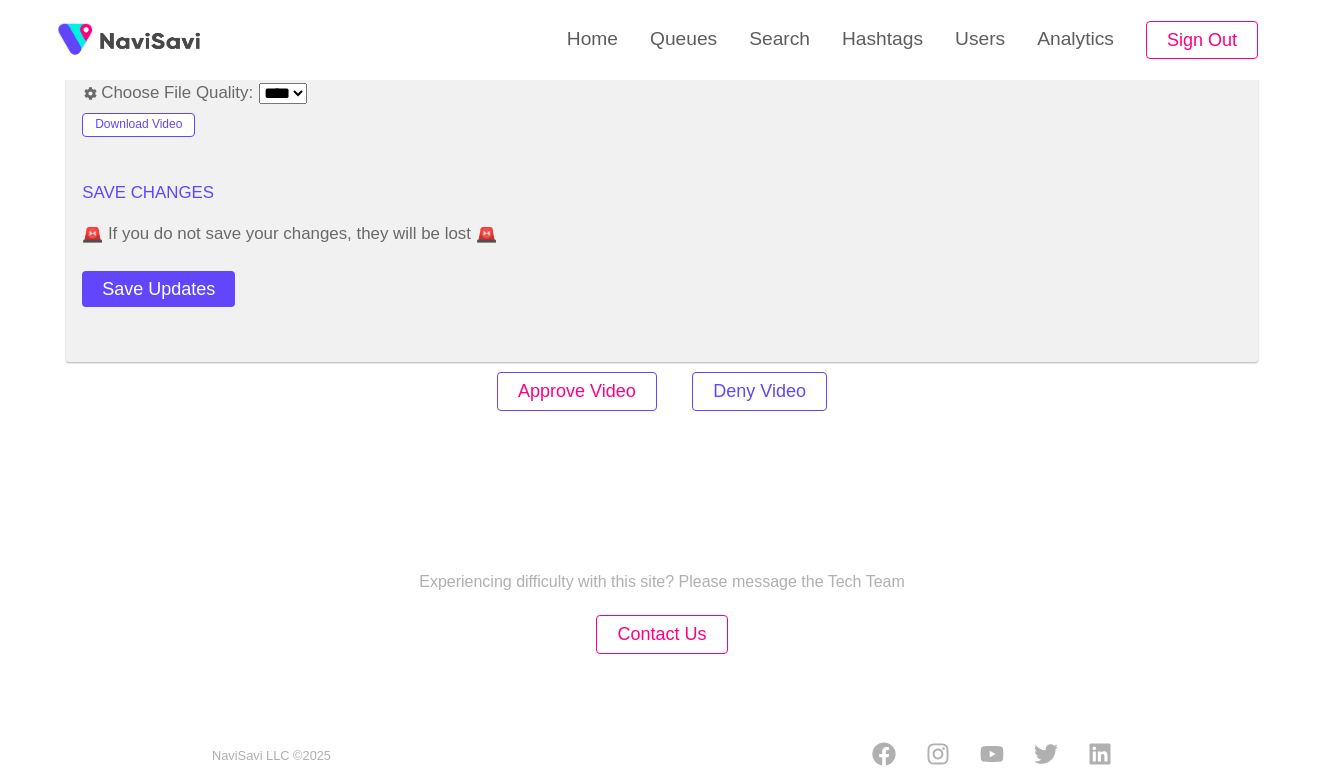click on "Approve Video" at bounding box center [577, 391] 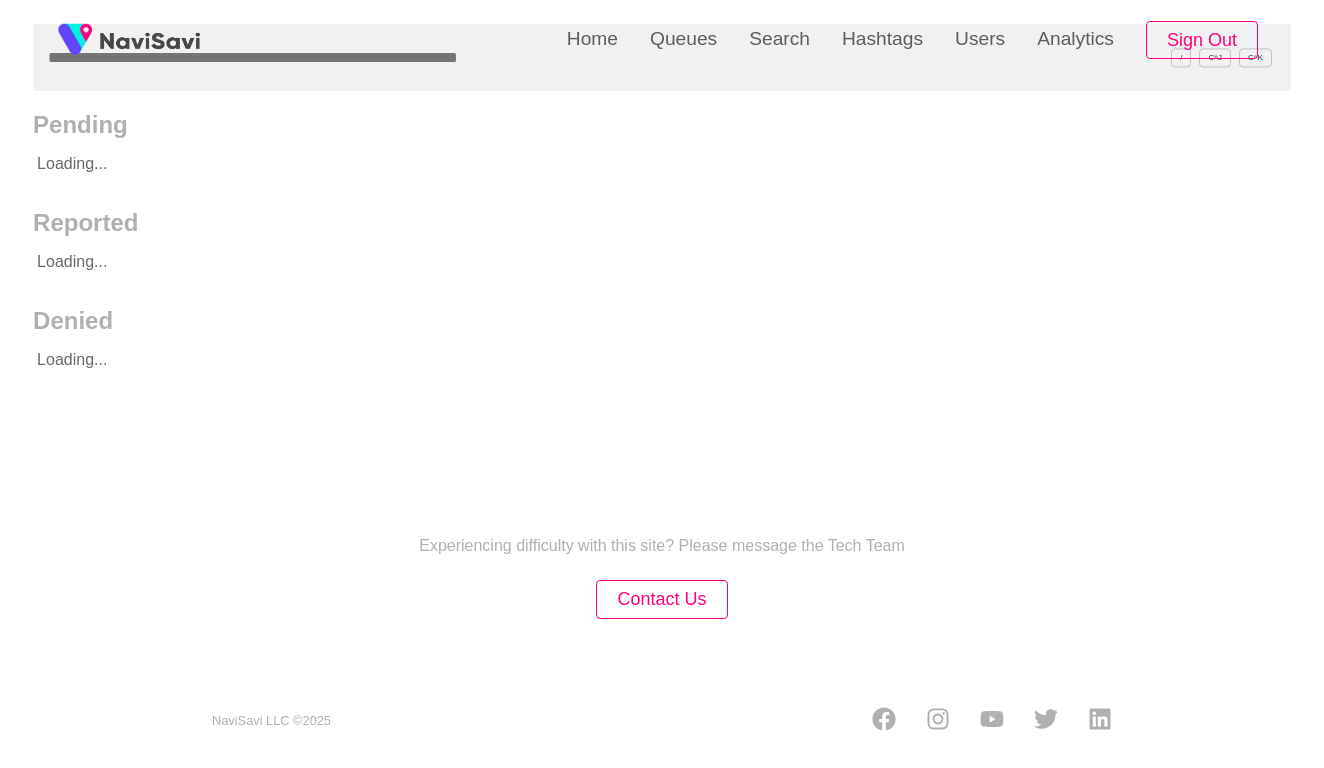 scroll, scrollTop: 0, scrollLeft: 0, axis: both 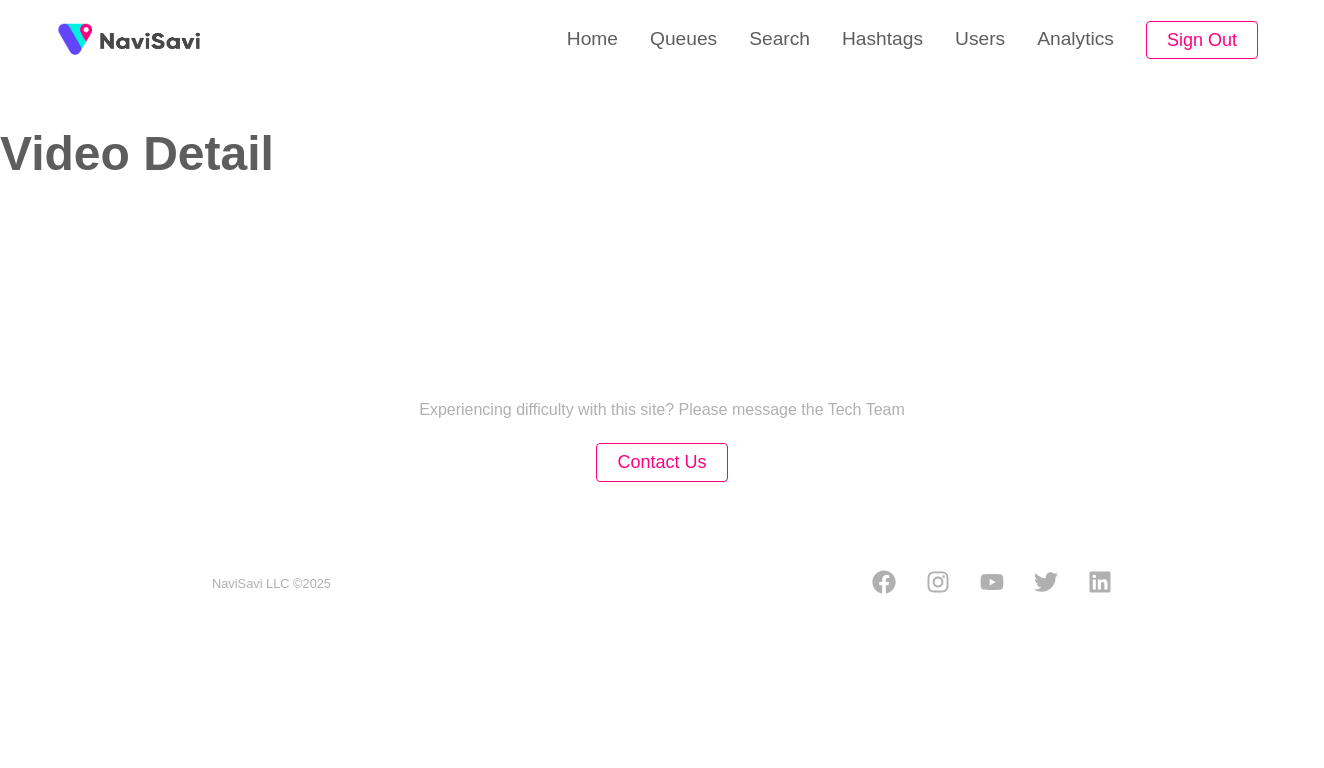 select on "**********" 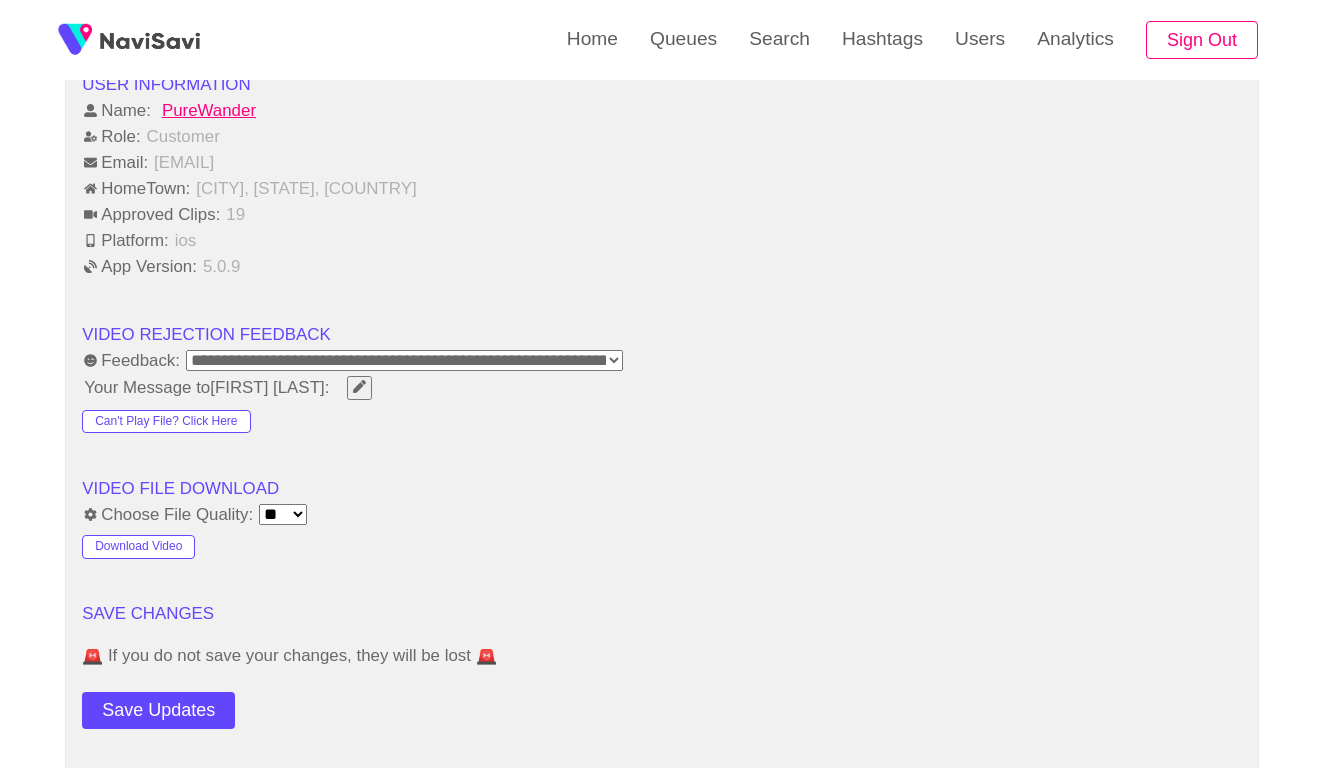 scroll, scrollTop: 2380, scrollLeft: 0, axis: vertical 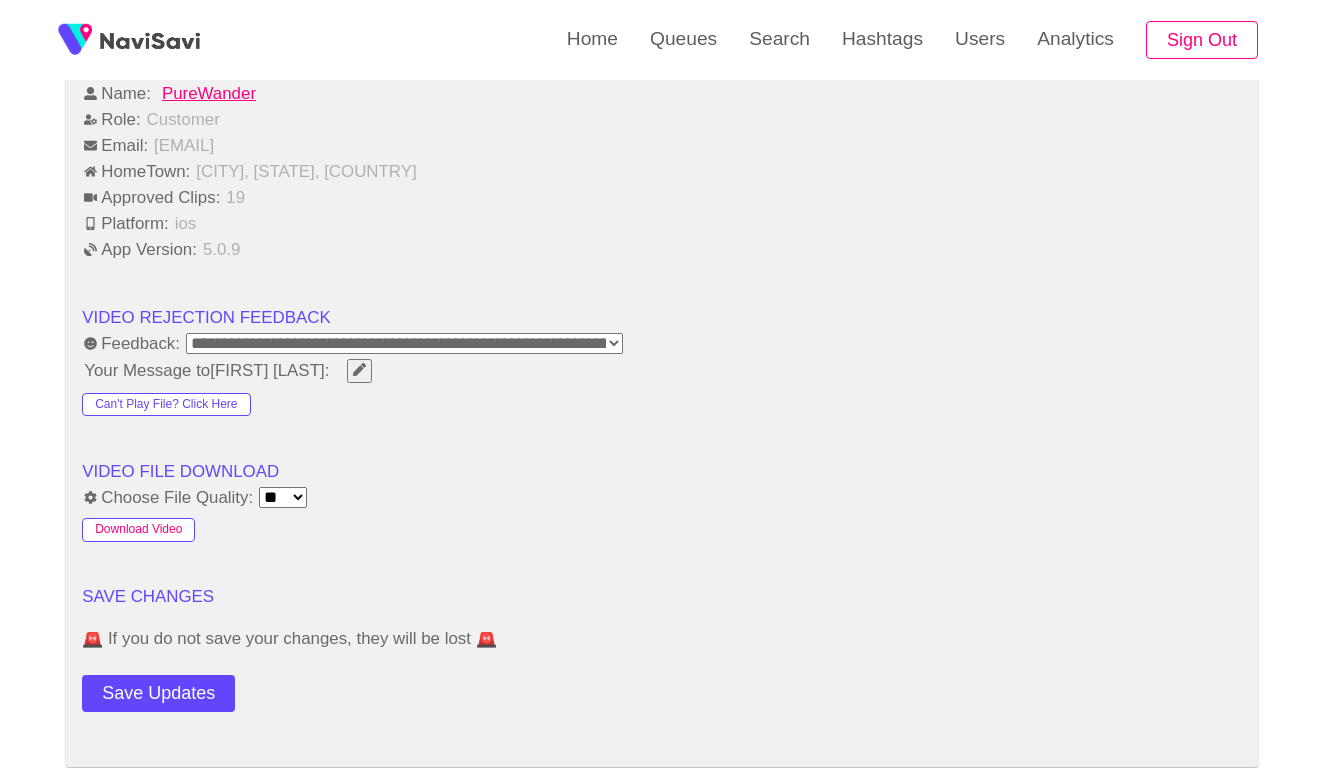 click on "Download Video" at bounding box center [138, 530] 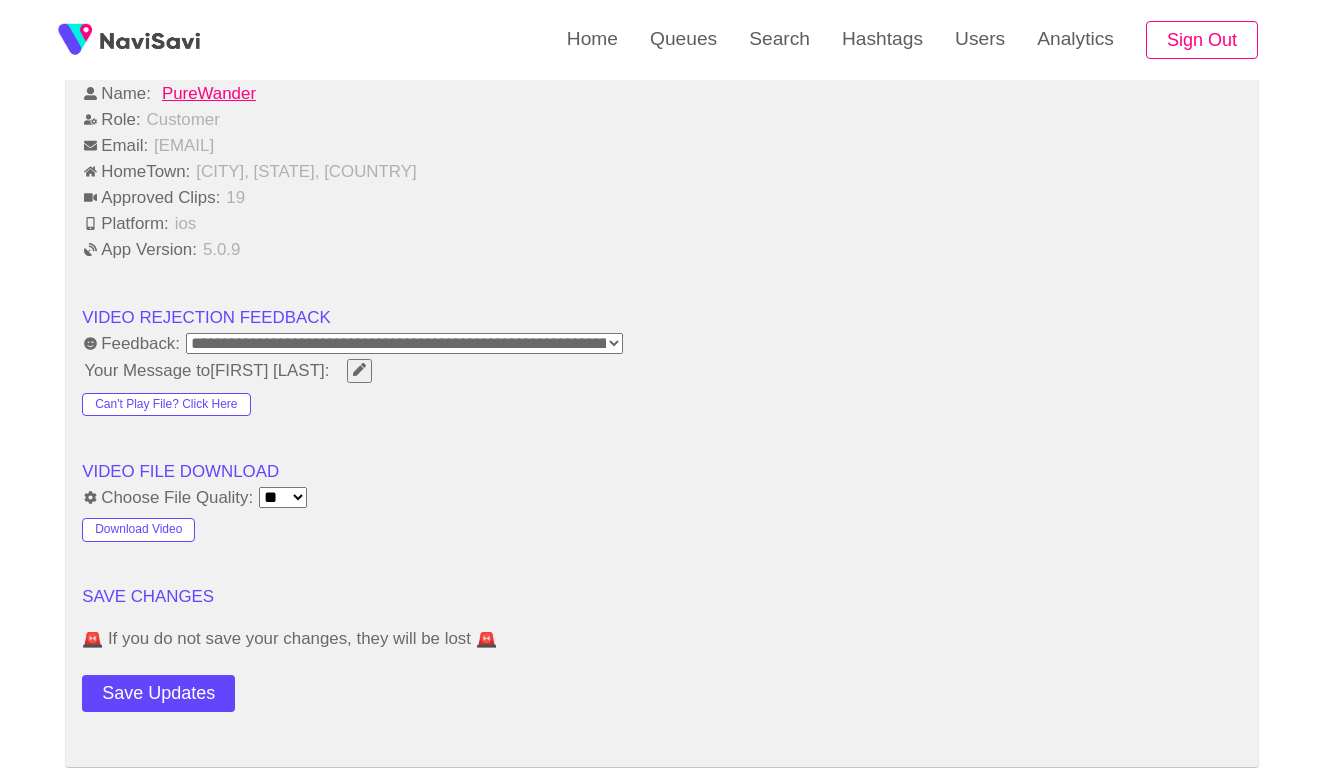 click on "**********" at bounding box center [662, -442] 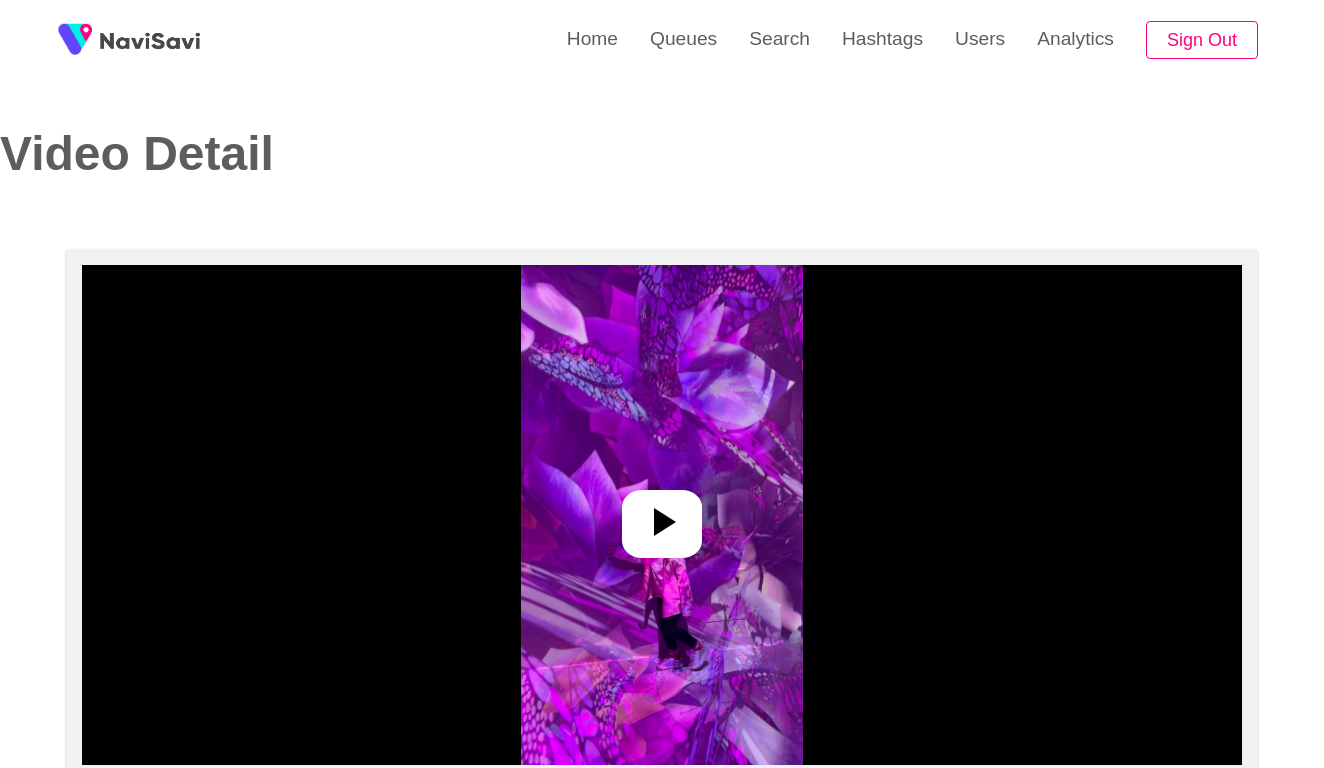 scroll, scrollTop: 0, scrollLeft: 0, axis: both 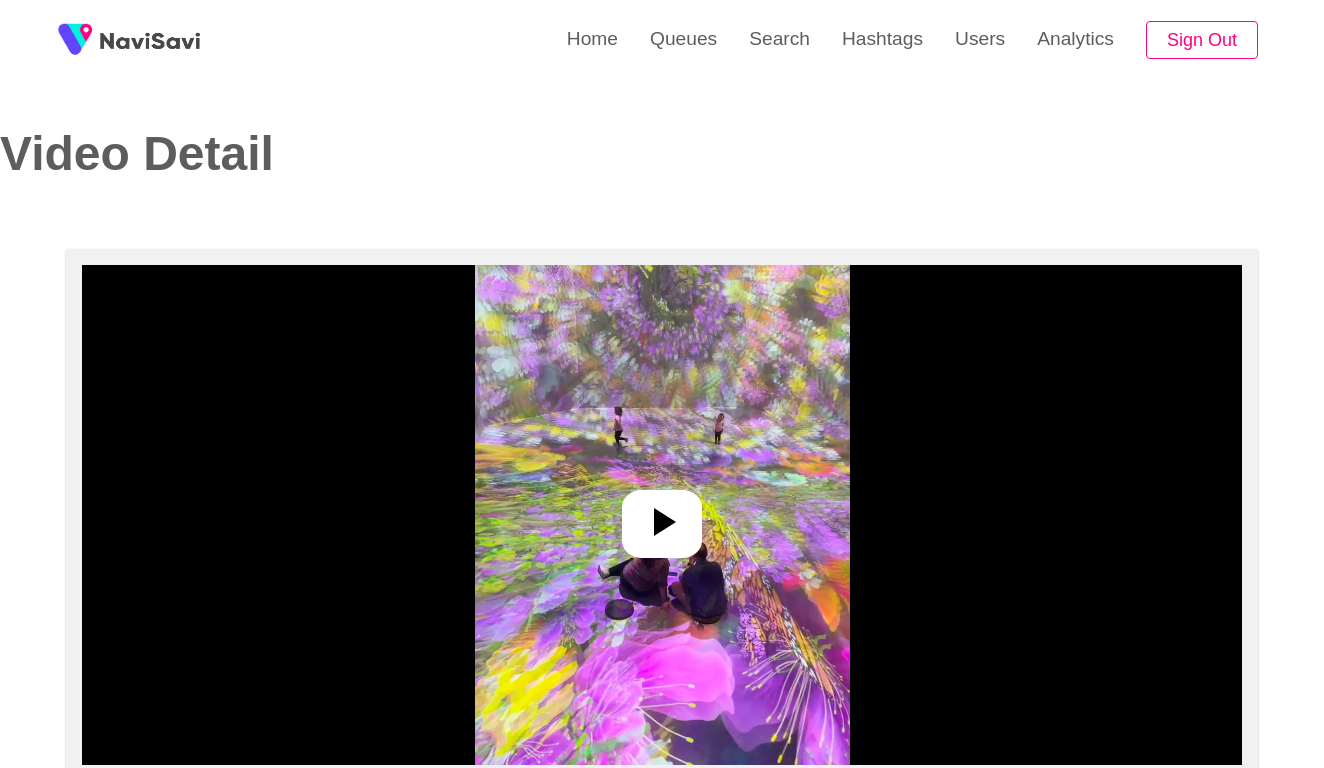 select on "**********" 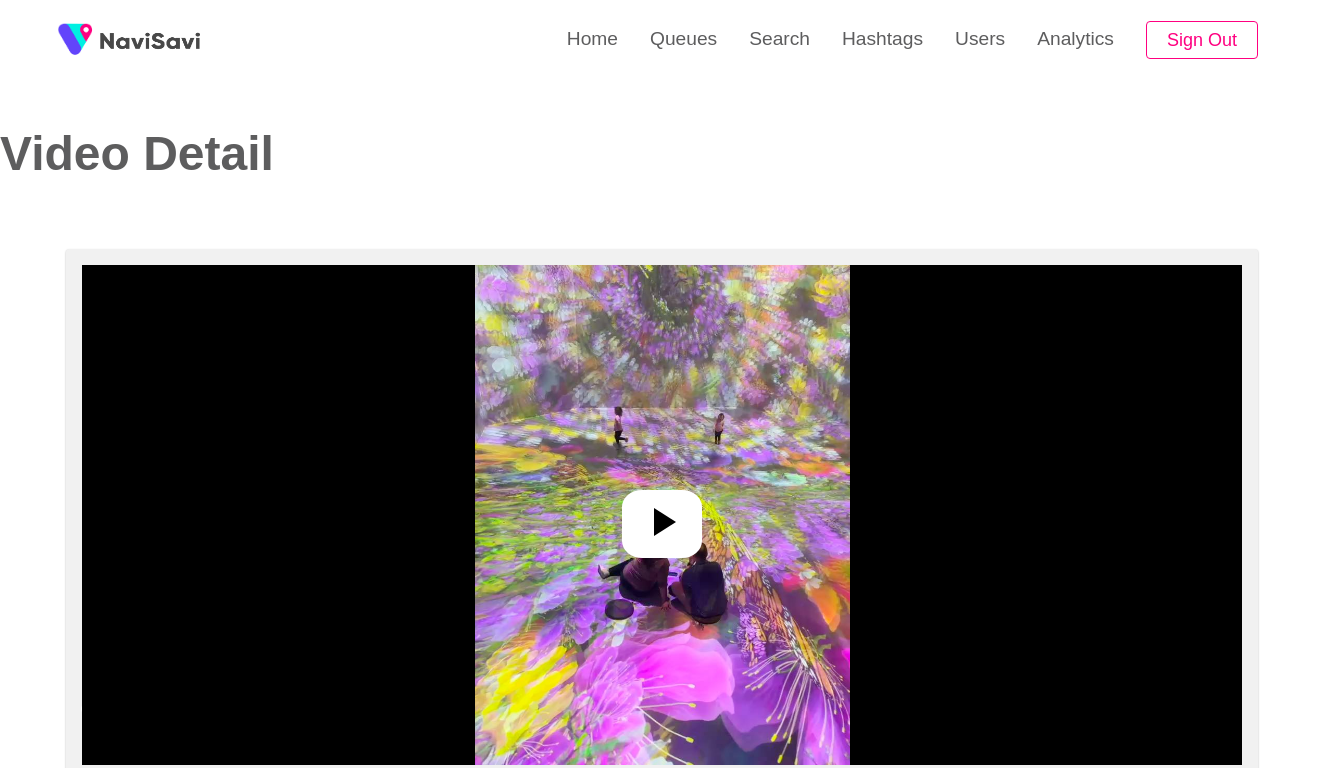 click at bounding box center (662, 515) 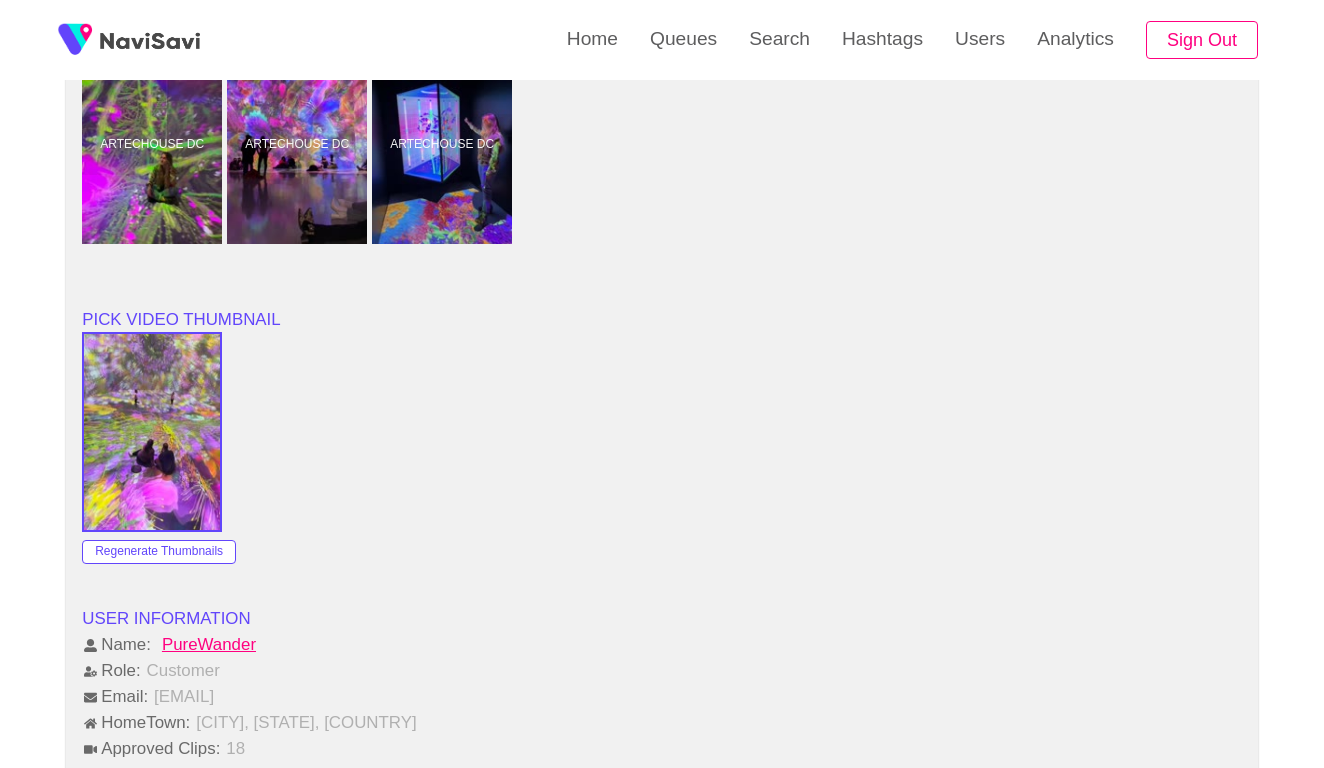 scroll, scrollTop: 1959, scrollLeft: 0, axis: vertical 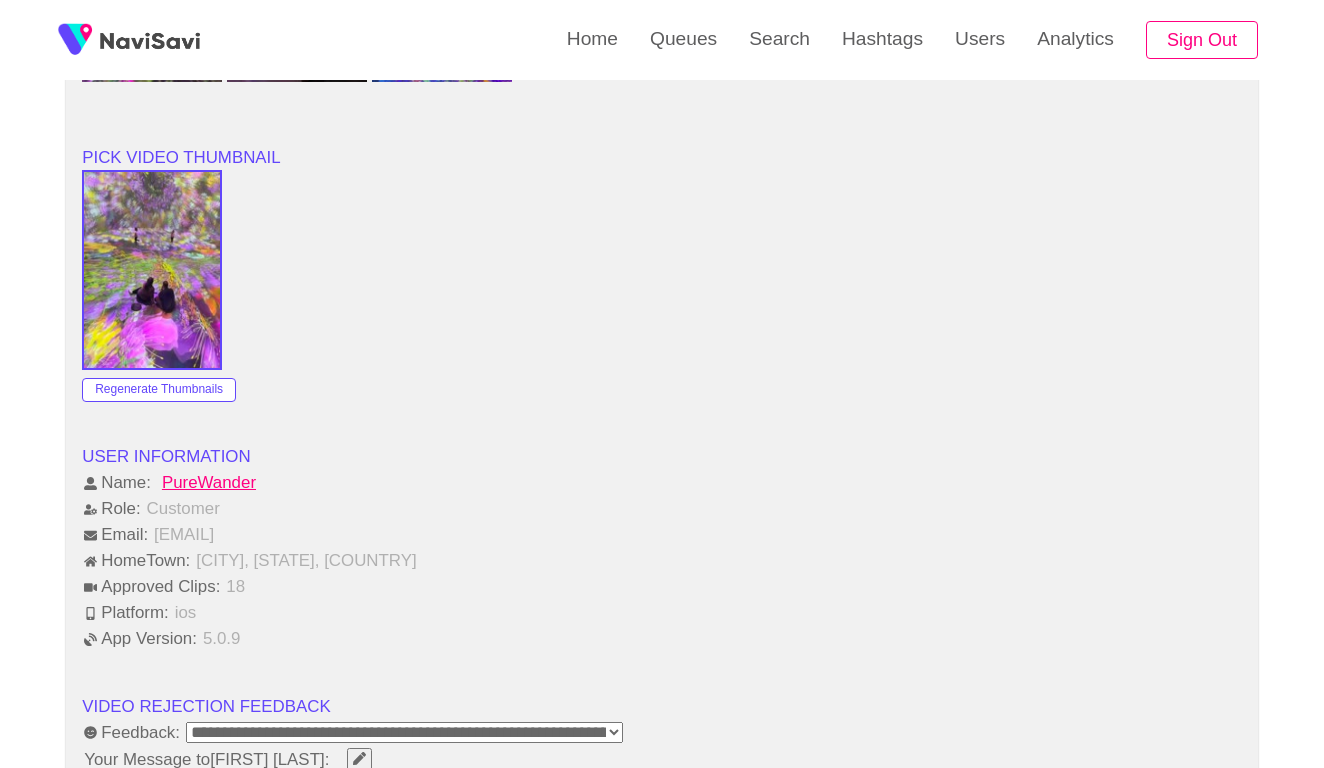 click on "**********" at bounding box center (404, 732) 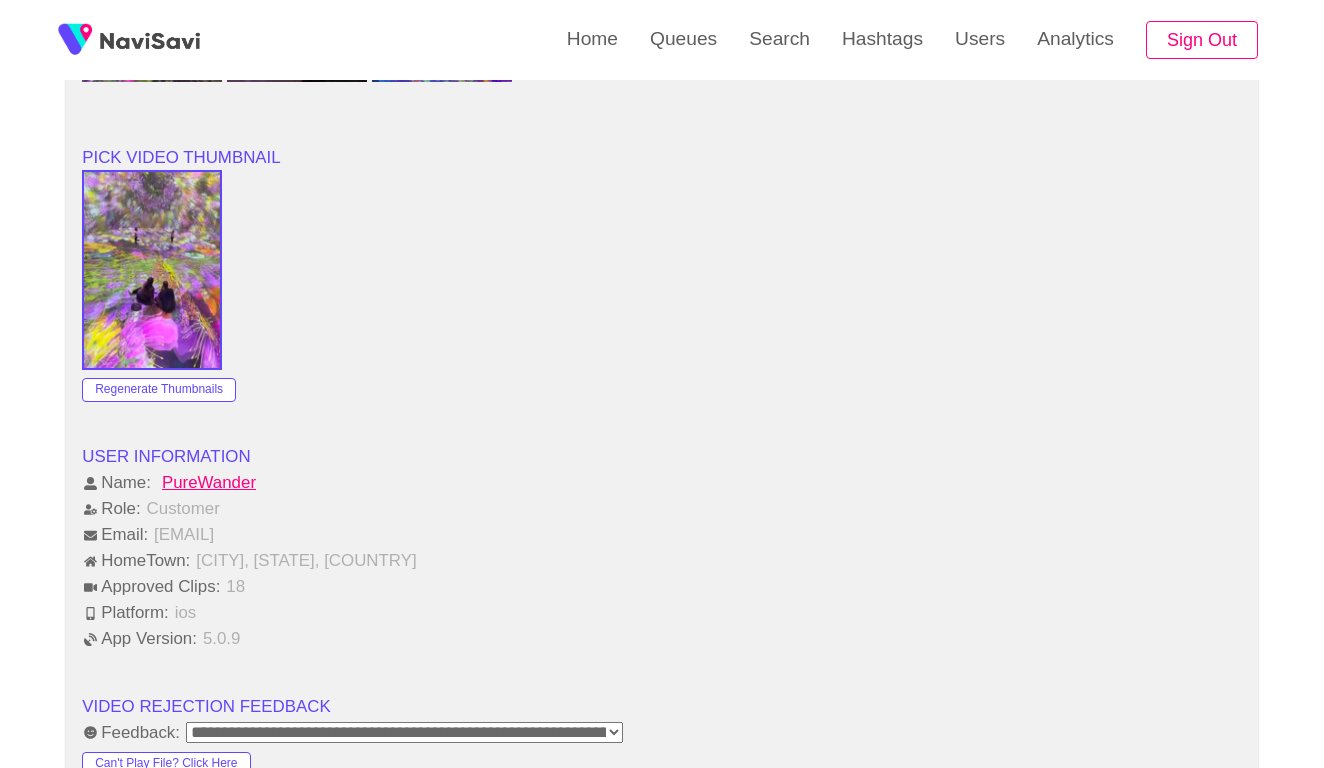 click on "Email:   [EMAIL]" at bounding box center [662, 535] 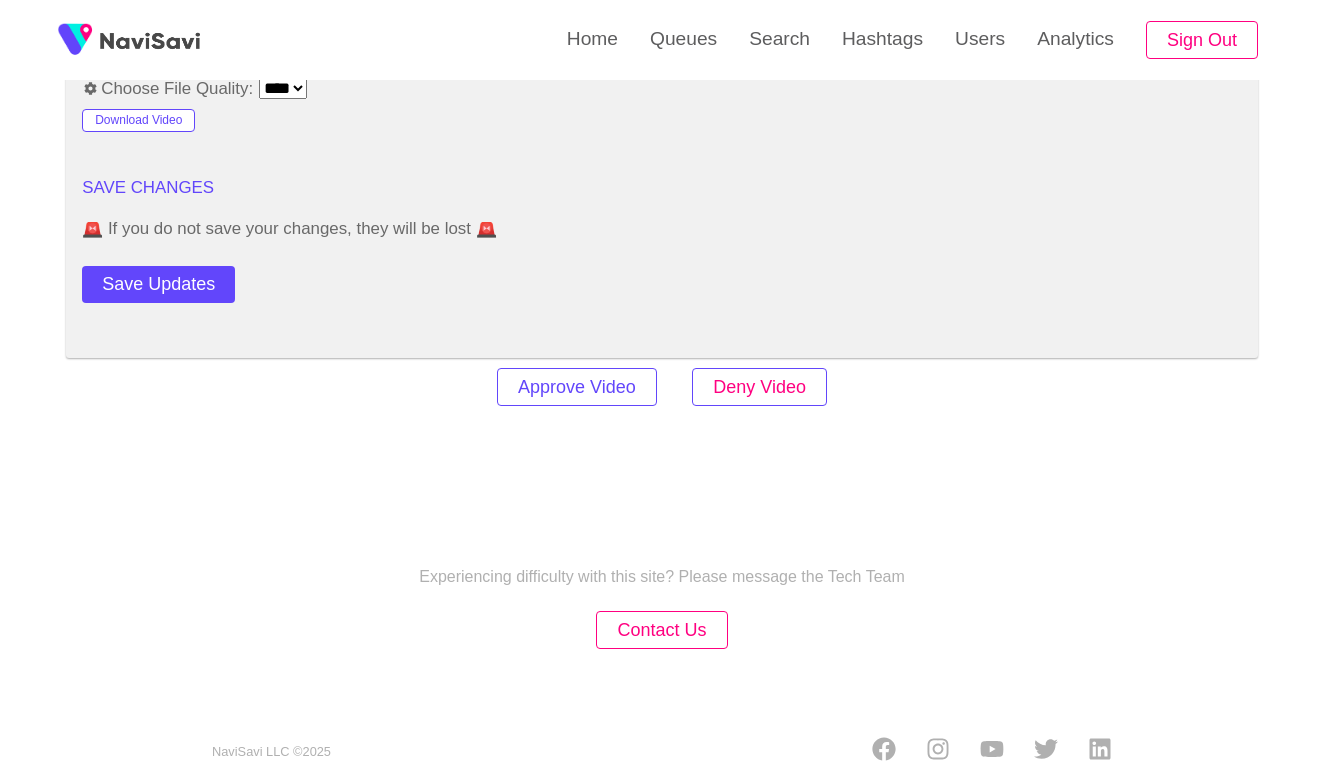 scroll, scrollTop: 2727, scrollLeft: 0, axis: vertical 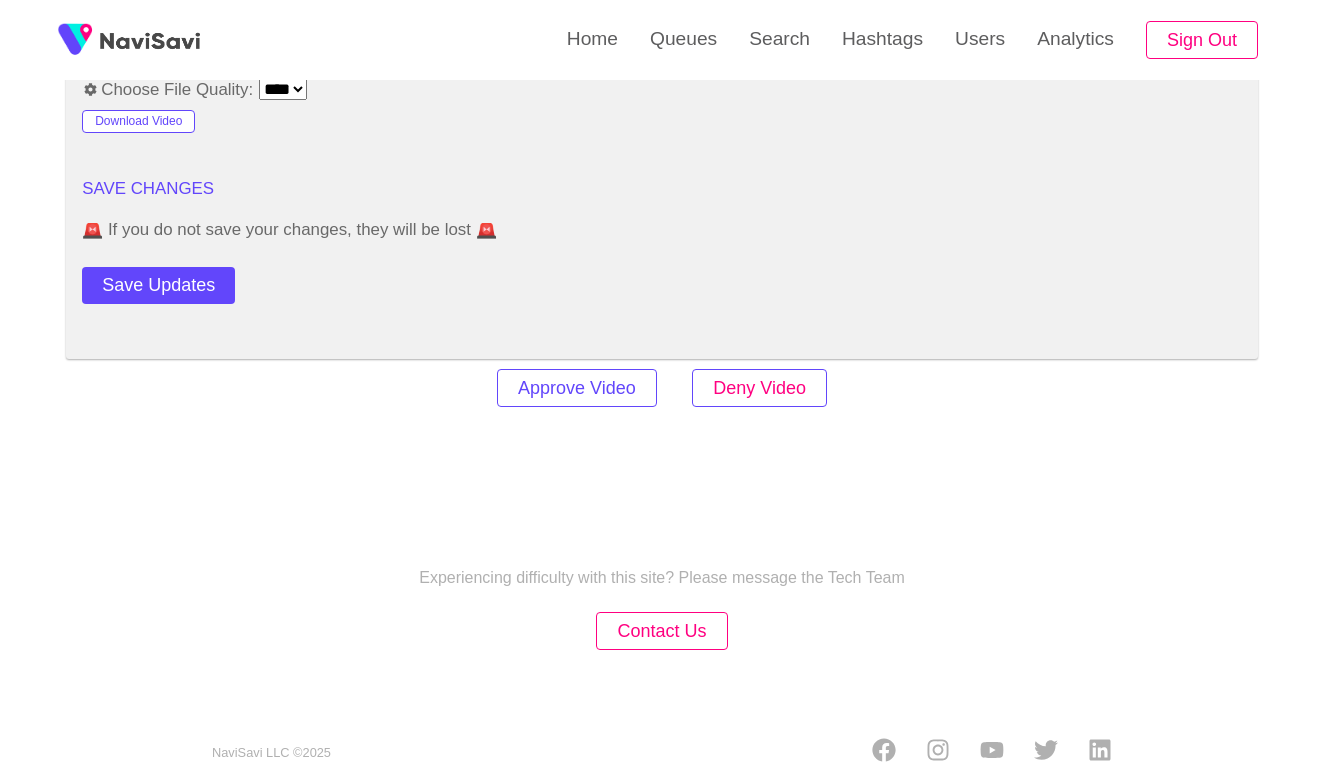 click on "Deny Video" at bounding box center (759, 388) 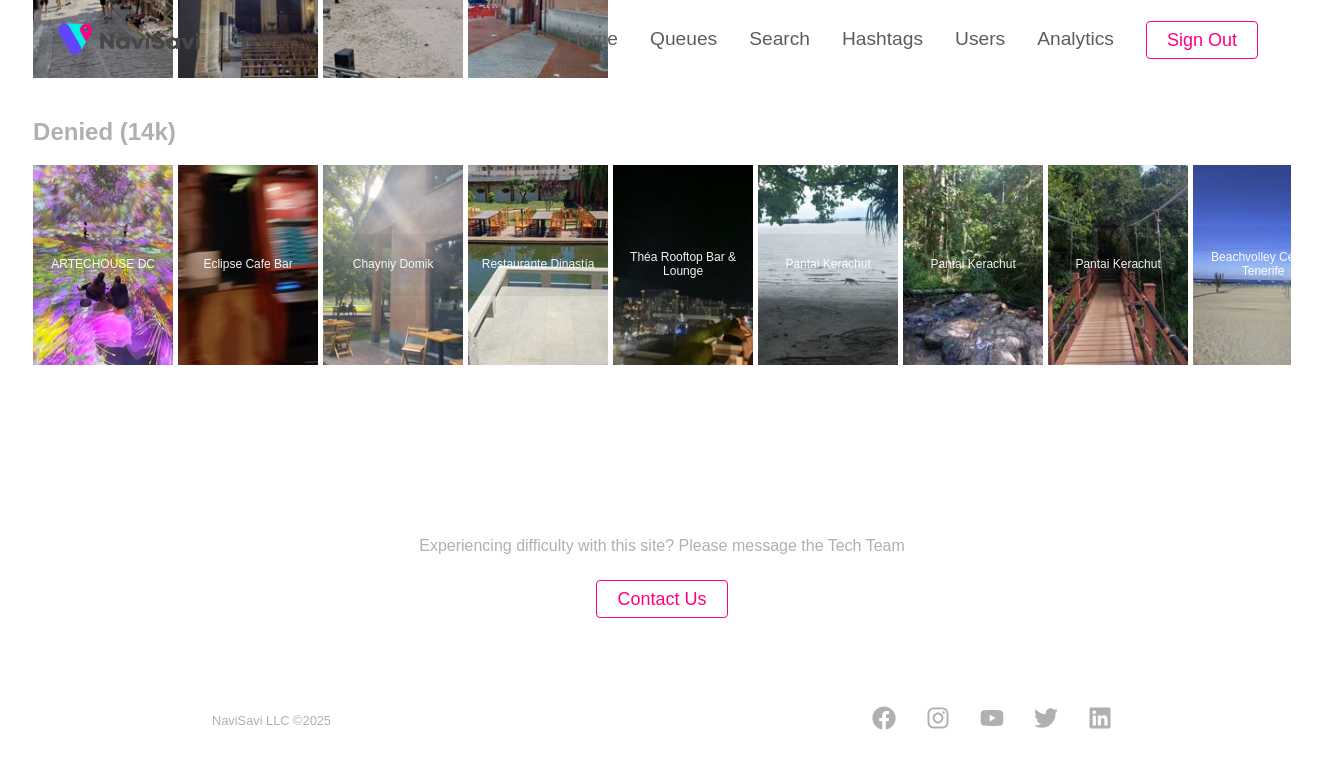 scroll, scrollTop: 0, scrollLeft: 0, axis: both 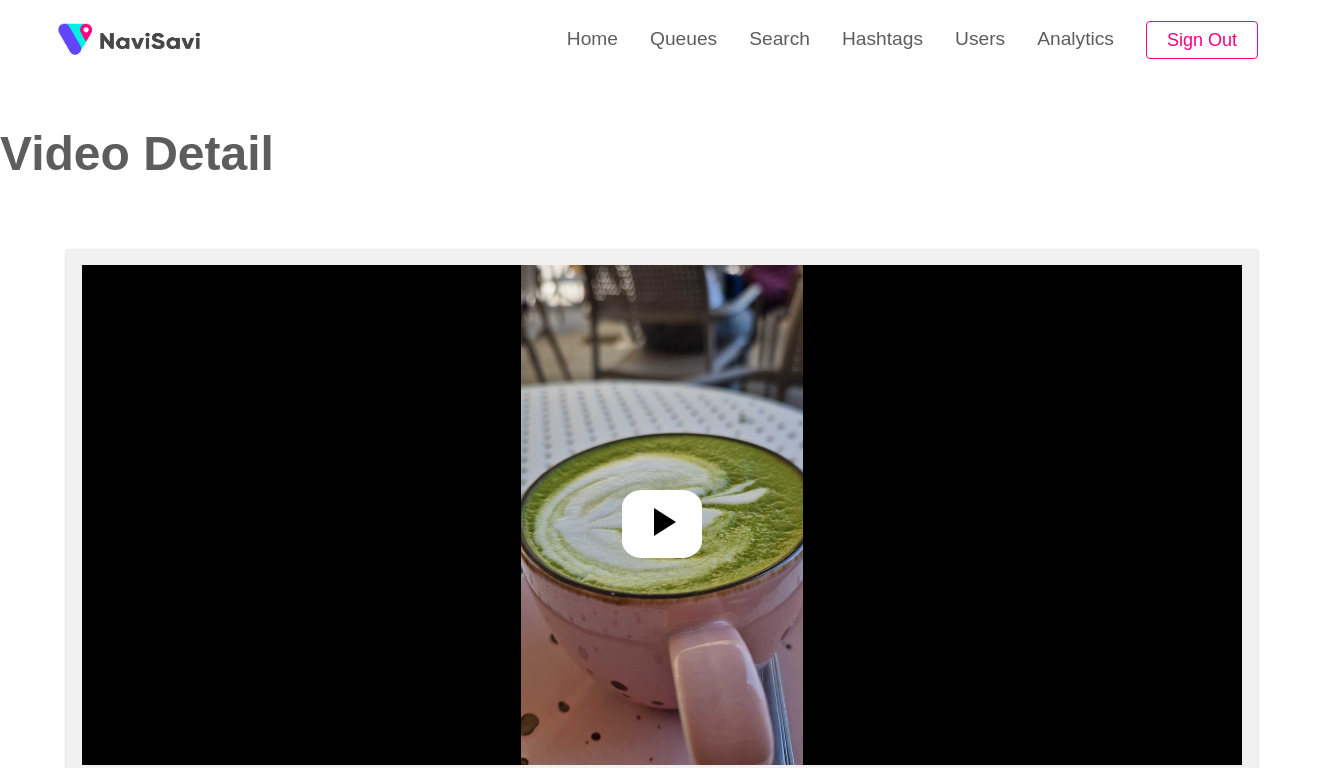 select on "**********" 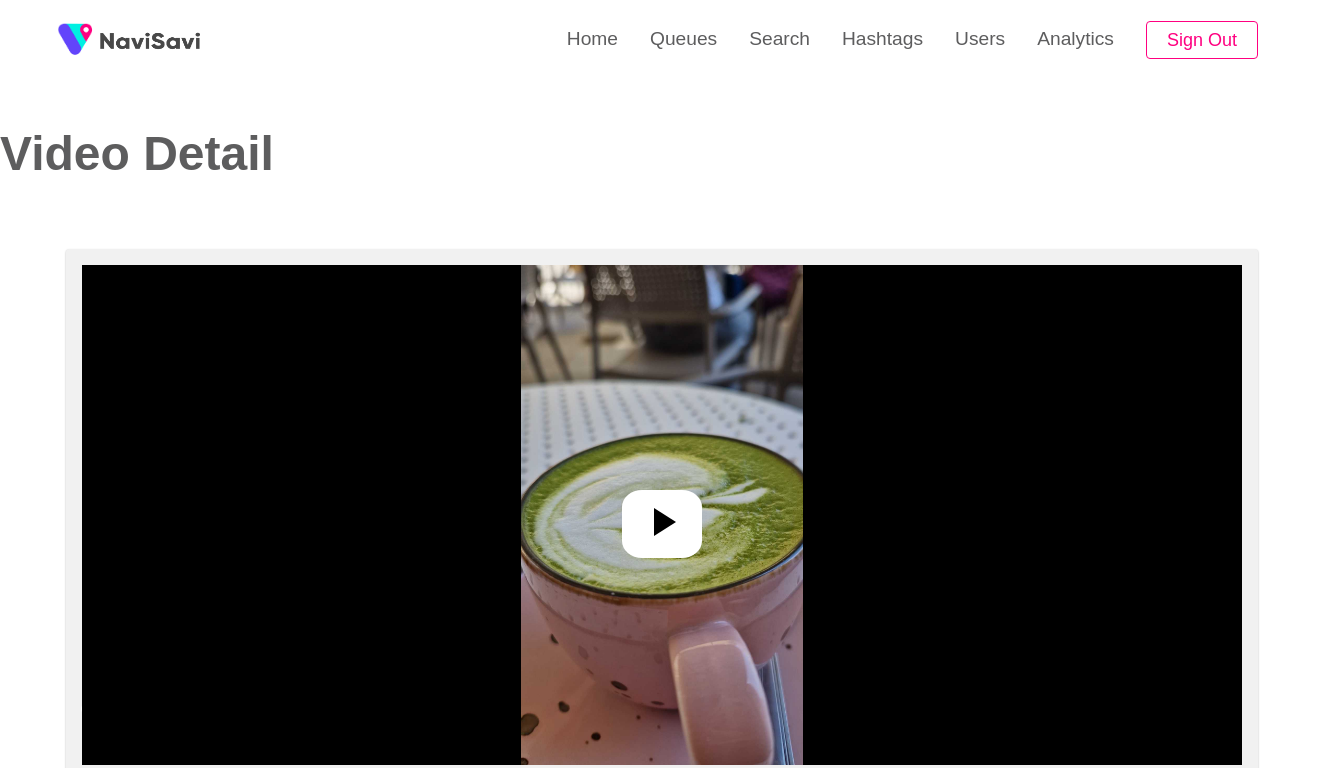 click at bounding box center [661, 515] 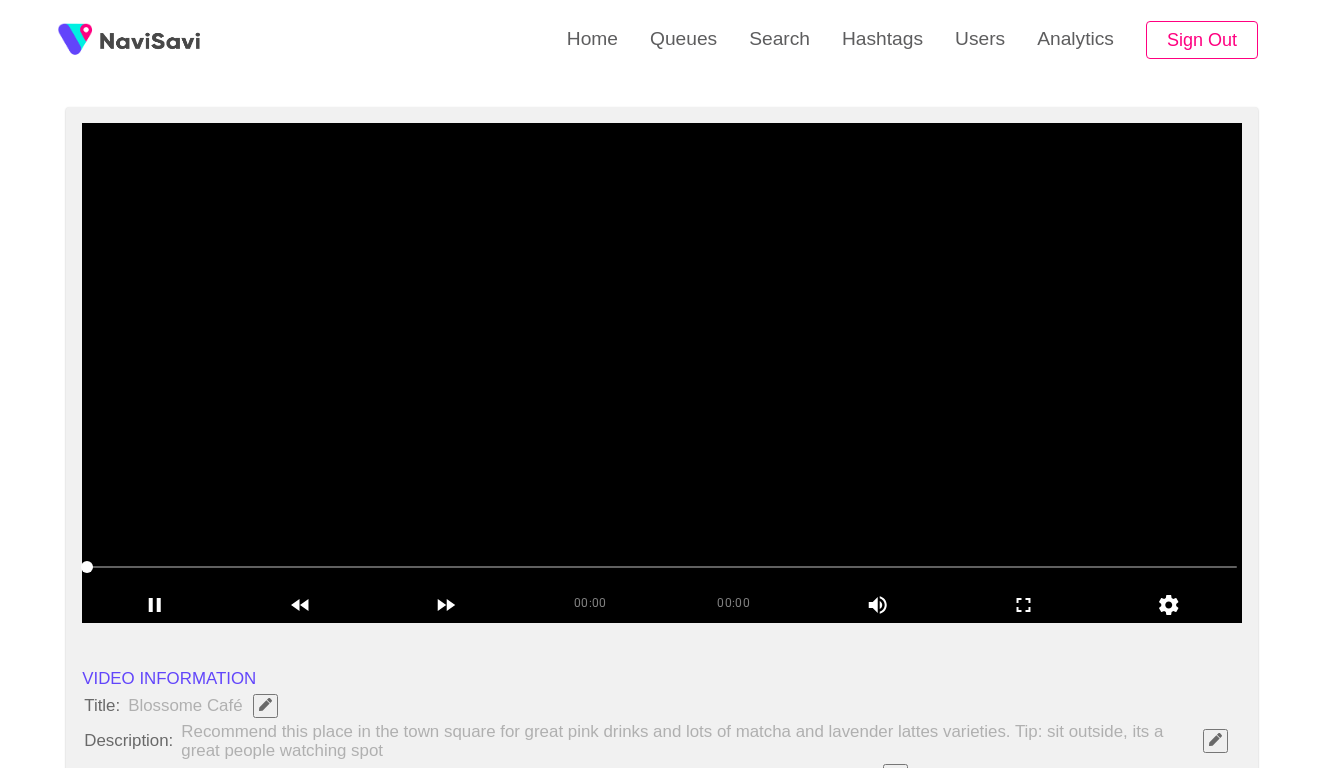 scroll, scrollTop: 143, scrollLeft: 0, axis: vertical 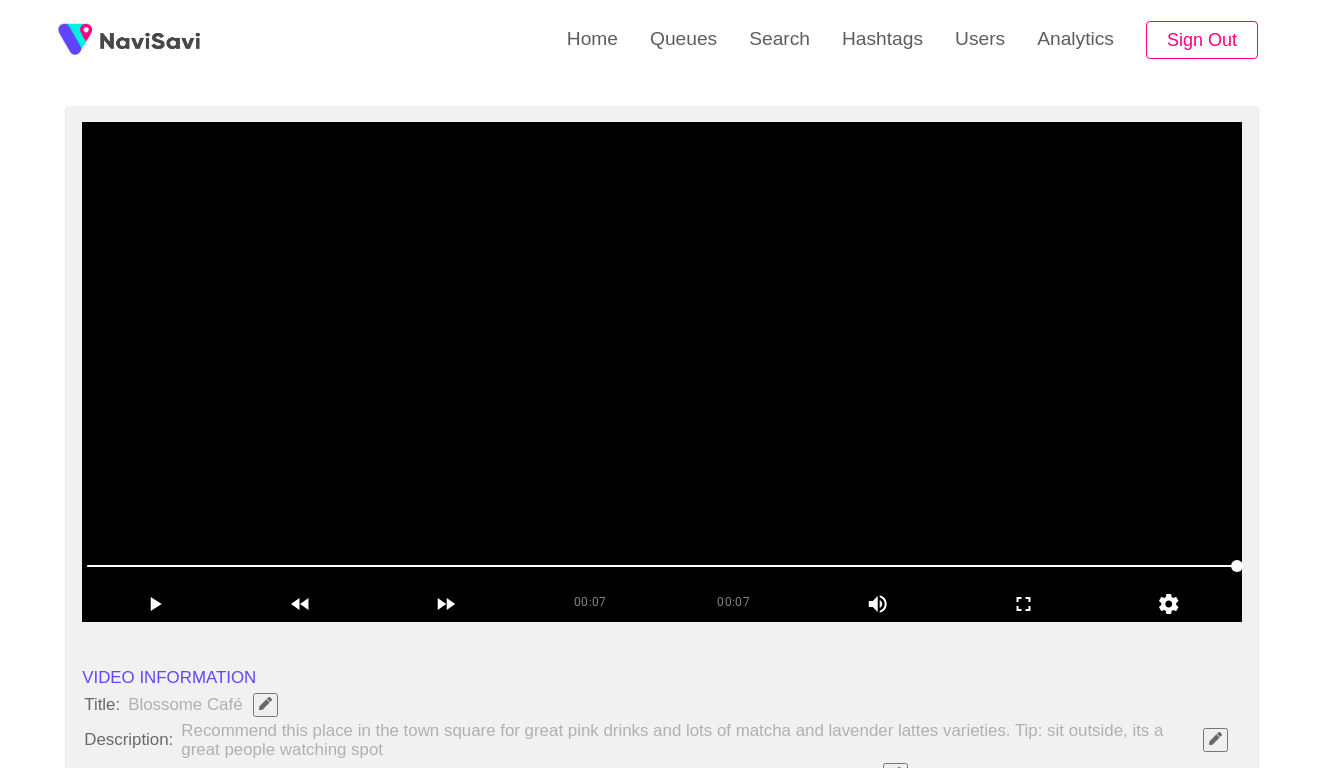 click at bounding box center [662, 372] 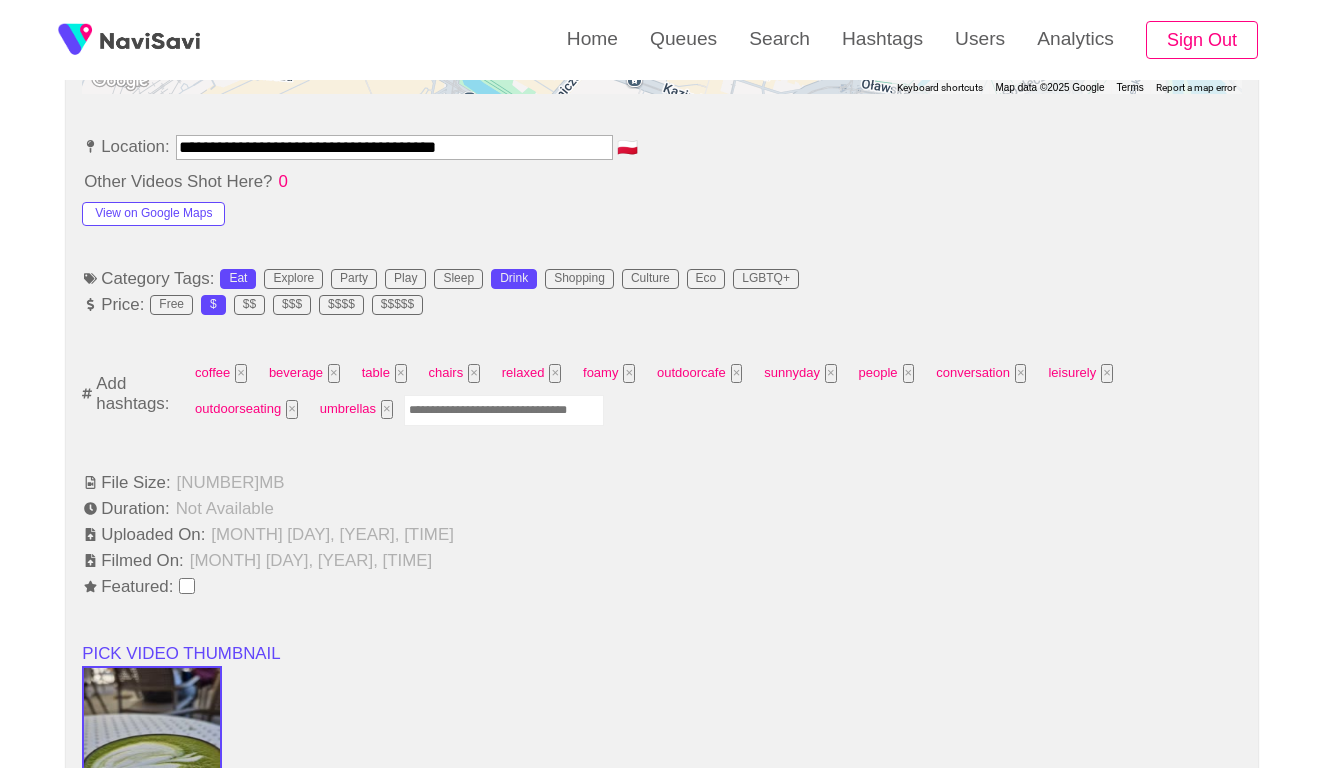 scroll, scrollTop: 1198, scrollLeft: 0, axis: vertical 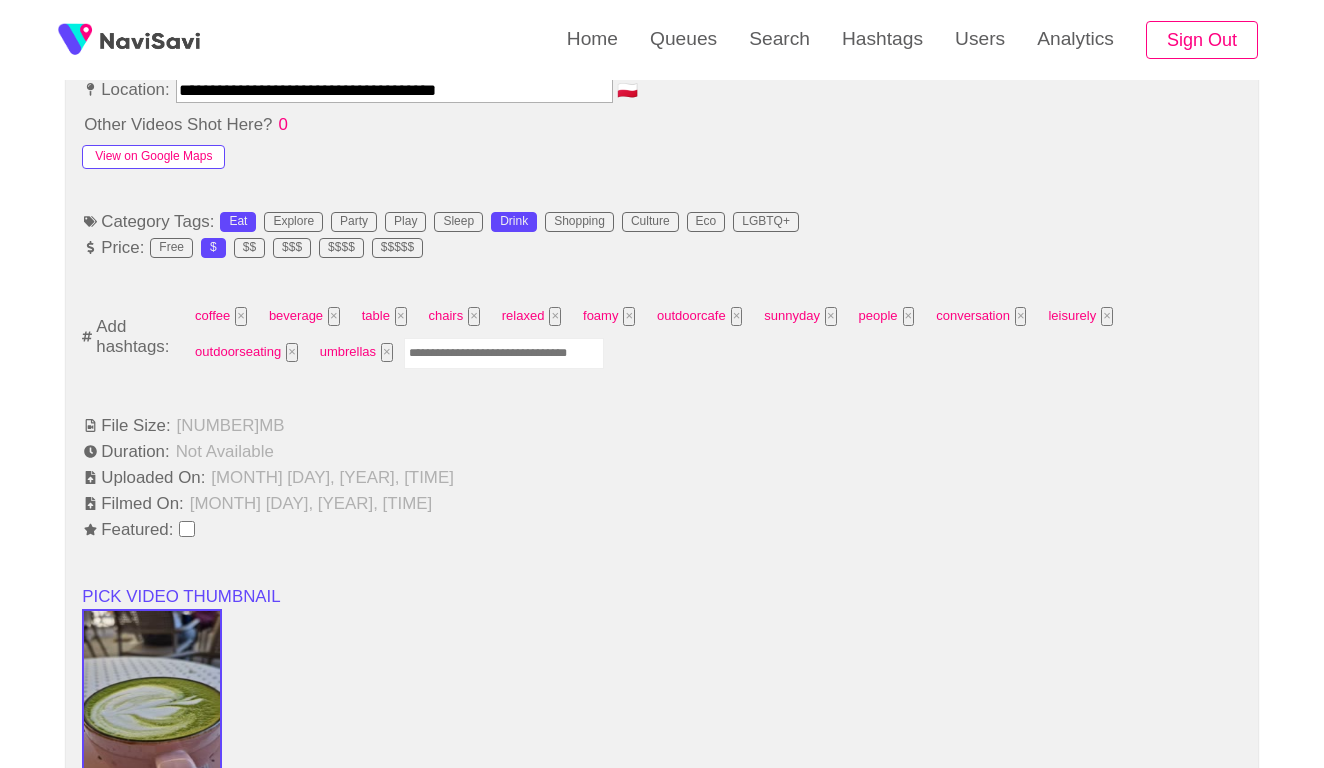 click on "View on Google Maps" at bounding box center [153, 157] 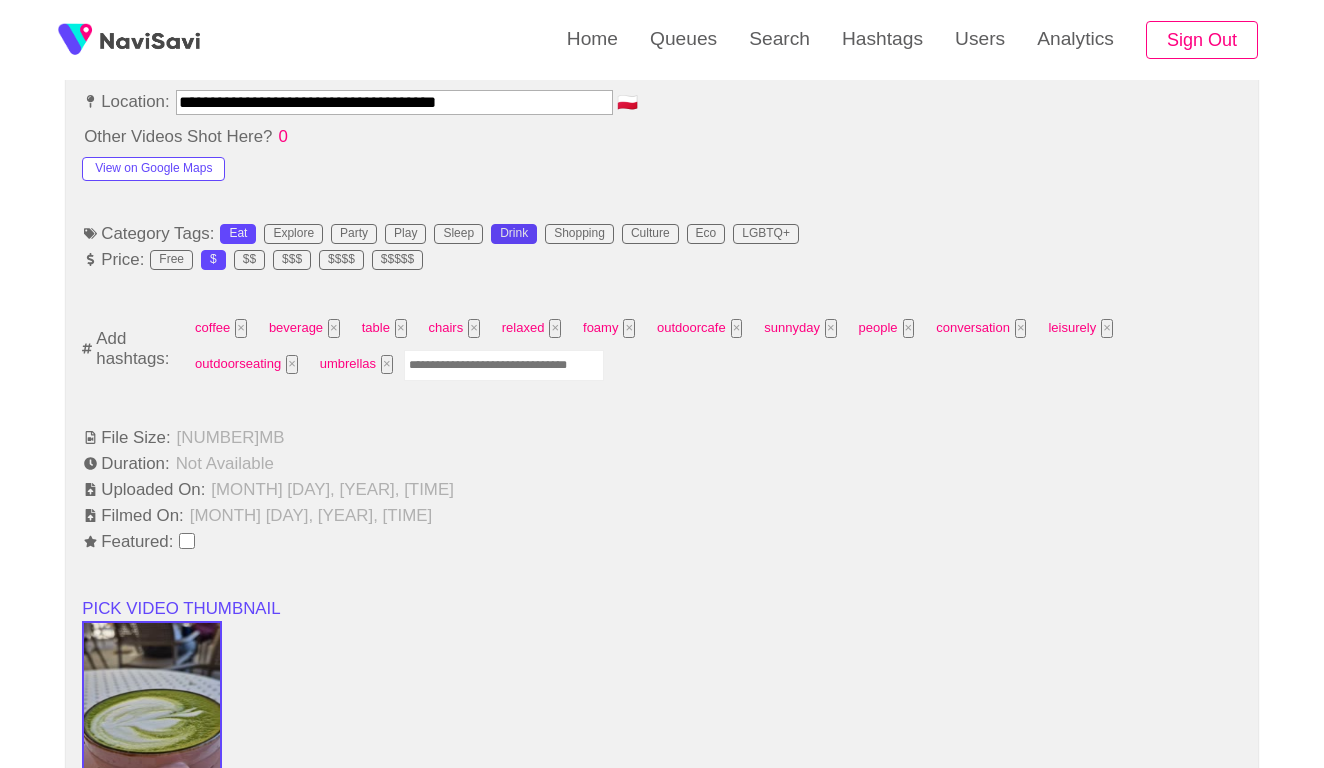 scroll, scrollTop: 1210, scrollLeft: 0, axis: vertical 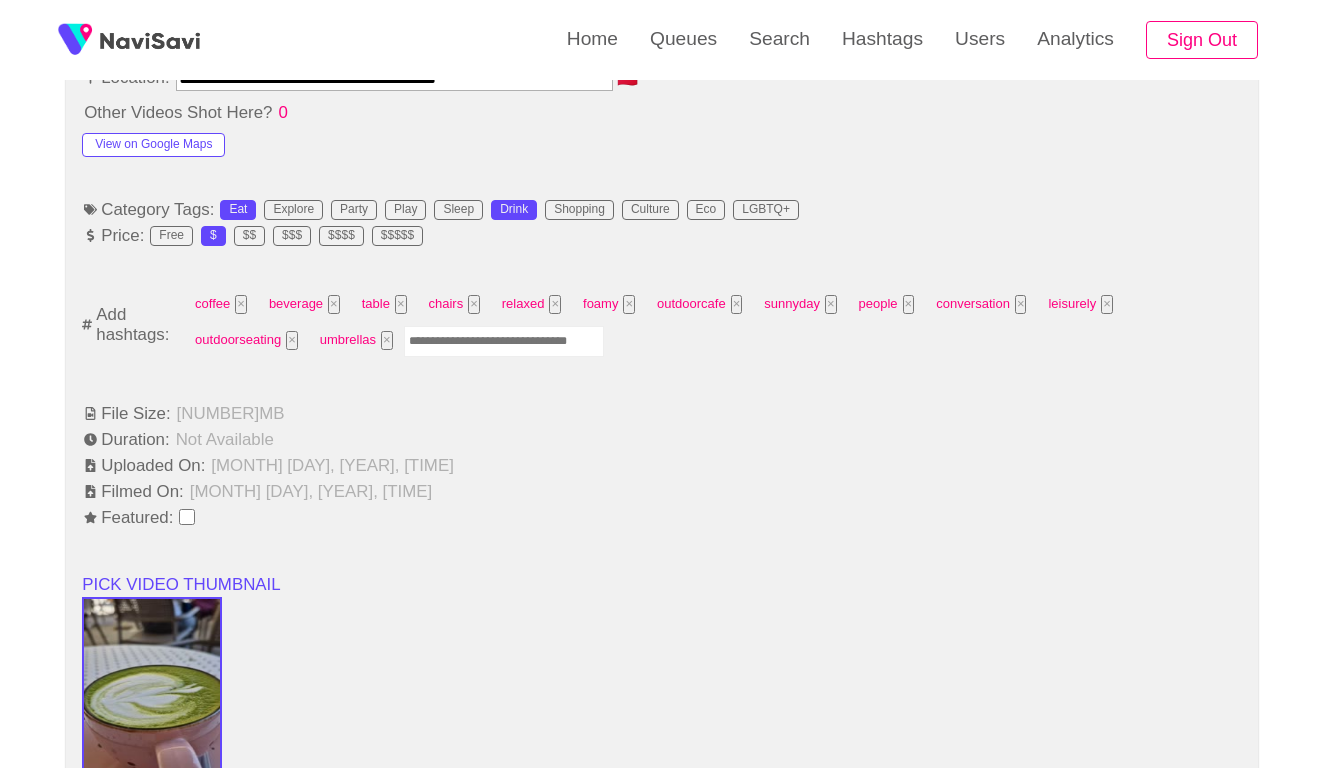 click at bounding box center [504, 341] 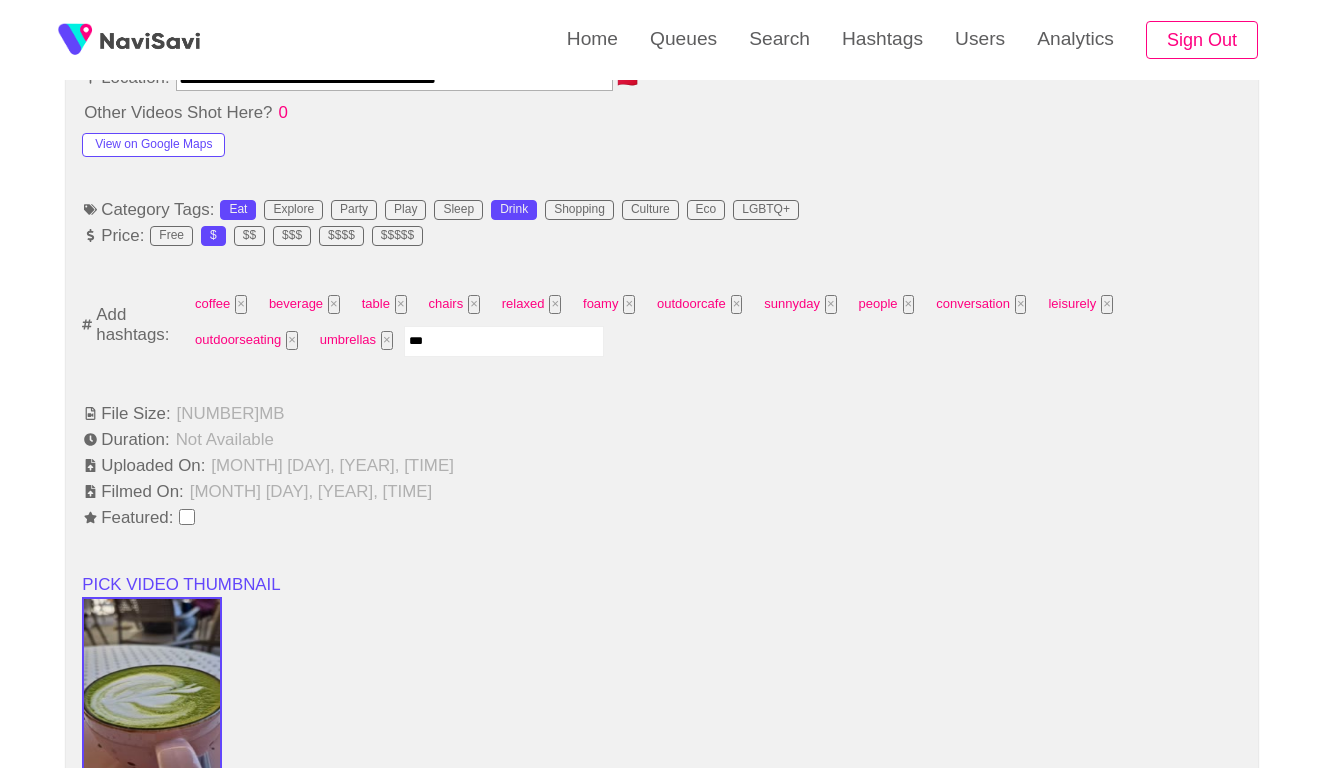 type on "****" 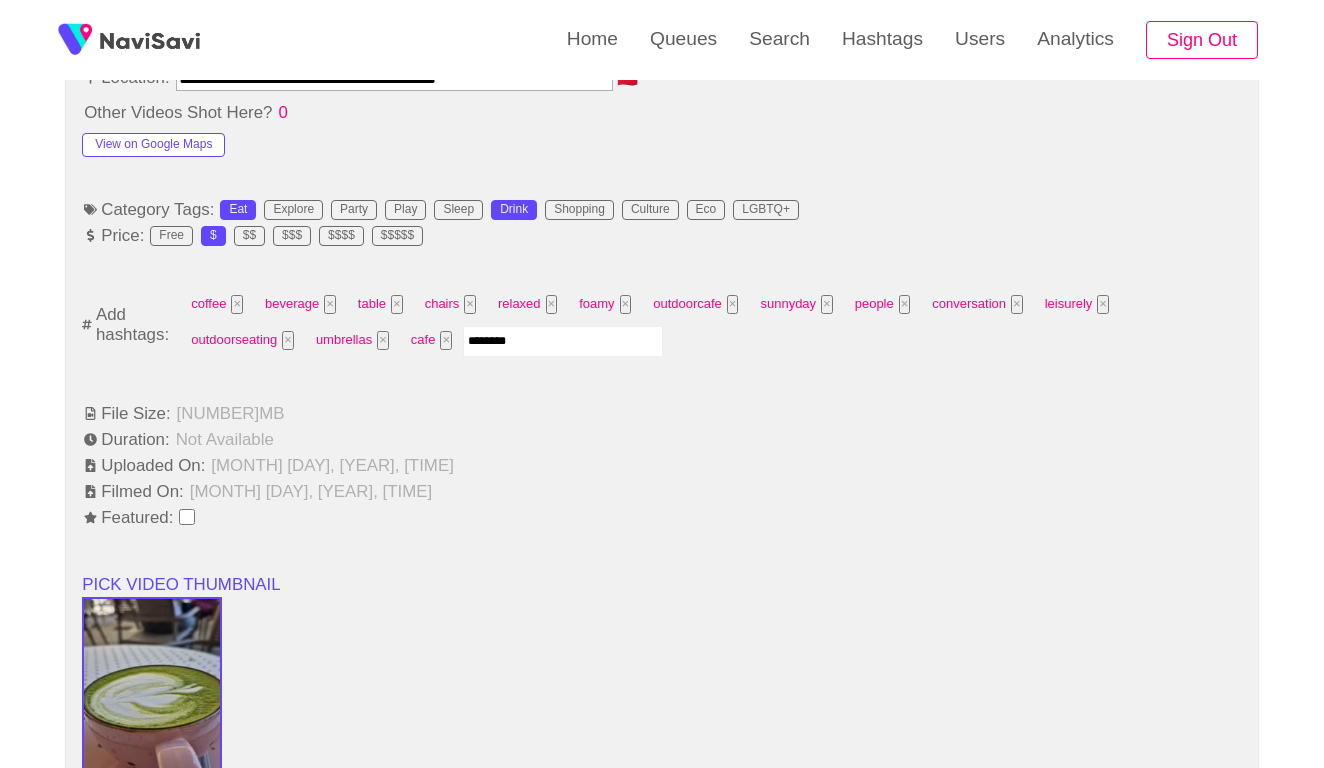 type on "*********" 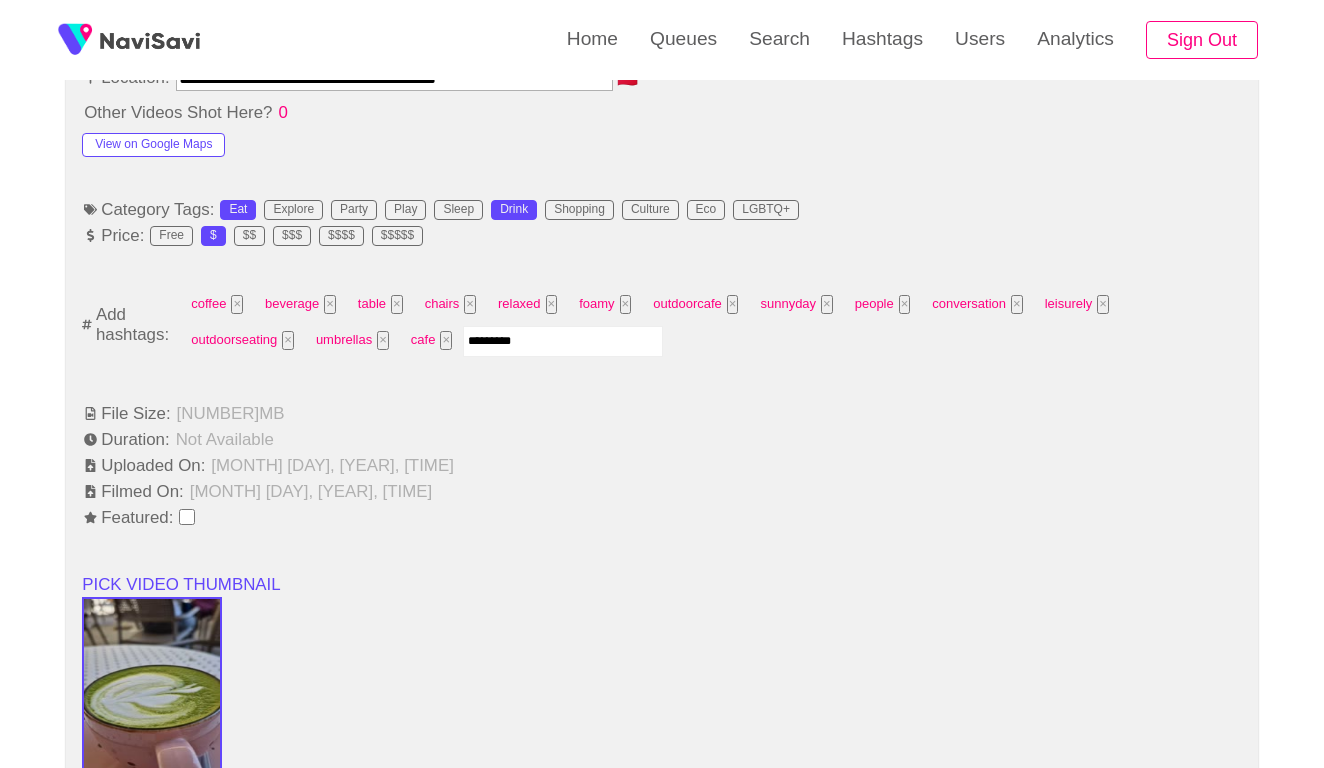 type 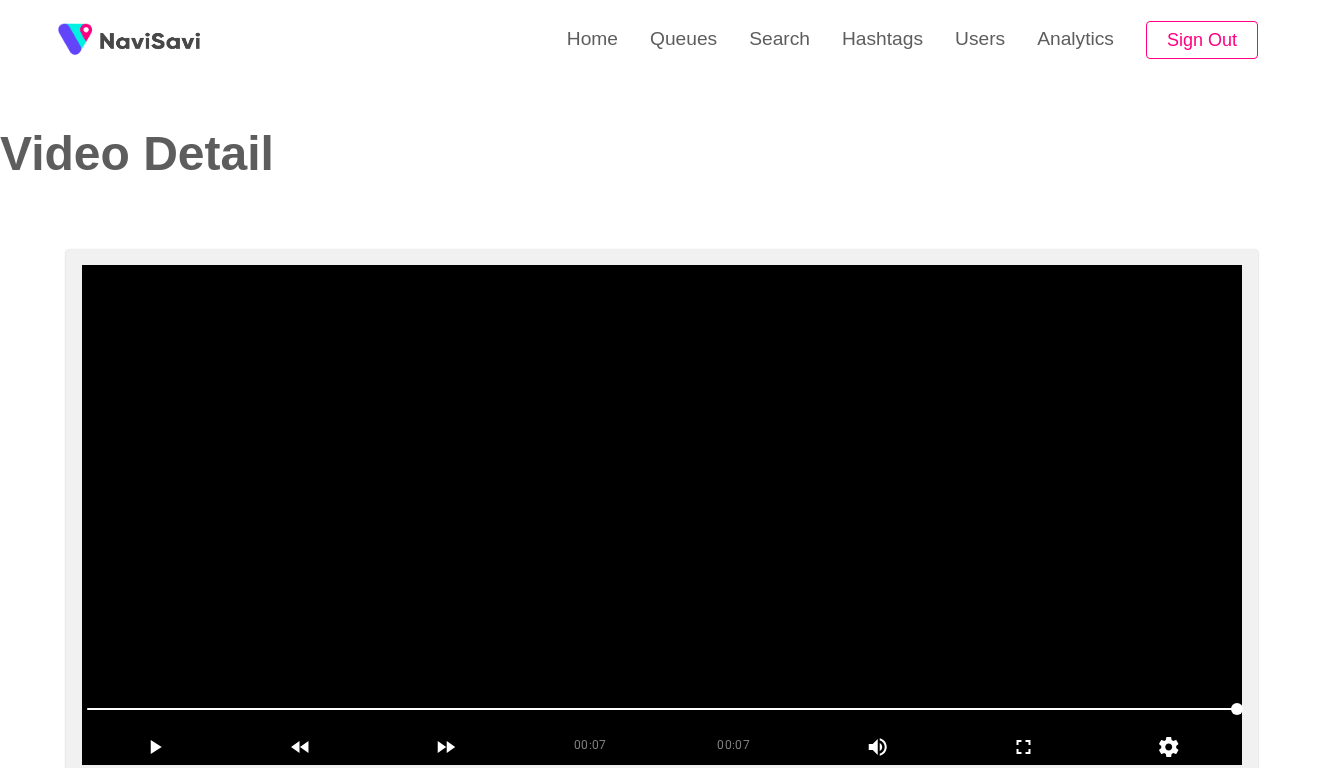 scroll, scrollTop: 0, scrollLeft: 0, axis: both 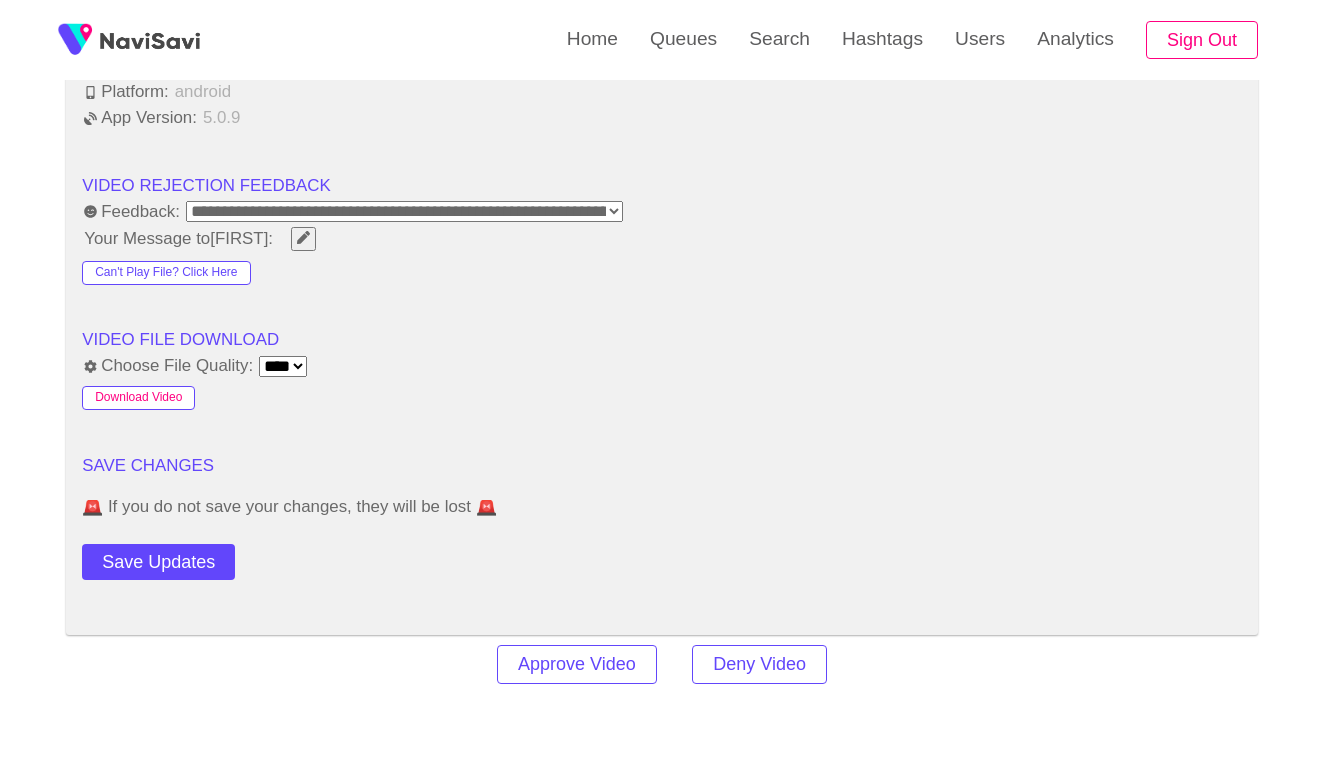 click on "Download Video" at bounding box center (138, 398) 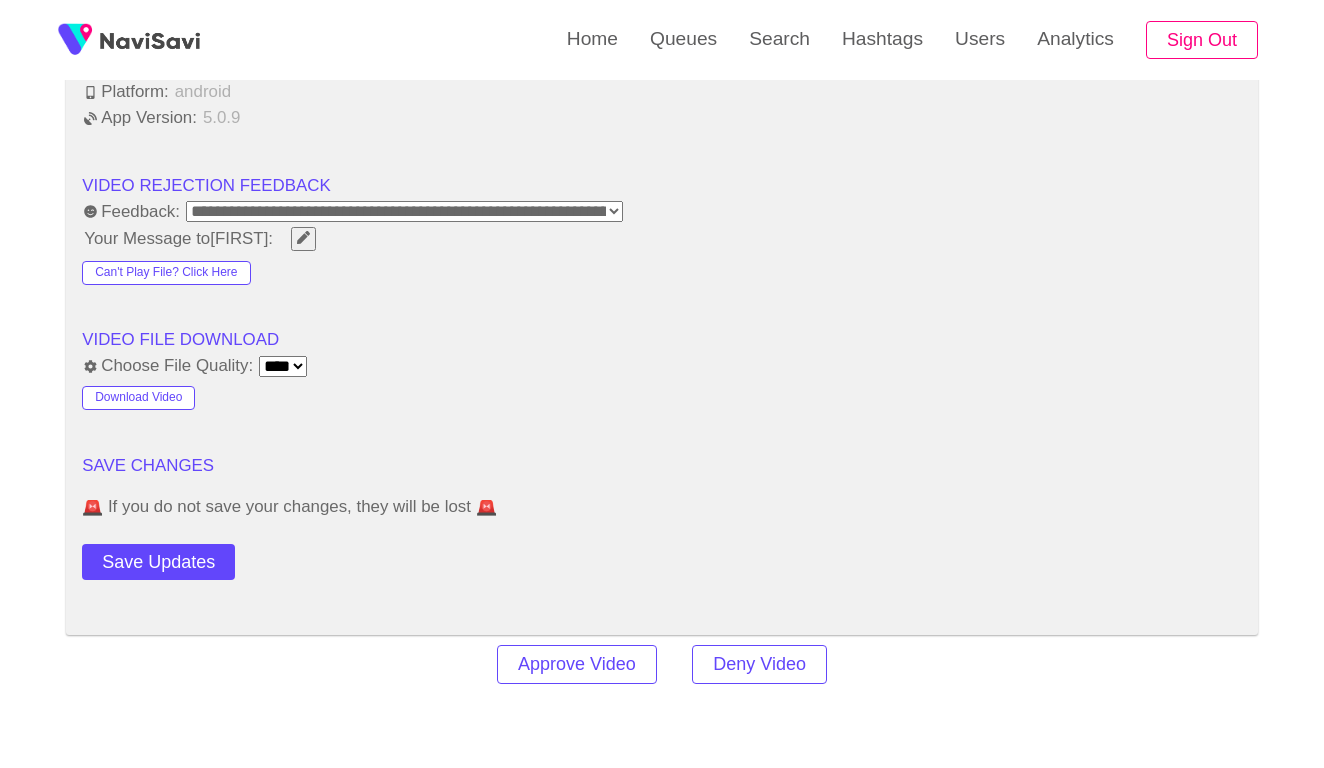click on "🚨 If you do not save your changes, they will be lost 🚨" at bounding box center (662, 506) 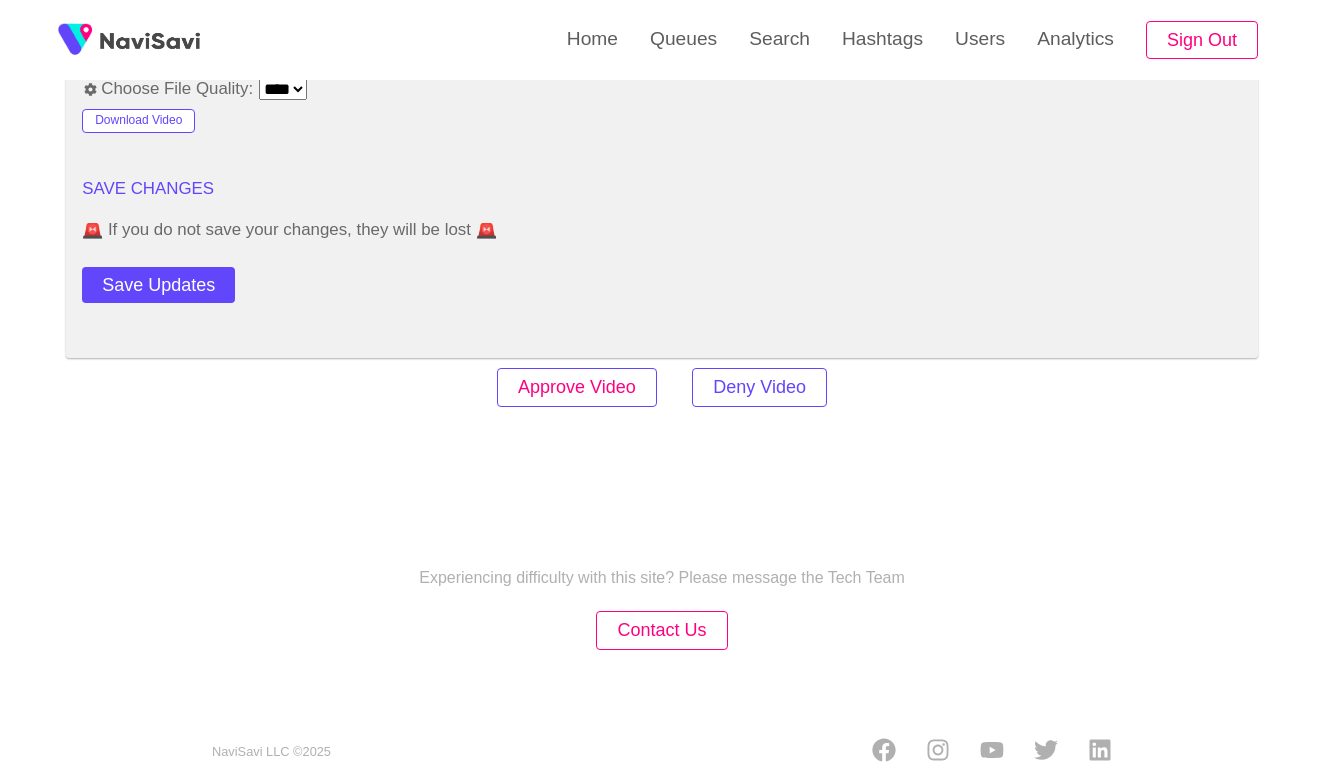 scroll, scrollTop: 2434, scrollLeft: 0, axis: vertical 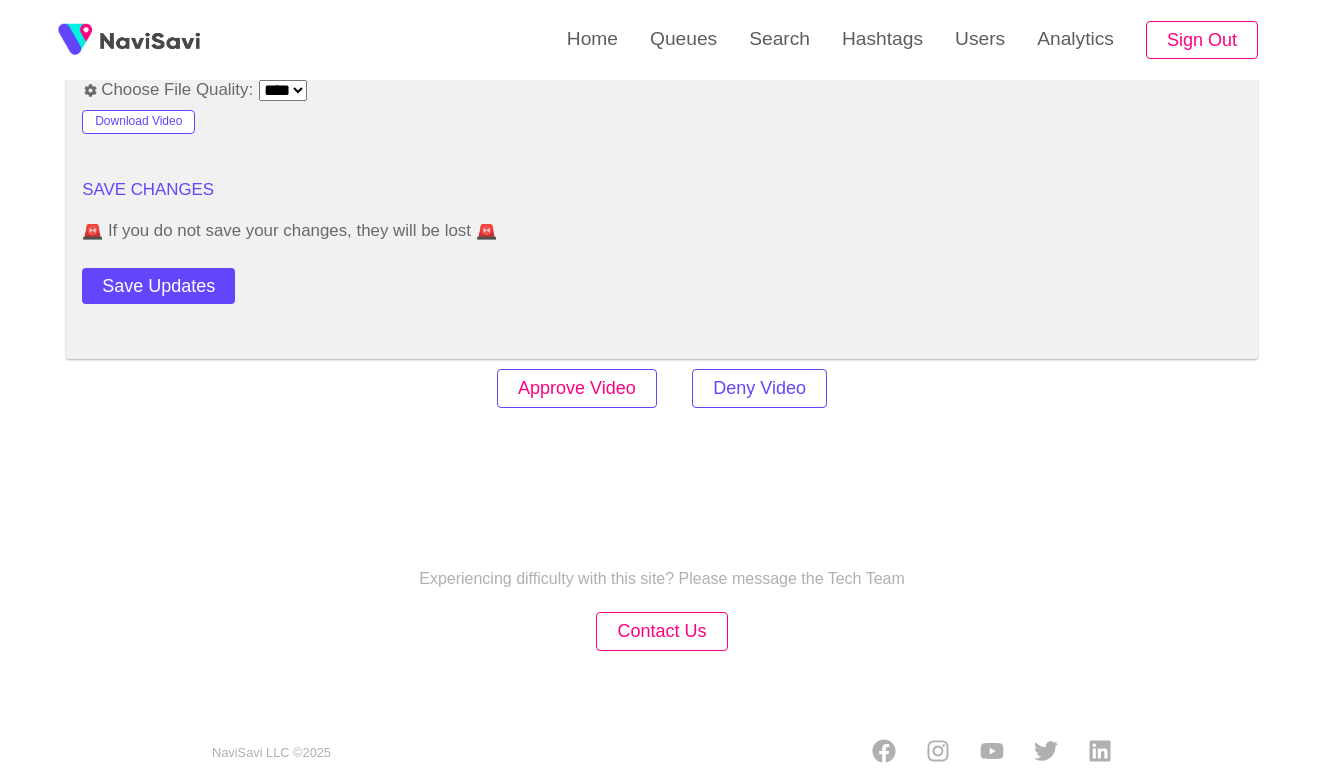click on "Approve Video" at bounding box center (577, 388) 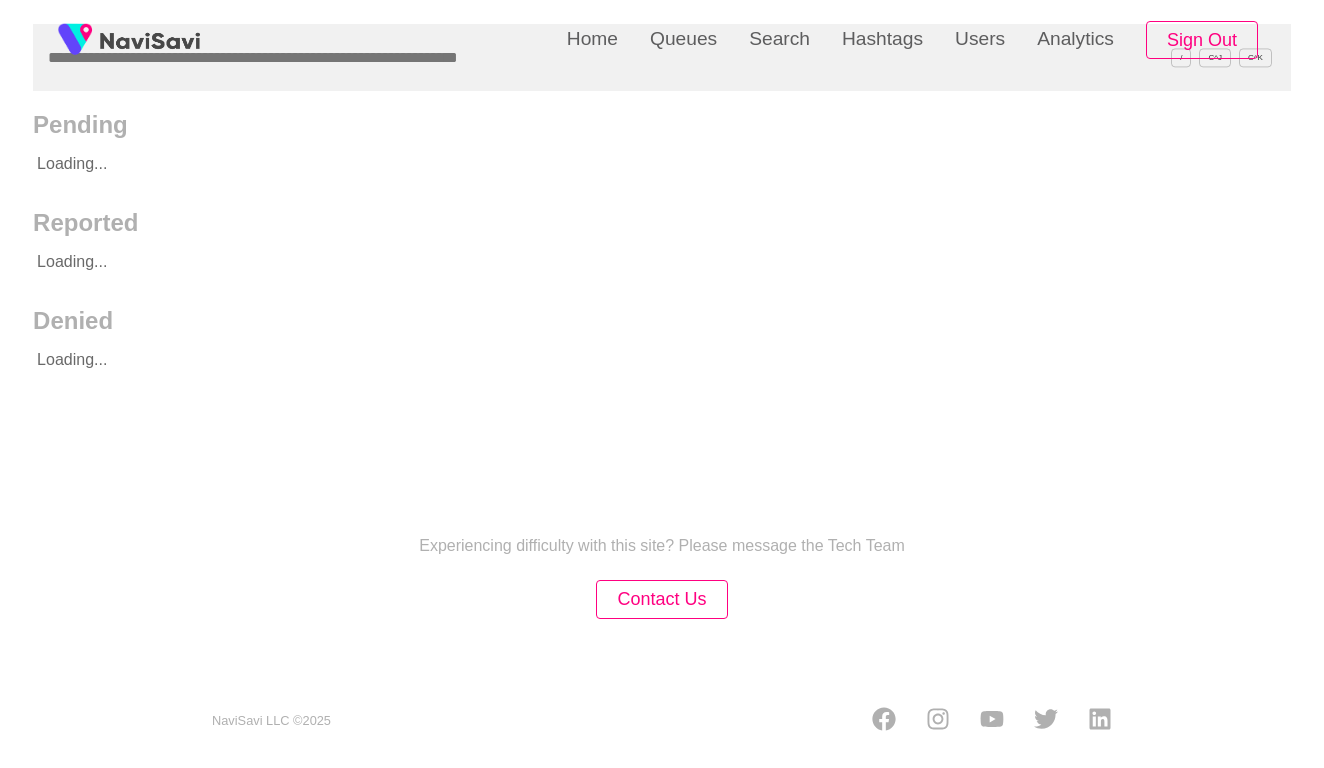 scroll, scrollTop: 0, scrollLeft: 0, axis: both 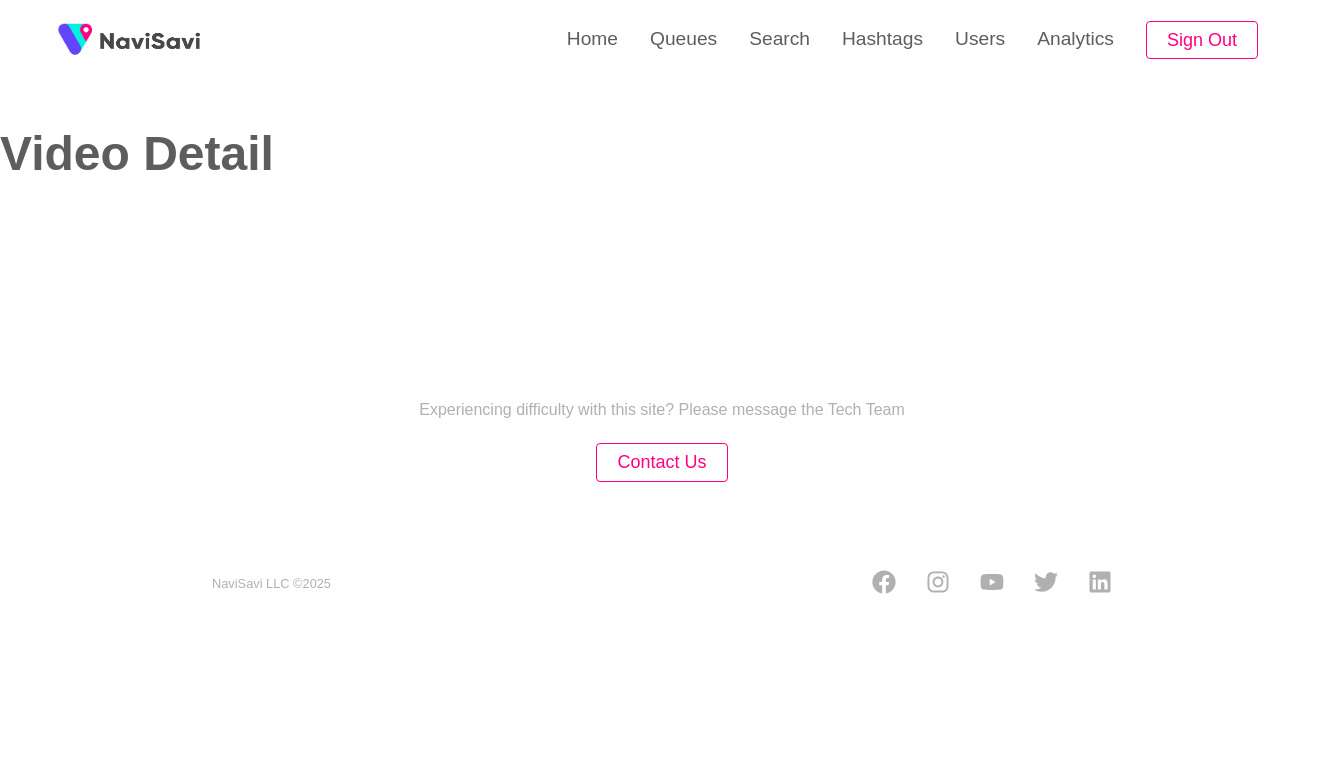 select on "**********" 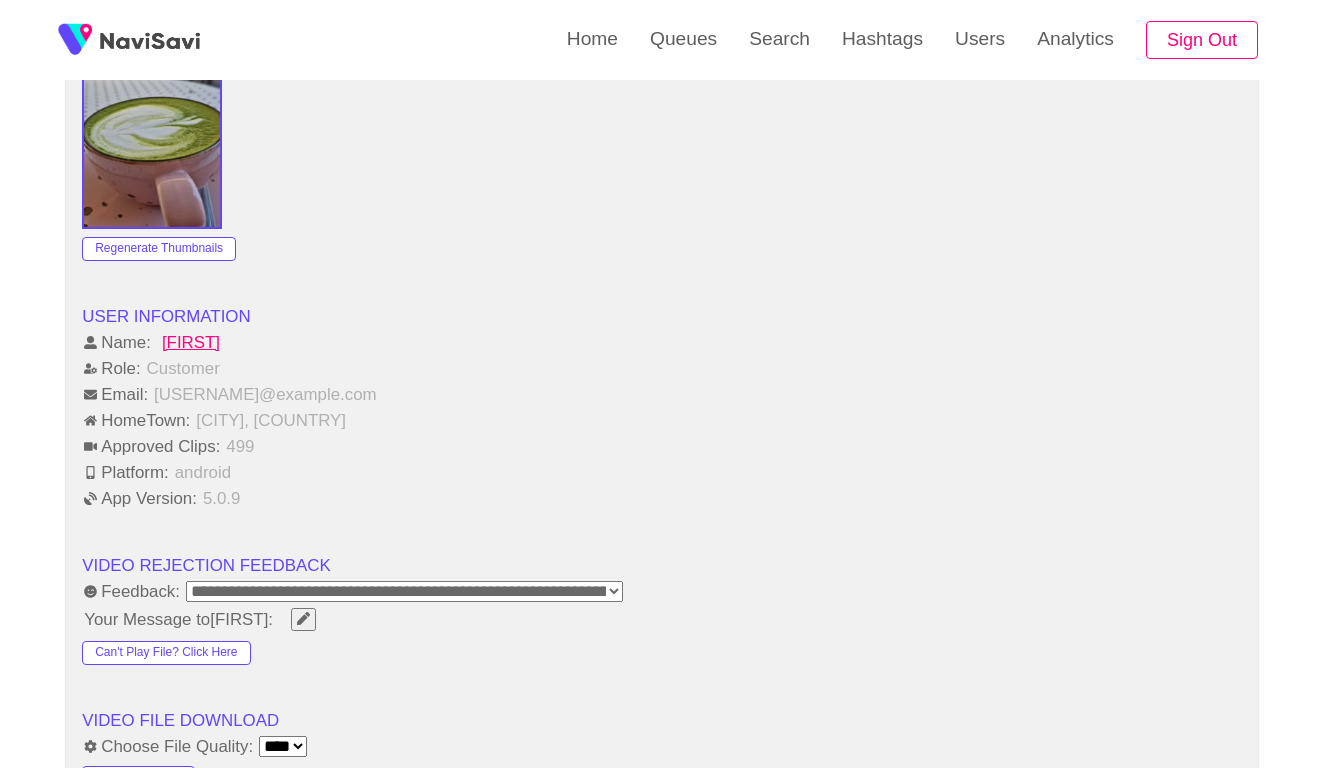 scroll, scrollTop: 2160, scrollLeft: 0, axis: vertical 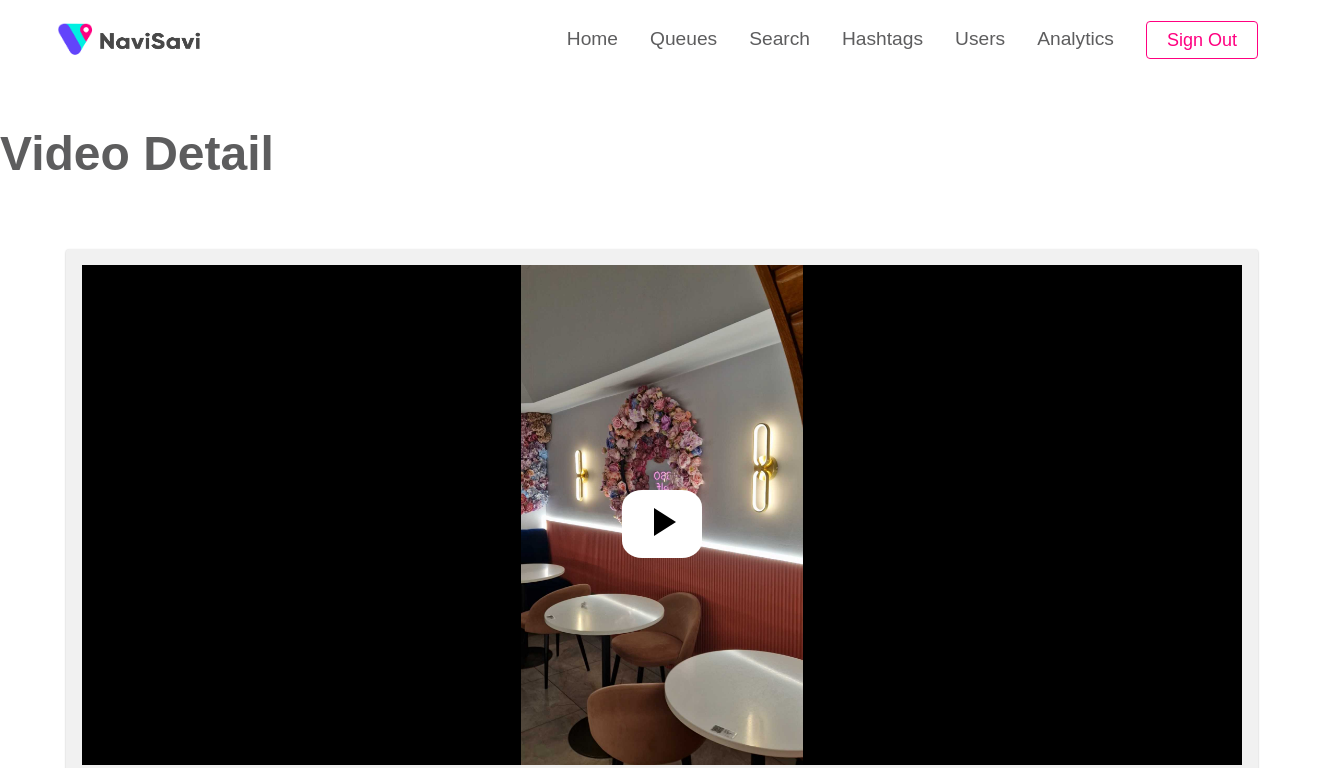 select on "**********" 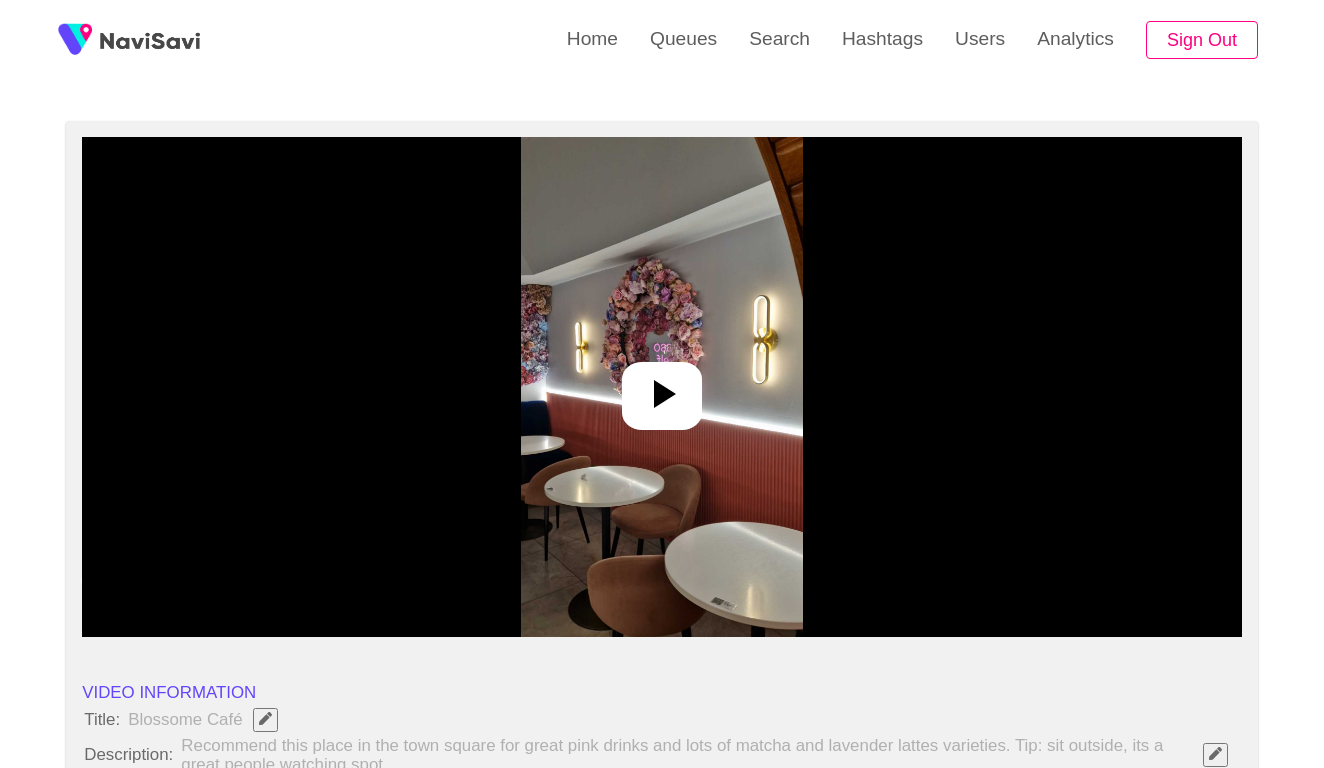 scroll, scrollTop: 210, scrollLeft: 0, axis: vertical 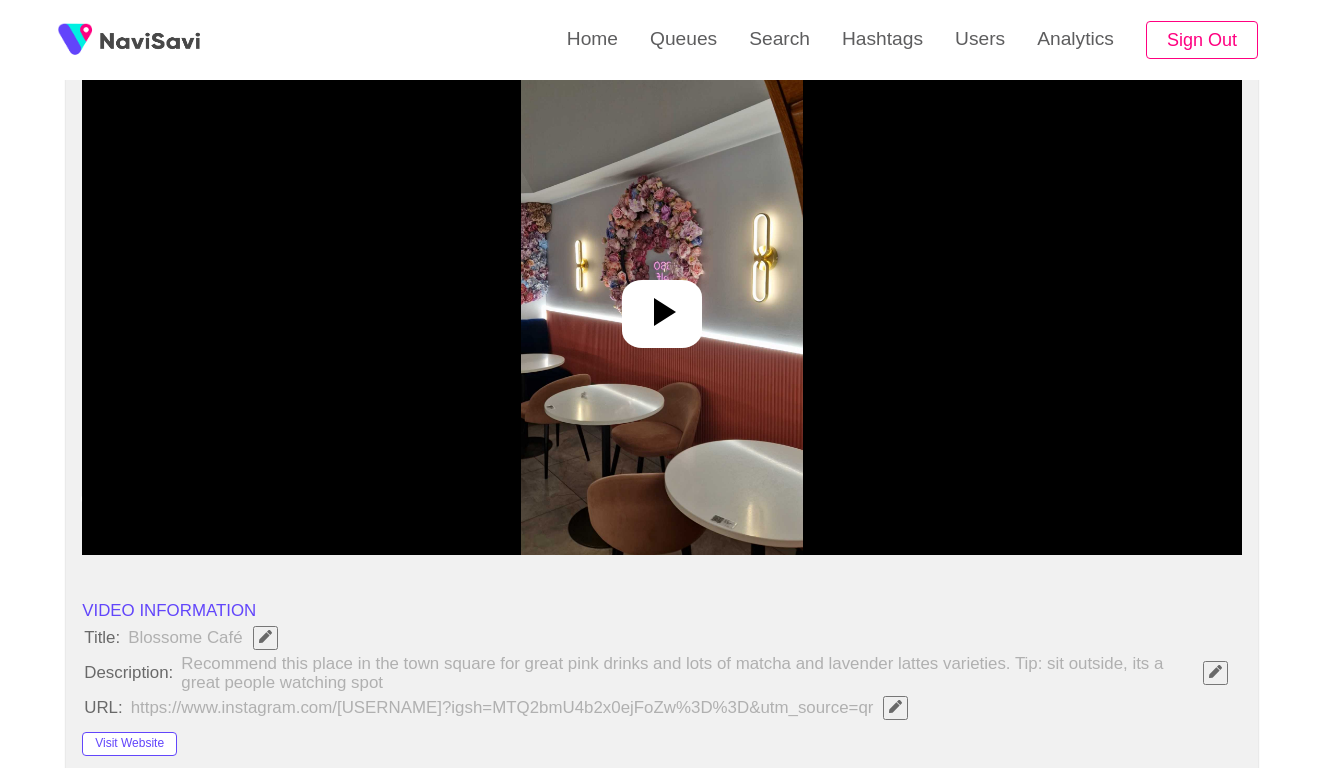 click at bounding box center [661, 305] 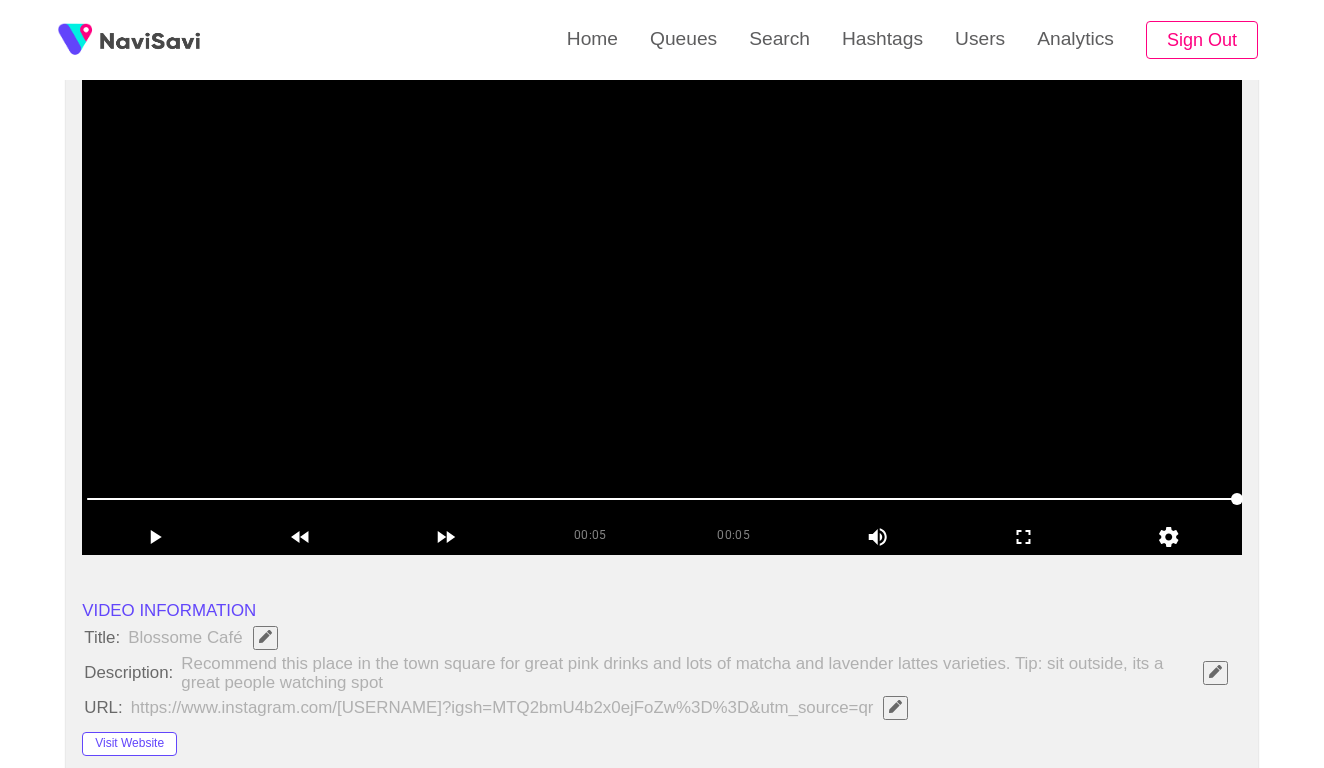 click at bounding box center [662, 305] 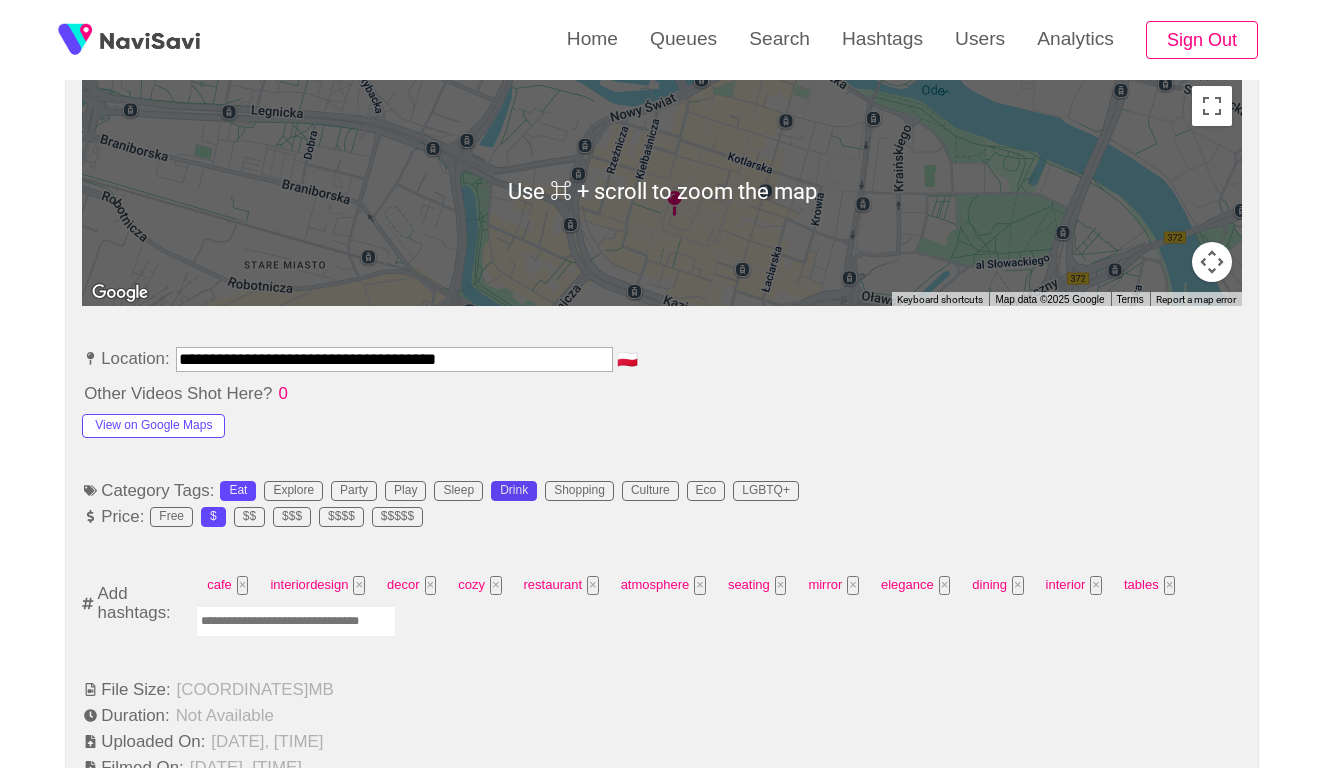 scroll, scrollTop: 938, scrollLeft: 0, axis: vertical 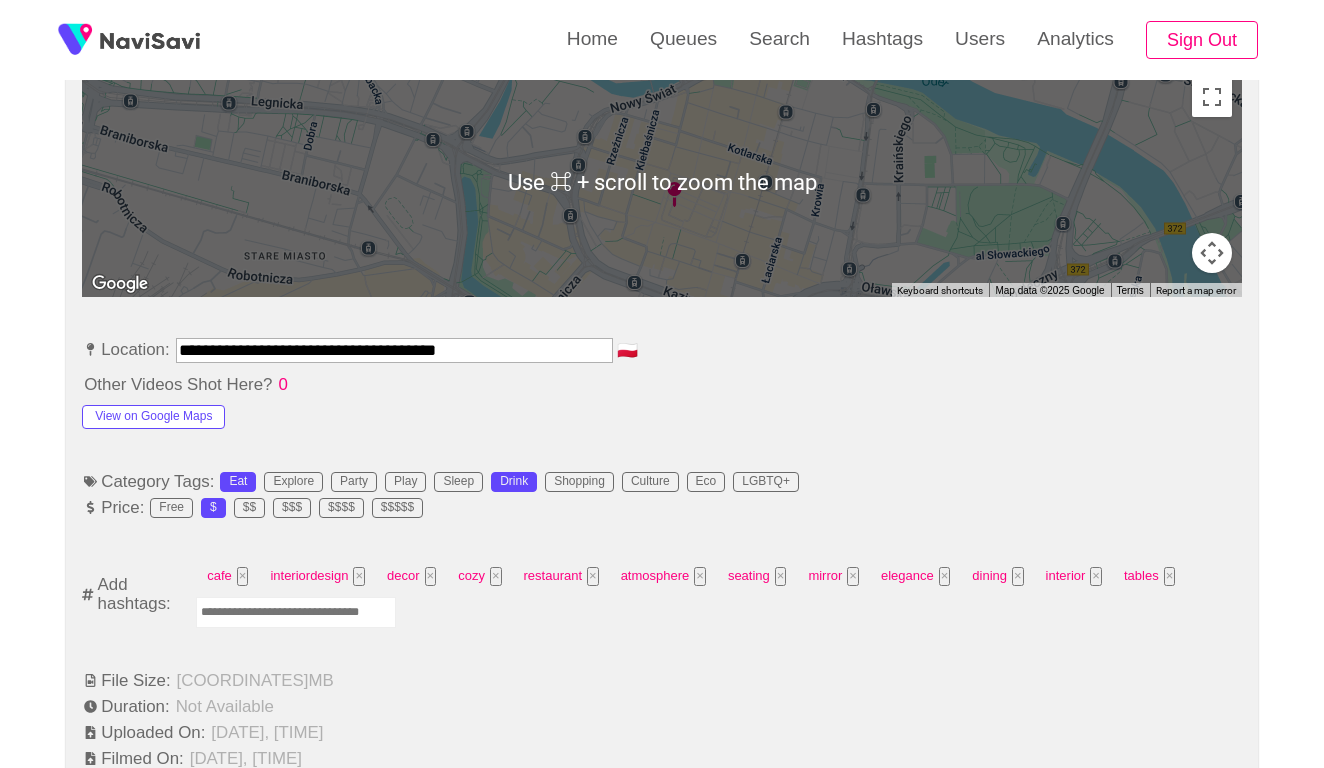 click at bounding box center [296, 612] 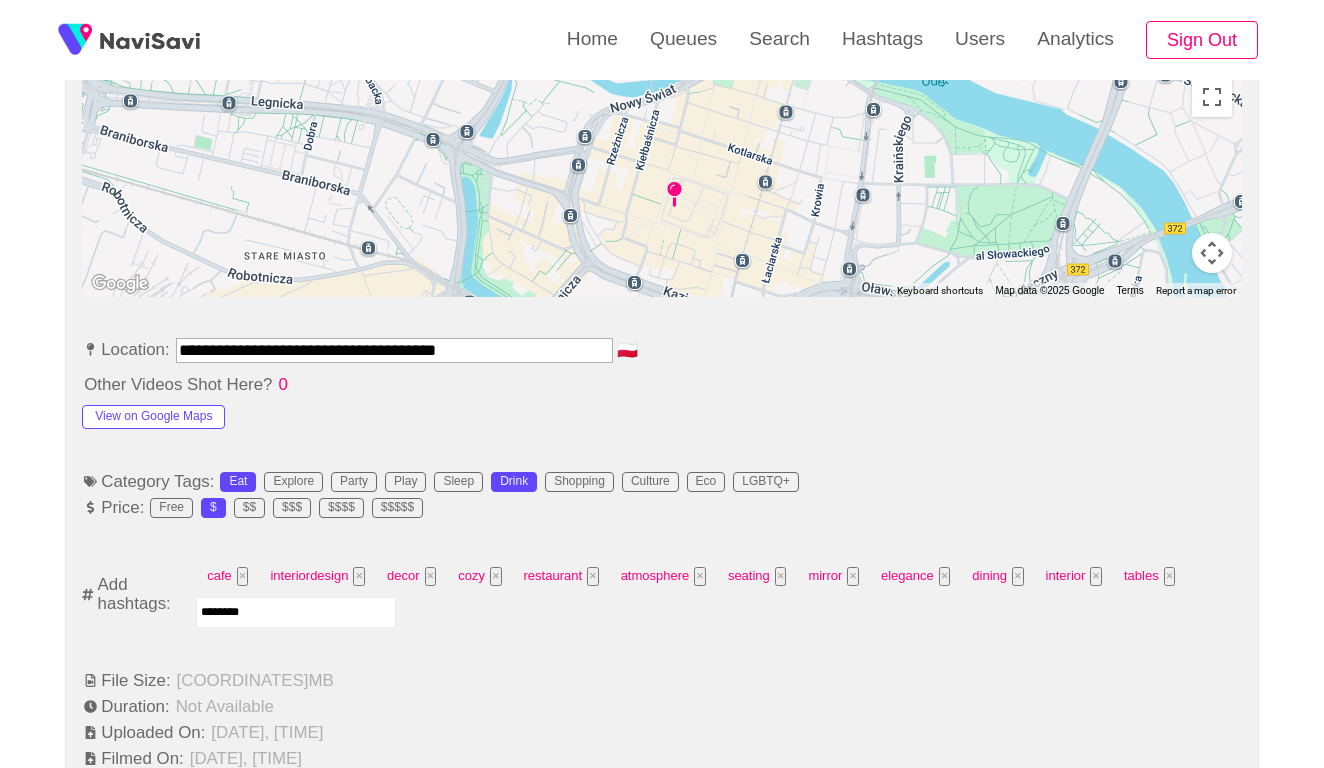 type on "*********" 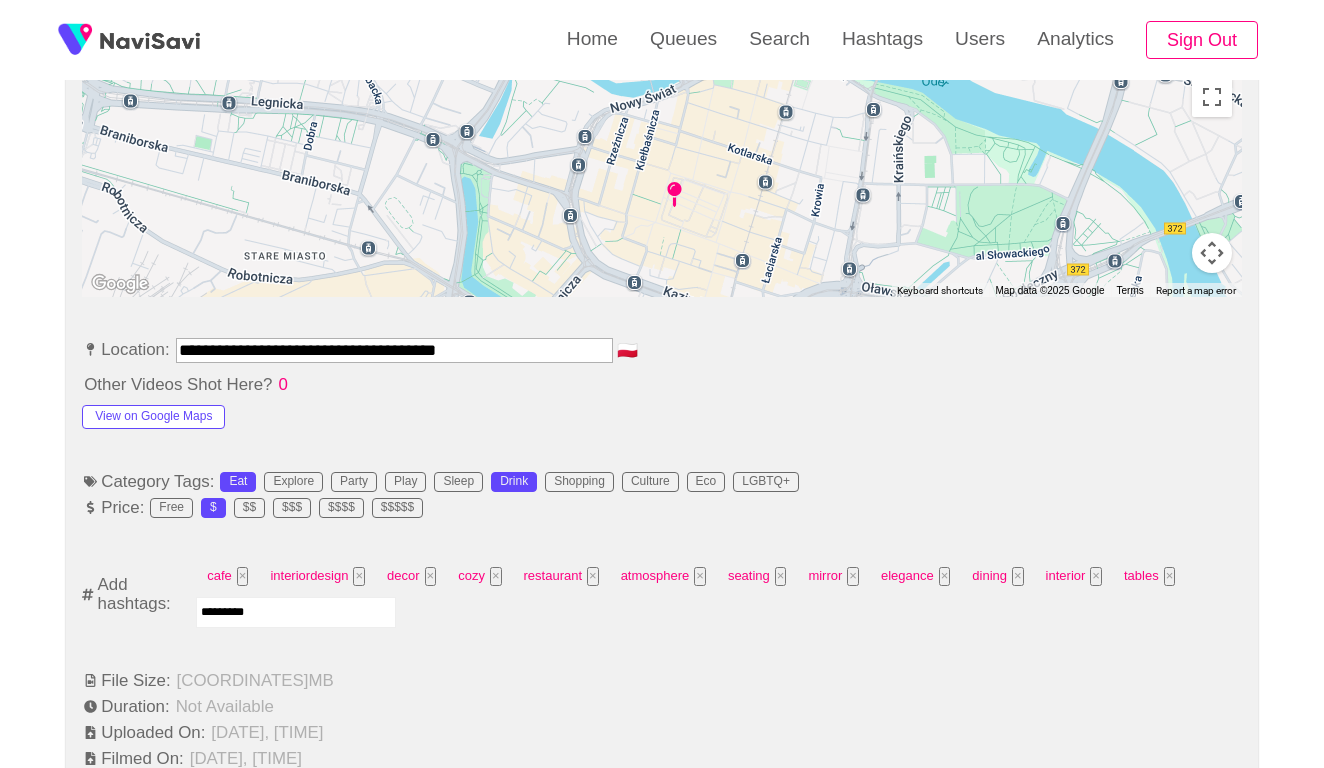 type 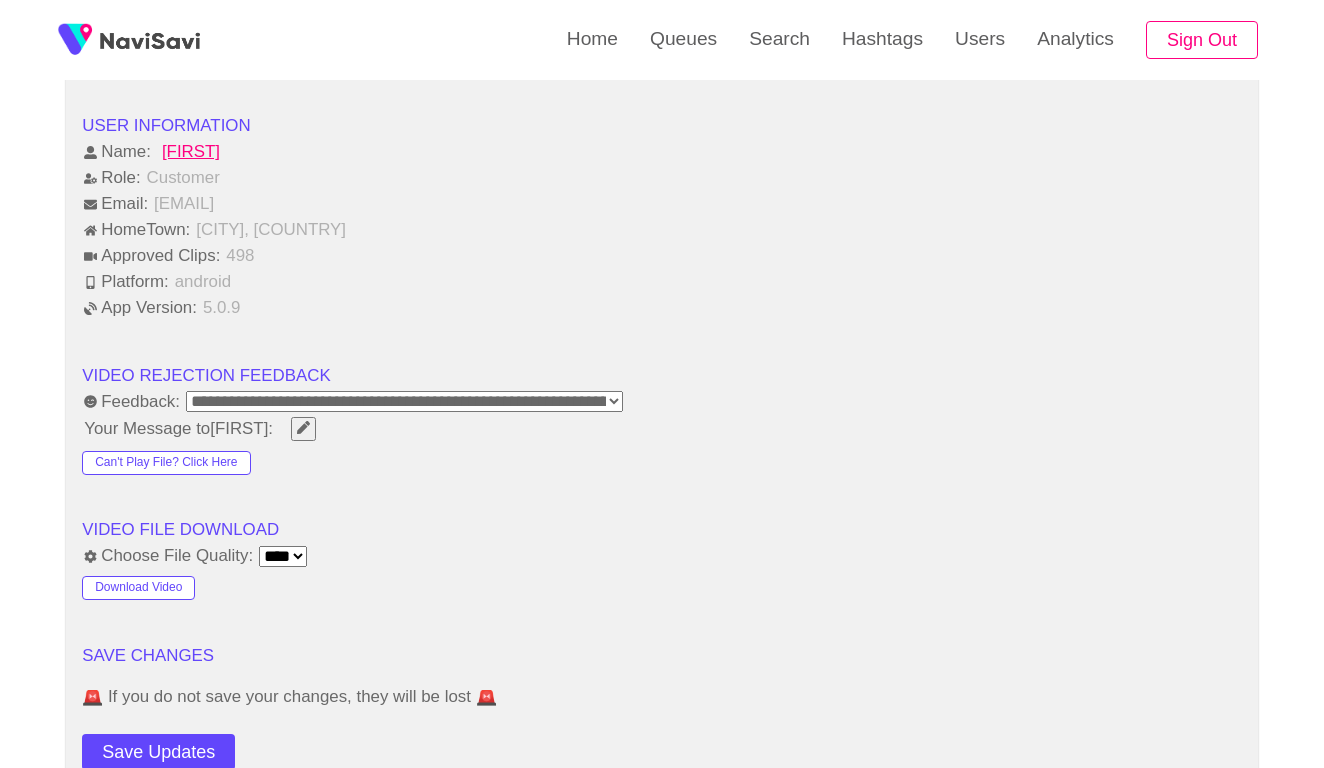 scroll, scrollTop: 2196, scrollLeft: 0, axis: vertical 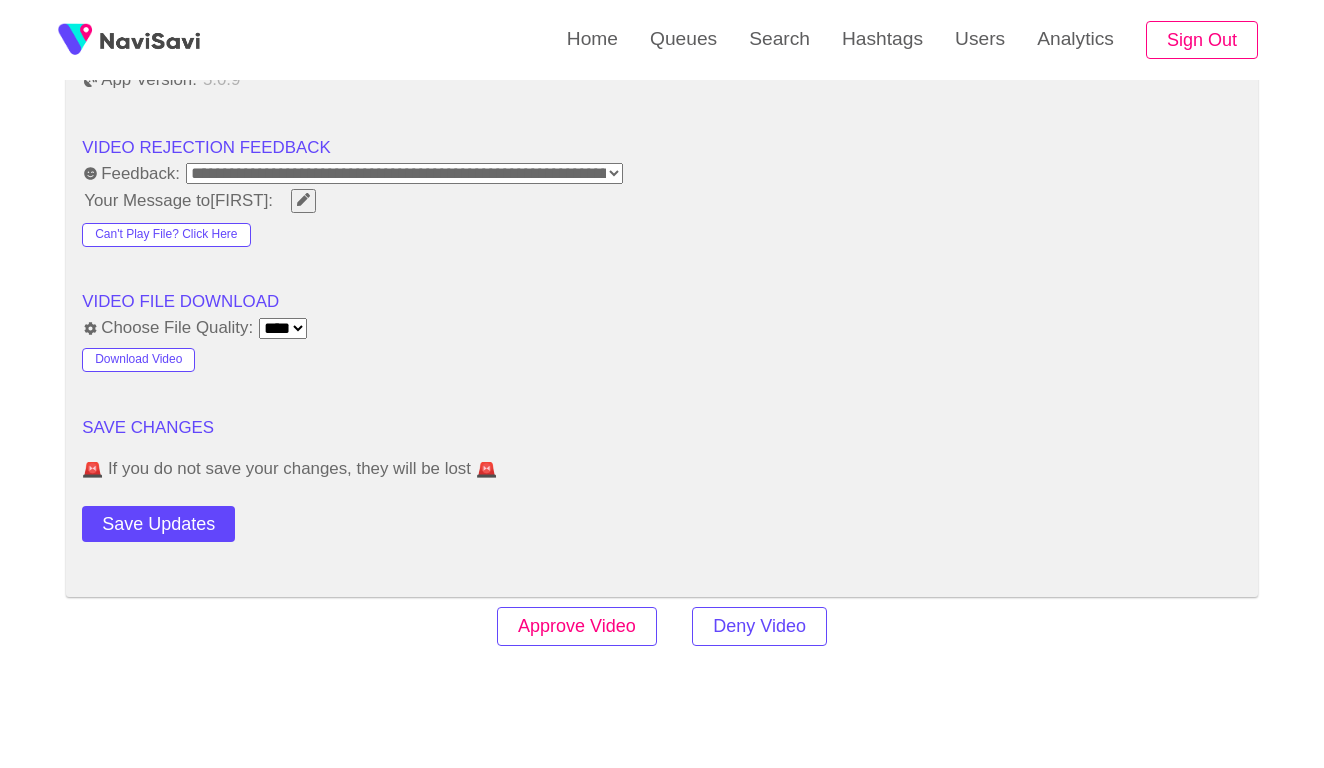 click on "Approve Video" at bounding box center (577, 626) 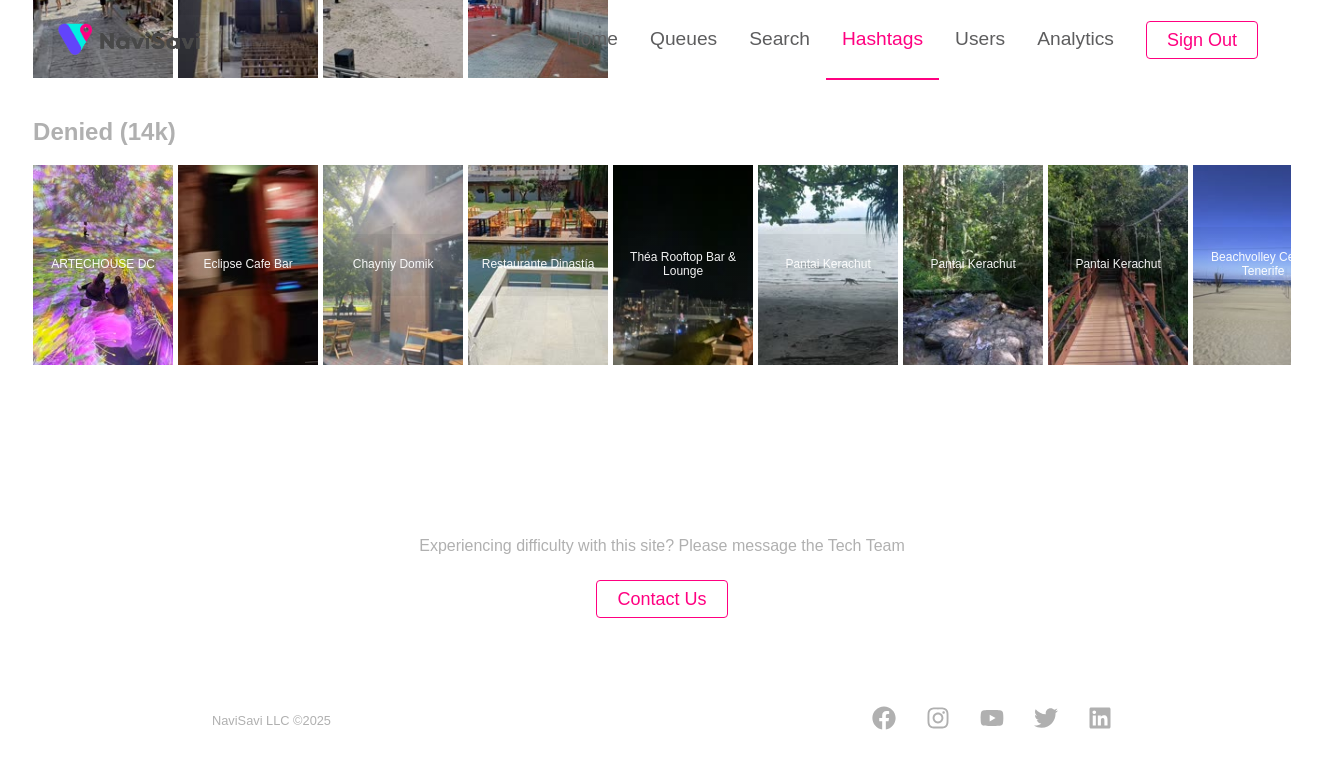 scroll, scrollTop: 0, scrollLeft: 0, axis: both 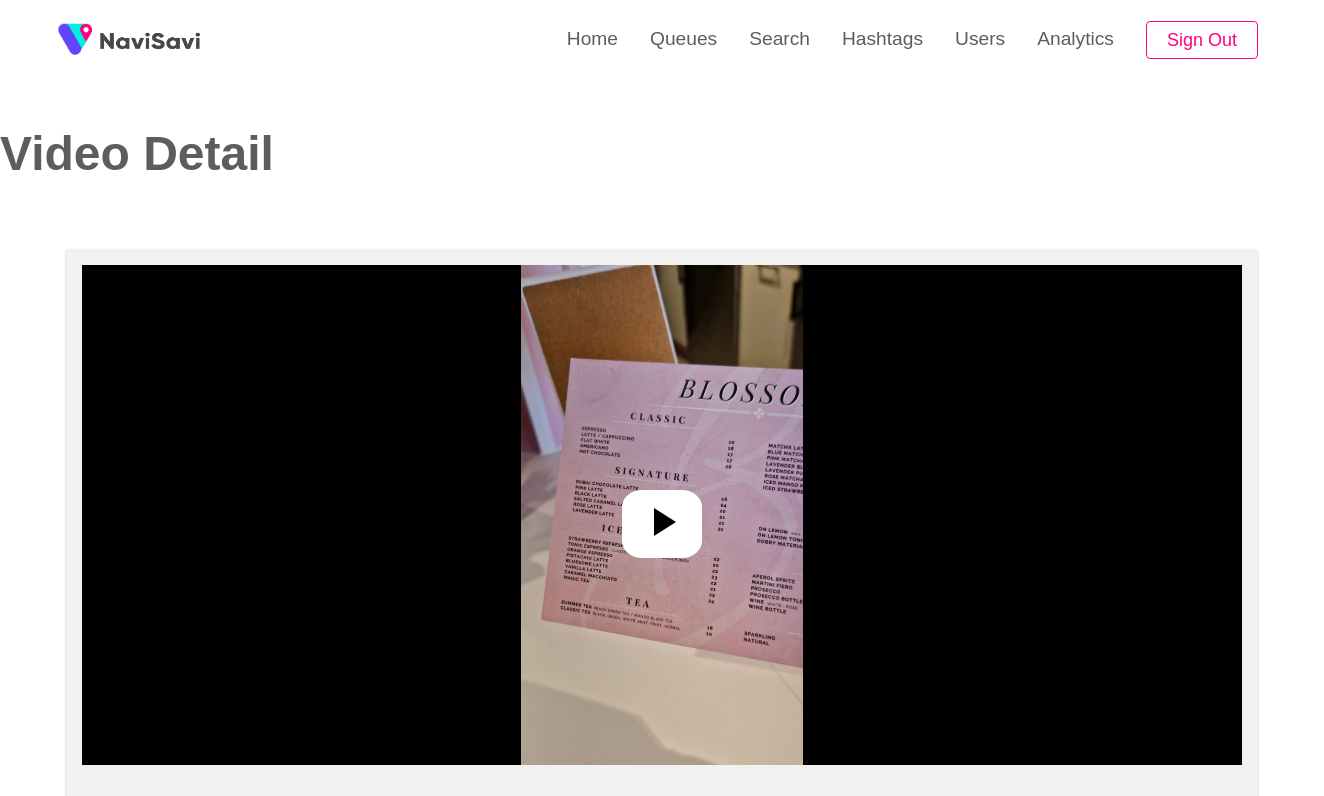 select on "**********" 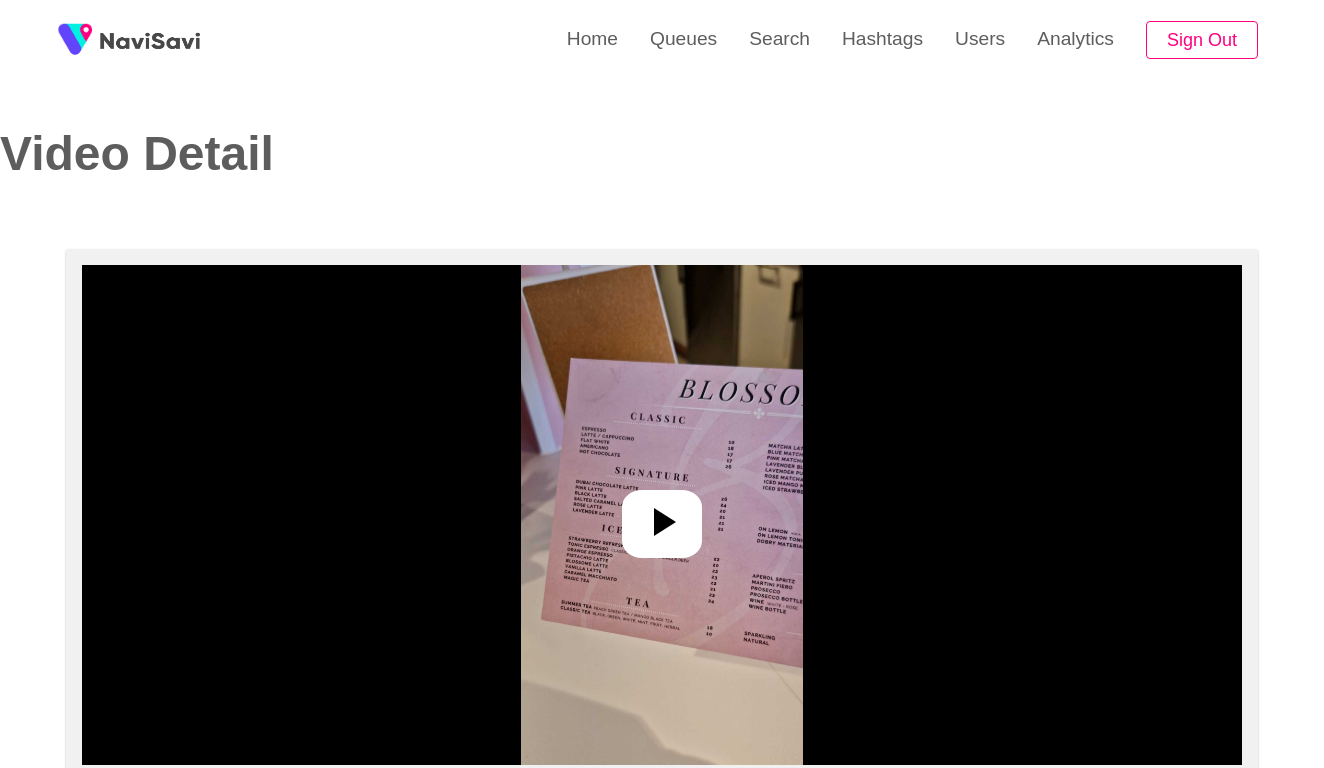 select on "**********" 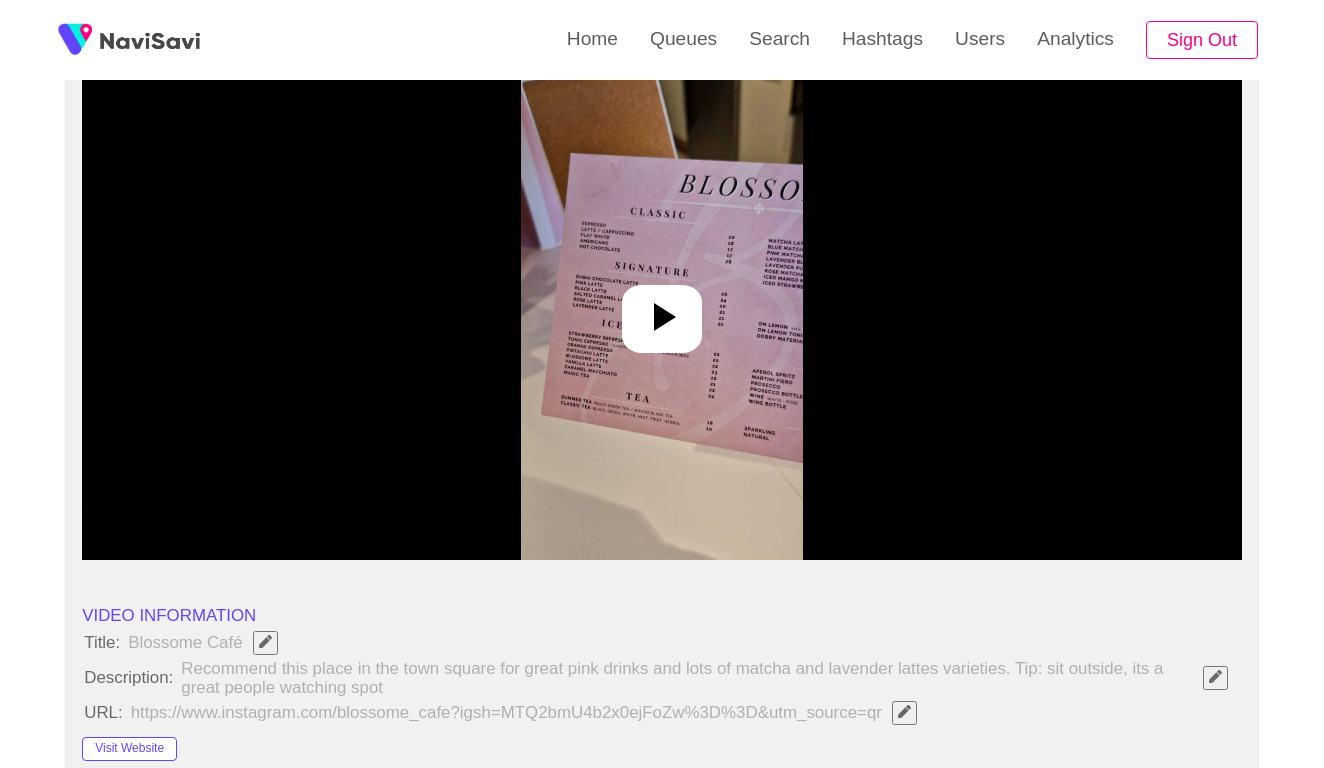 scroll, scrollTop: 257, scrollLeft: 0, axis: vertical 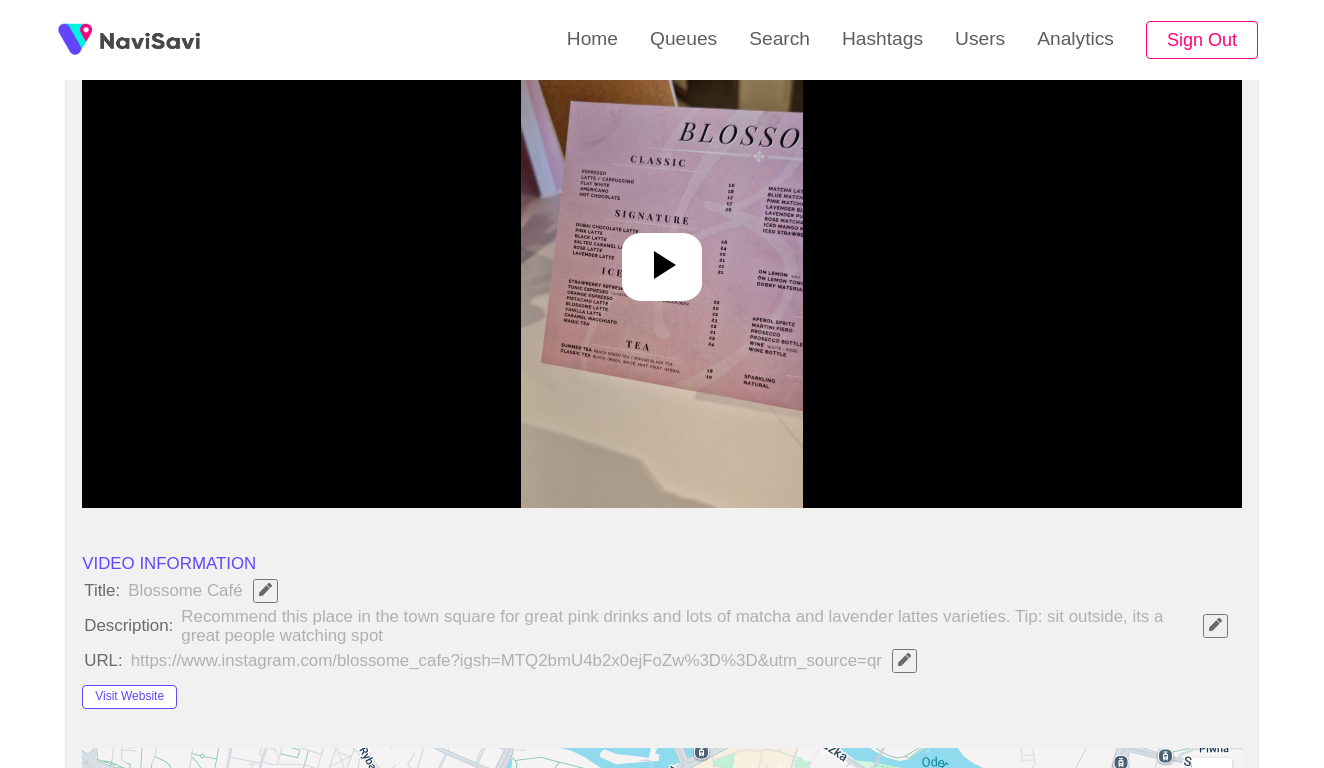 click at bounding box center (661, 258) 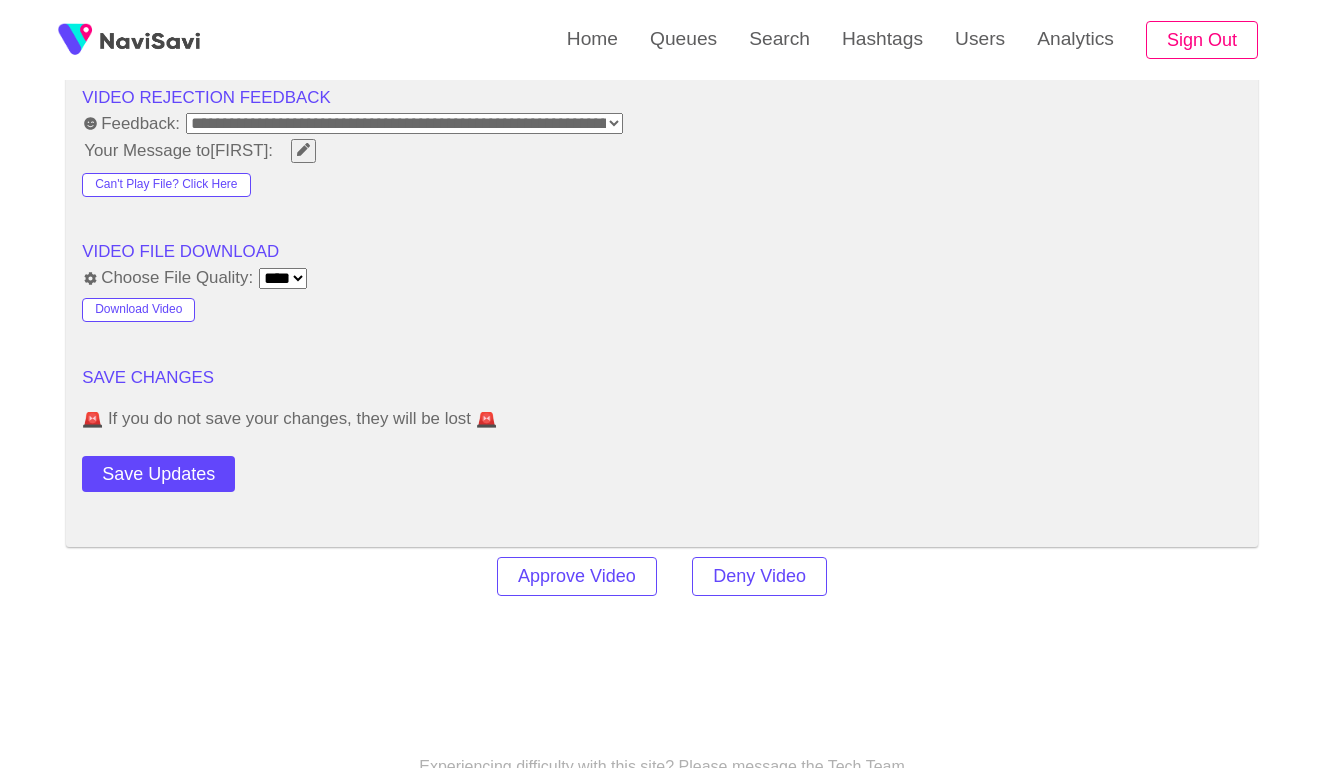 scroll, scrollTop: 2105, scrollLeft: 0, axis: vertical 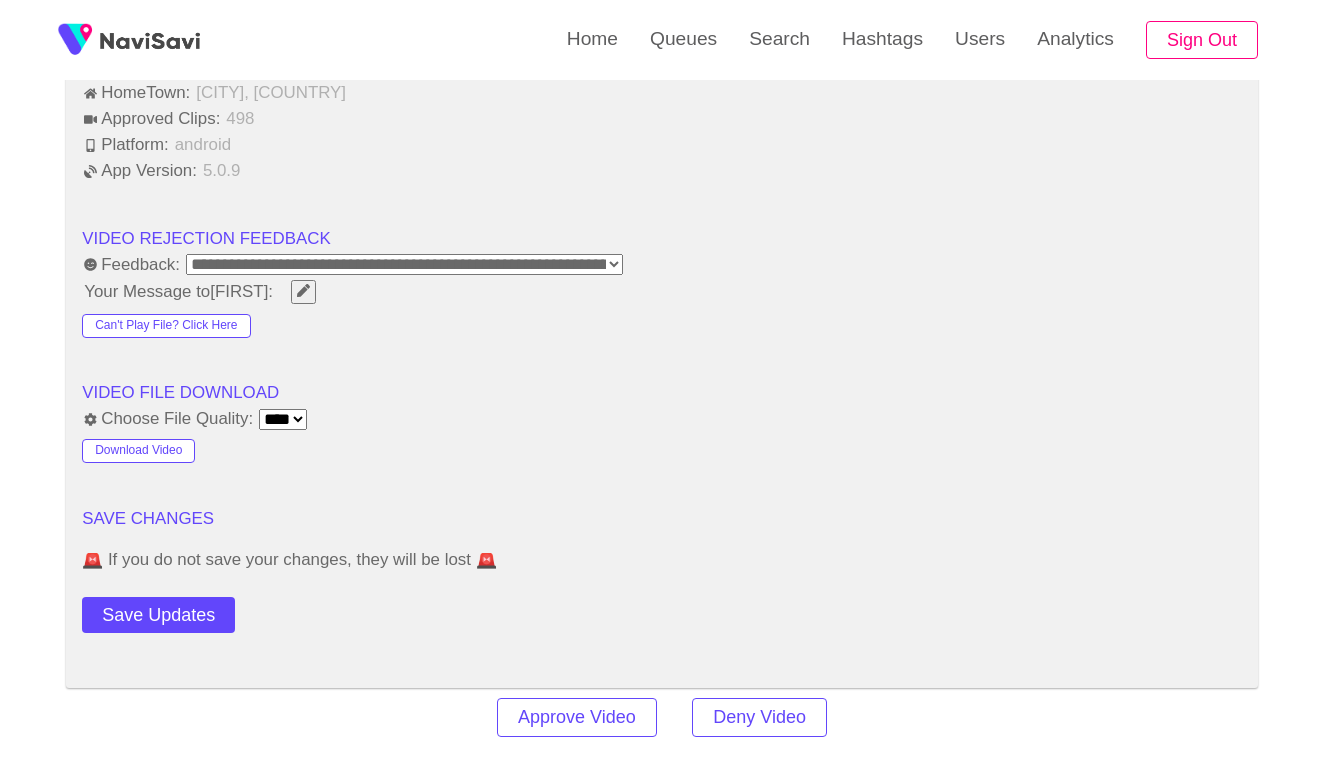 click on "**********" at bounding box center (404, 264) 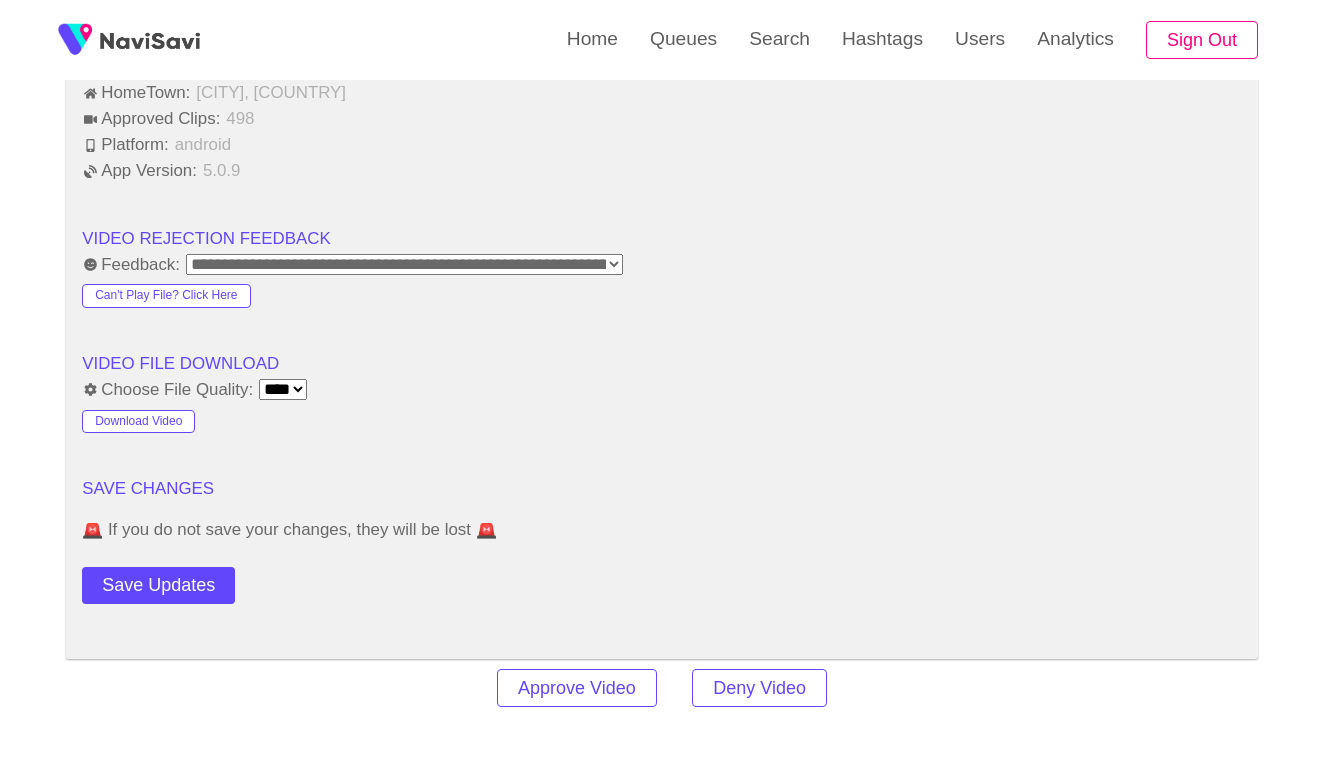 click on "**********" at bounding box center (662, -359) 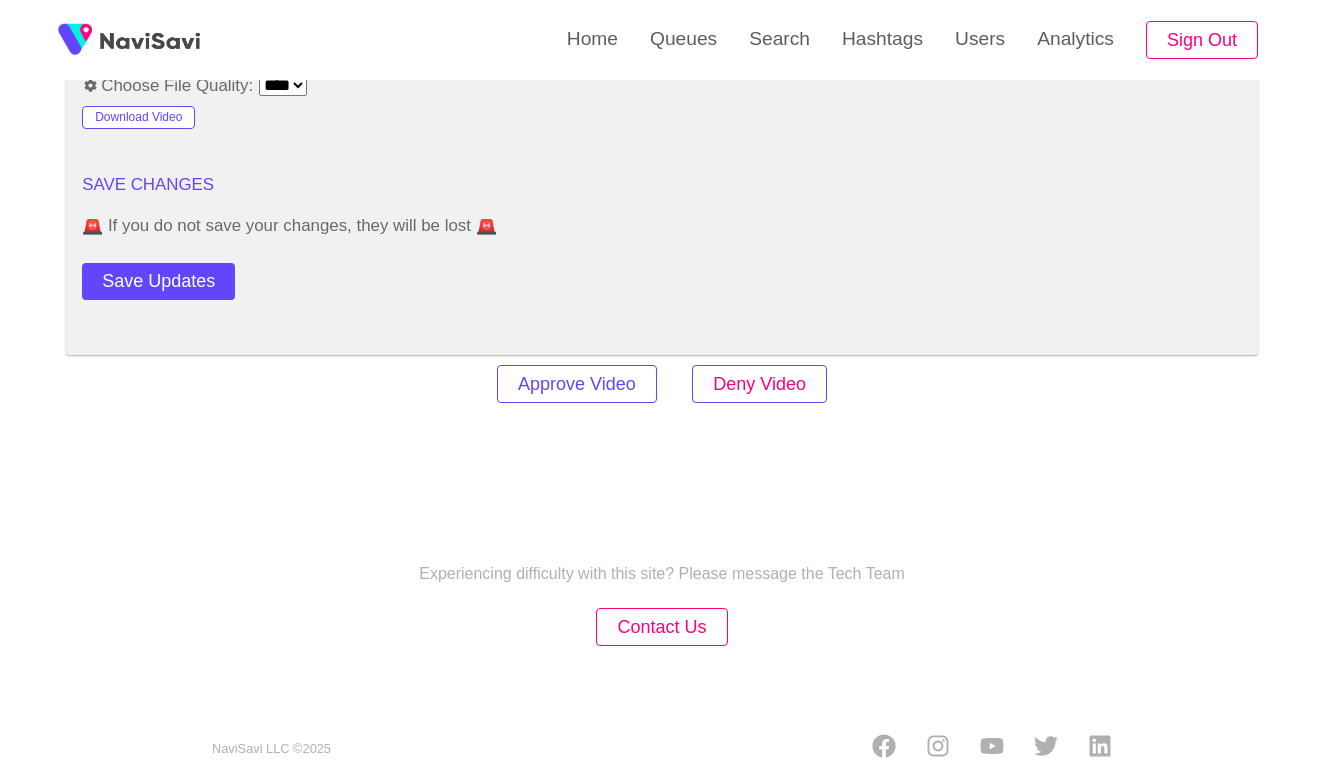 scroll, scrollTop: 2408, scrollLeft: 0, axis: vertical 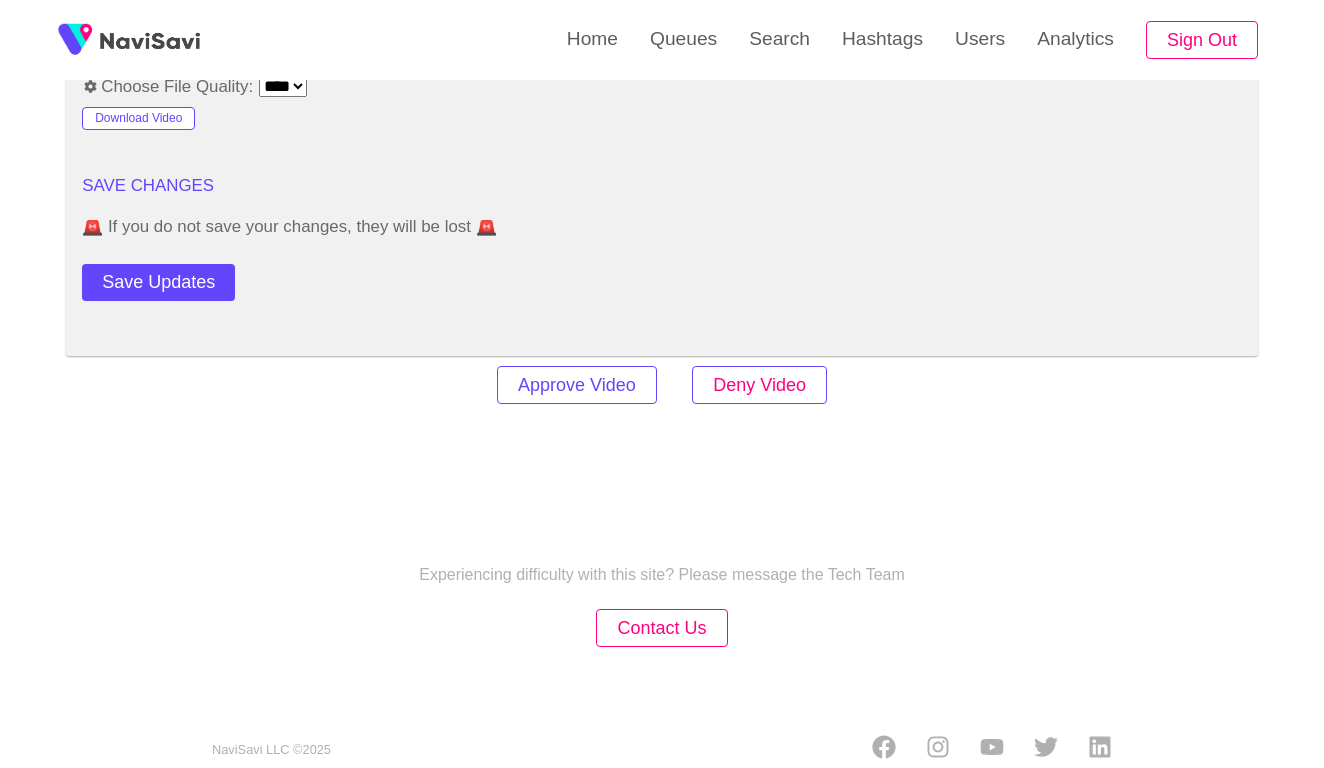 click on "Deny Video" at bounding box center [759, 385] 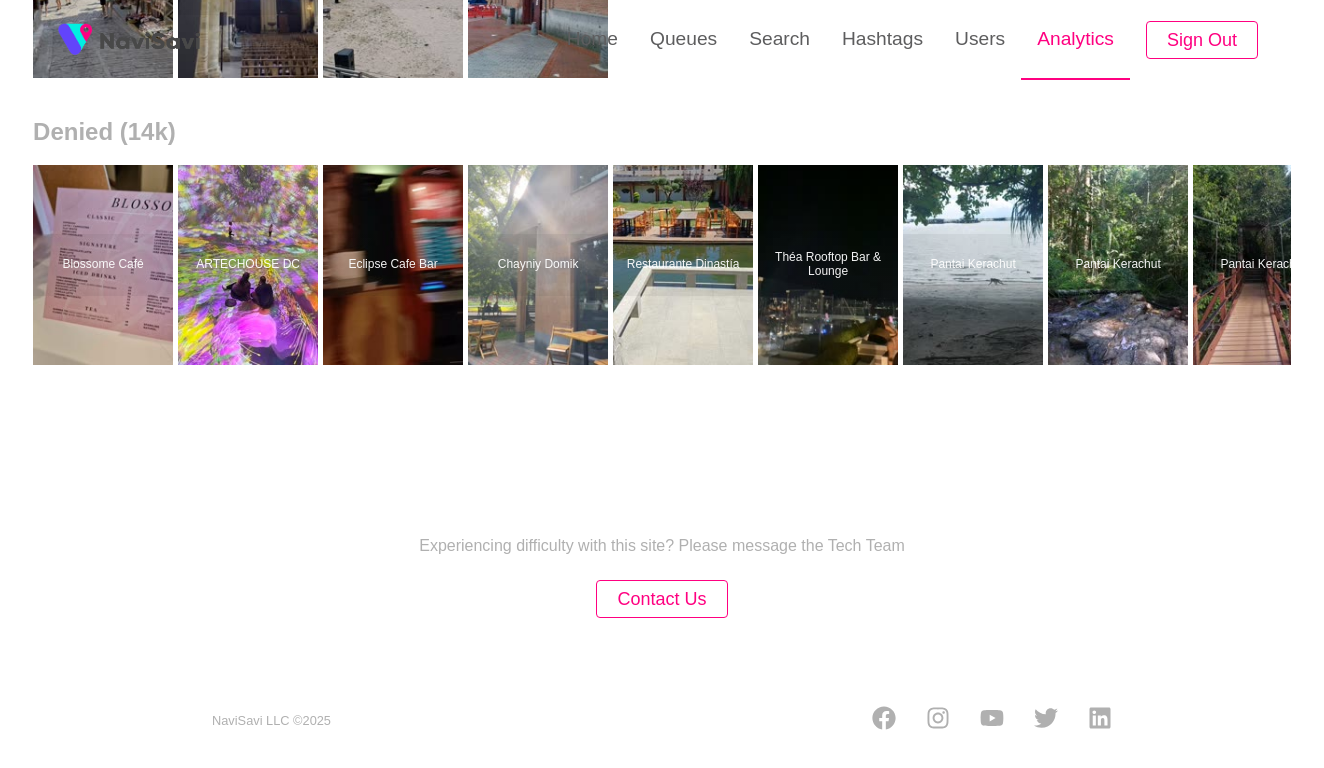 scroll, scrollTop: 0, scrollLeft: 0, axis: both 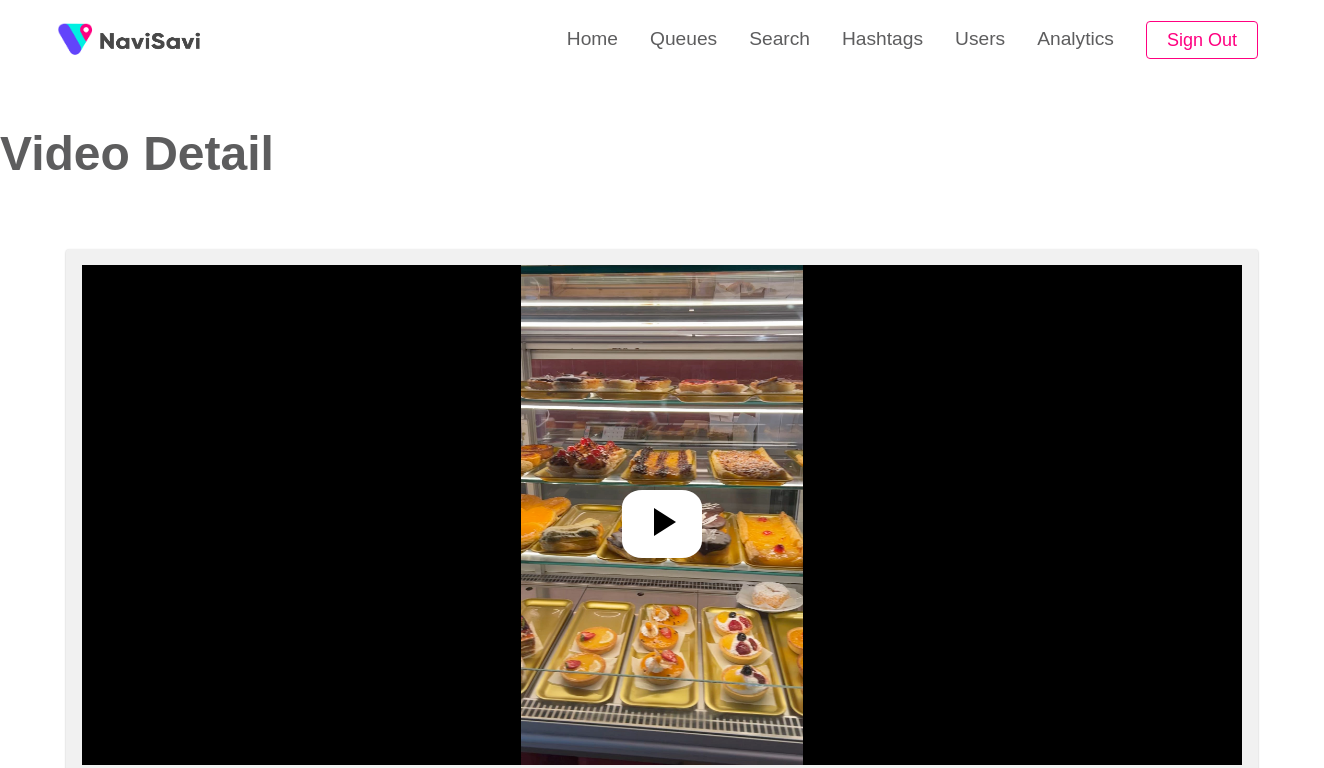 select on "**********" 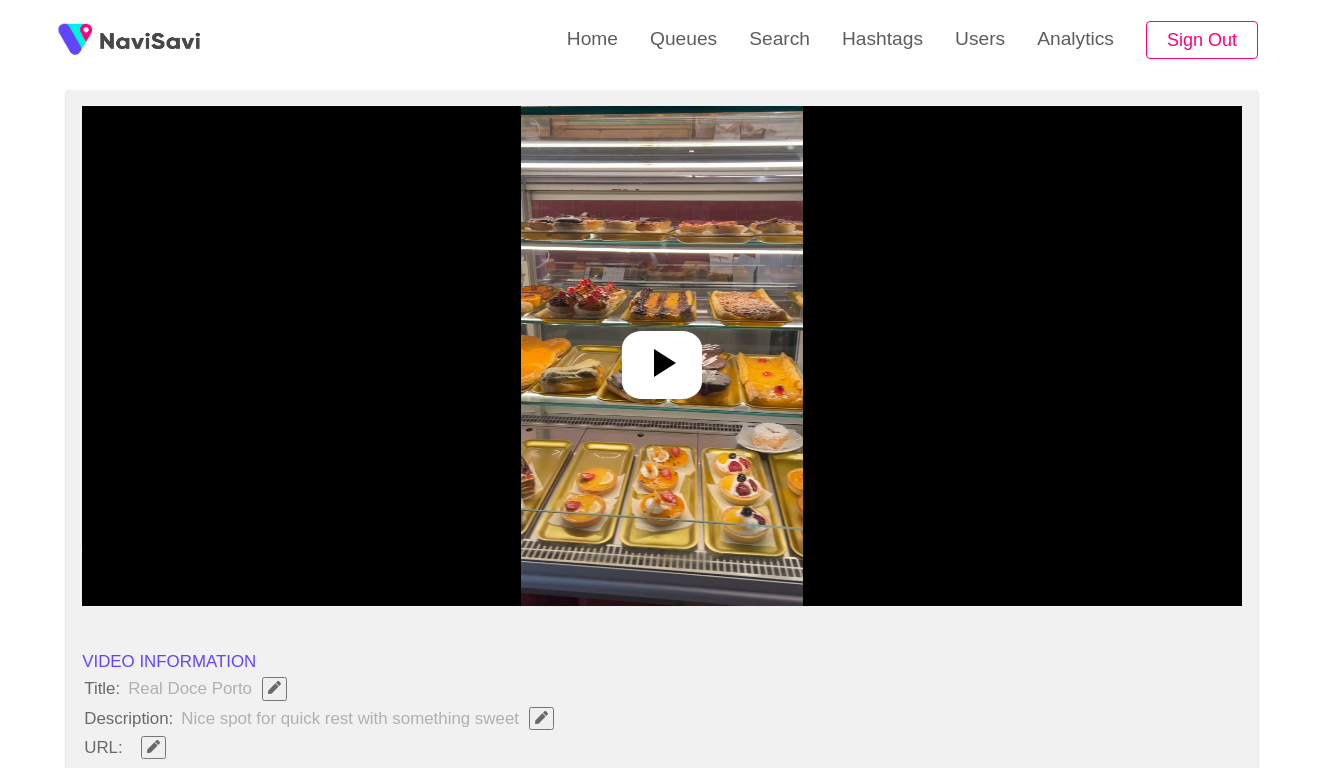 scroll, scrollTop: 225, scrollLeft: 0, axis: vertical 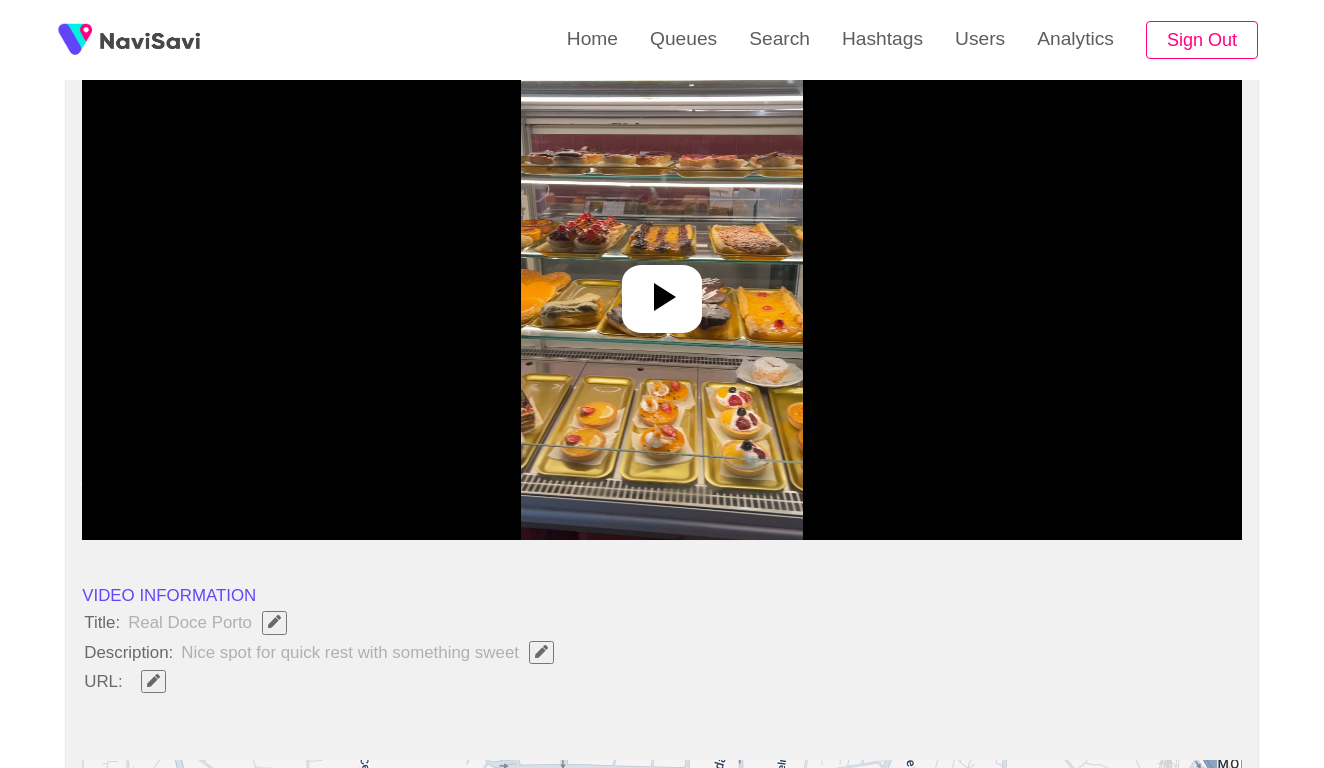click at bounding box center [662, 290] 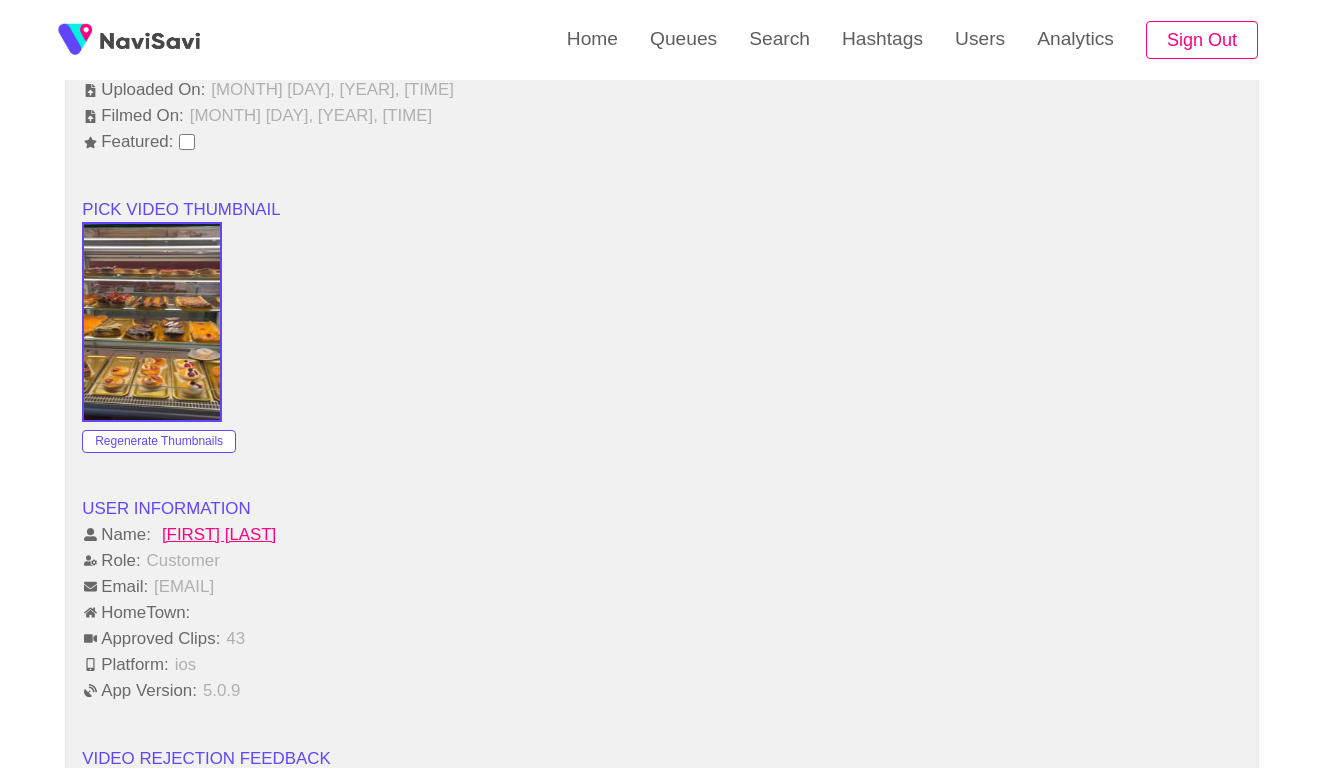 scroll, scrollTop: 2018, scrollLeft: 0, axis: vertical 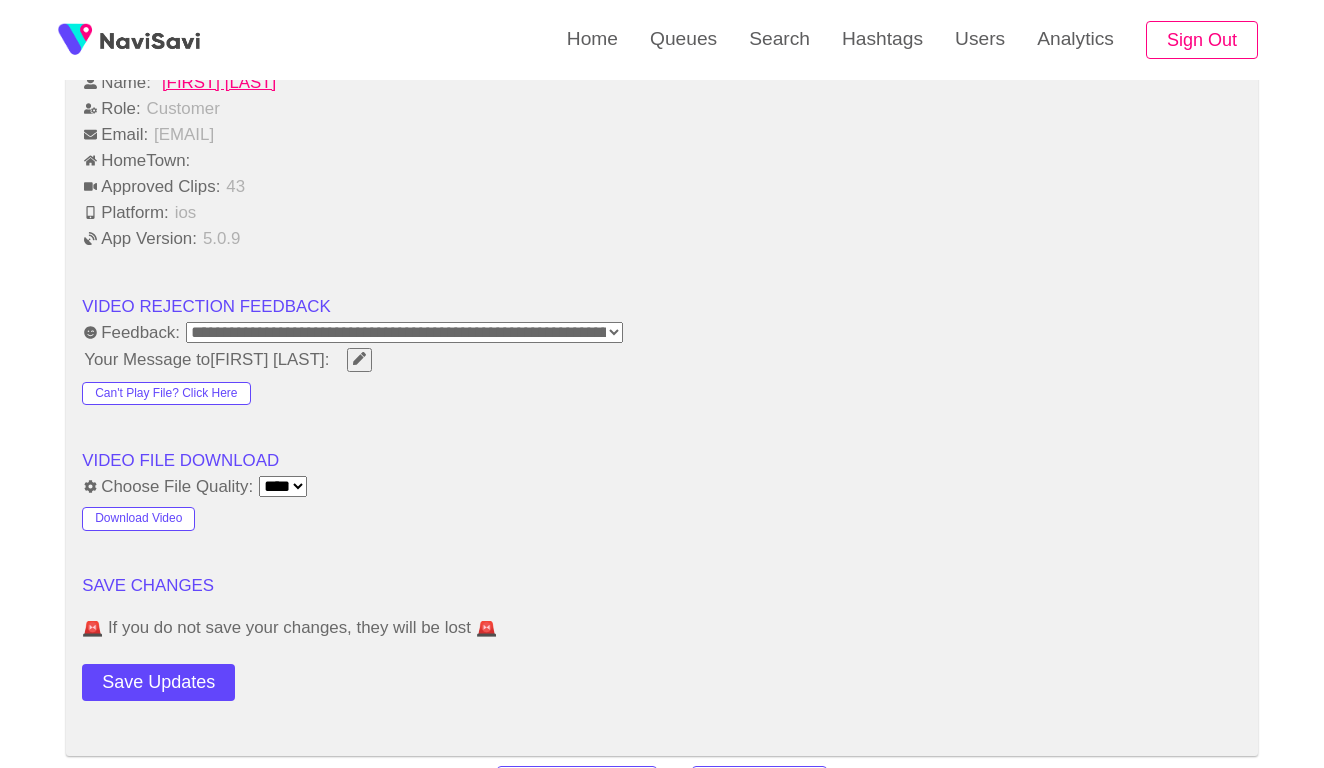 click 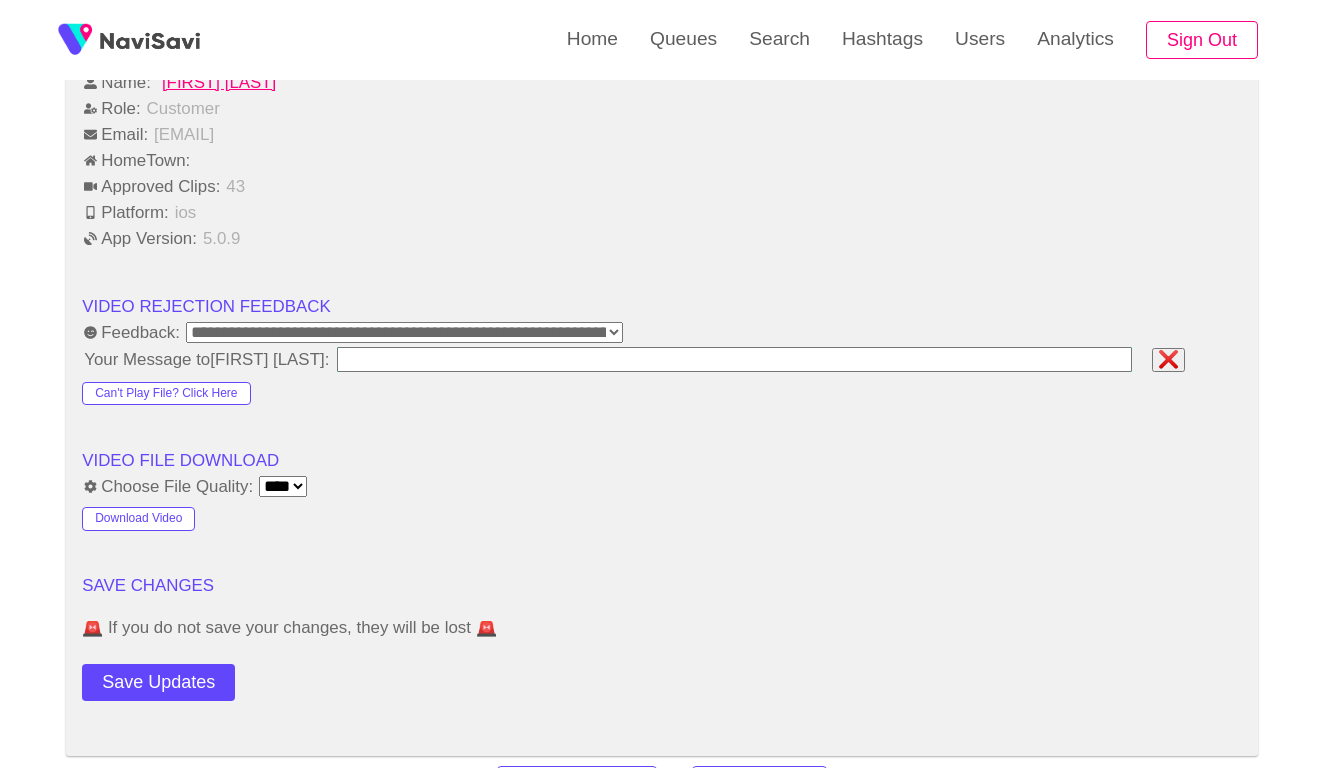type on "**********" 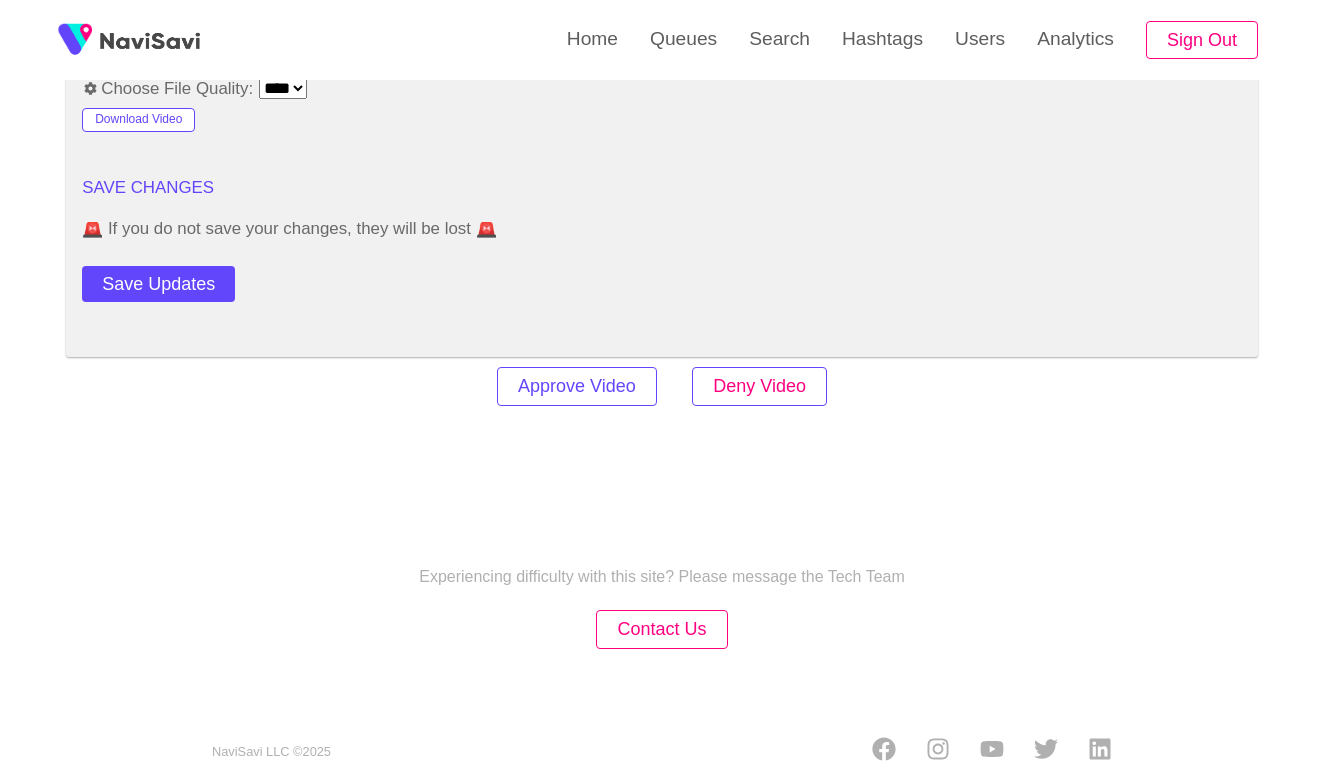 scroll, scrollTop: 2427, scrollLeft: 0, axis: vertical 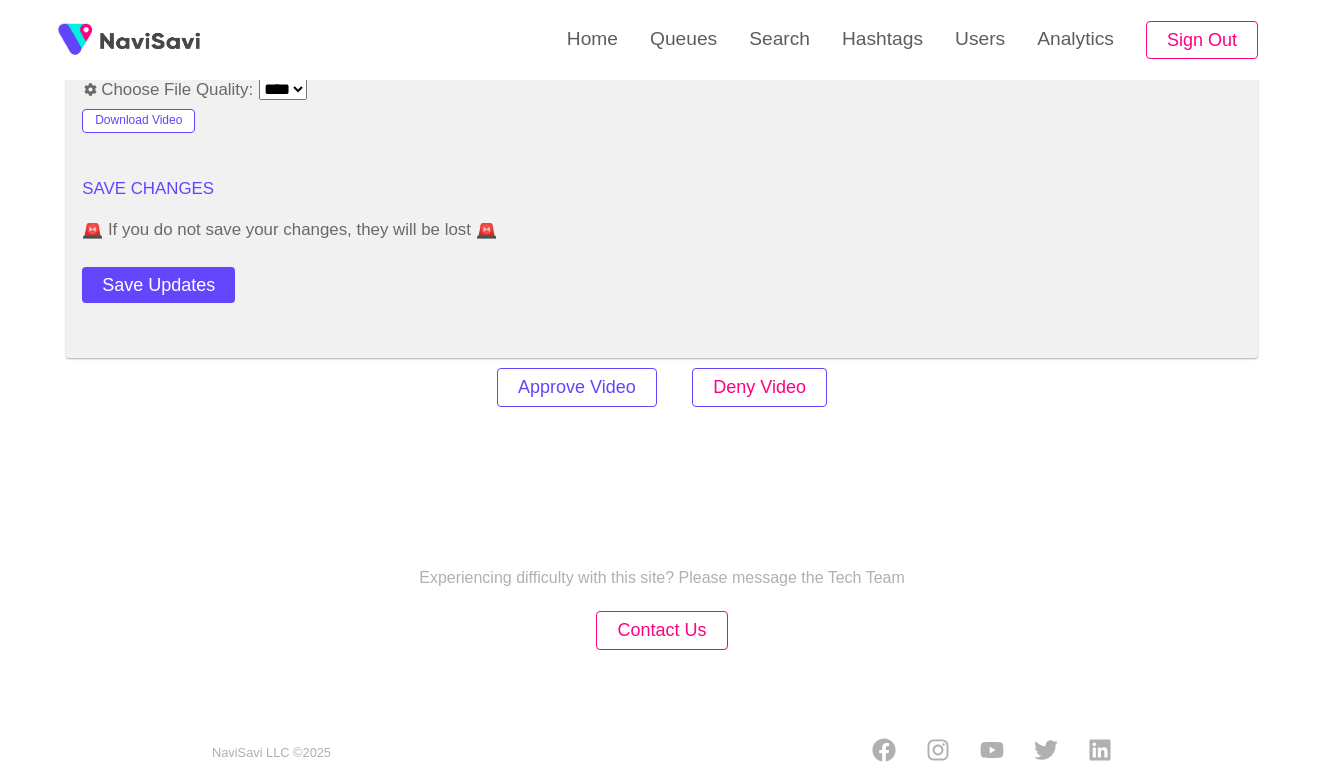 click on "Deny Video" at bounding box center [759, 387] 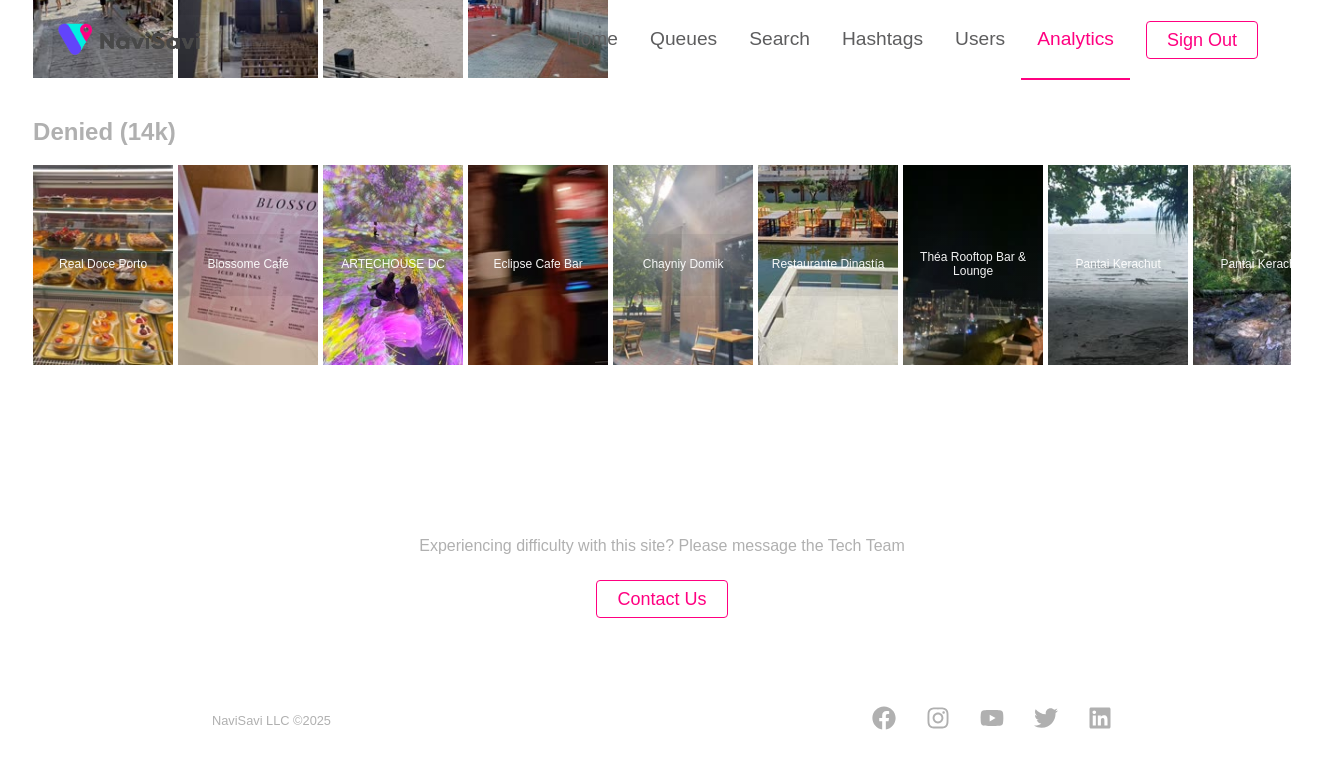scroll, scrollTop: 0, scrollLeft: 0, axis: both 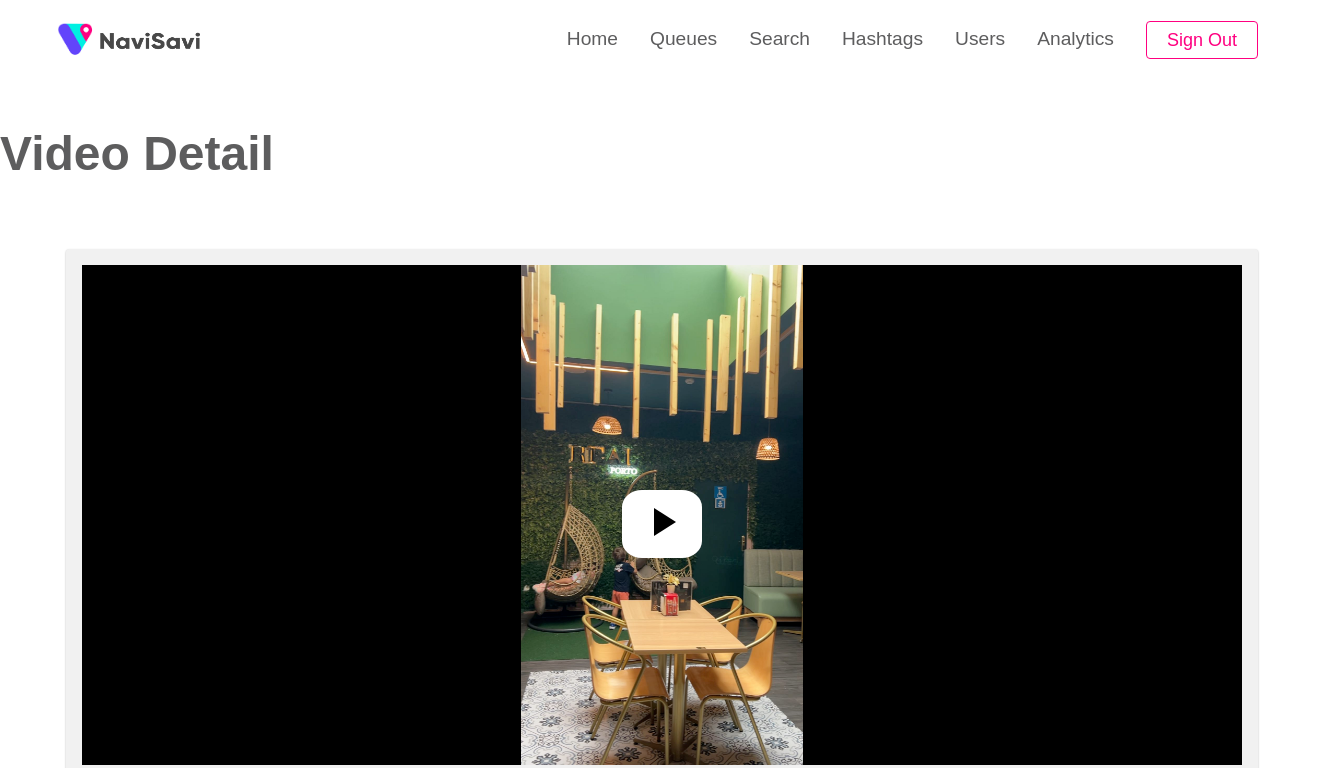 select on "**********" 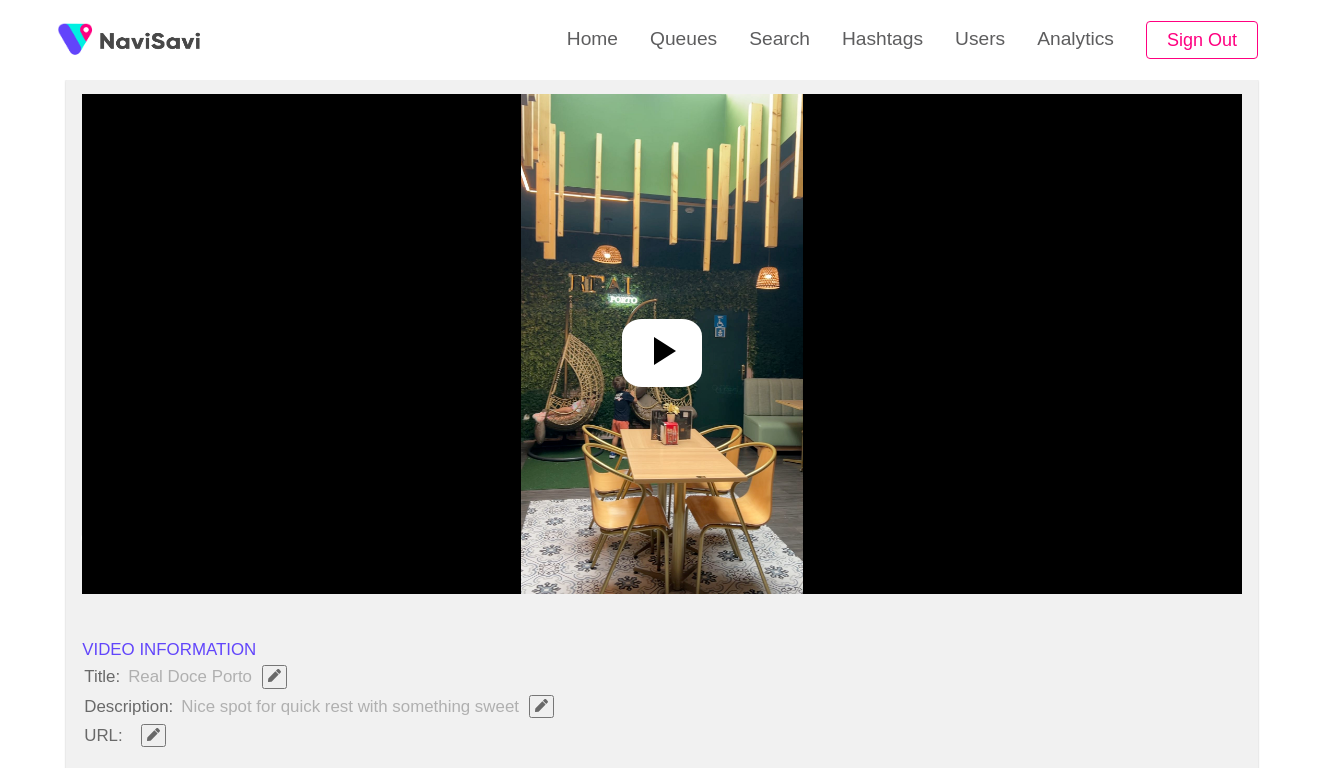 scroll, scrollTop: 275, scrollLeft: 0, axis: vertical 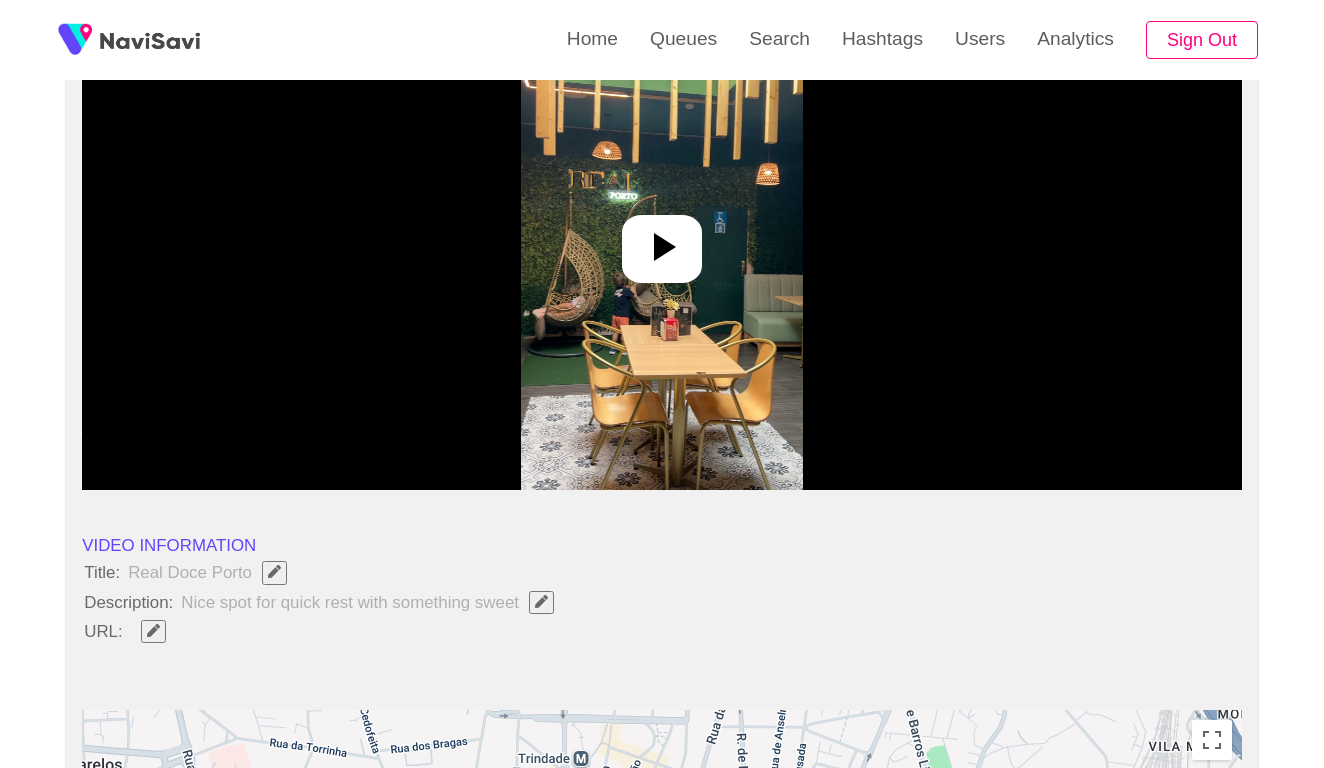 click at bounding box center (661, 240) 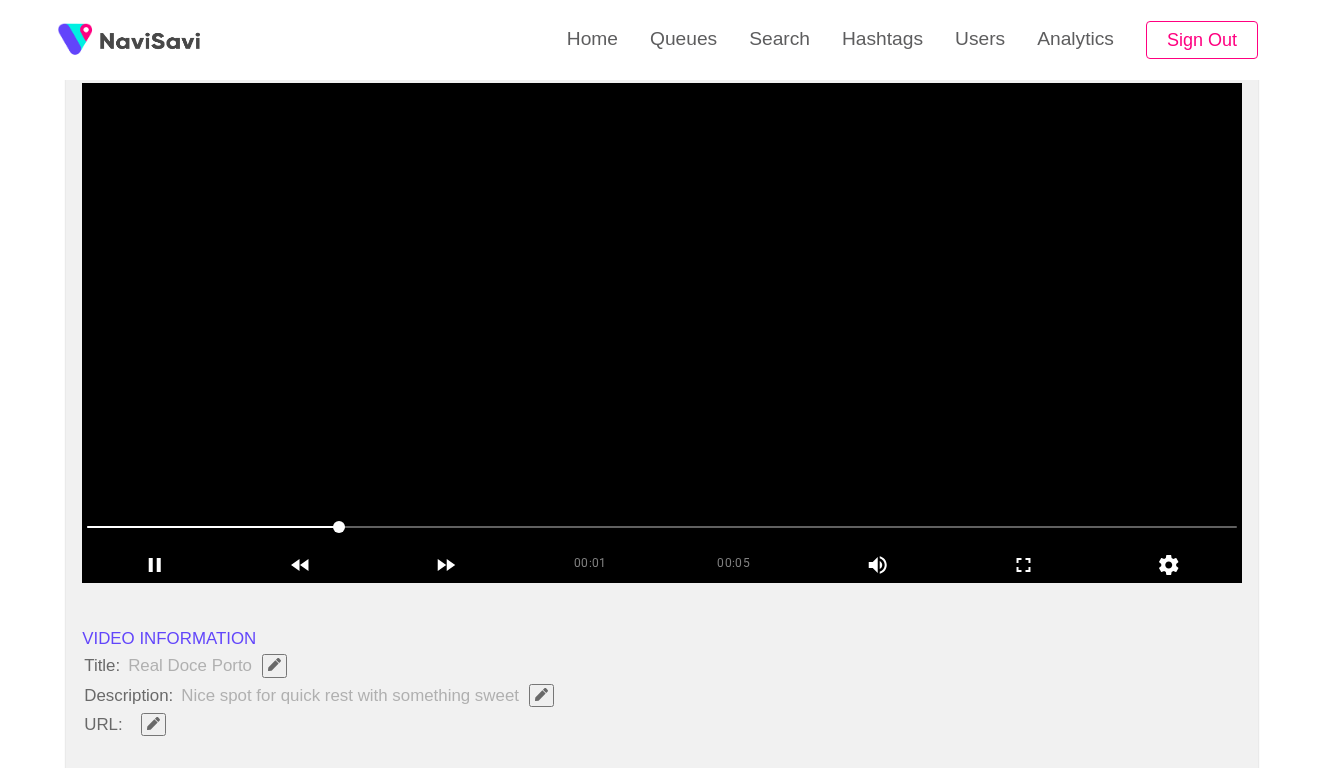 scroll, scrollTop: 180, scrollLeft: 0, axis: vertical 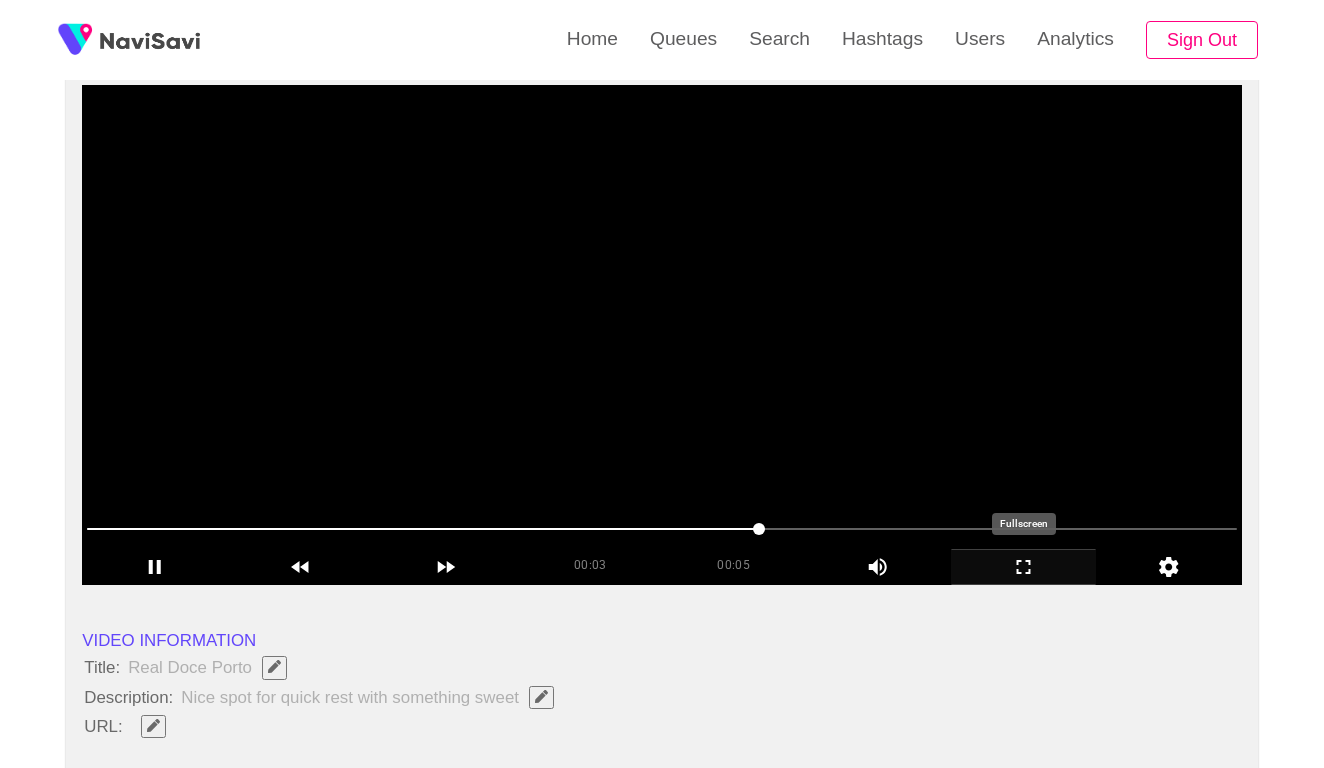 click 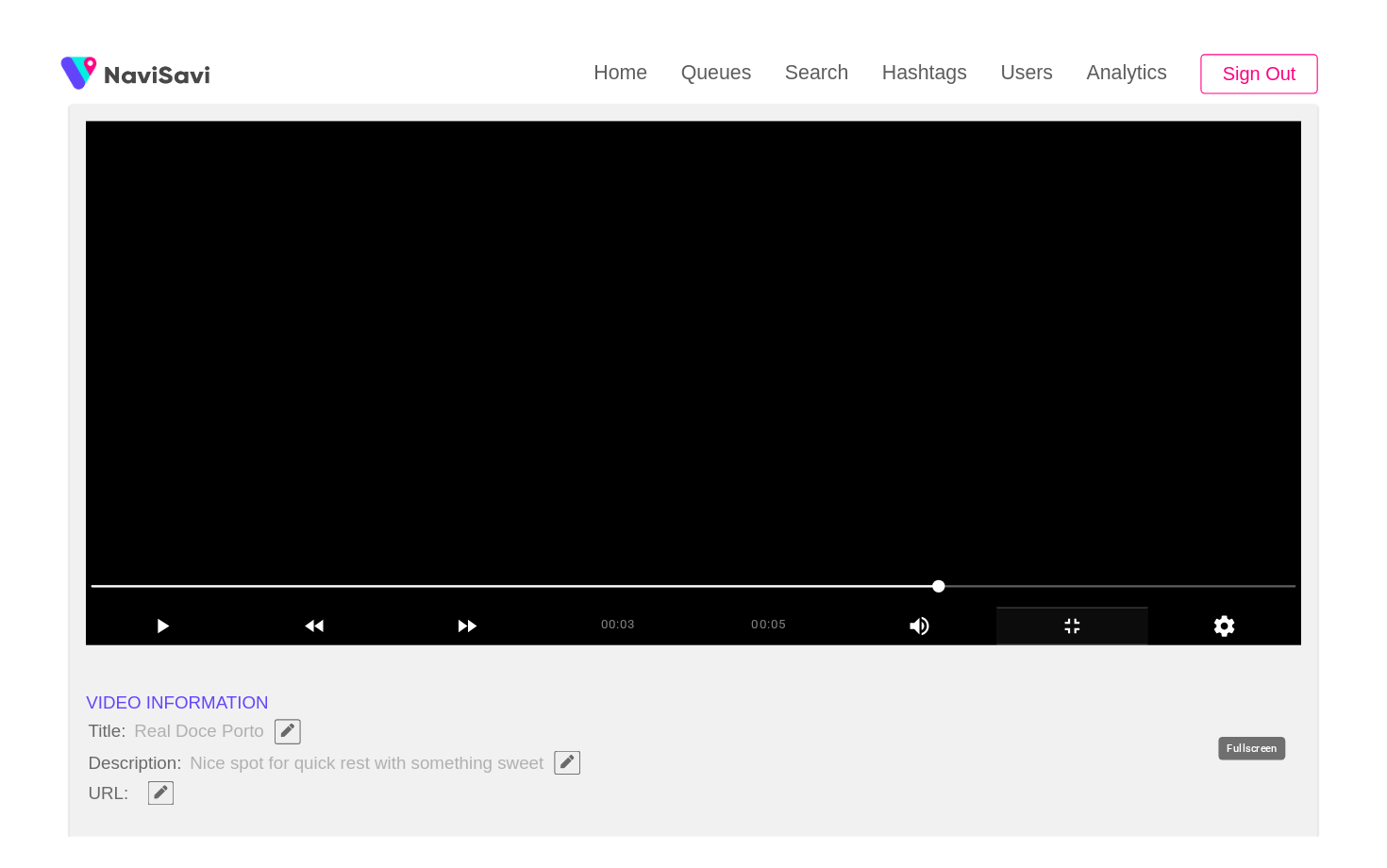 scroll, scrollTop: 0, scrollLeft: 0, axis: both 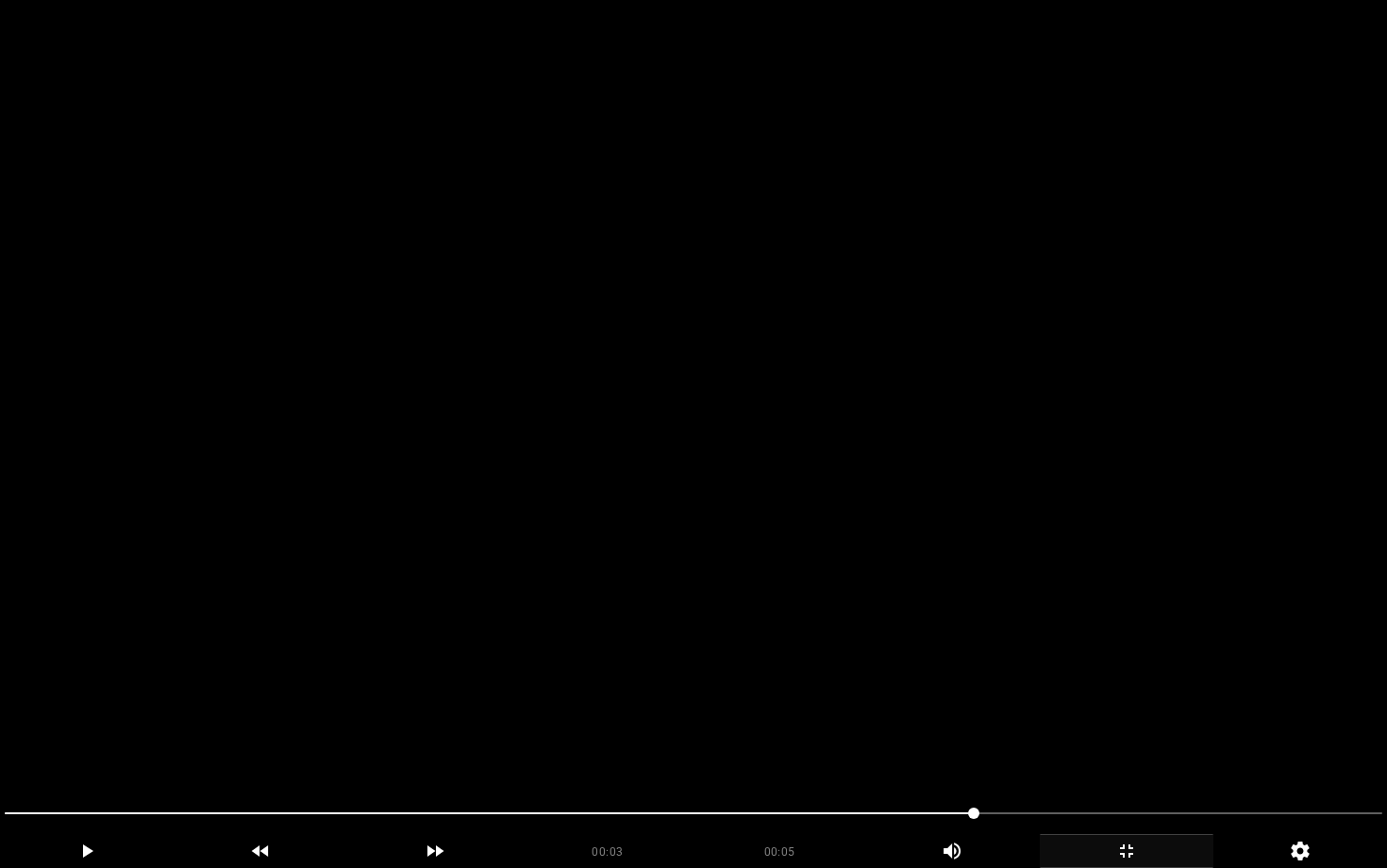 click at bounding box center [694, 434] 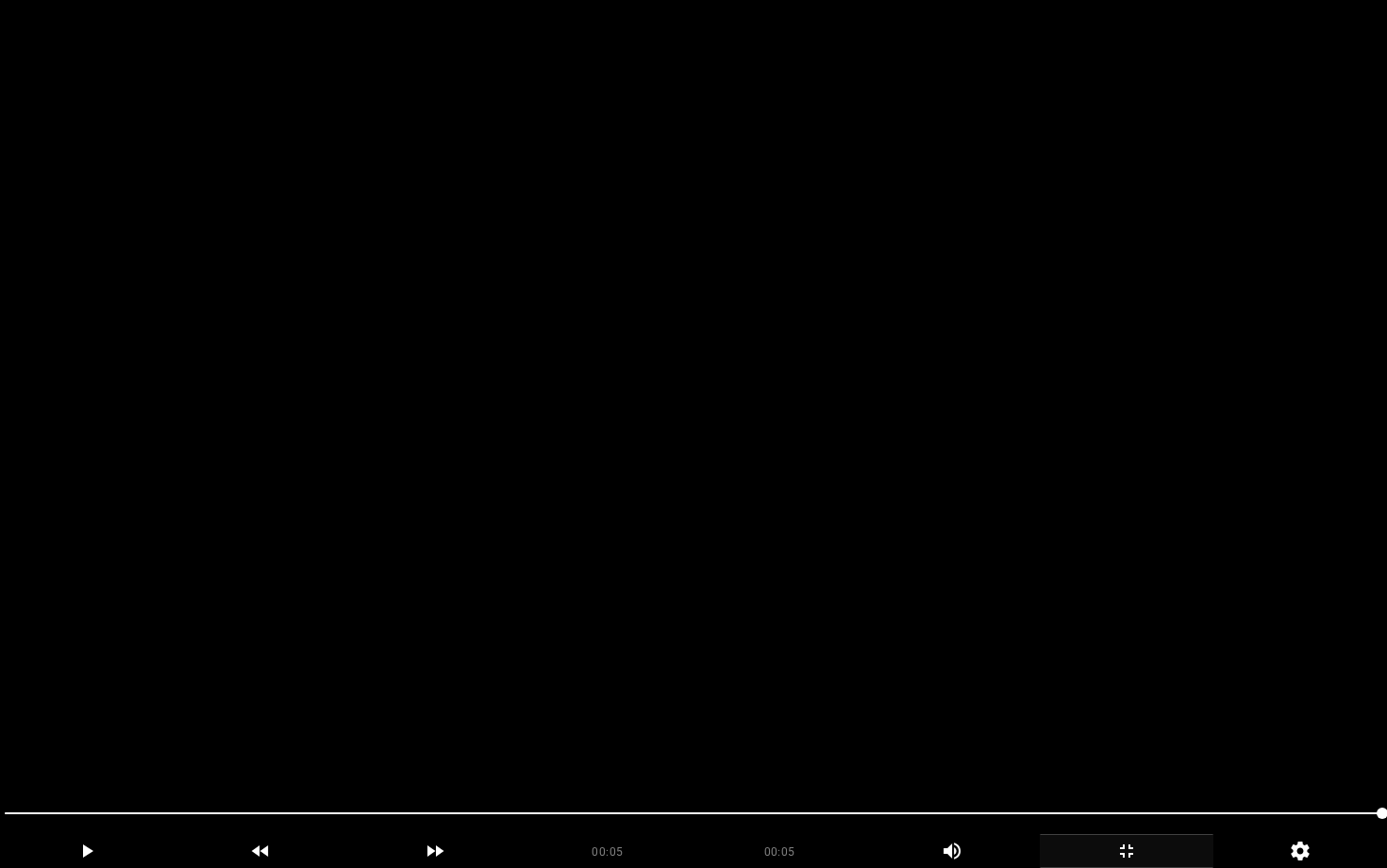 click at bounding box center (694, 434) 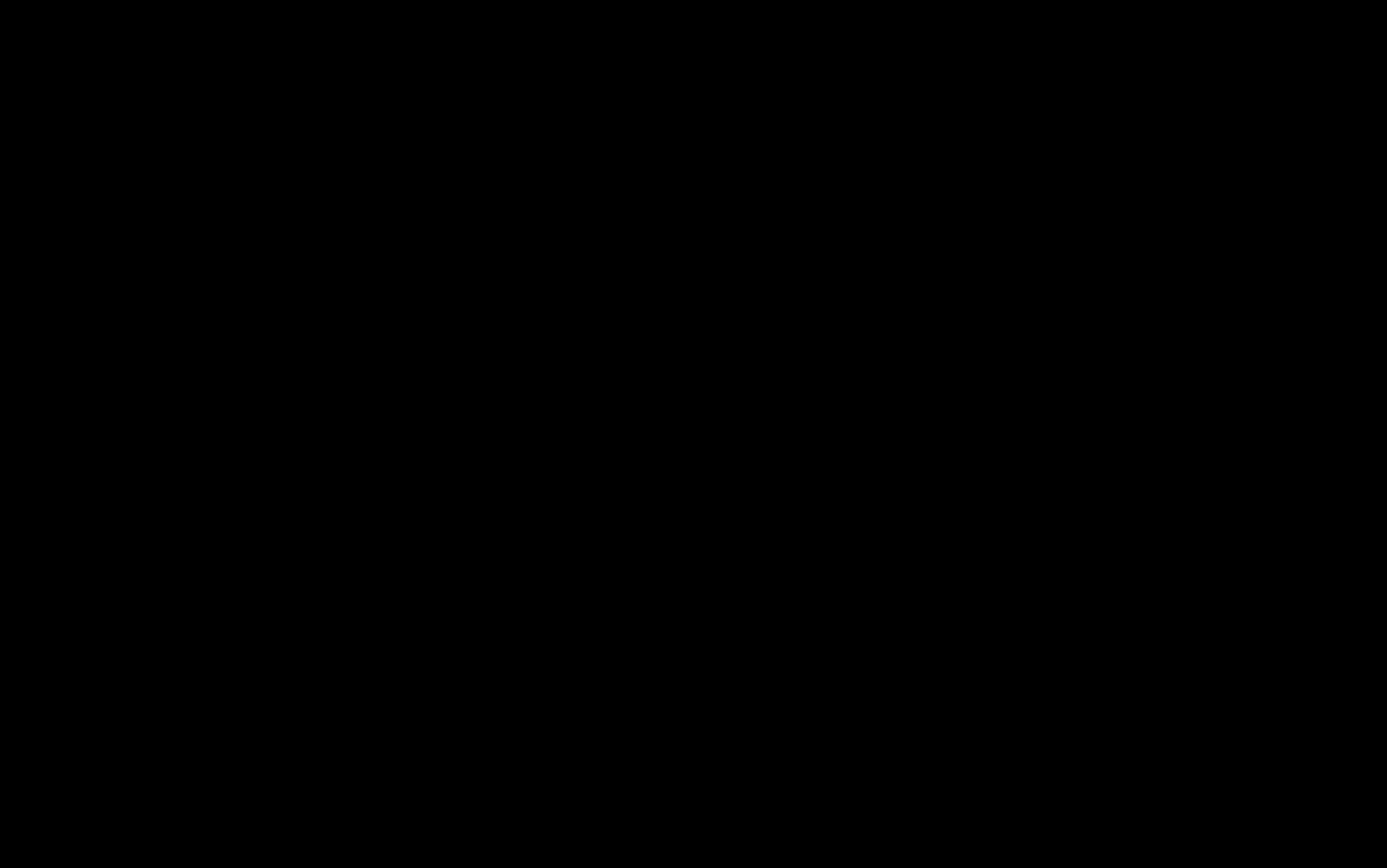 click 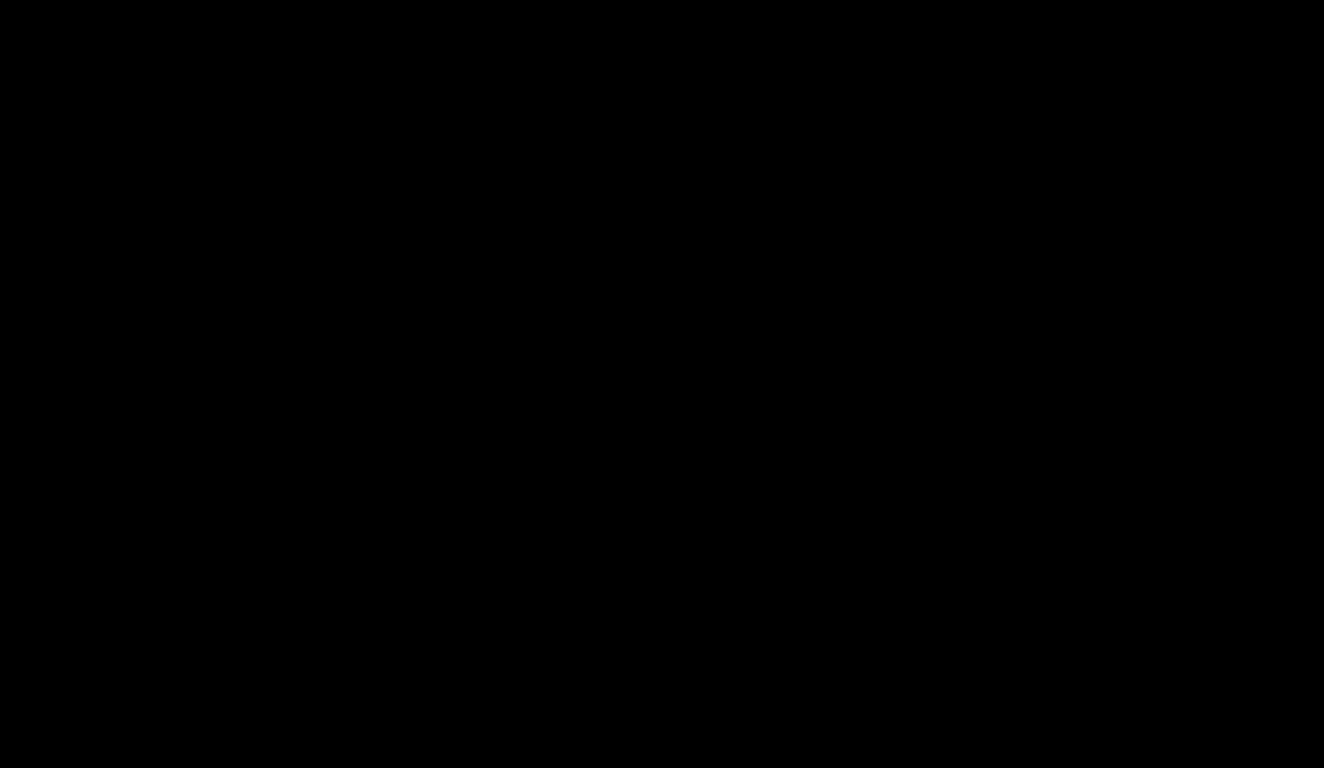scroll, scrollTop: 2122, scrollLeft: 0, axis: vertical 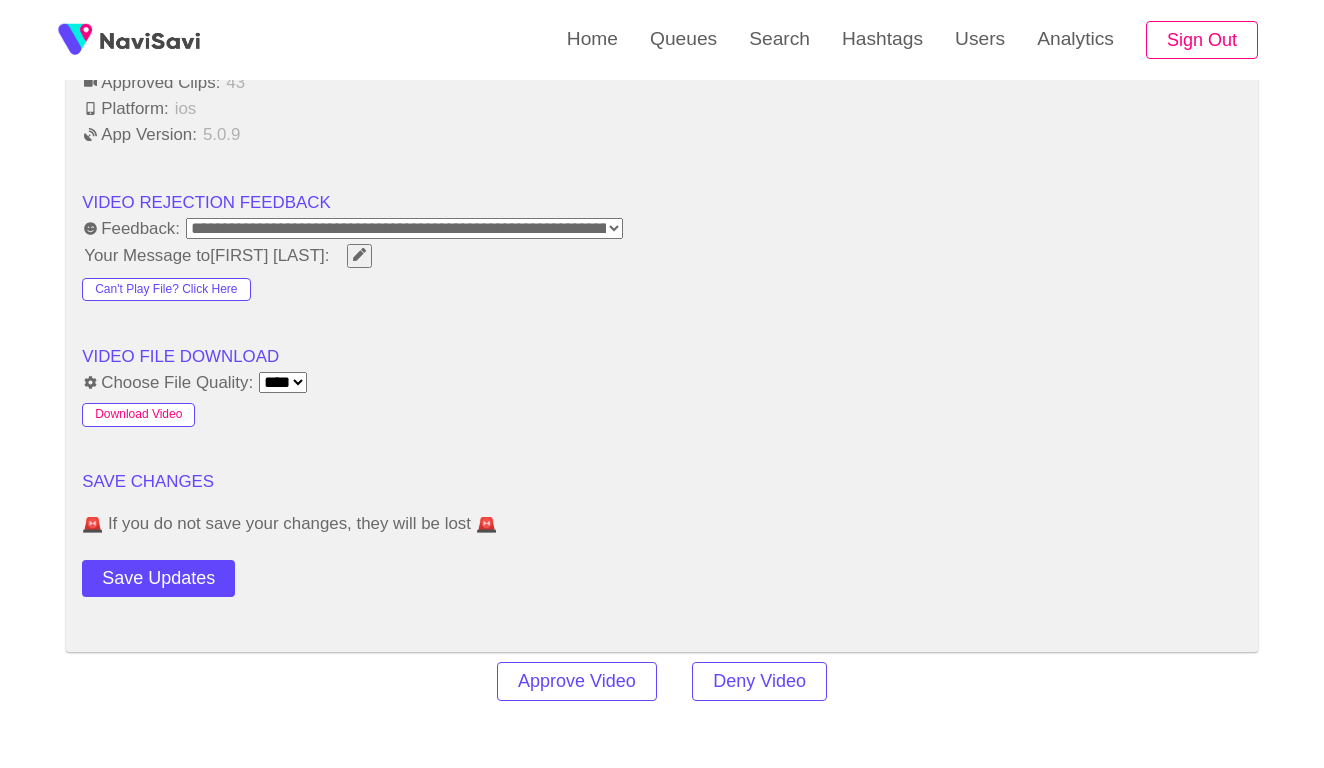 click on "Download Video" at bounding box center (138, 415) 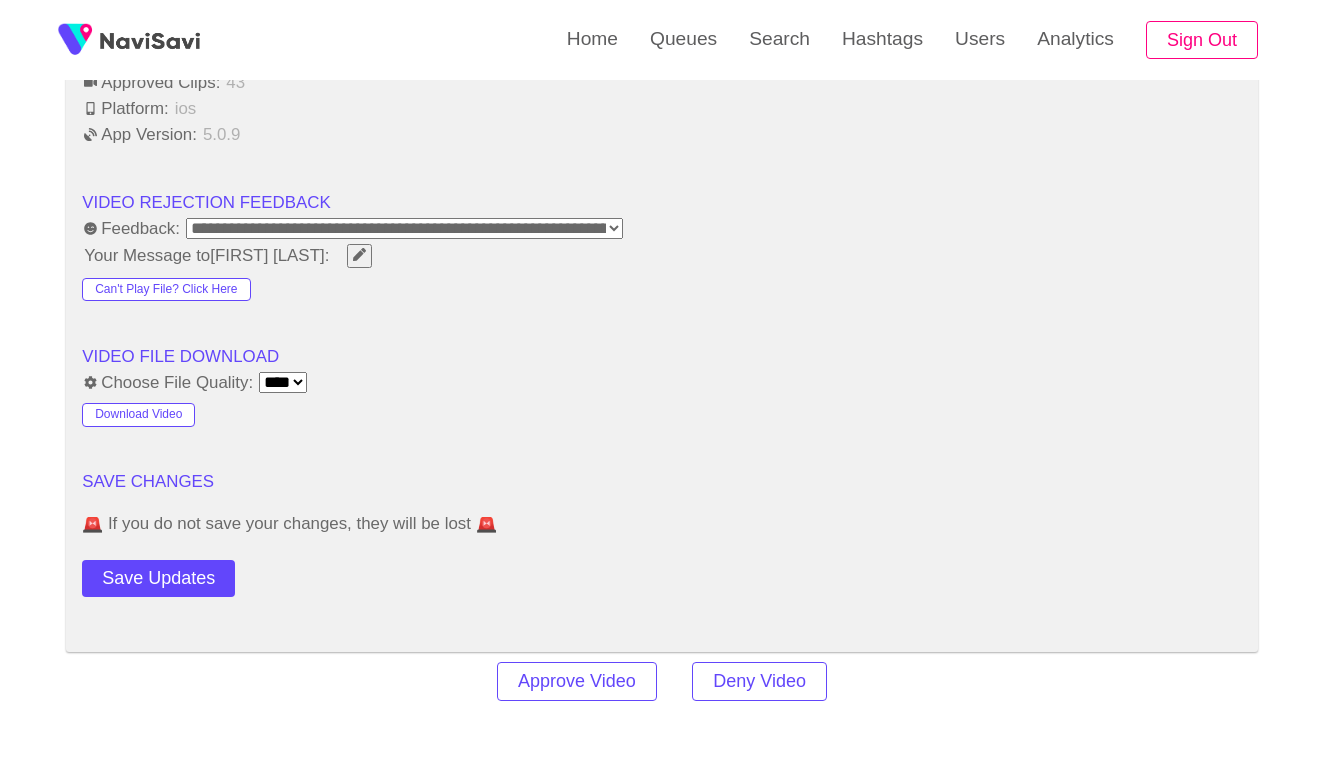 click on "**********" at bounding box center [662, -370] 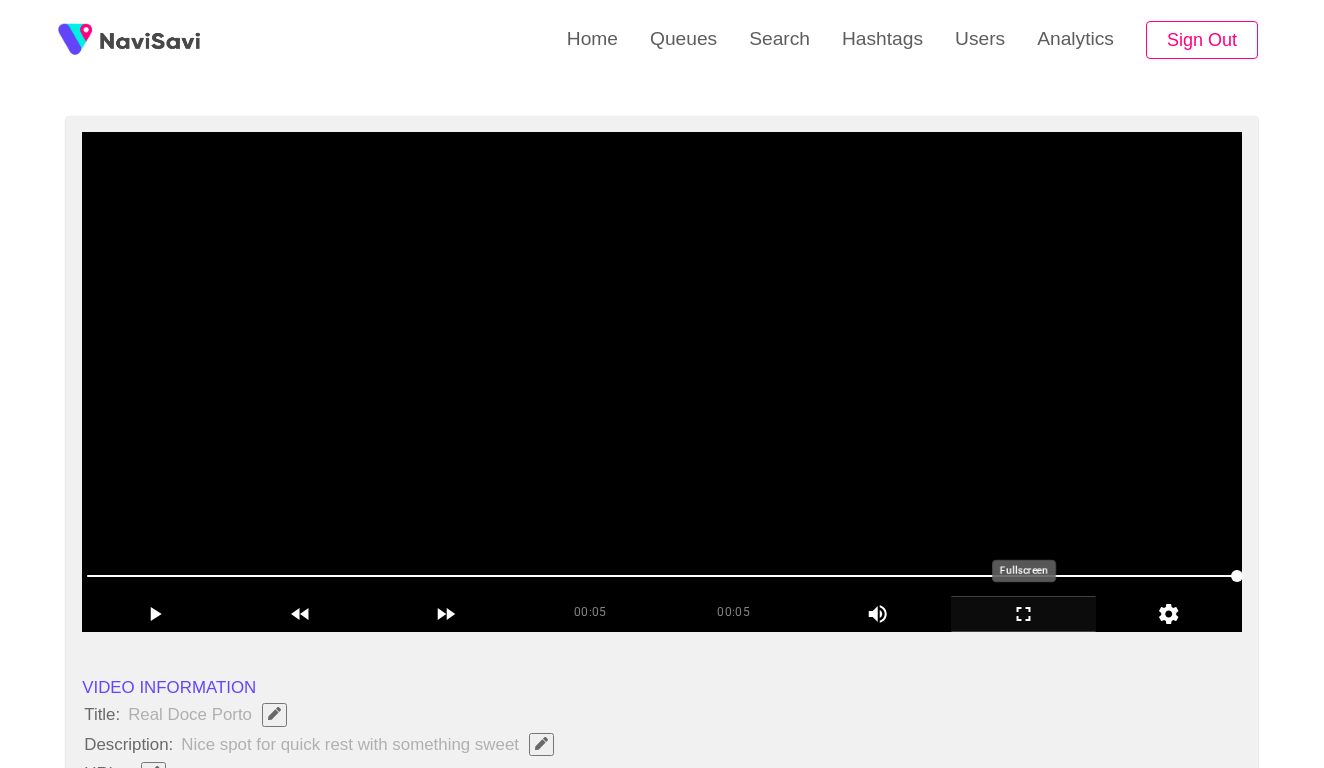 scroll, scrollTop: 138, scrollLeft: 0, axis: vertical 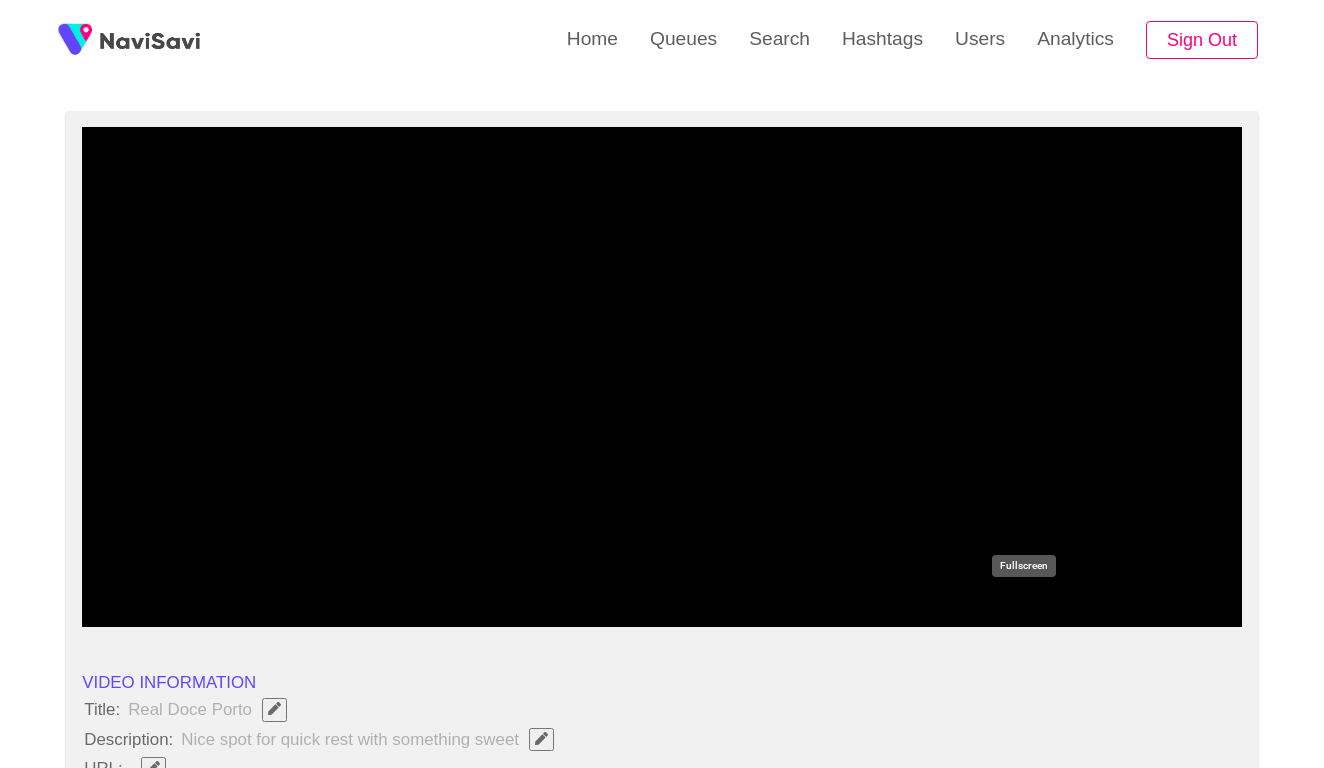click at bounding box center [1023, 608] 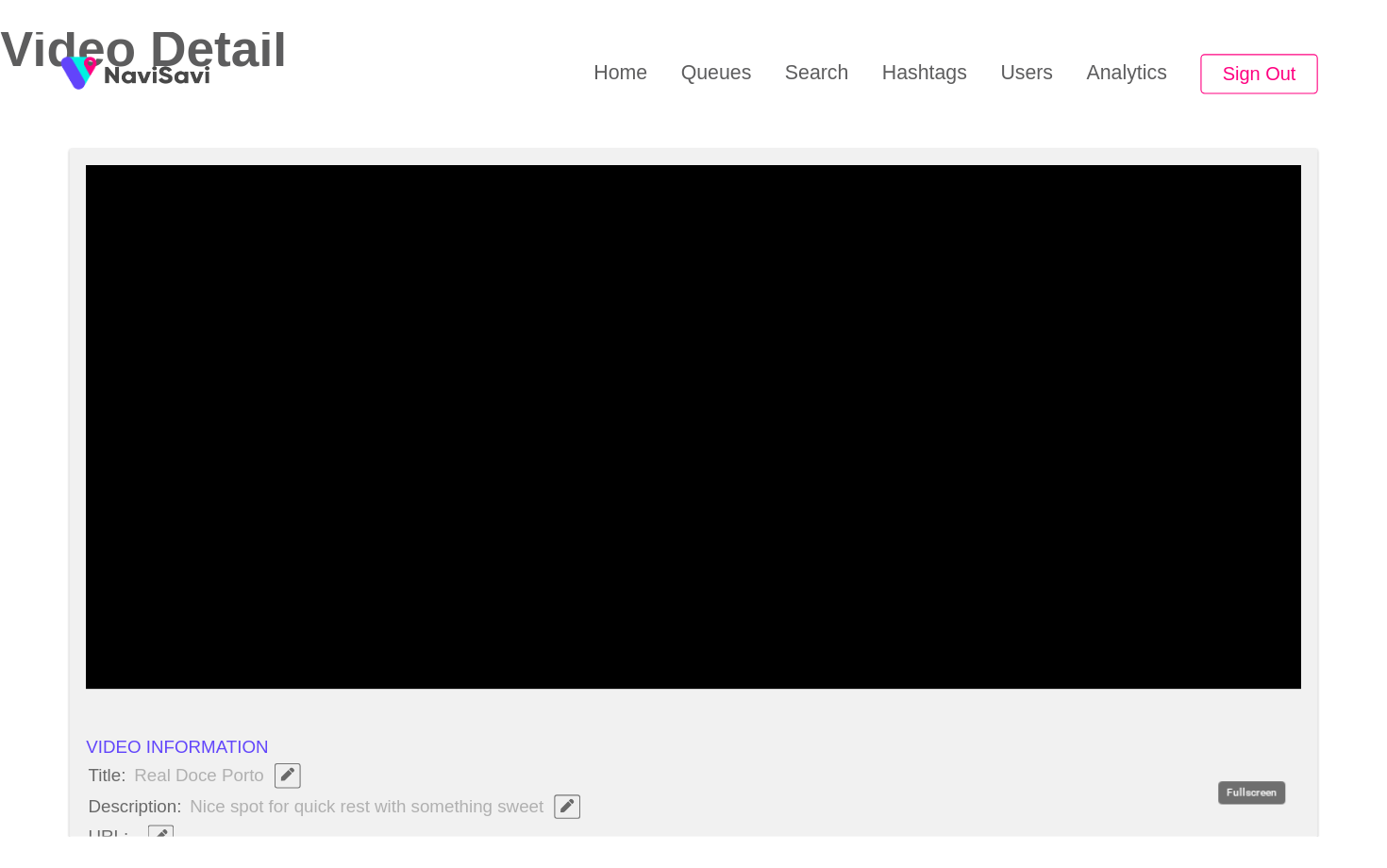 scroll, scrollTop: 0, scrollLeft: 0, axis: both 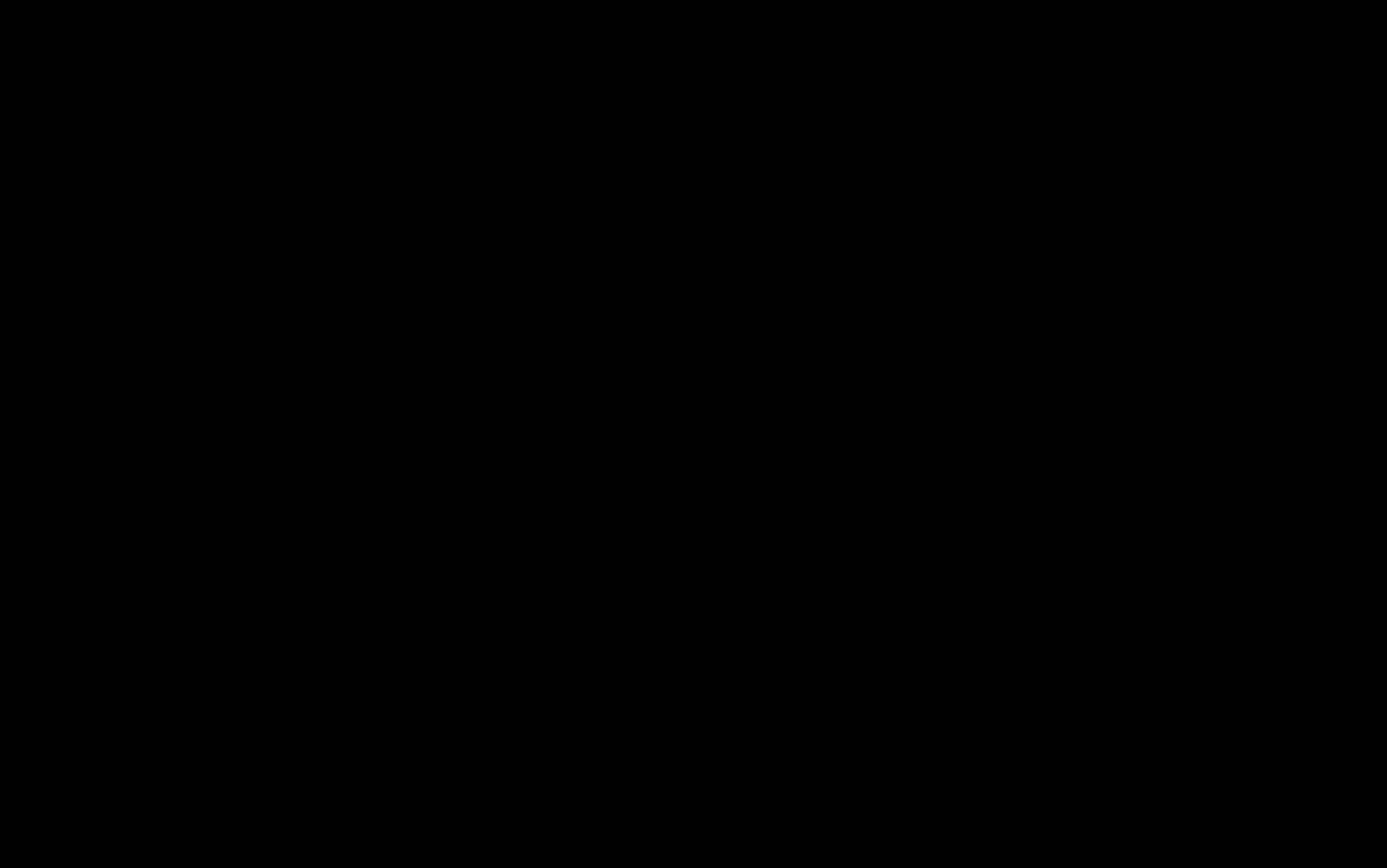 click 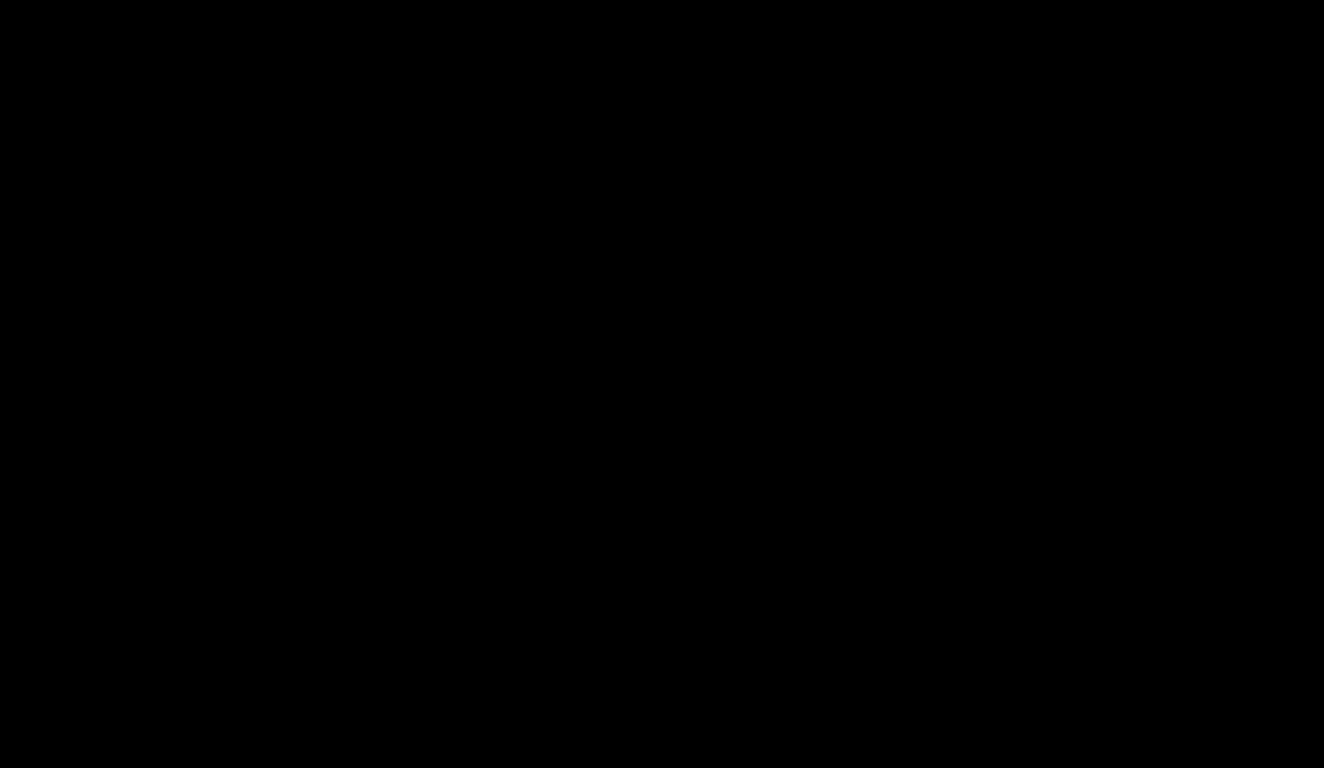 scroll, scrollTop: 1096, scrollLeft: 0, axis: vertical 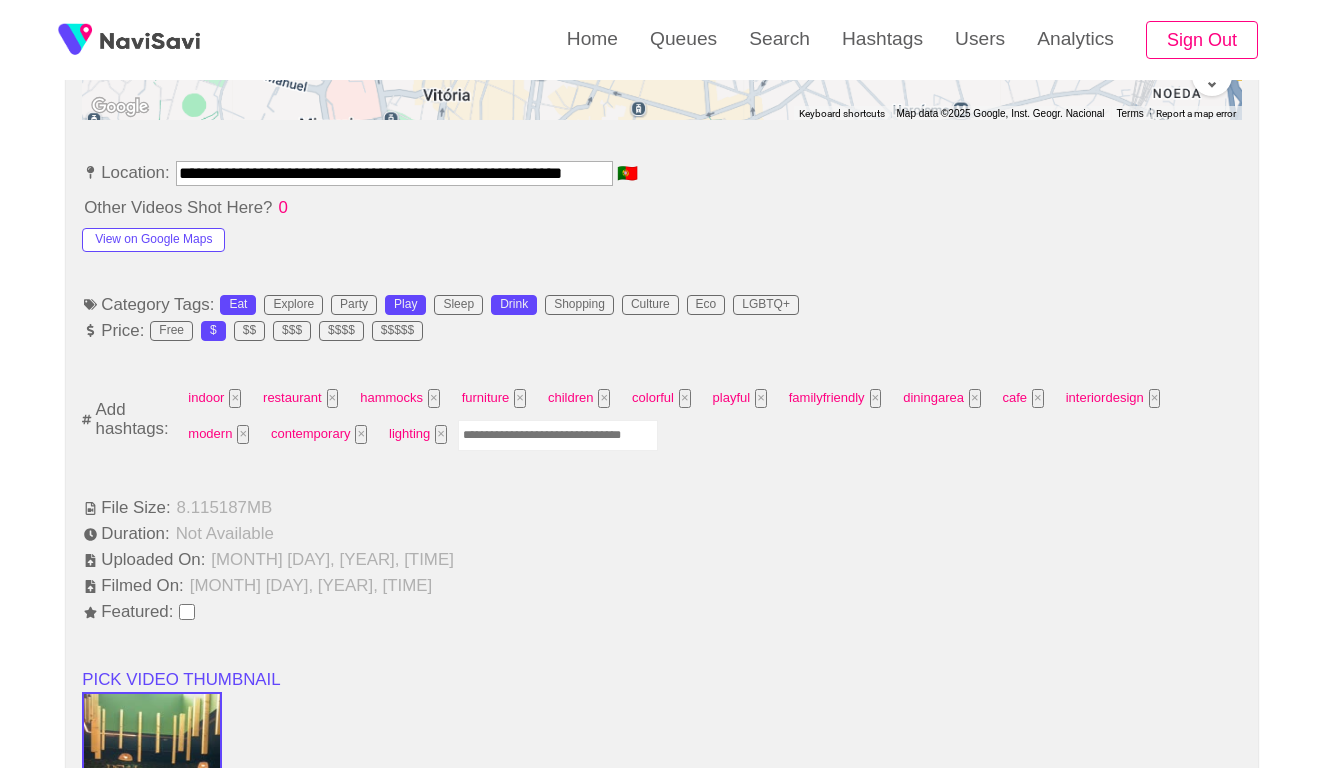 click at bounding box center [558, 435] 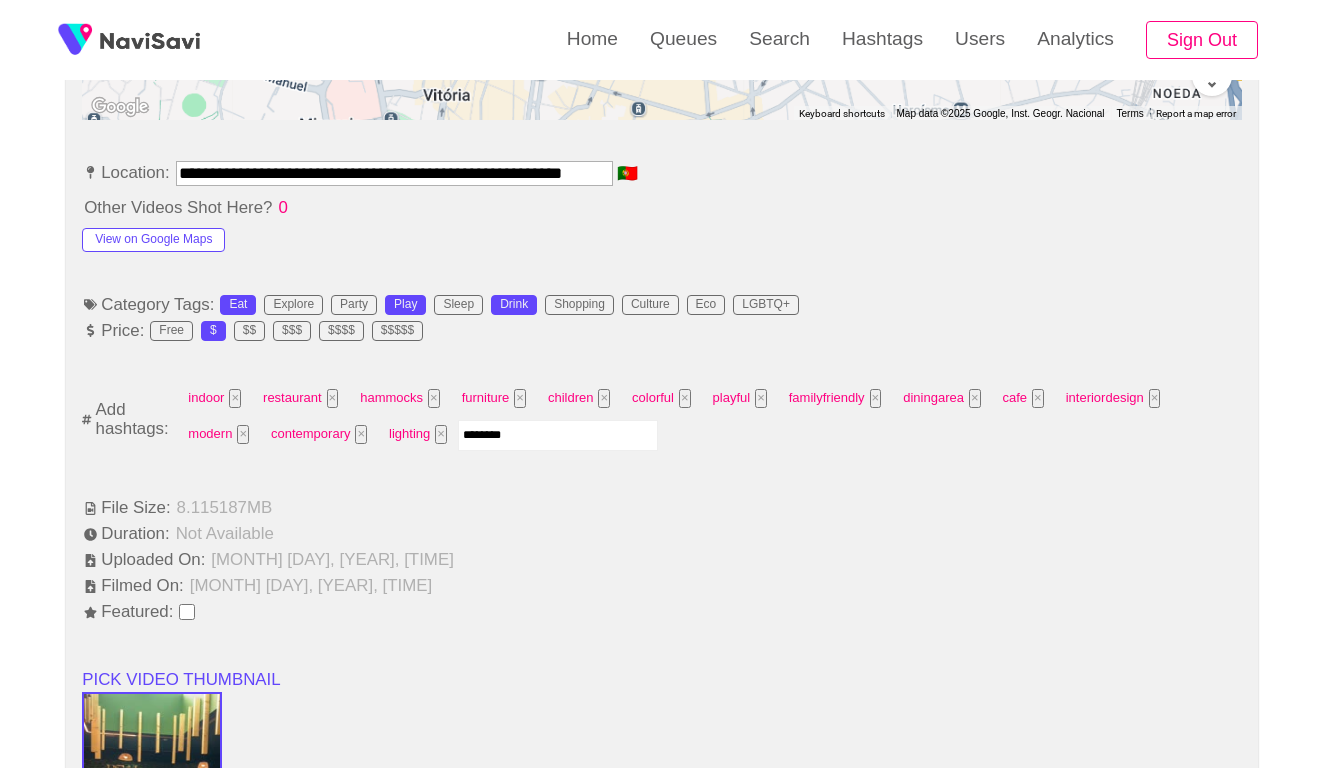 type on "*********" 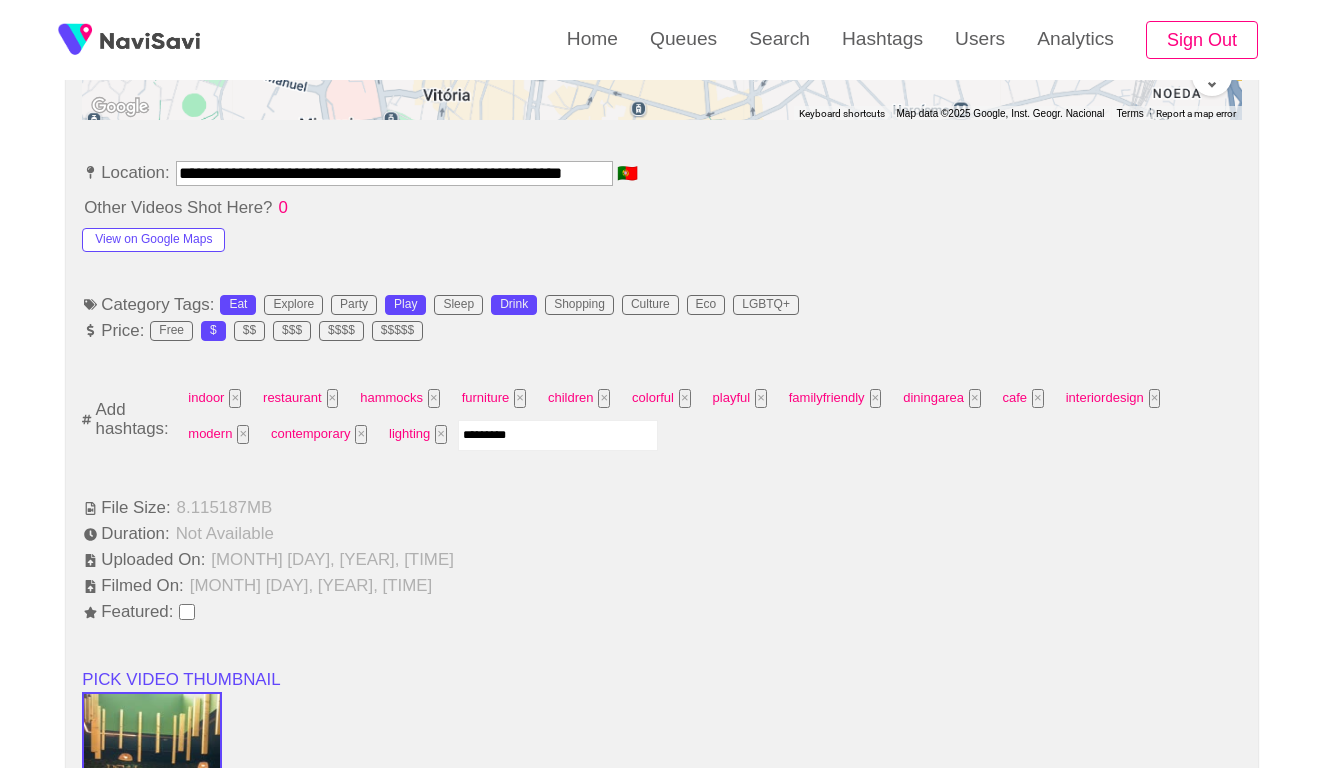 type 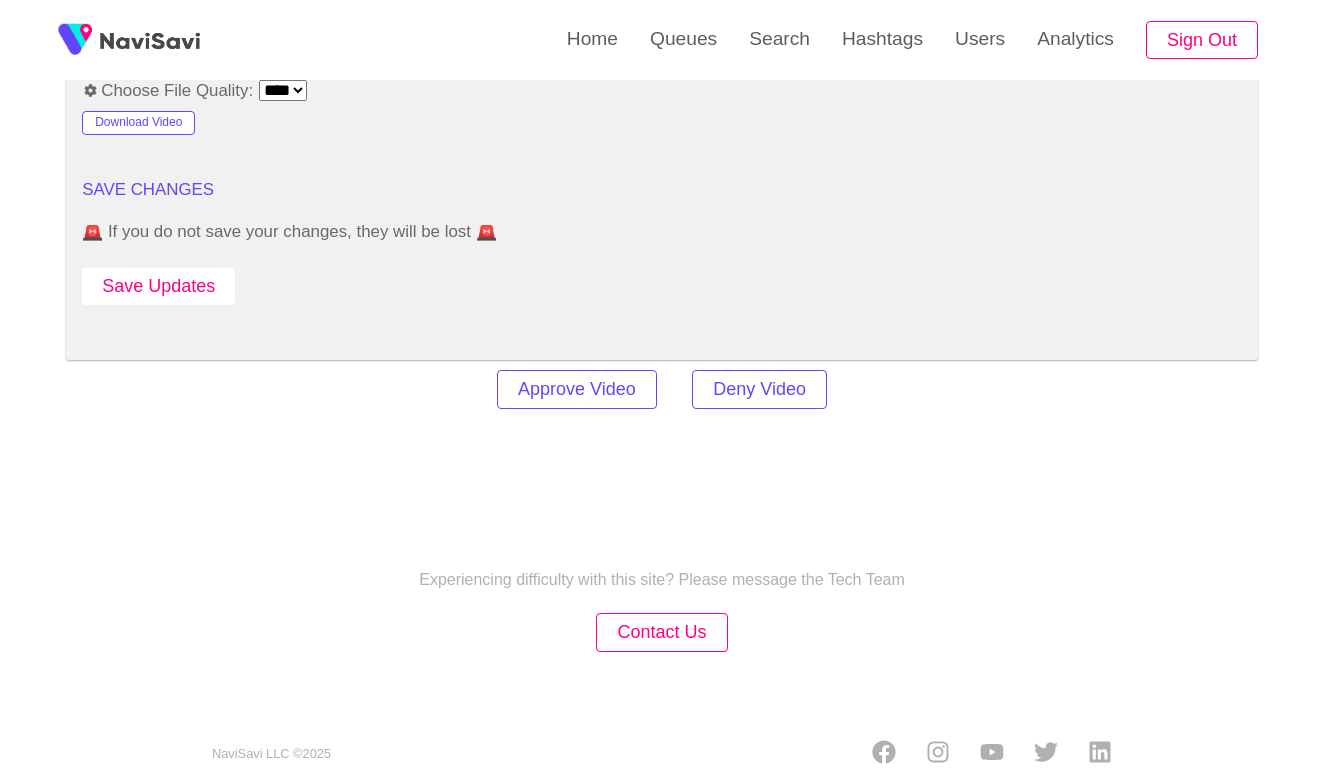 scroll, scrollTop: 2413, scrollLeft: 0, axis: vertical 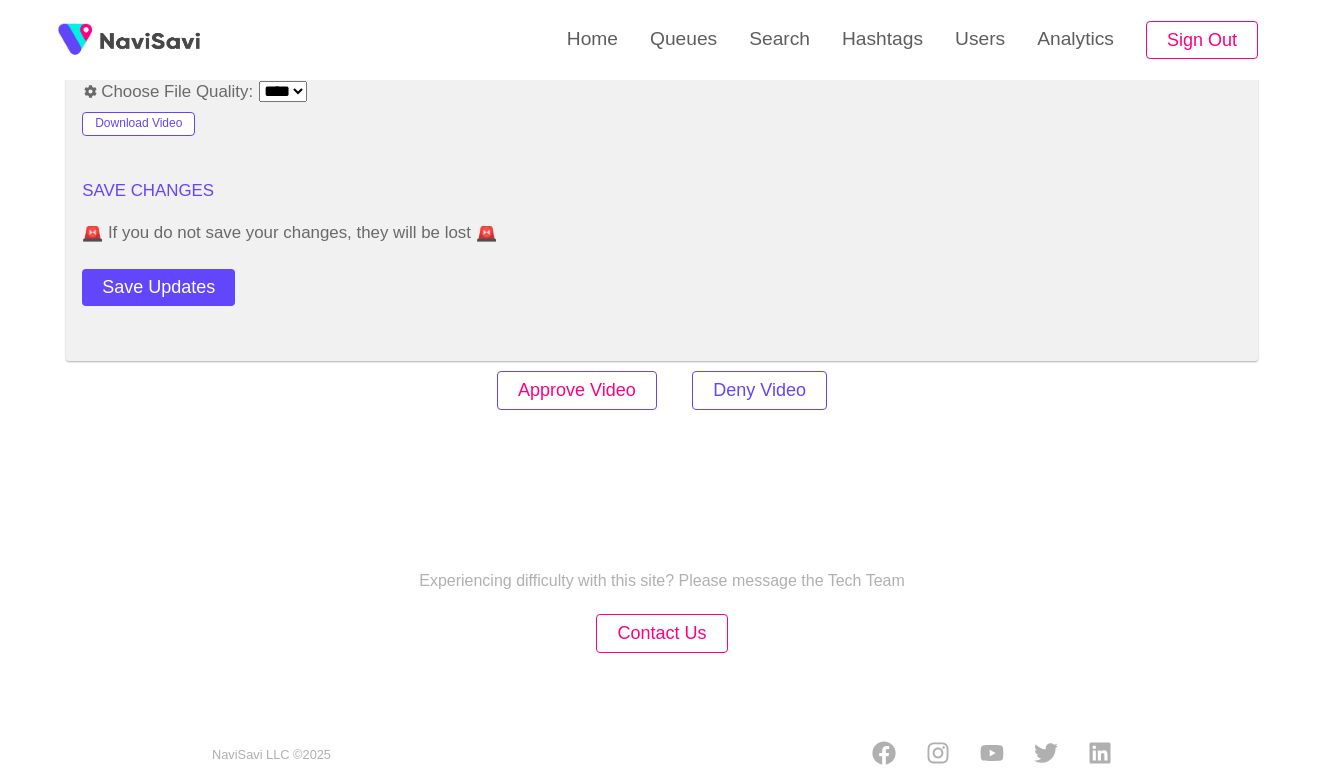 click on "Approve Video" at bounding box center [577, 390] 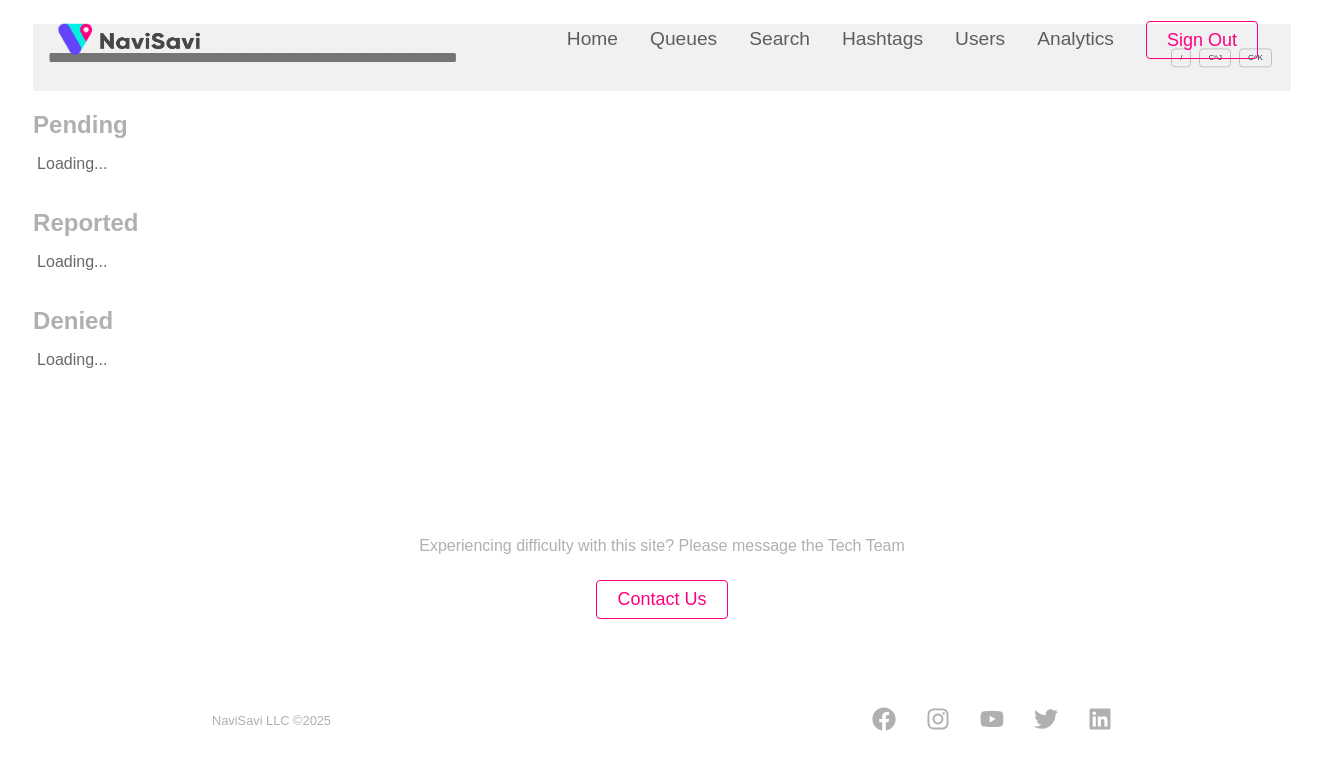 scroll, scrollTop: 0, scrollLeft: 0, axis: both 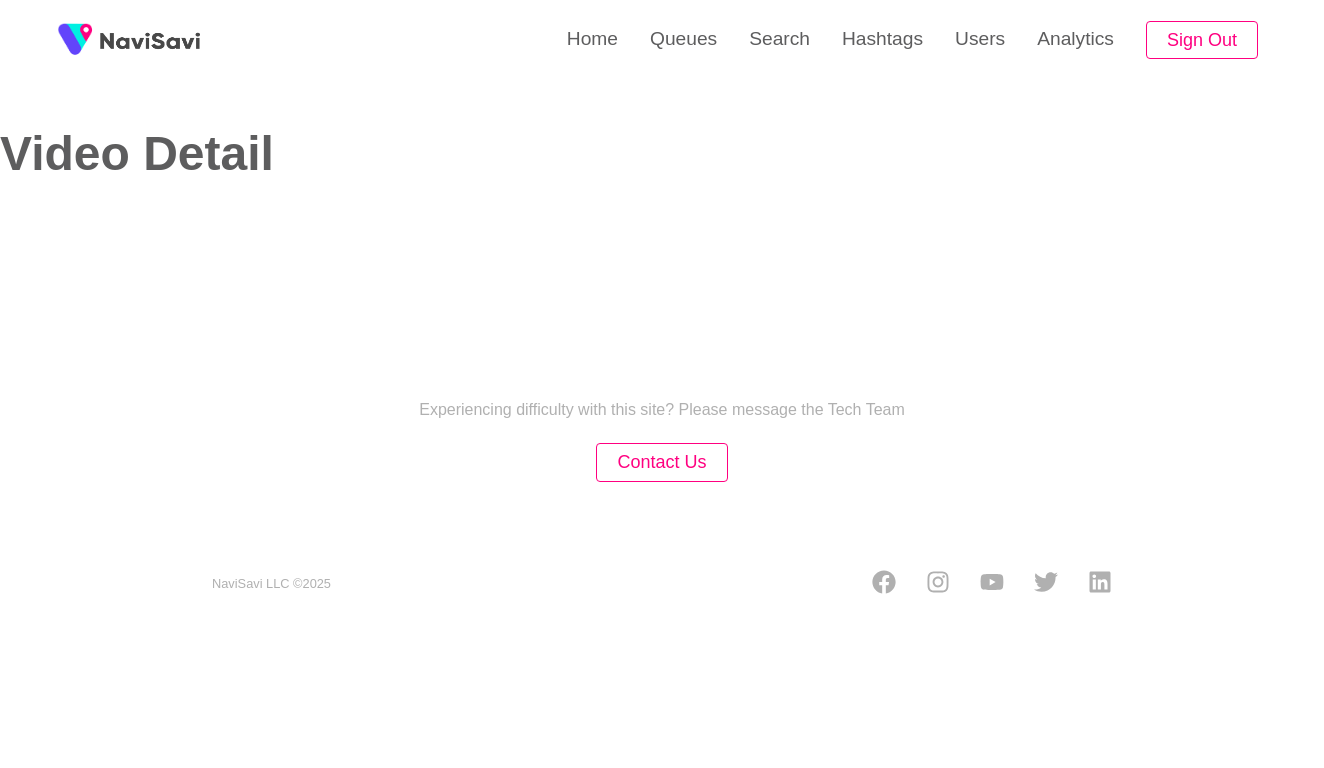 select on "**********" 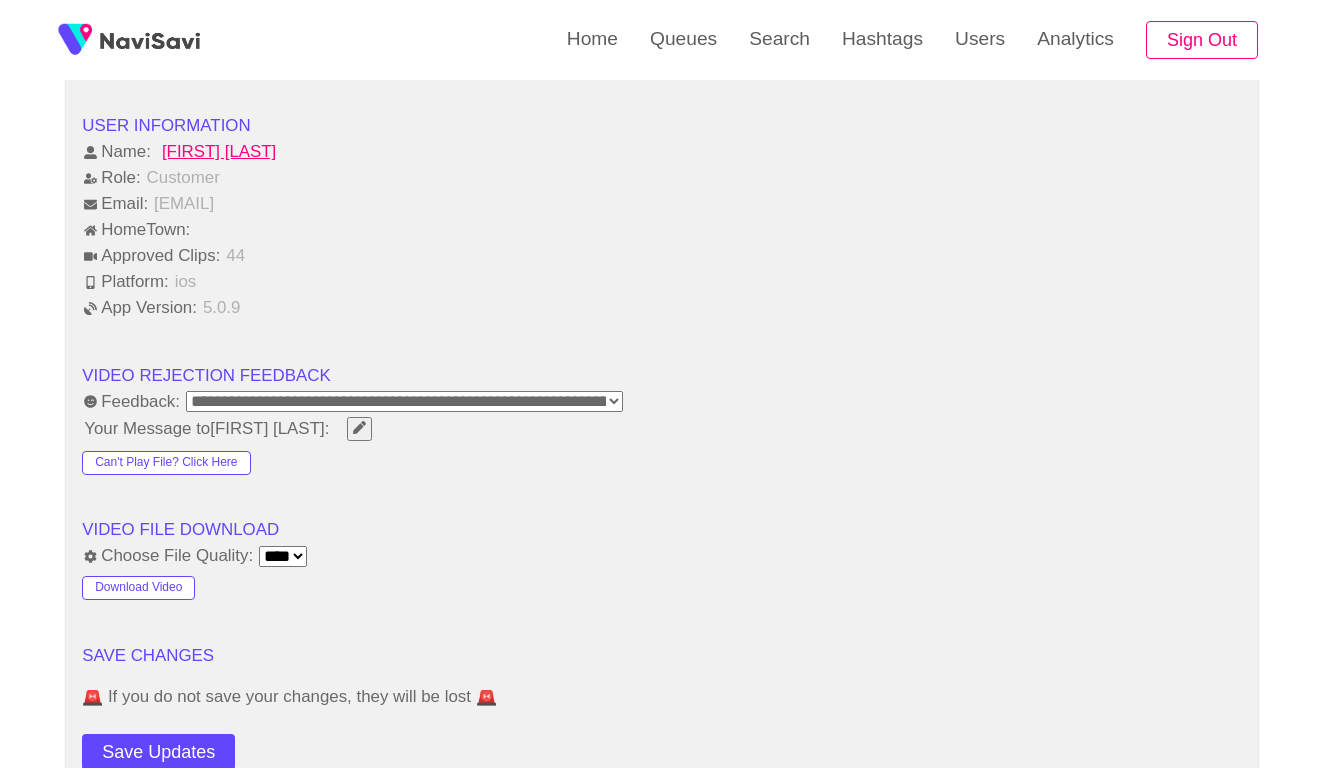 scroll, scrollTop: 2318, scrollLeft: 0, axis: vertical 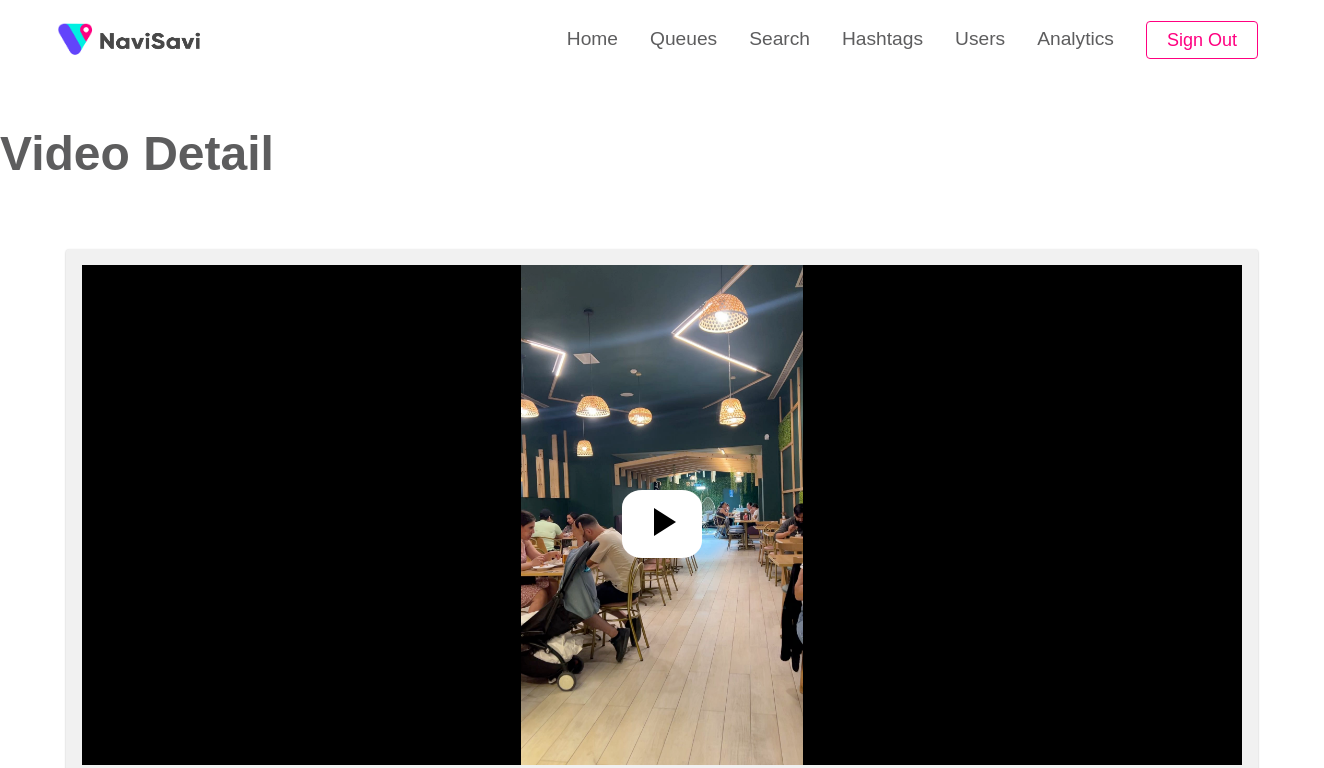 select on "**********" 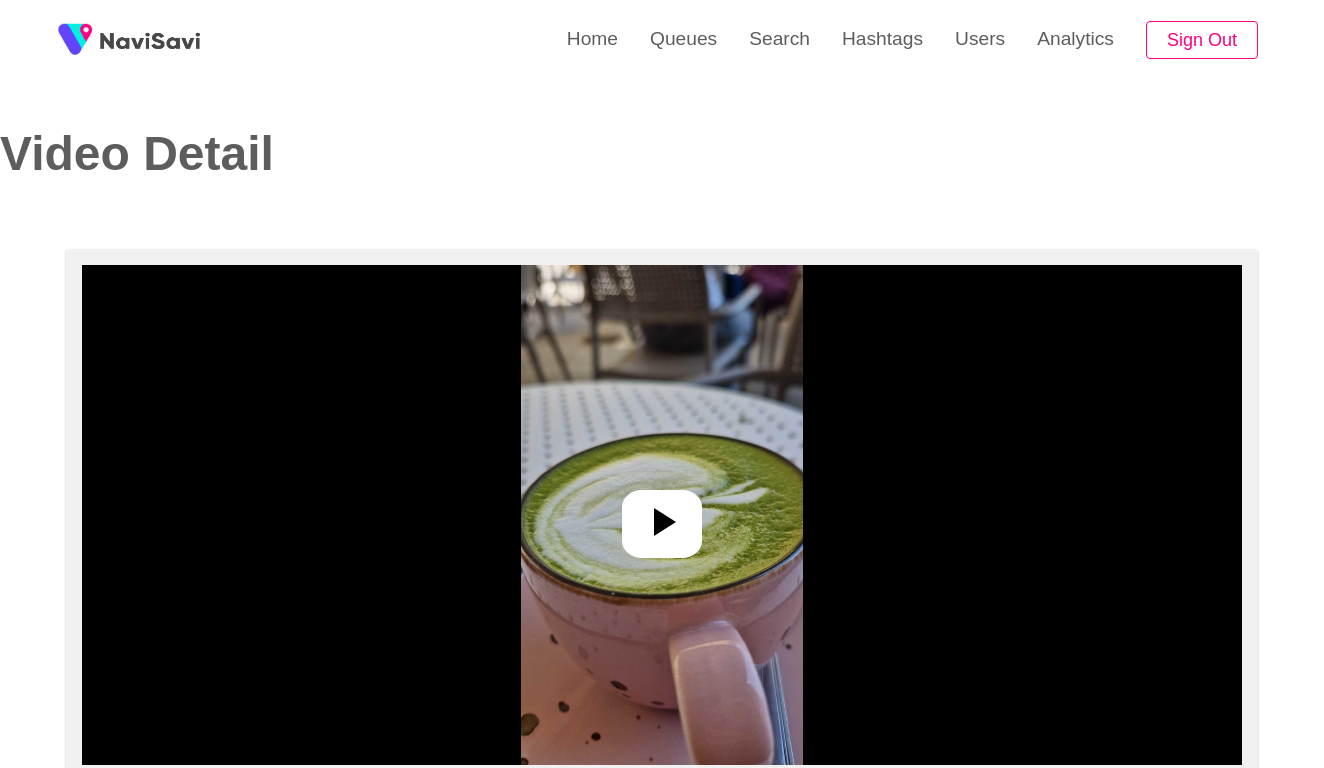 select on "**********" 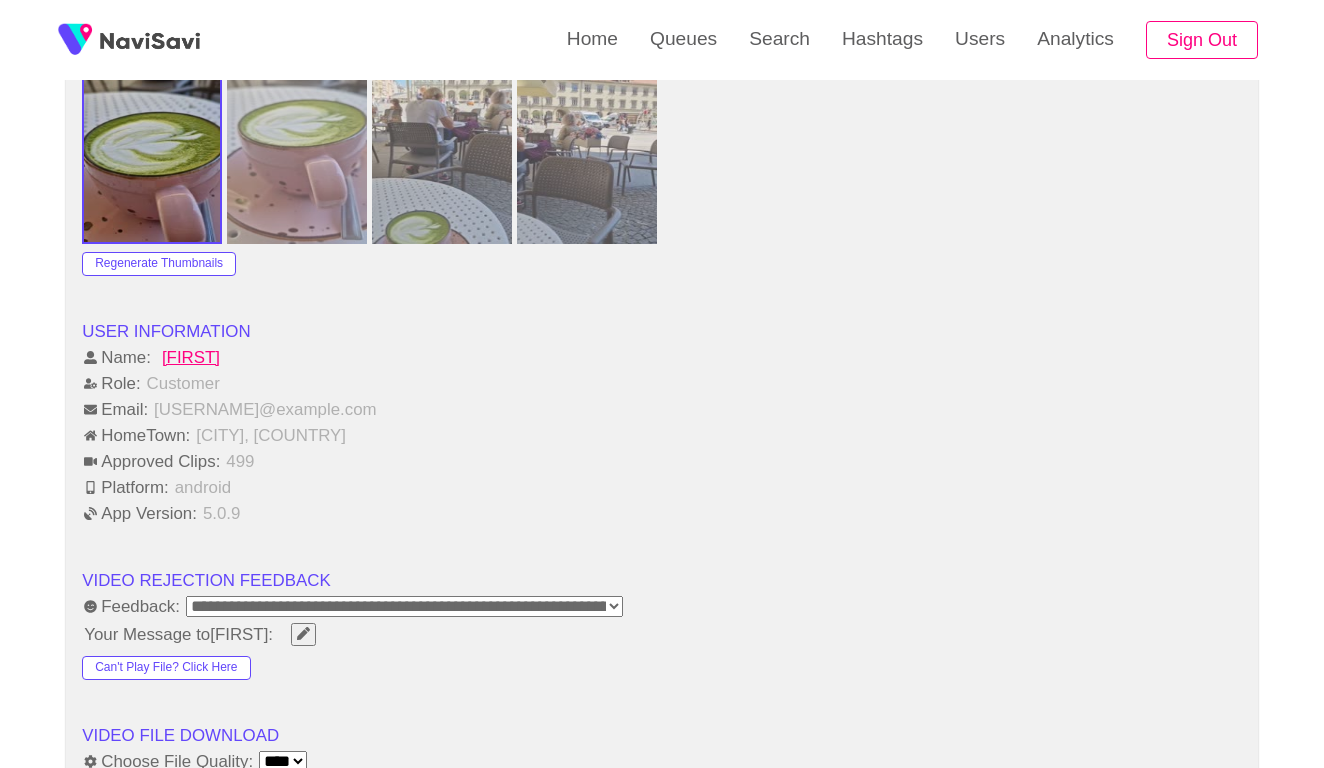 scroll, scrollTop: 2236, scrollLeft: 0, axis: vertical 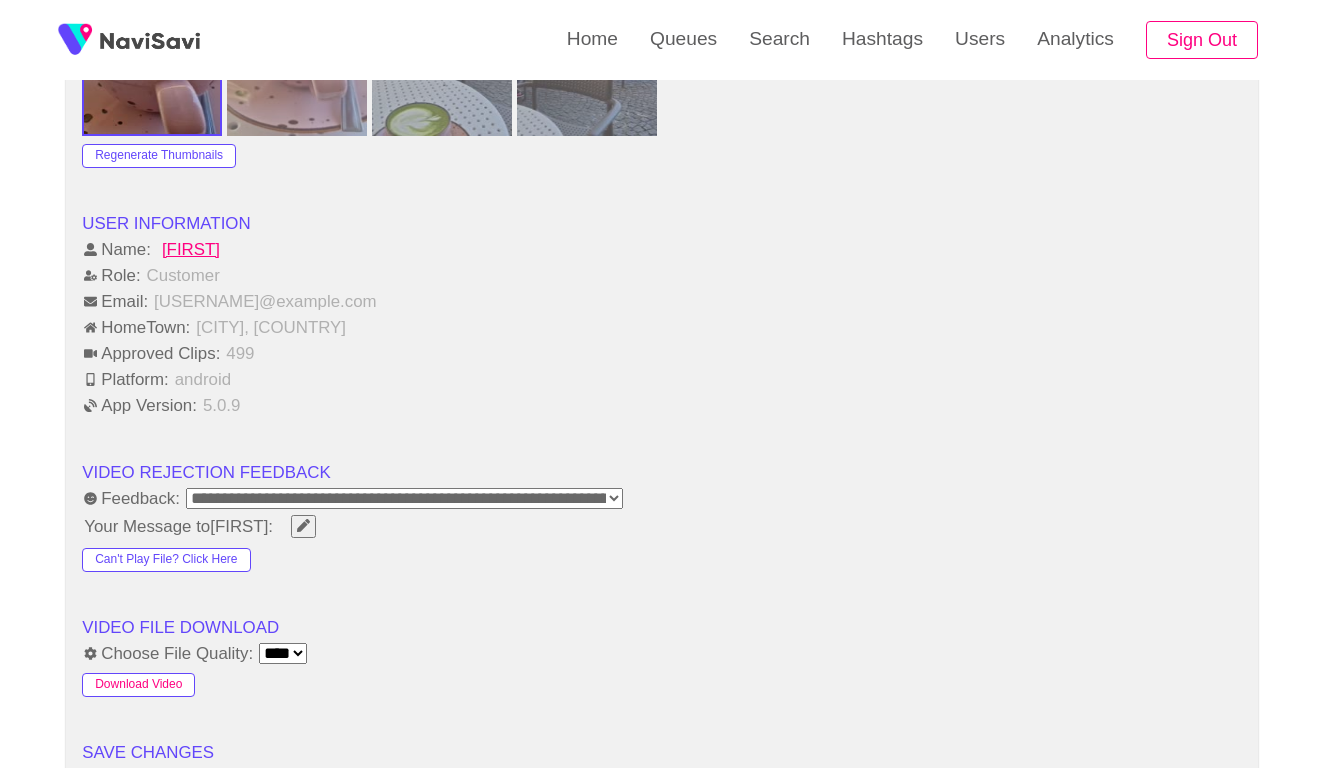 click on "Download Video" at bounding box center [138, 685] 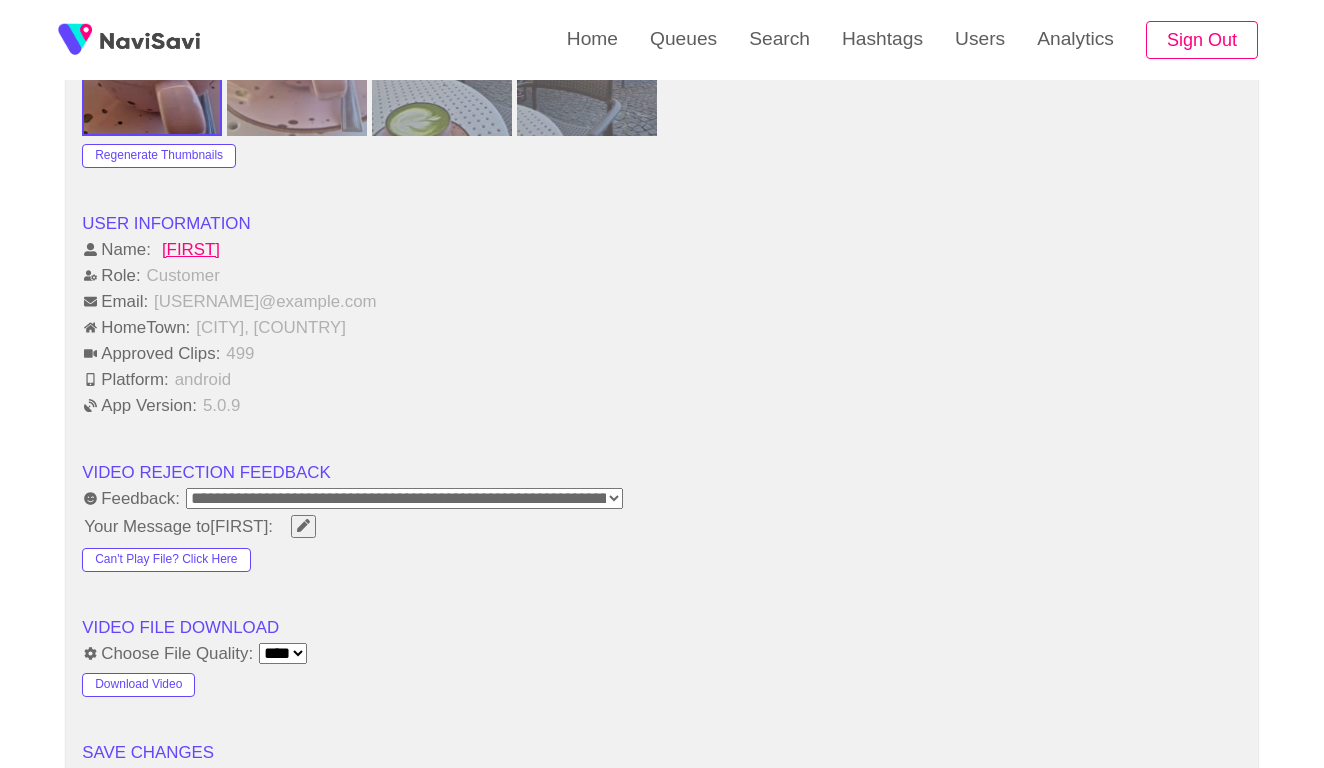 click on "Platform:     android" at bounding box center [662, 379] 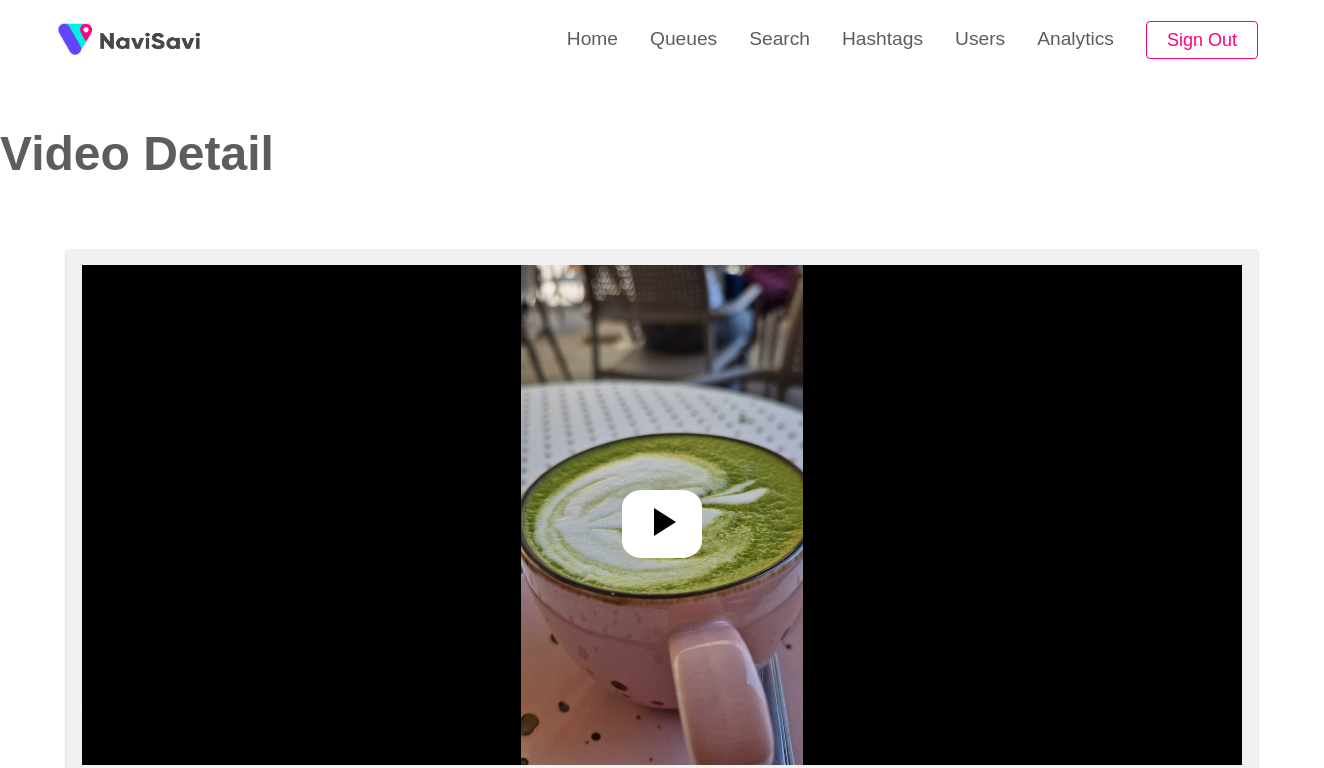 scroll, scrollTop: -1, scrollLeft: 0, axis: vertical 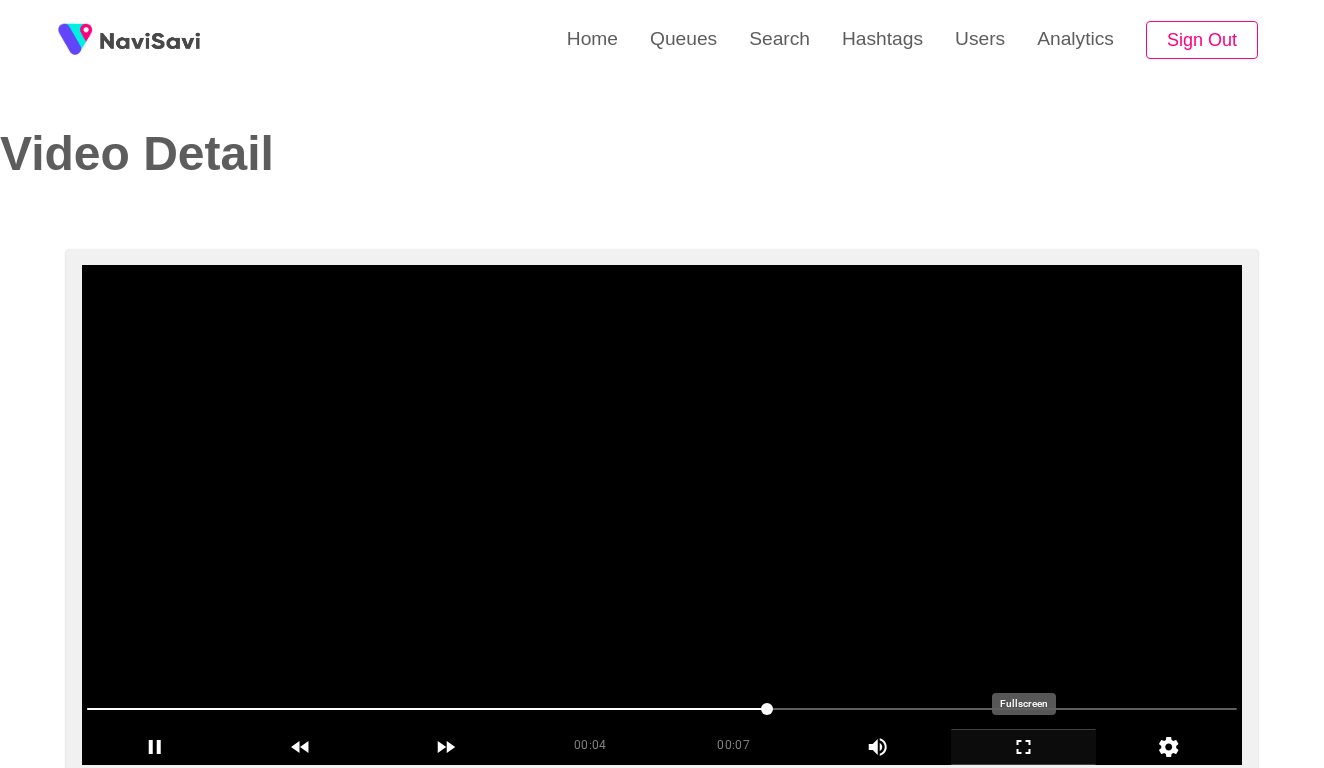 click 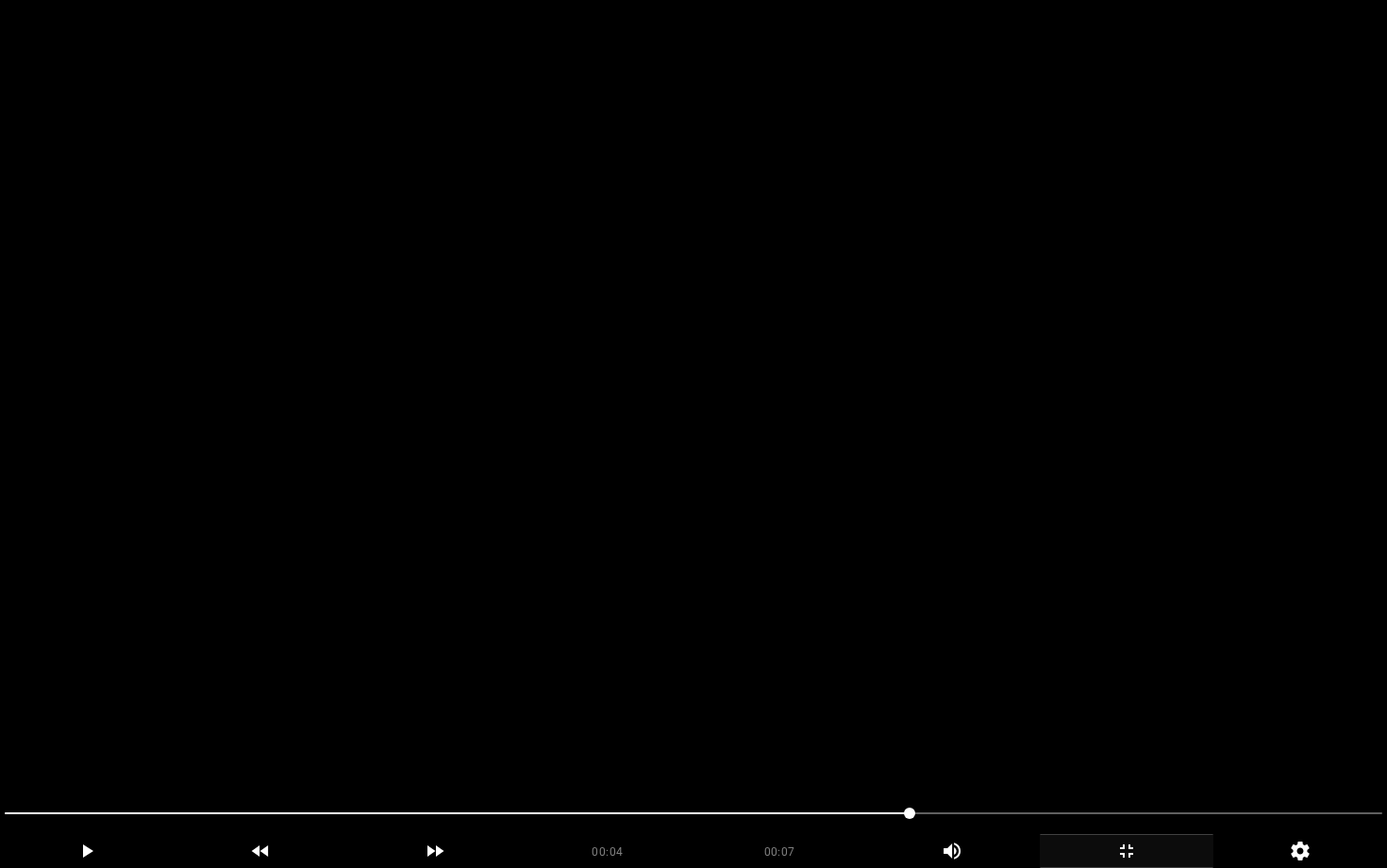 click at bounding box center (694, 434) 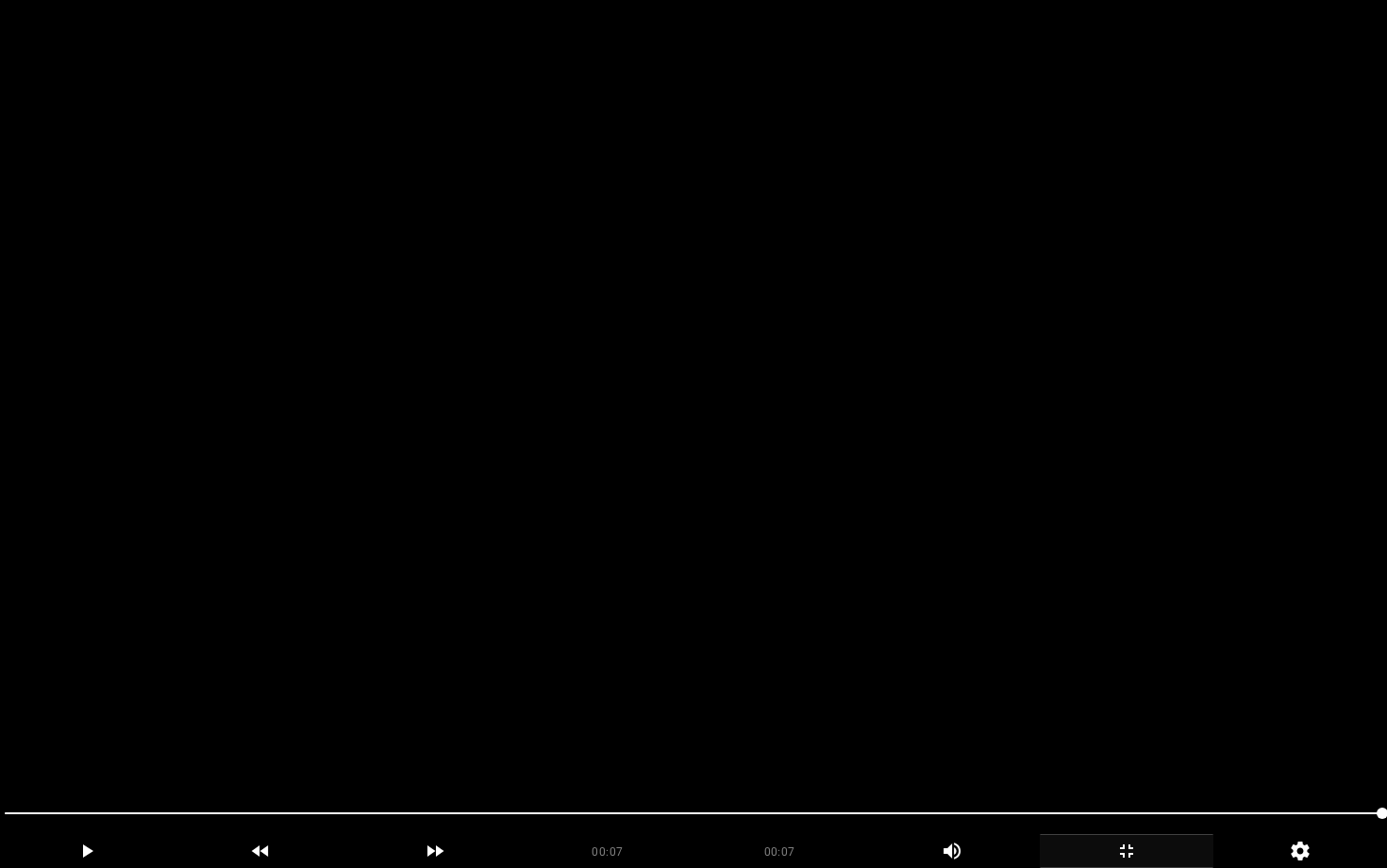 click at bounding box center [694, 434] 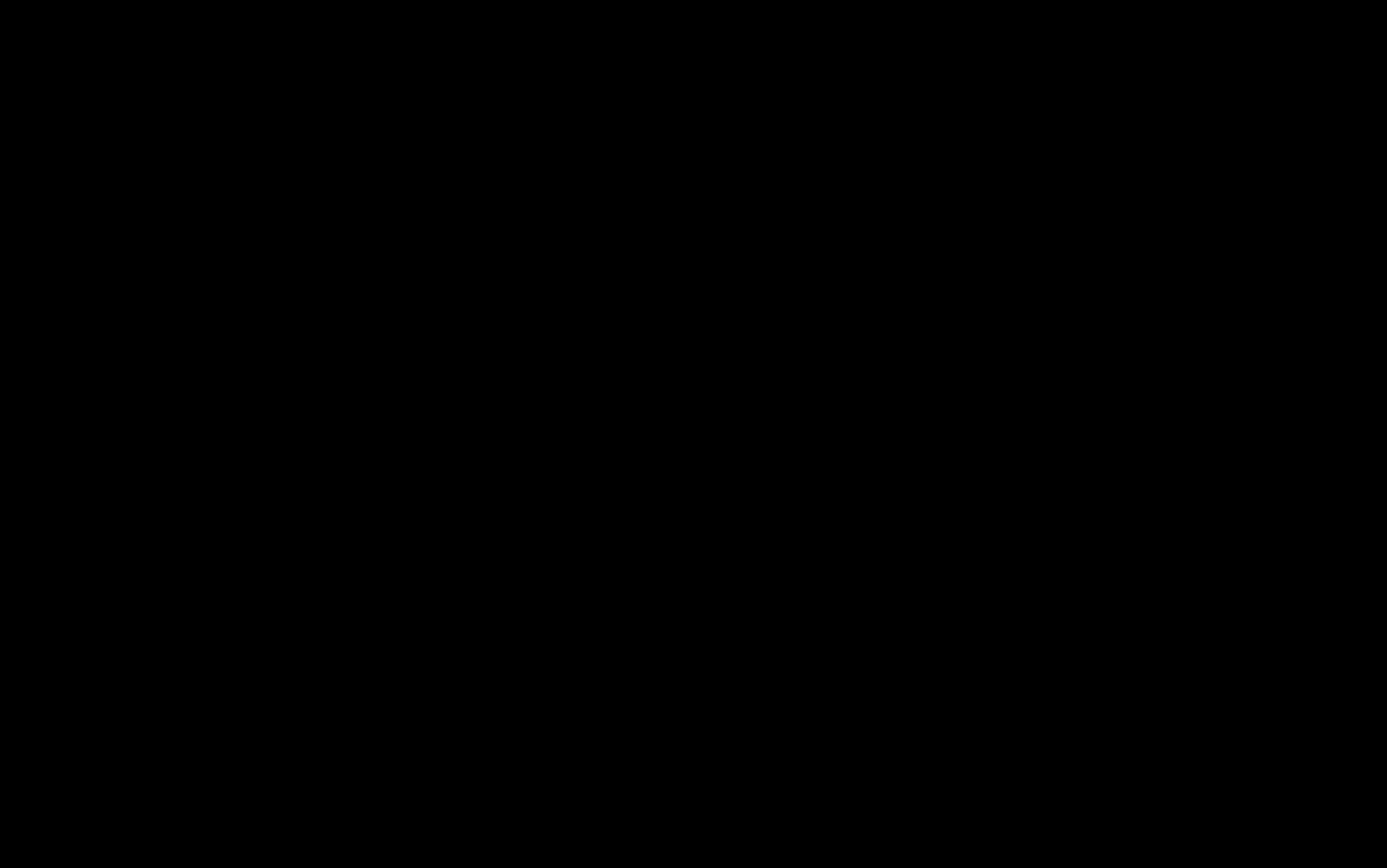 click 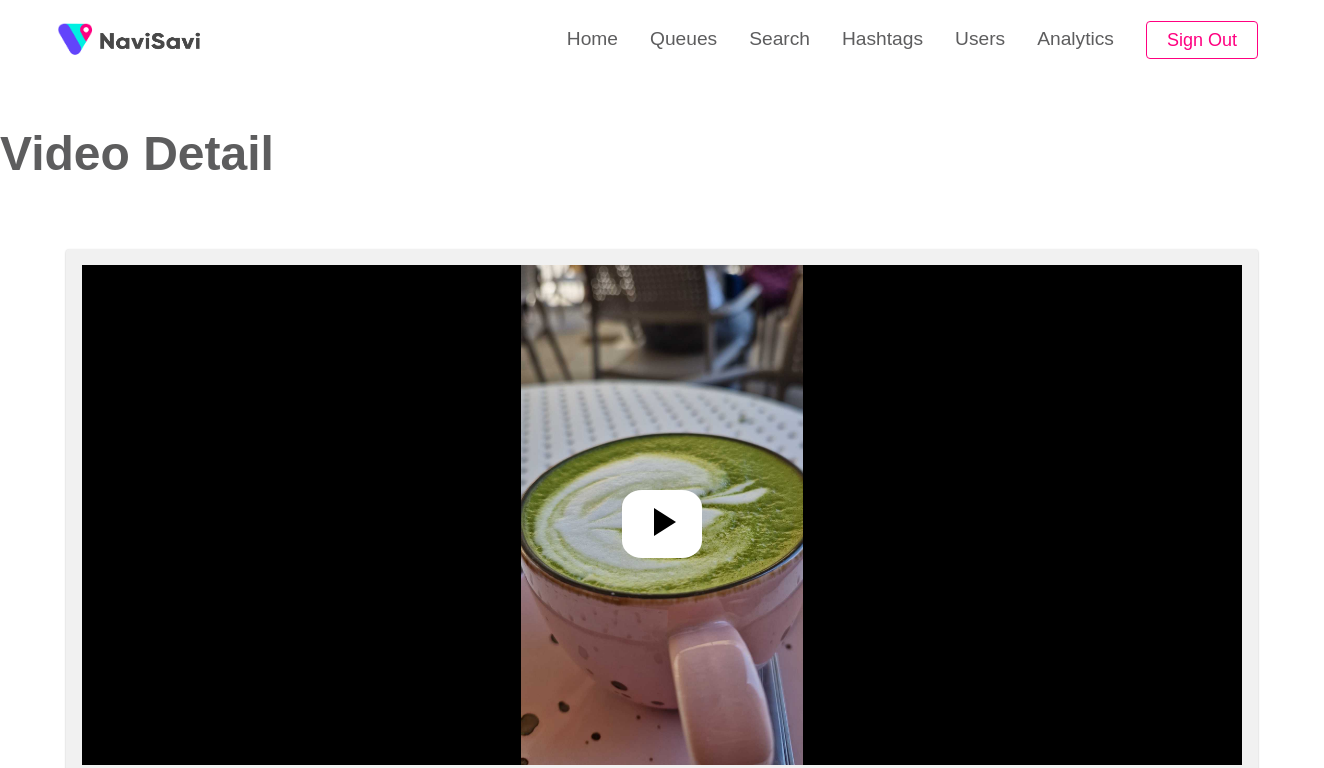 select on "**" 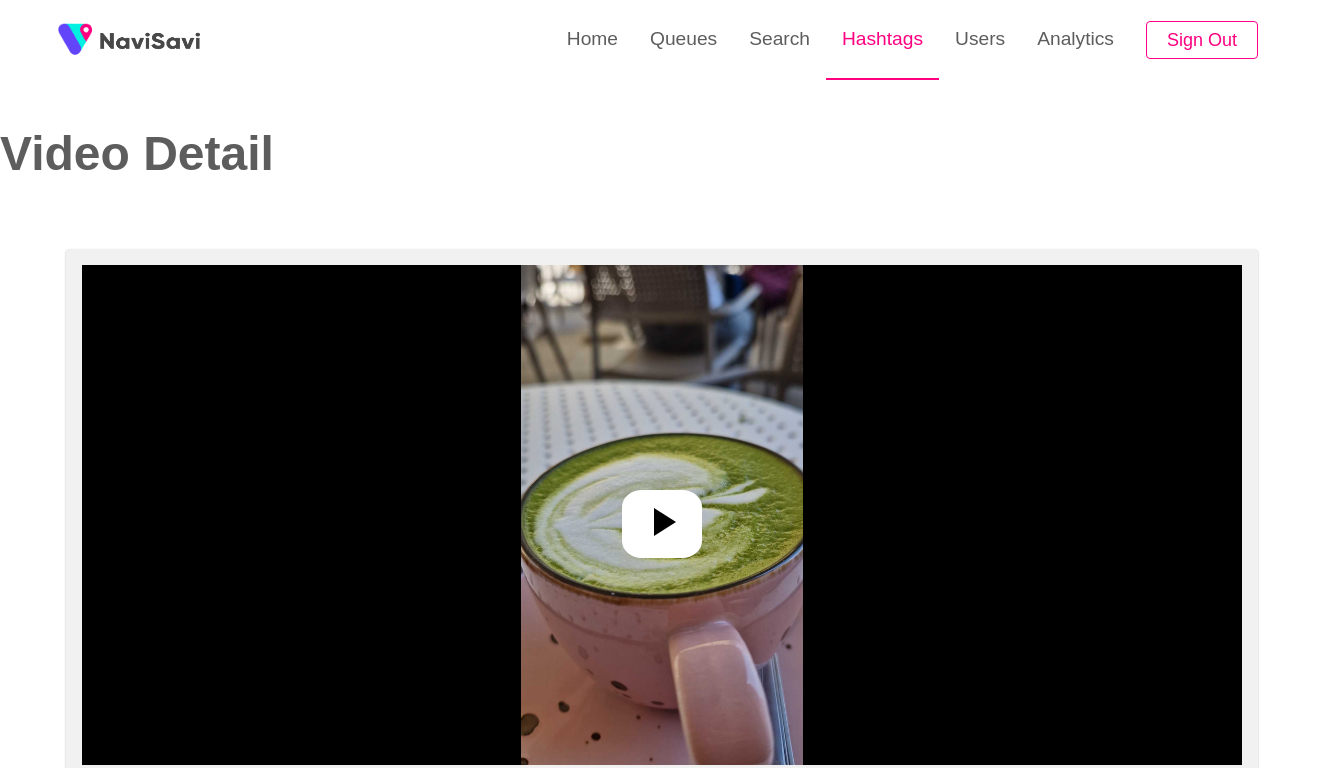 select on "**********" 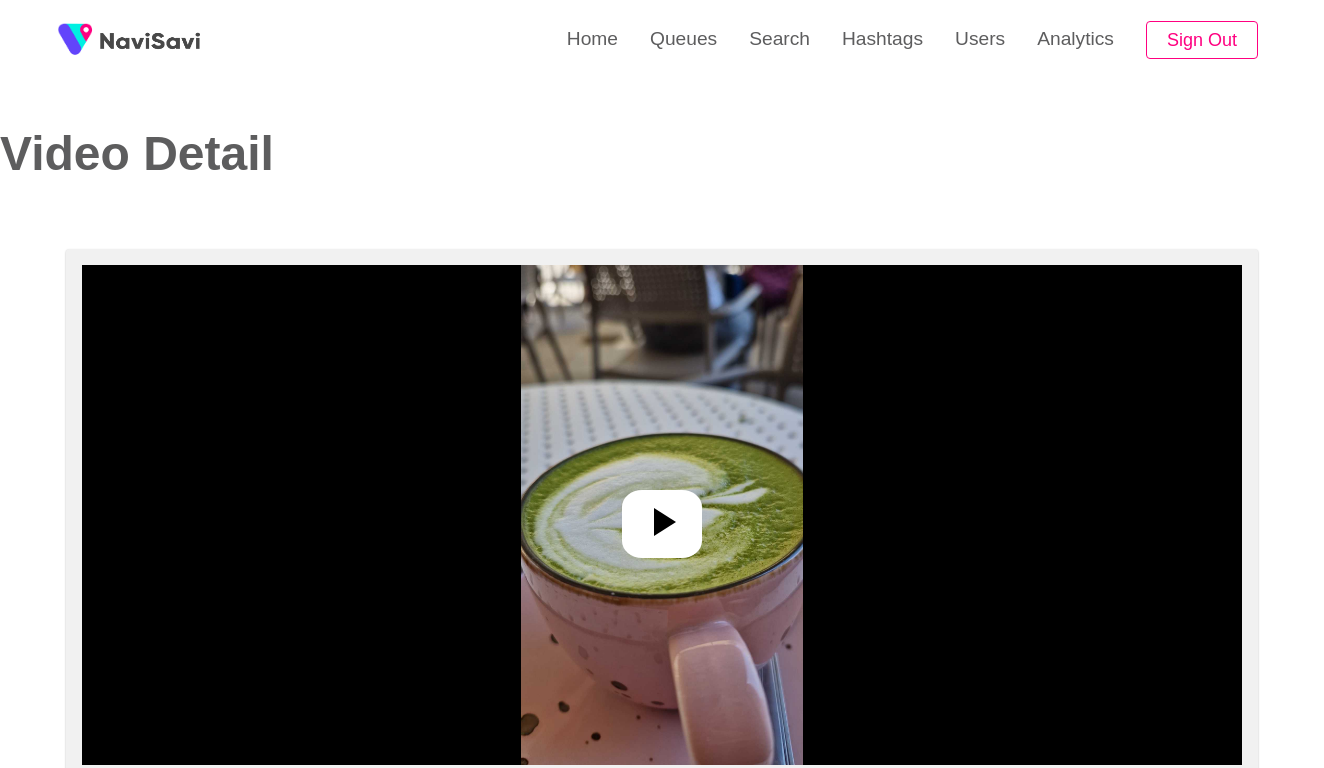 select on "**********" 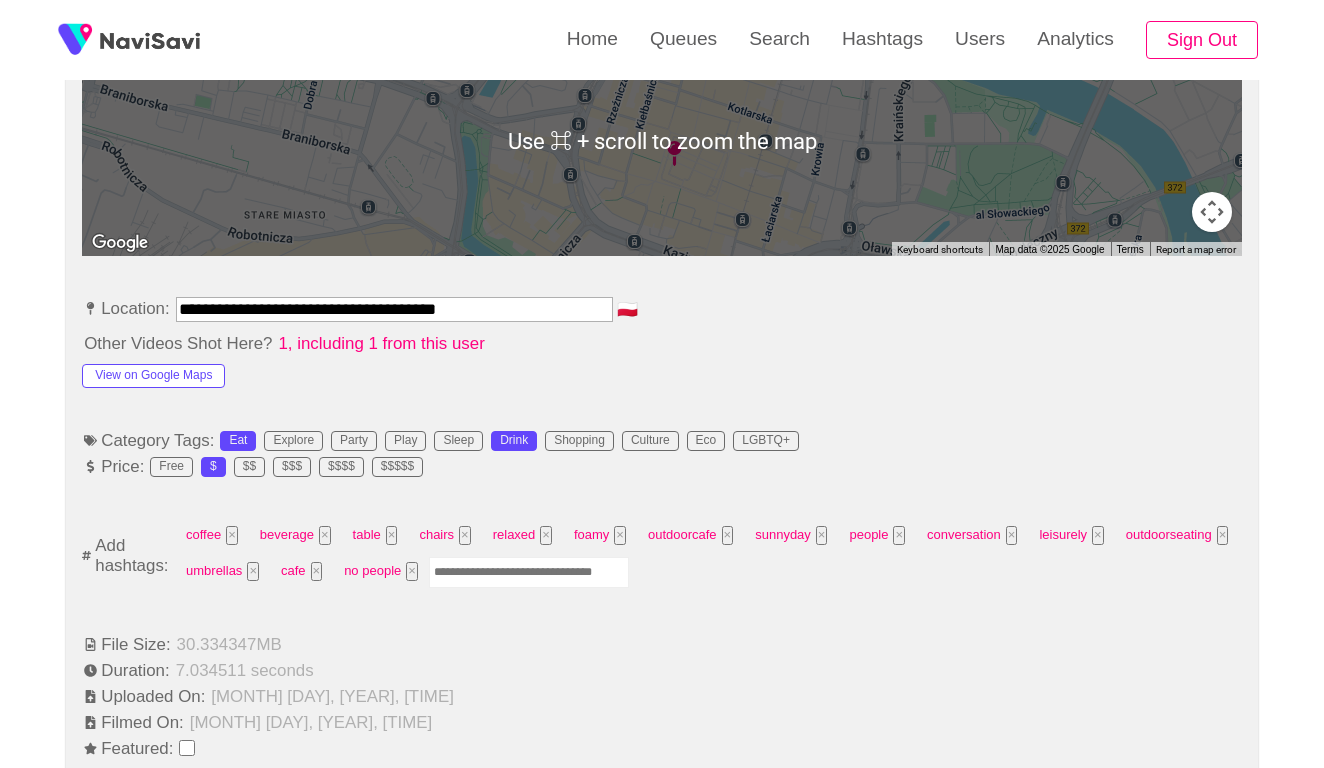 scroll, scrollTop: 1044, scrollLeft: 0, axis: vertical 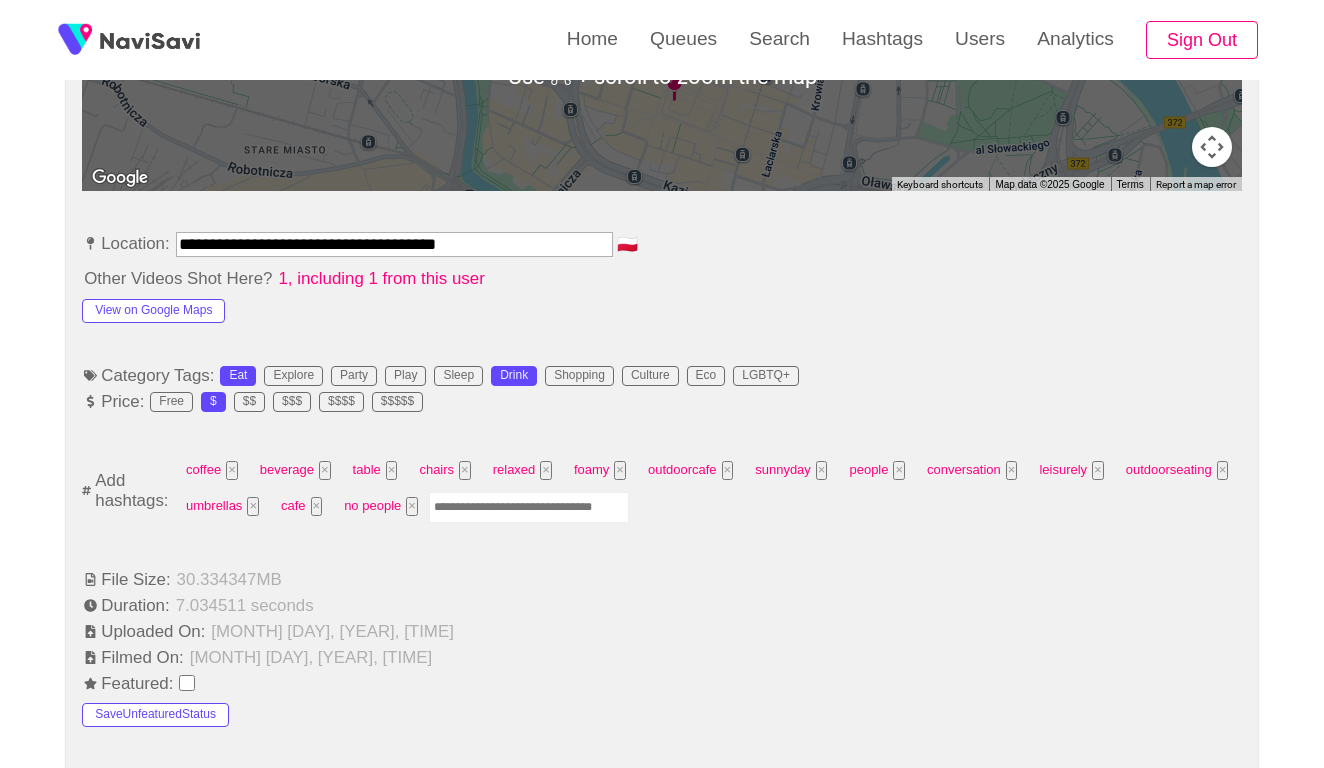 click at bounding box center [529, 507] 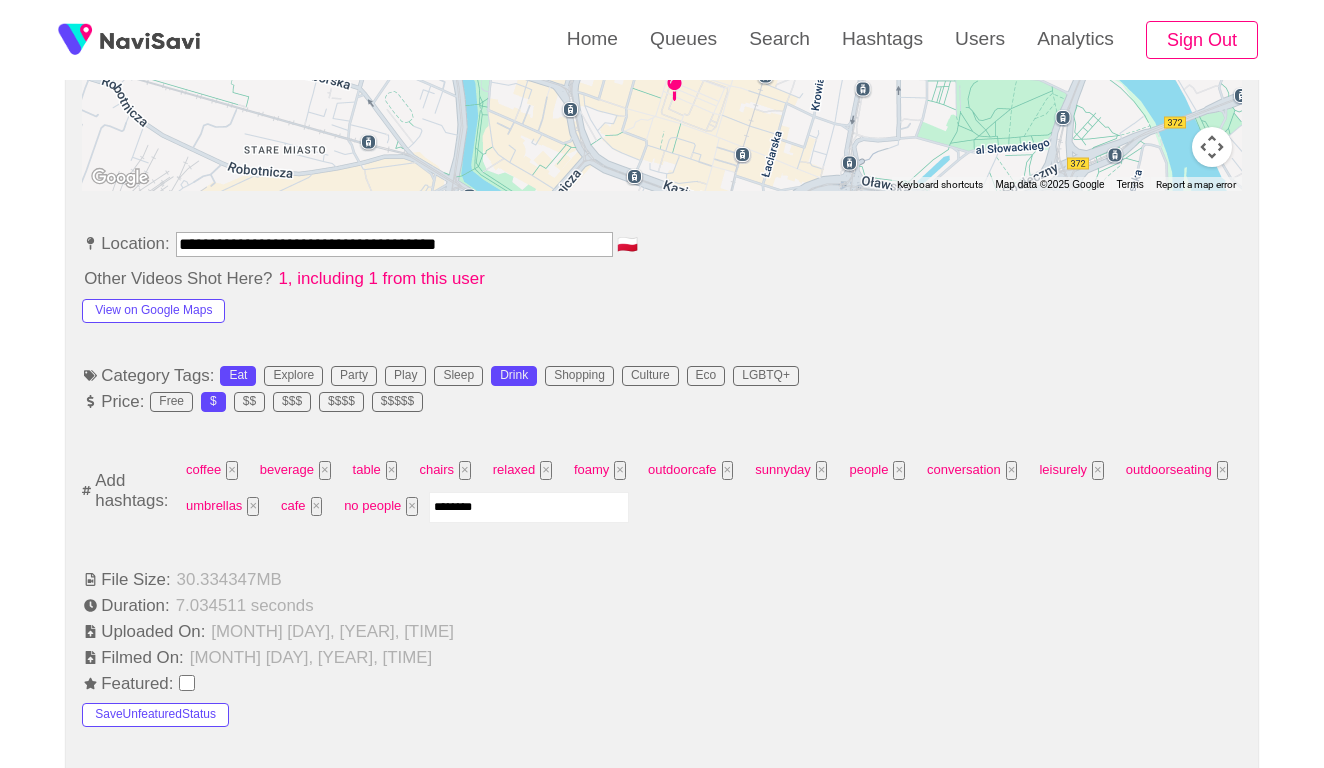 type on "*********" 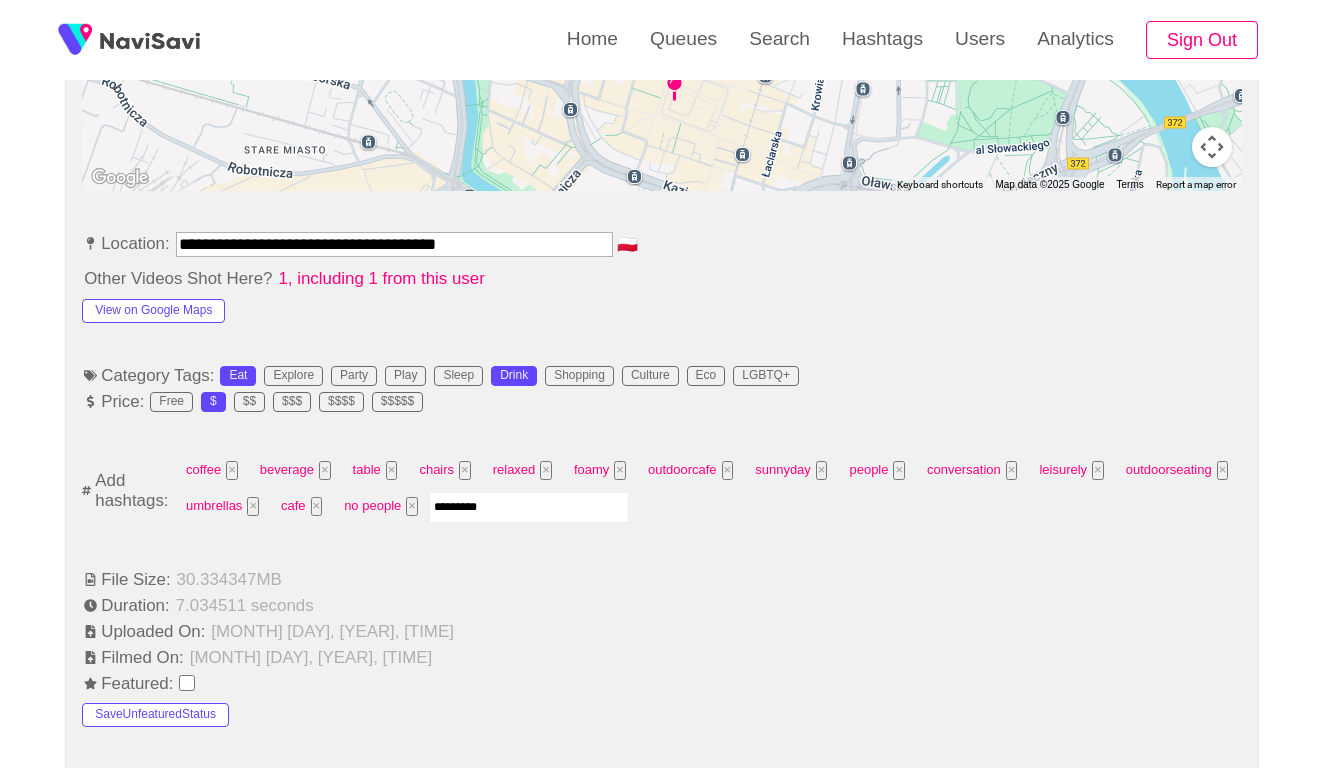 type 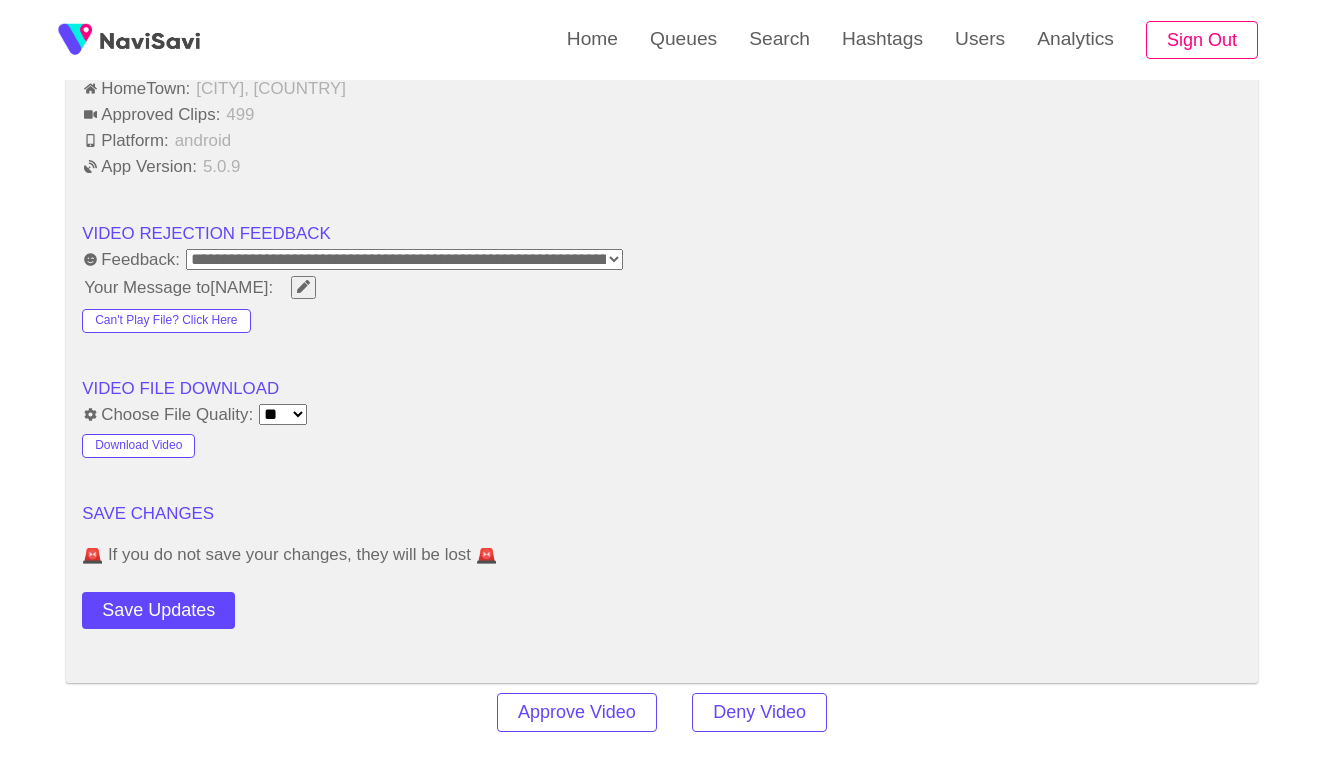 scroll, scrollTop: 2526, scrollLeft: 0, axis: vertical 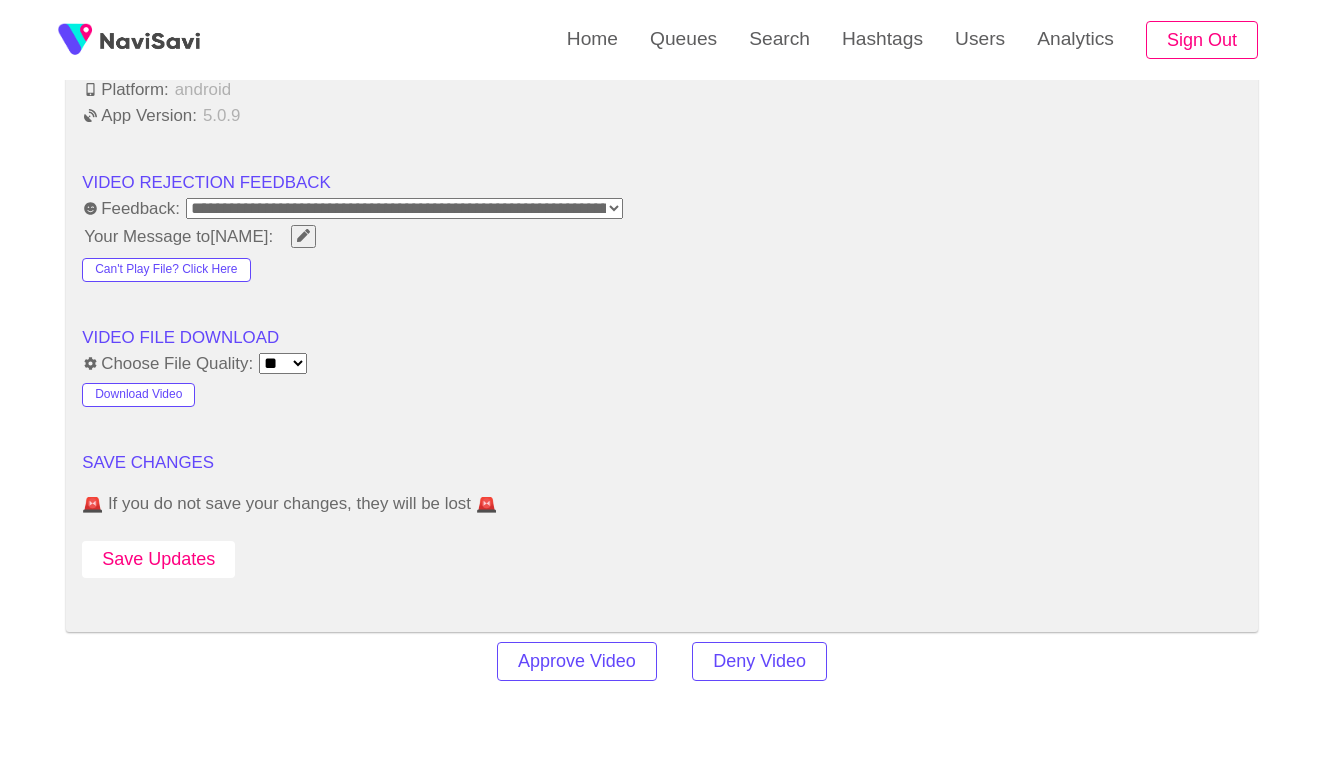 click on "Save Updates" at bounding box center [158, 559] 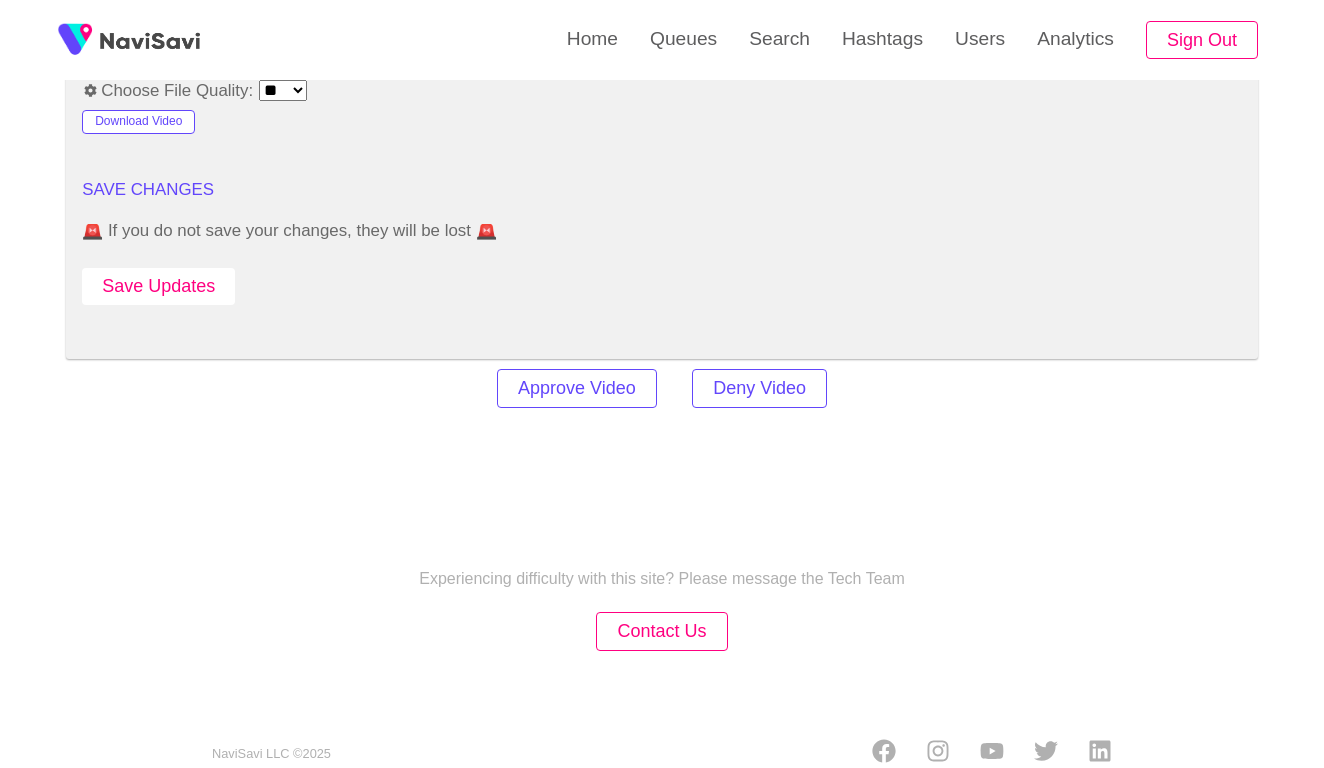 scroll, scrollTop: 2798, scrollLeft: 0, axis: vertical 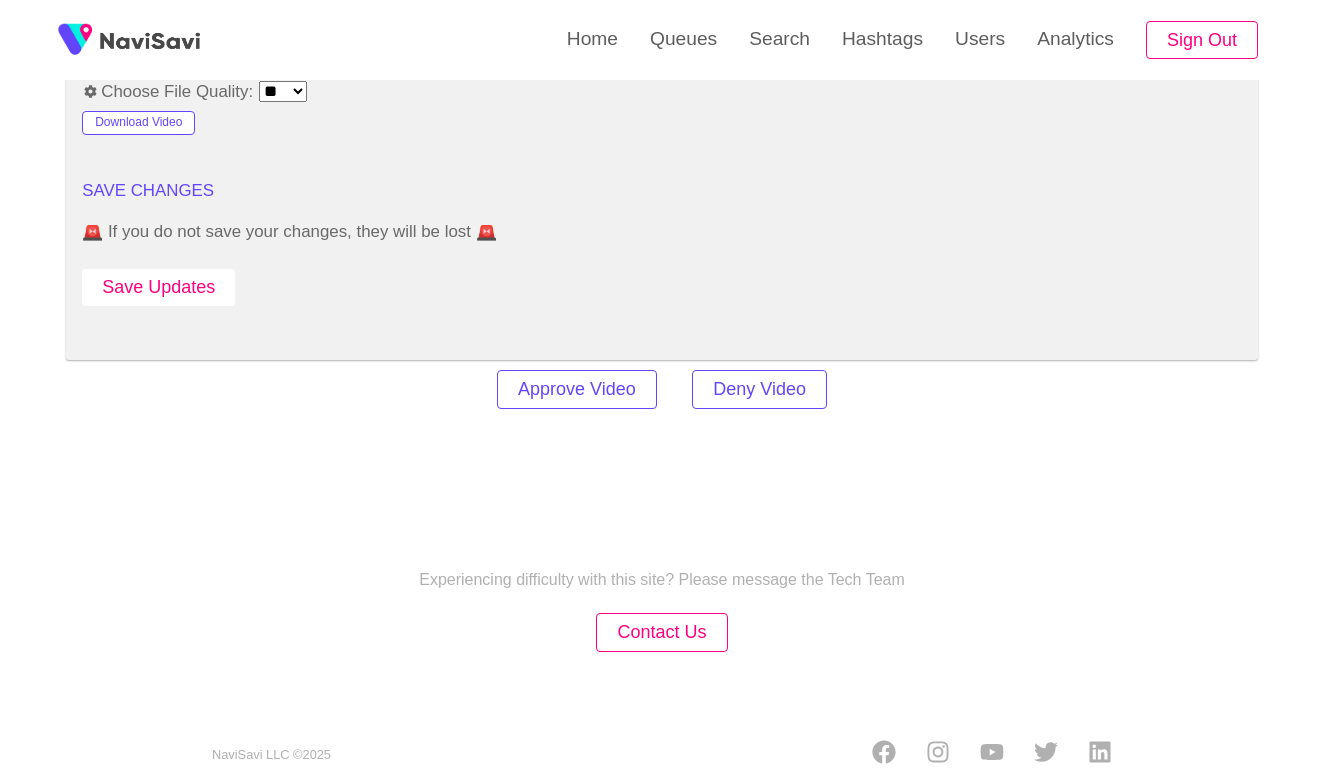 click on "Save Updates" at bounding box center (158, 287) 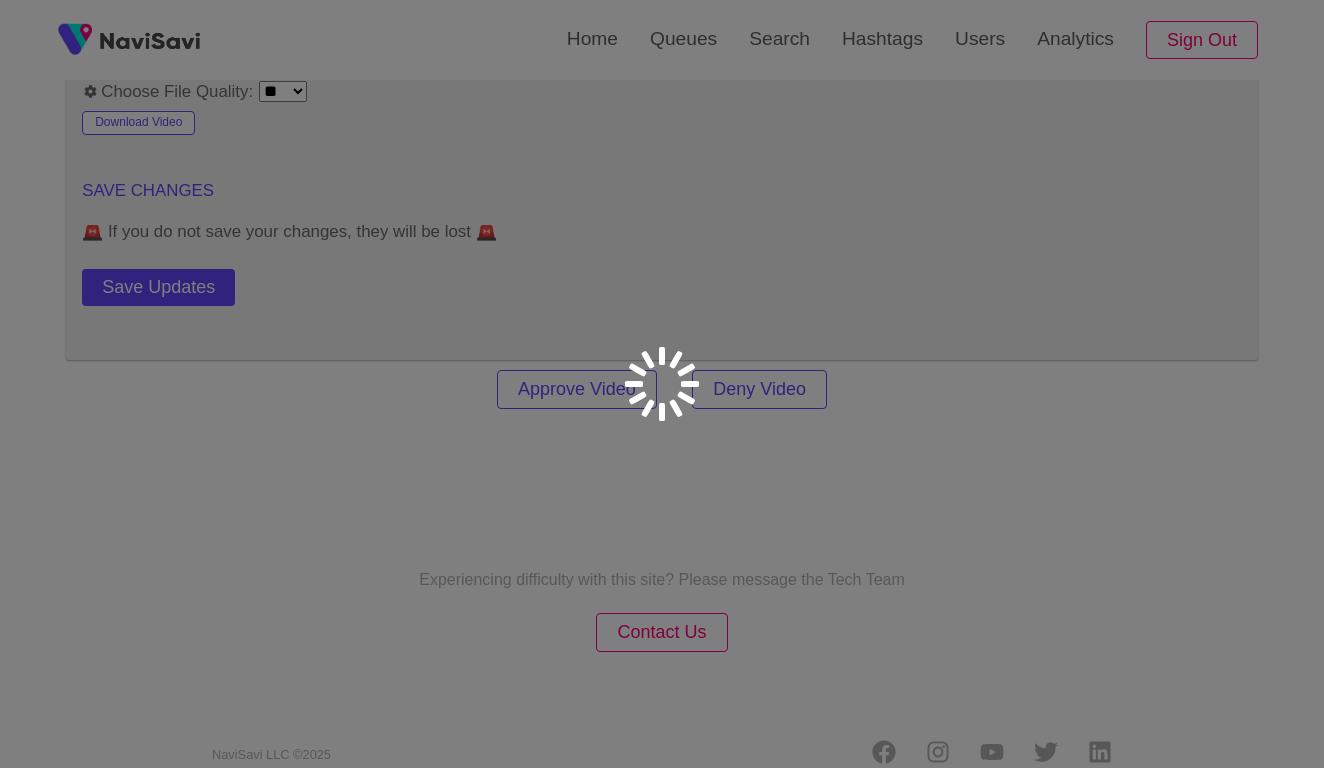 scroll, scrollTop: 0, scrollLeft: 0, axis: both 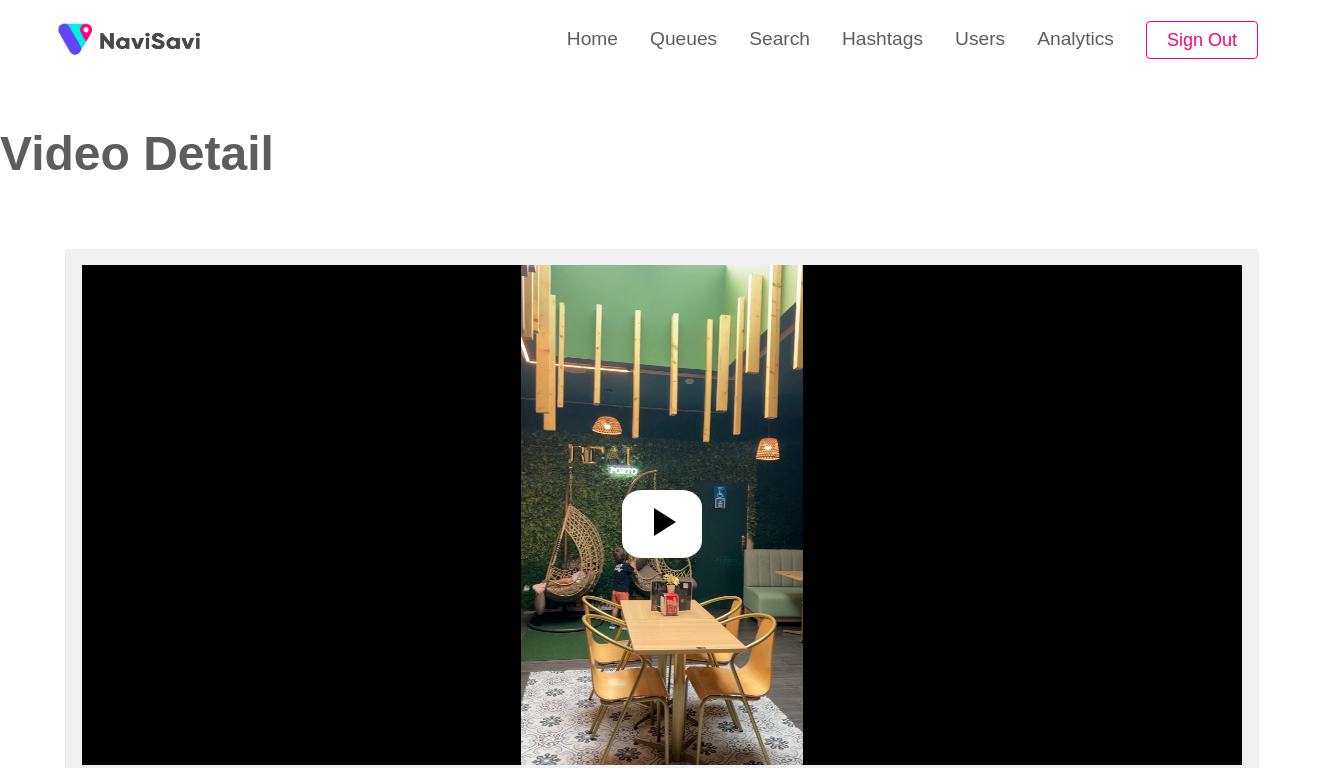 select on "**********" 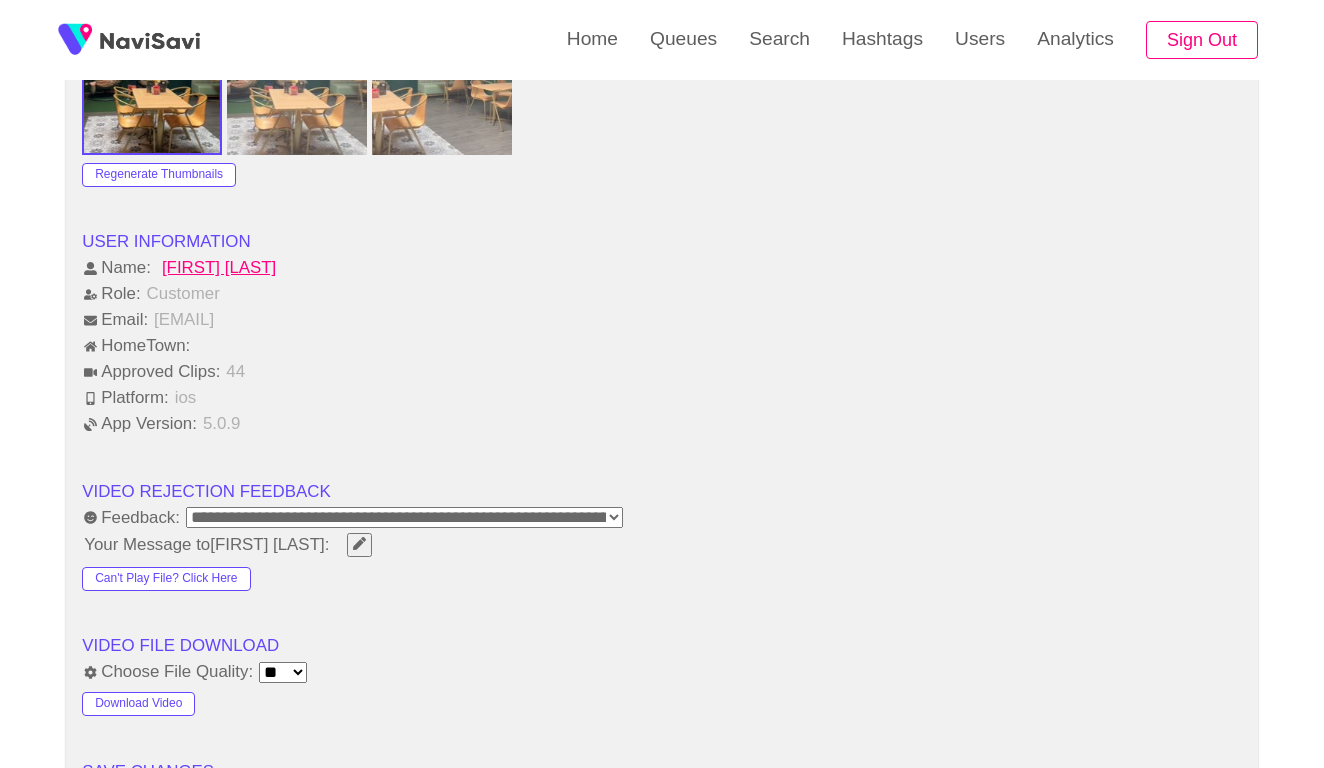 scroll, scrollTop: 2234, scrollLeft: 0, axis: vertical 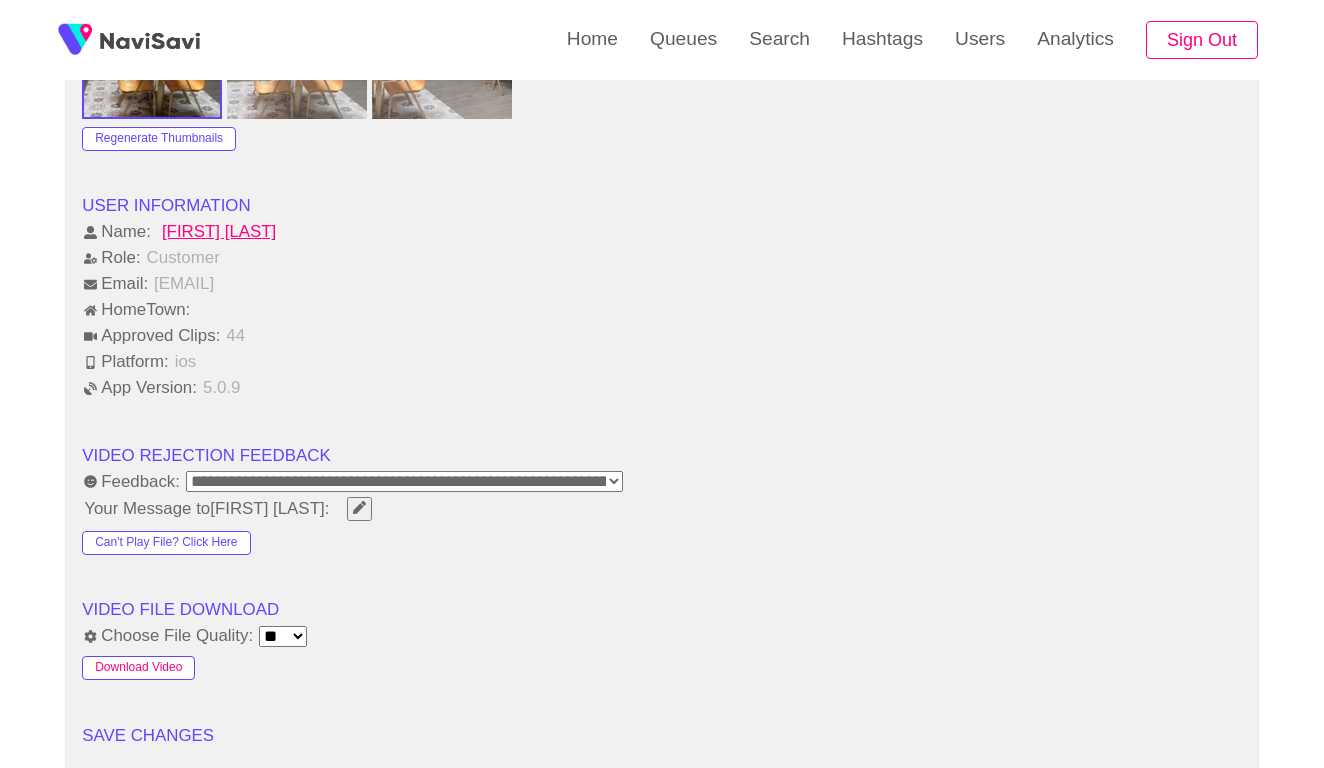 click on "Download Video" at bounding box center [138, 668] 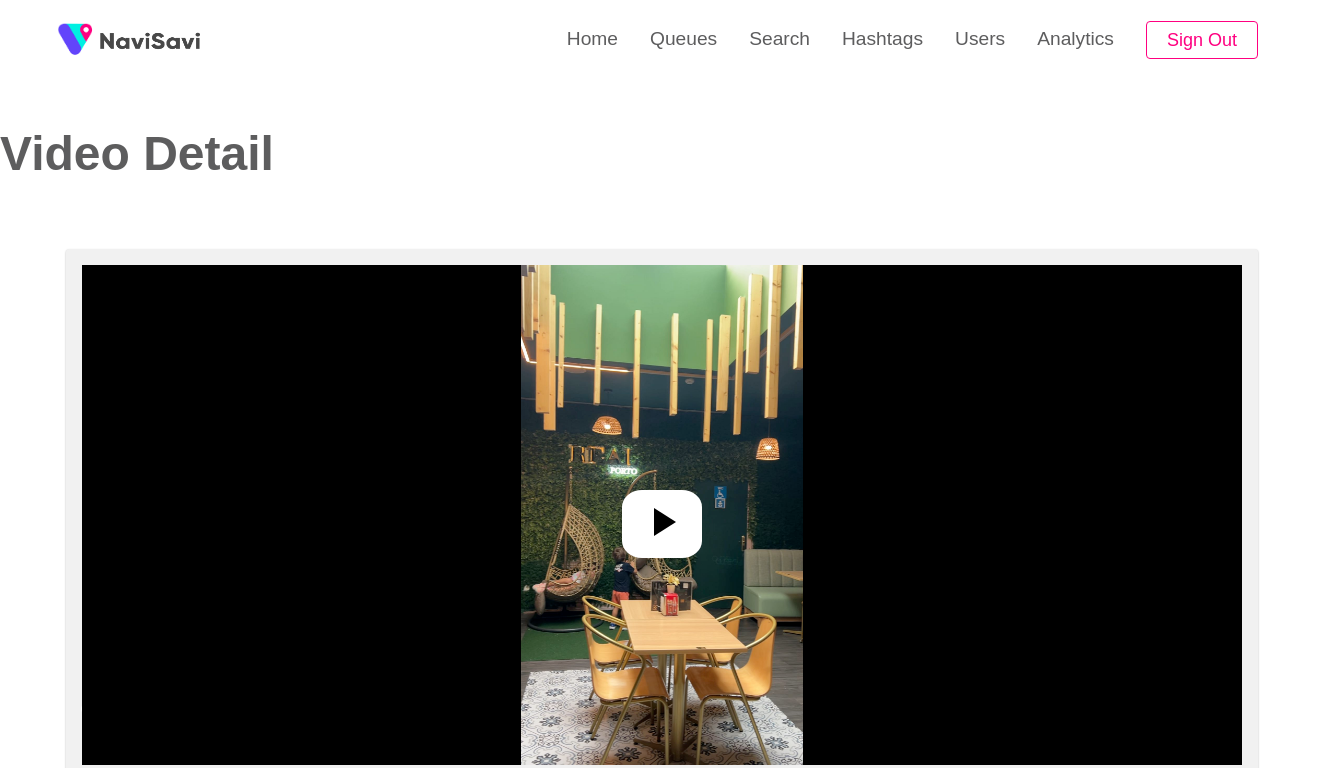 scroll, scrollTop: -3, scrollLeft: 0, axis: vertical 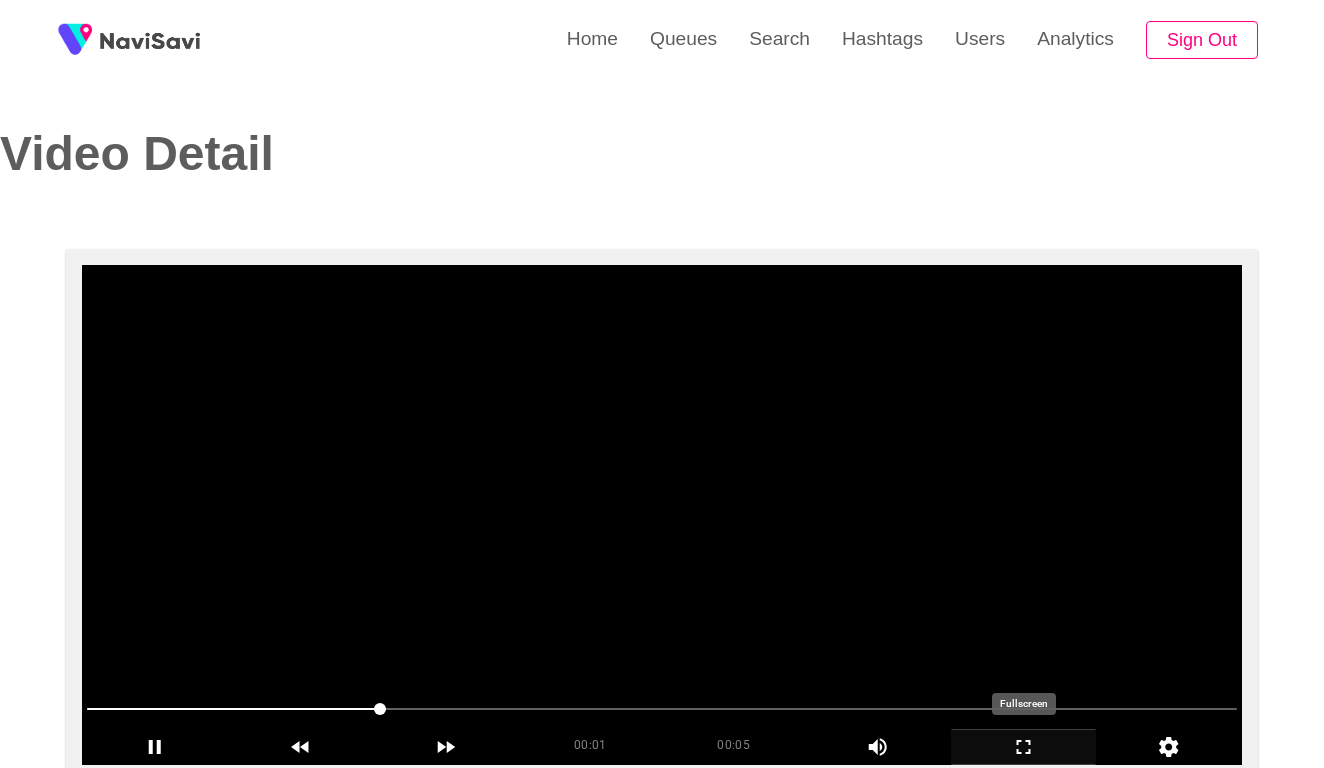 click 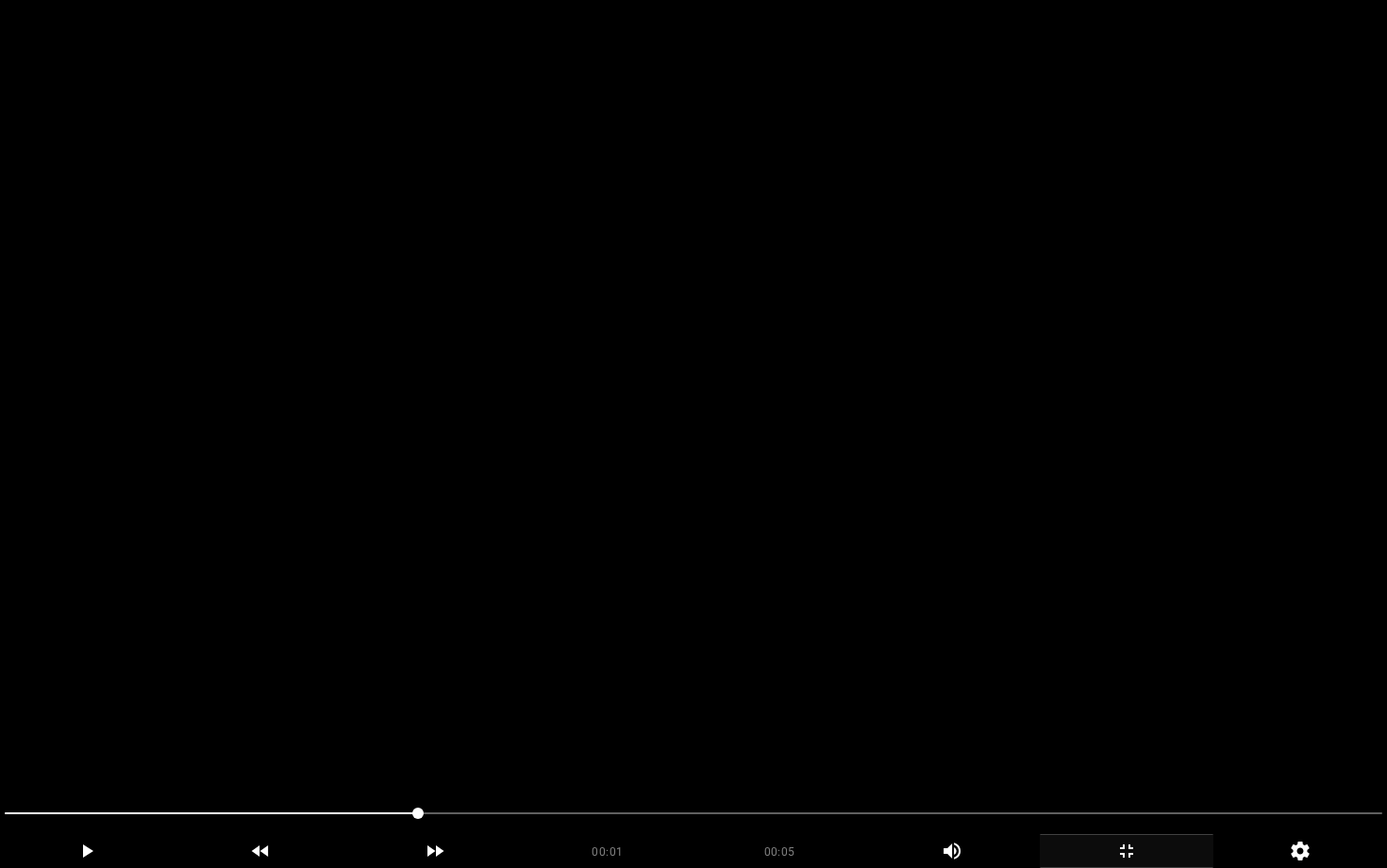 click at bounding box center [694, 434] 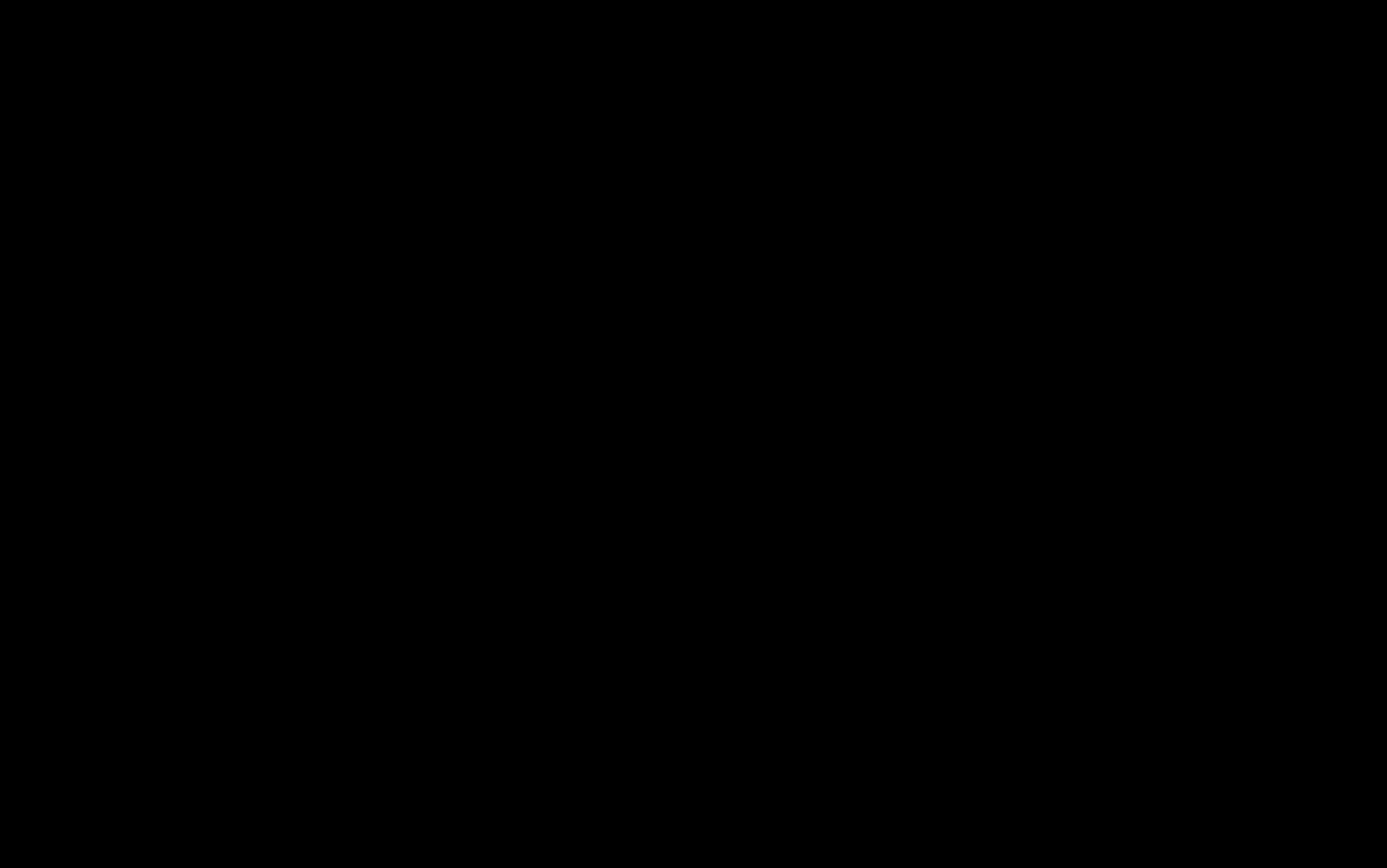 click 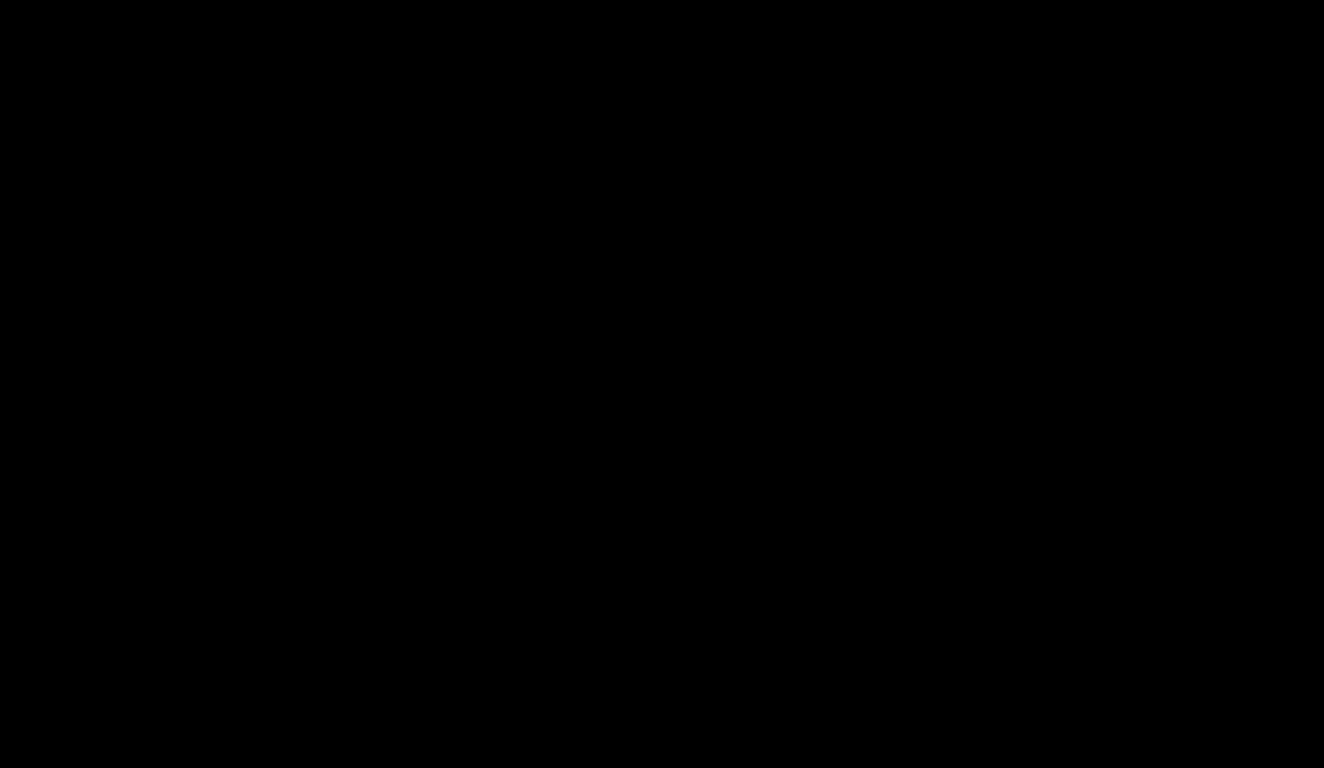 scroll, scrollTop: 570, scrollLeft: 0, axis: vertical 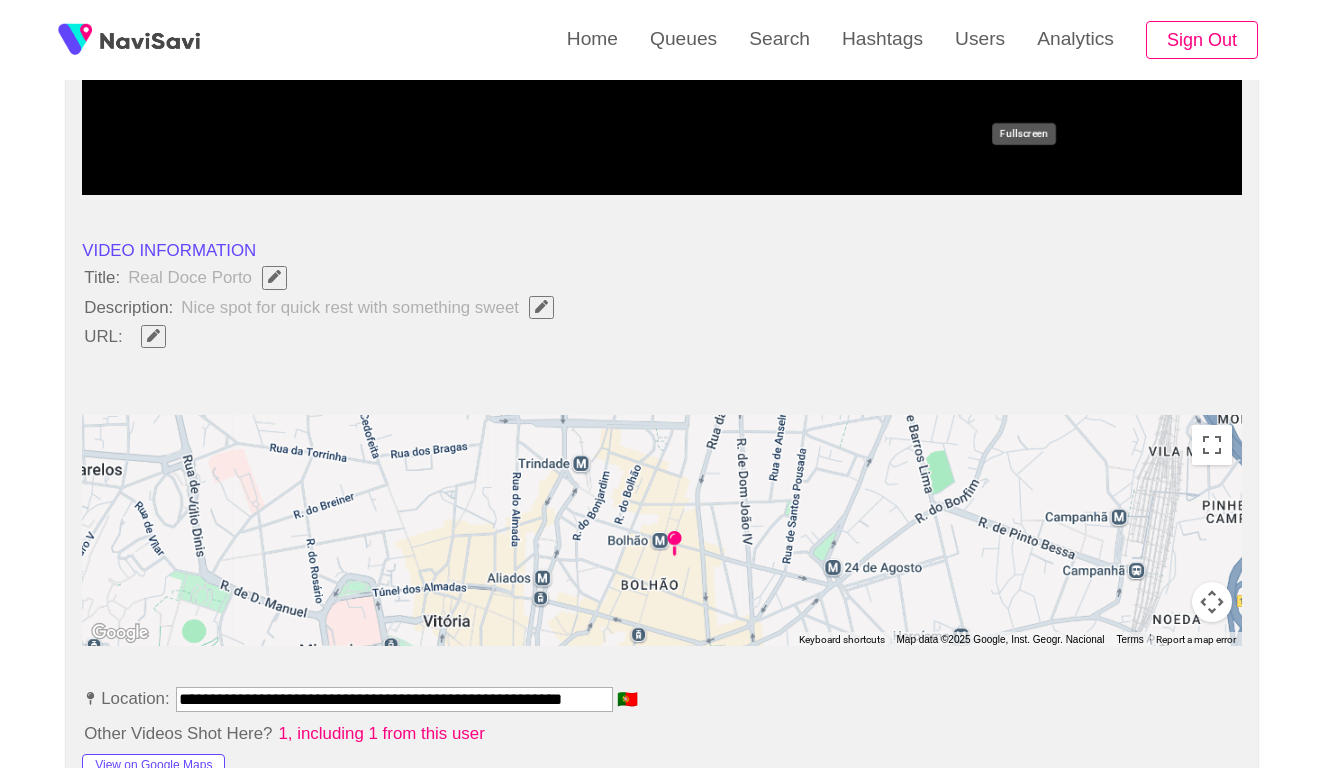 click at bounding box center (662, 364) 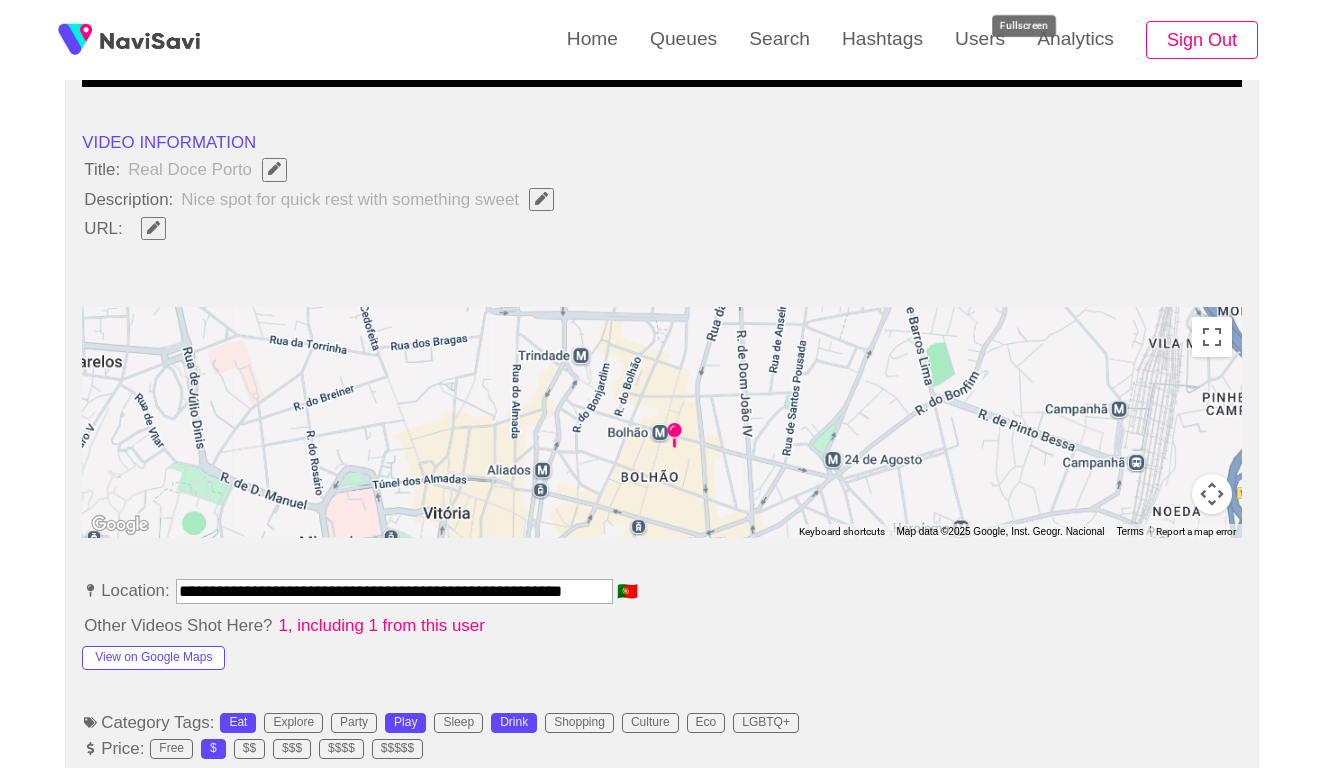 scroll, scrollTop: 754, scrollLeft: 0, axis: vertical 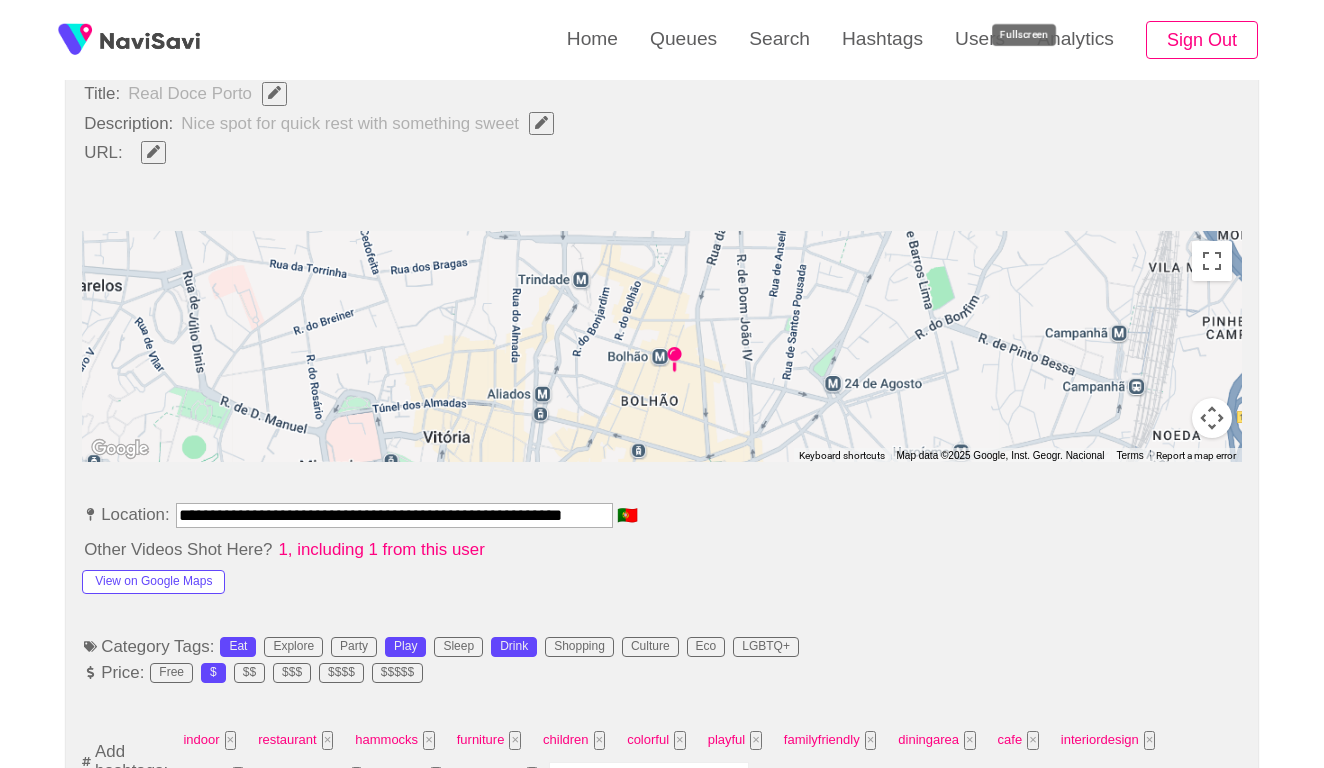 click on "**********" at bounding box center [394, 515] 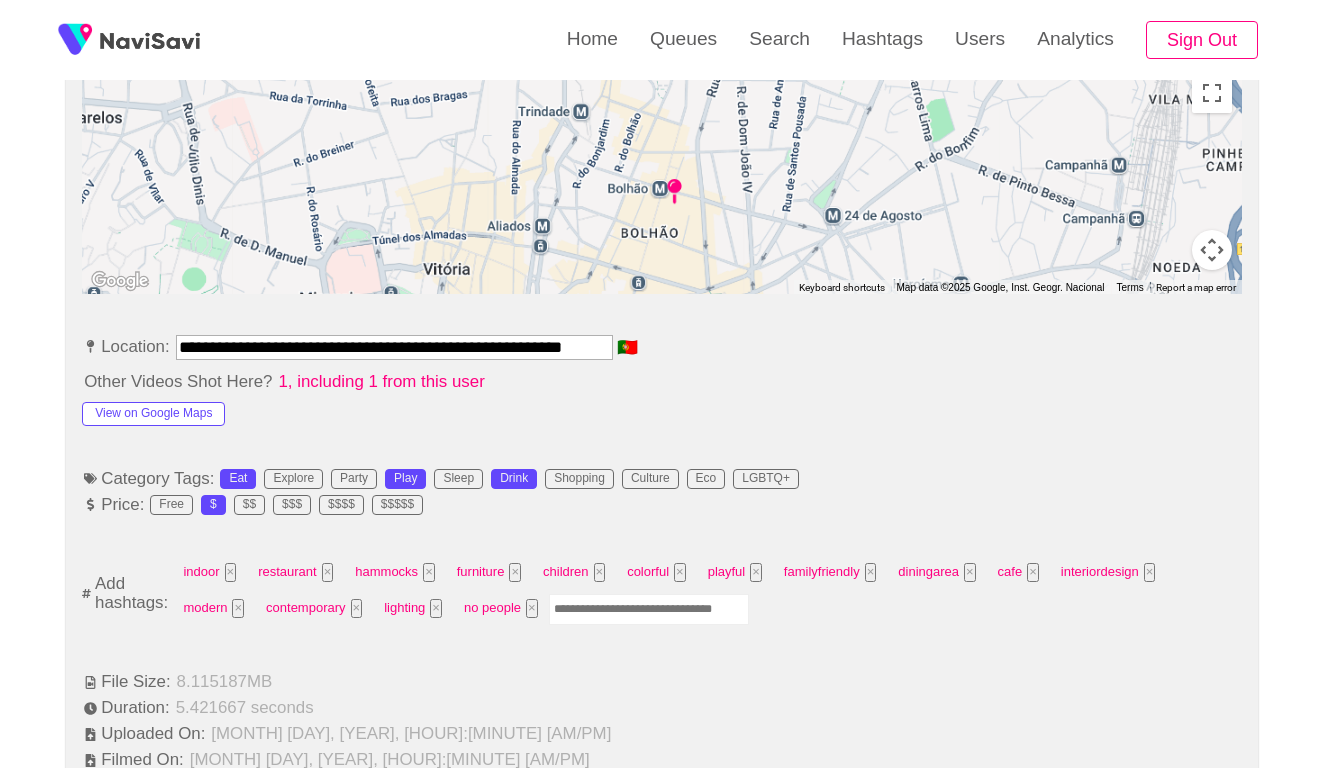 scroll, scrollTop: 1256, scrollLeft: 0, axis: vertical 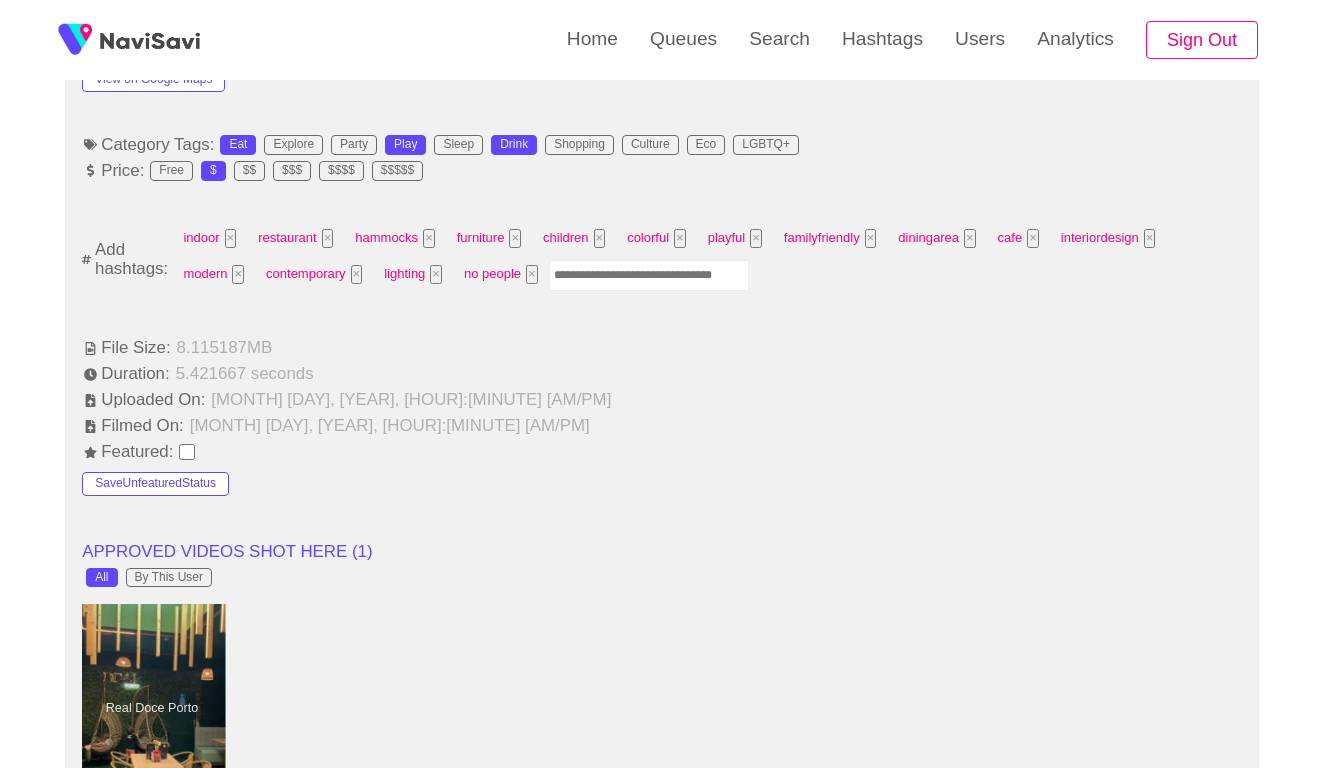 click at bounding box center [152, 709] 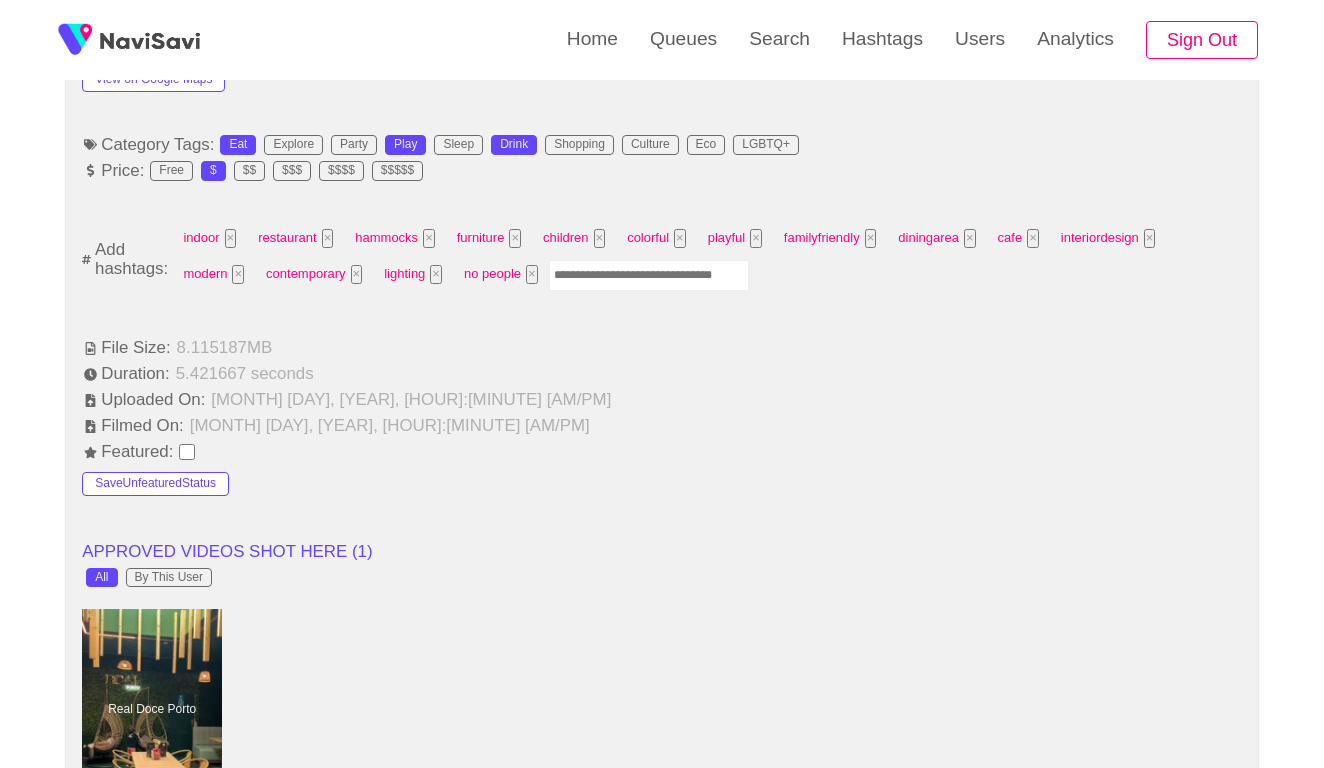 scroll, scrollTop: 0, scrollLeft: 0, axis: both 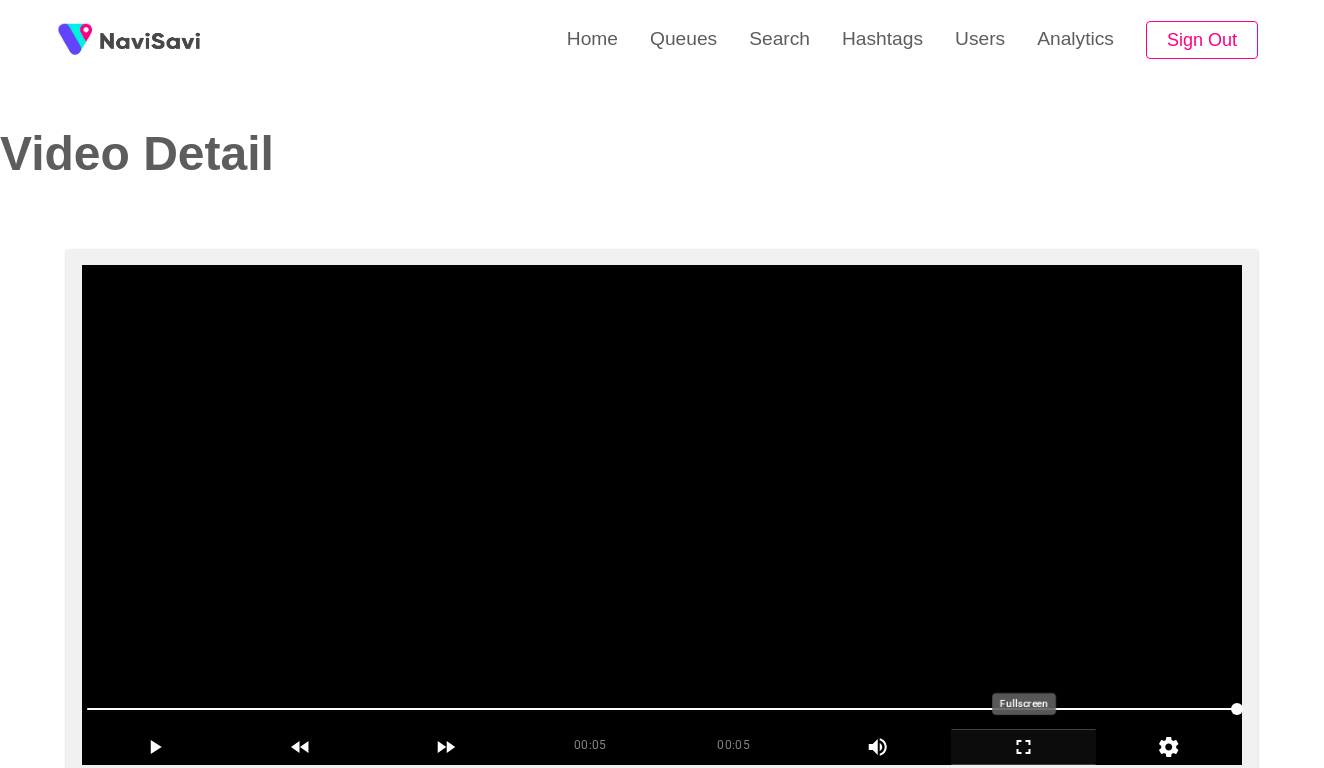 click at bounding box center [662, 515] 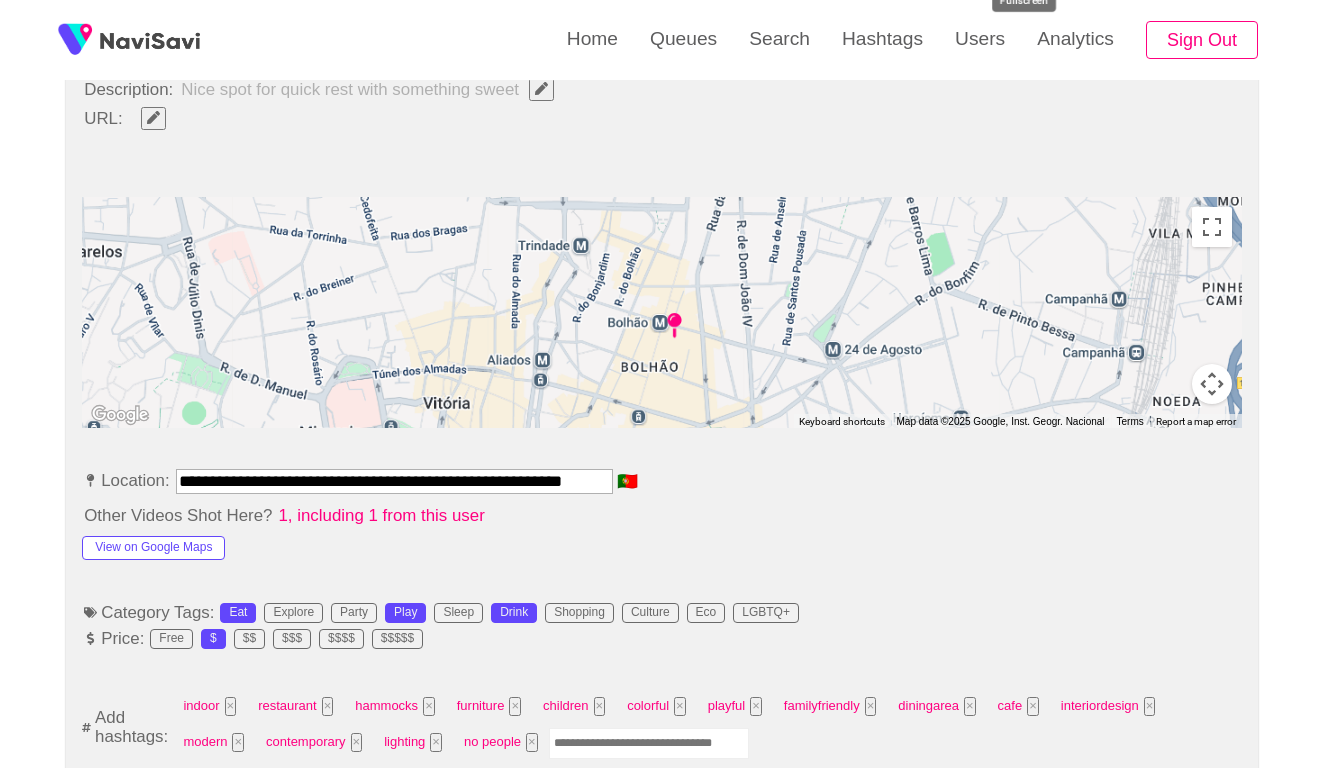 scroll, scrollTop: 601, scrollLeft: 0, axis: vertical 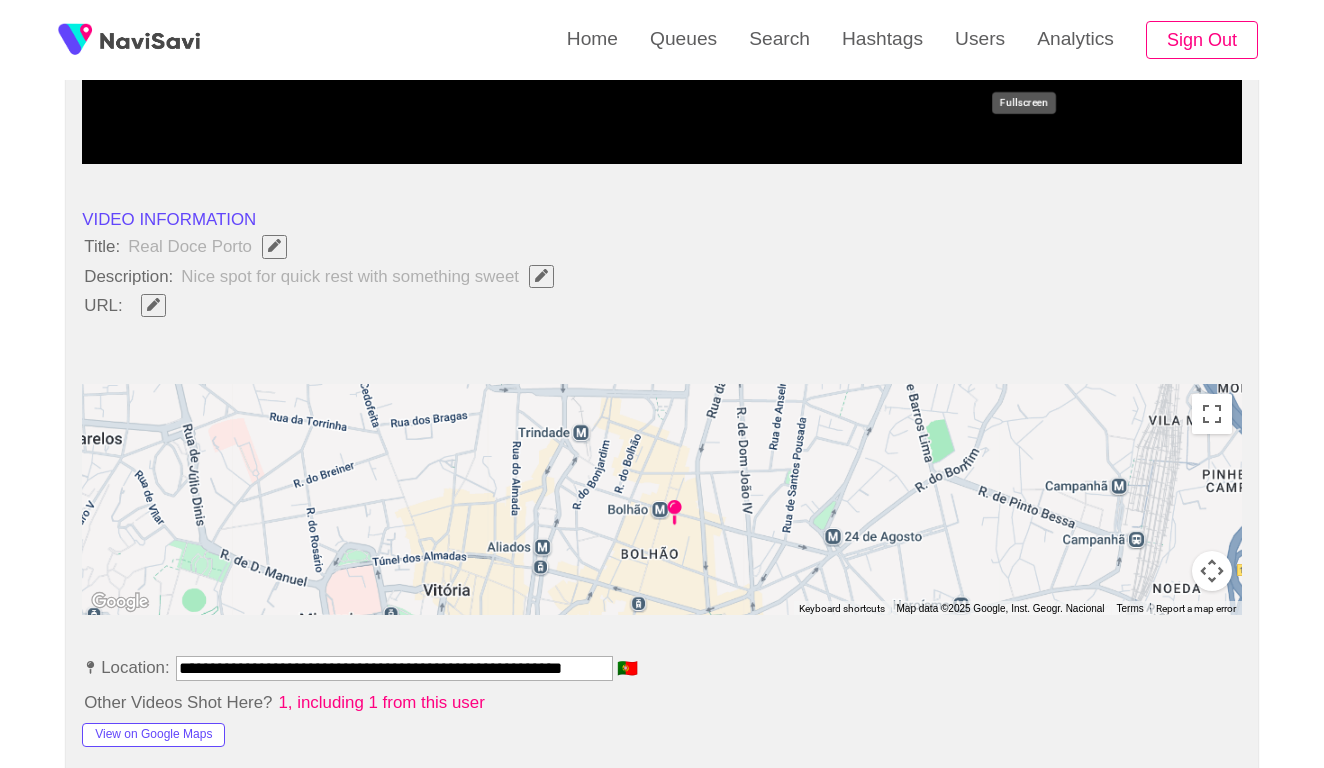 click on "**********" at bounding box center [394, 668] 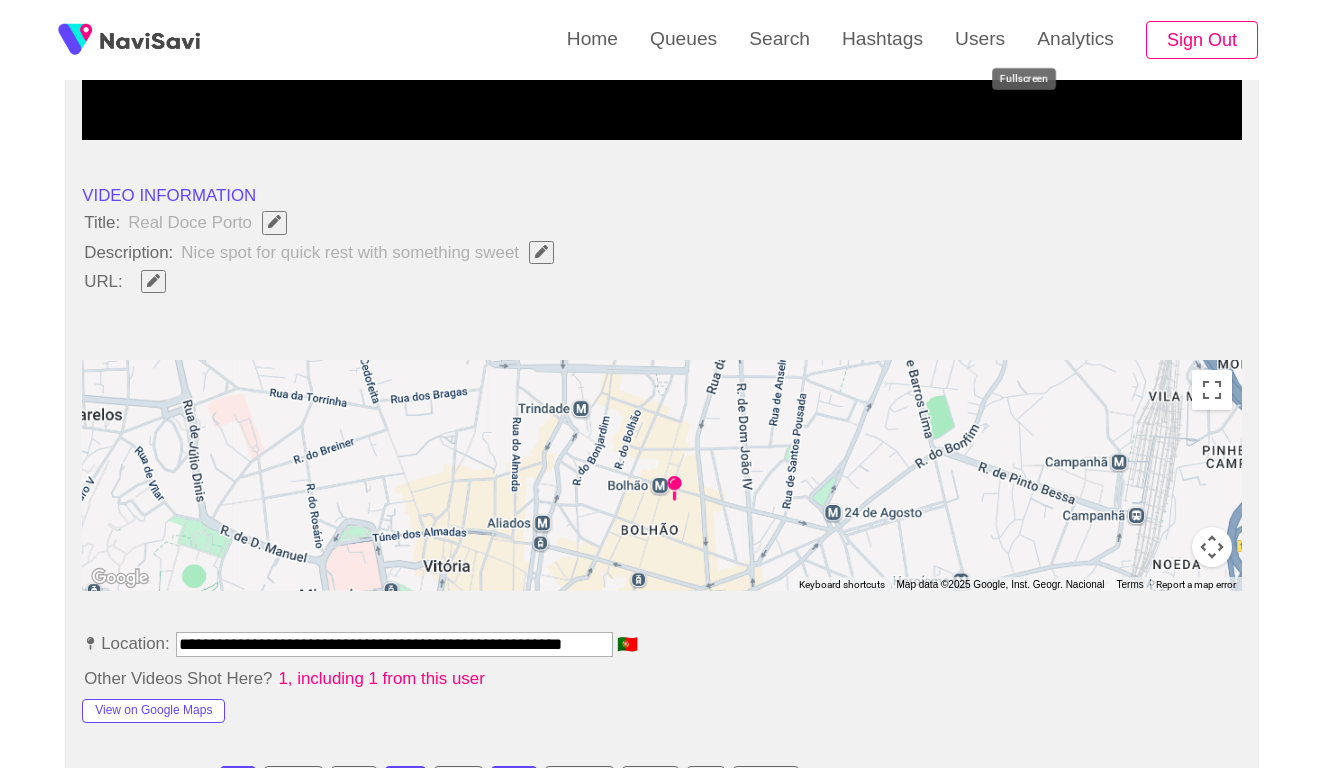 scroll, scrollTop: 628, scrollLeft: 0, axis: vertical 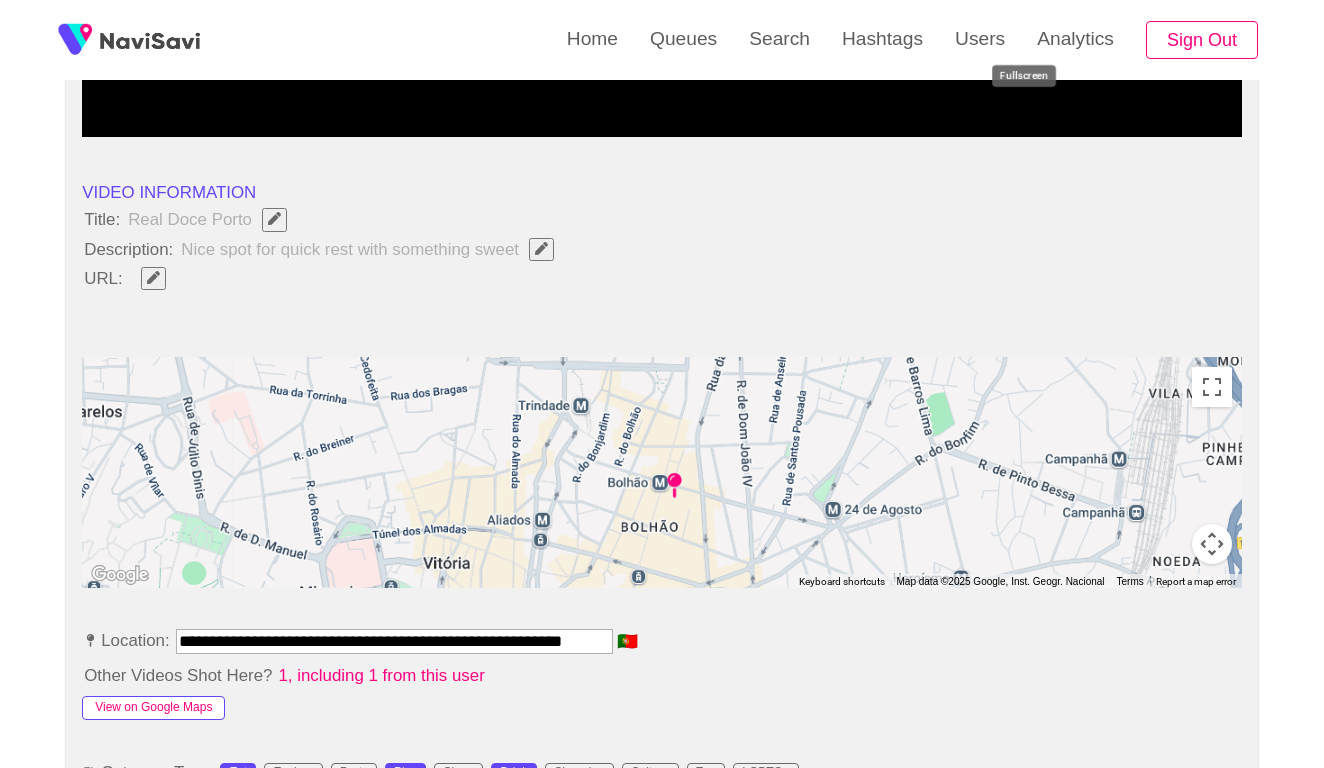 click on "View on Google Maps" at bounding box center (153, 708) 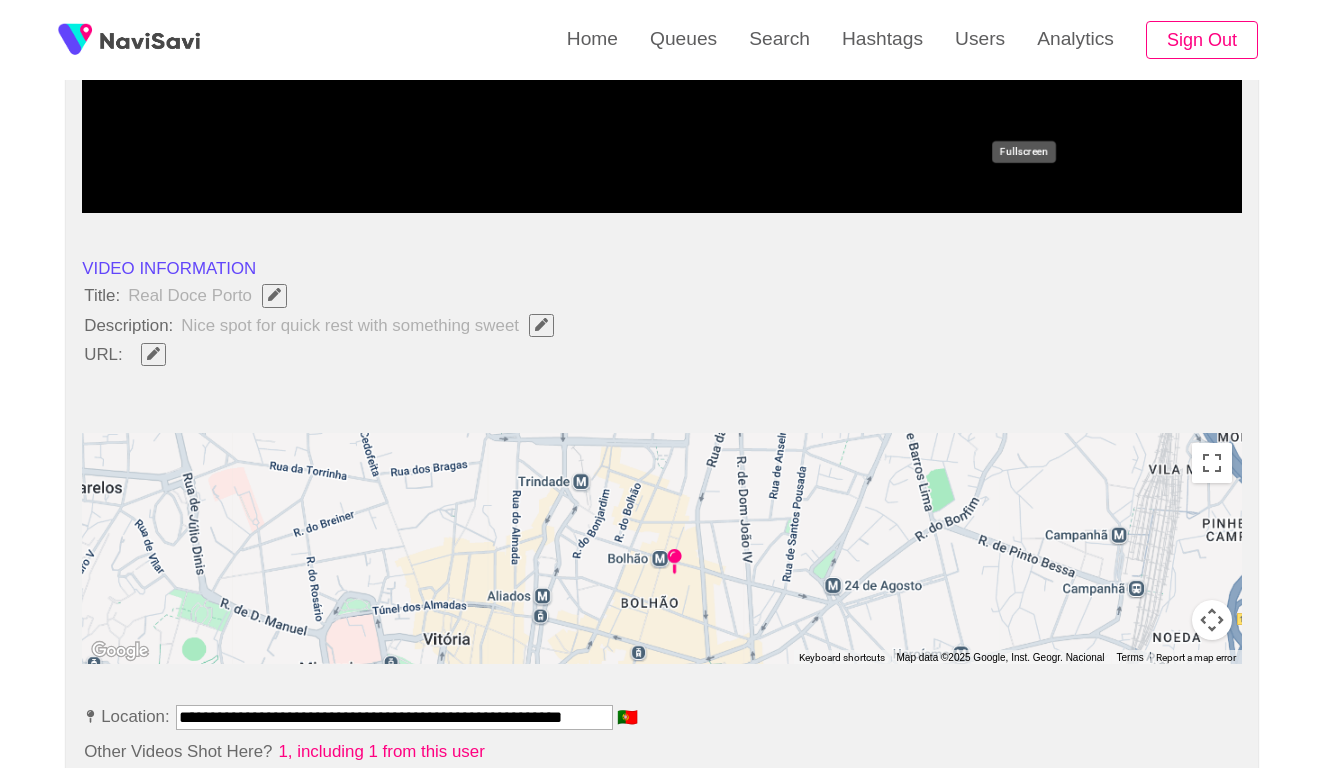 scroll, scrollTop: 525, scrollLeft: 0, axis: vertical 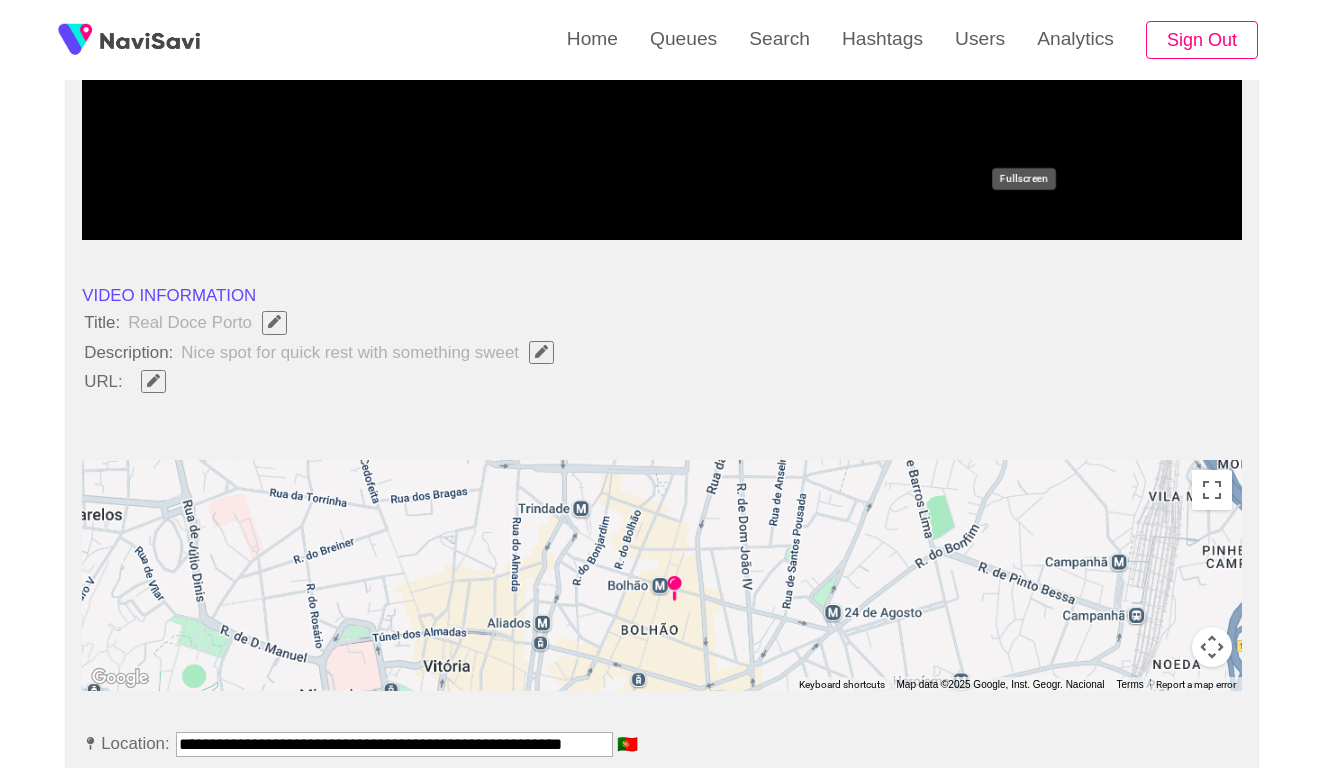 click 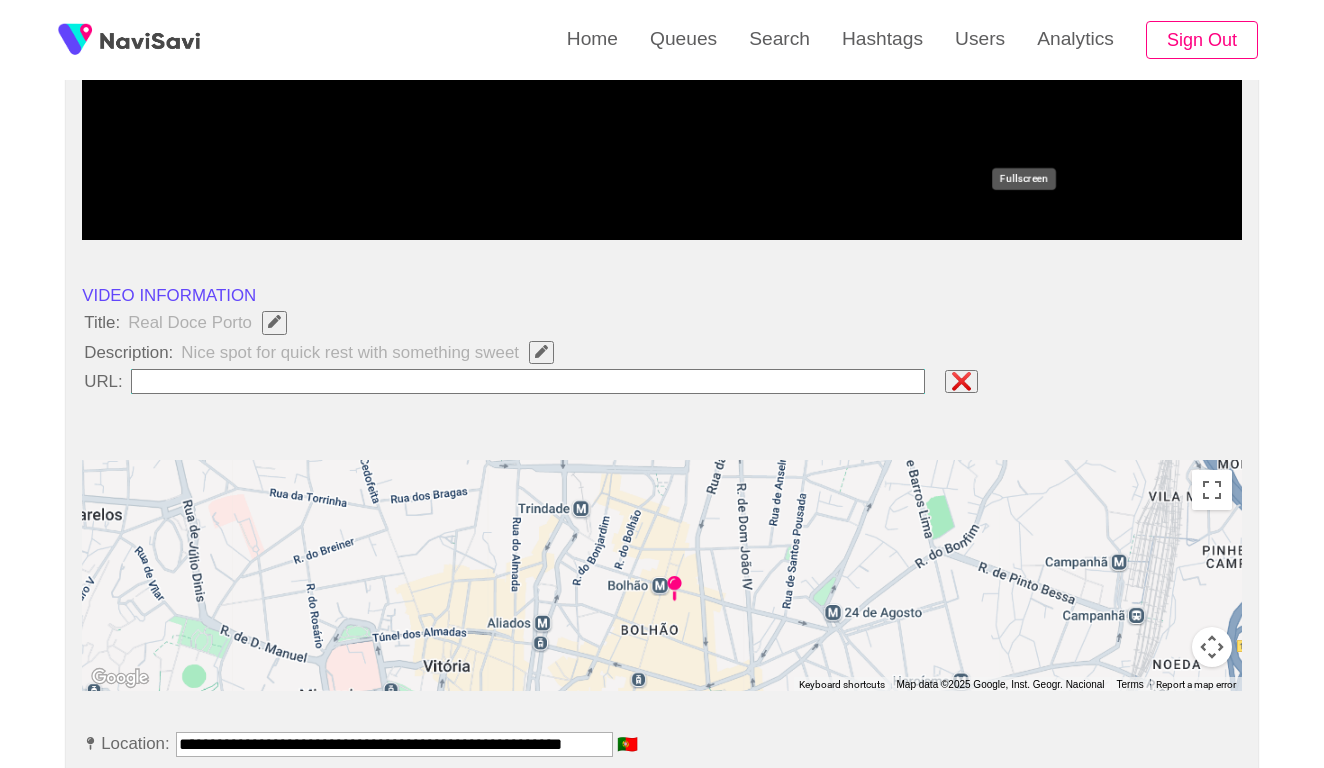 type on "**********" 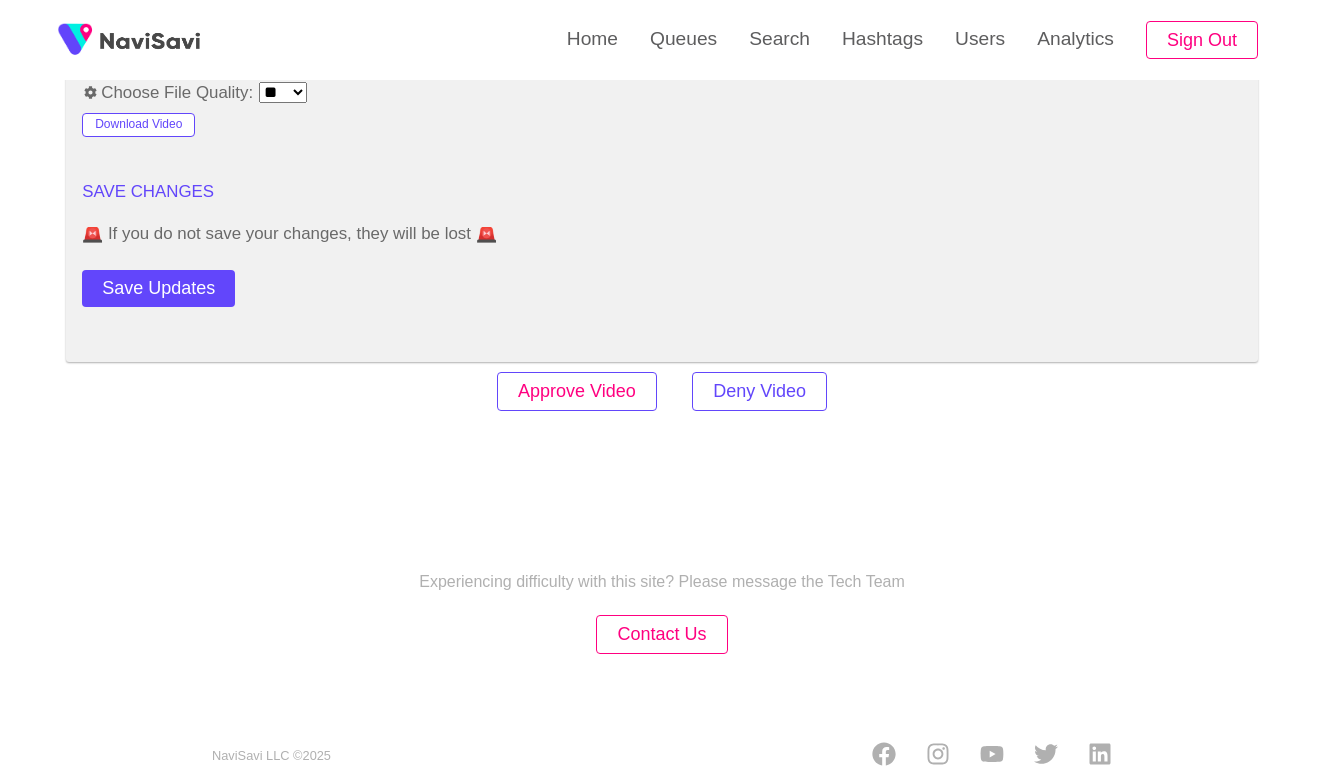 scroll, scrollTop: 2784, scrollLeft: 0, axis: vertical 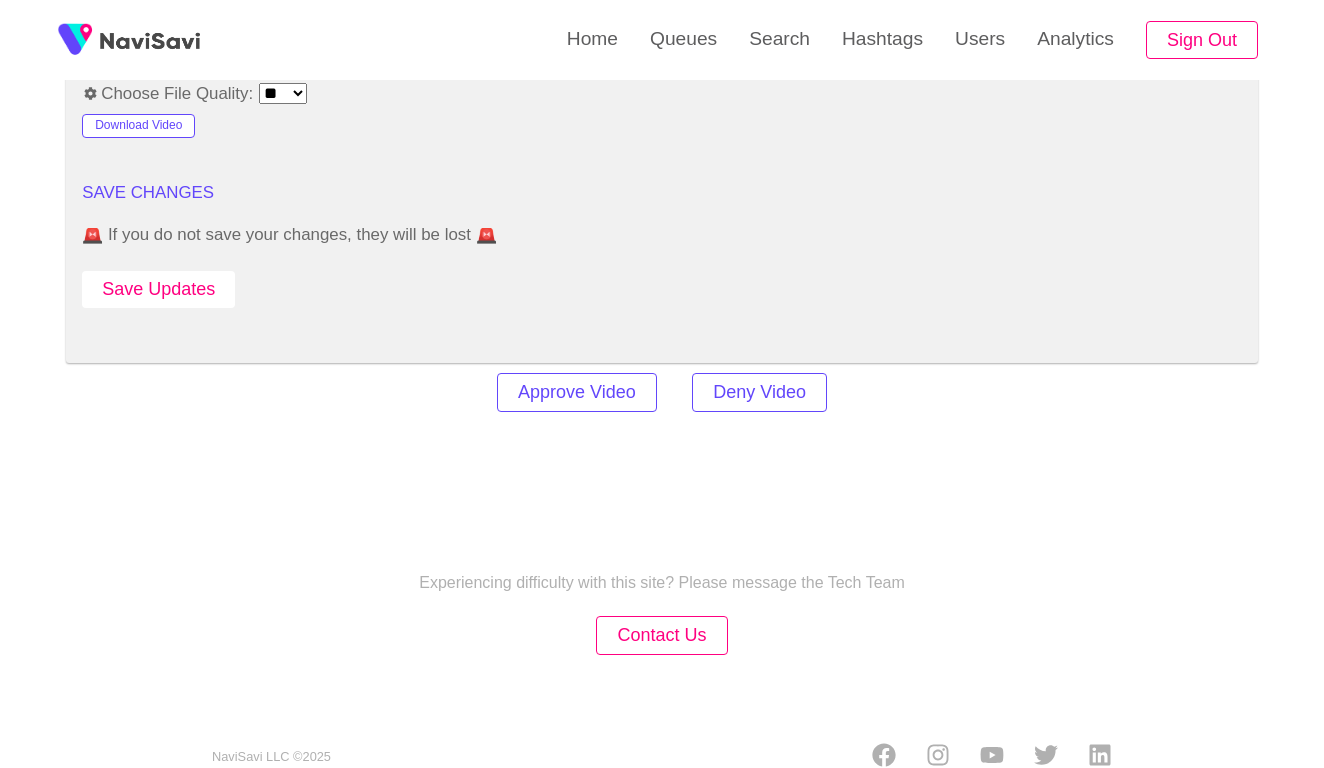 click on "Save Updates" at bounding box center [158, 289] 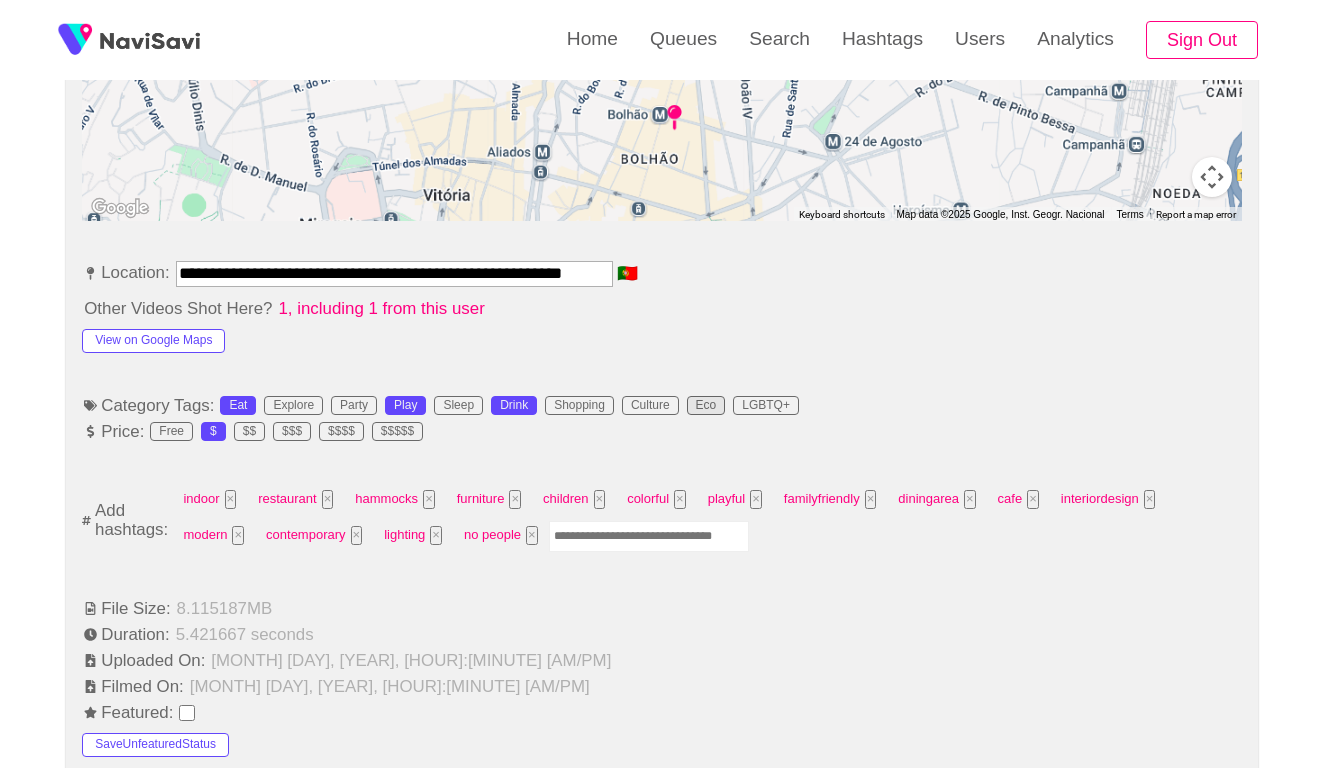 scroll, scrollTop: 541, scrollLeft: 0, axis: vertical 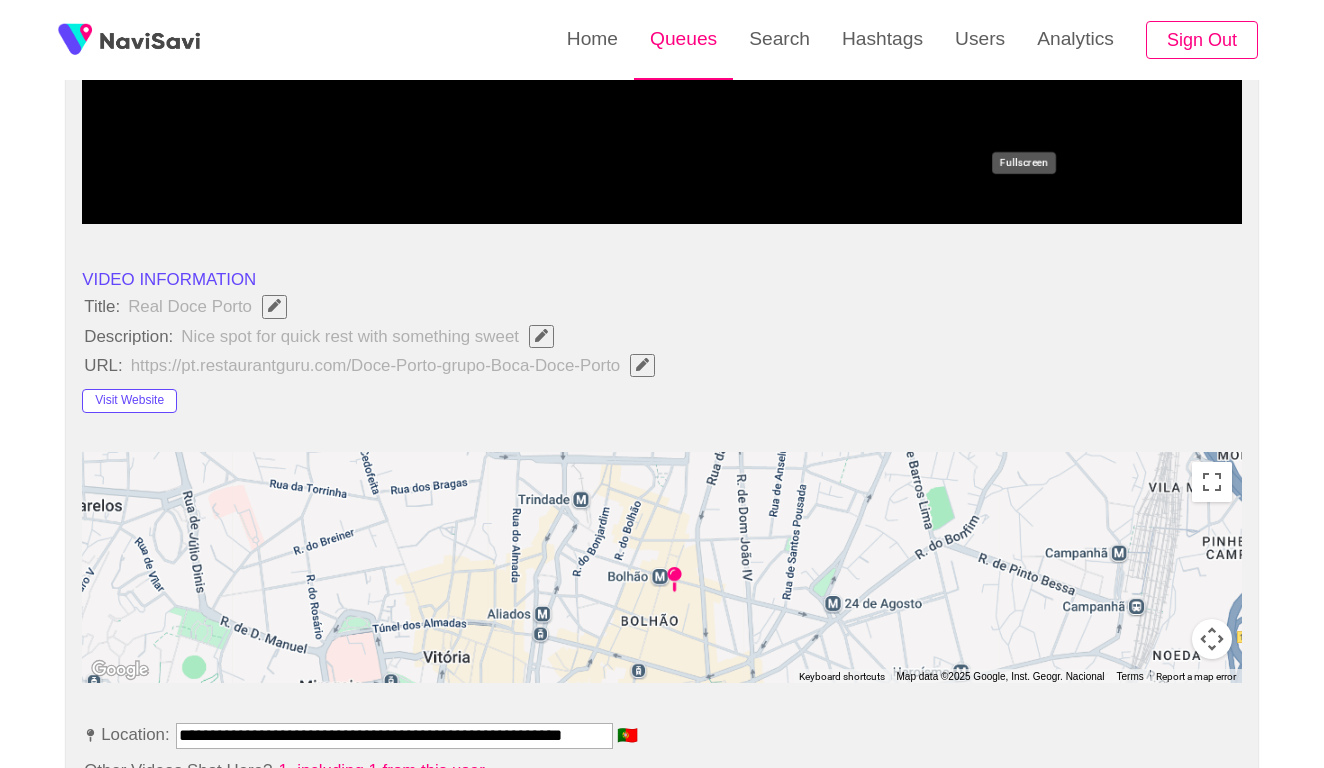 click on "Queues" at bounding box center [683, 39] 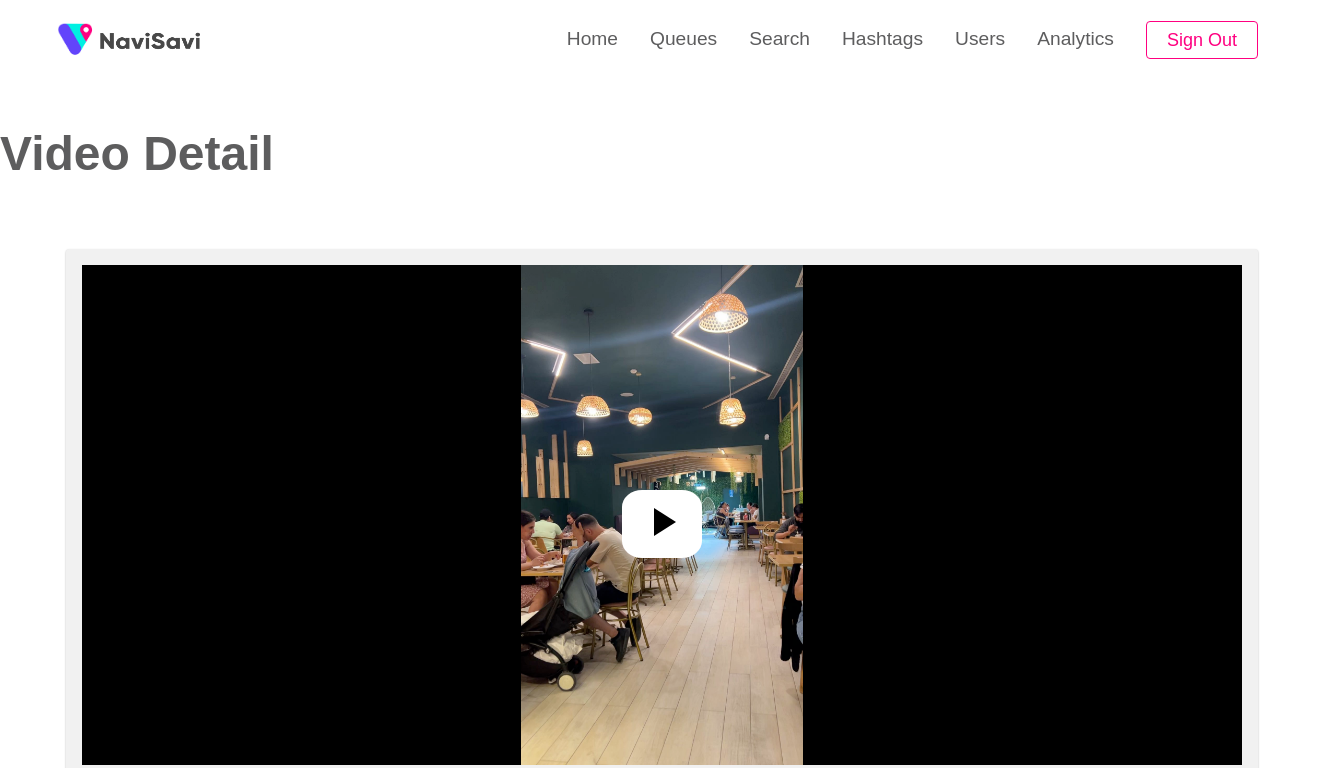 select on "**********" 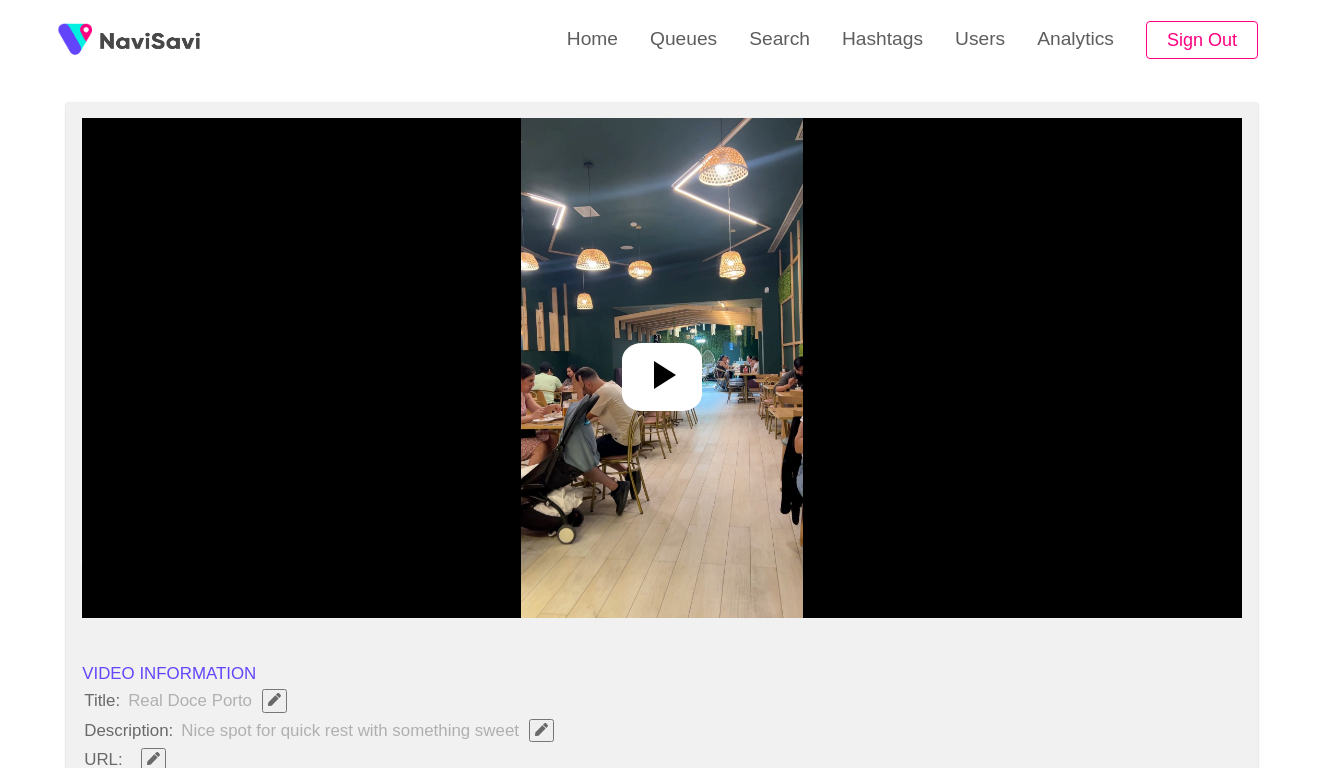 click at bounding box center (661, 368) 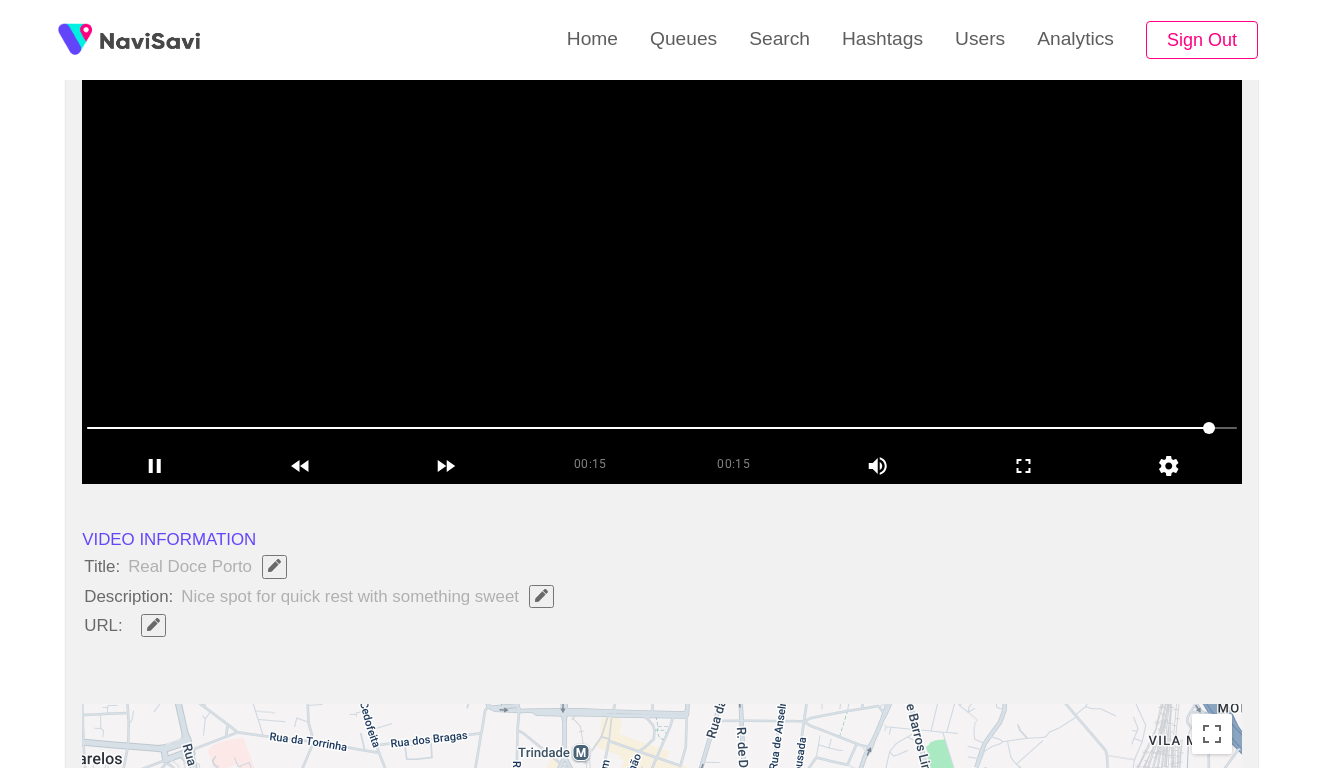scroll, scrollTop: 292, scrollLeft: 0, axis: vertical 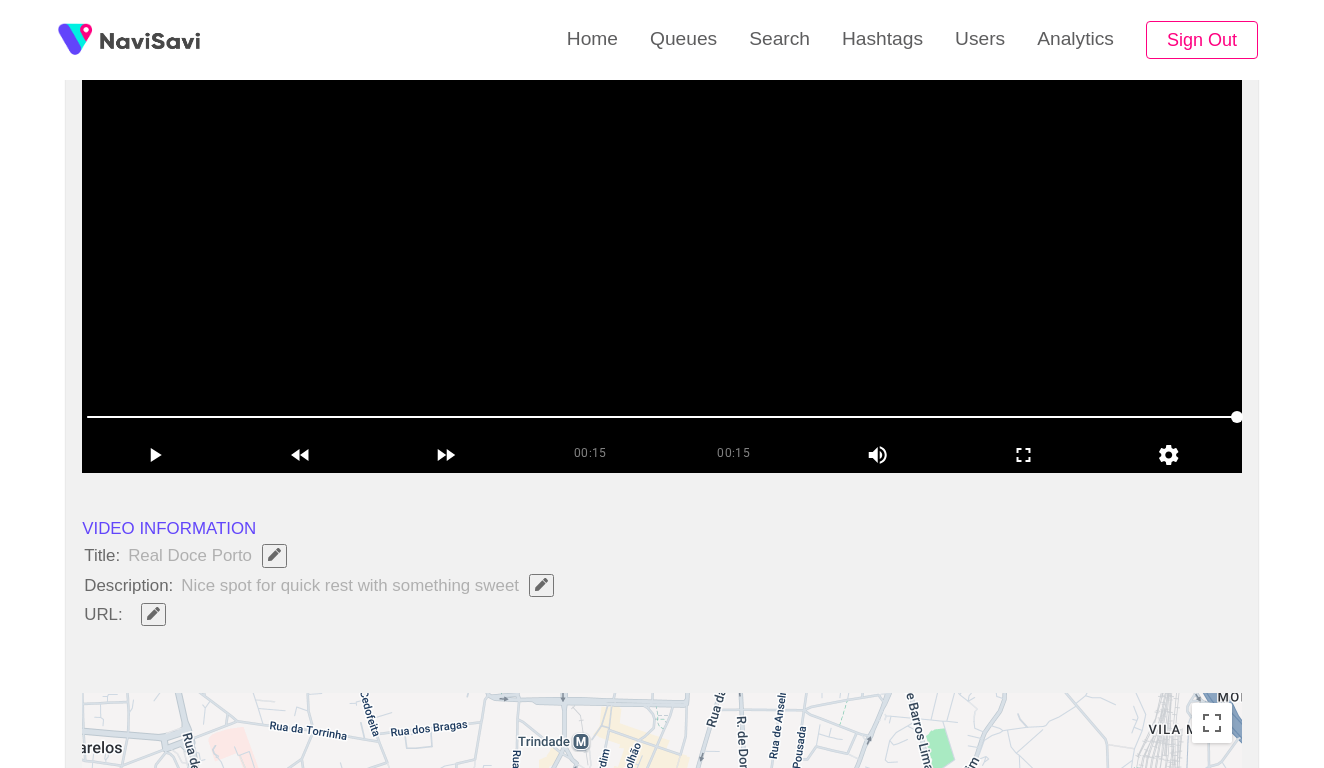 click 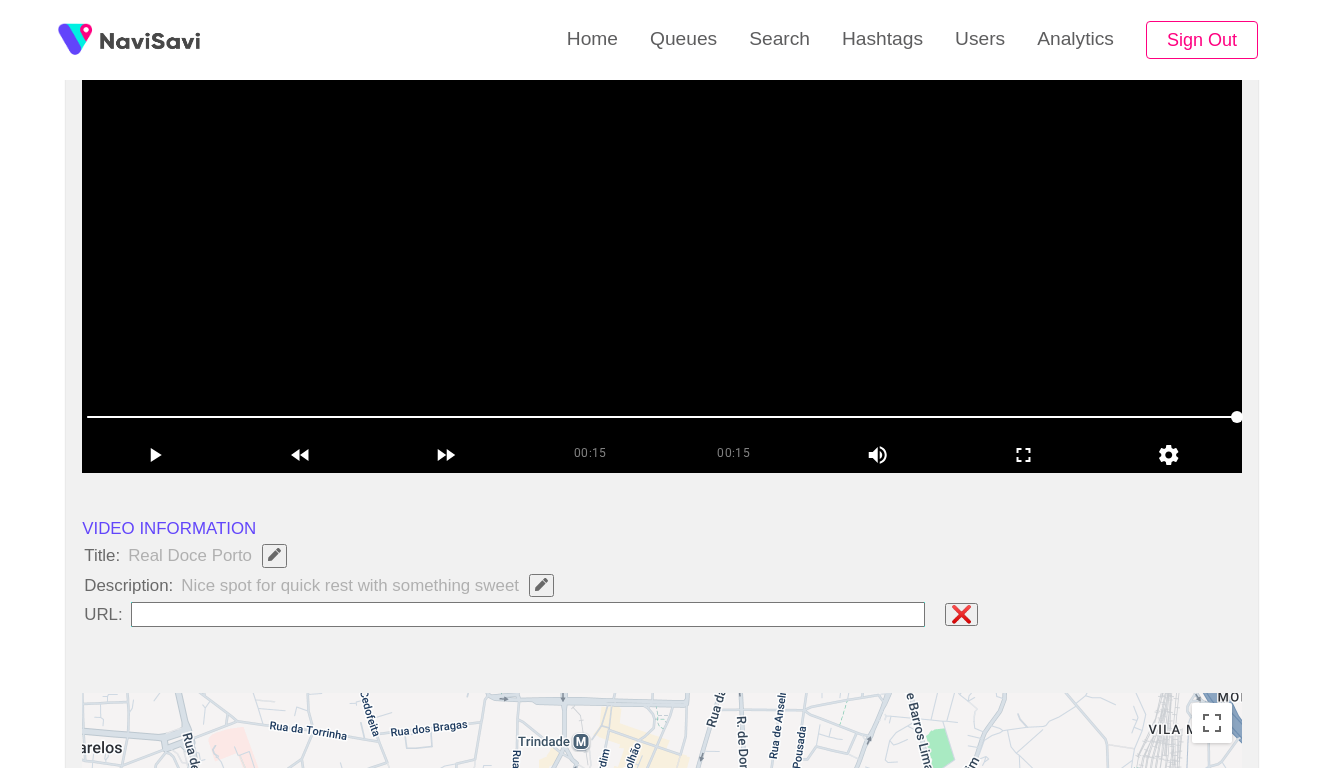 type on "**********" 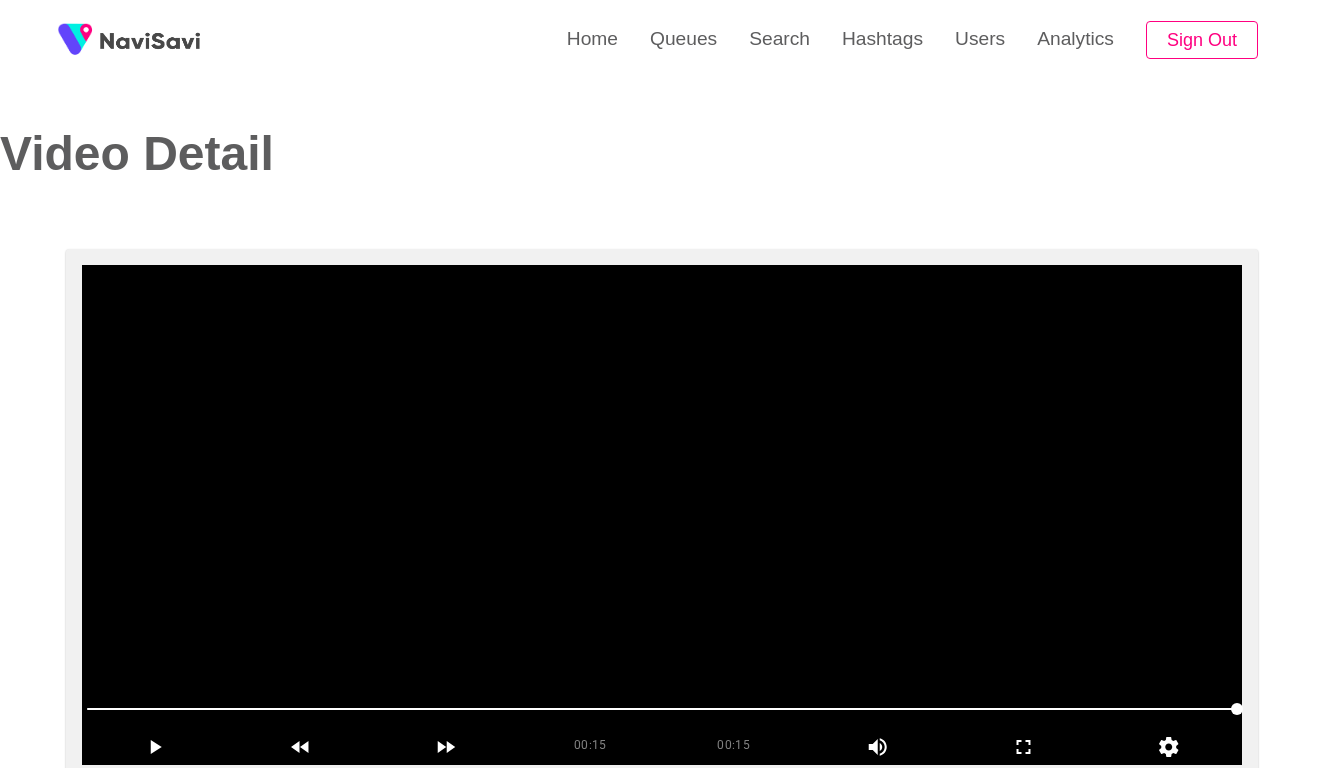 scroll, scrollTop: 0, scrollLeft: 0, axis: both 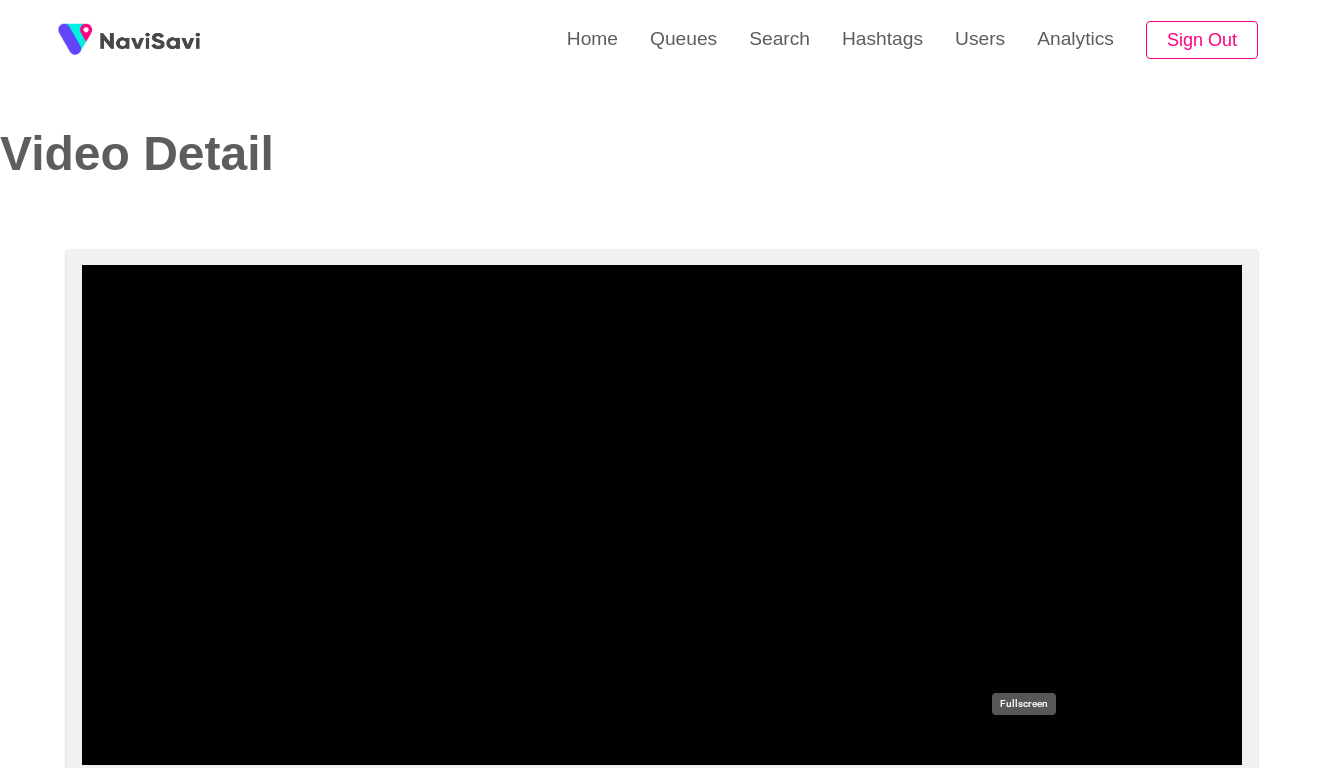 click 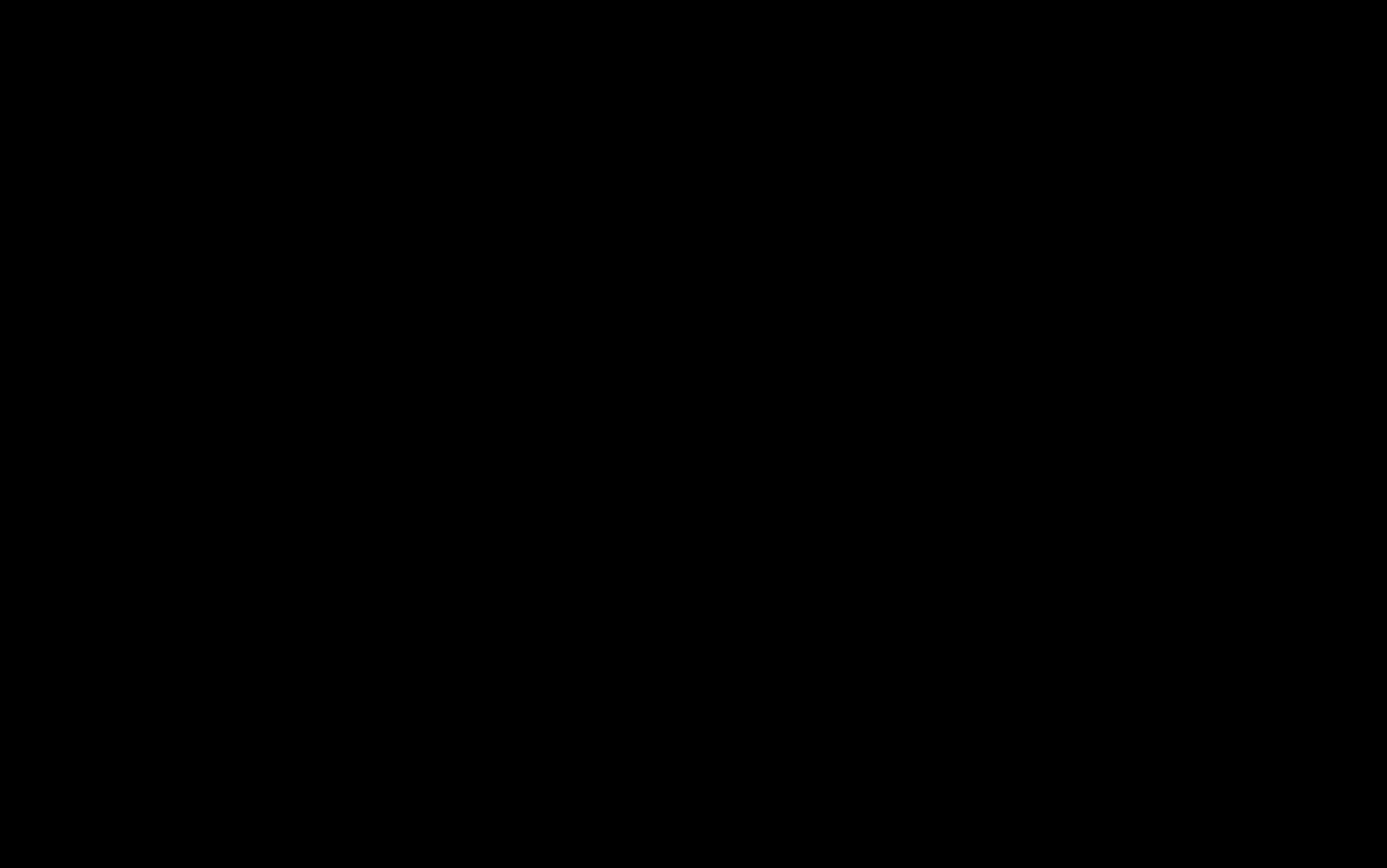 click 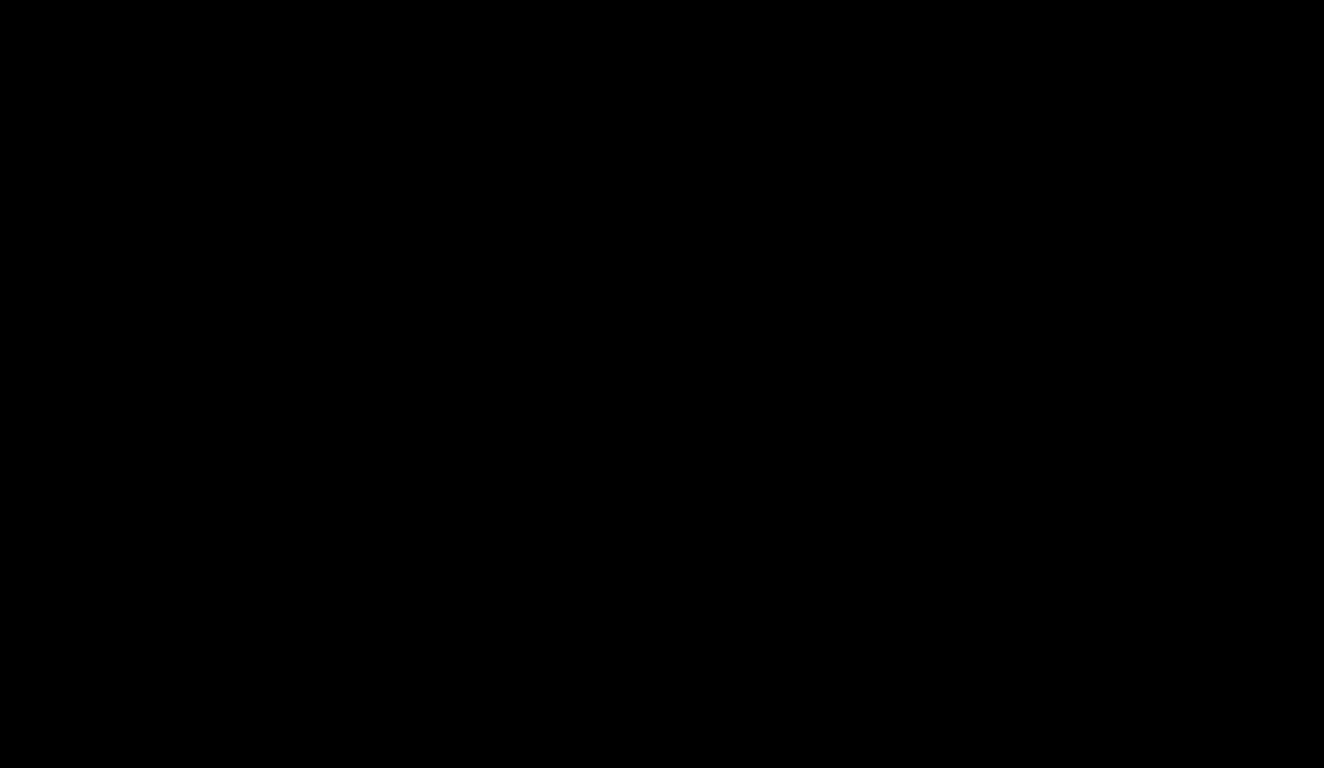 scroll, scrollTop: 1054, scrollLeft: 0, axis: vertical 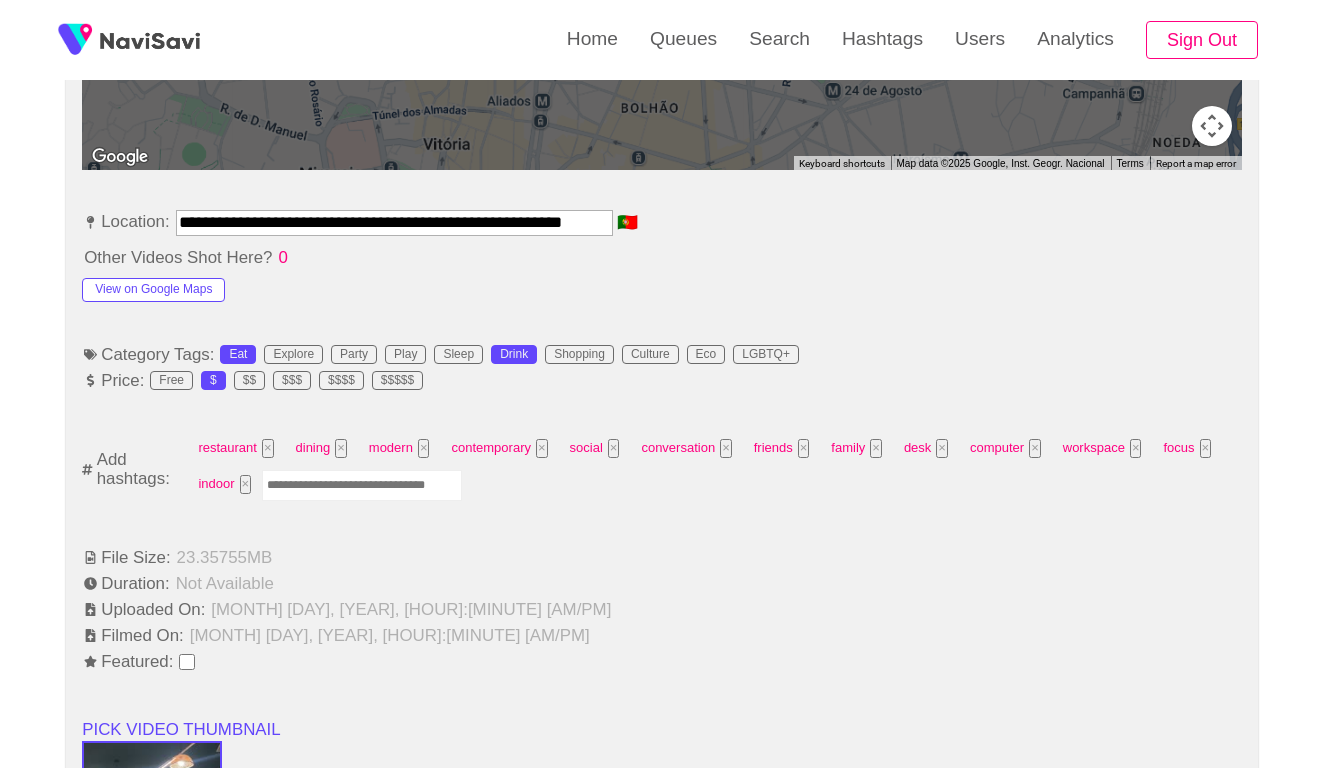 click at bounding box center (362, 485) 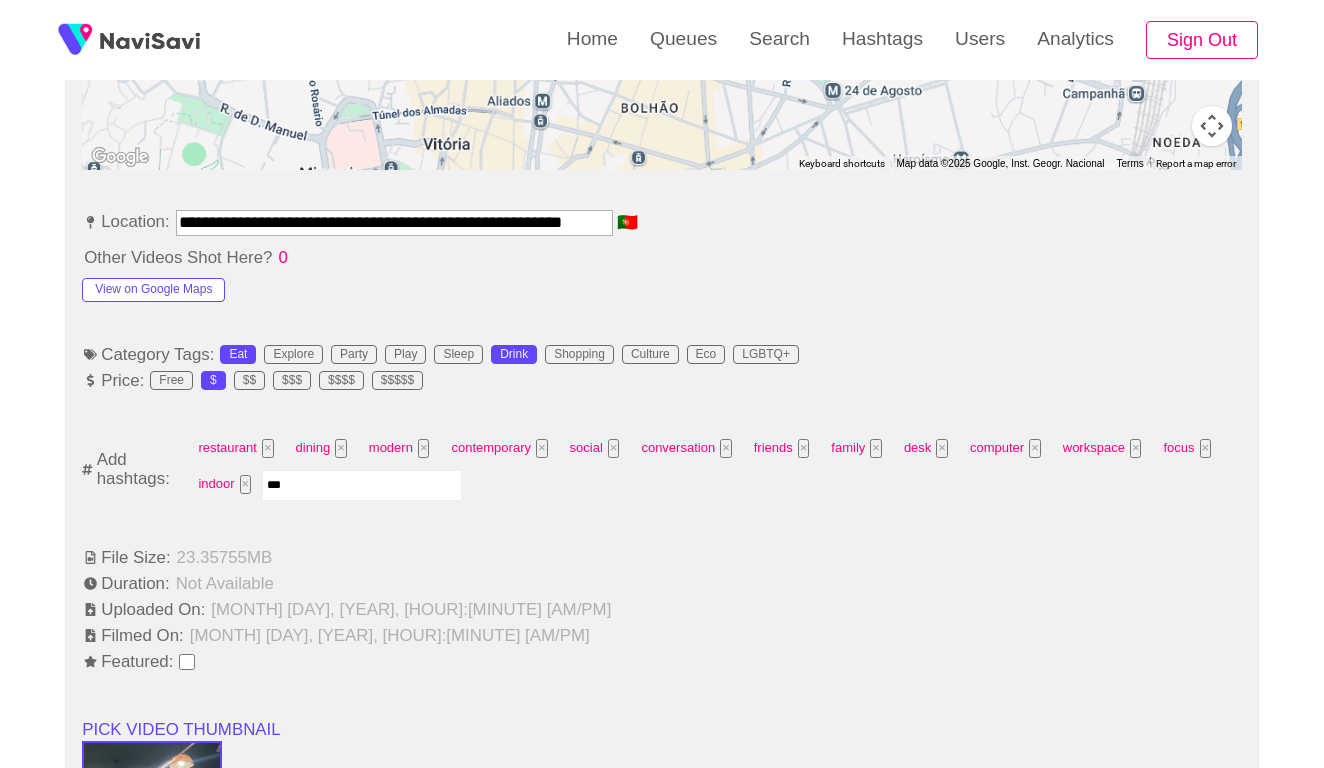 type on "****" 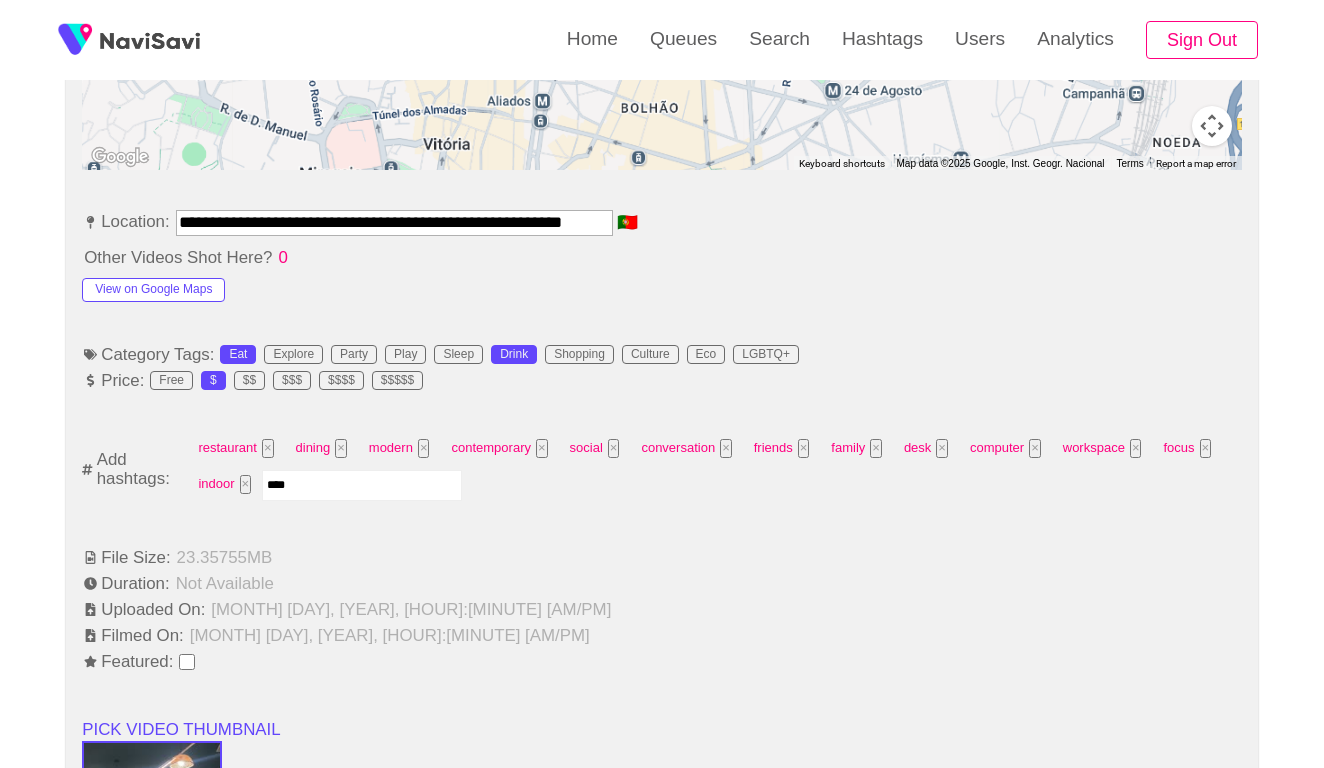 type 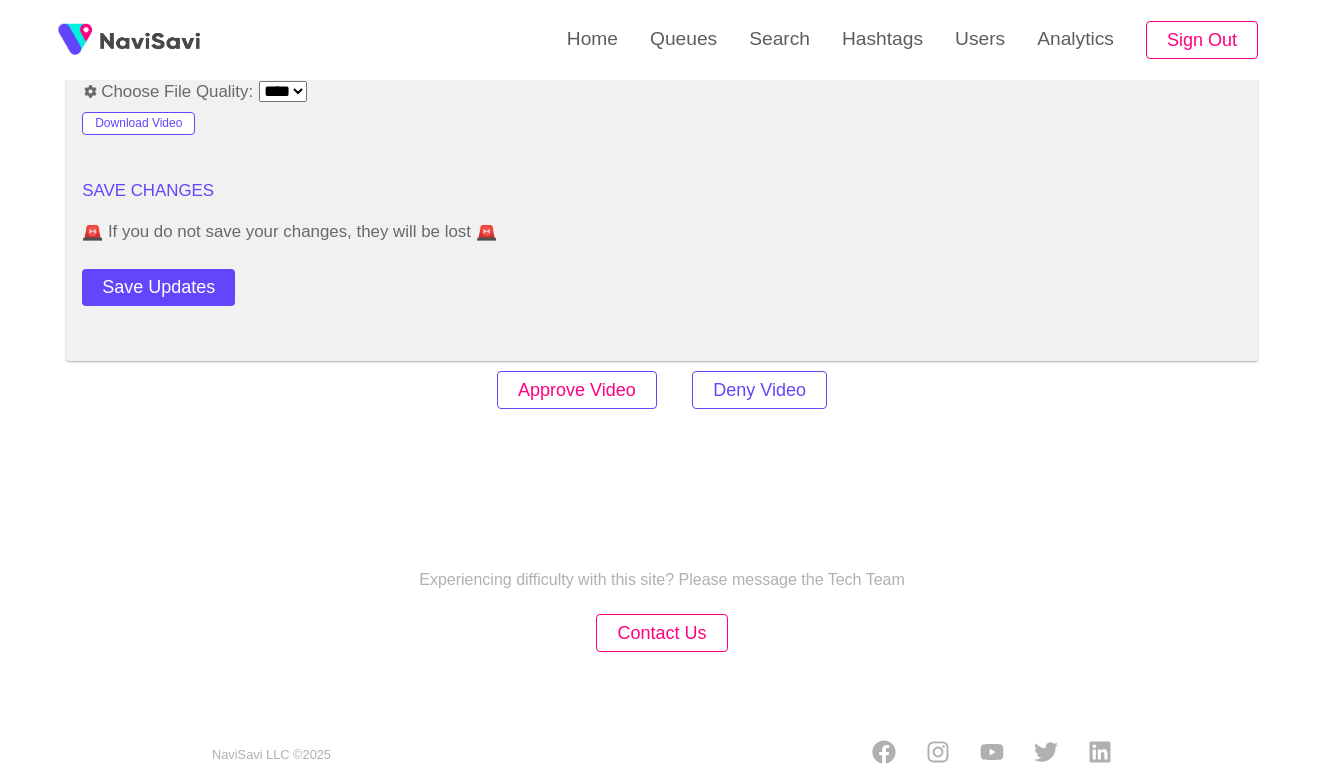 scroll, scrollTop: 2420, scrollLeft: 0, axis: vertical 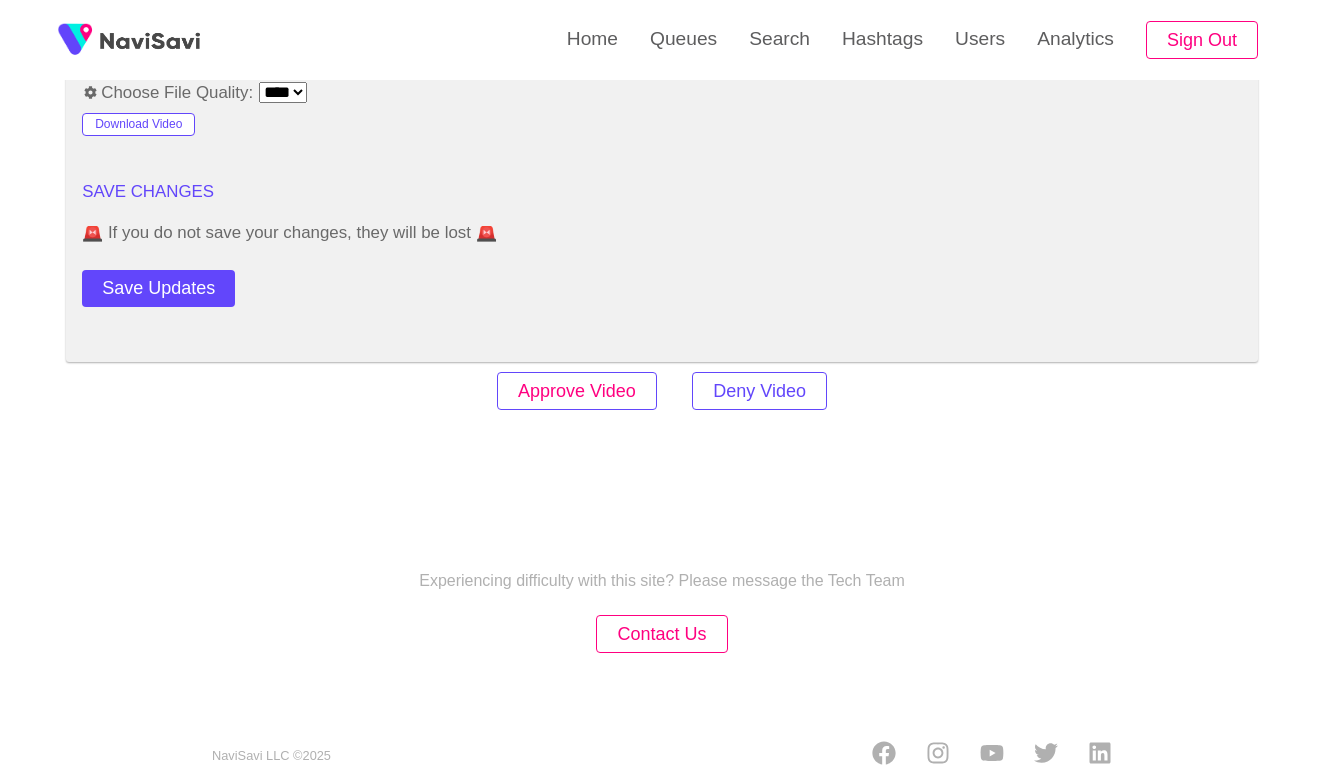click on "Approve Video" at bounding box center (577, 391) 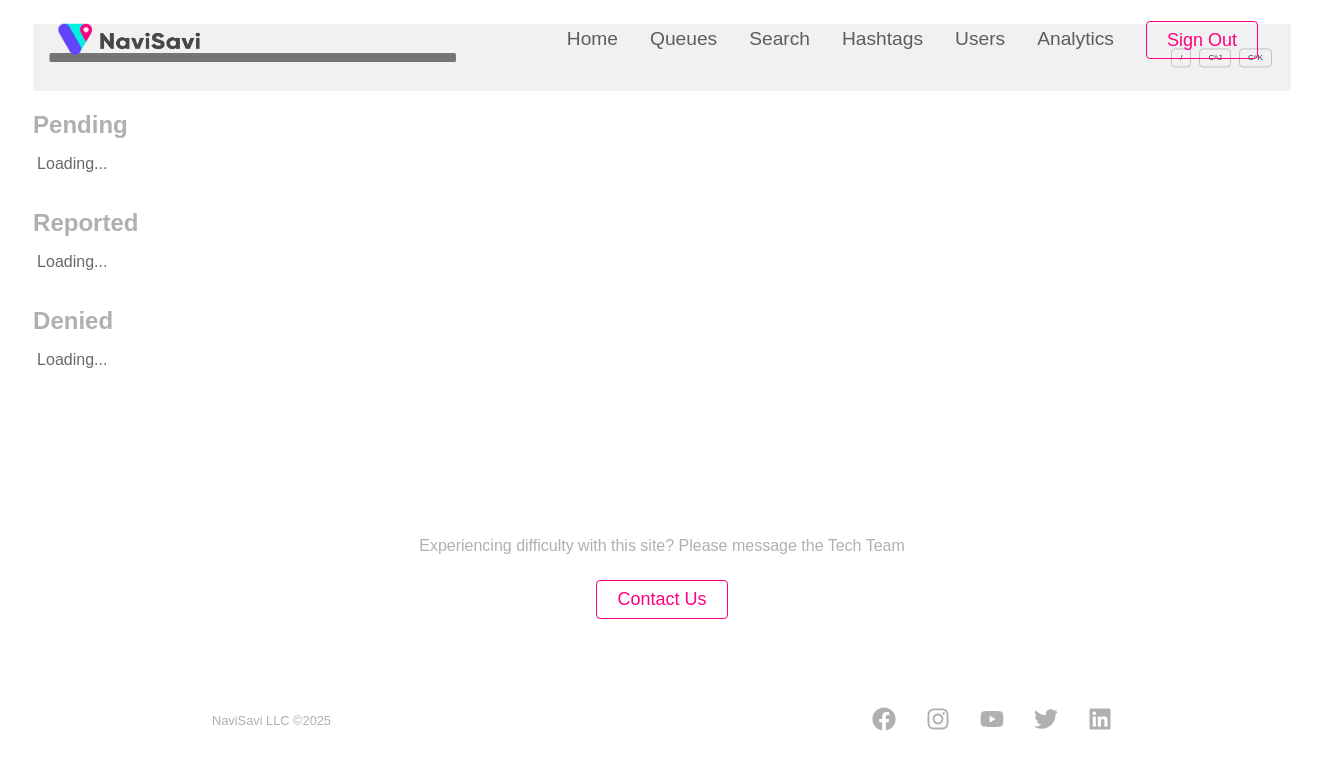 scroll, scrollTop: 0, scrollLeft: 0, axis: both 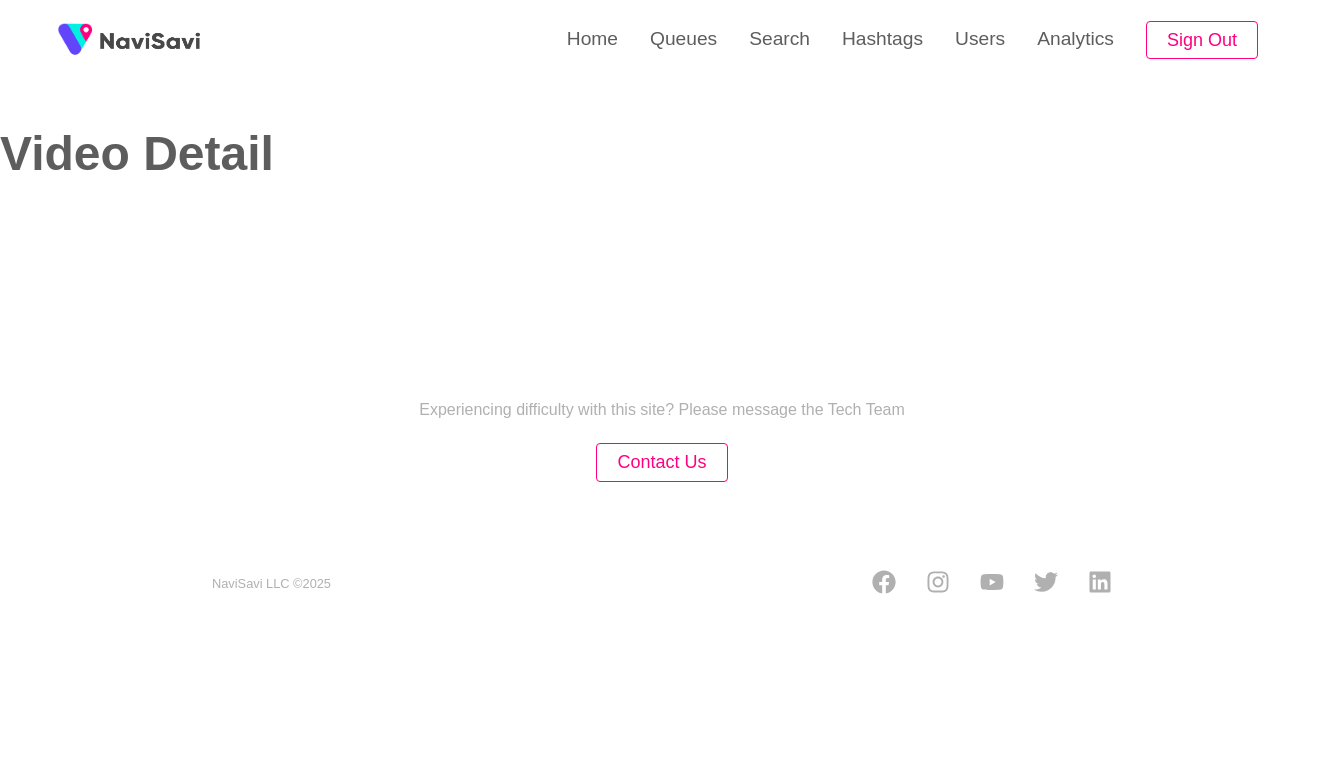 select on "**********" 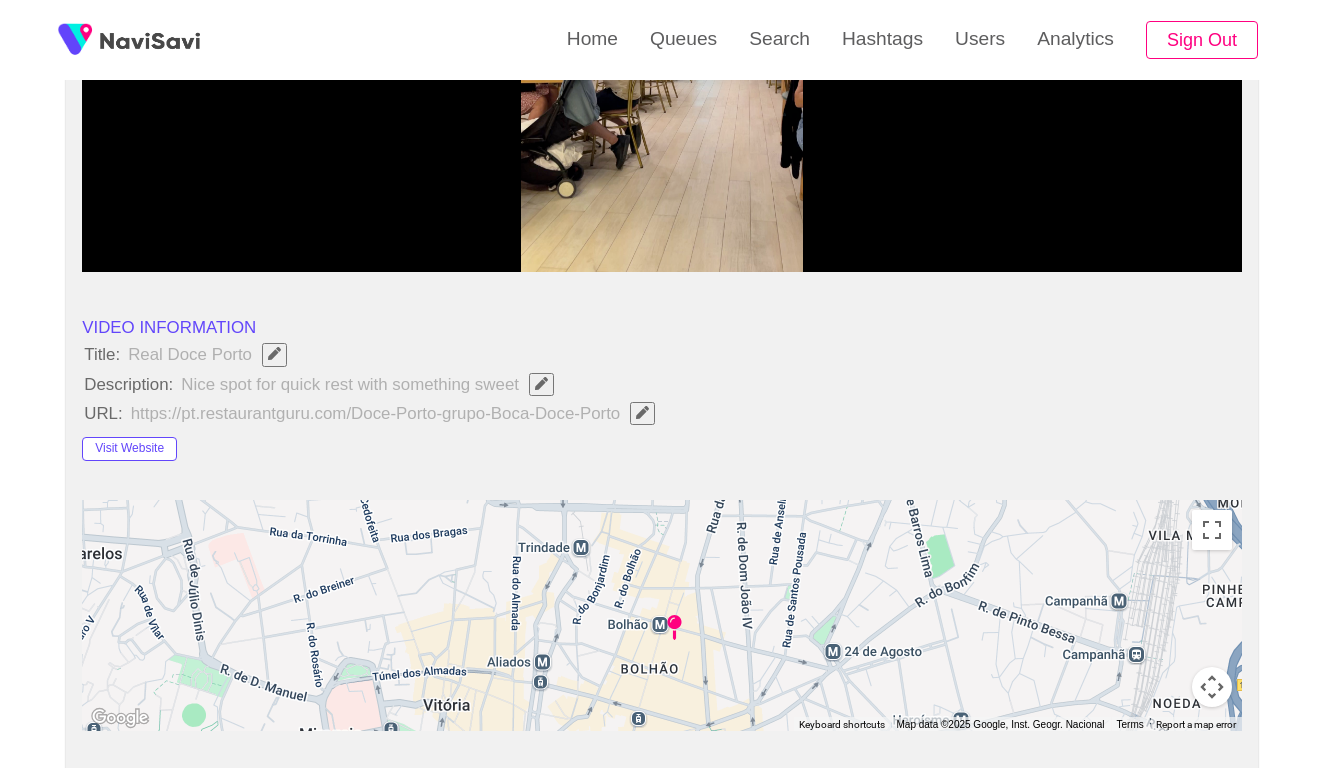 scroll, scrollTop: 515, scrollLeft: 0, axis: vertical 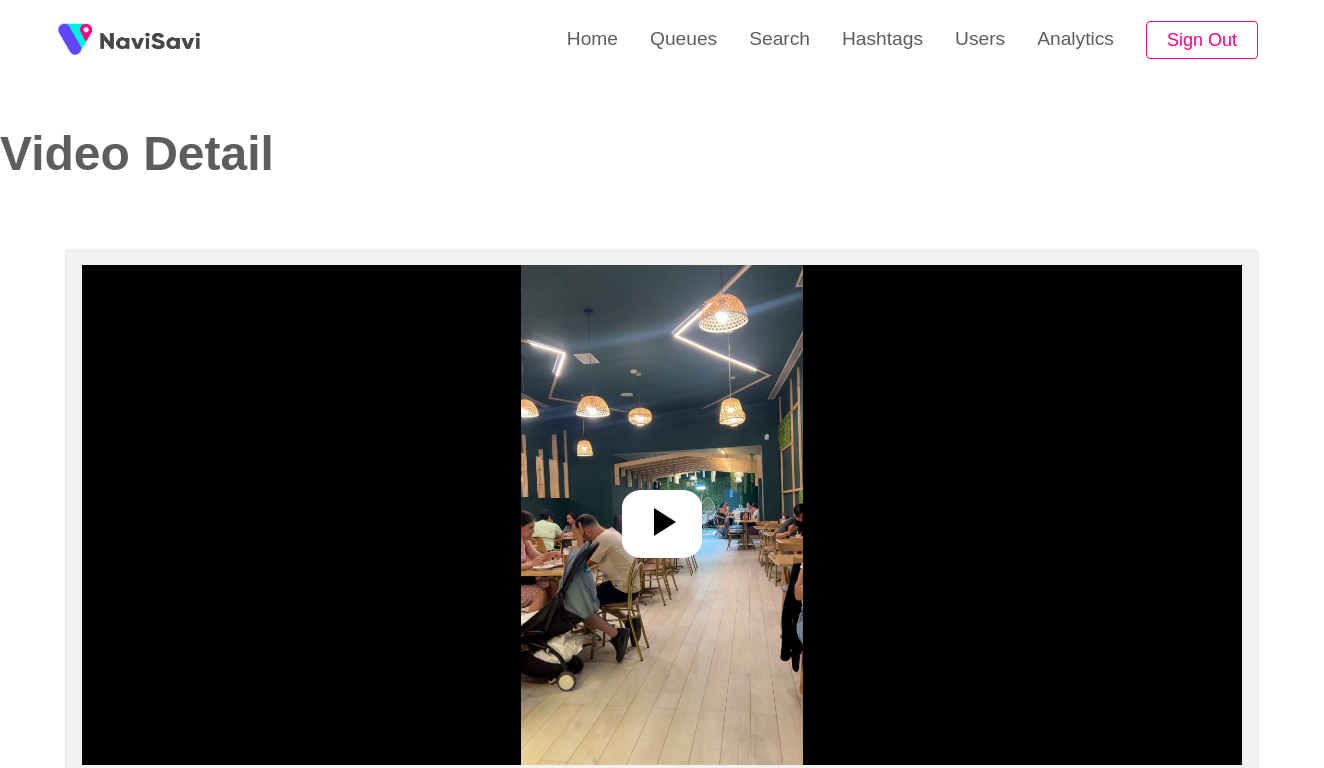 select on "**********" 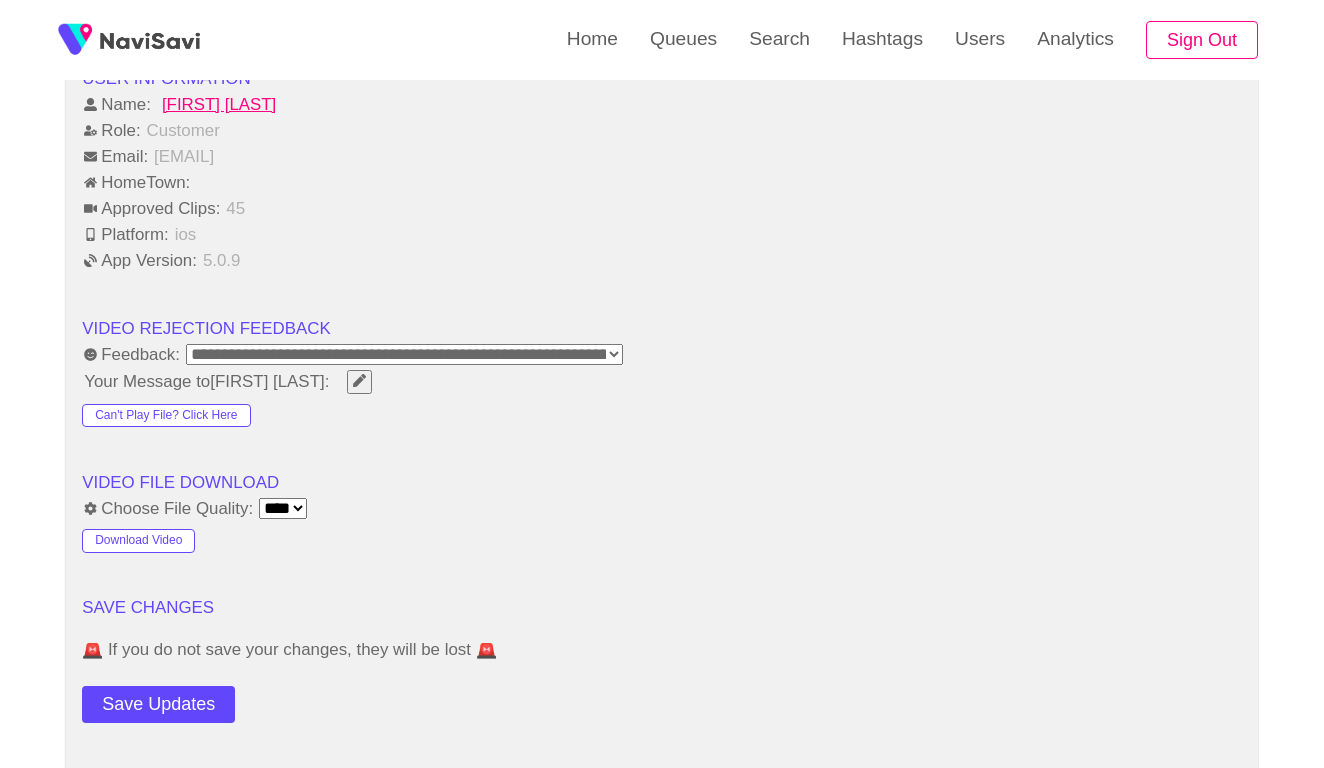 scroll, scrollTop: 2217, scrollLeft: 0, axis: vertical 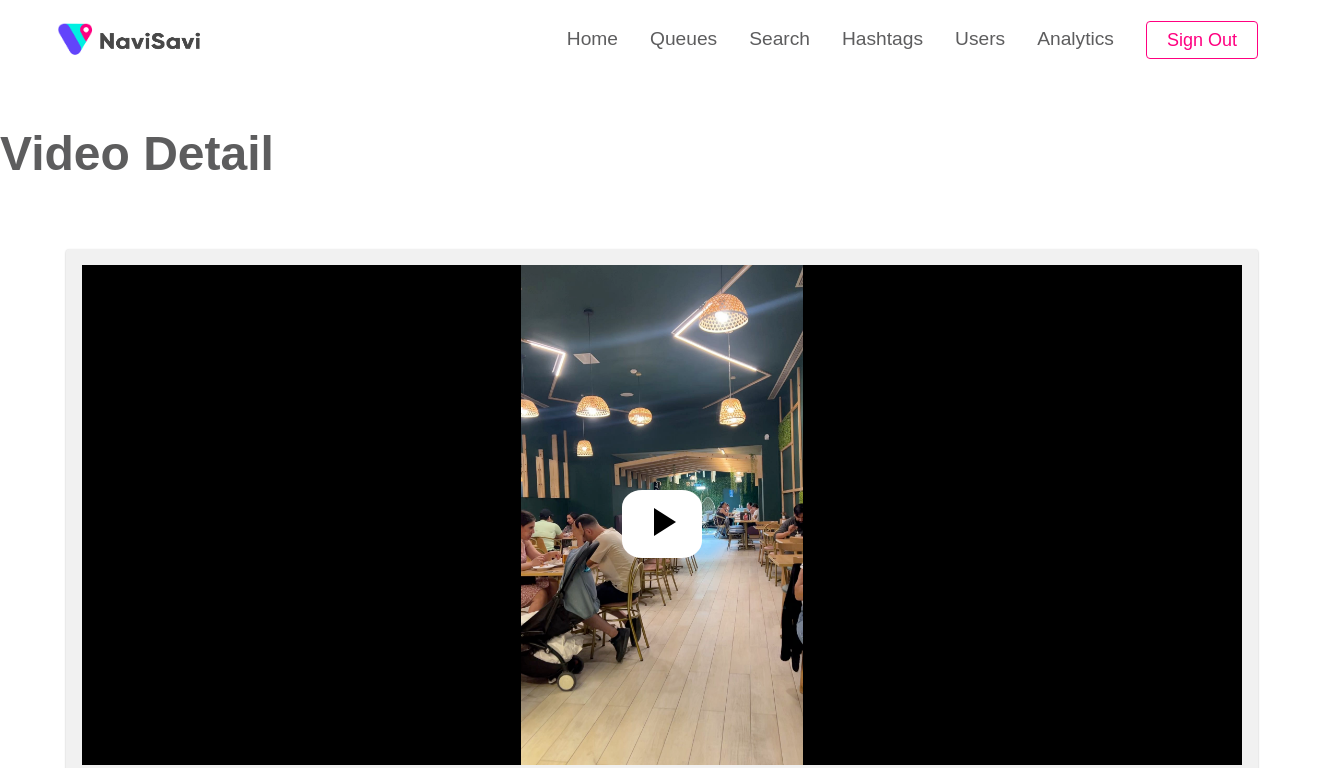 select on "**********" 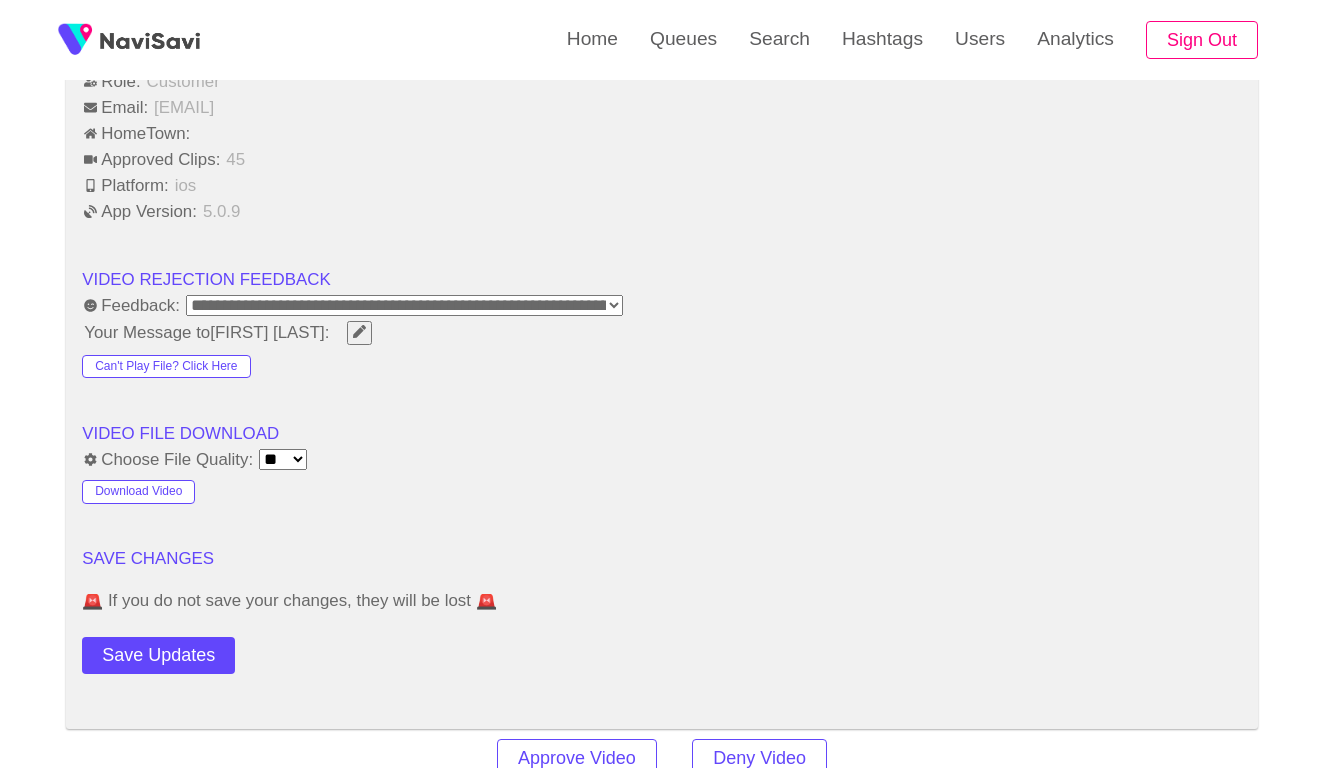 scroll, scrollTop: 2422, scrollLeft: 0, axis: vertical 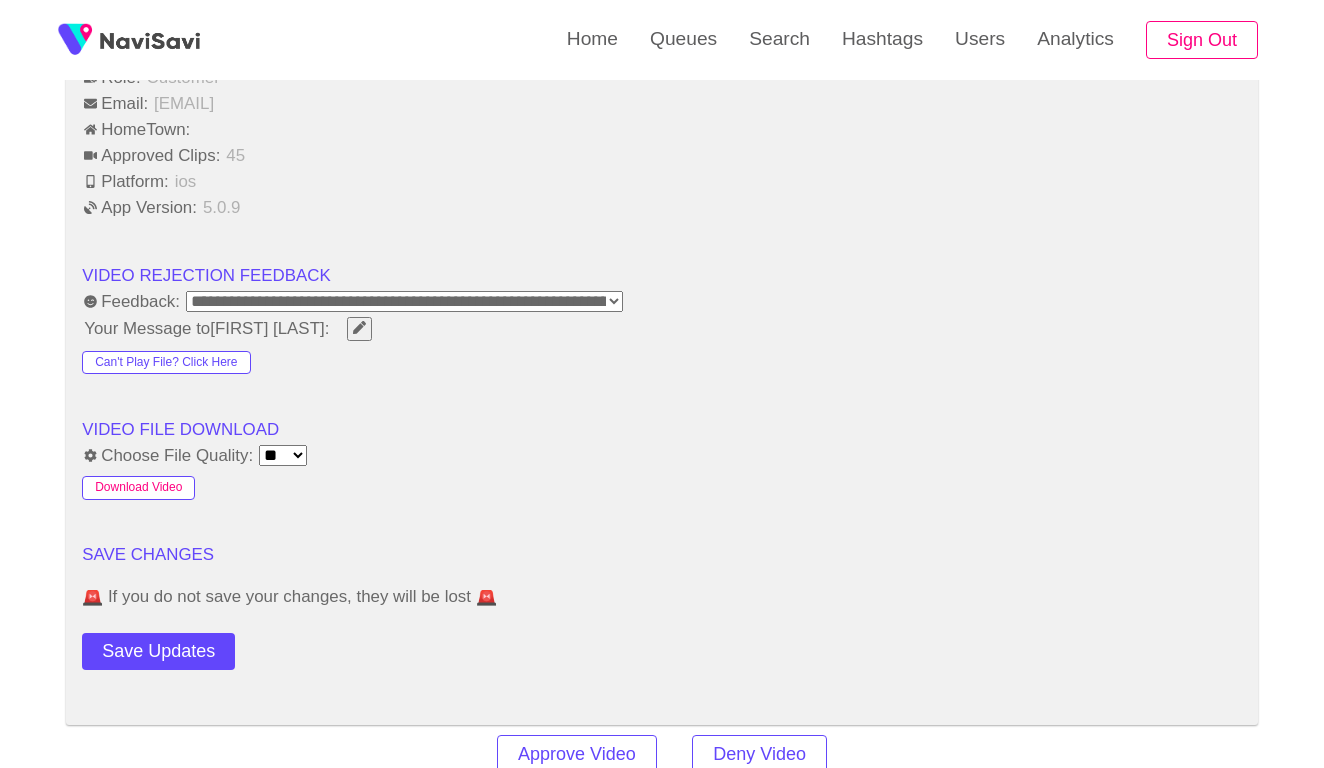 click on "Download Video" at bounding box center [138, 488] 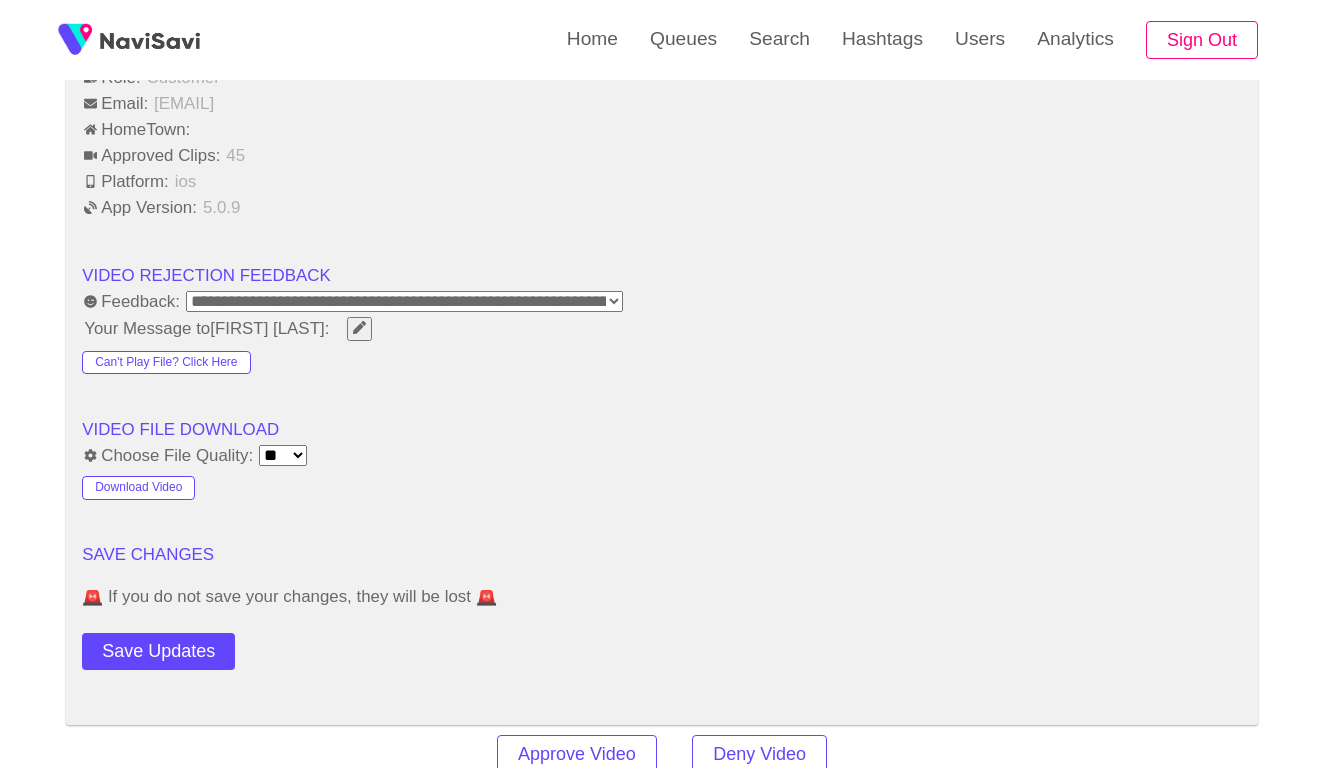 click on "Your Message to  Agata Wiatr :" at bounding box center [662, 328] 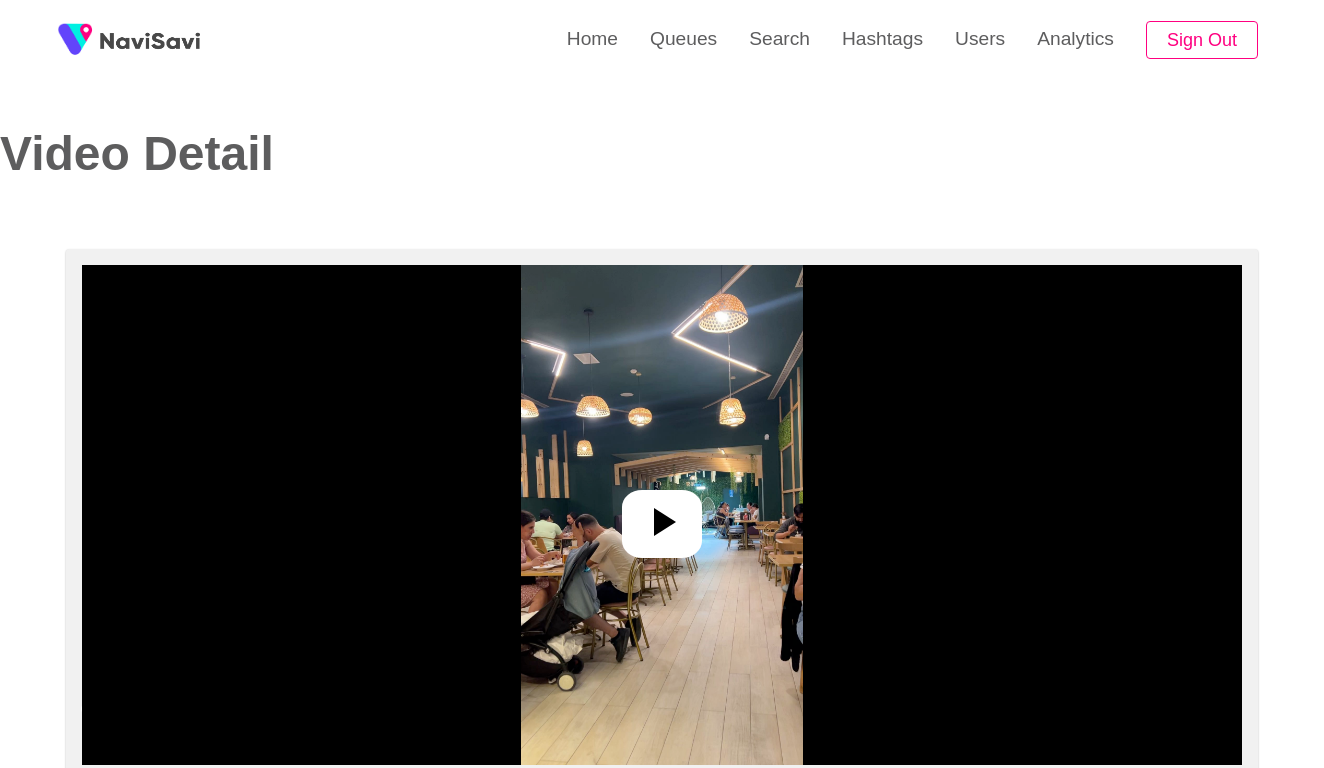 scroll, scrollTop: -2, scrollLeft: 0, axis: vertical 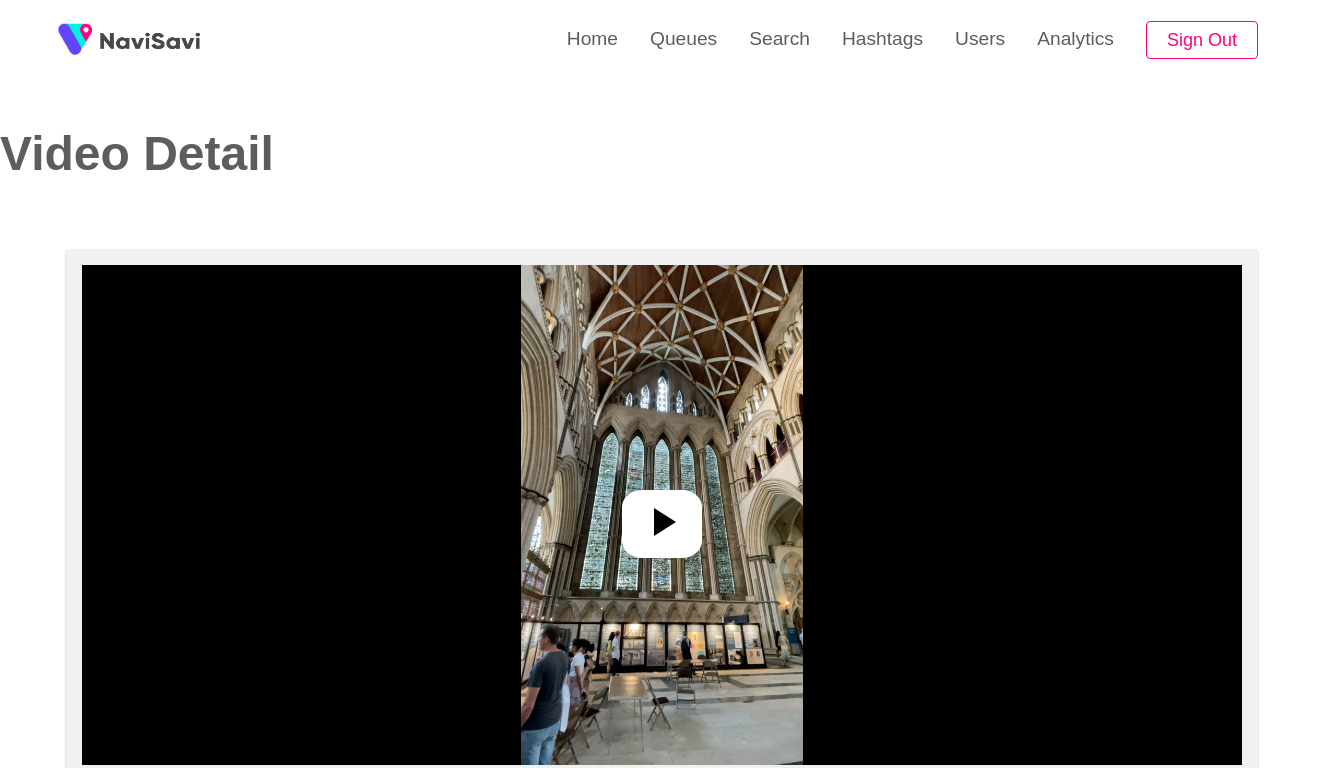 select on "**********" 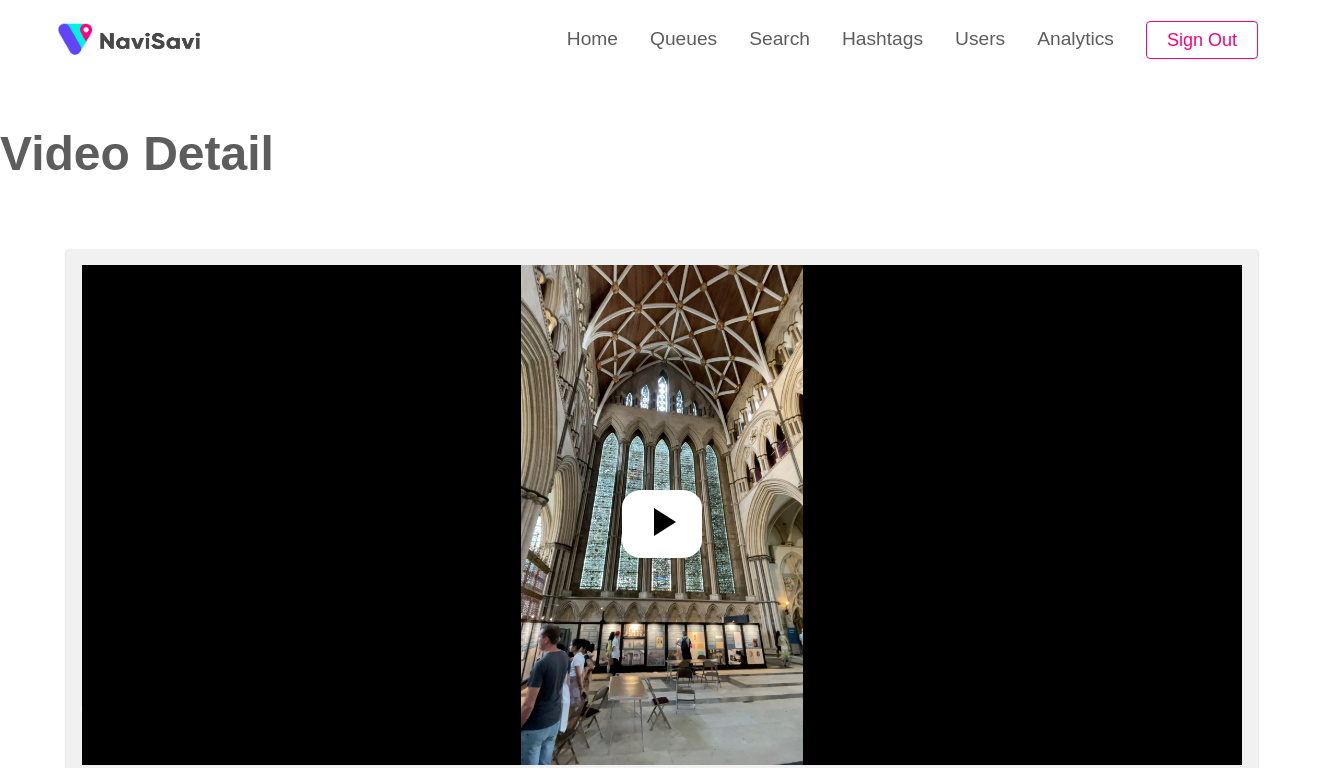 click at bounding box center (662, 515) 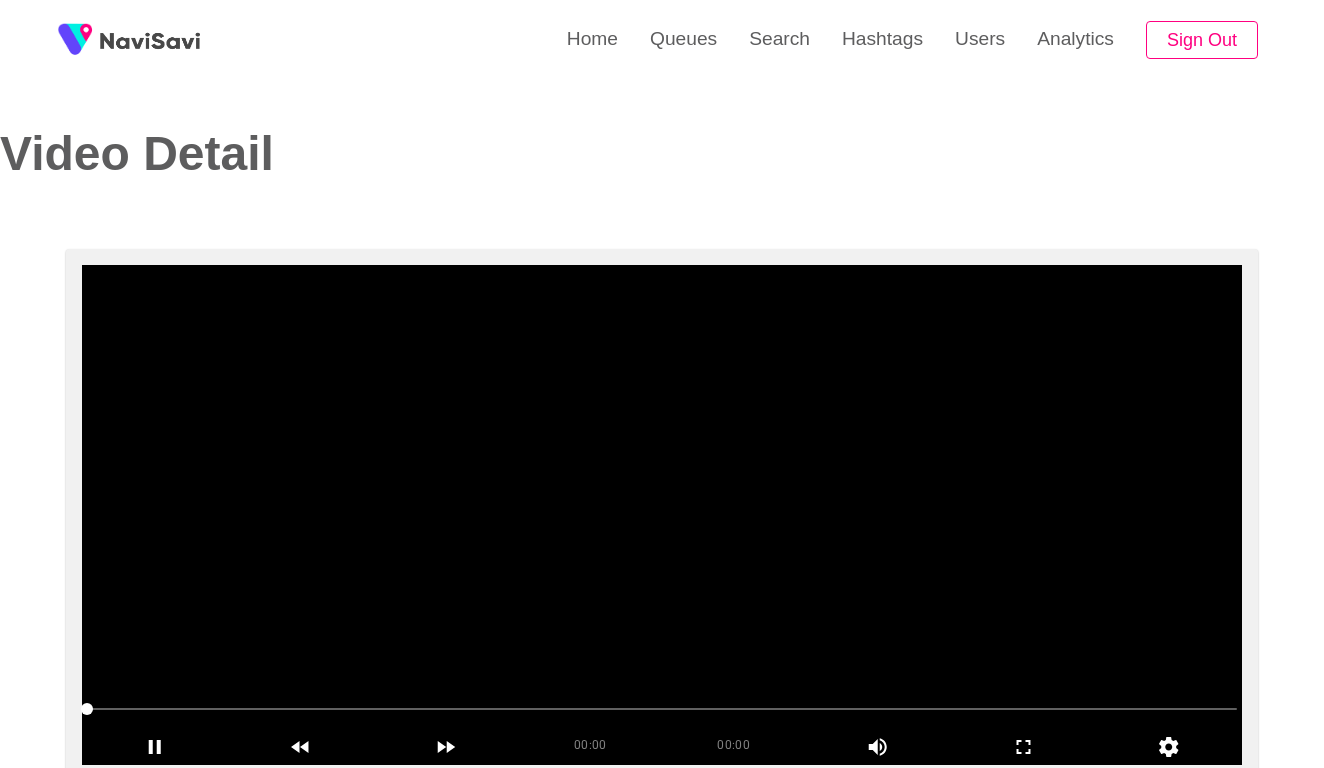 click at bounding box center (662, 515) 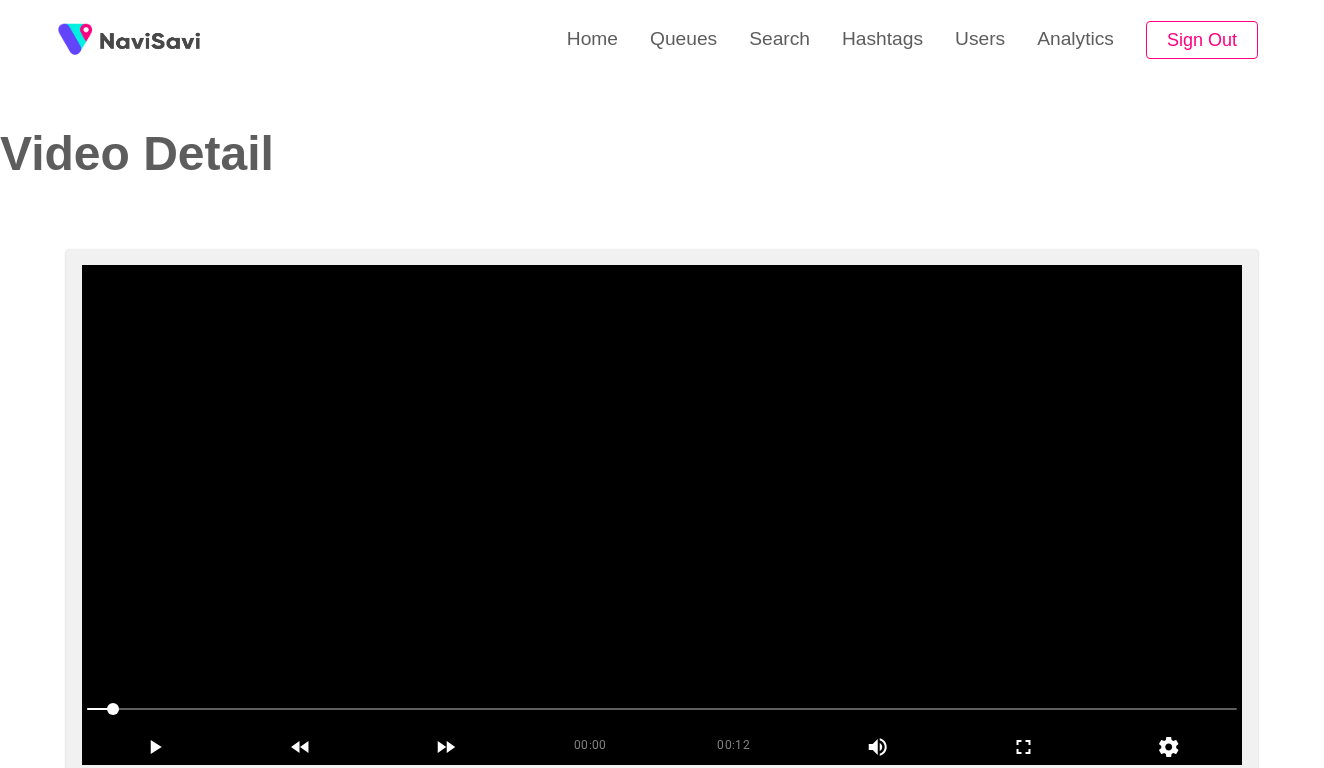 click at bounding box center [662, 515] 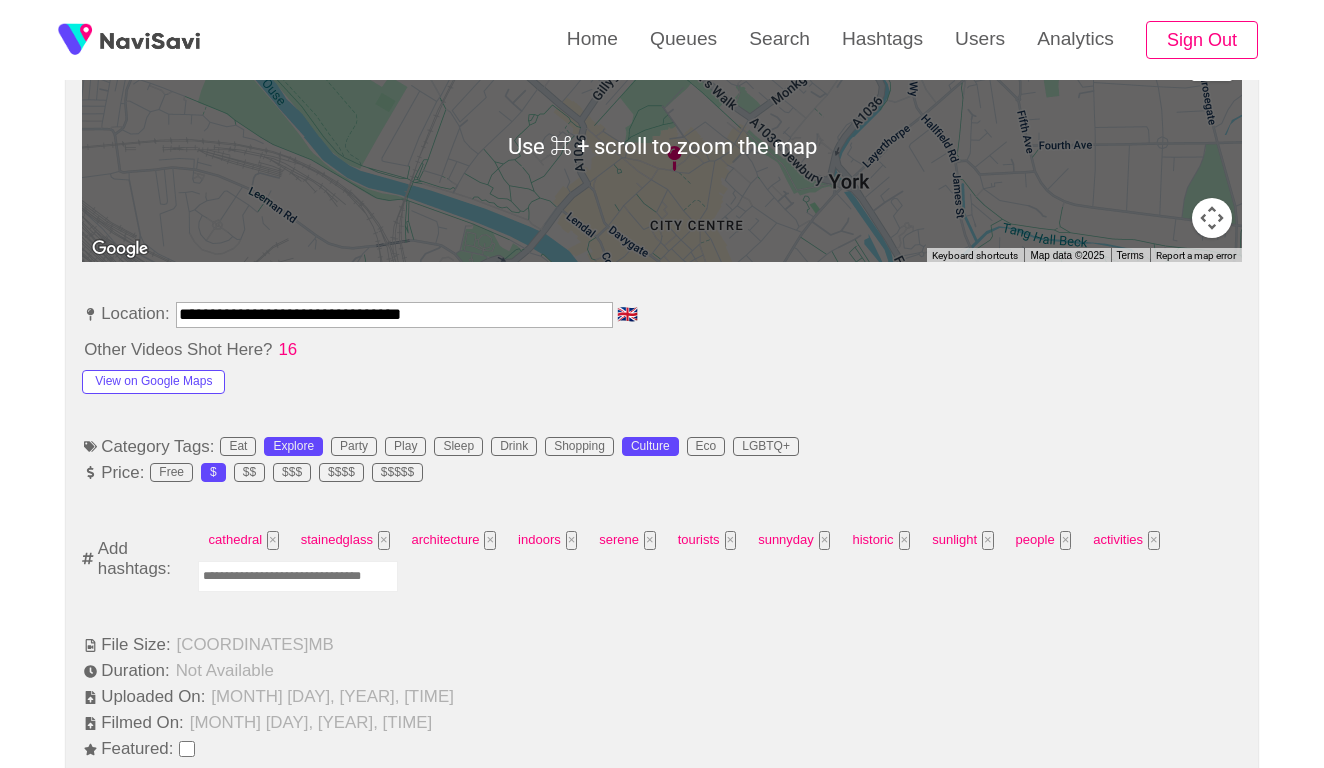 scroll, scrollTop: 966, scrollLeft: 0, axis: vertical 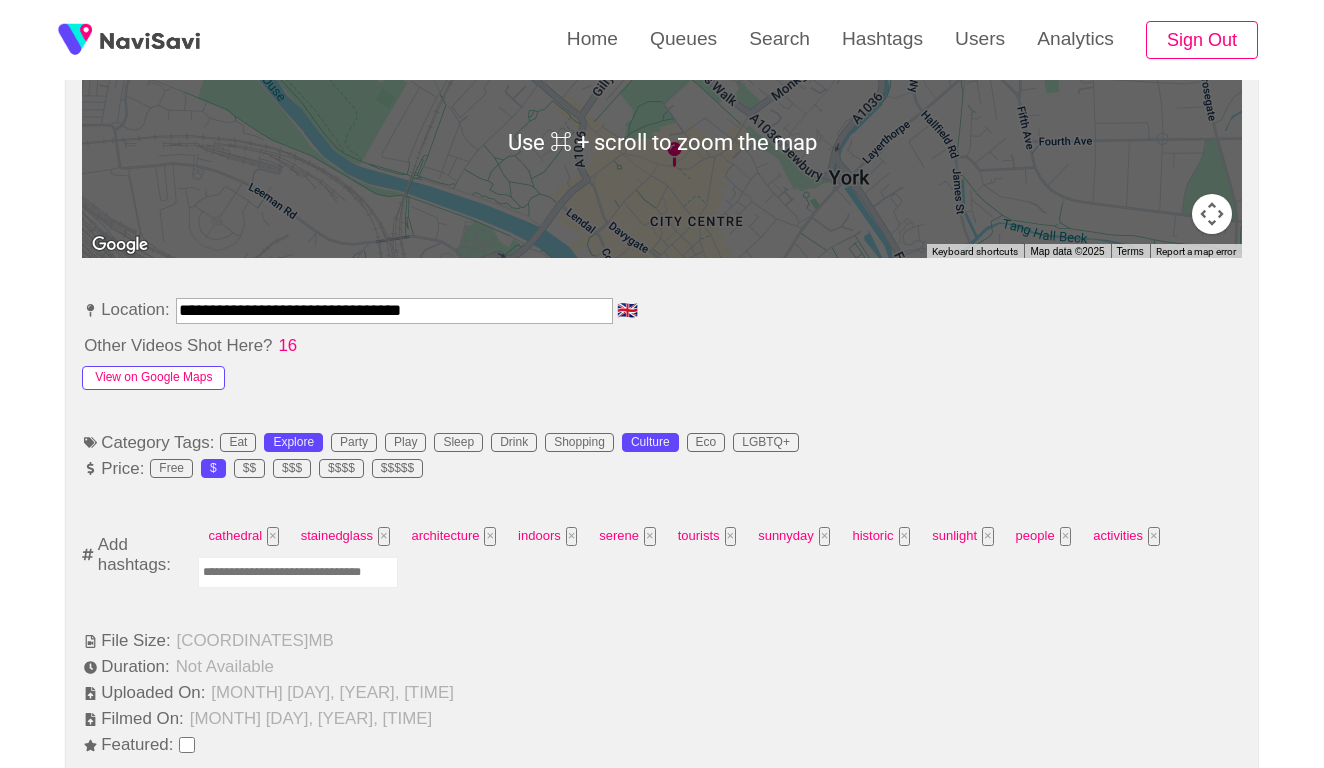click on "View on Google Maps" at bounding box center [153, 378] 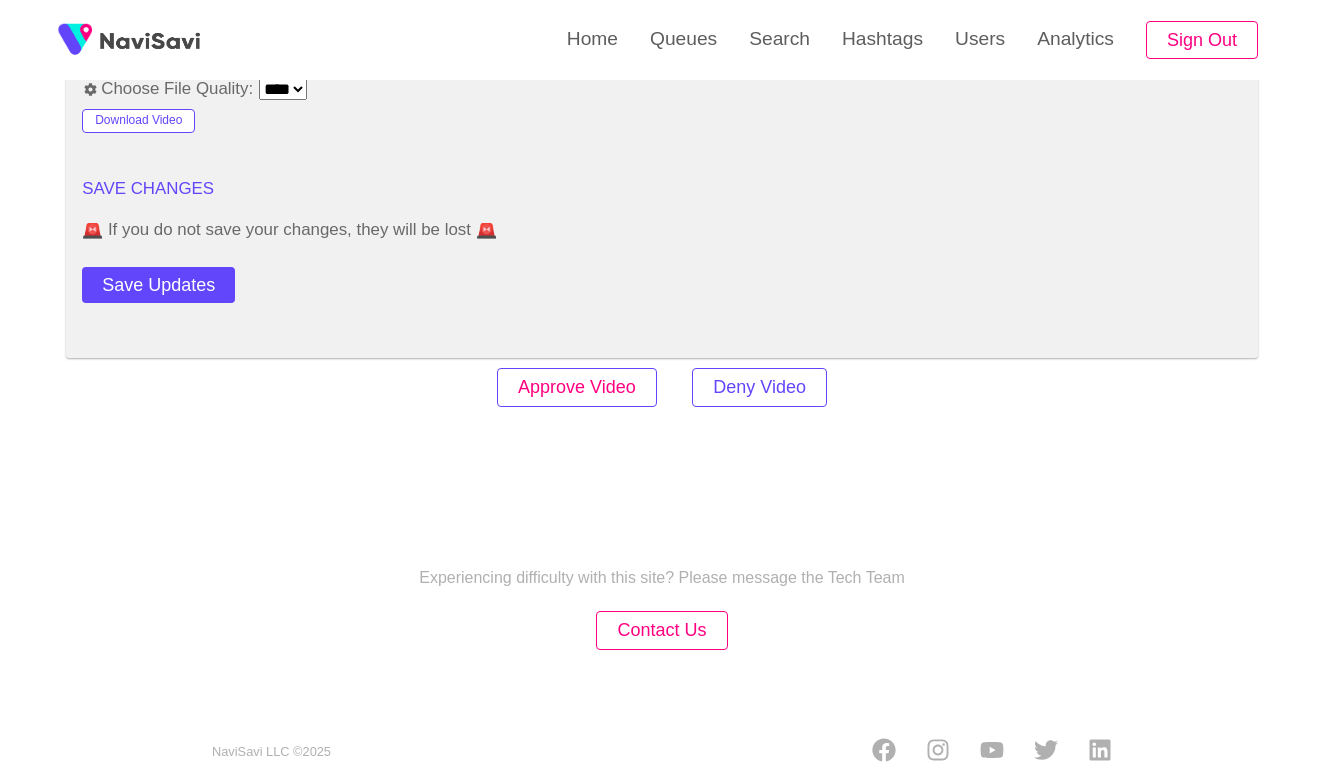 scroll, scrollTop: 2750, scrollLeft: 0, axis: vertical 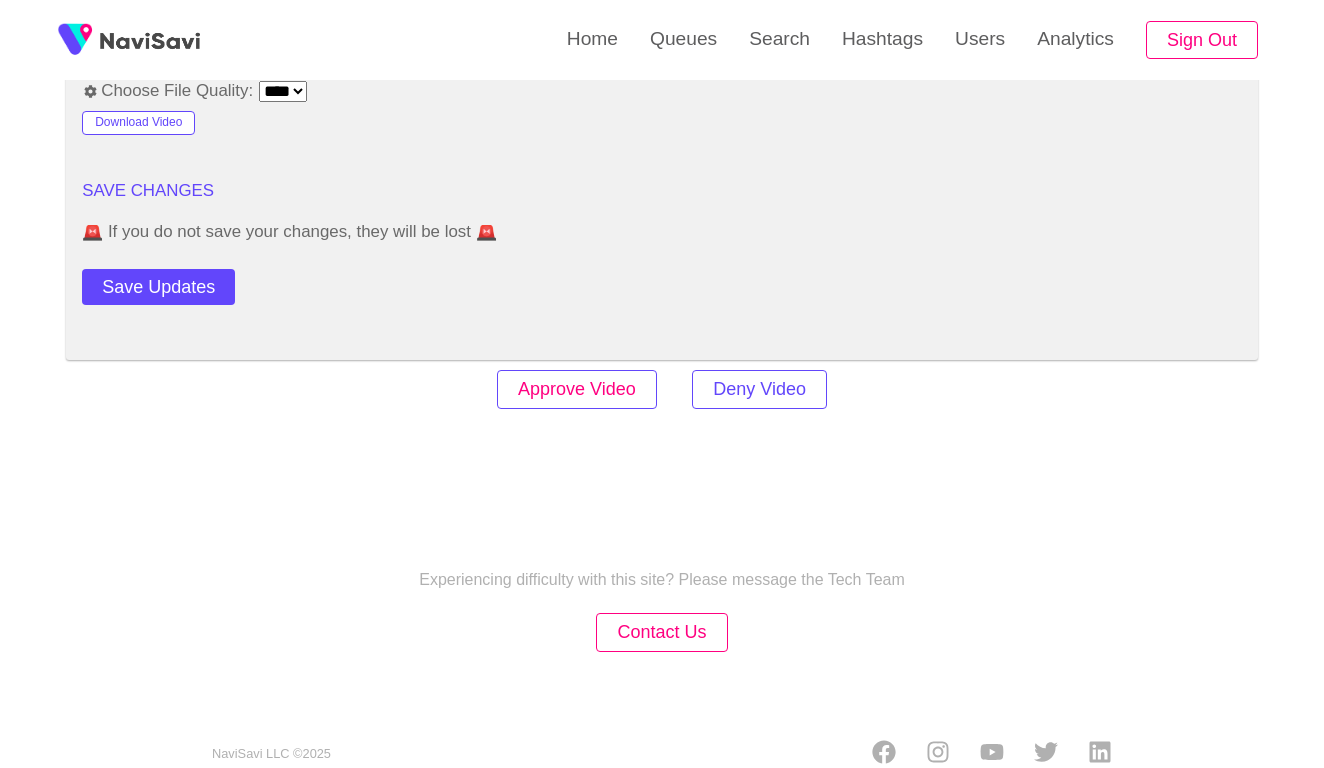 click on "Approve Video" at bounding box center (577, 389) 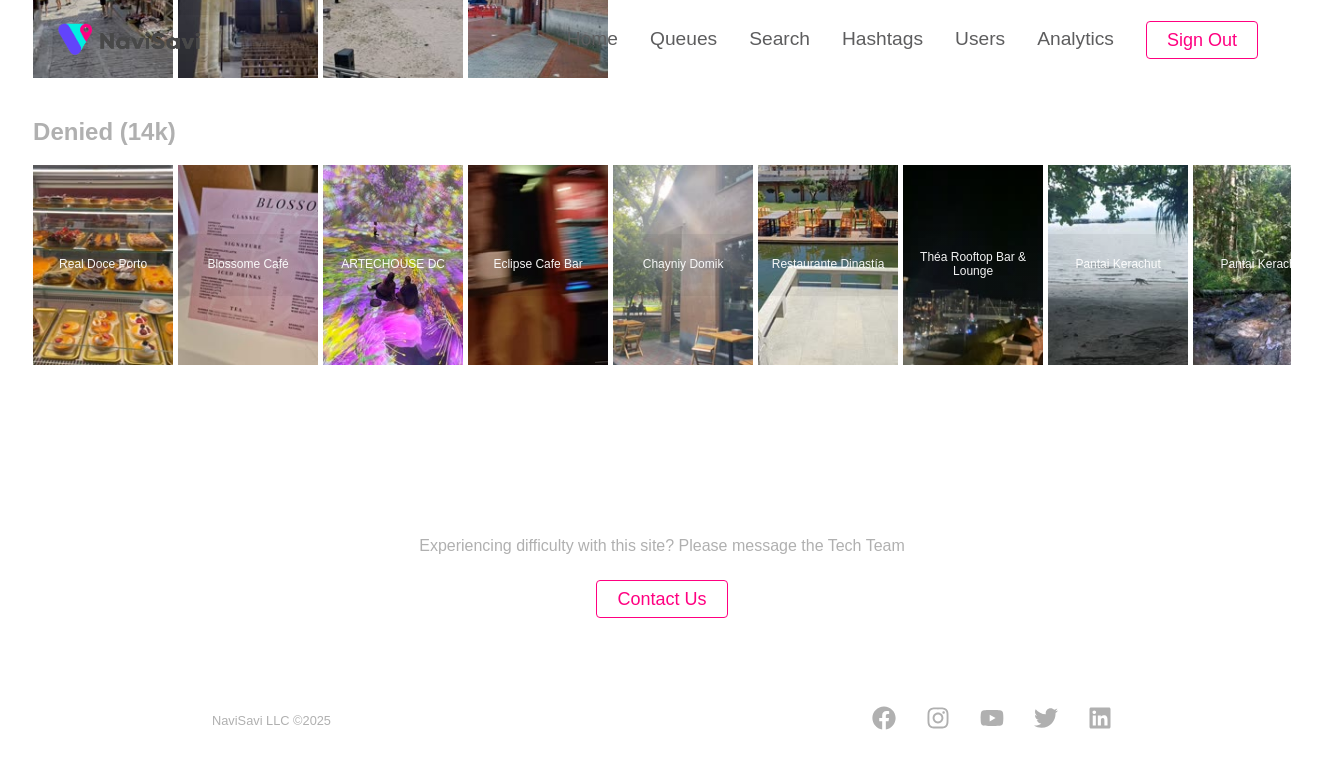 scroll, scrollTop: 0, scrollLeft: 0, axis: both 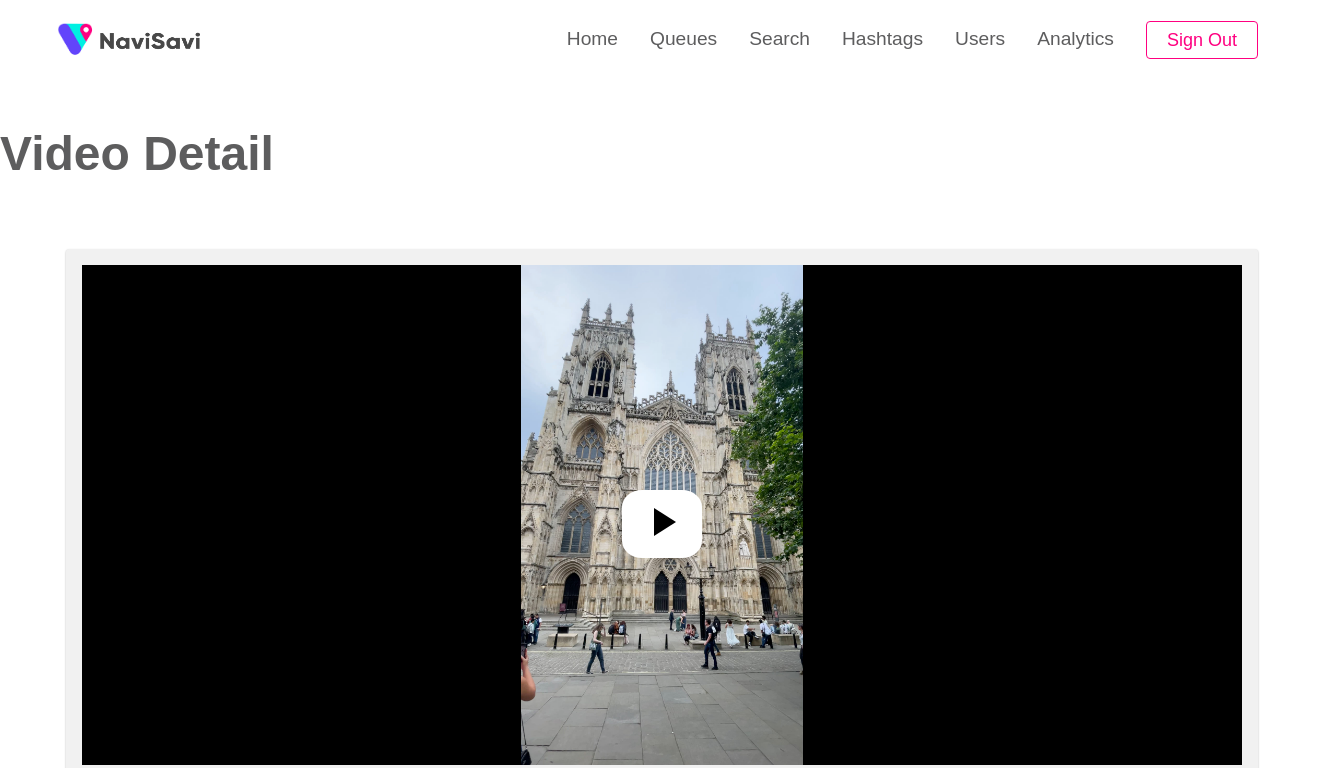 select on "**********" 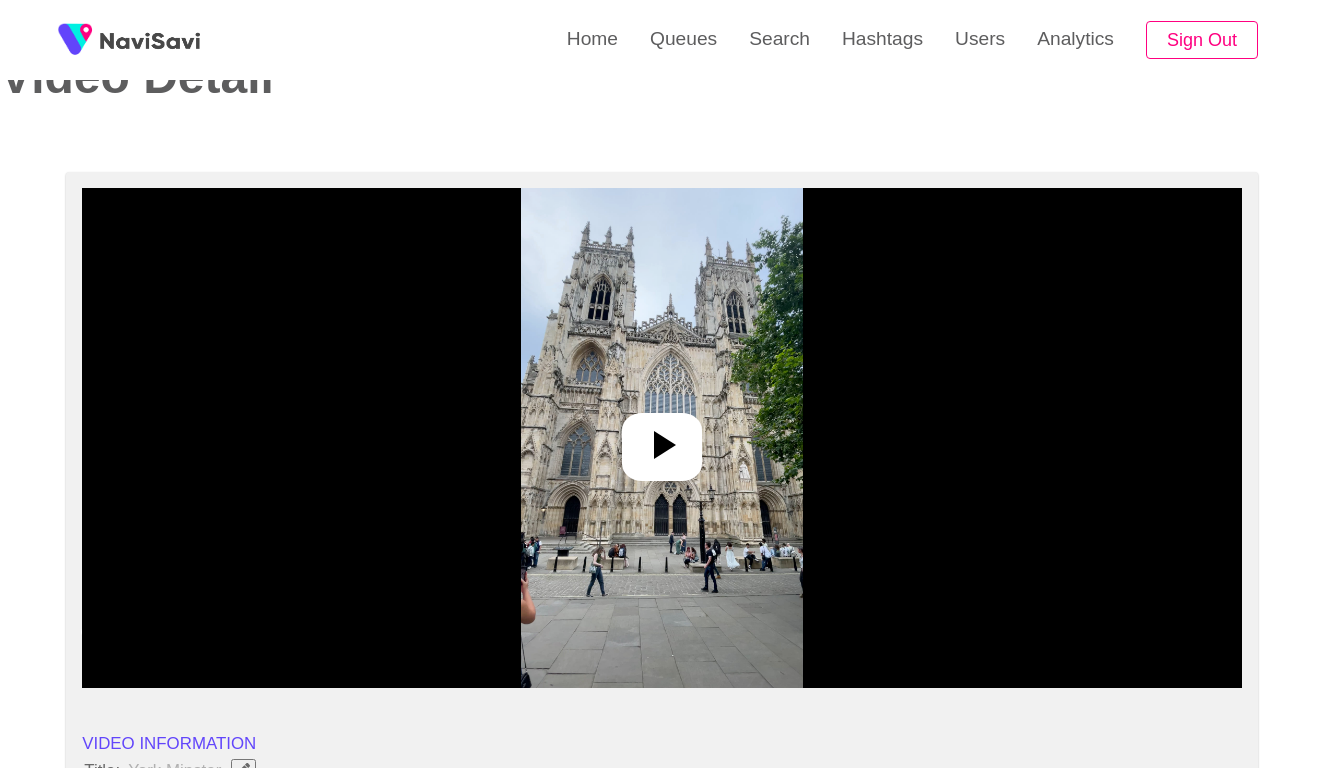 scroll, scrollTop: 108, scrollLeft: 0, axis: vertical 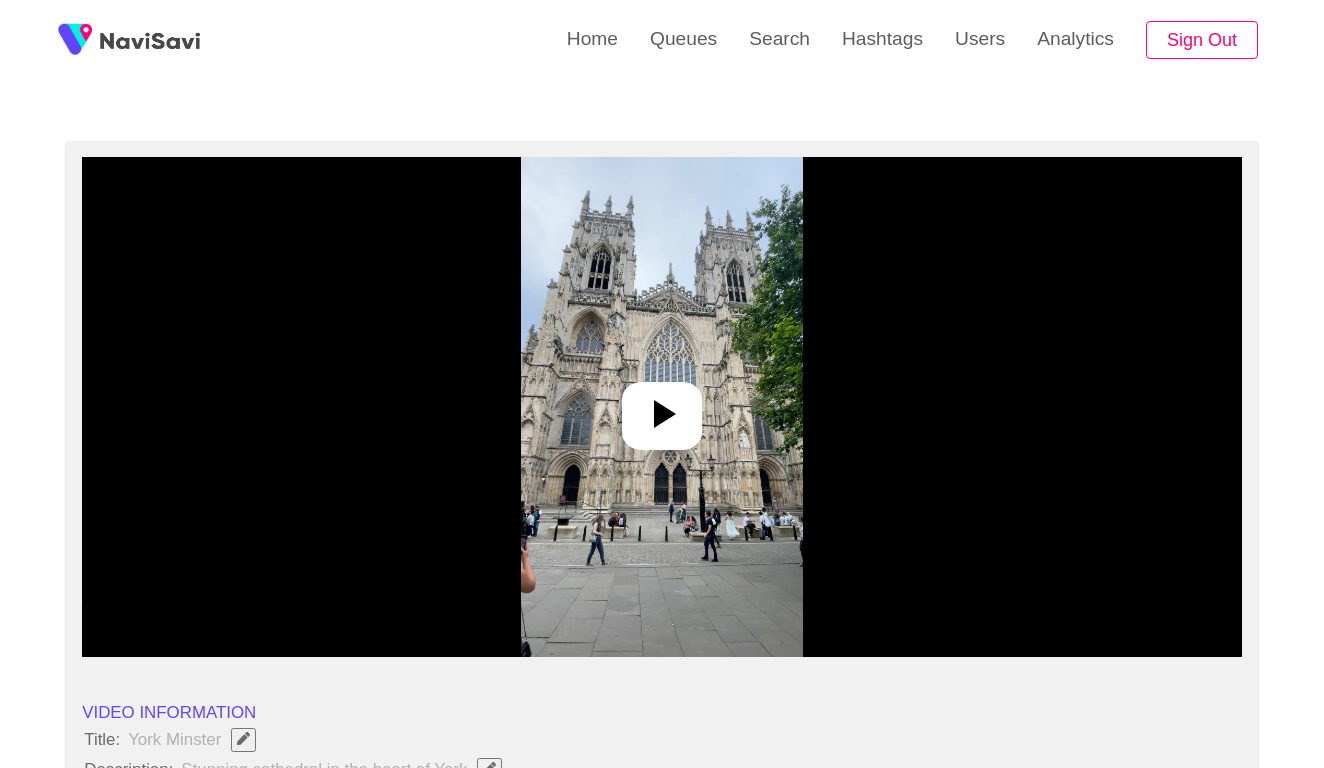click at bounding box center [661, 407] 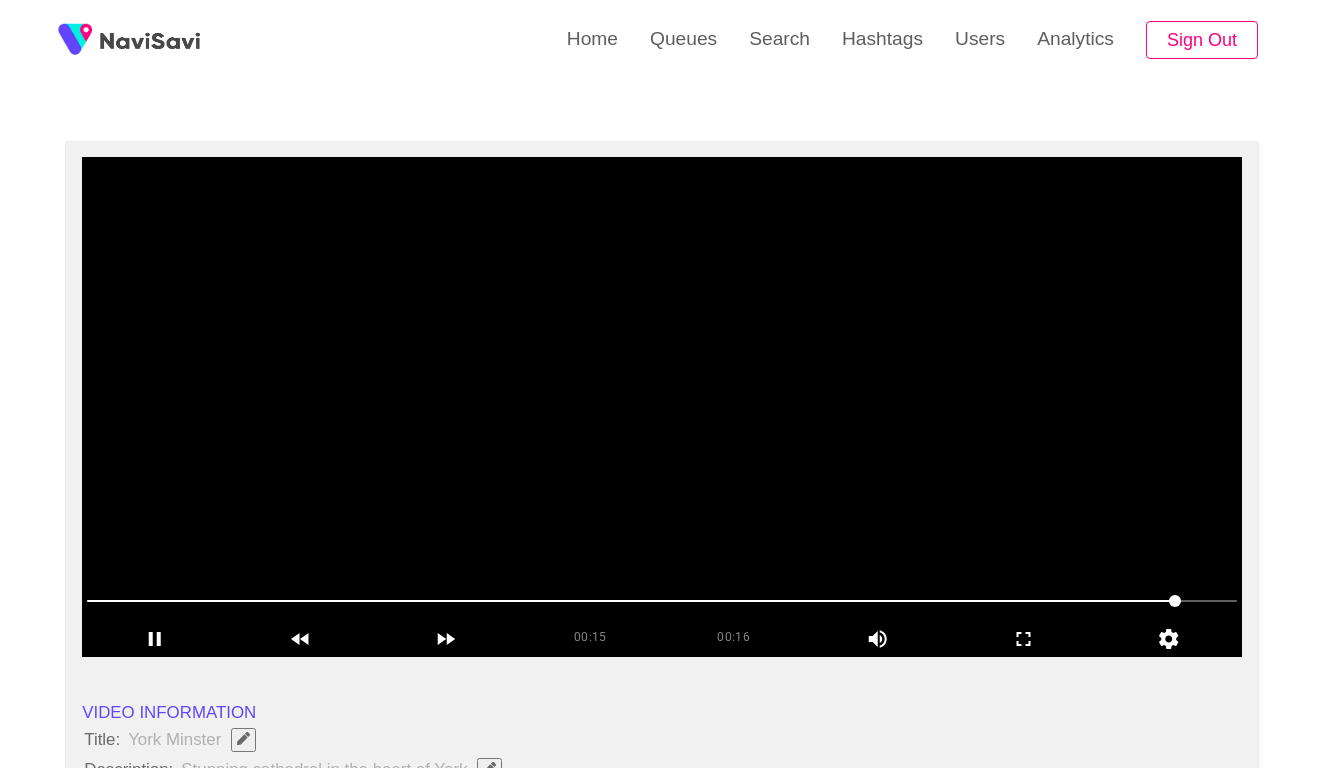 click at bounding box center [662, 407] 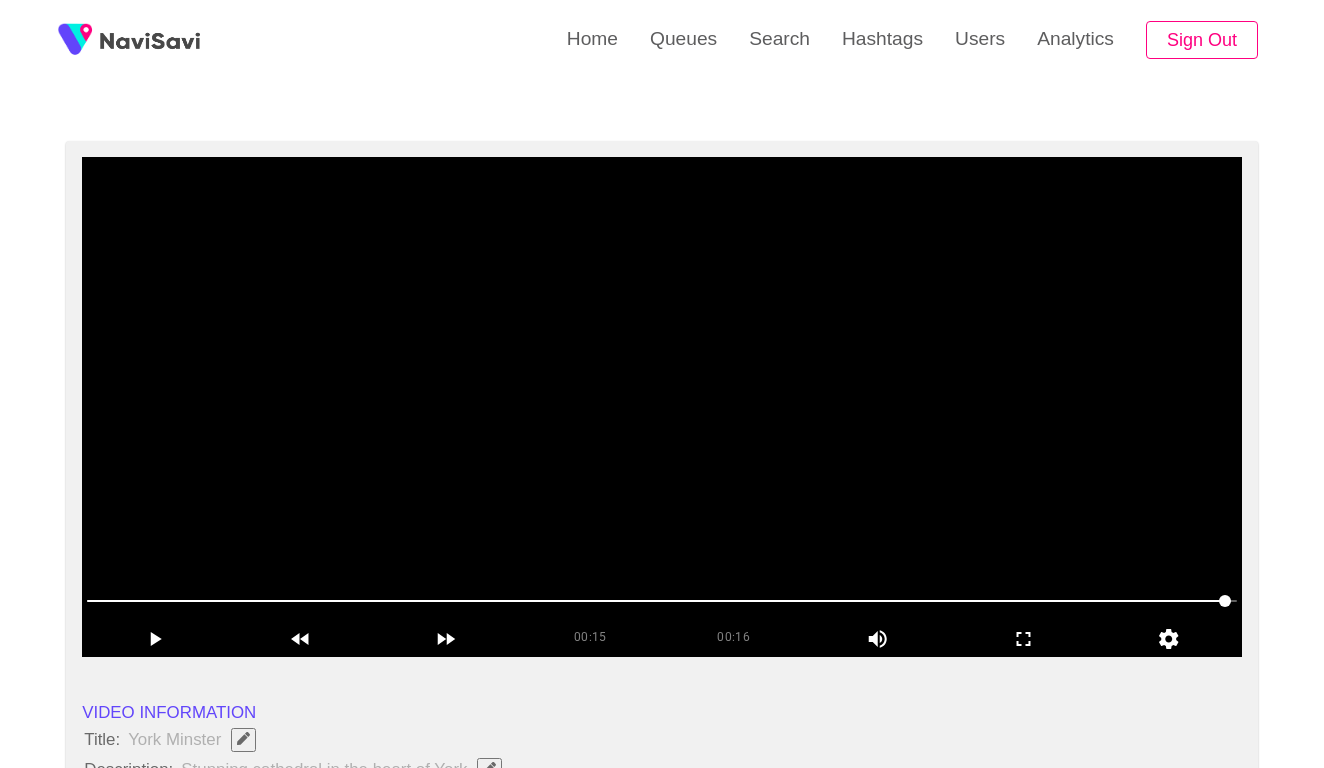 click at bounding box center [662, 407] 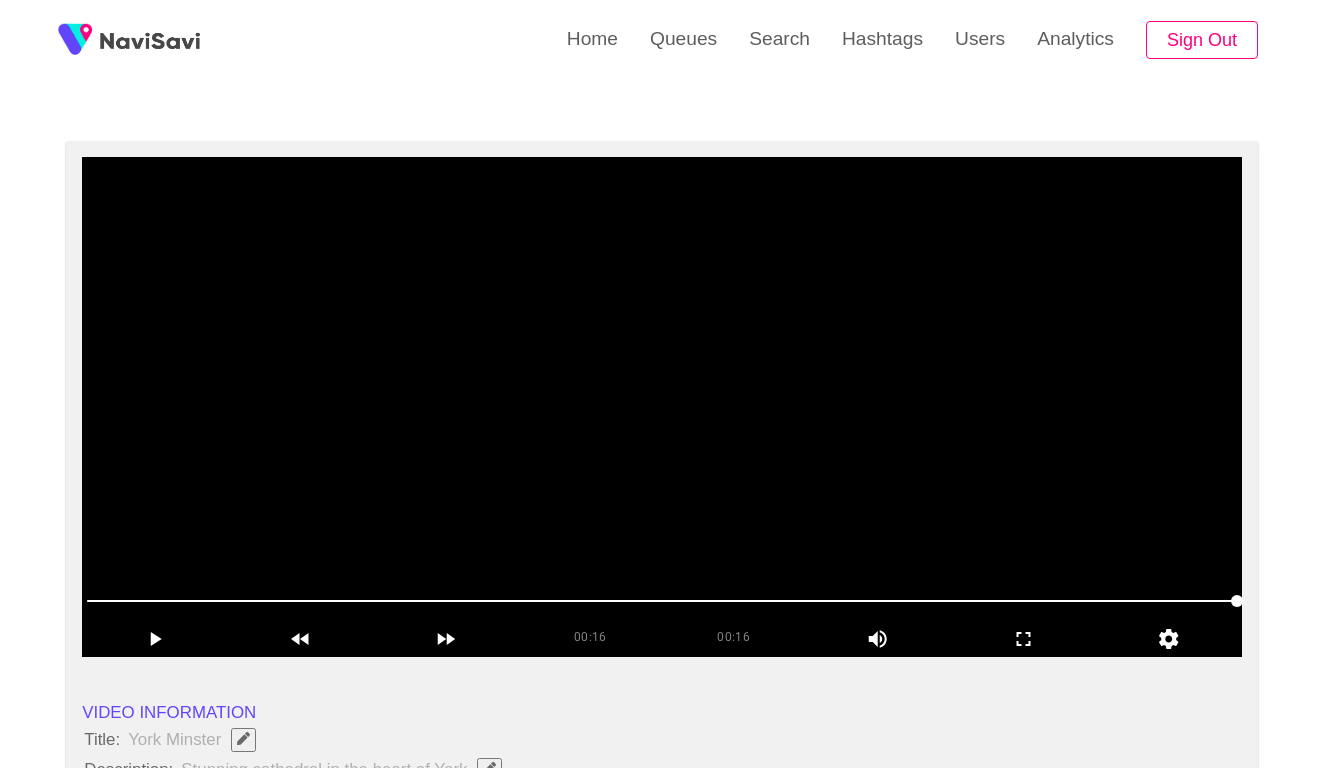 click at bounding box center (662, 407) 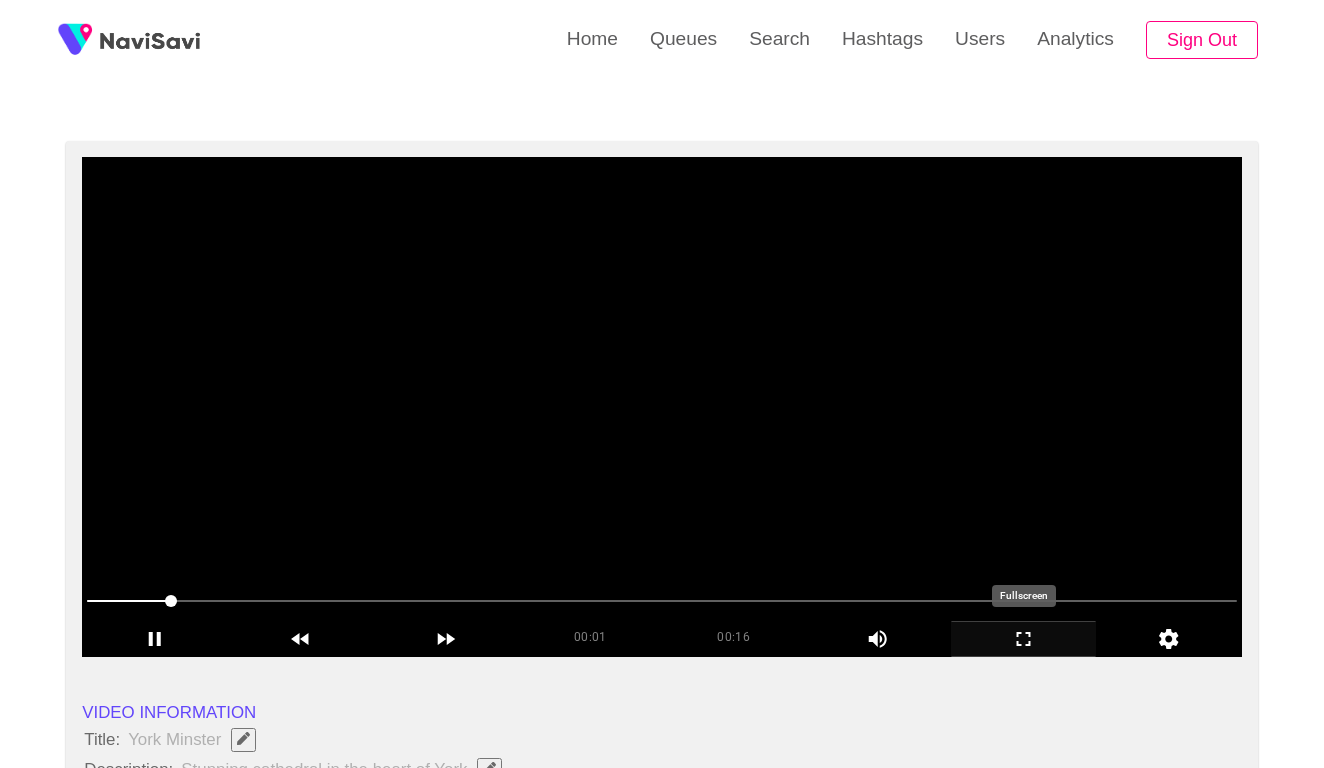 click 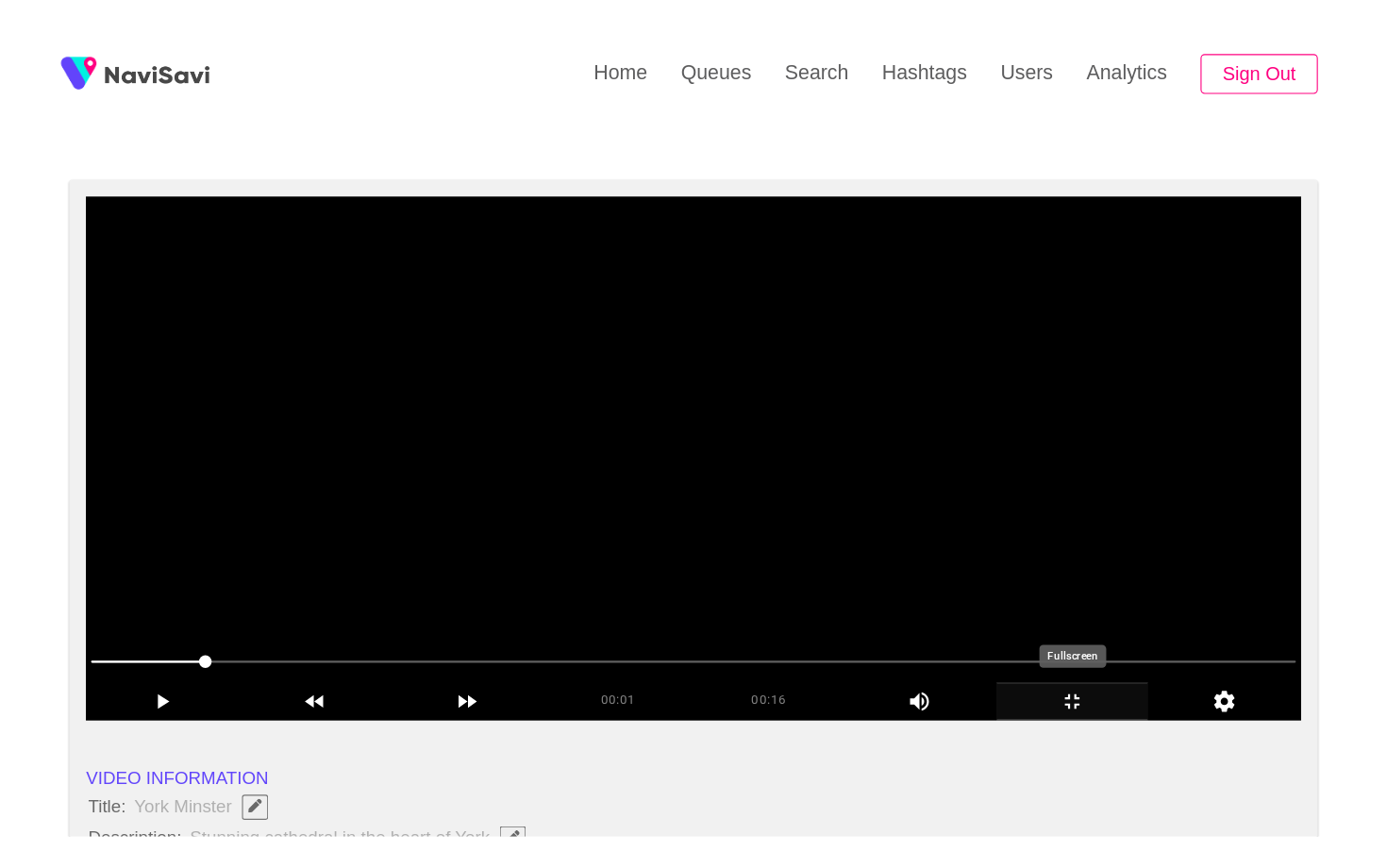 scroll, scrollTop: 0, scrollLeft: 0, axis: both 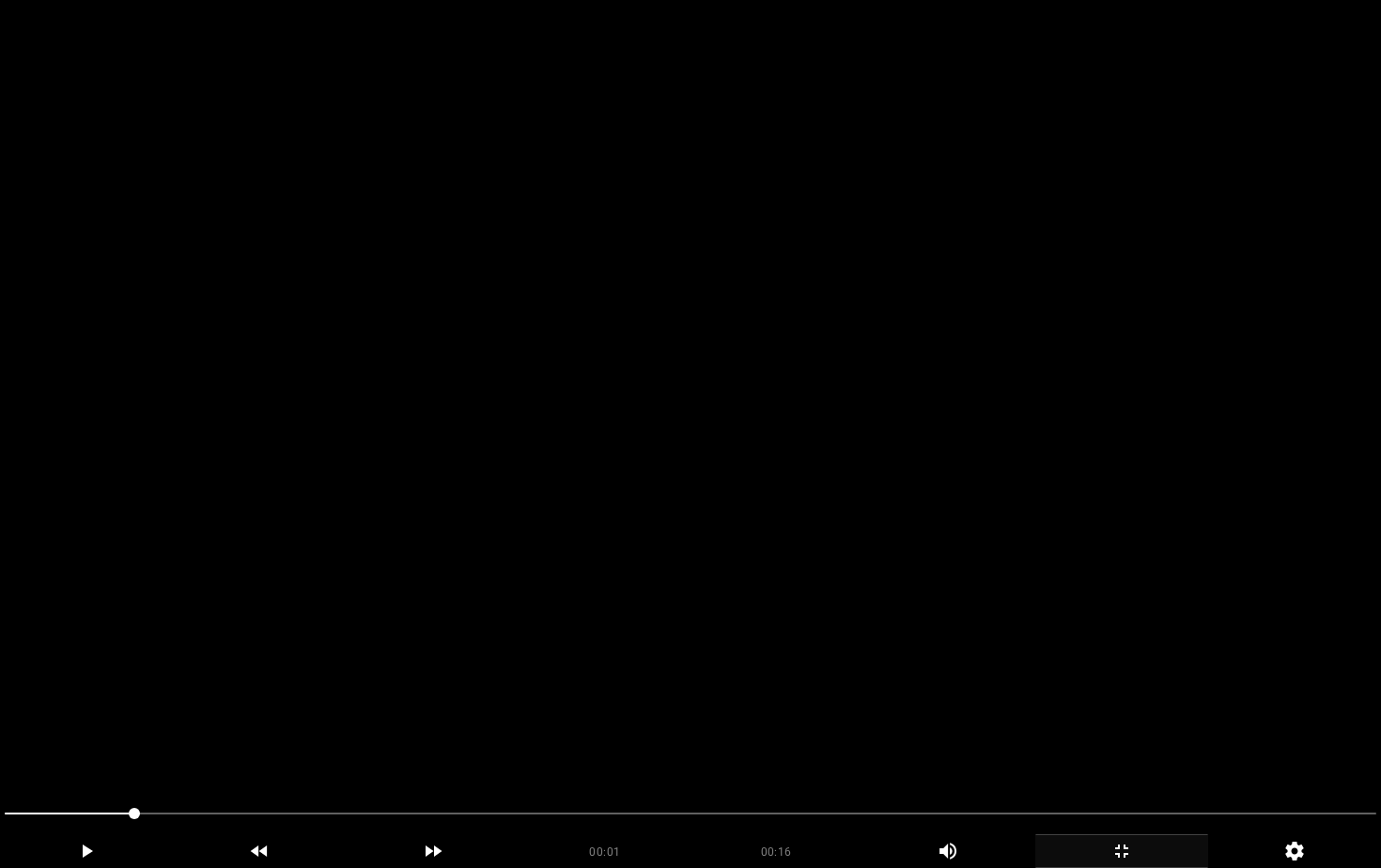 click at bounding box center (690, 434) 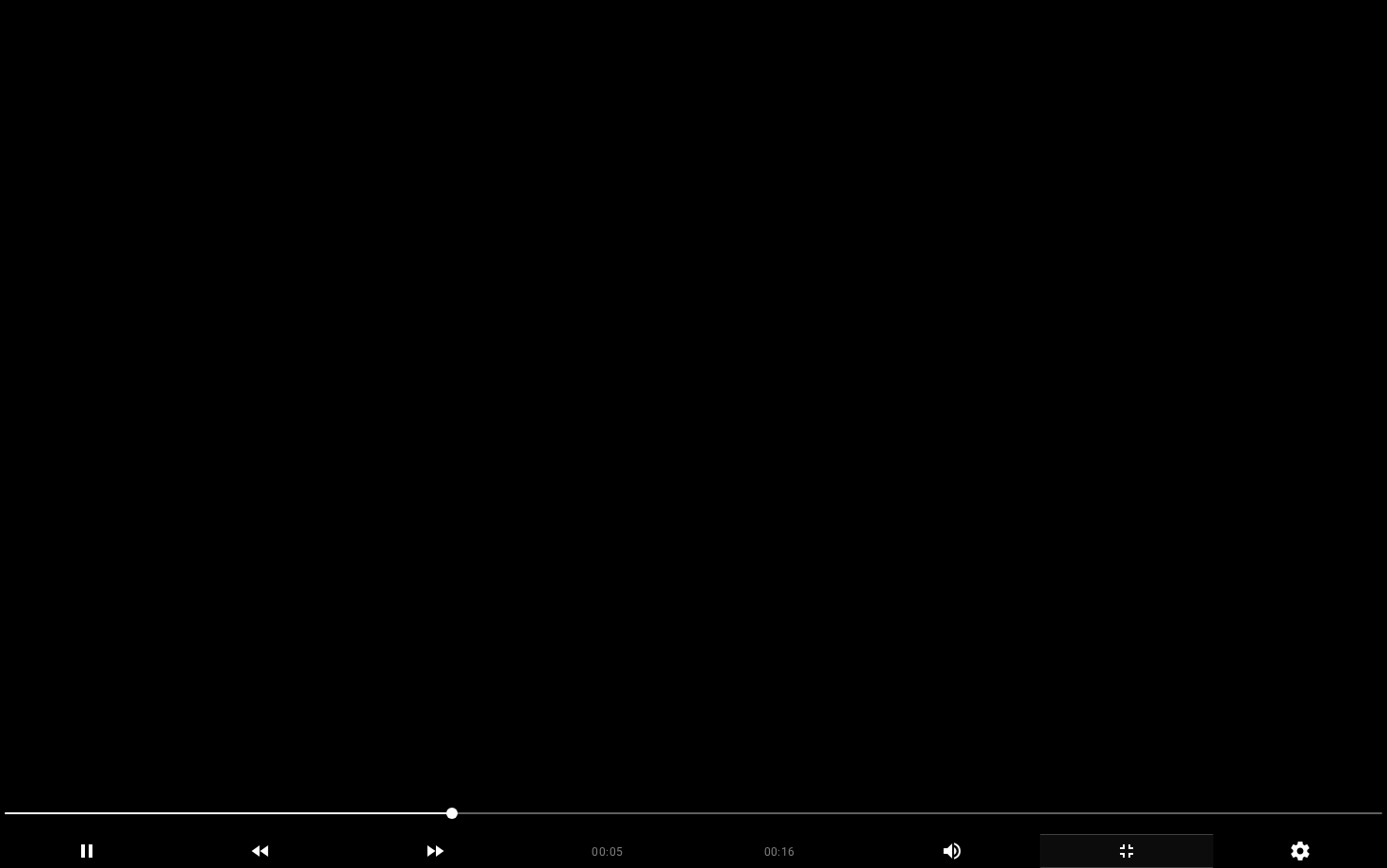 click at bounding box center (694, 434) 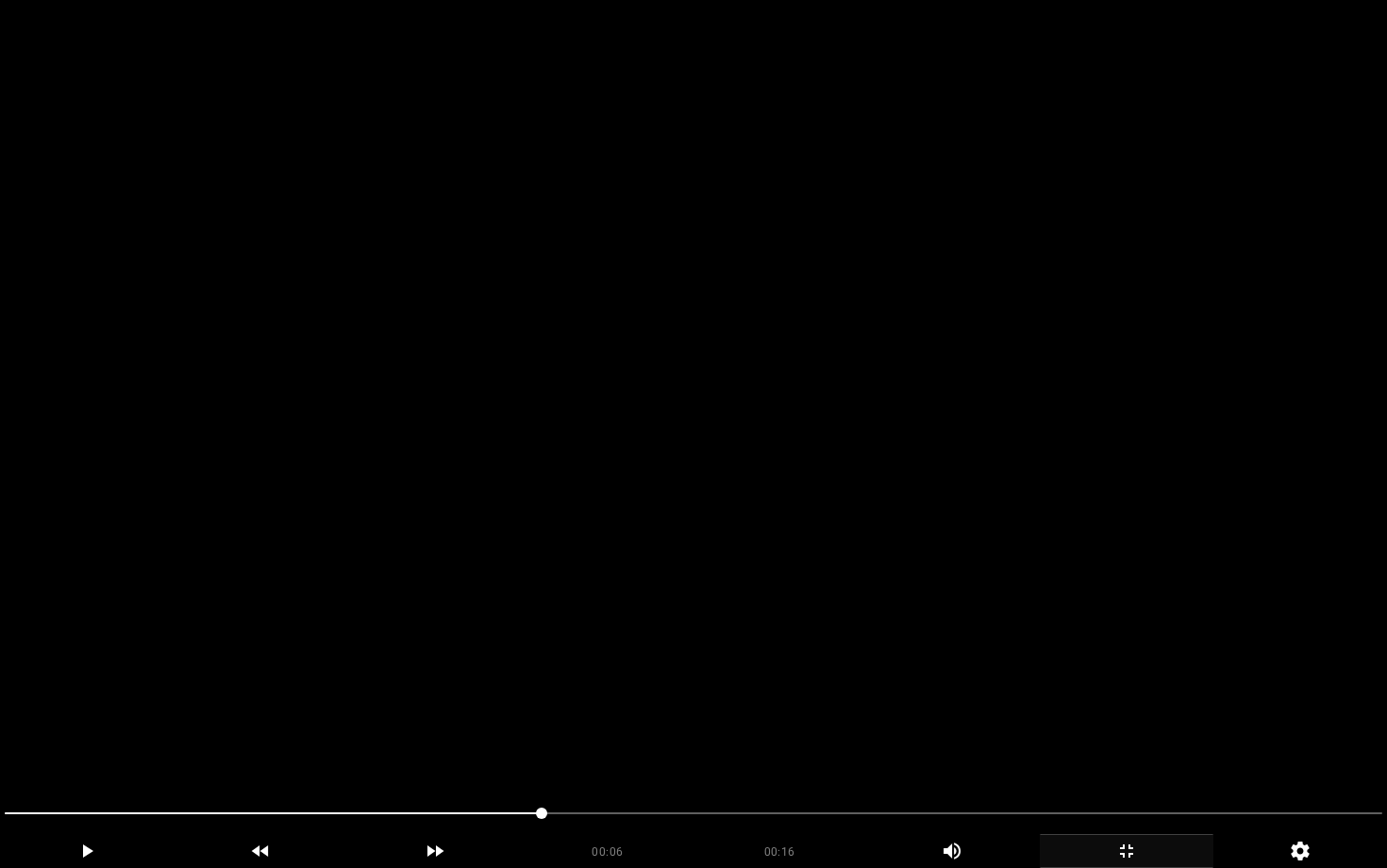 click at bounding box center (694, 434) 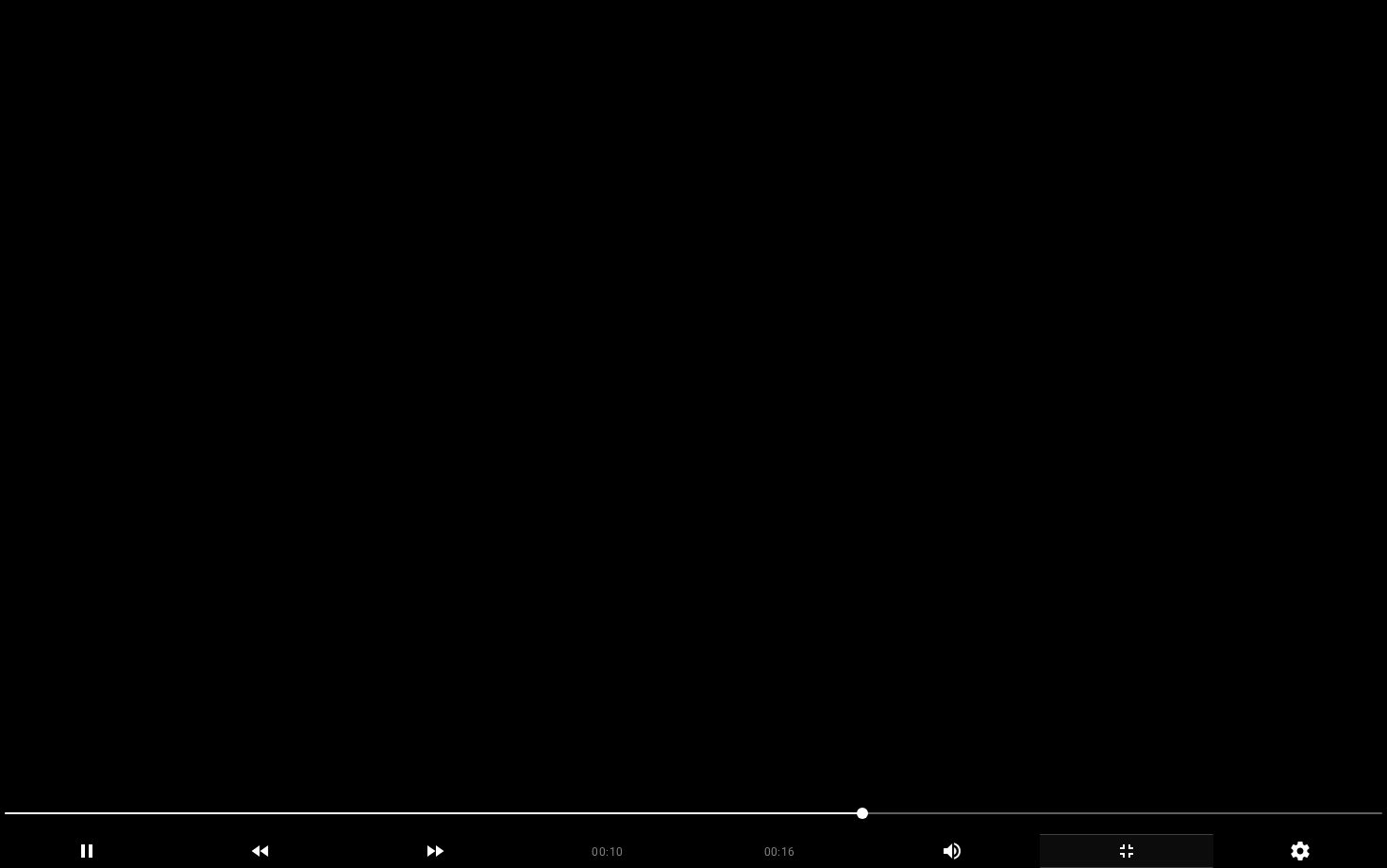 click at bounding box center (694, 434) 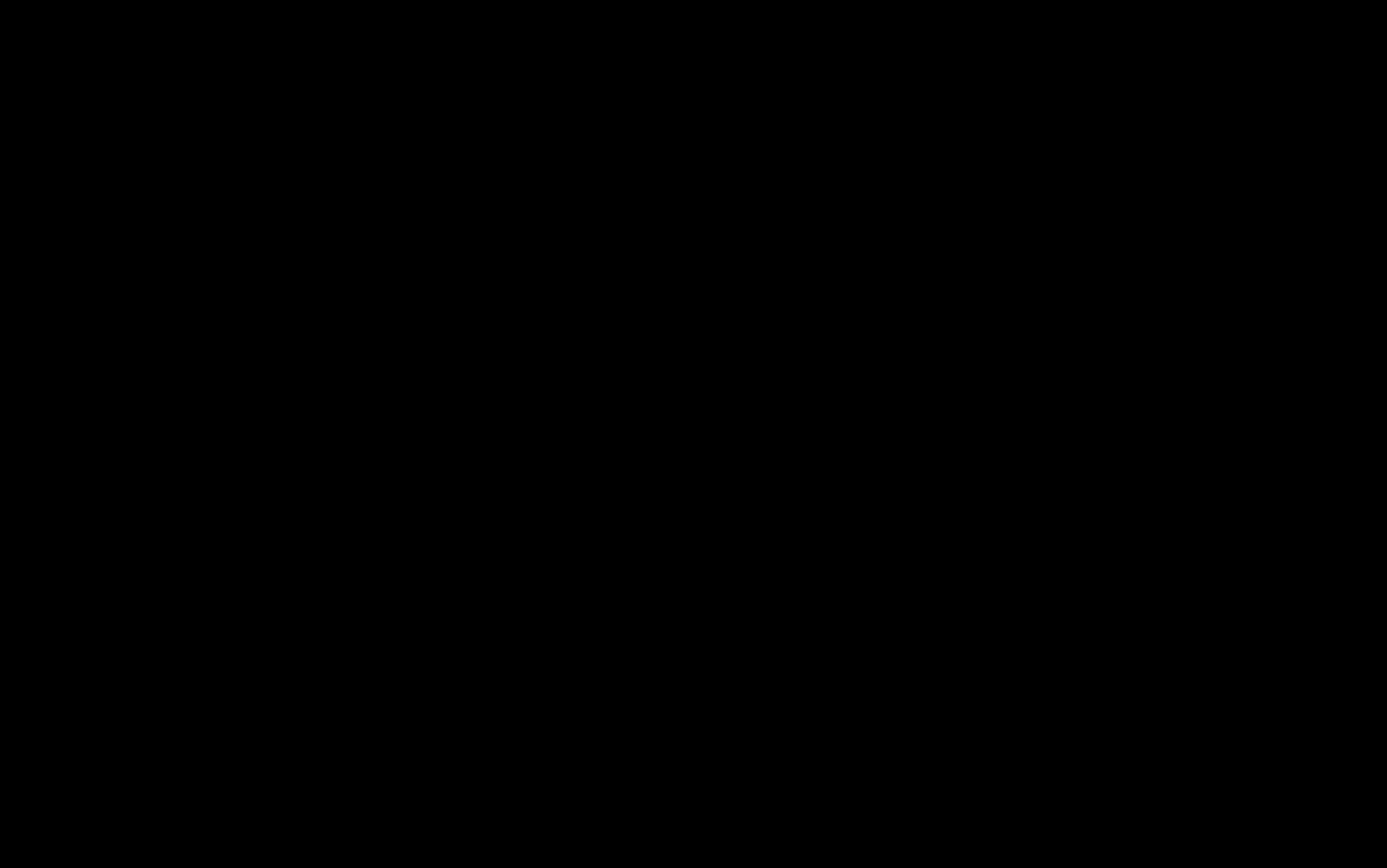 click 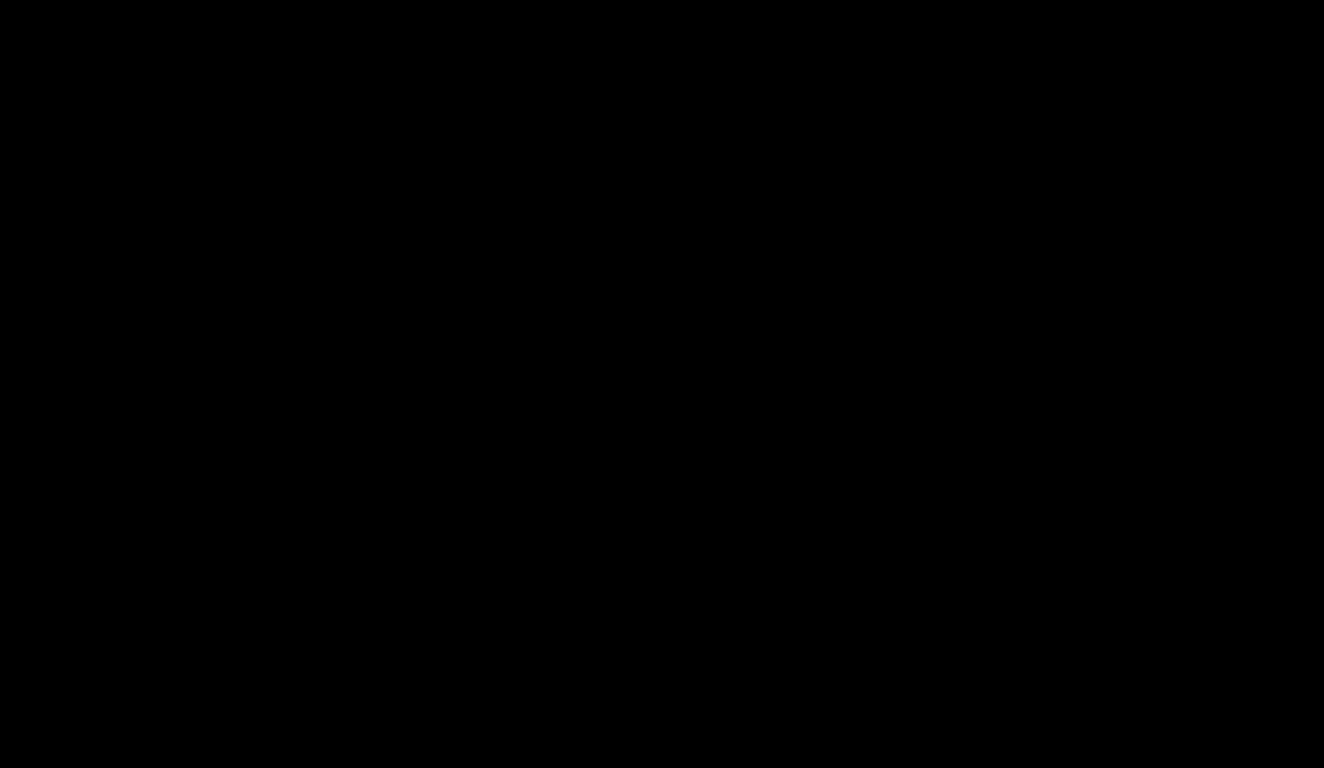 scroll, scrollTop: 2753, scrollLeft: 0, axis: vertical 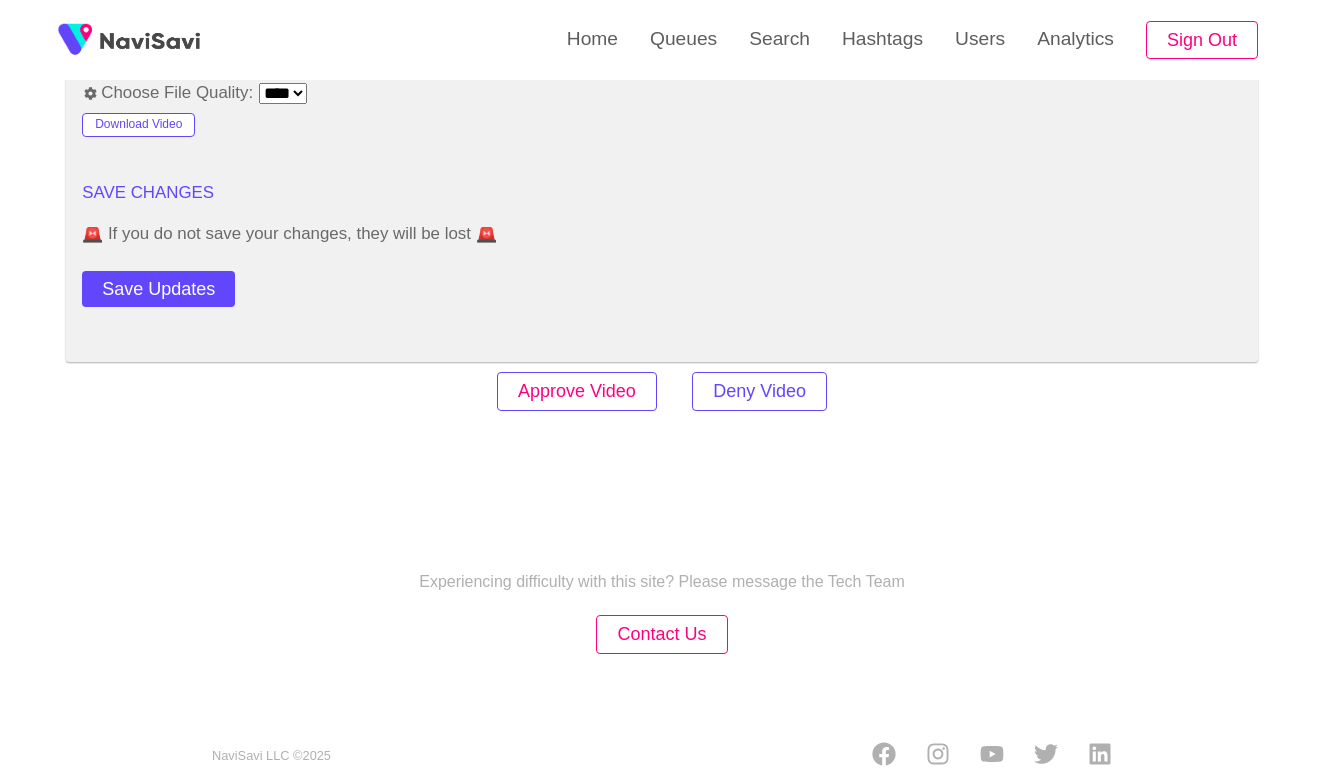 click on "Approve Video" at bounding box center (577, 391) 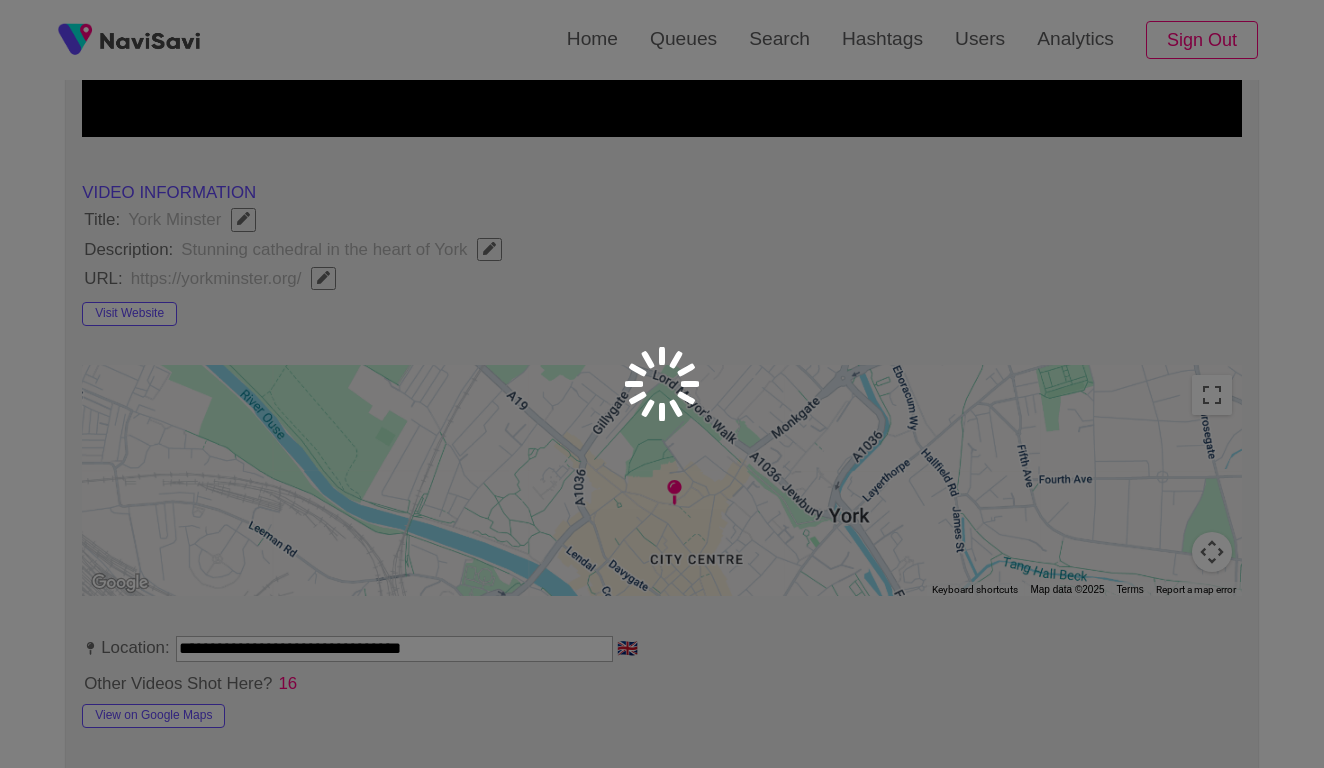 scroll, scrollTop: 626, scrollLeft: 0, axis: vertical 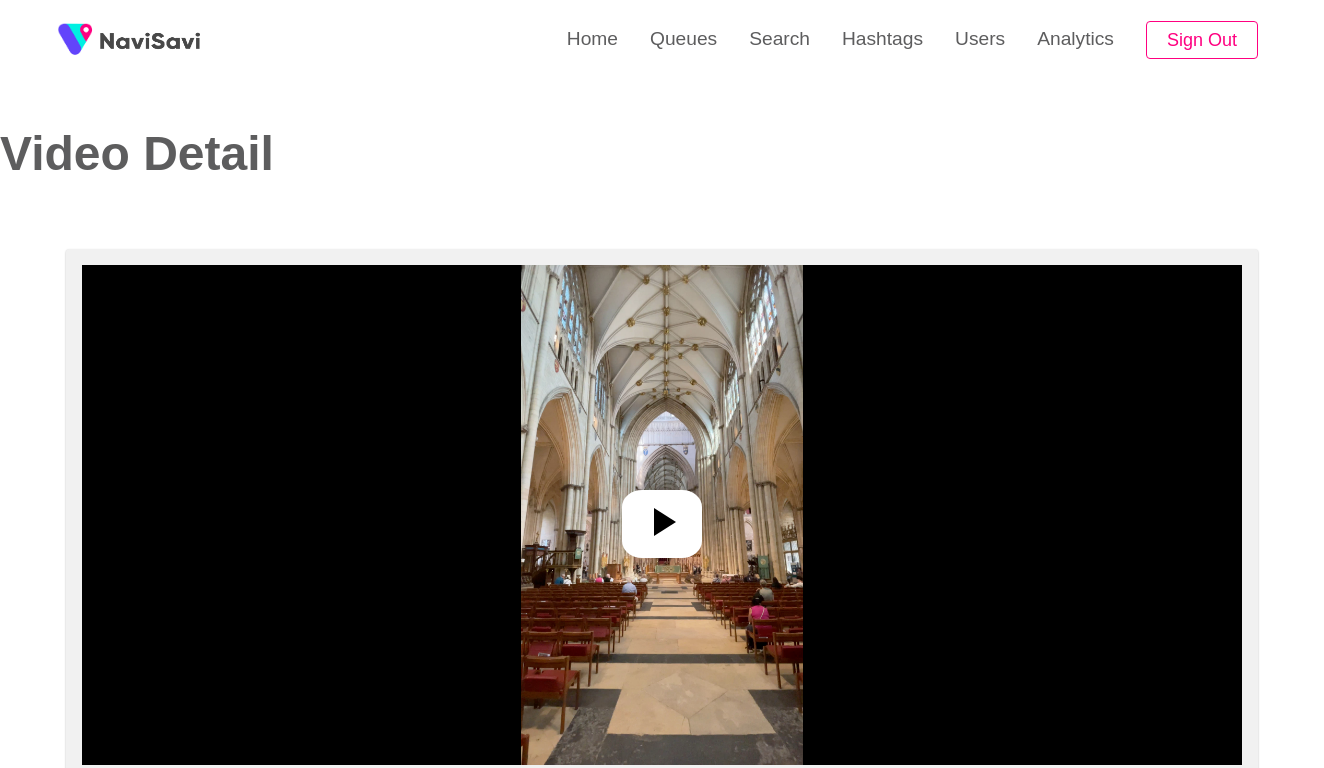 select on "**********" 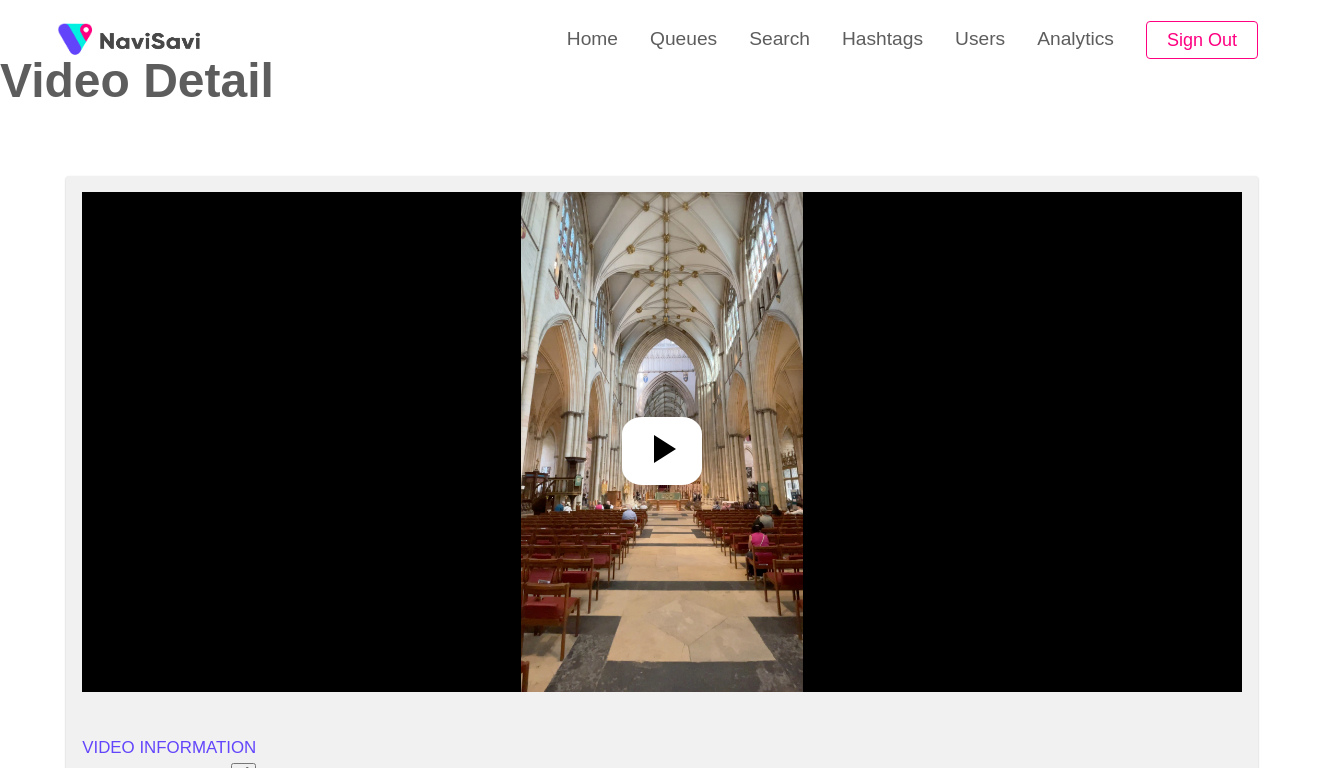 scroll, scrollTop: 113, scrollLeft: 0, axis: vertical 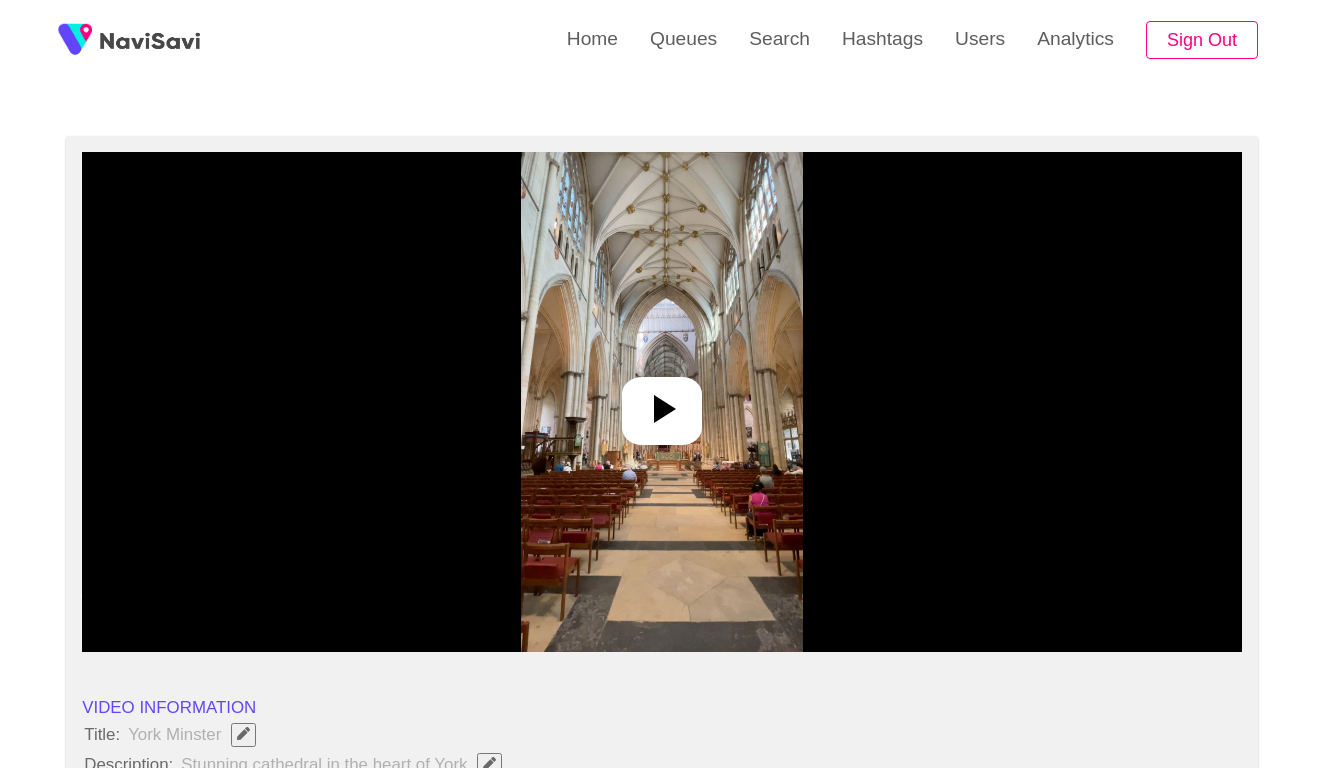 click at bounding box center (661, 402) 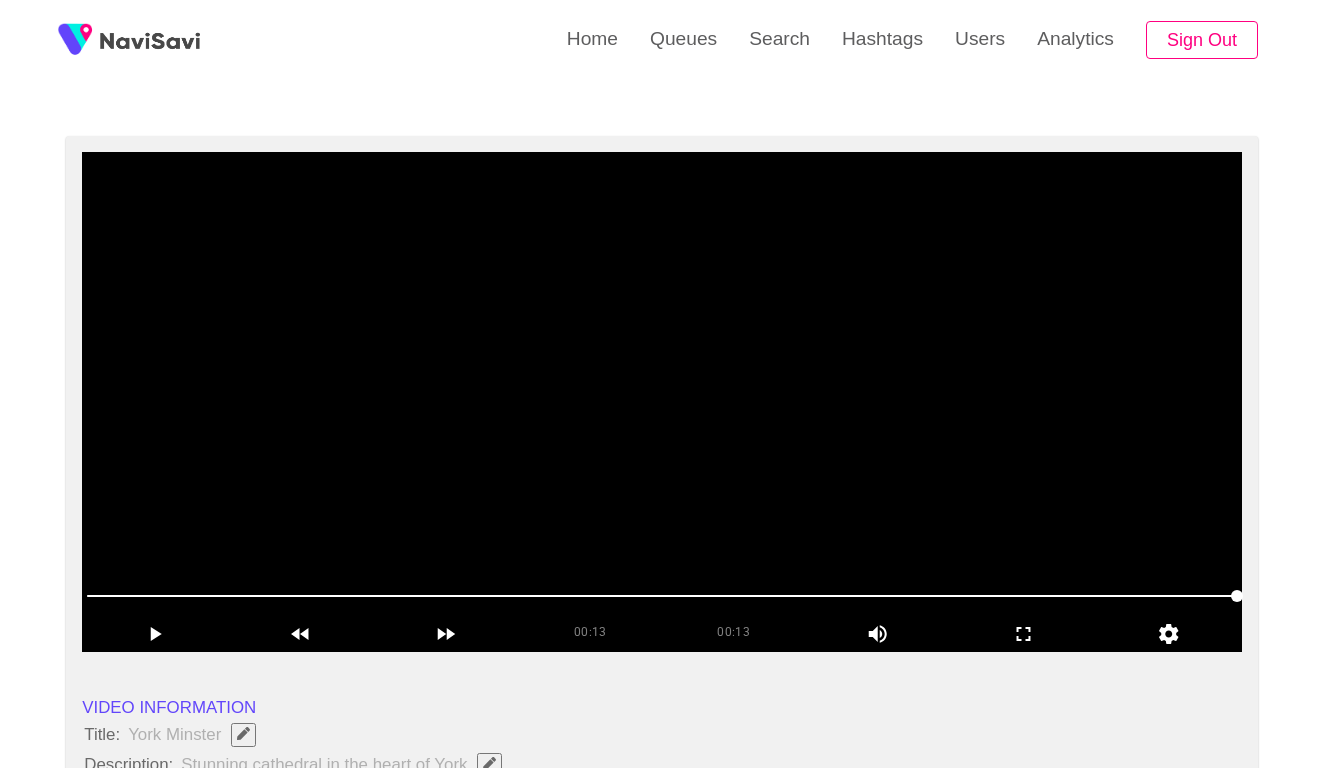 click at bounding box center (662, 402) 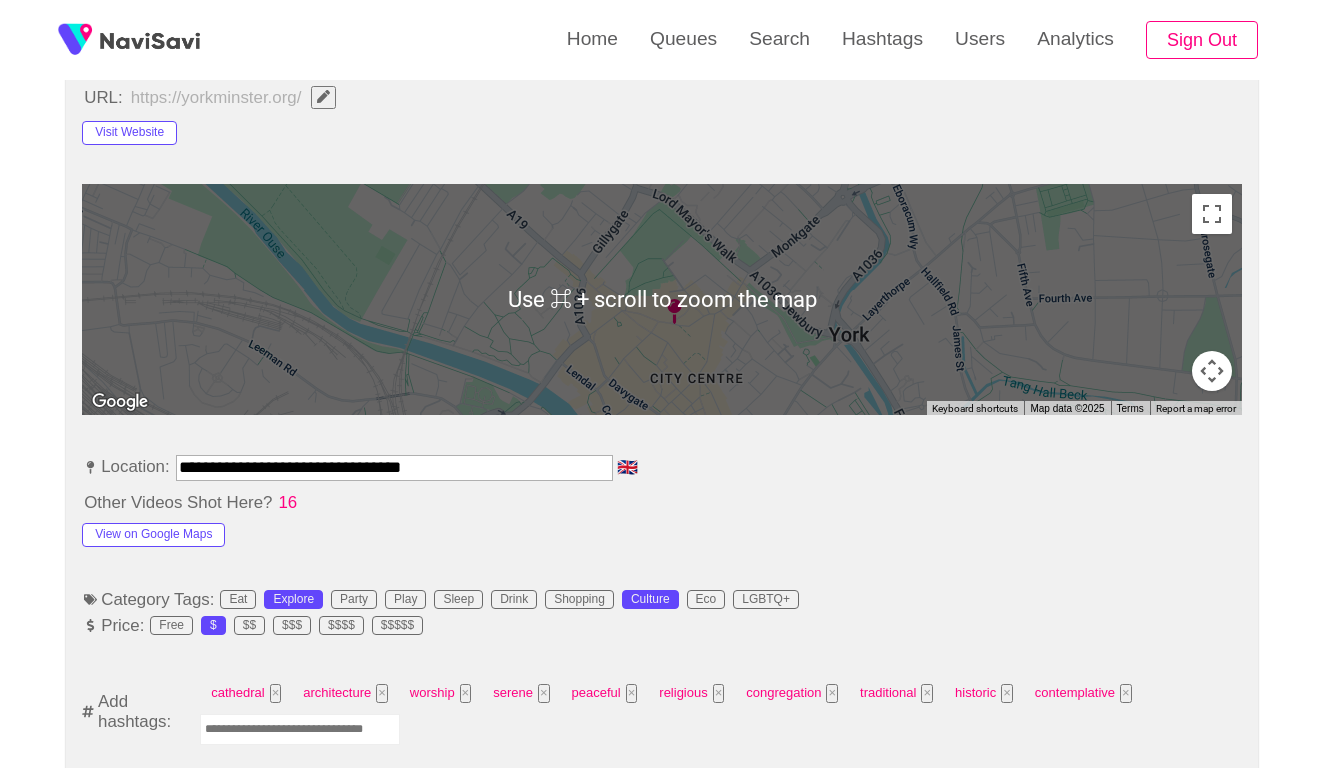 scroll, scrollTop: 1004, scrollLeft: 0, axis: vertical 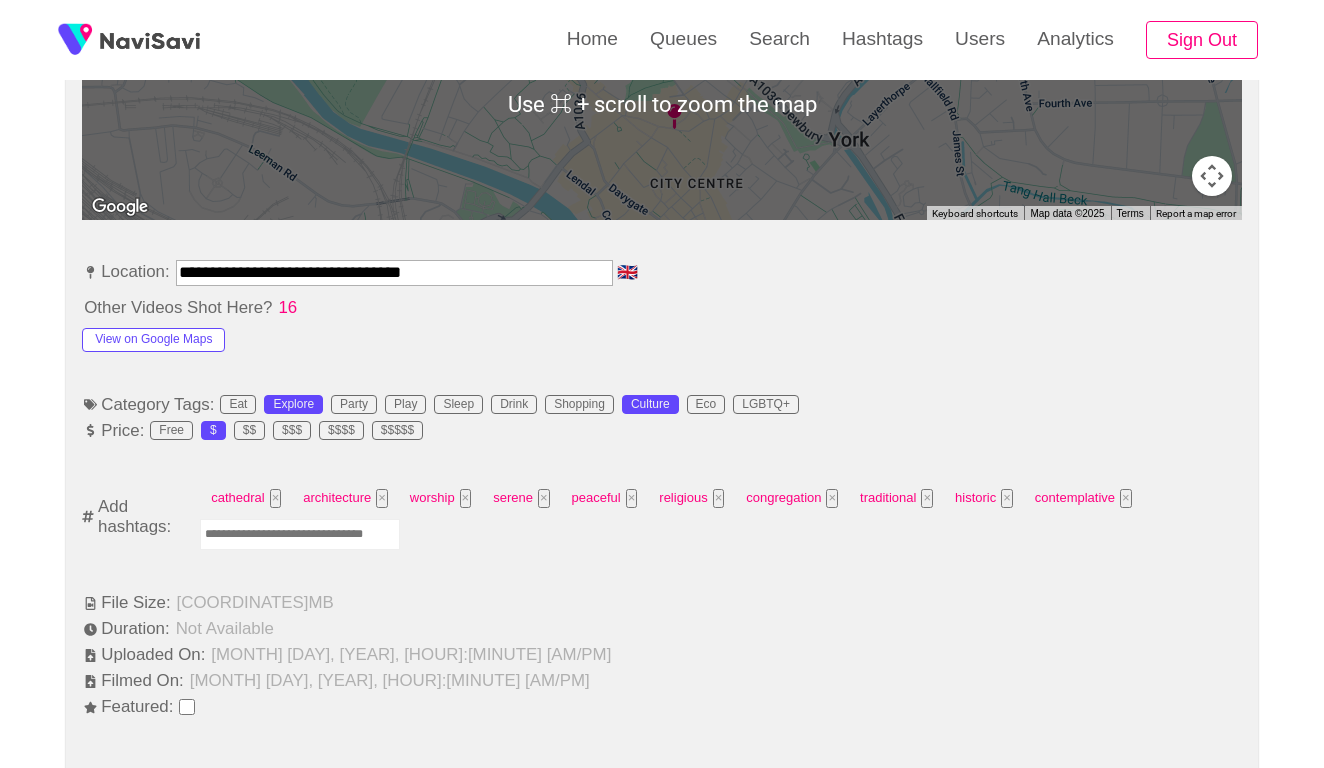 click at bounding box center (300, 534) 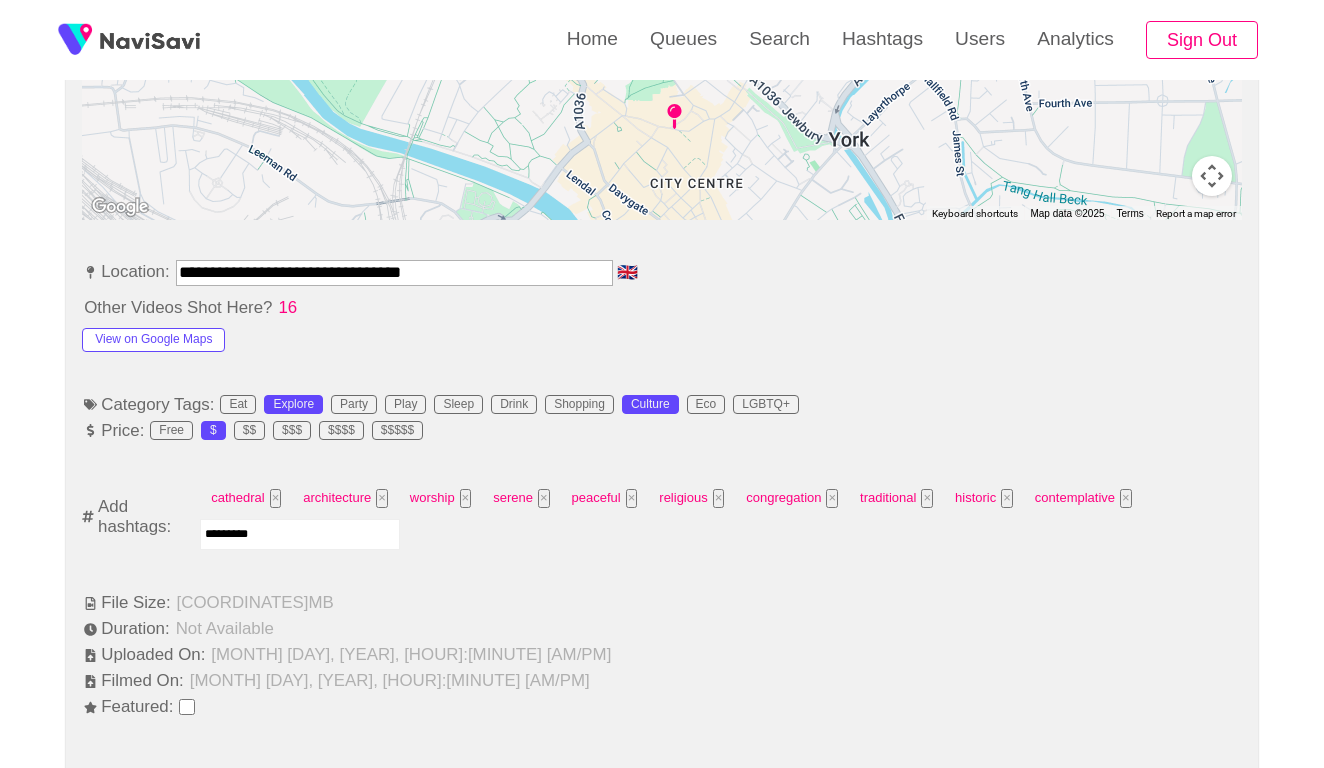 type on "**********" 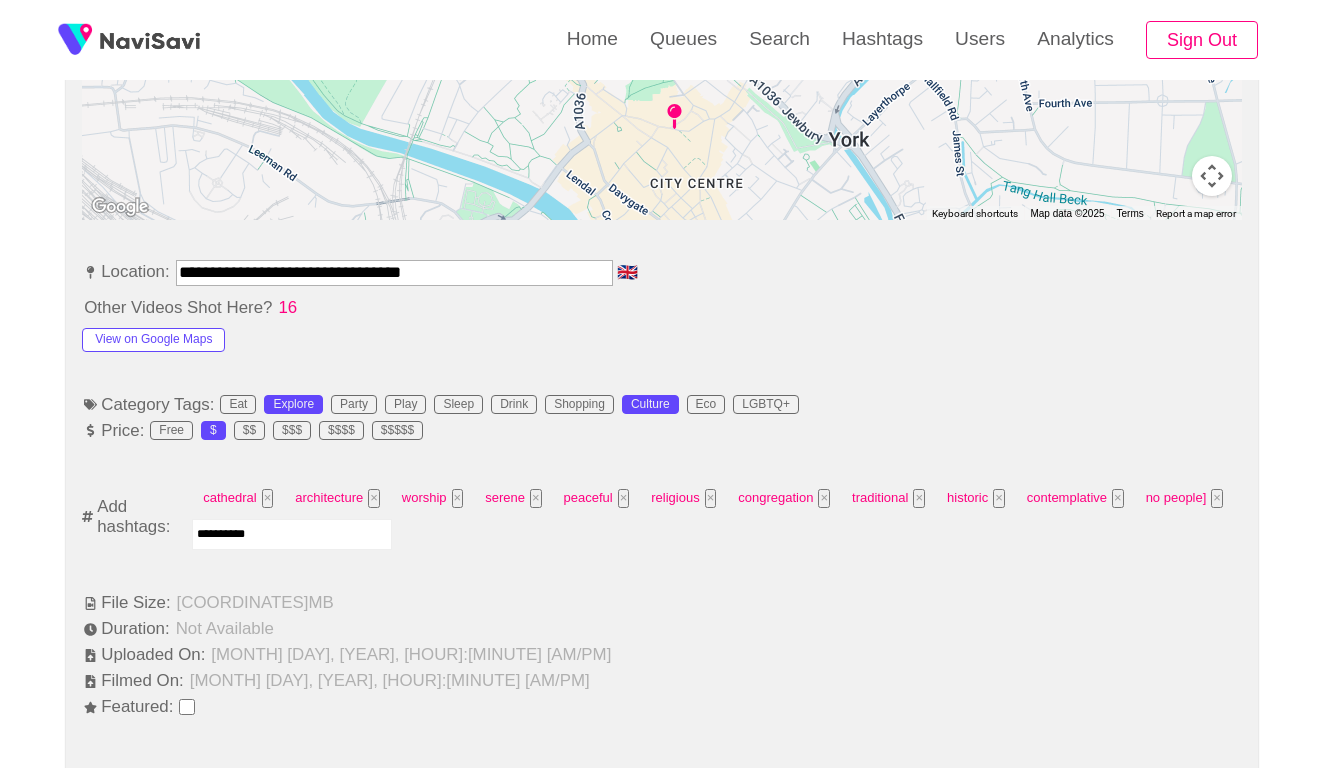 type on "*********" 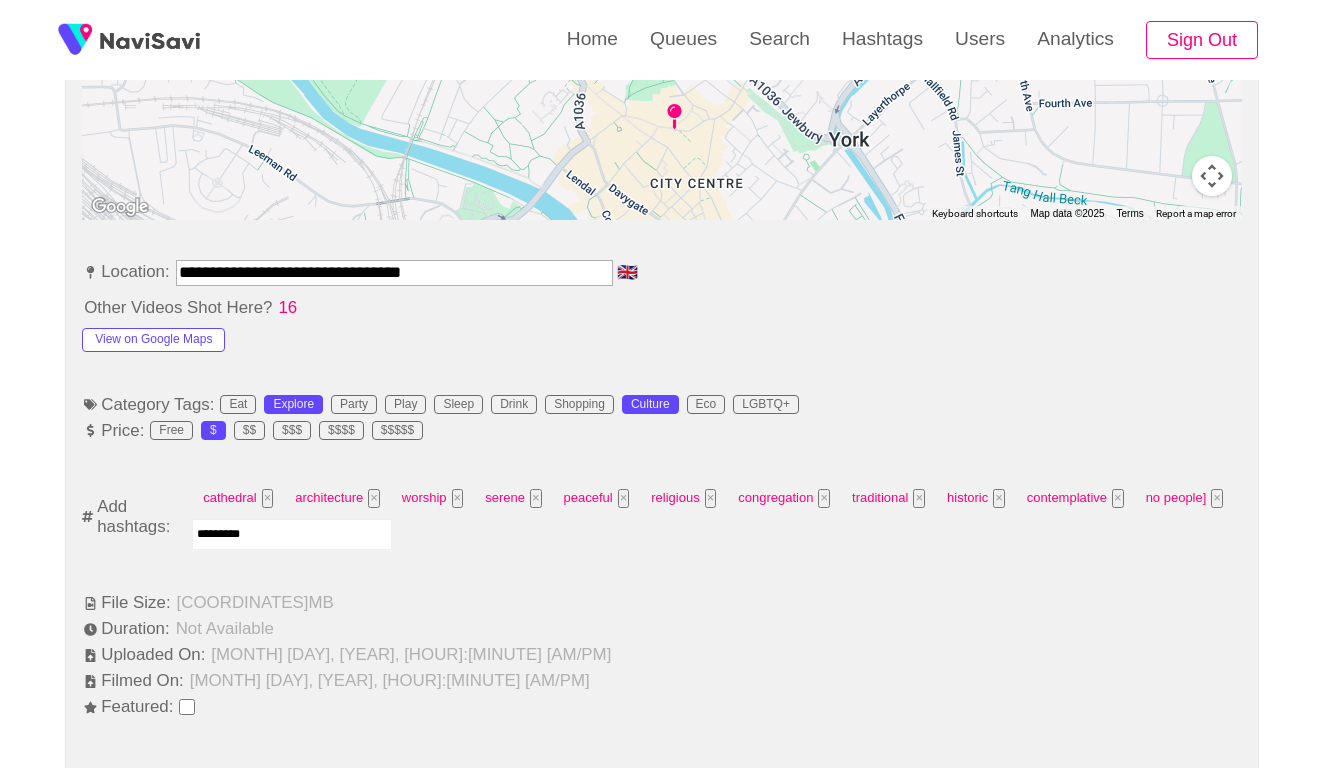 type 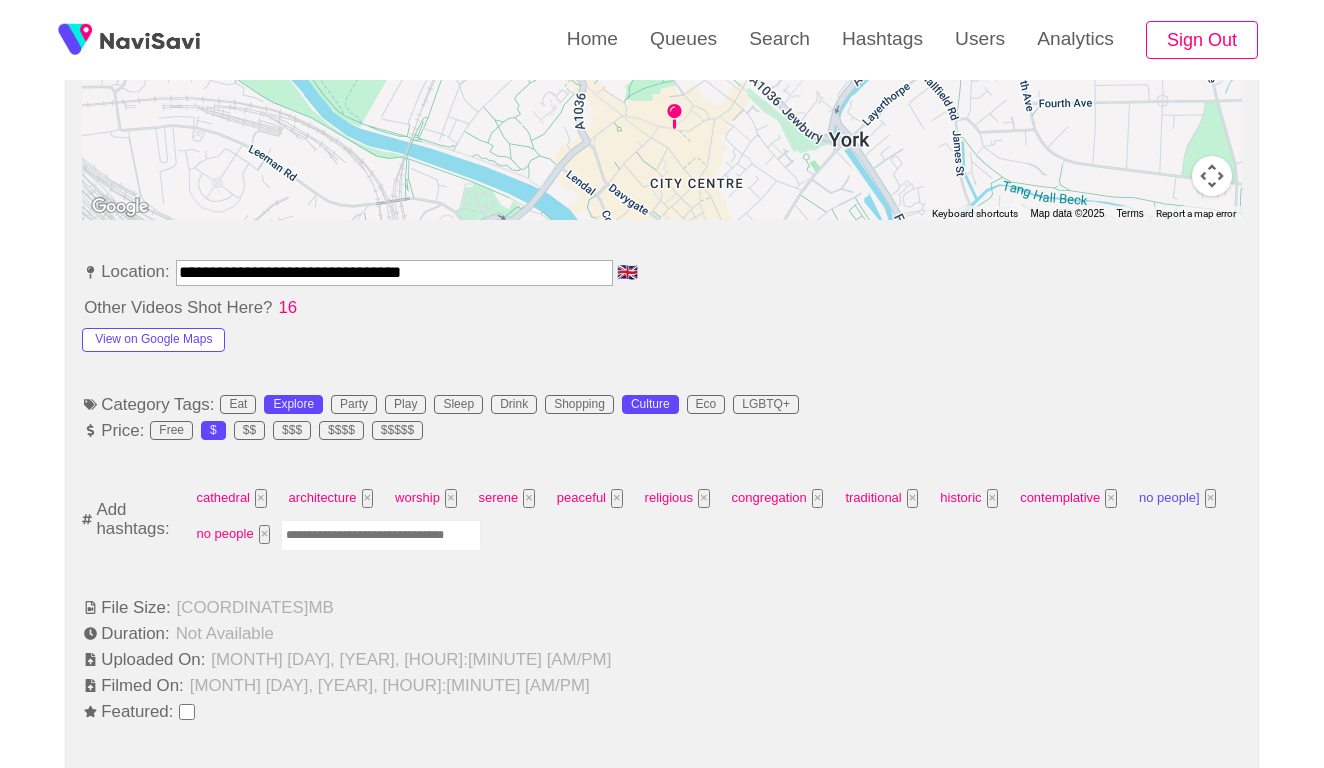 click on "×" at bounding box center [1211, 498] 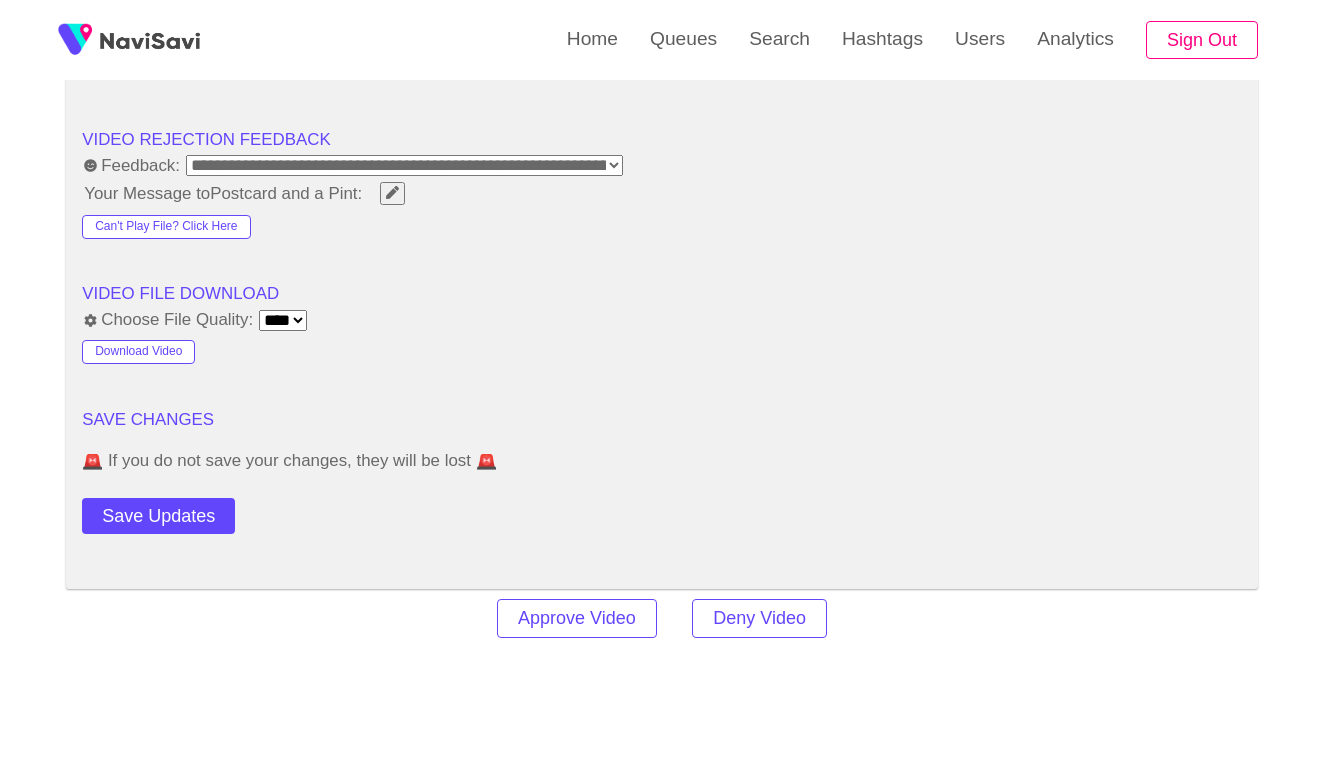 scroll, scrollTop: 2750, scrollLeft: 0, axis: vertical 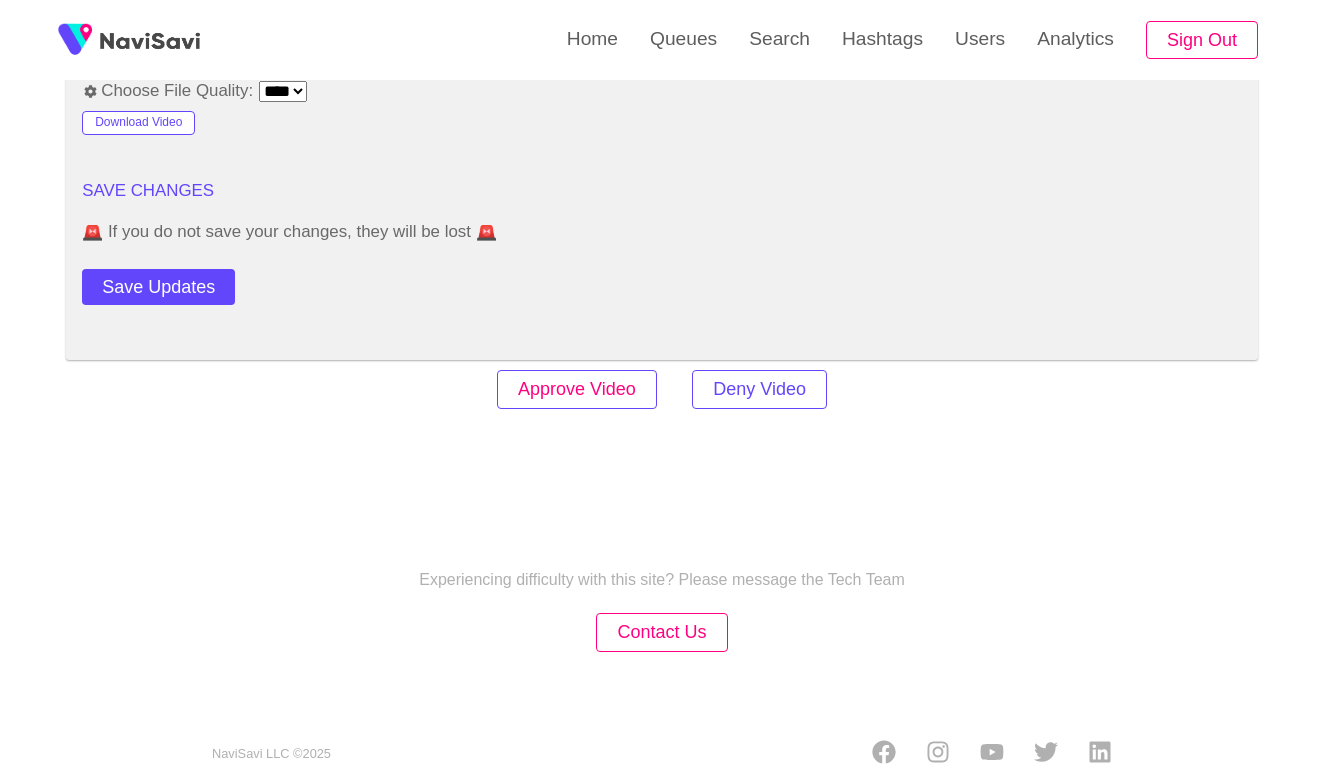 click on "Approve Video" at bounding box center [577, 389] 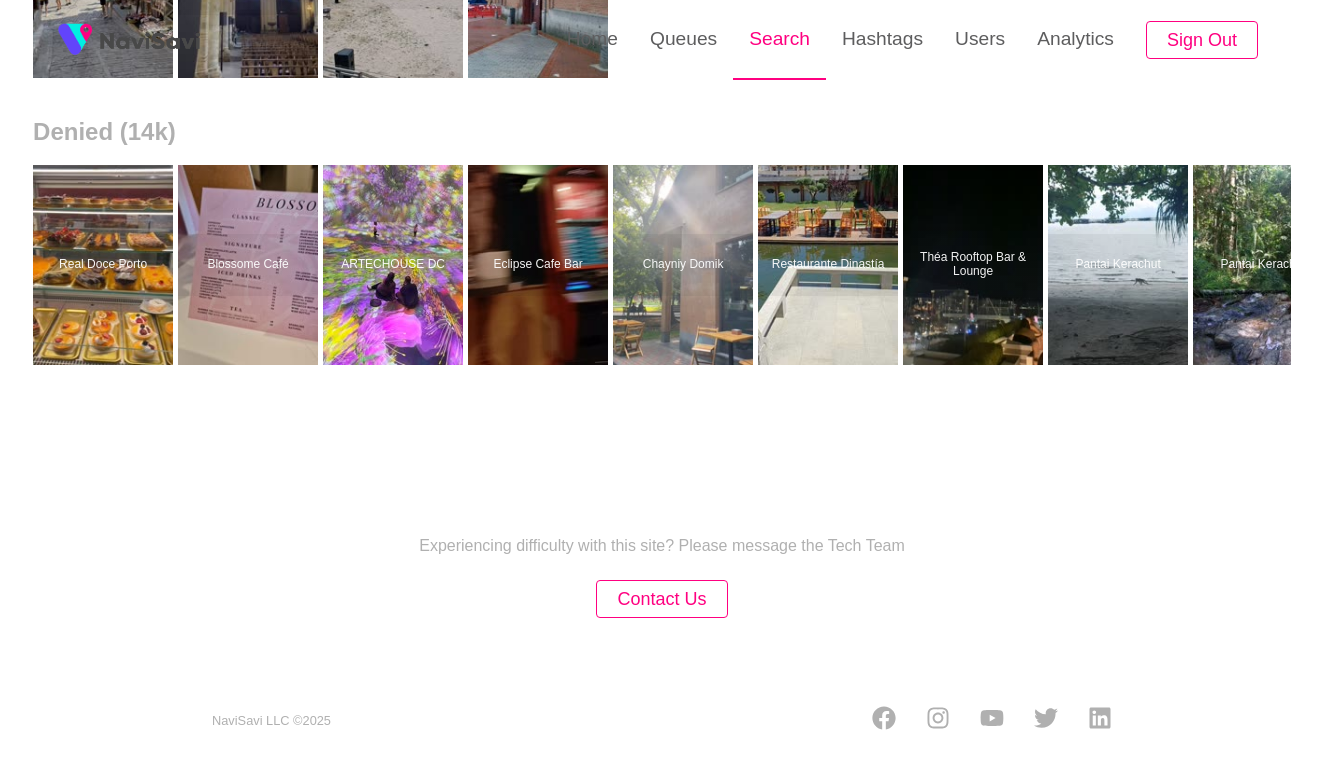 scroll, scrollTop: 0, scrollLeft: 0, axis: both 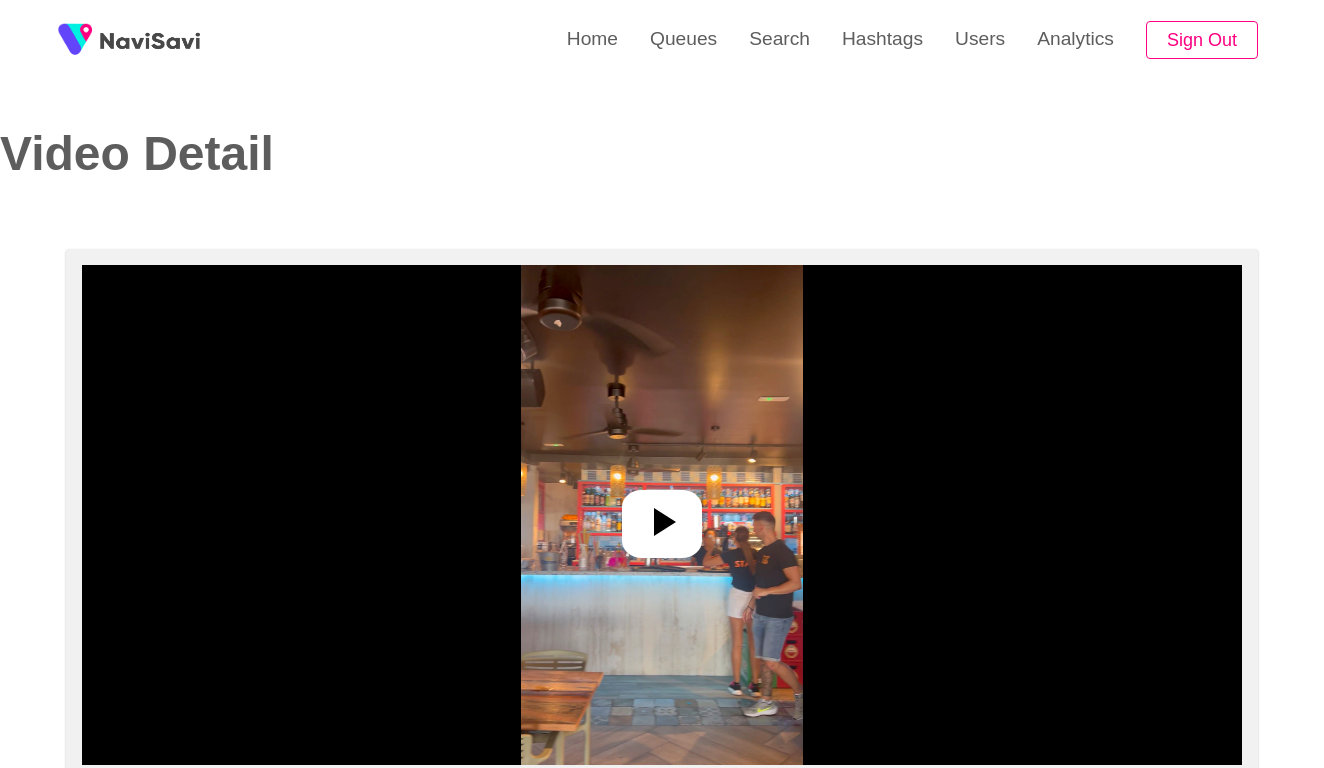 select on "**********" 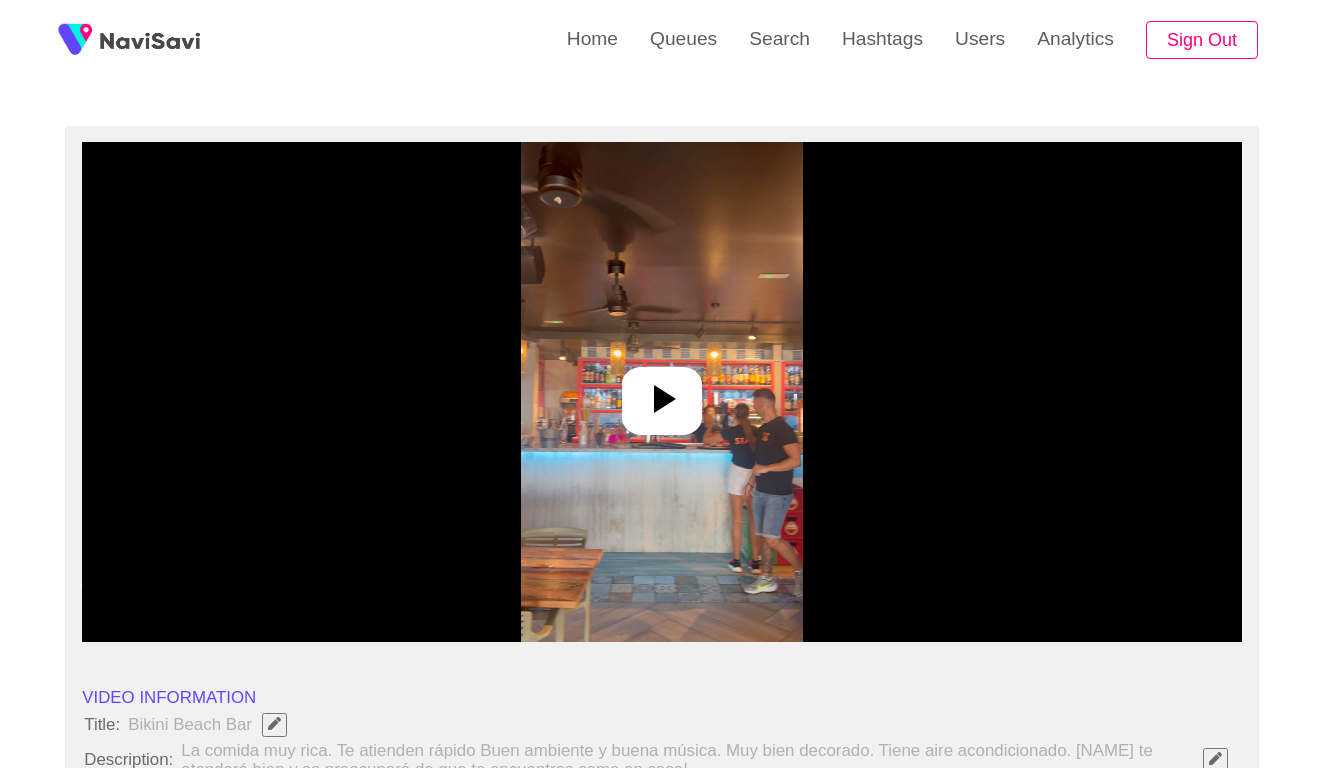 scroll, scrollTop: 182, scrollLeft: 0, axis: vertical 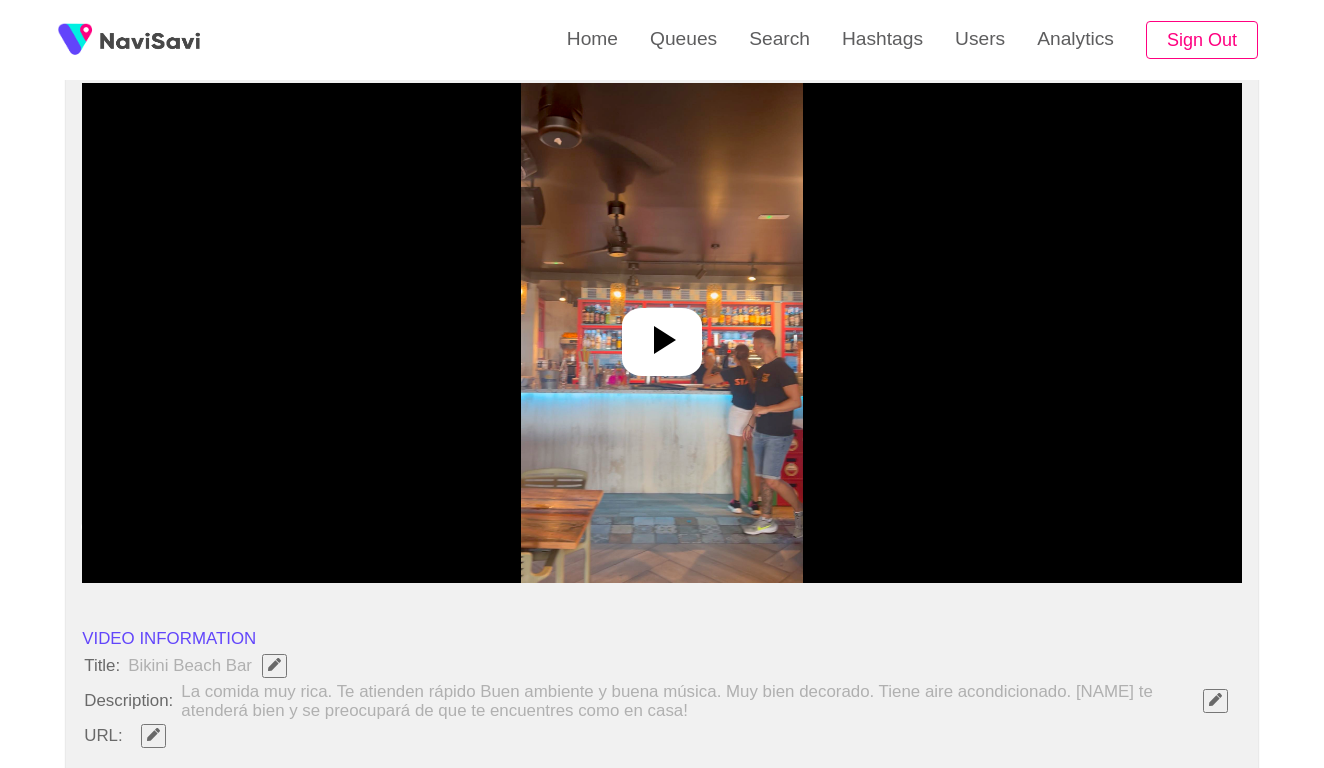 click at bounding box center [661, 333] 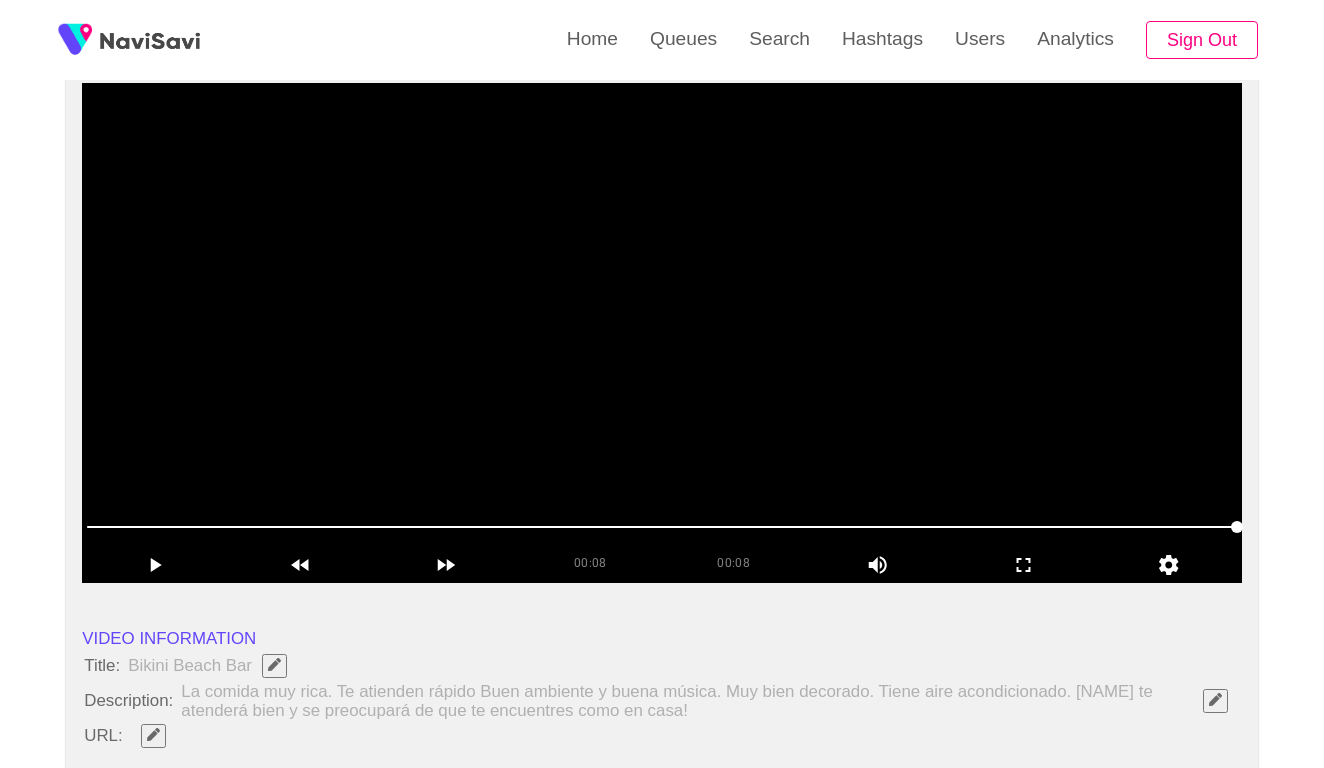 click at bounding box center [662, 333] 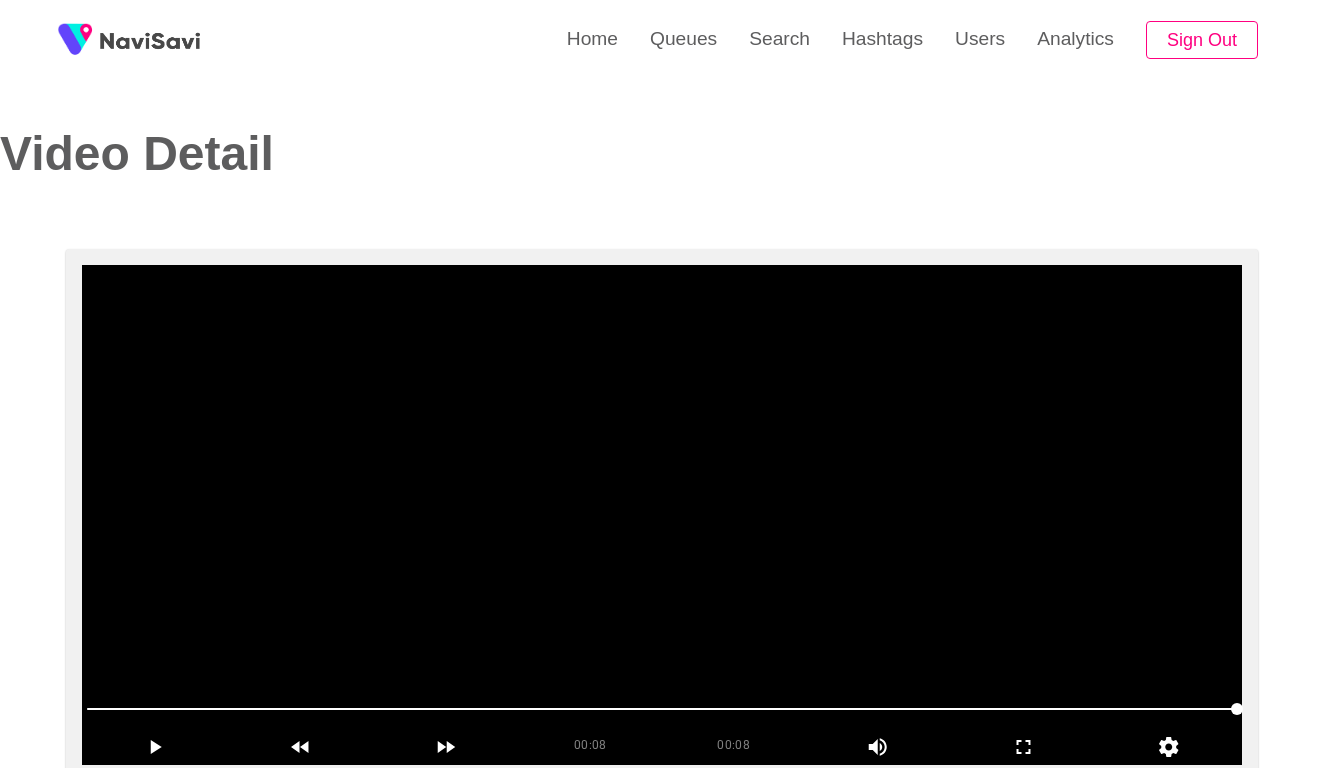 scroll, scrollTop: 0, scrollLeft: 0, axis: both 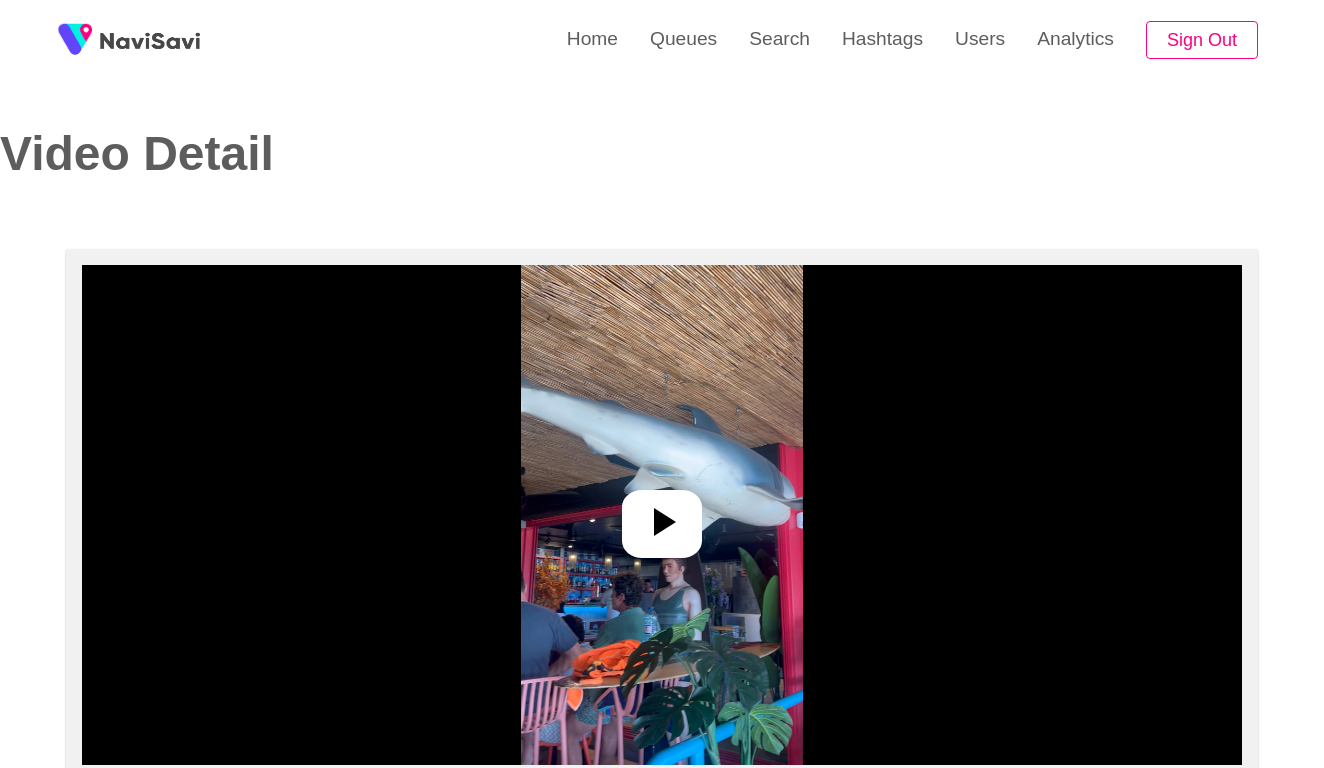 select on "**********" 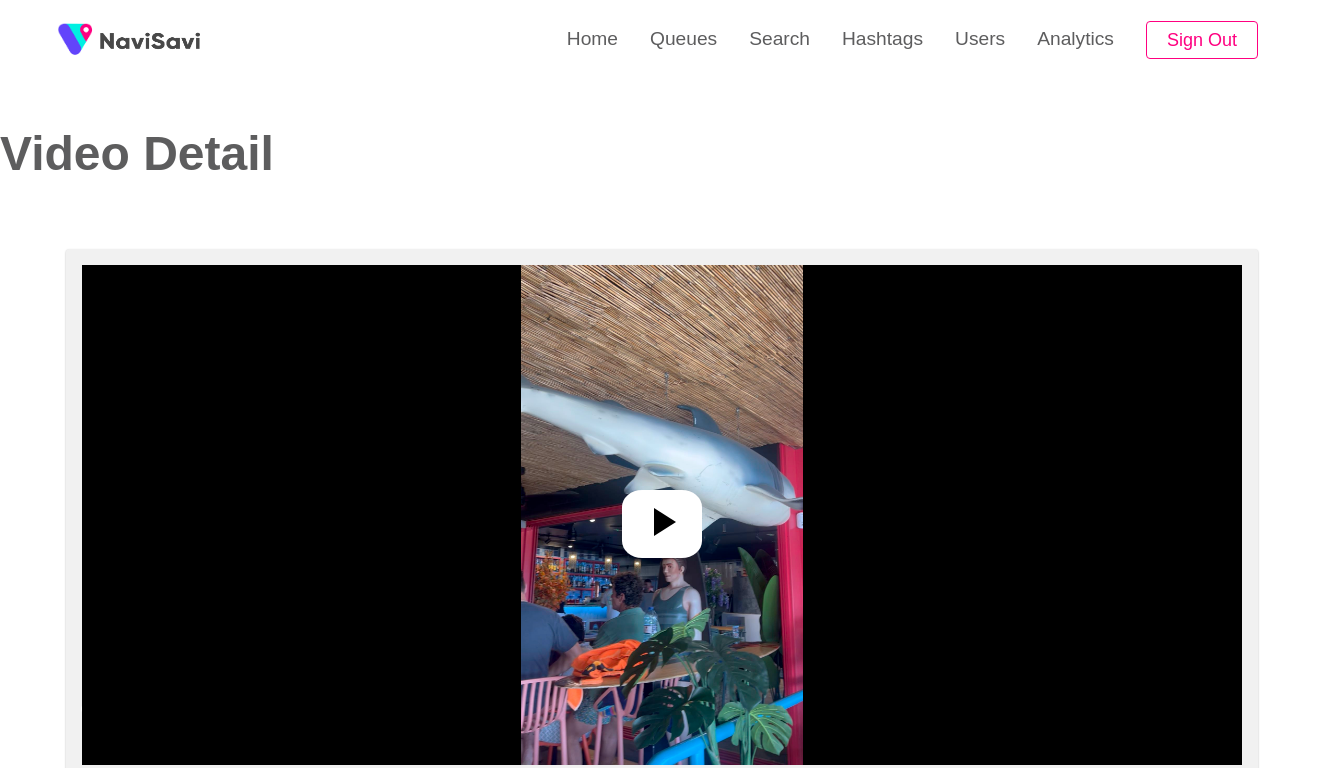 click at bounding box center (661, 515) 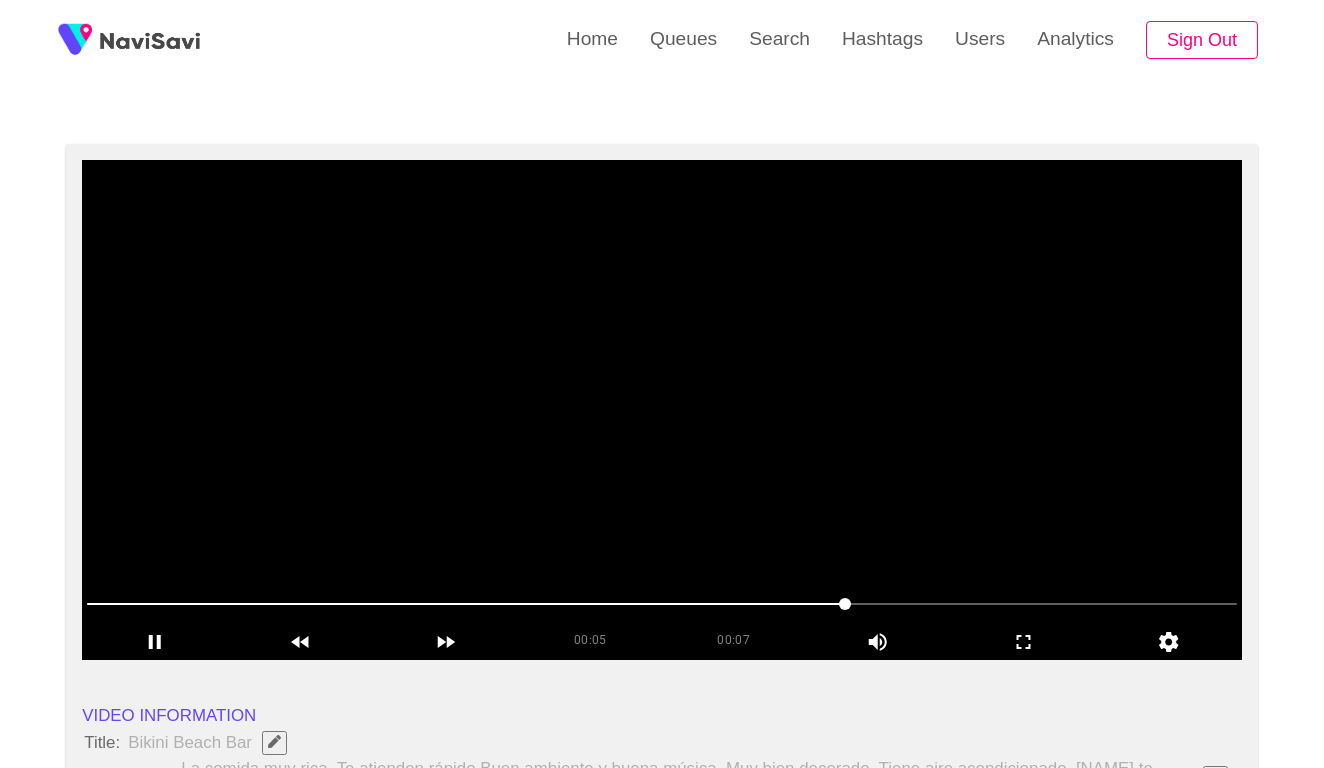 scroll, scrollTop: 133, scrollLeft: 0, axis: vertical 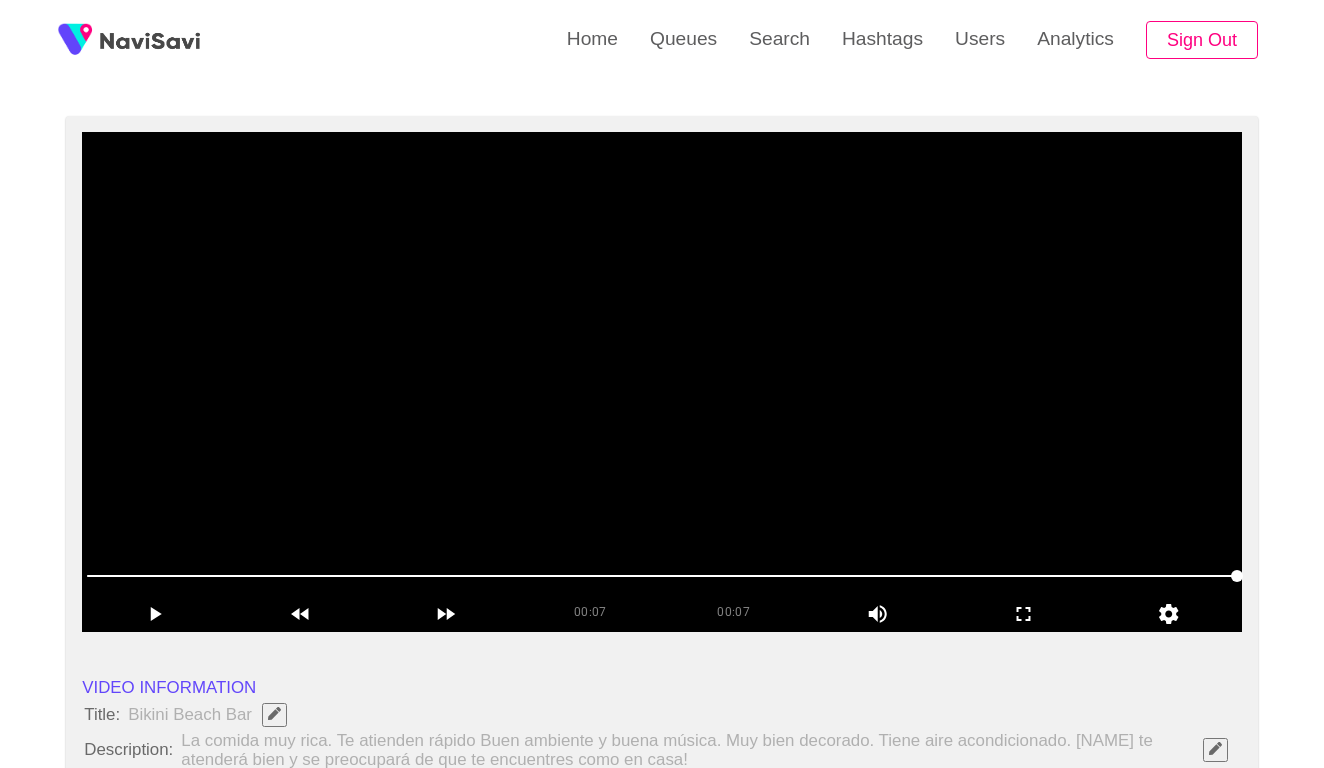 click at bounding box center [662, 382] 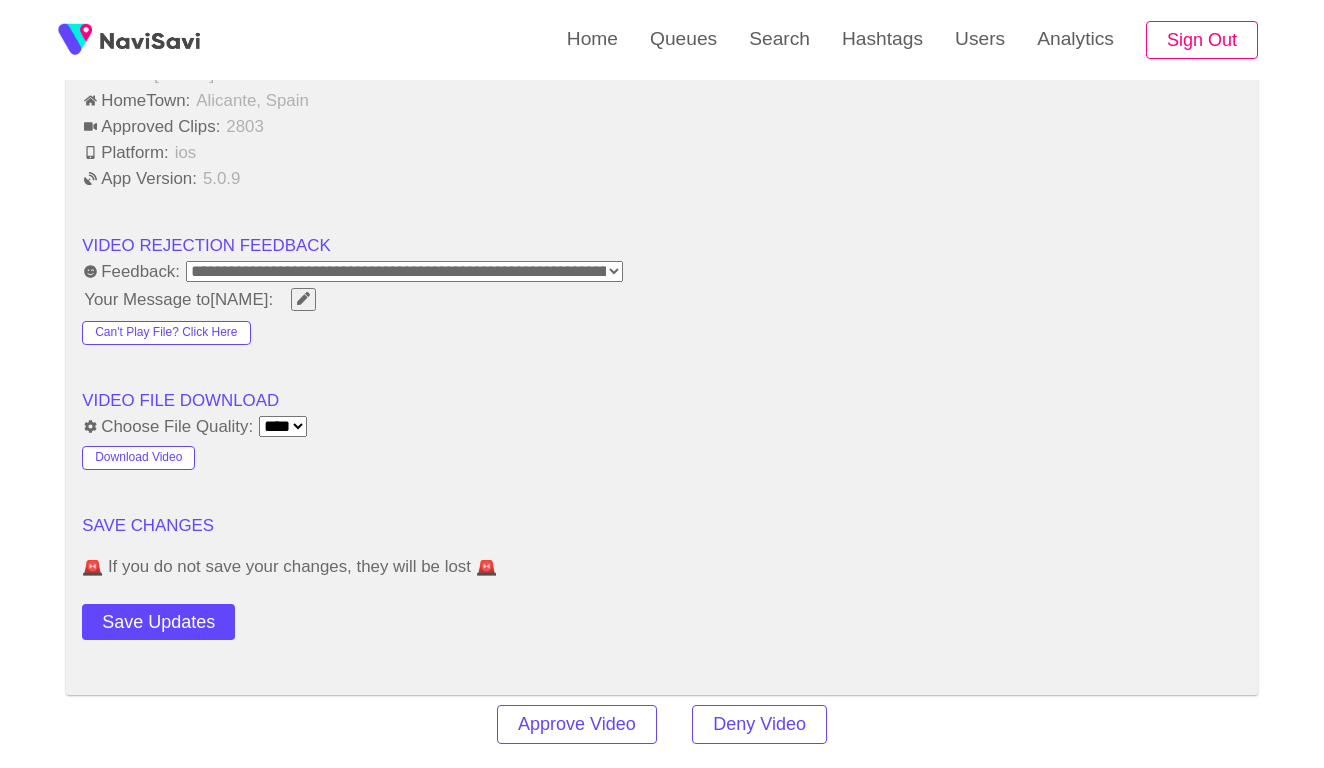 scroll, scrollTop: 2143, scrollLeft: 0, axis: vertical 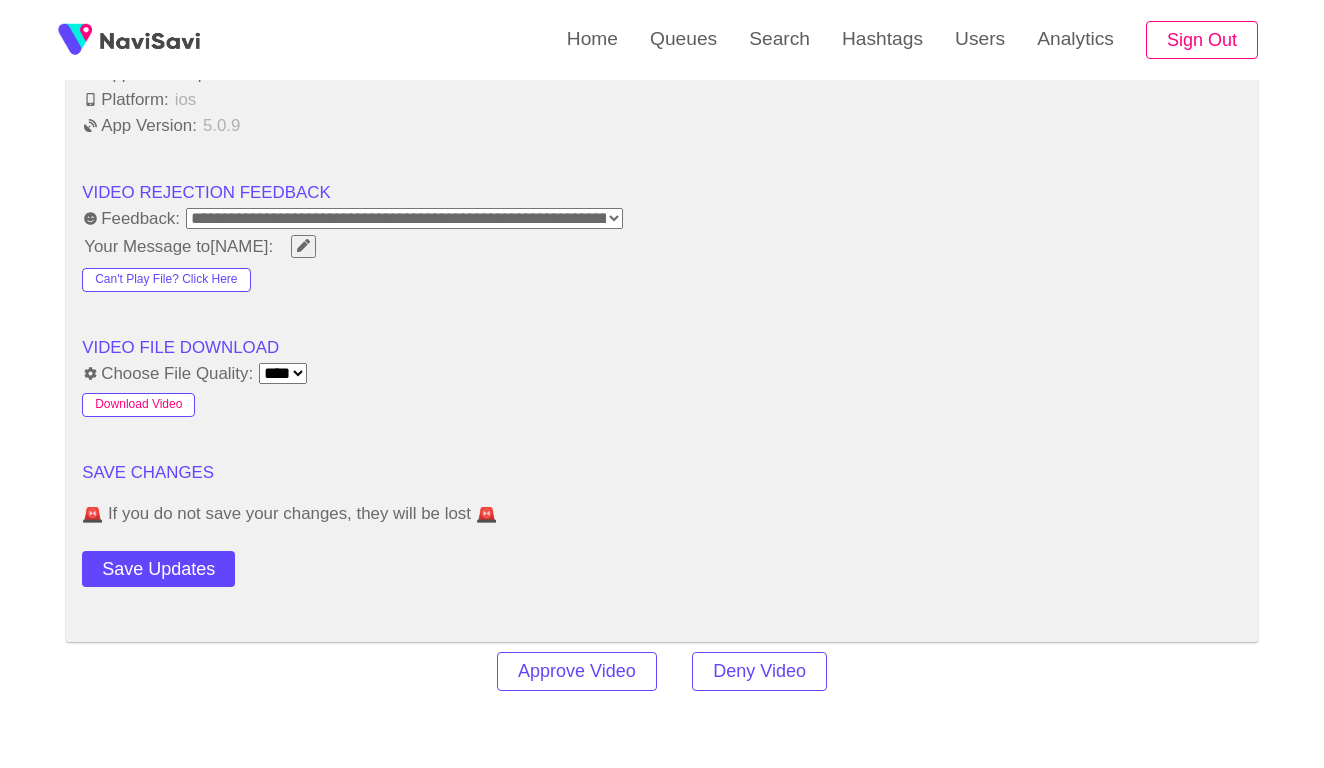 click on "Download Video" at bounding box center [138, 405] 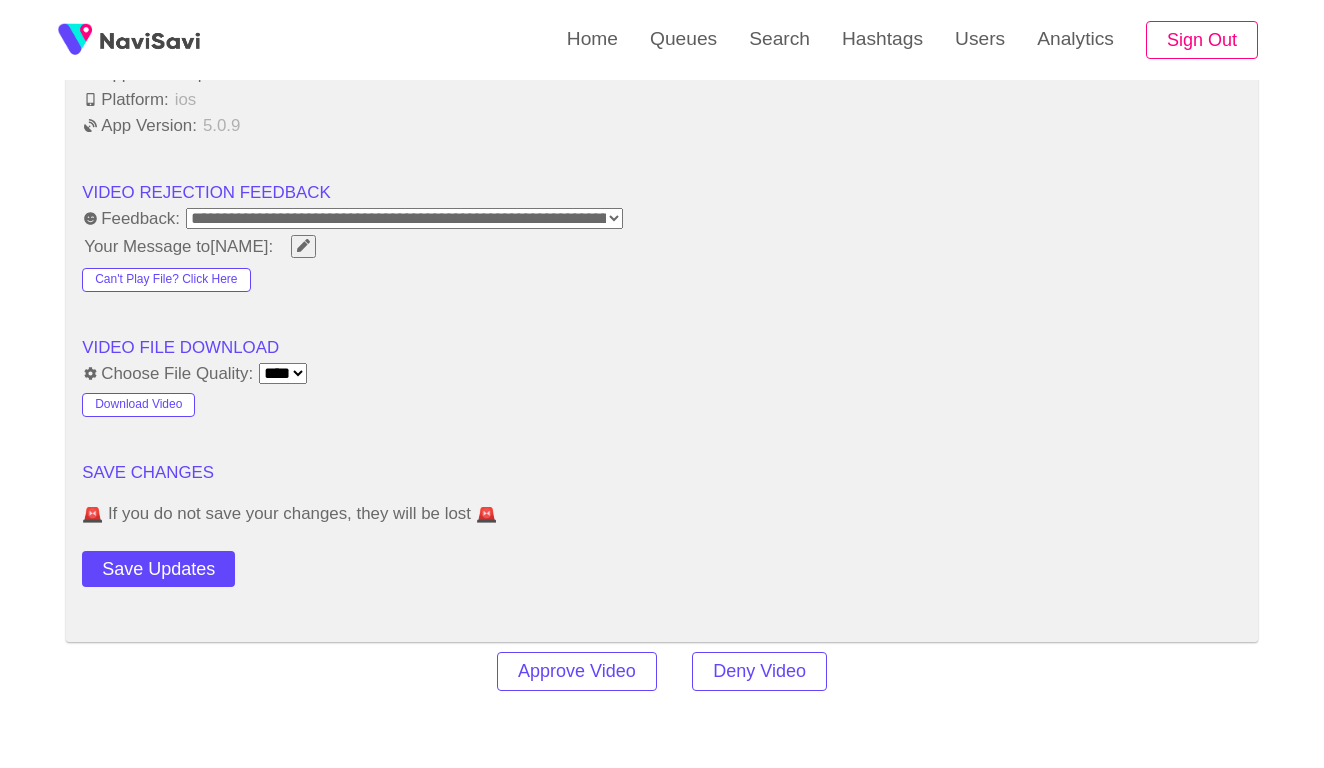 click on "**********" at bounding box center (662, 219) 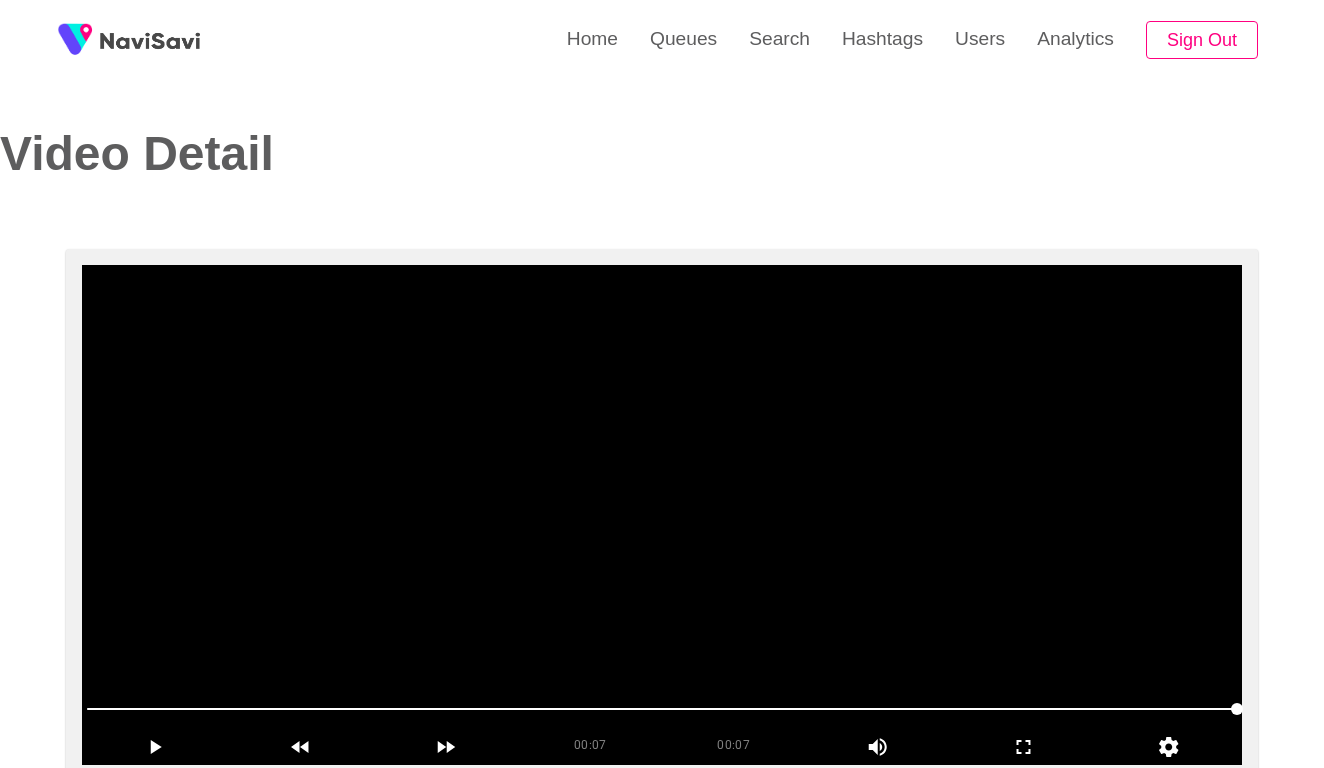 scroll, scrollTop: 0, scrollLeft: 0, axis: both 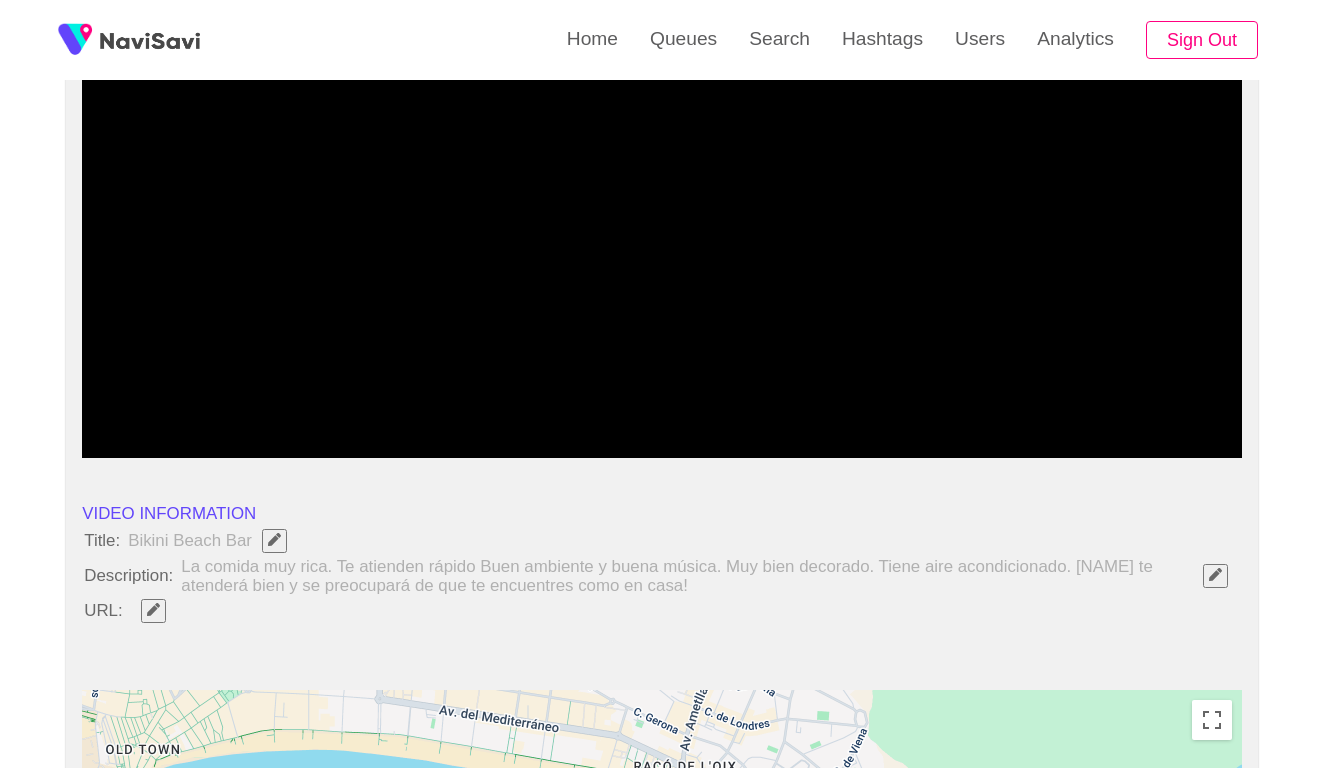 click at bounding box center [1215, 575] 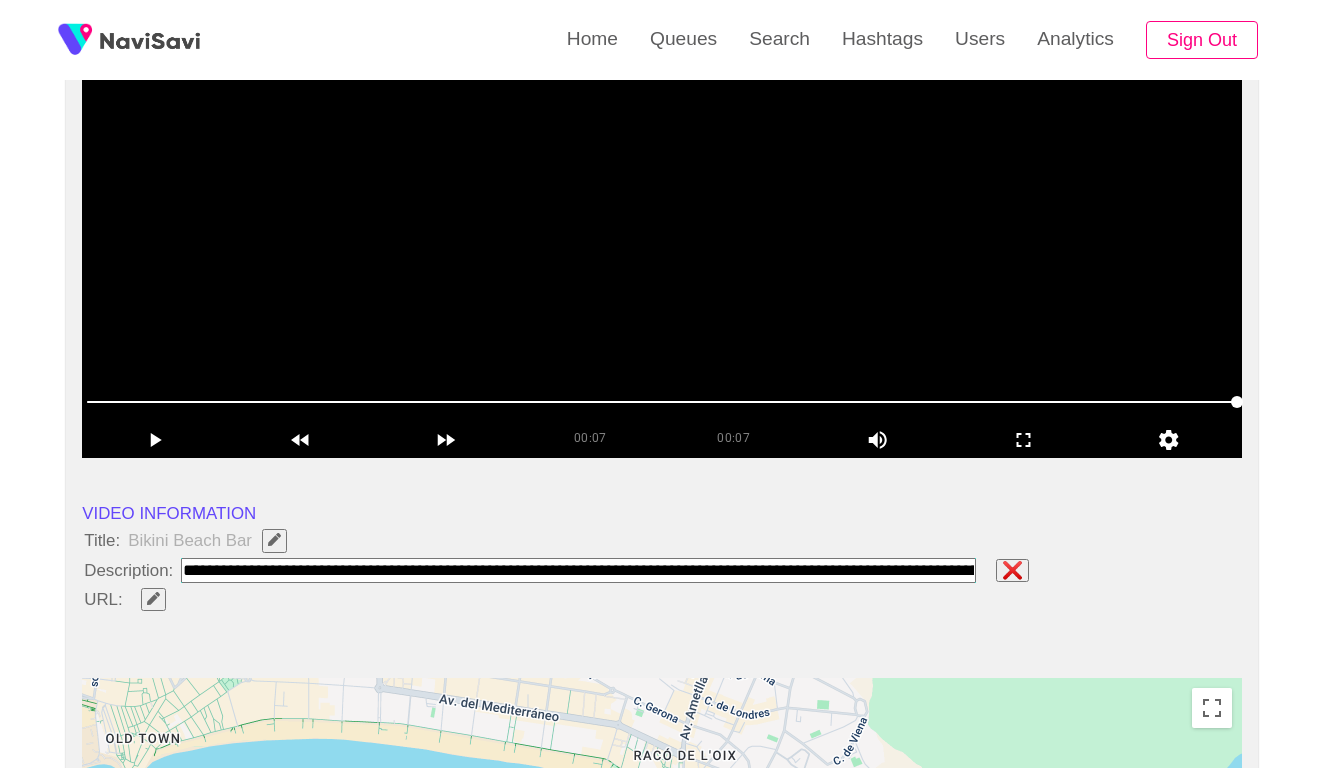paste on "**********" 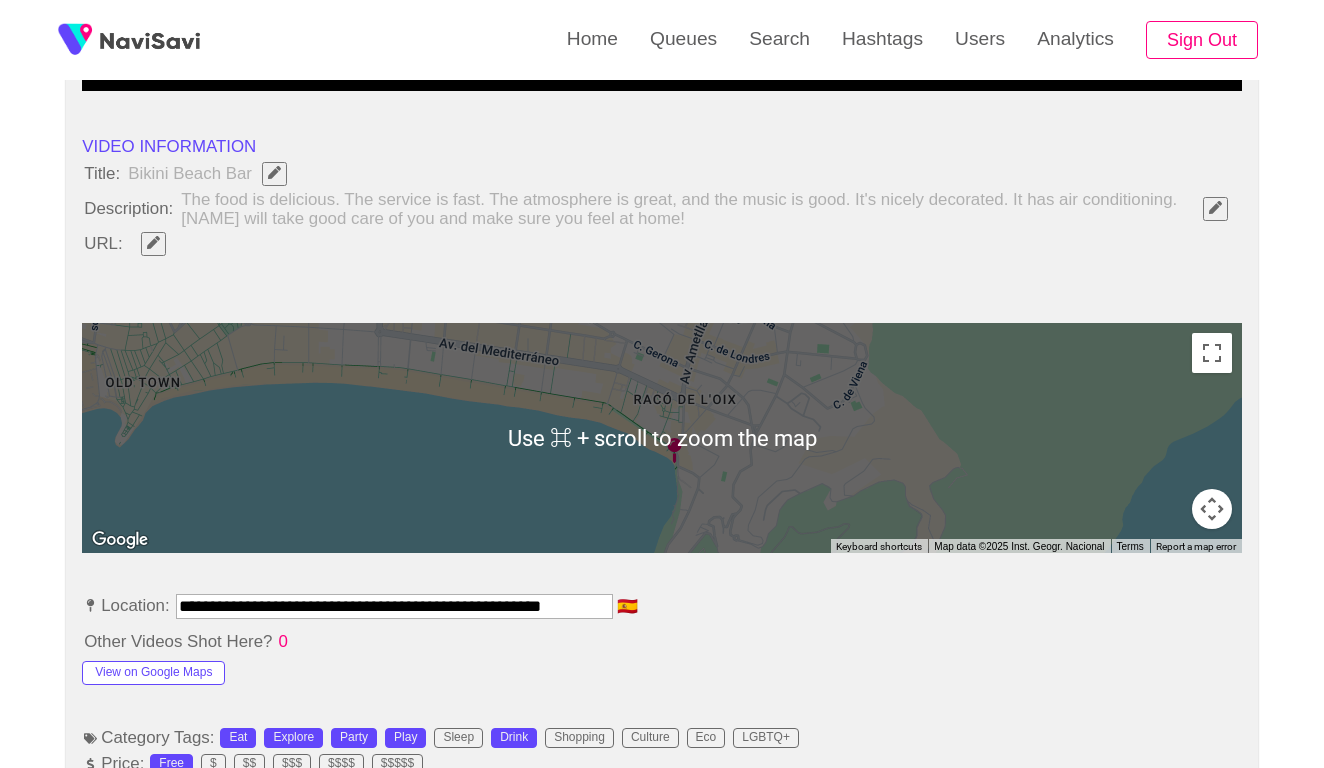 scroll, scrollTop: 781, scrollLeft: 0, axis: vertical 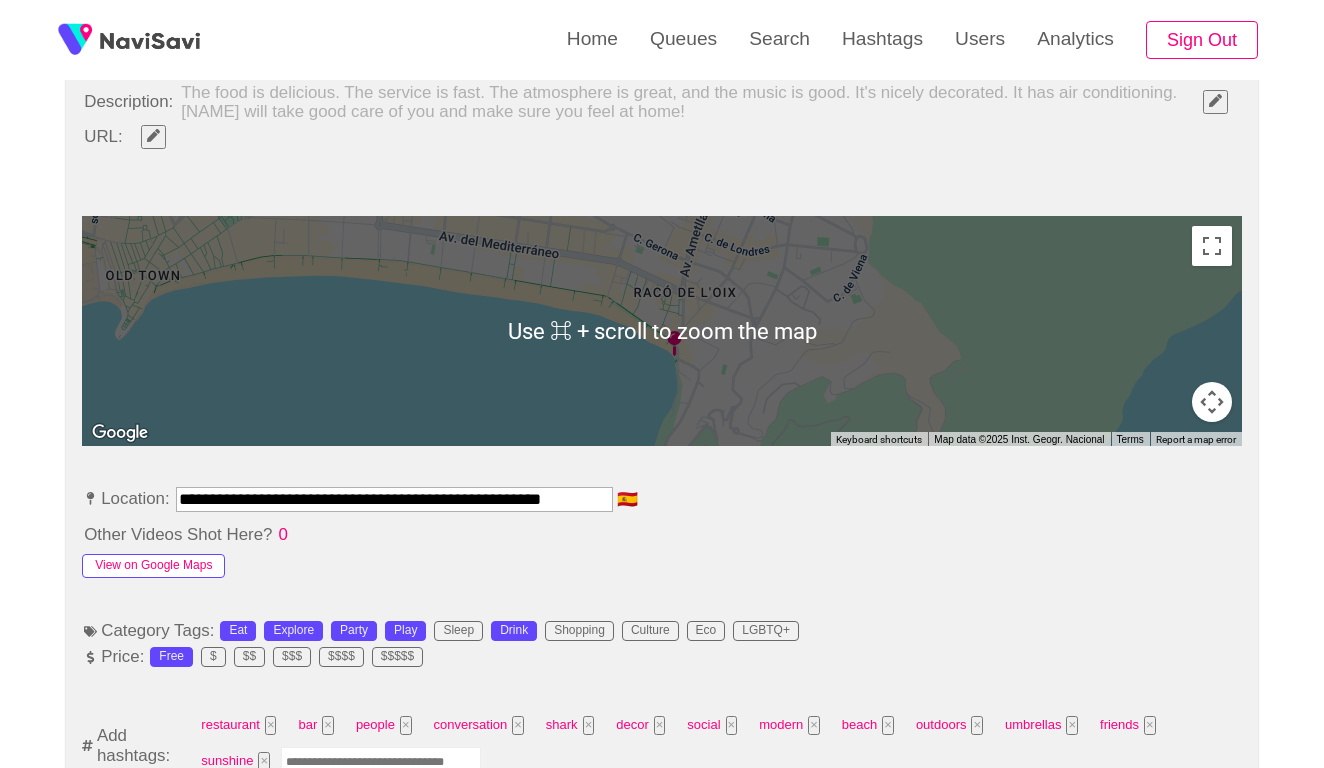 click on "View on Google Maps" at bounding box center (153, 566) 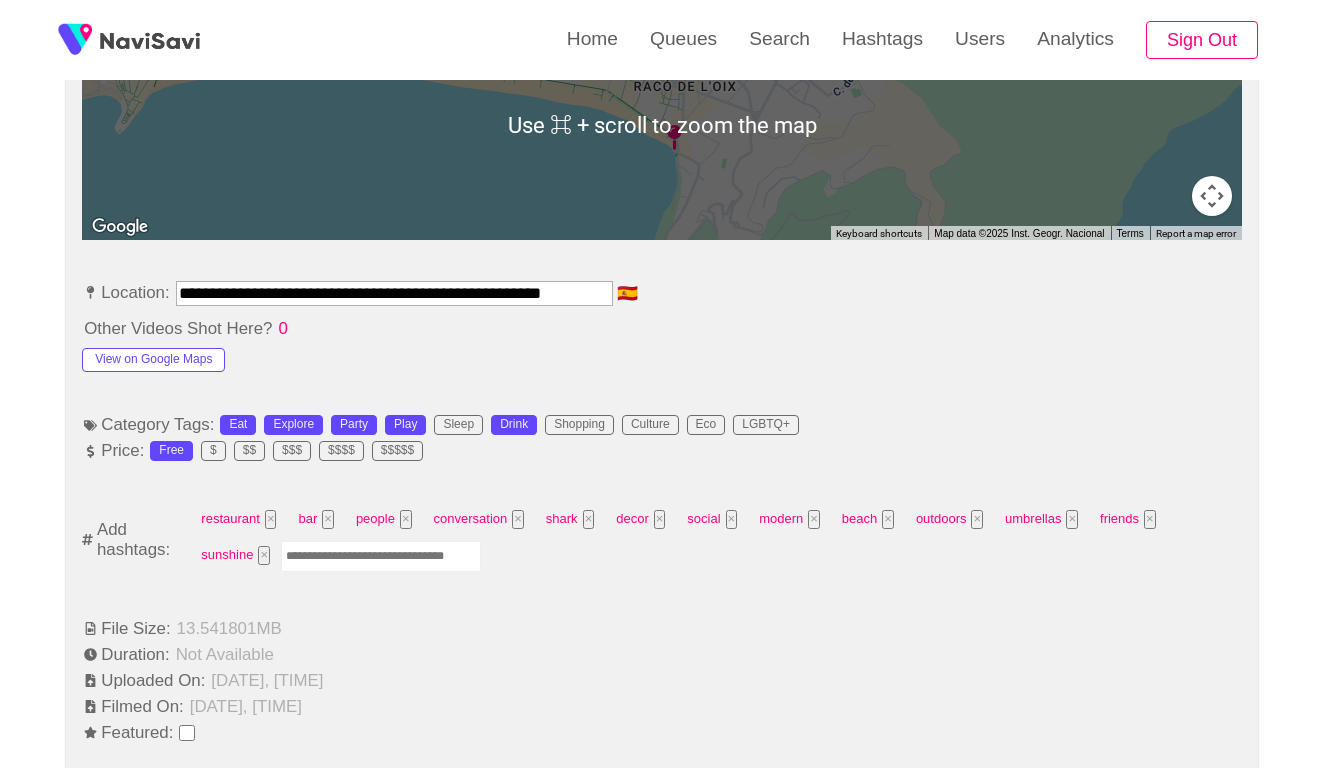 scroll, scrollTop: 989, scrollLeft: 0, axis: vertical 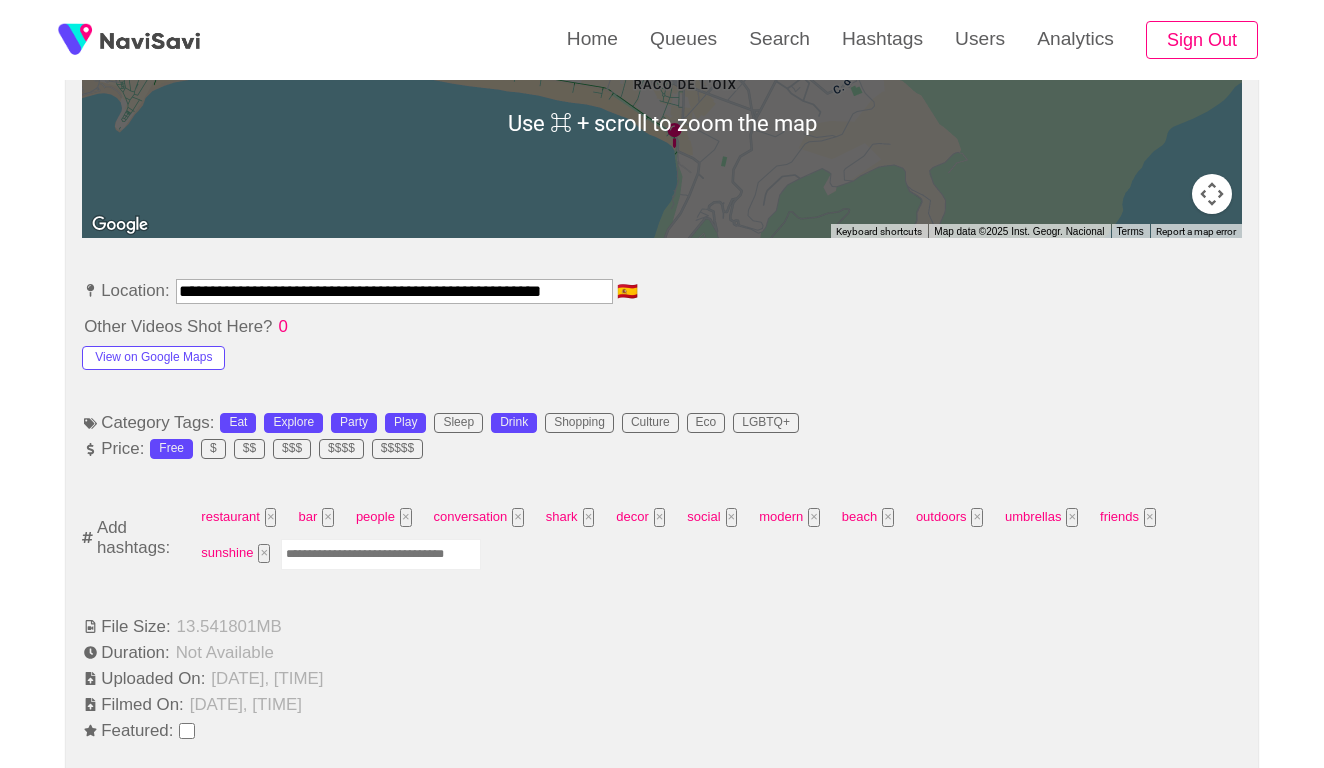 click at bounding box center [381, 554] 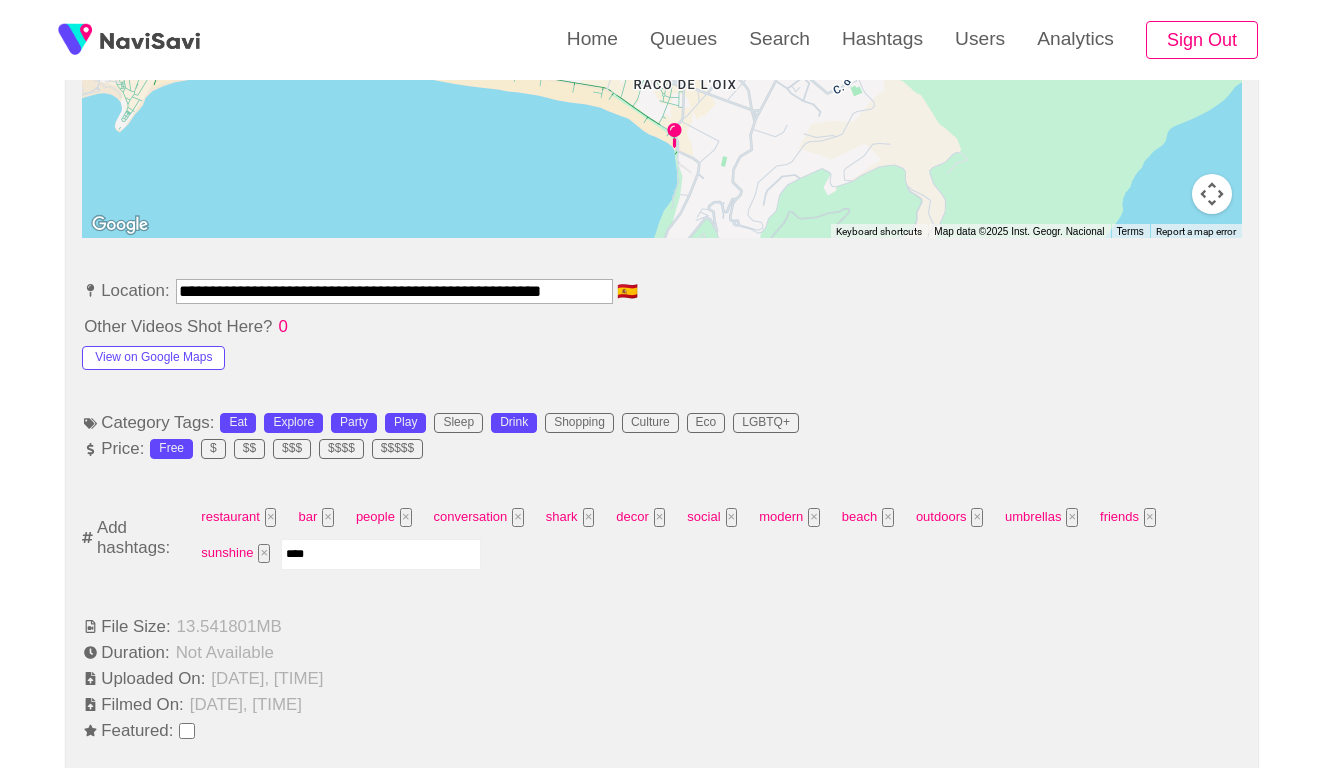 type on "*****" 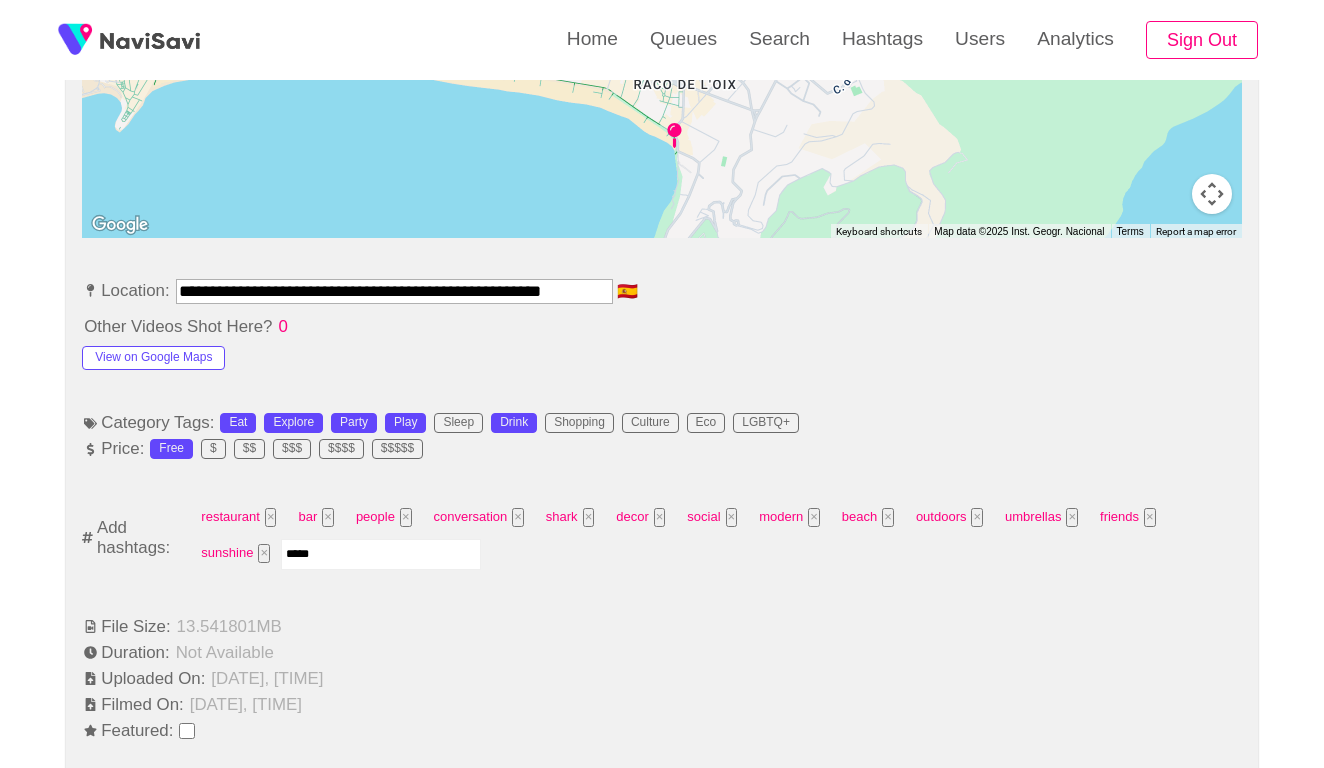 type 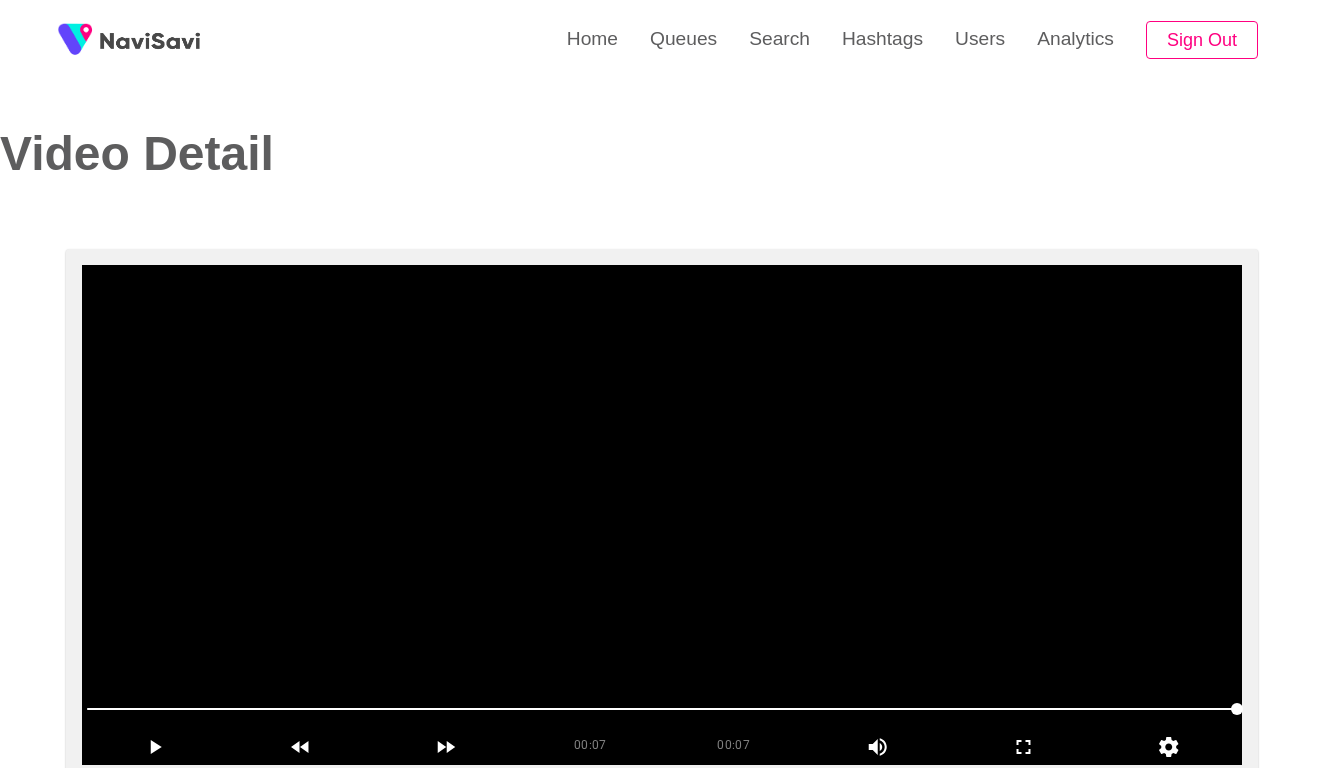 scroll, scrollTop: -1, scrollLeft: 0, axis: vertical 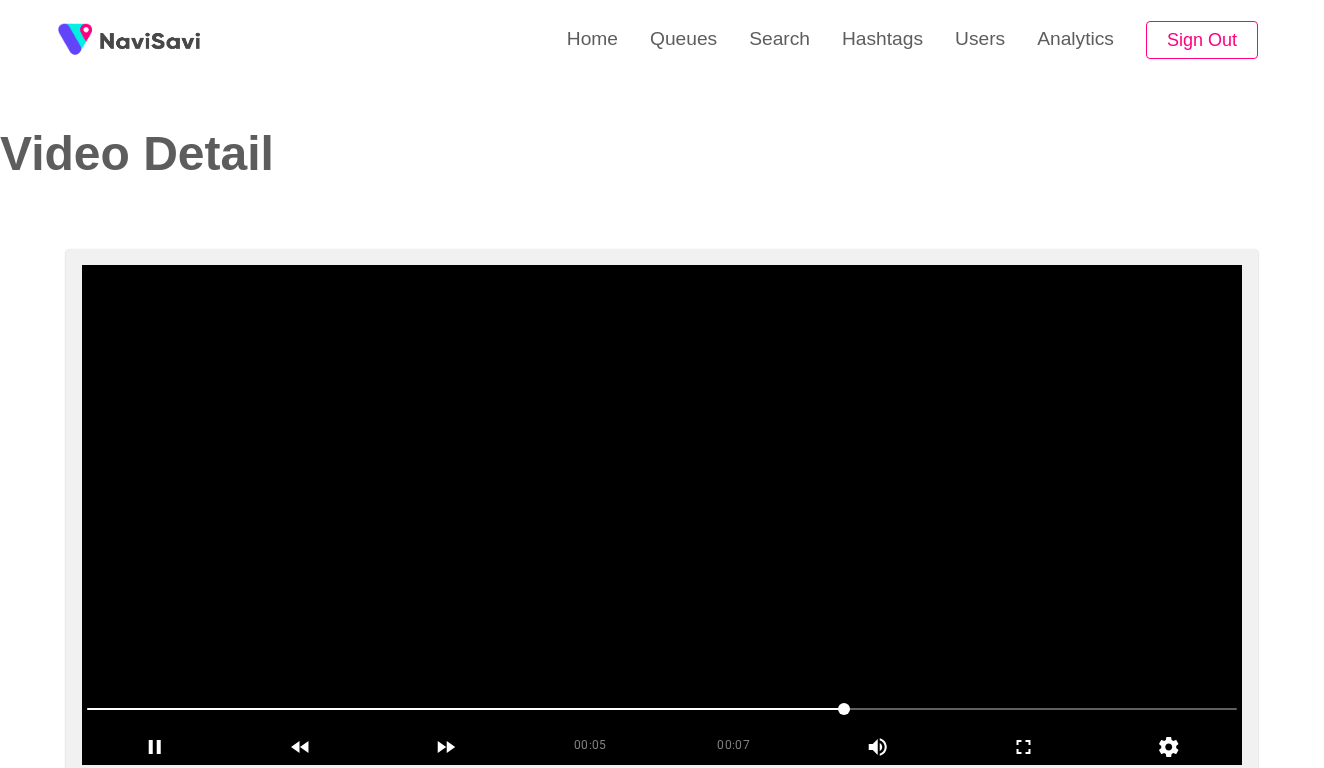 click at bounding box center (662, 515) 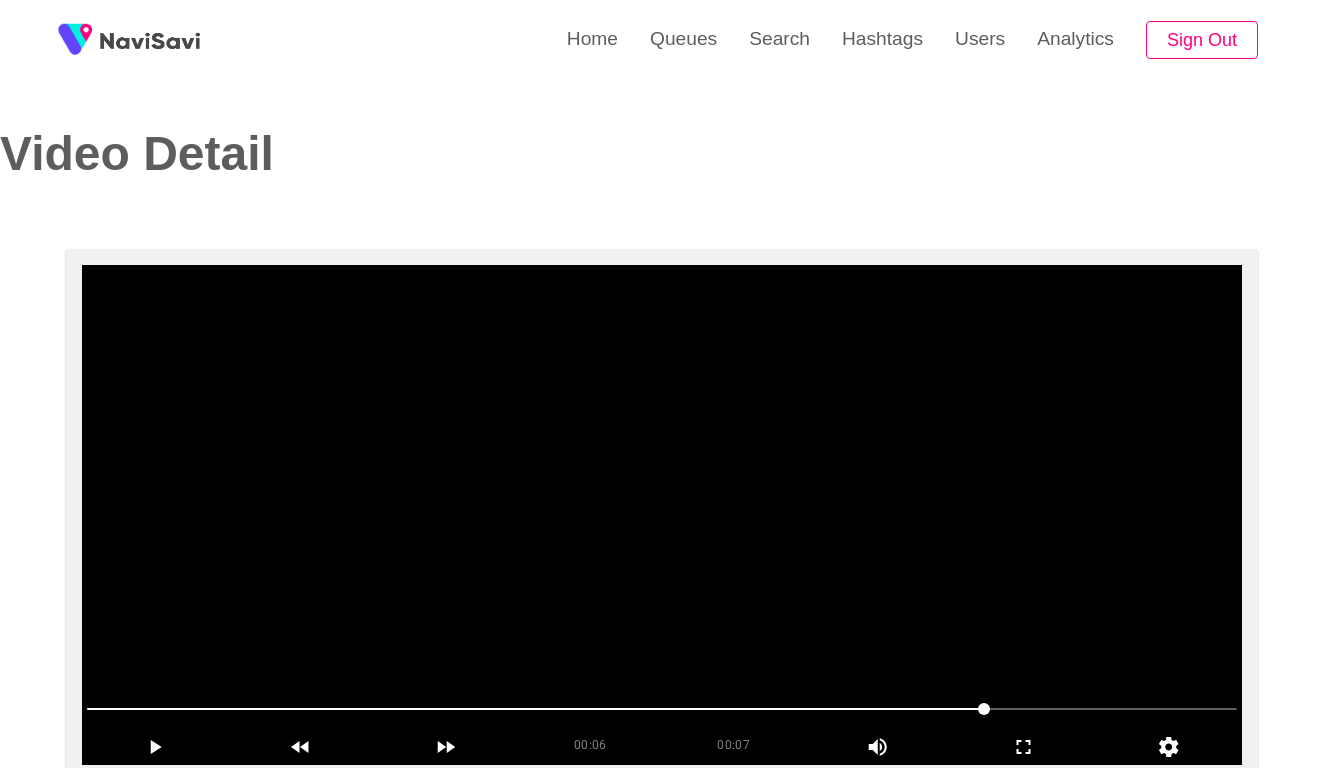 click at bounding box center [662, 515] 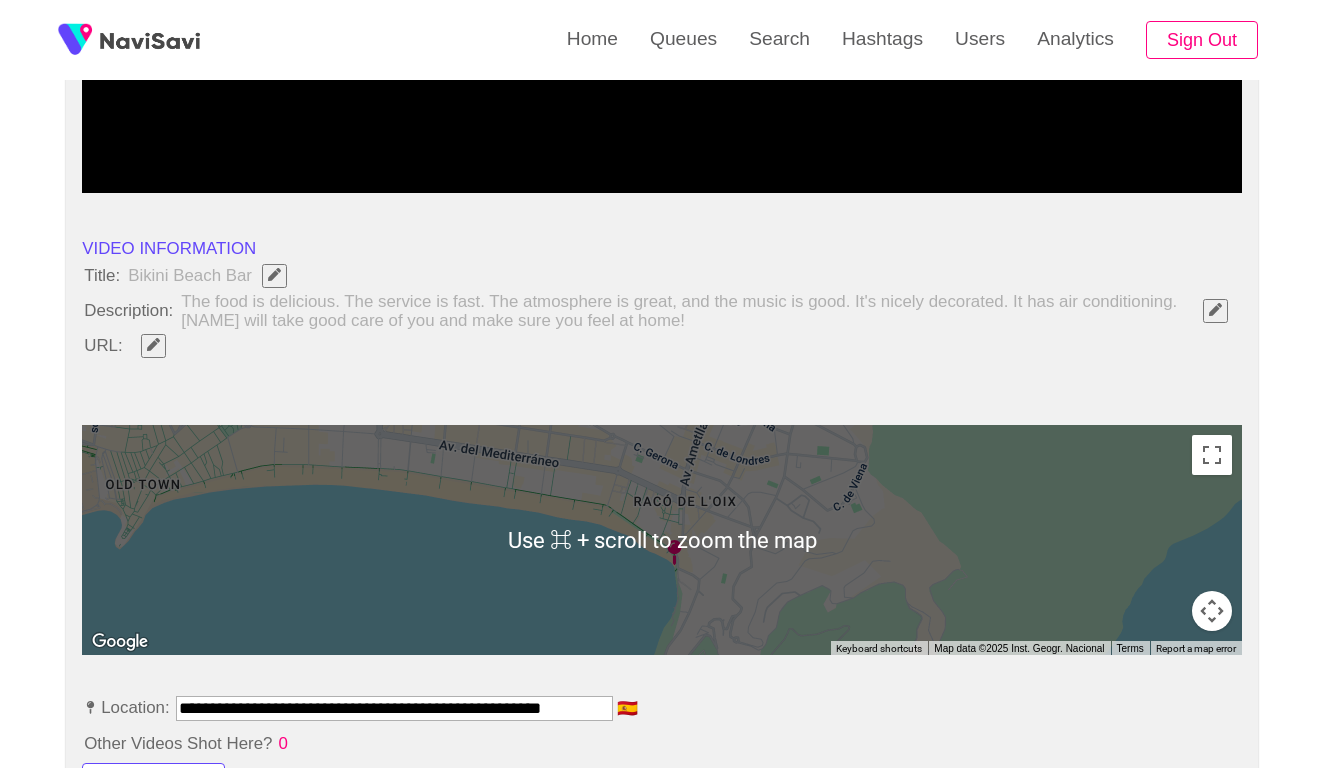 scroll, scrollTop: 599, scrollLeft: 0, axis: vertical 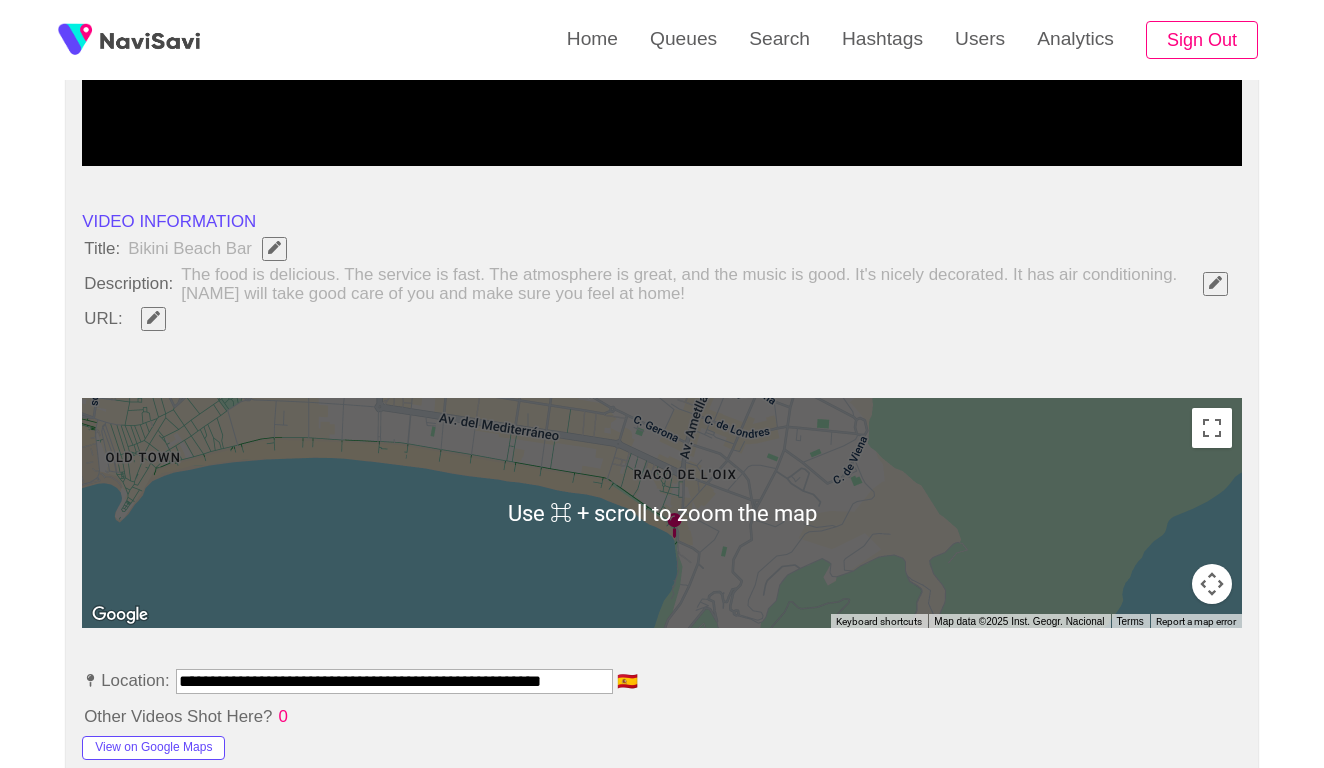 click on "**********" at bounding box center [394, 681] 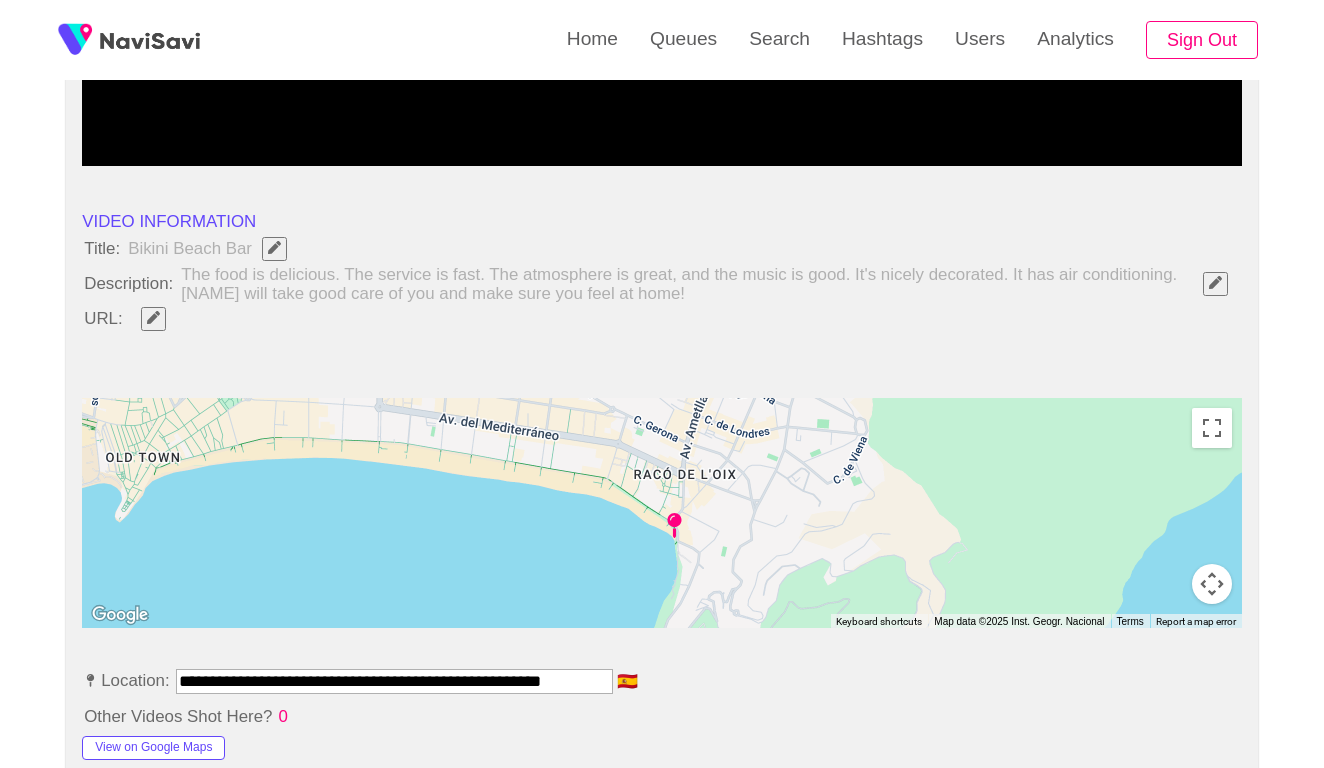 click 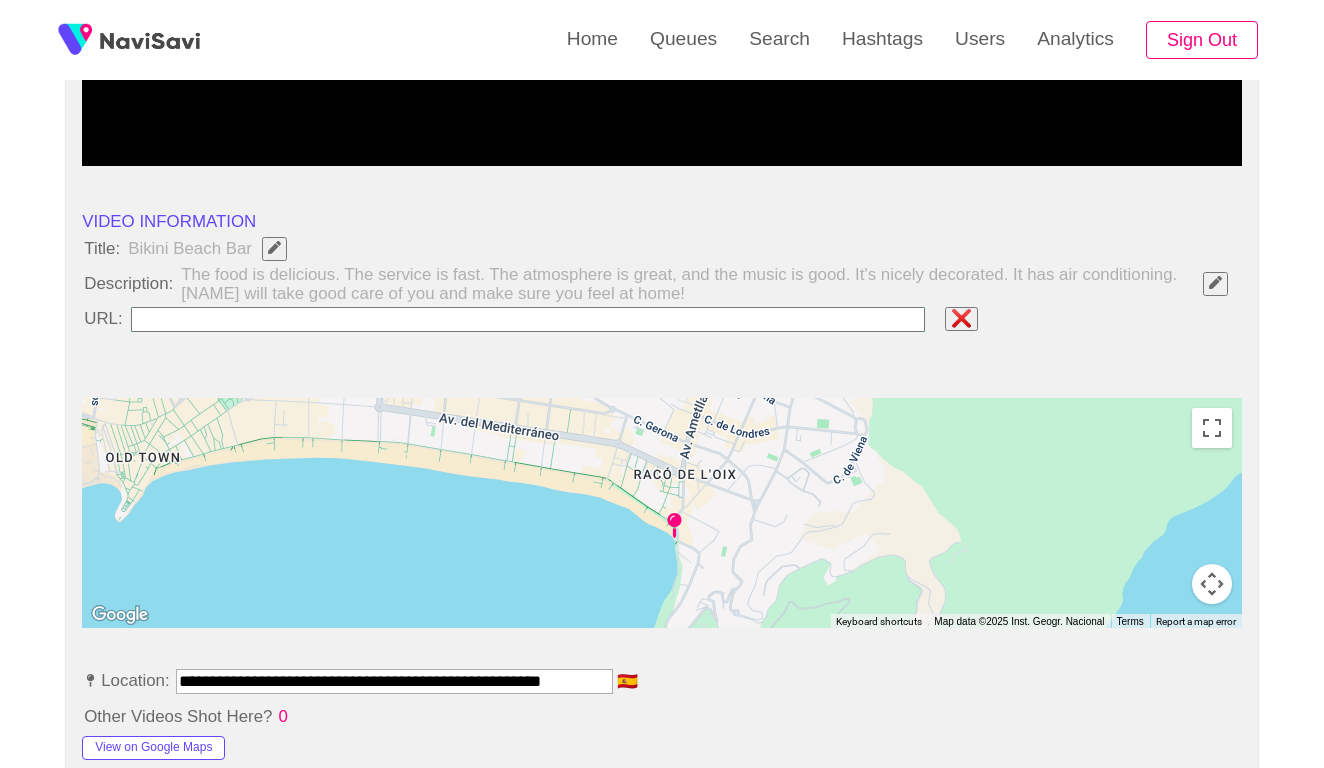 type on "**********" 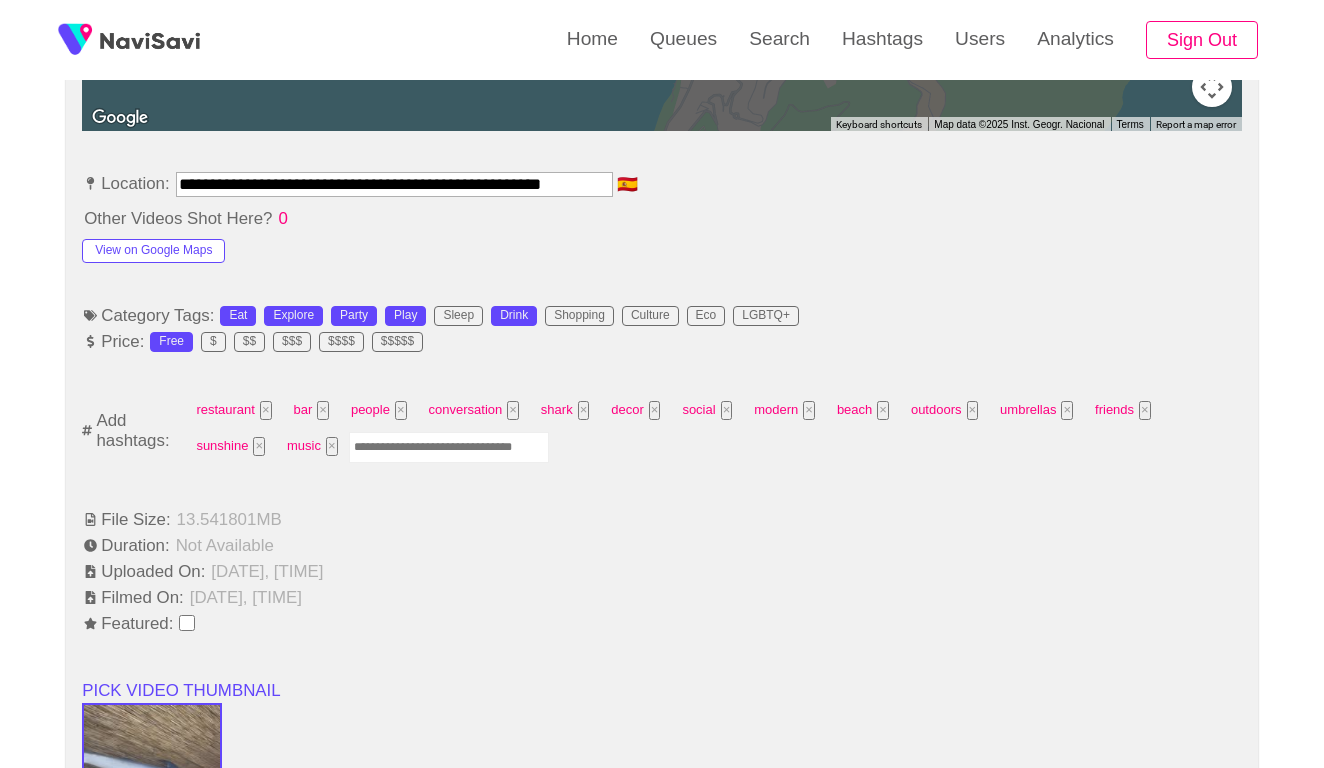 scroll, scrollTop: 1168, scrollLeft: 0, axis: vertical 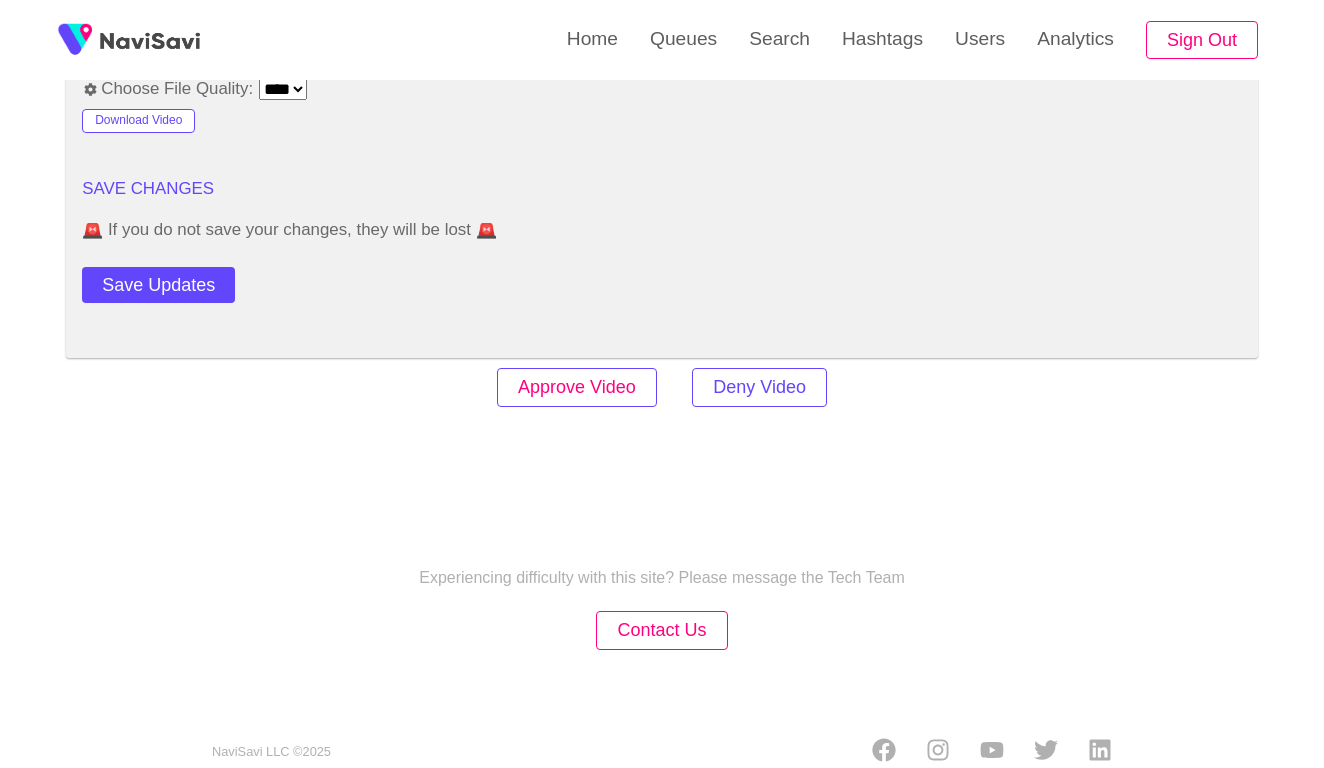click on "Approve Video" at bounding box center [577, 387] 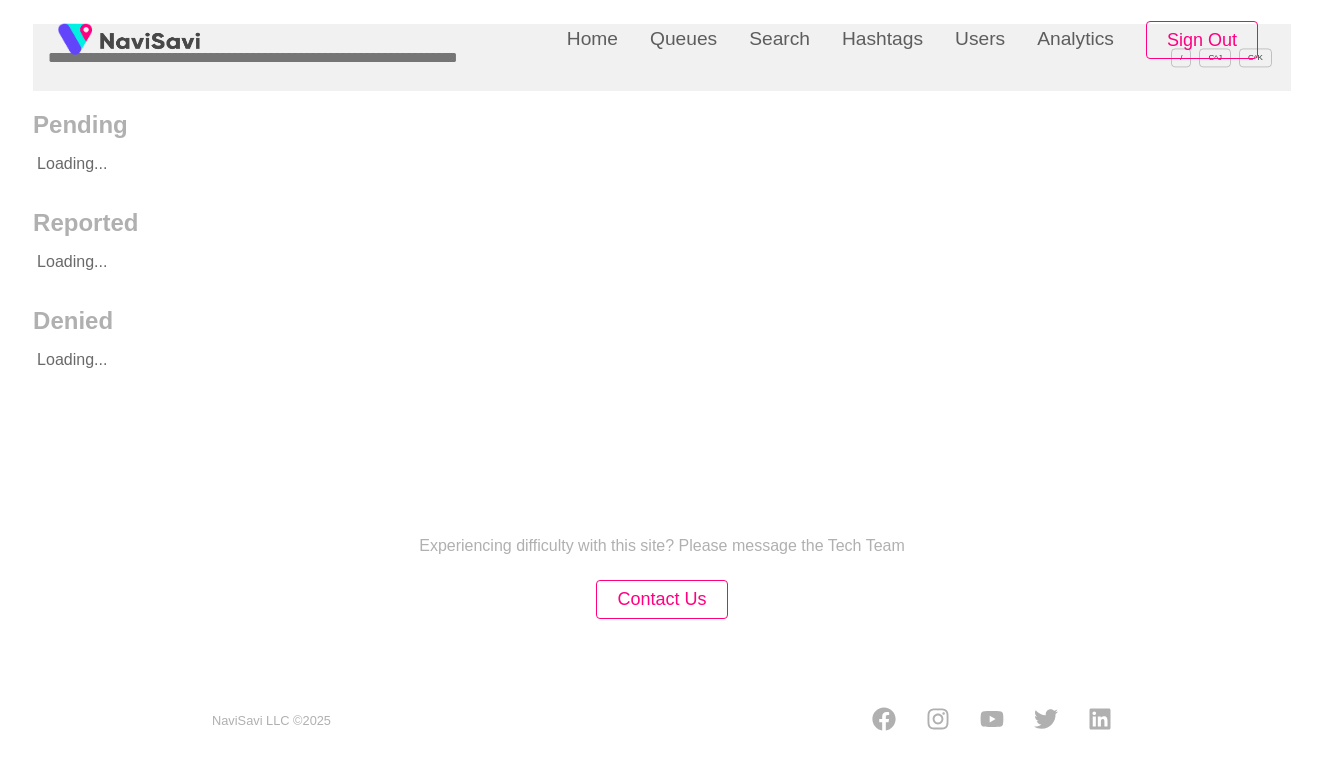 scroll, scrollTop: 0, scrollLeft: 0, axis: both 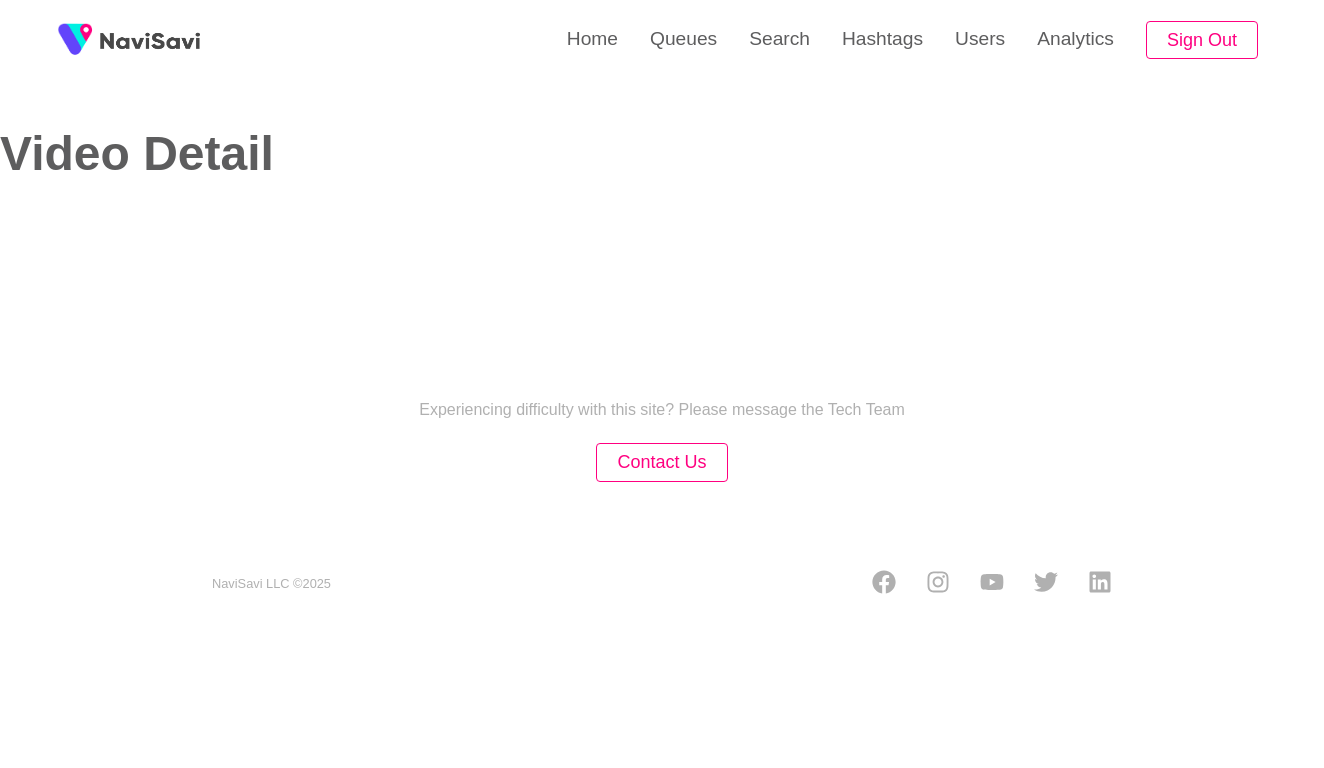 select on "**" 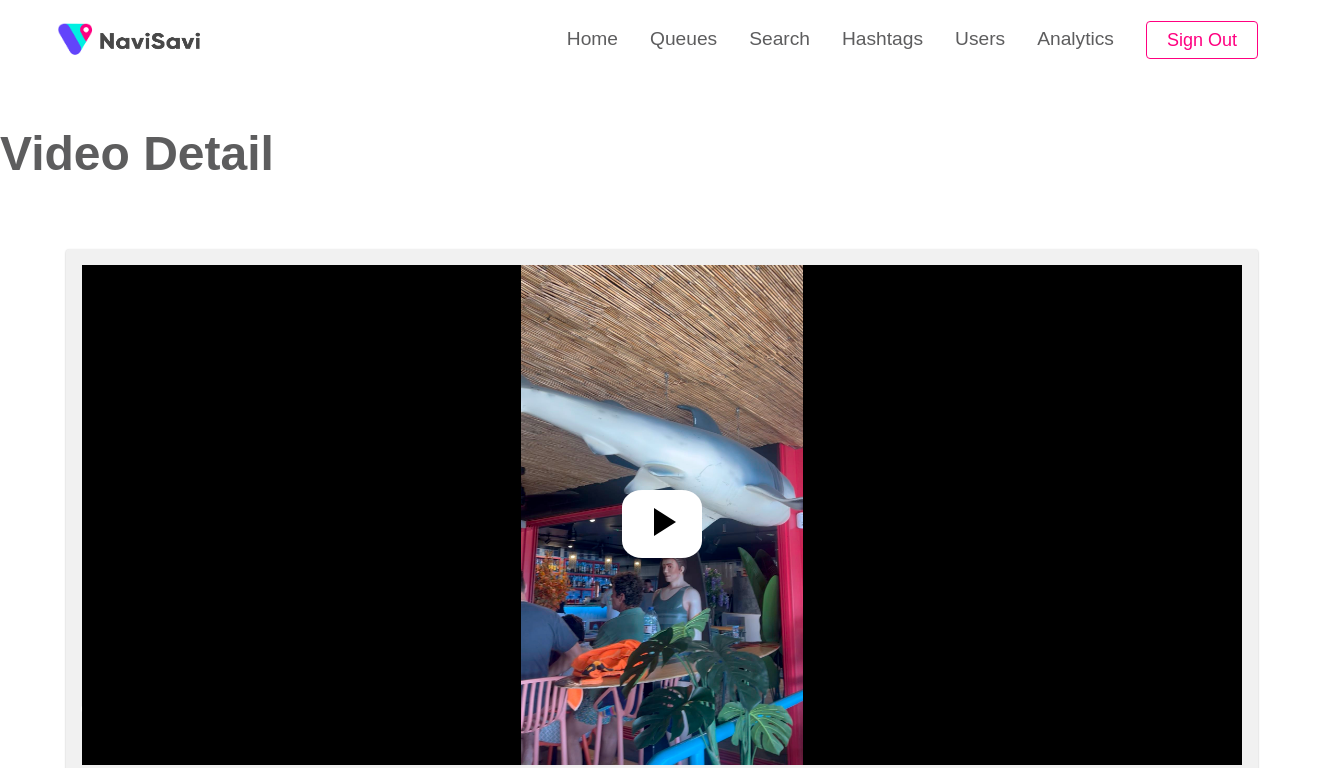 select on "**********" 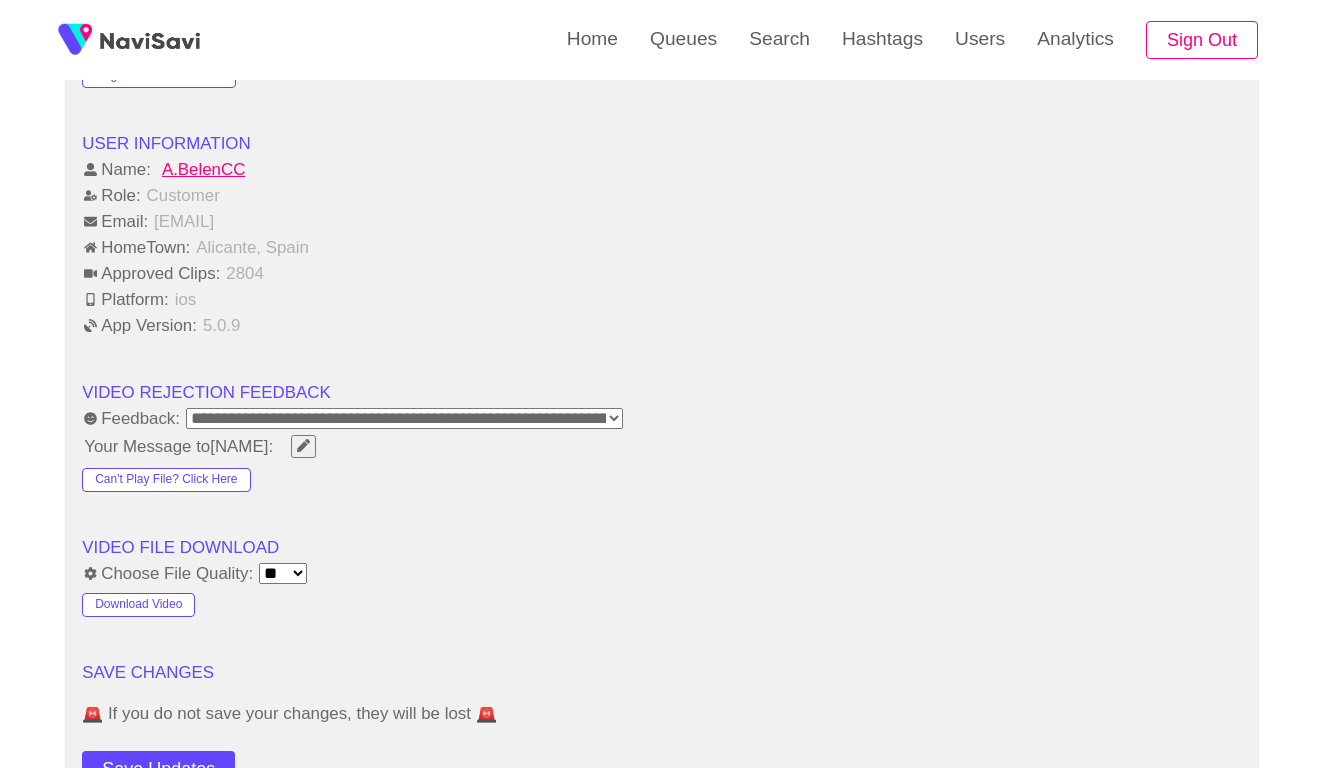 scroll, scrollTop: 2357, scrollLeft: 0, axis: vertical 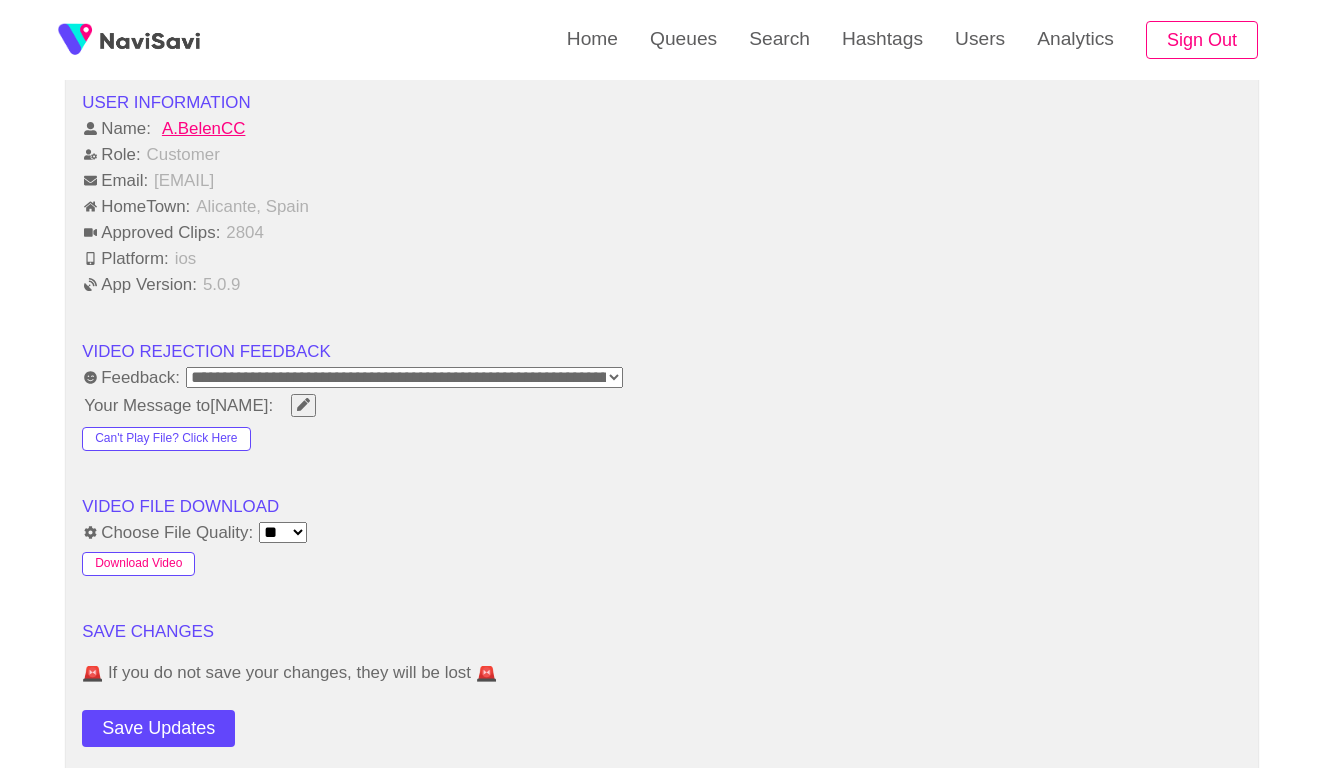 click on "Download Video" at bounding box center (138, 564) 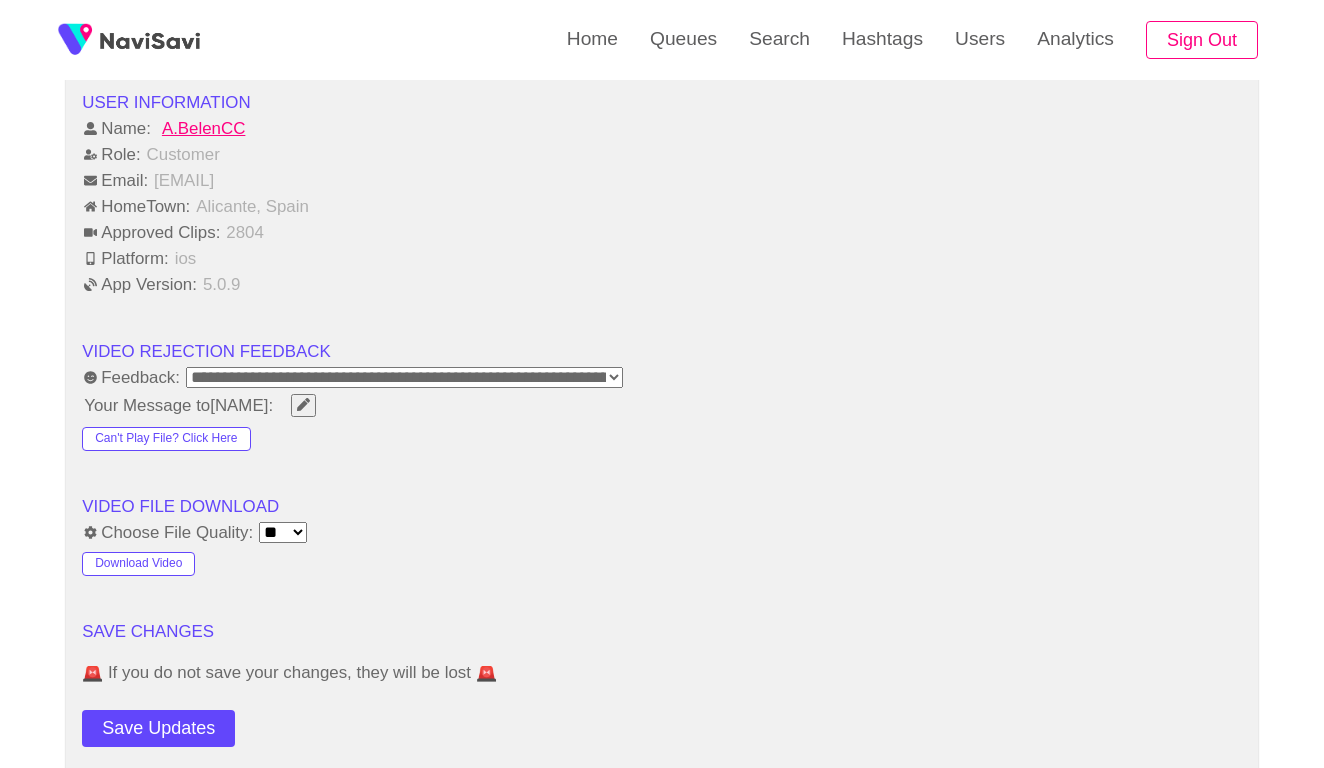 click on "Approved Clips:     2804" at bounding box center [662, 232] 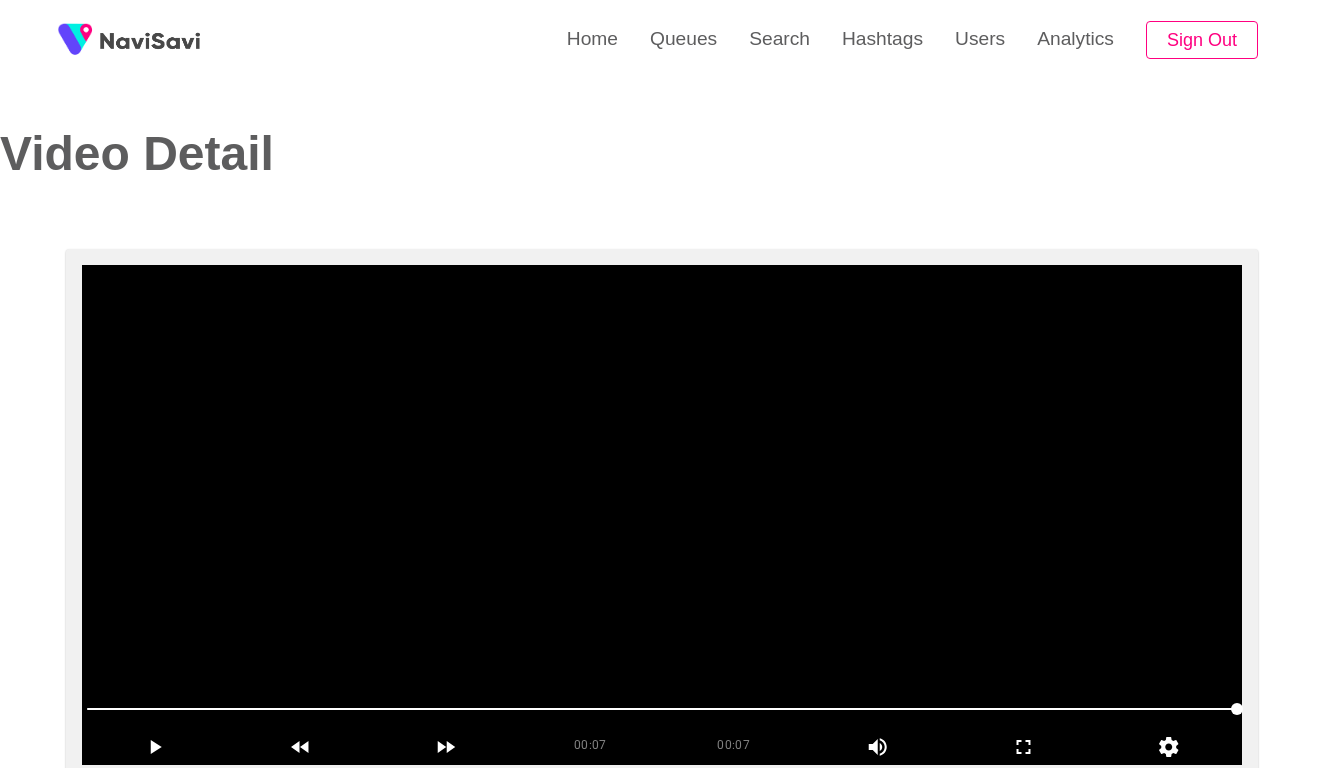 scroll, scrollTop: 0, scrollLeft: 0, axis: both 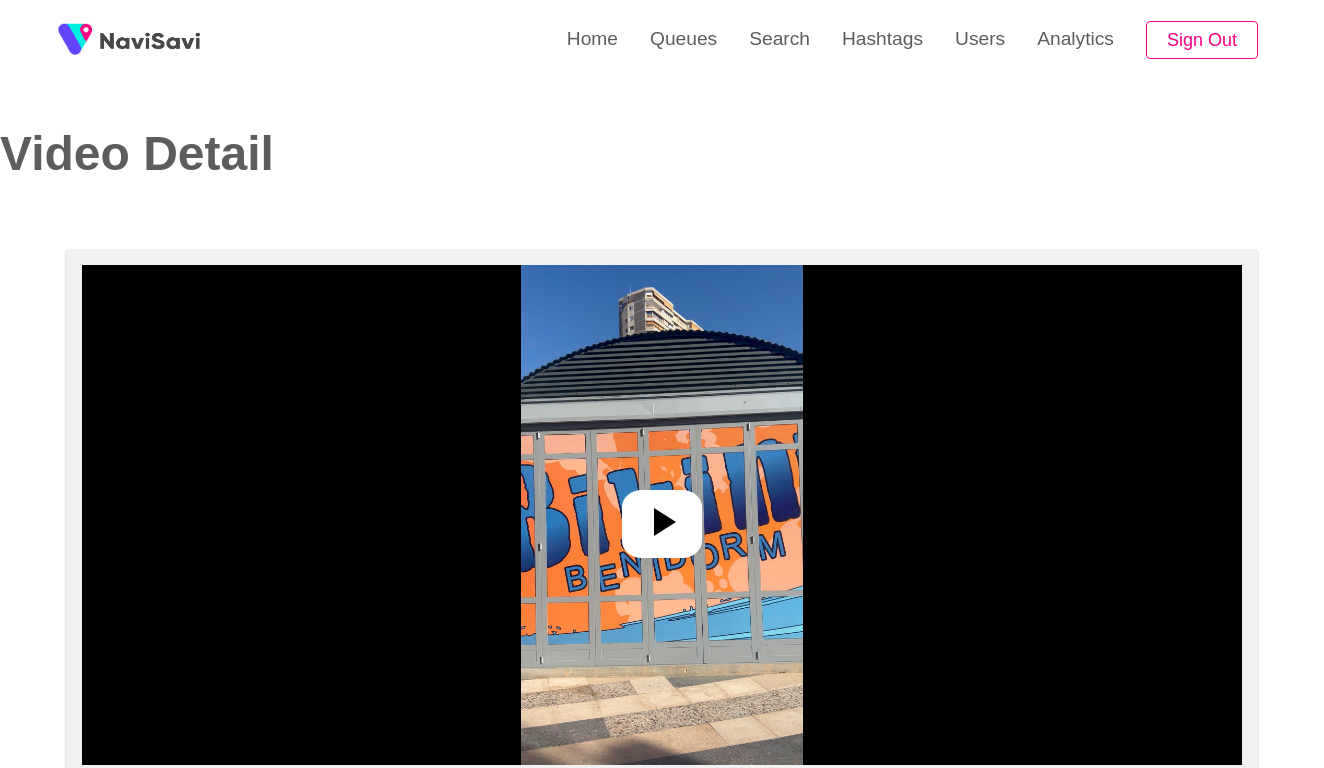 select on "**********" 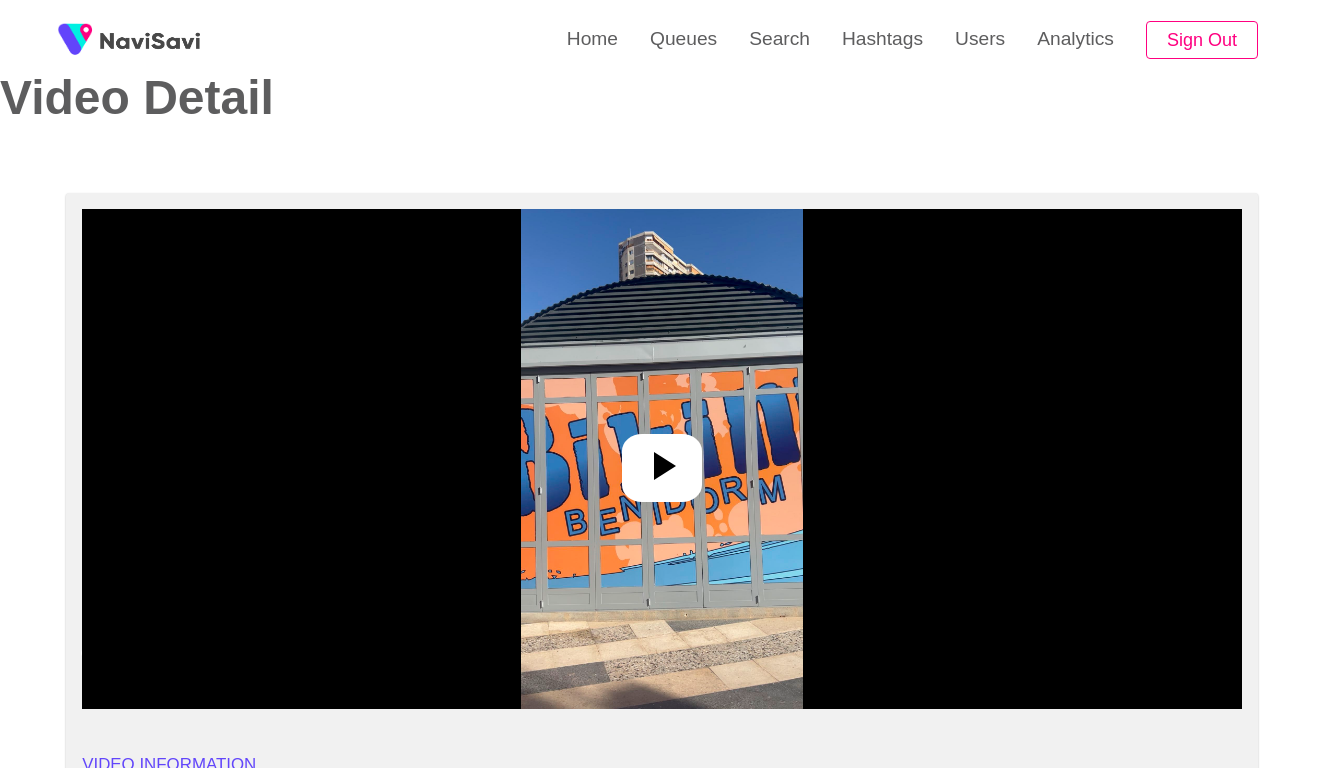 scroll, scrollTop: 94, scrollLeft: 0, axis: vertical 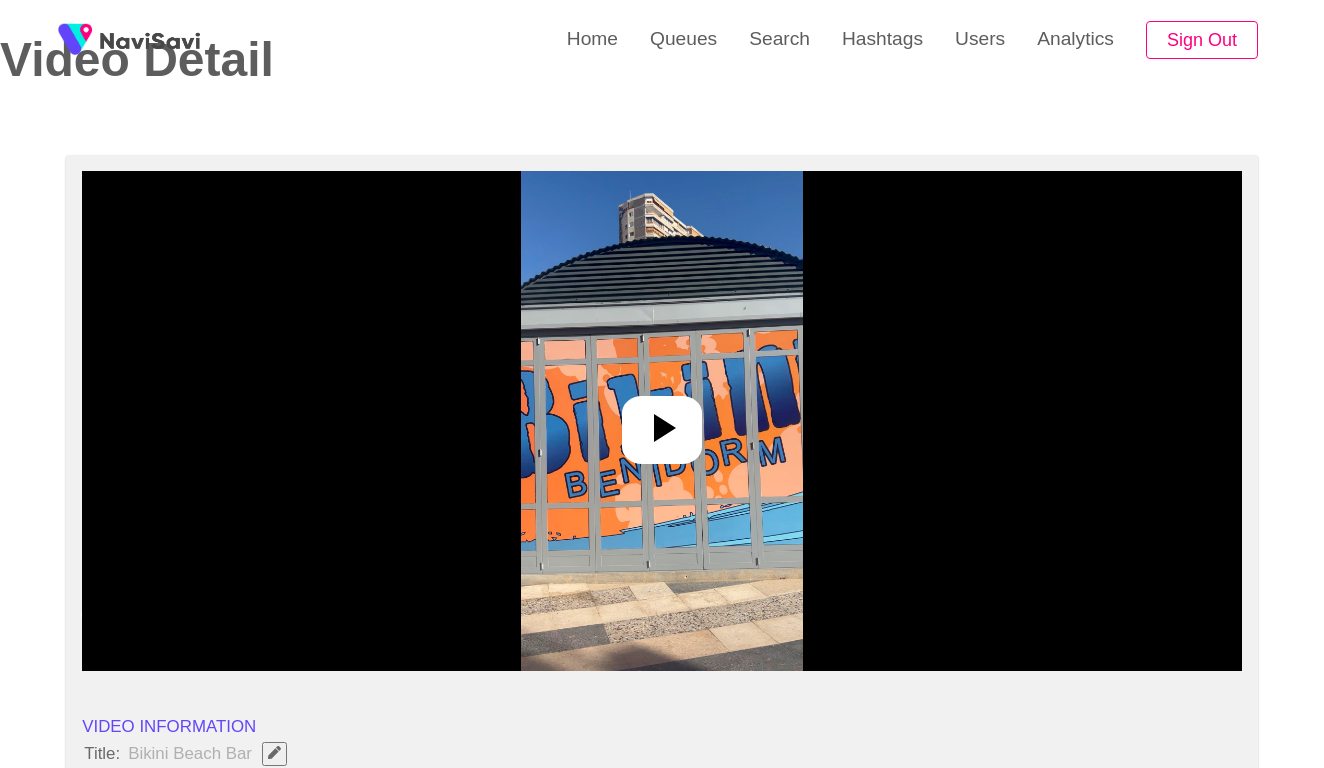click at bounding box center [661, 421] 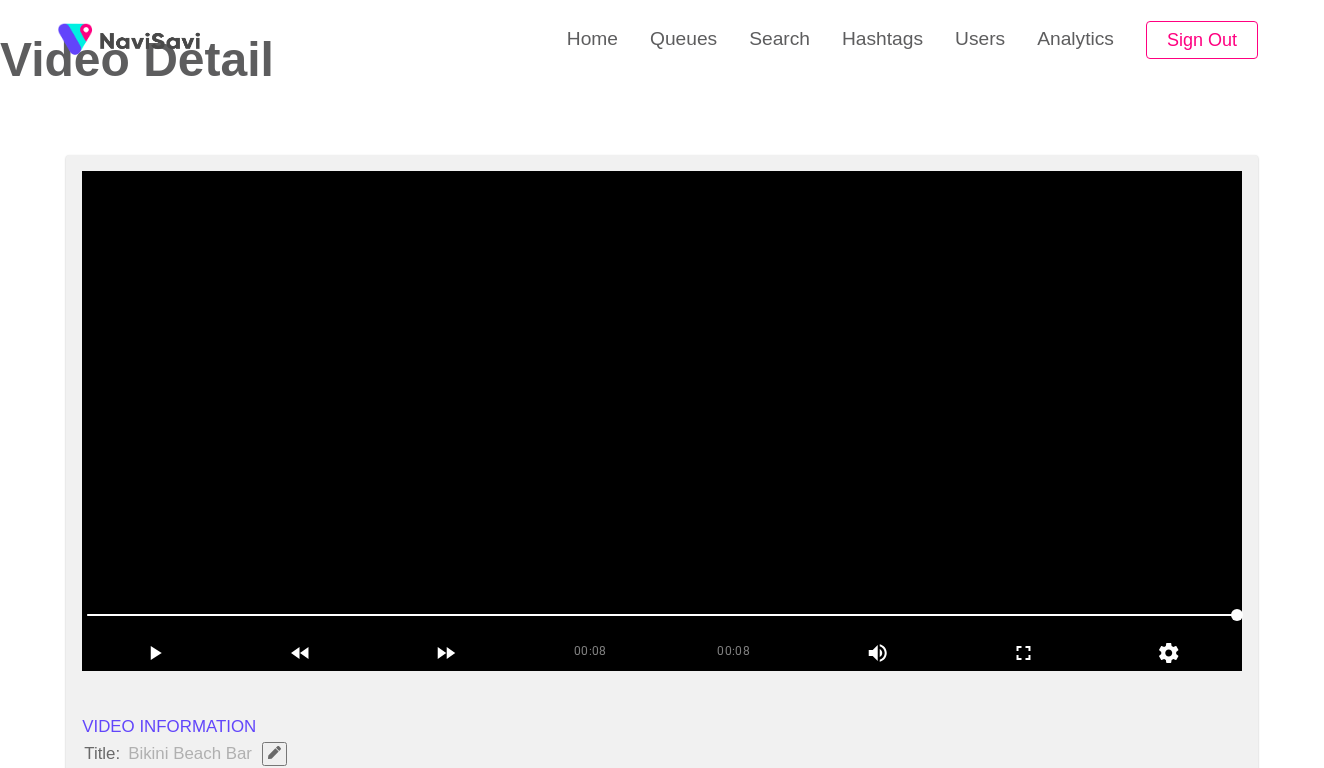 click at bounding box center (662, 421) 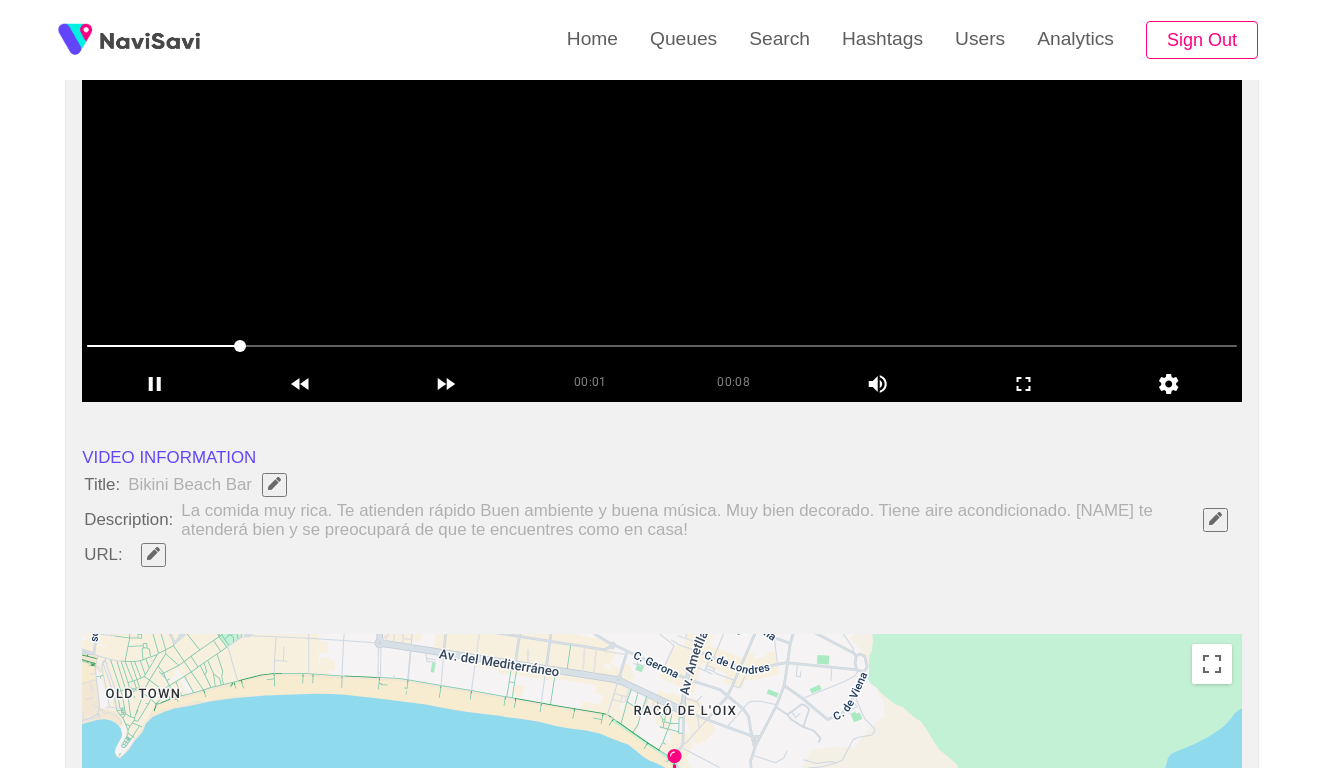 scroll, scrollTop: 368, scrollLeft: 0, axis: vertical 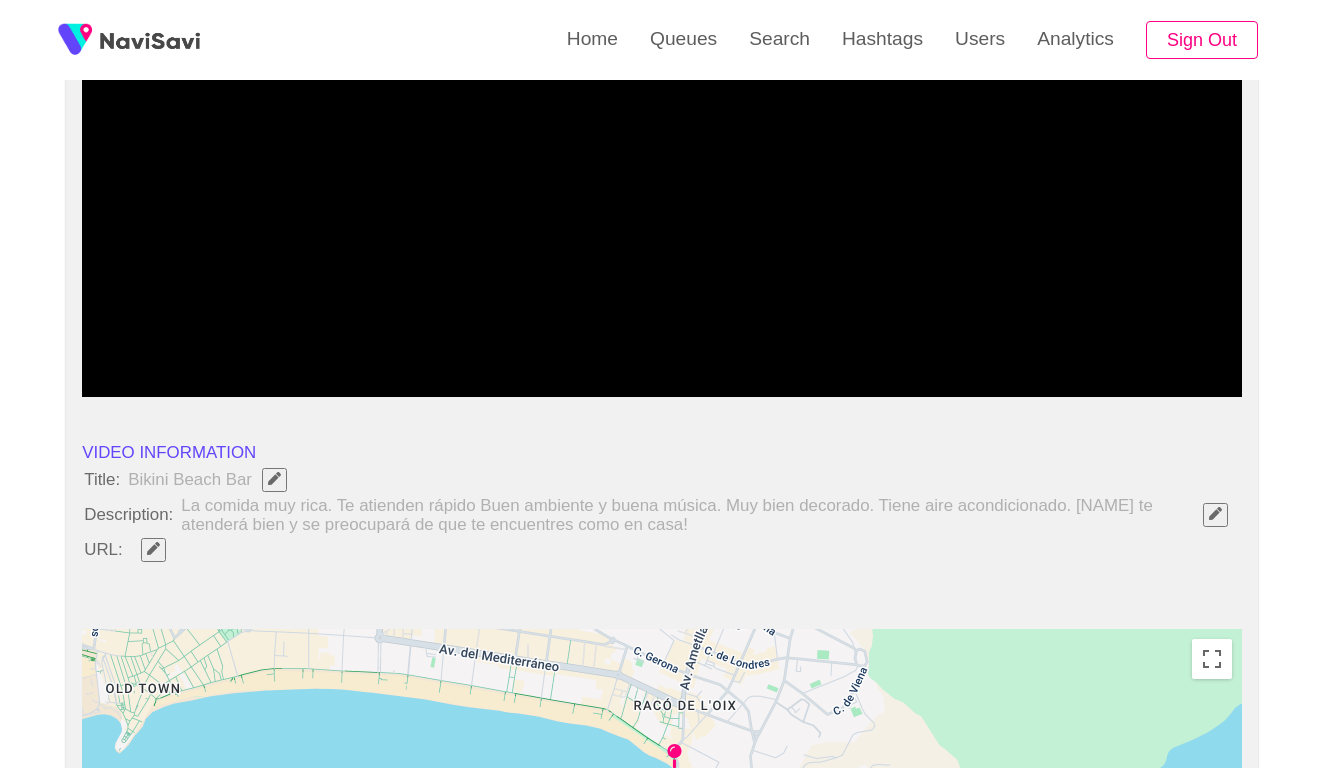 click 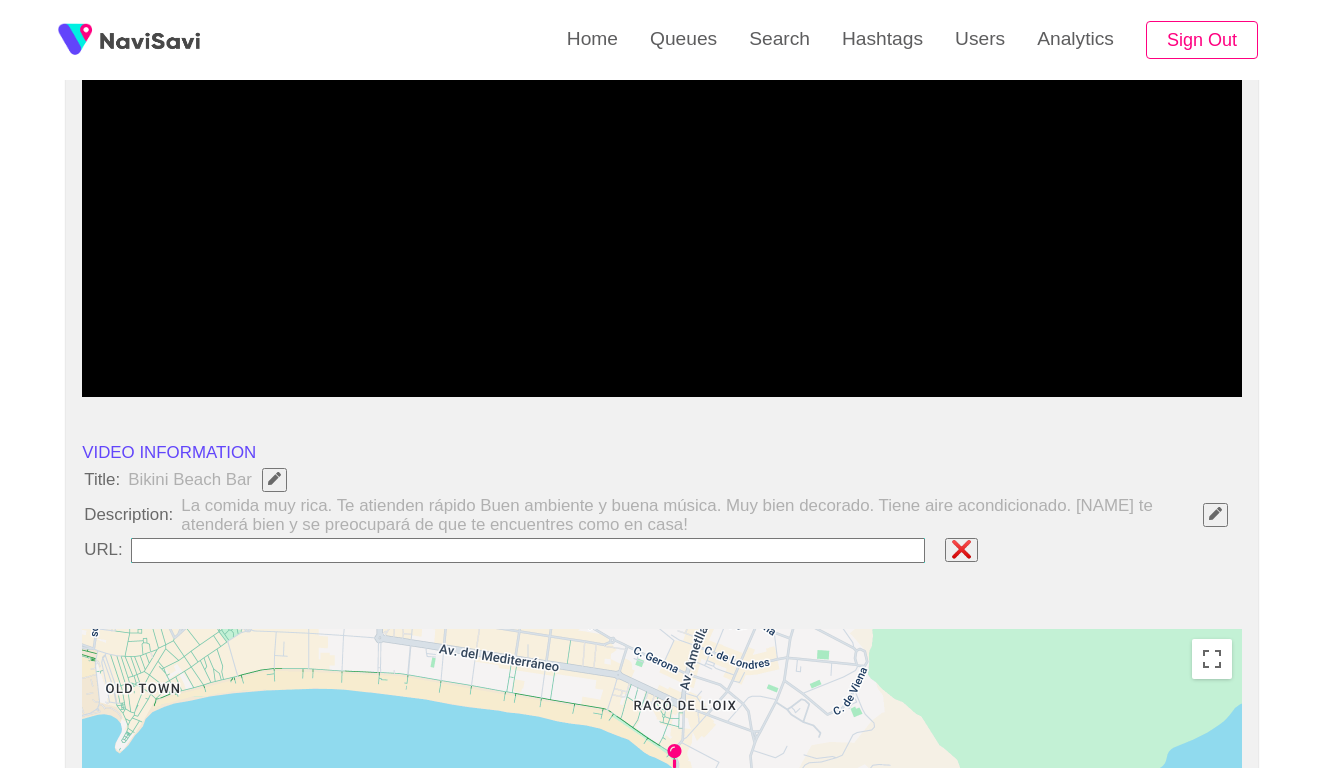 type on "**********" 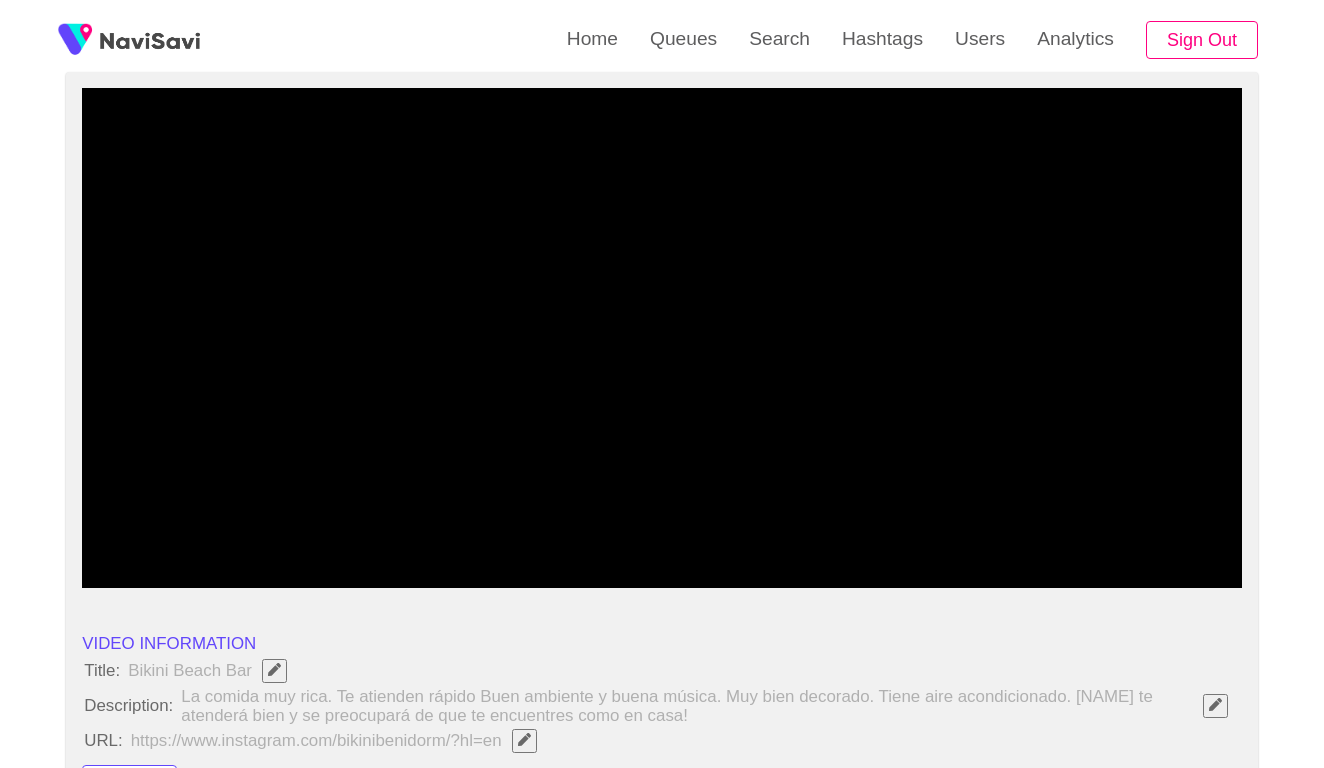 scroll, scrollTop: 503, scrollLeft: 0, axis: vertical 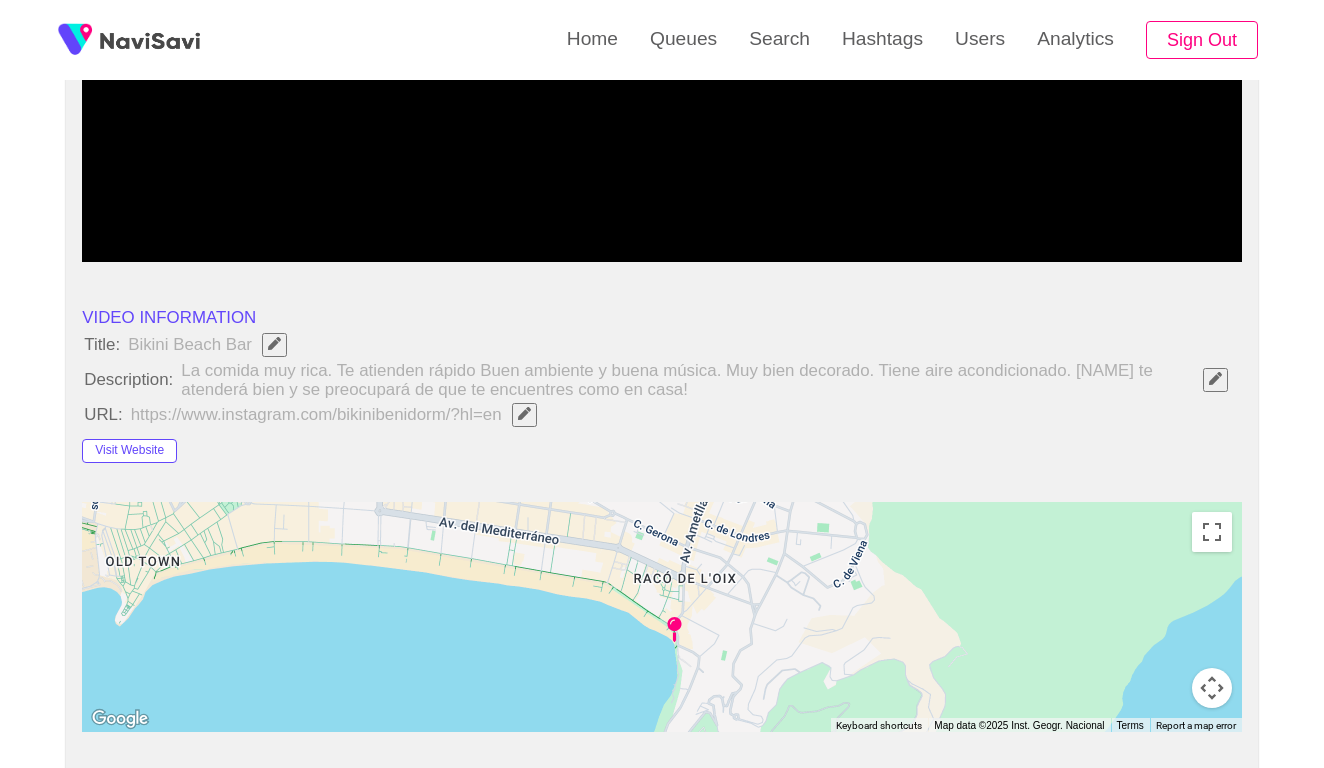 click 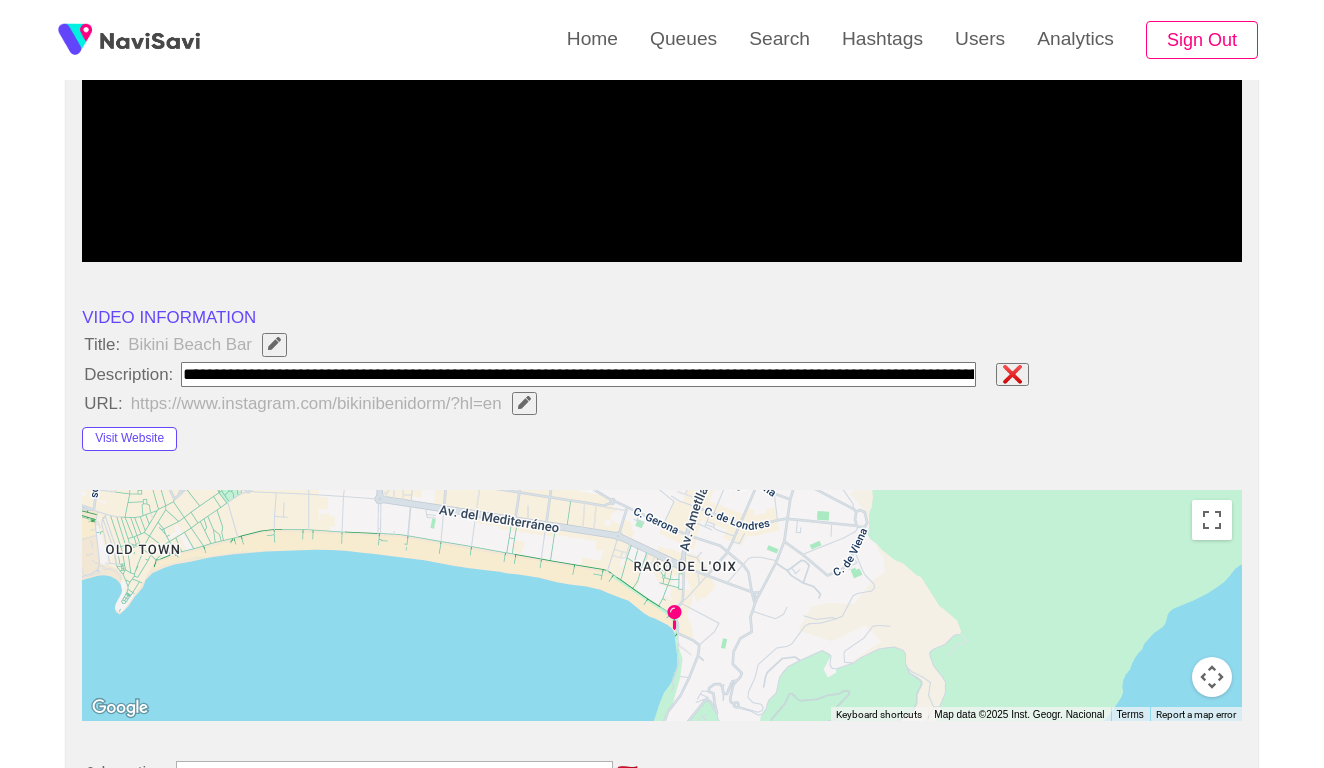 type on "**********" 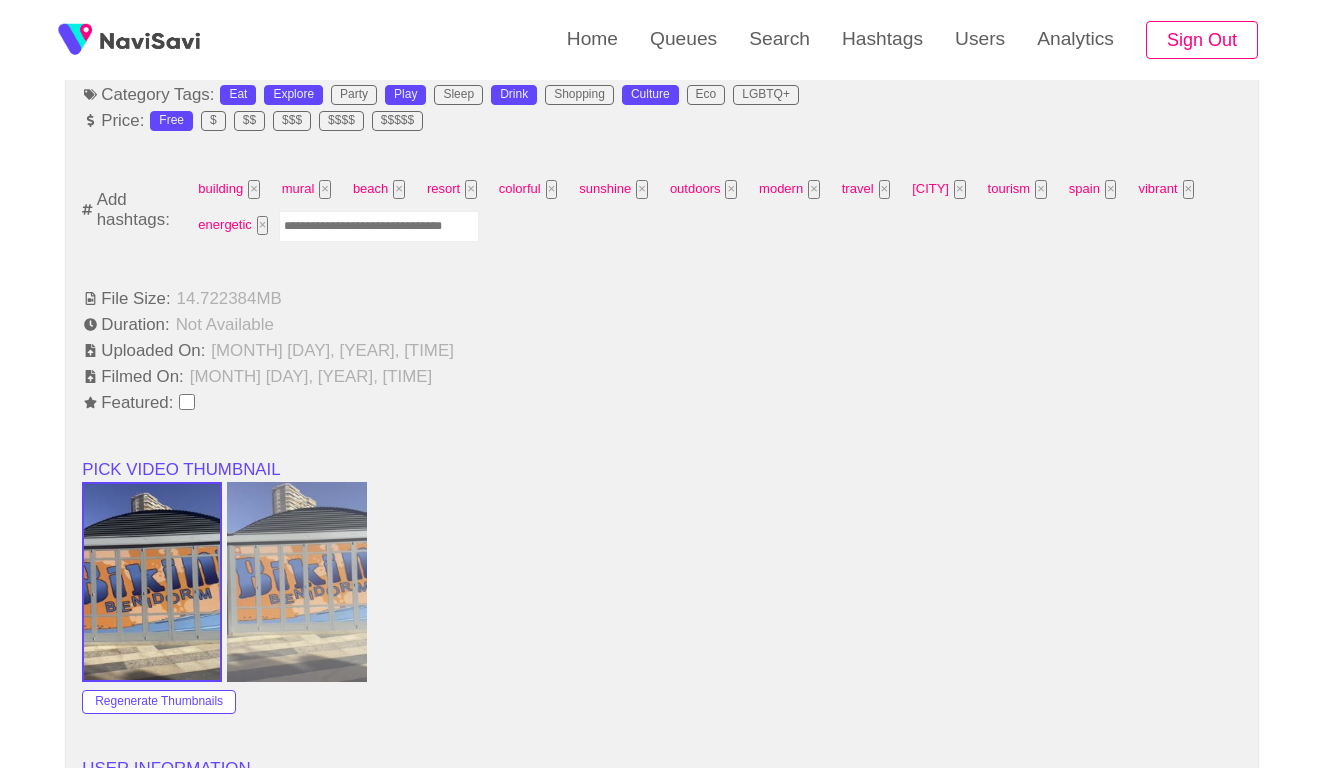 scroll, scrollTop: 1236, scrollLeft: 0, axis: vertical 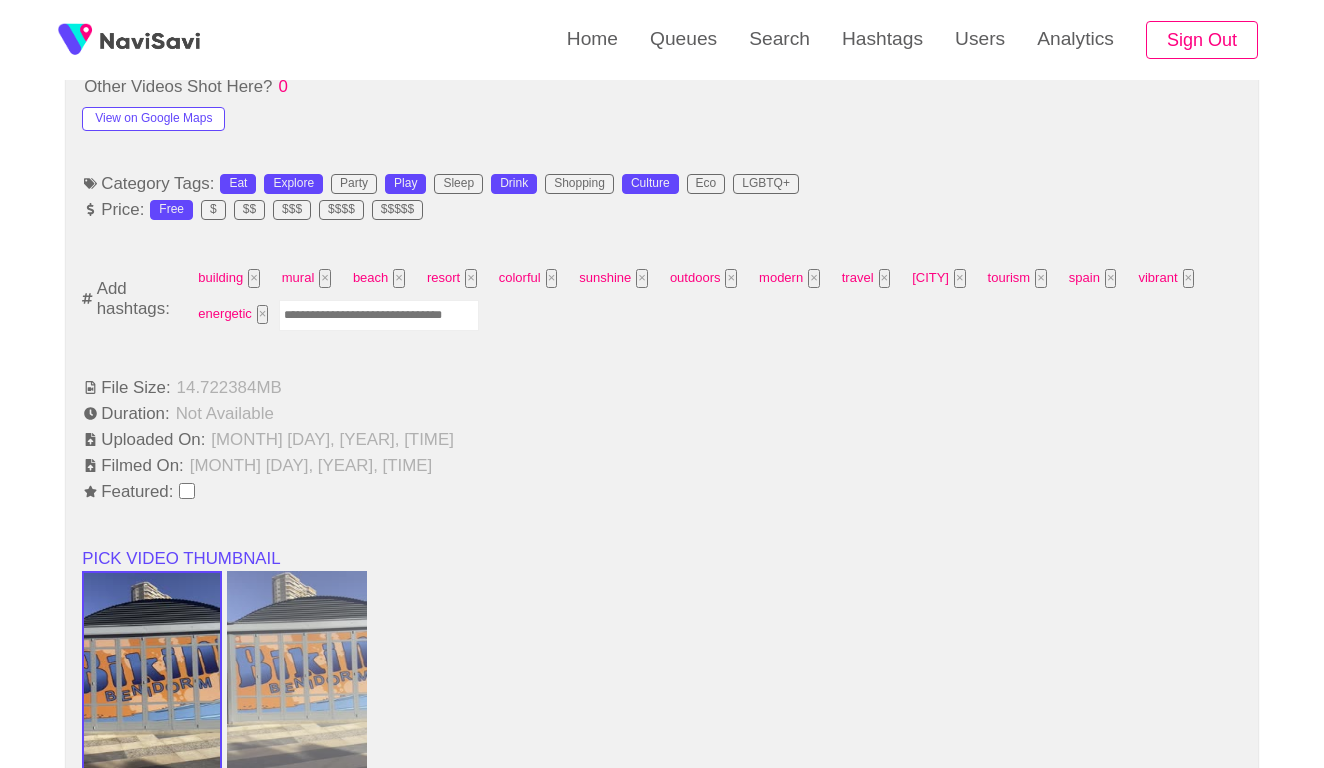 click at bounding box center [379, 315] 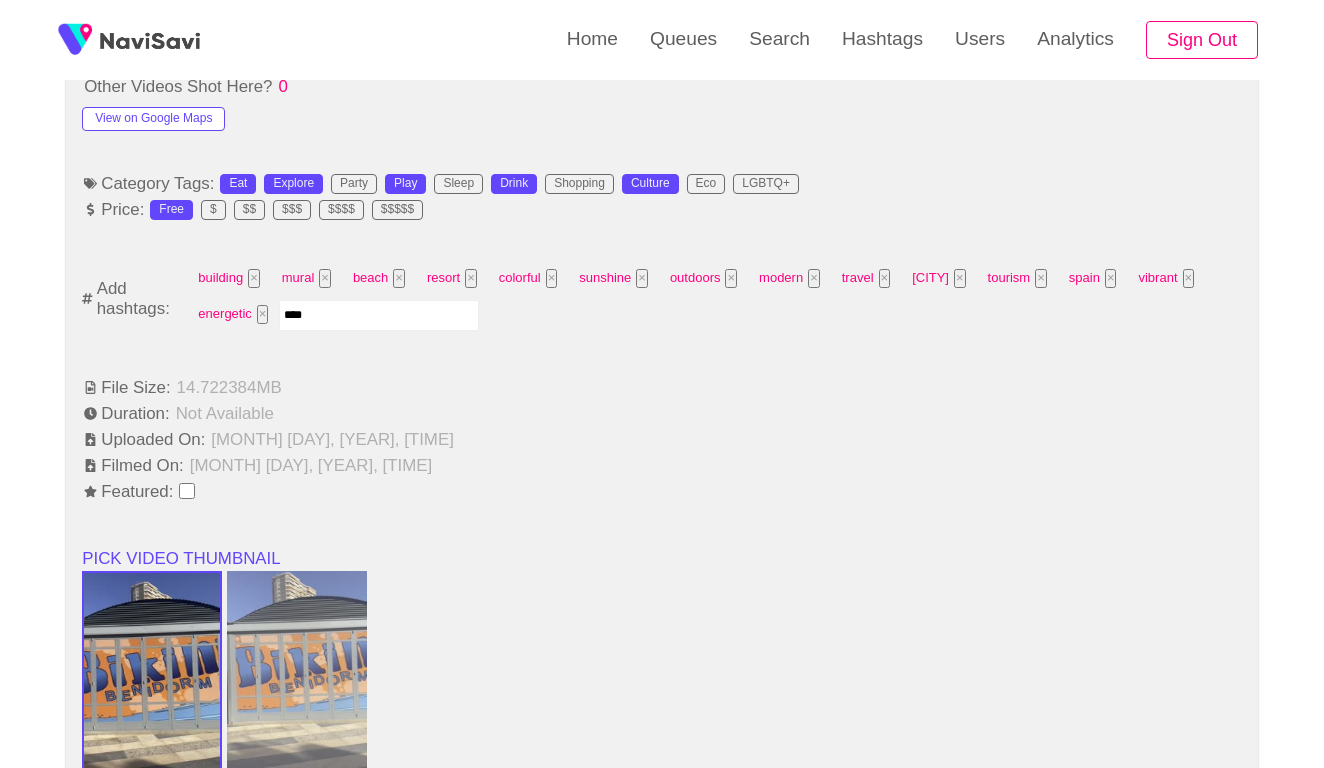 type on "*****" 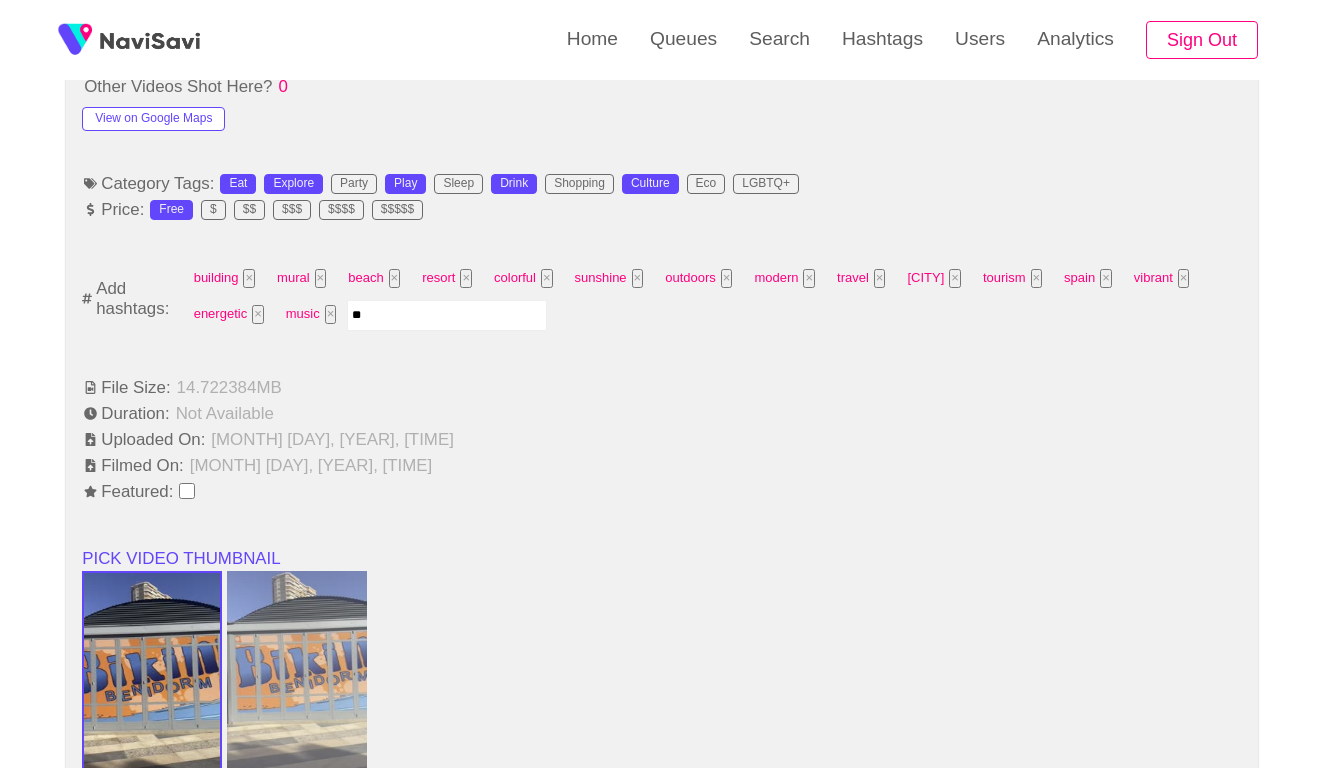 type on "***" 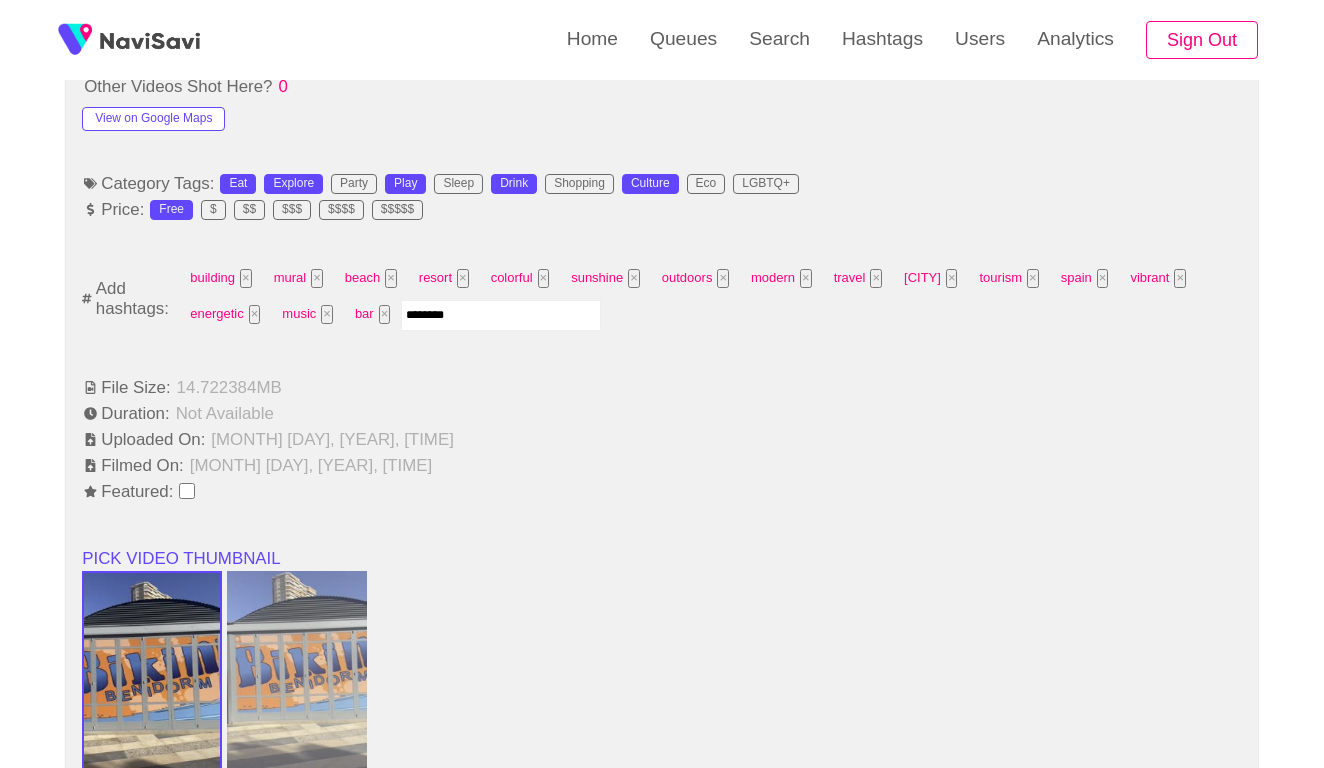 type on "*********" 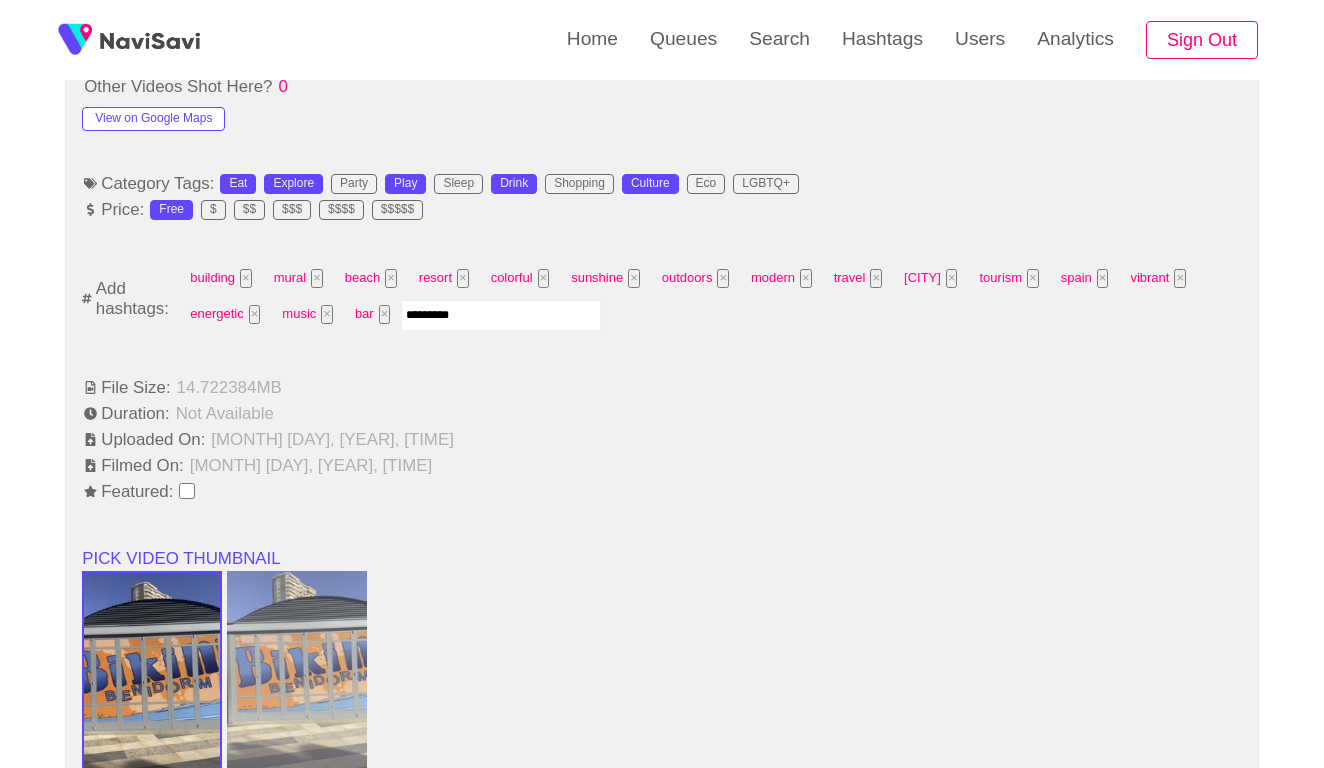 type 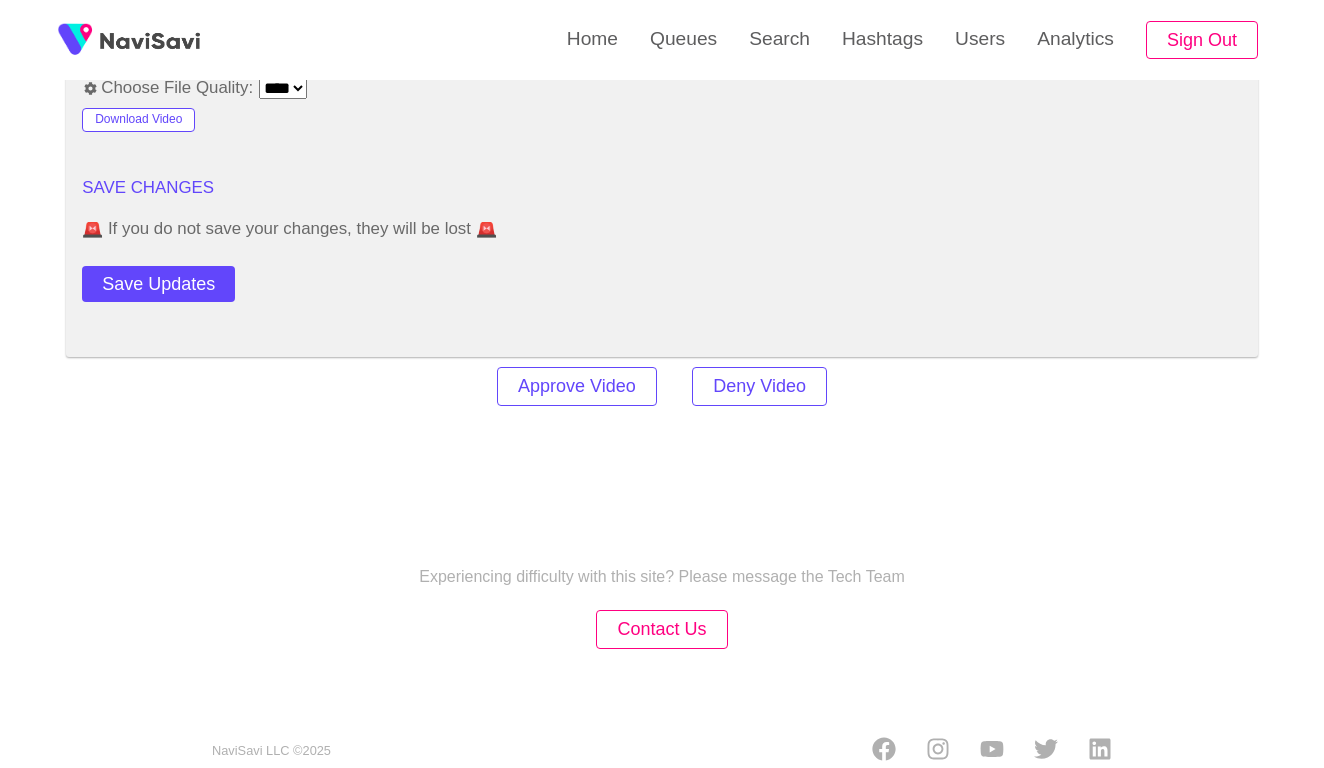 scroll, scrollTop: 2434, scrollLeft: 0, axis: vertical 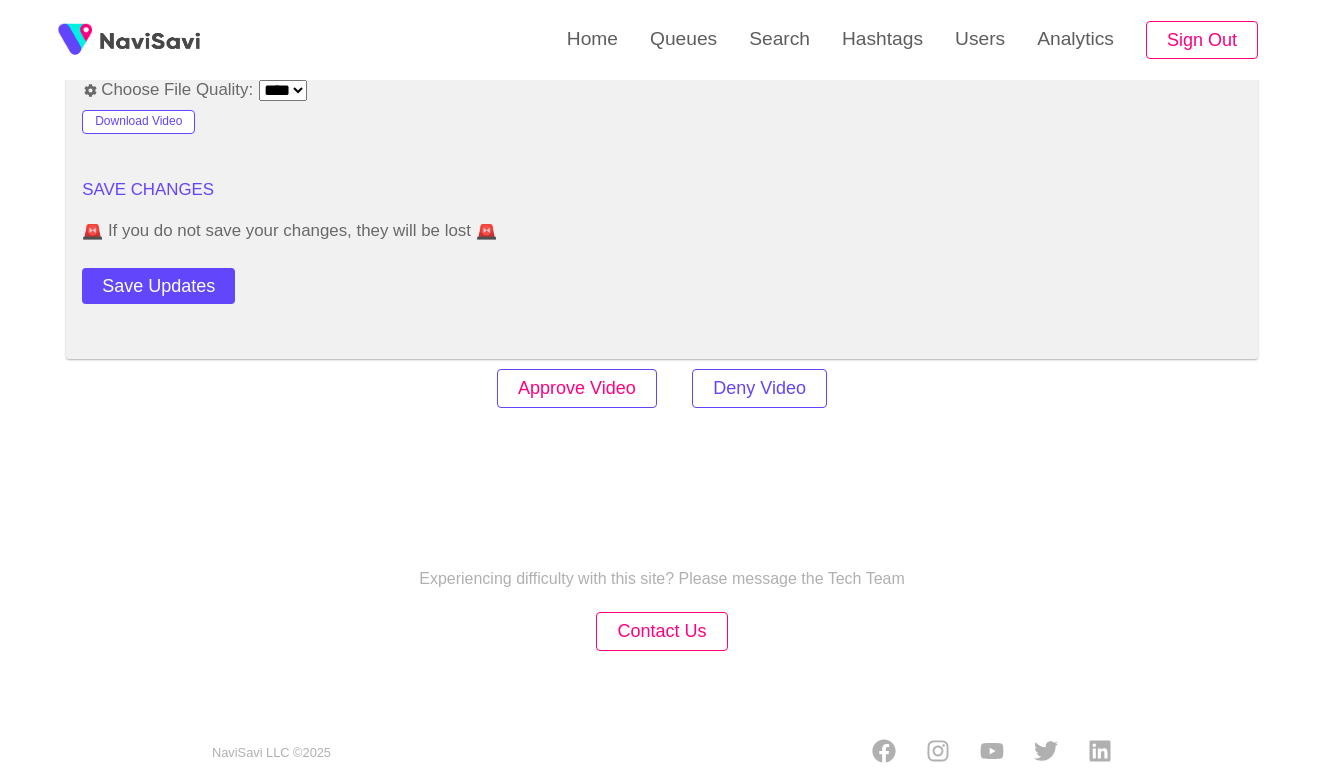 click on "Approve Video" at bounding box center (577, 388) 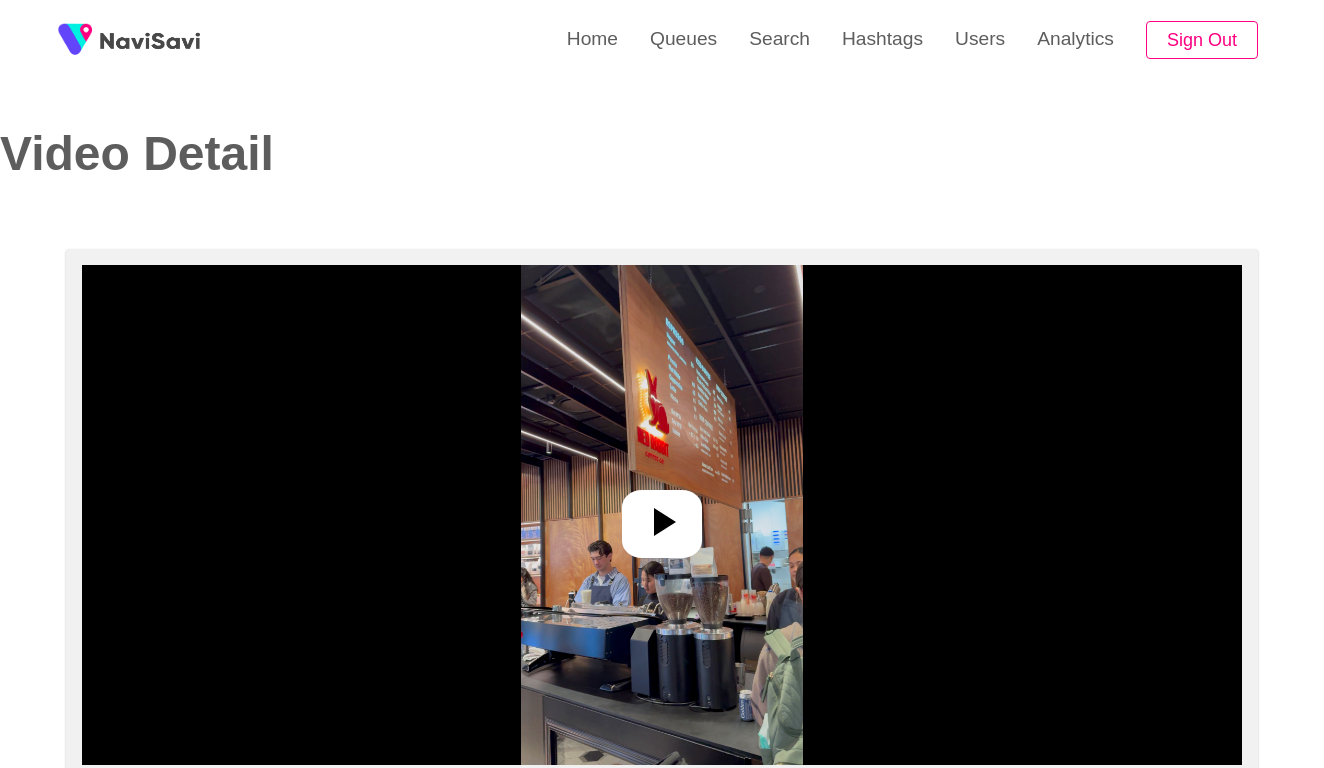select on "**********" 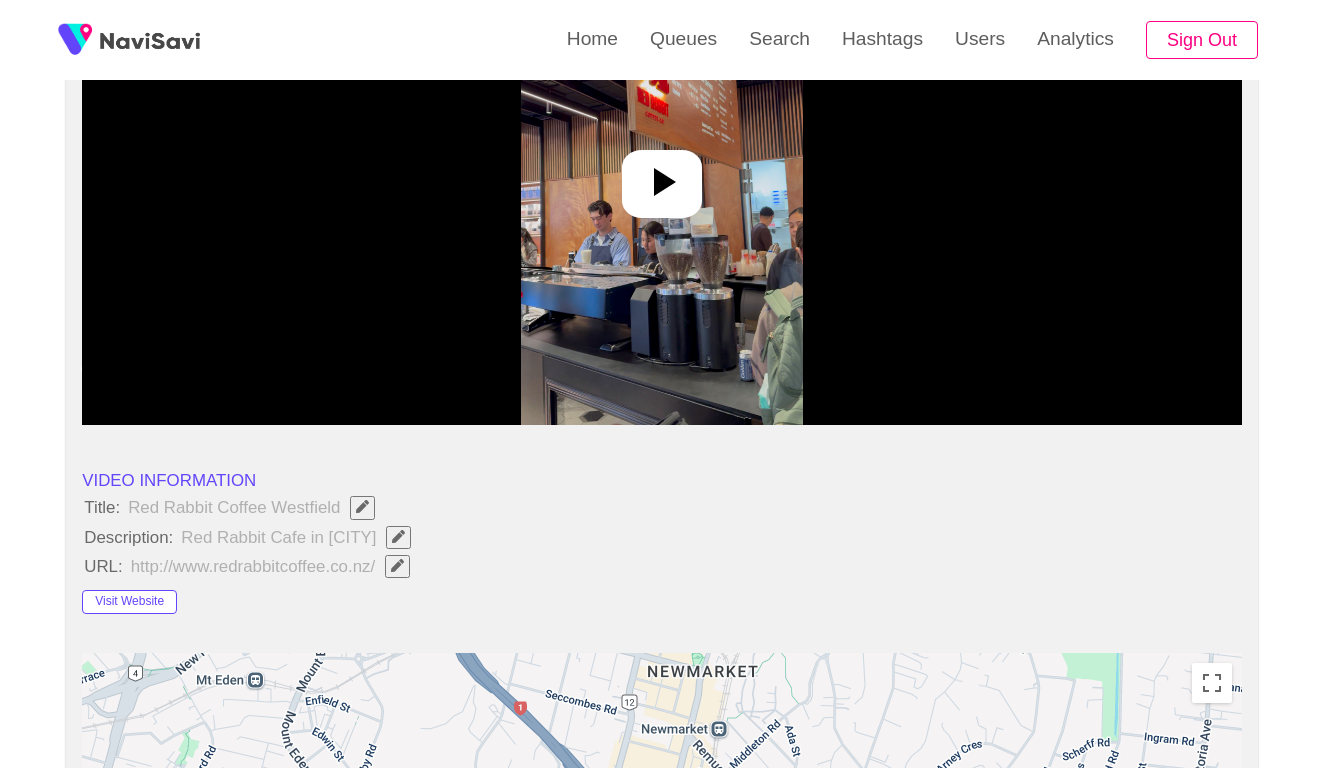 click at bounding box center [661, 175] 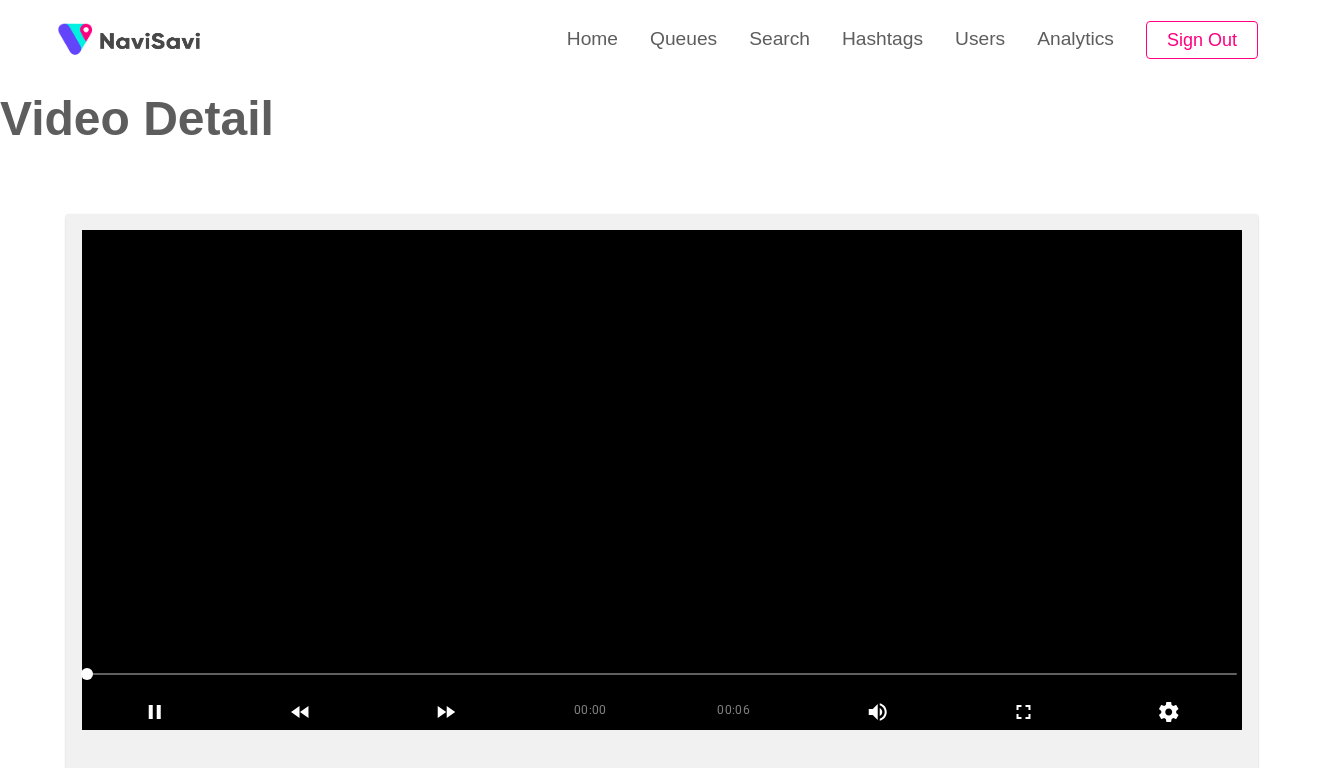 scroll, scrollTop: 32, scrollLeft: 0, axis: vertical 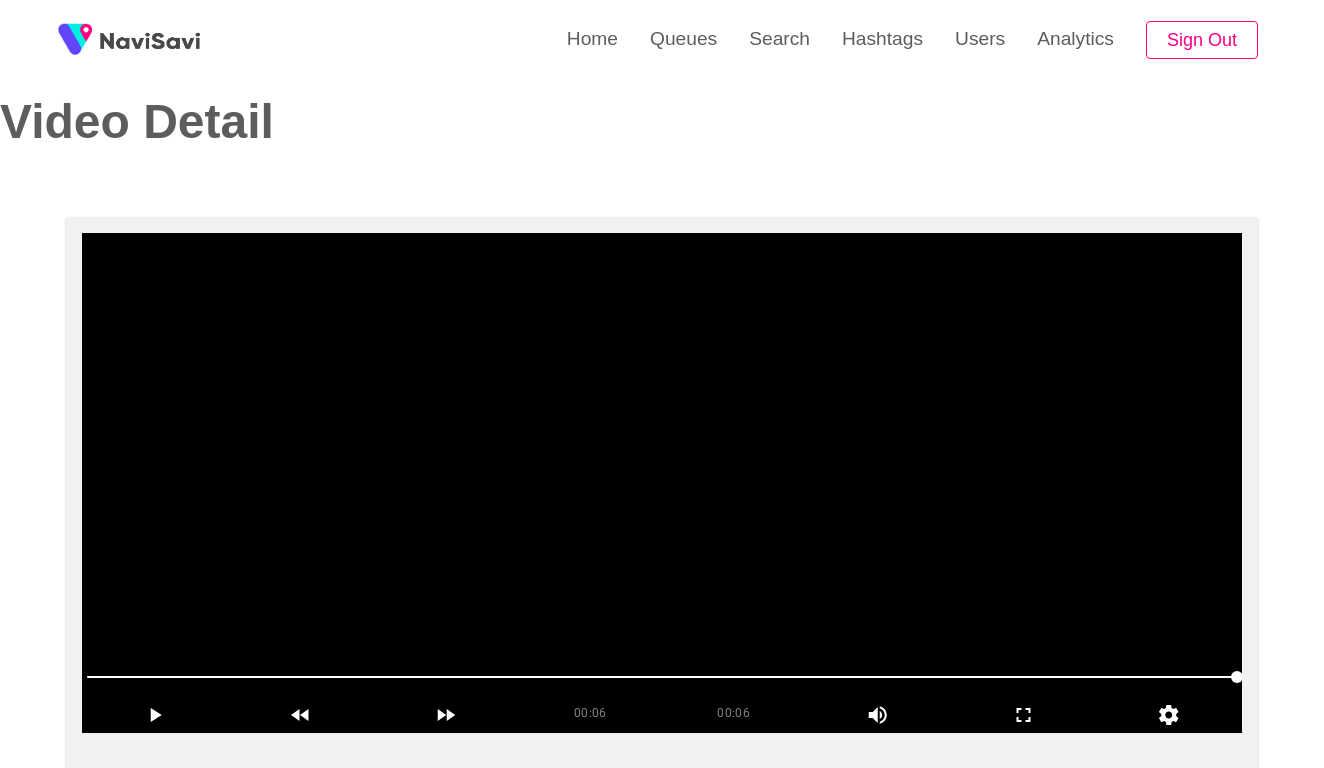 click at bounding box center [662, 483] 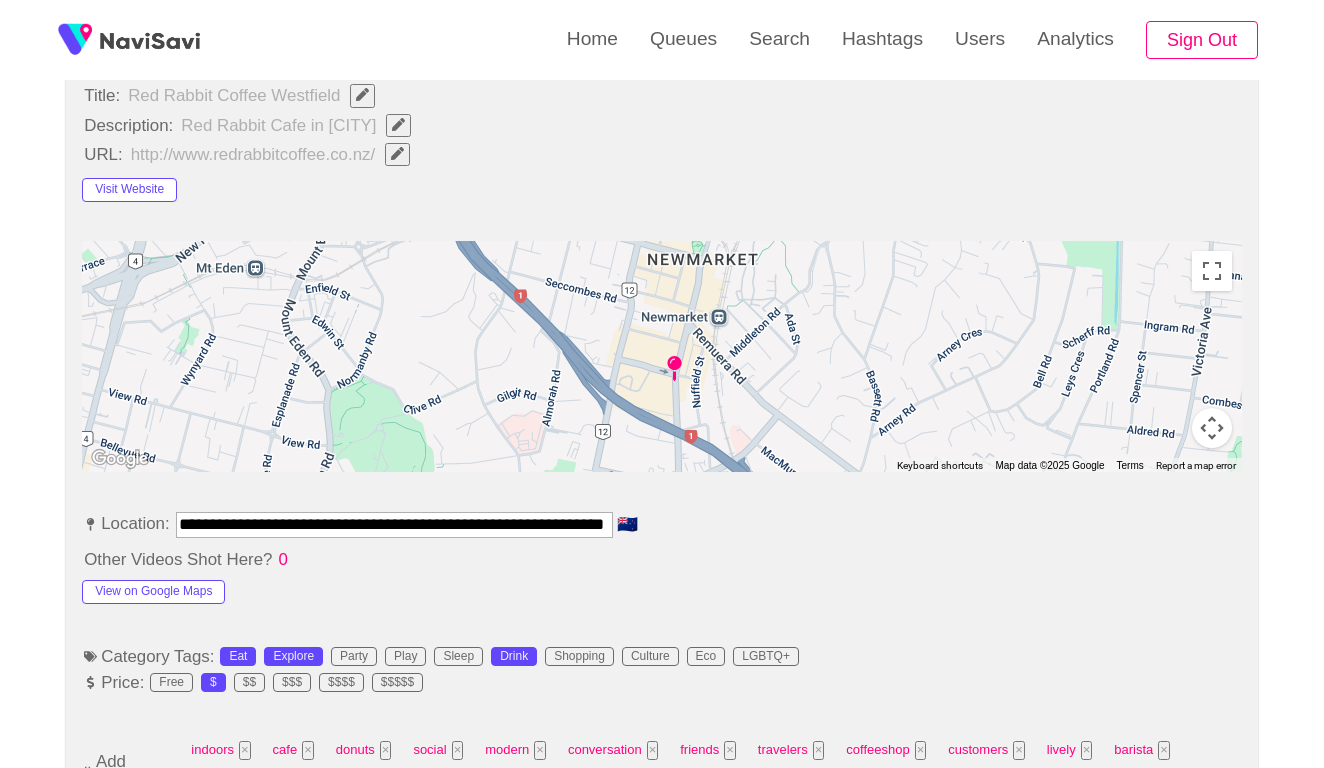 scroll, scrollTop: 754, scrollLeft: 0, axis: vertical 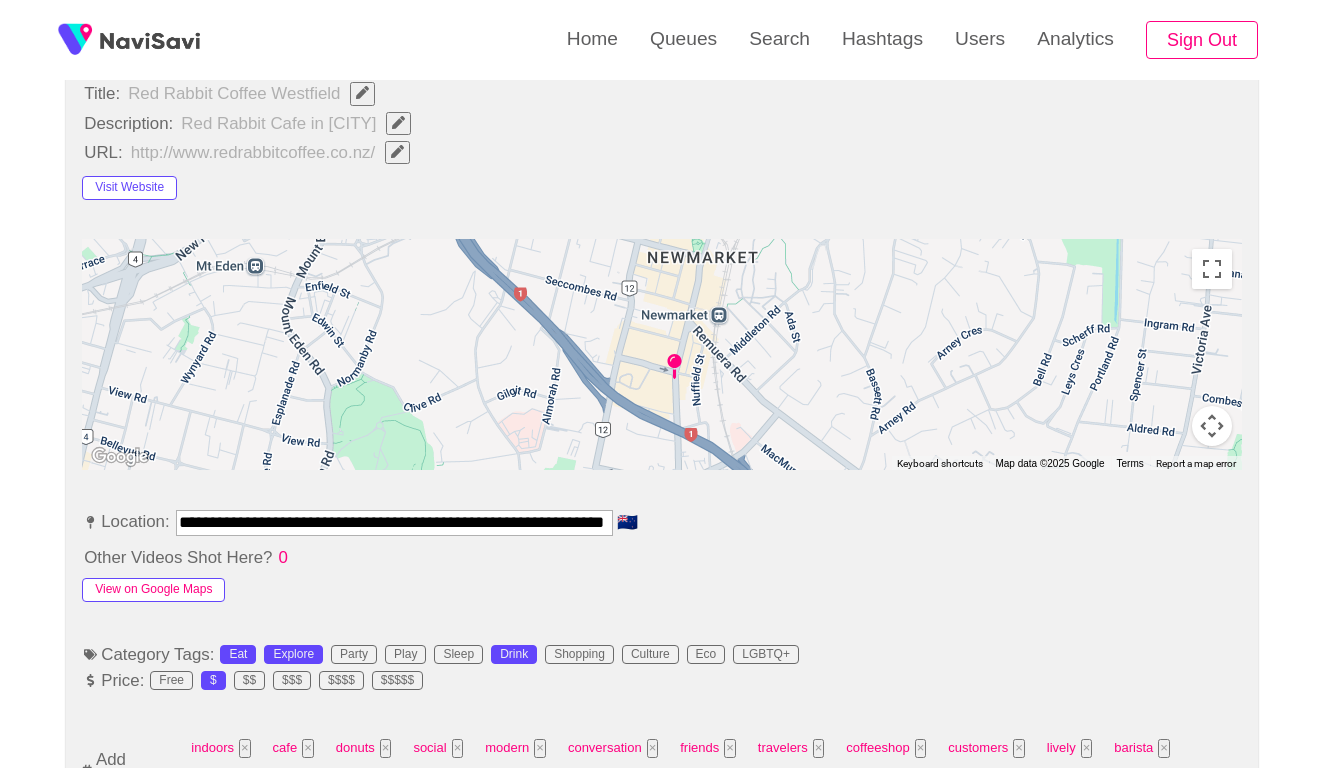 click on "View on Google Maps" at bounding box center [153, 590] 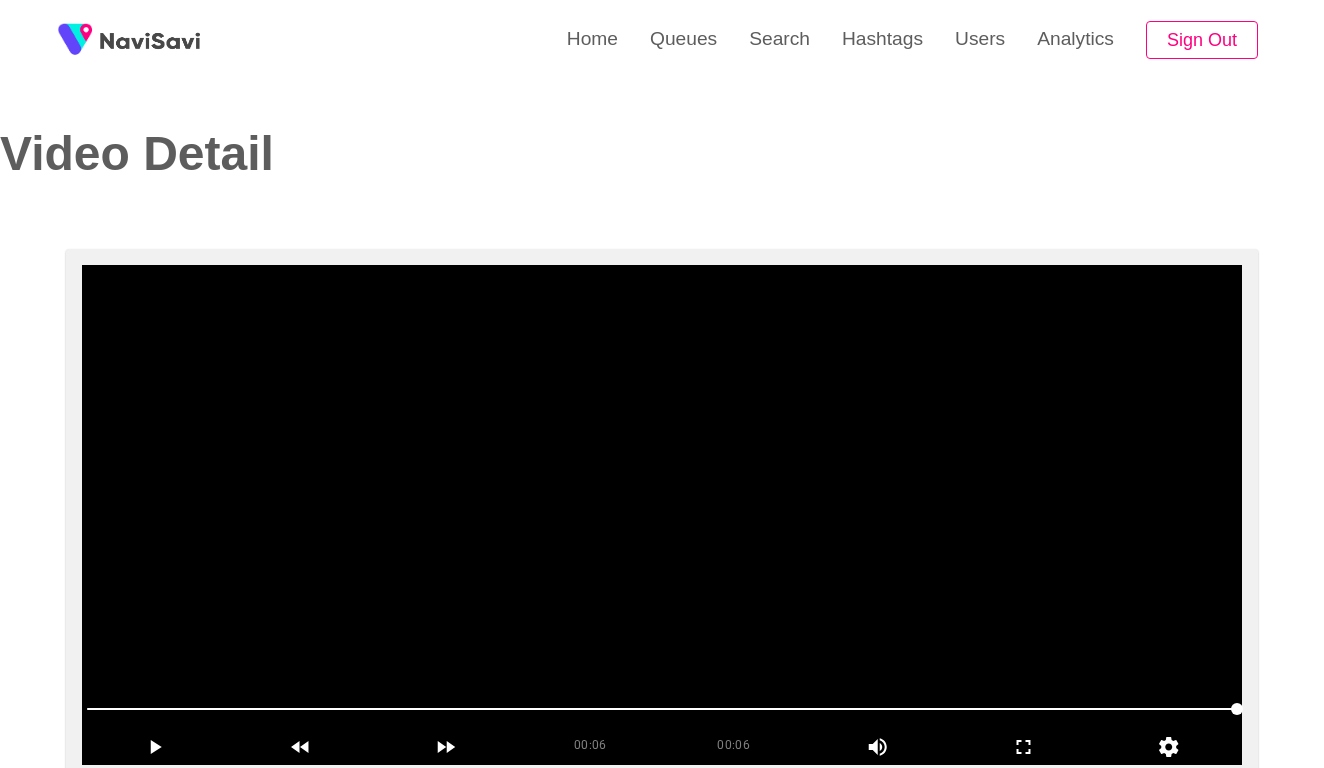scroll, scrollTop: 0, scrollLeft: 0, axis: both 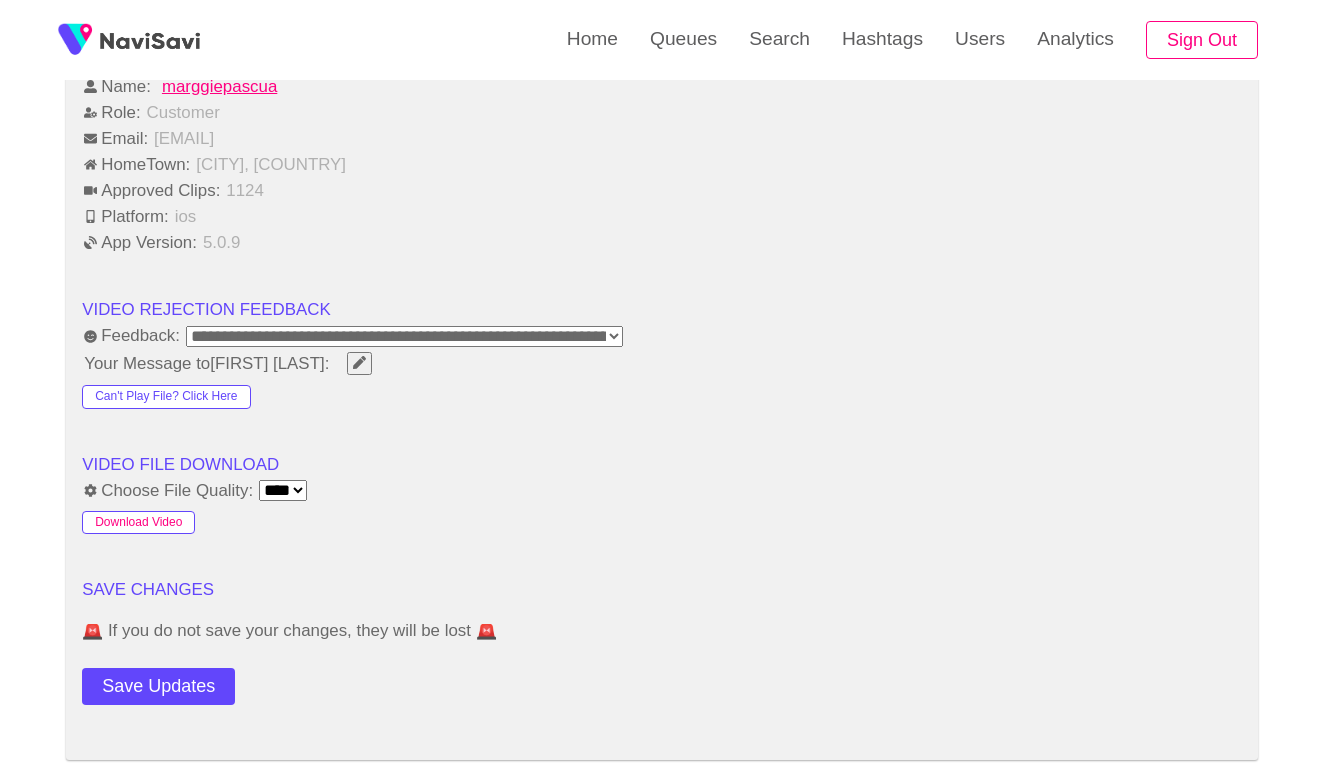 click on "Download Video" at bounding box center [138, 523] 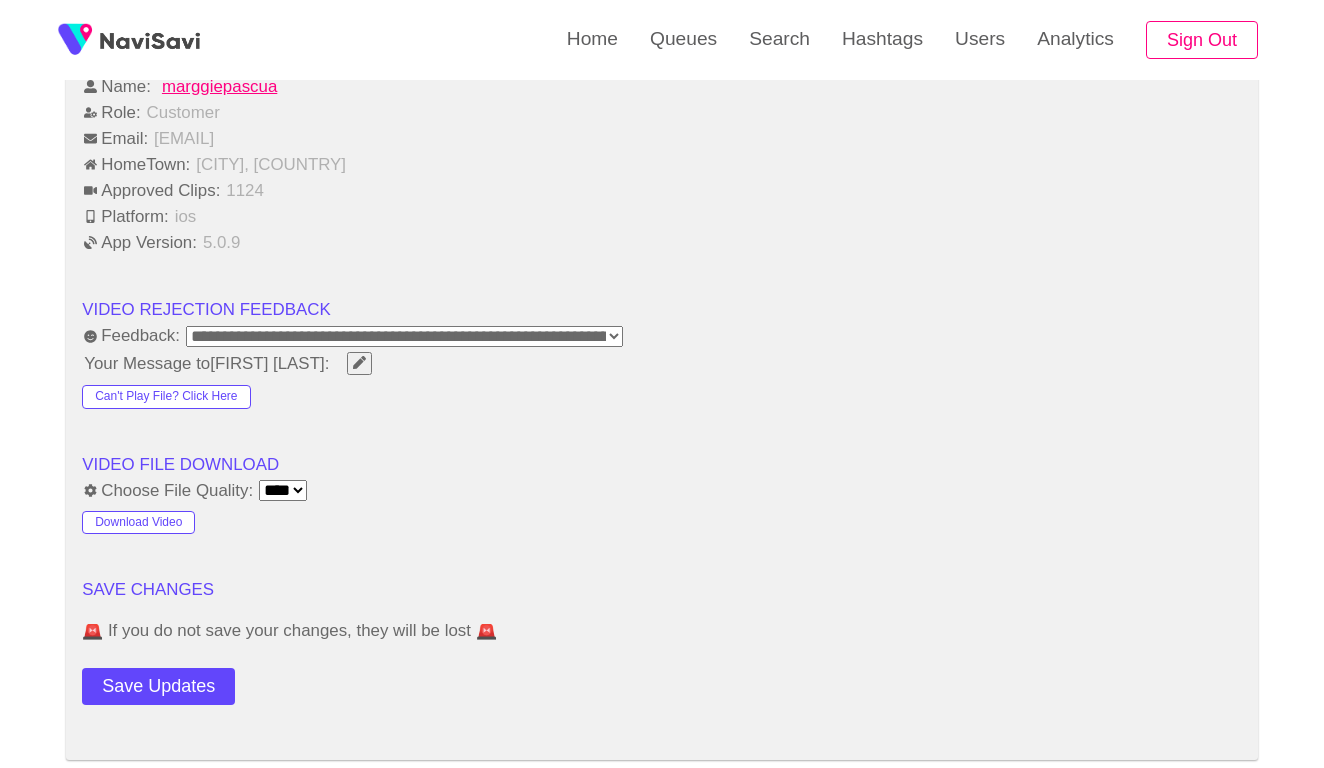 click on "**********" at bounding box center [662, 336] 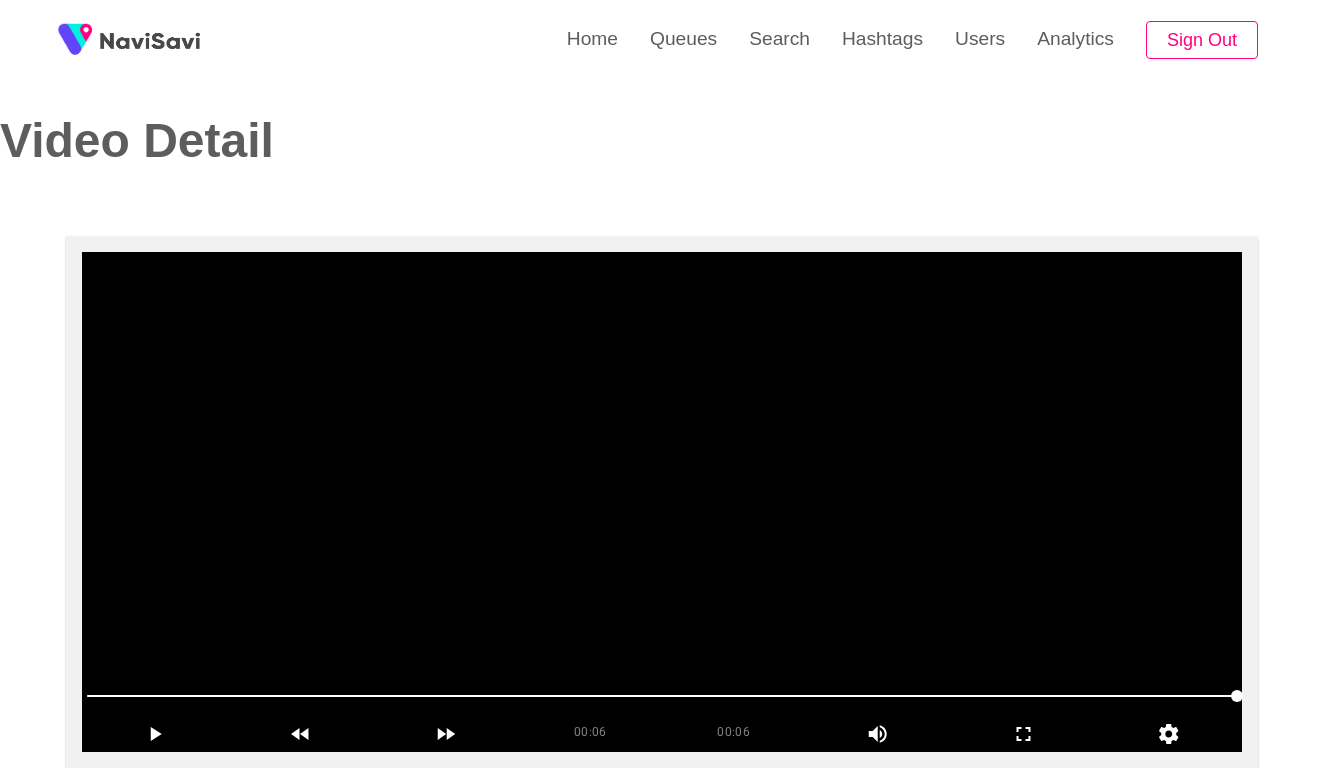 scroll, scrollTop: 20, scrollLeft: 0, axis: vertical 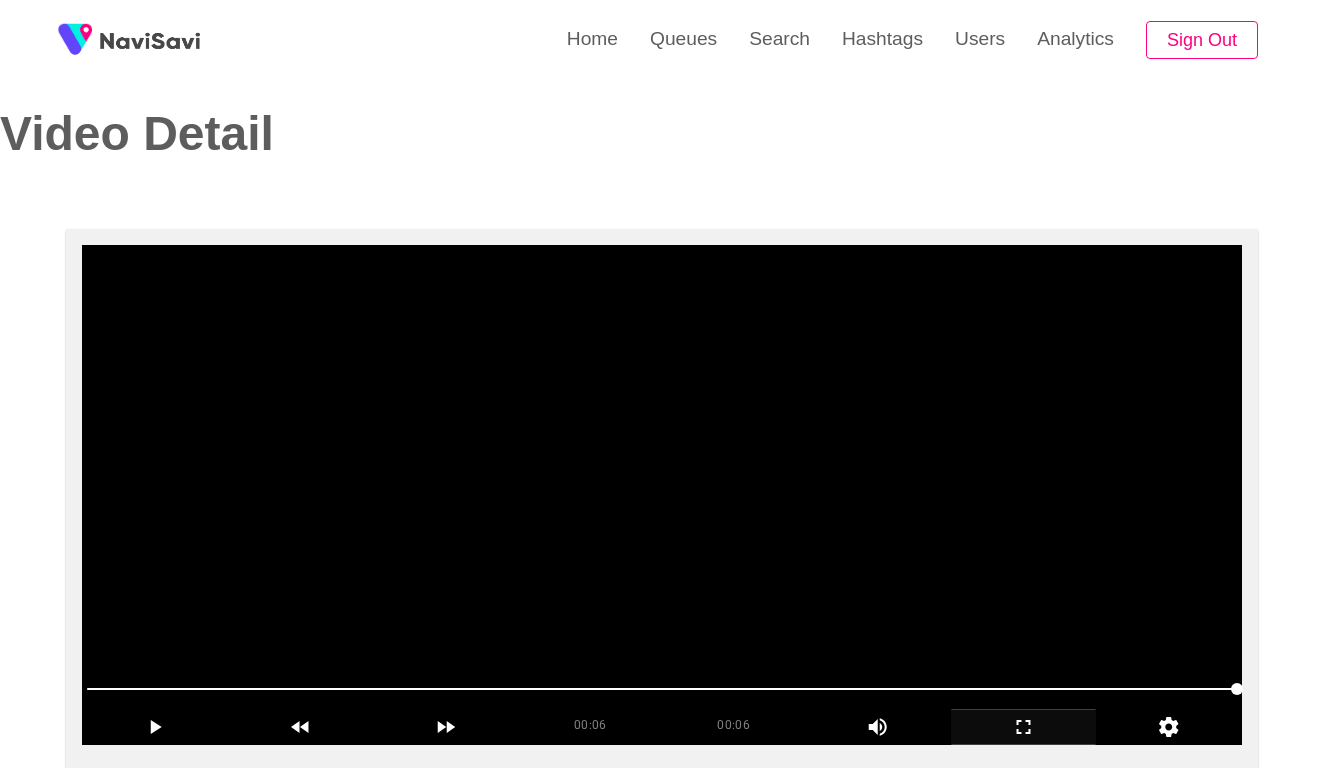 click at bounding box center [1023, 726] 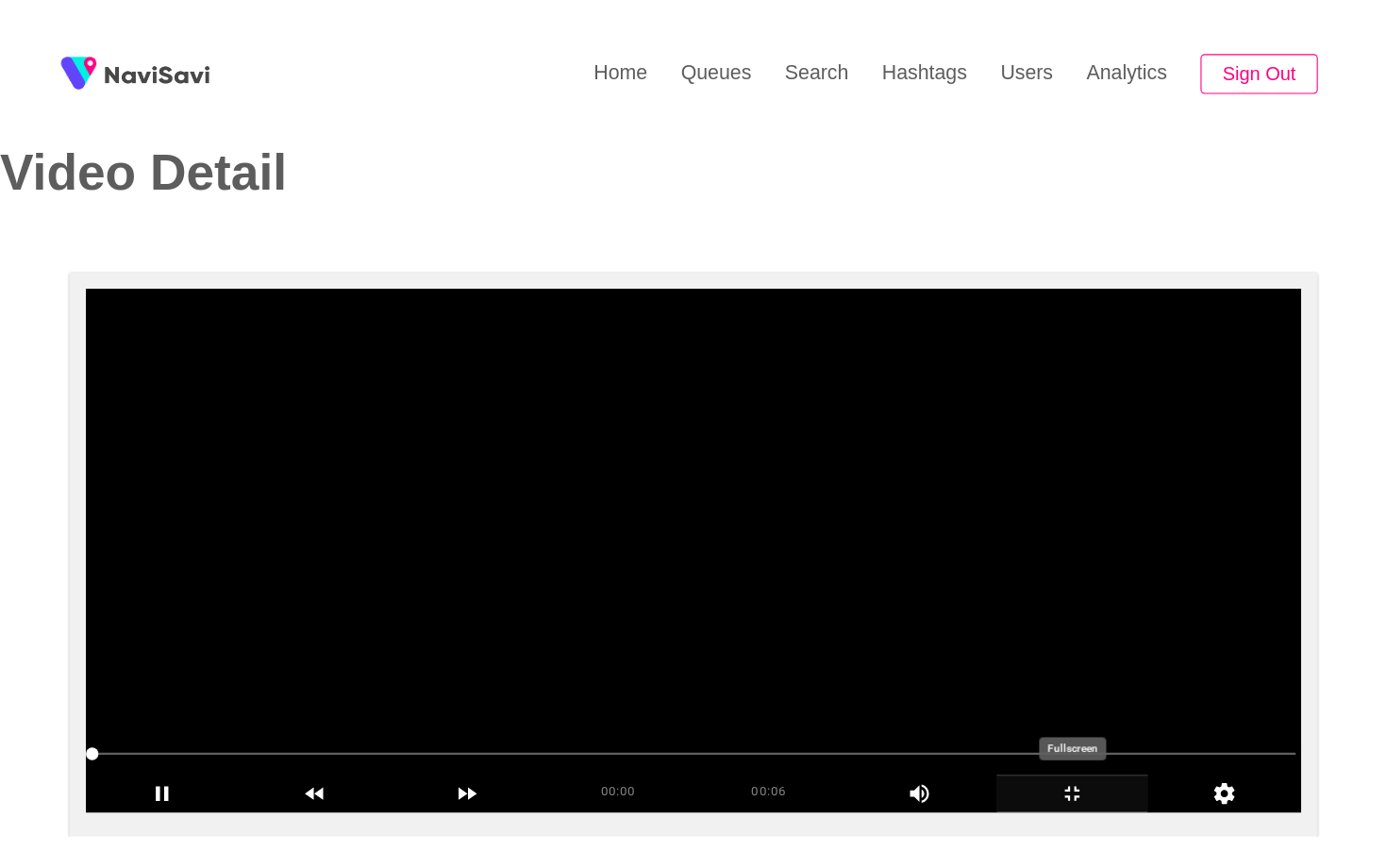 scroll, scrollTop: 0, scrollLeft: 0, axis: both 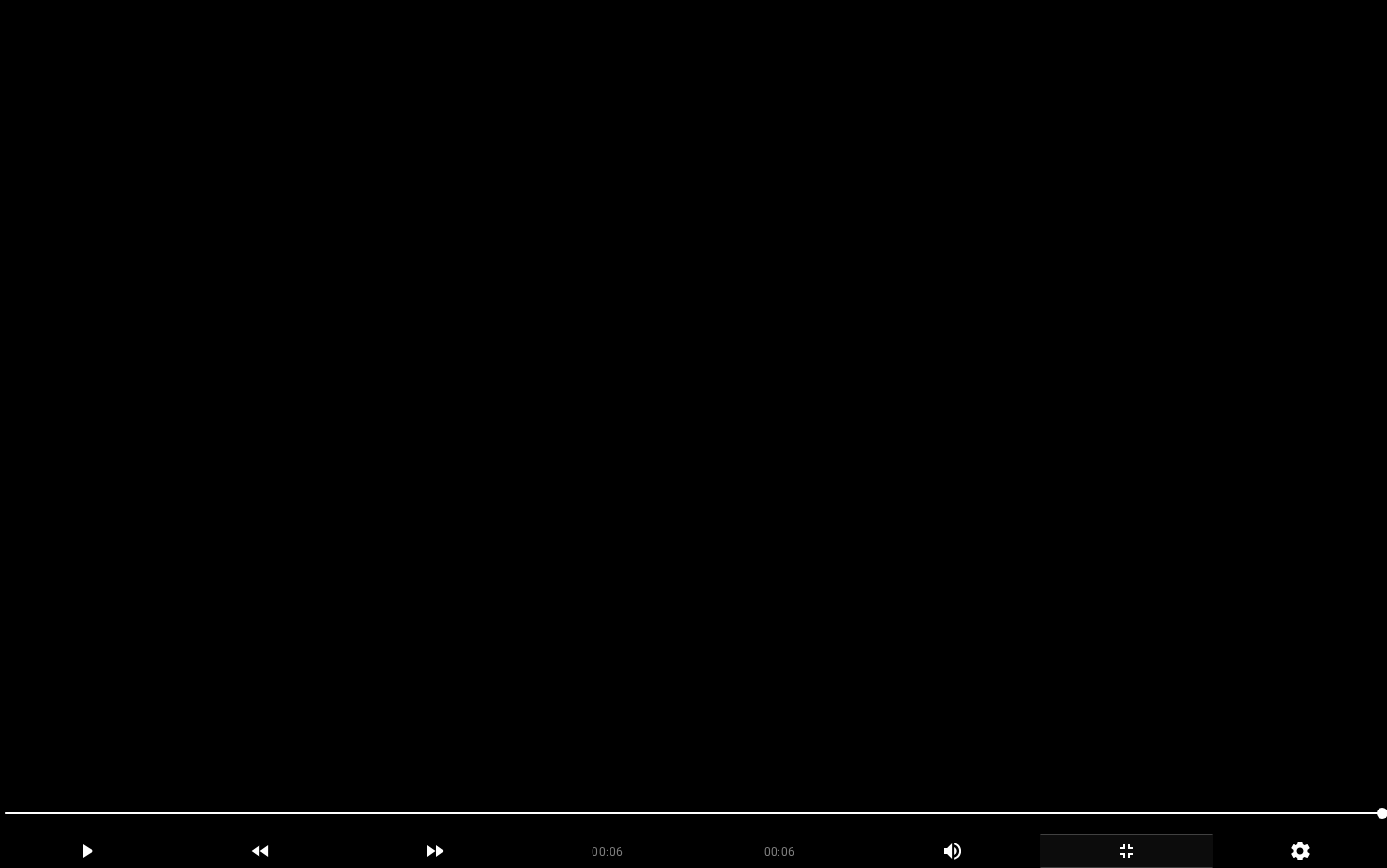 click 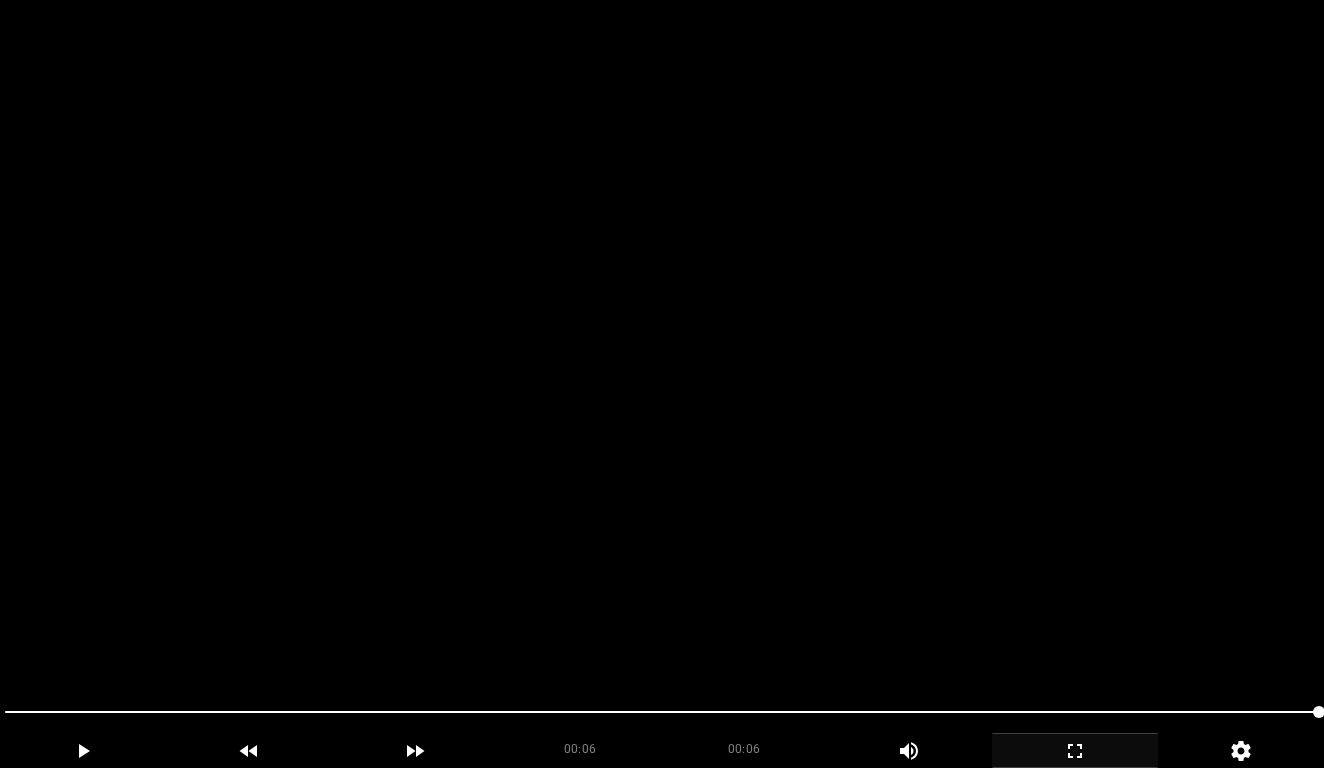 scroll, scrollTop: 1952, scrollLeft: 0, axis: vertical 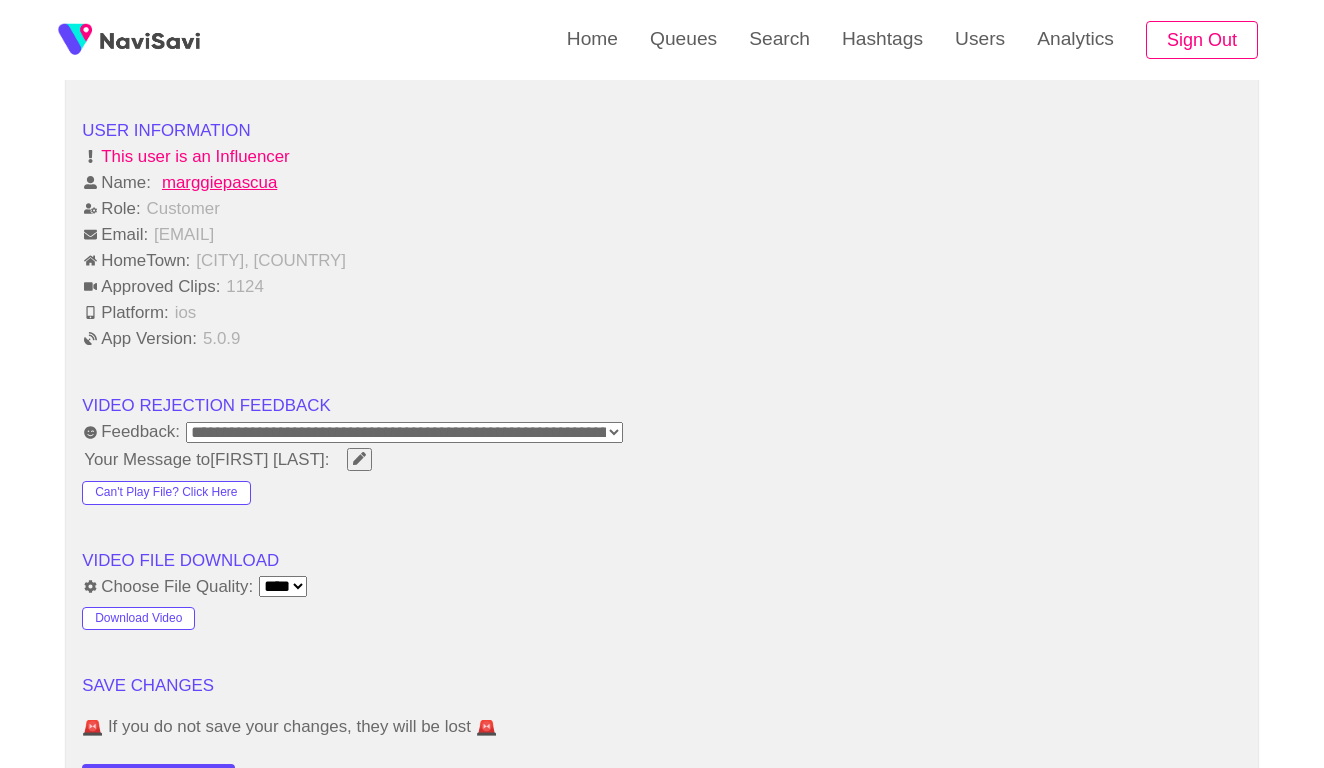 click on "**********" at bounding box center (404, 432) 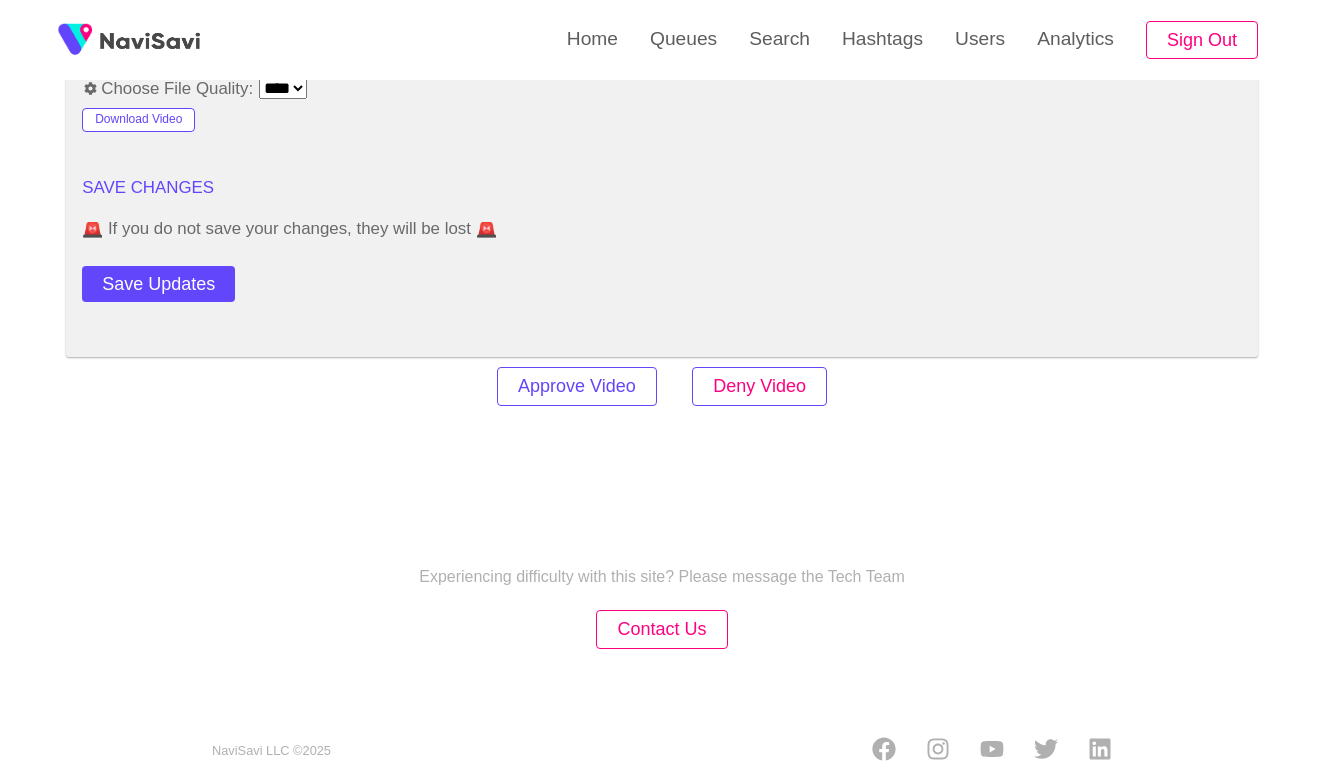 scroll, scrollTop: 2420, scrollLeft: 0, axis: vertical 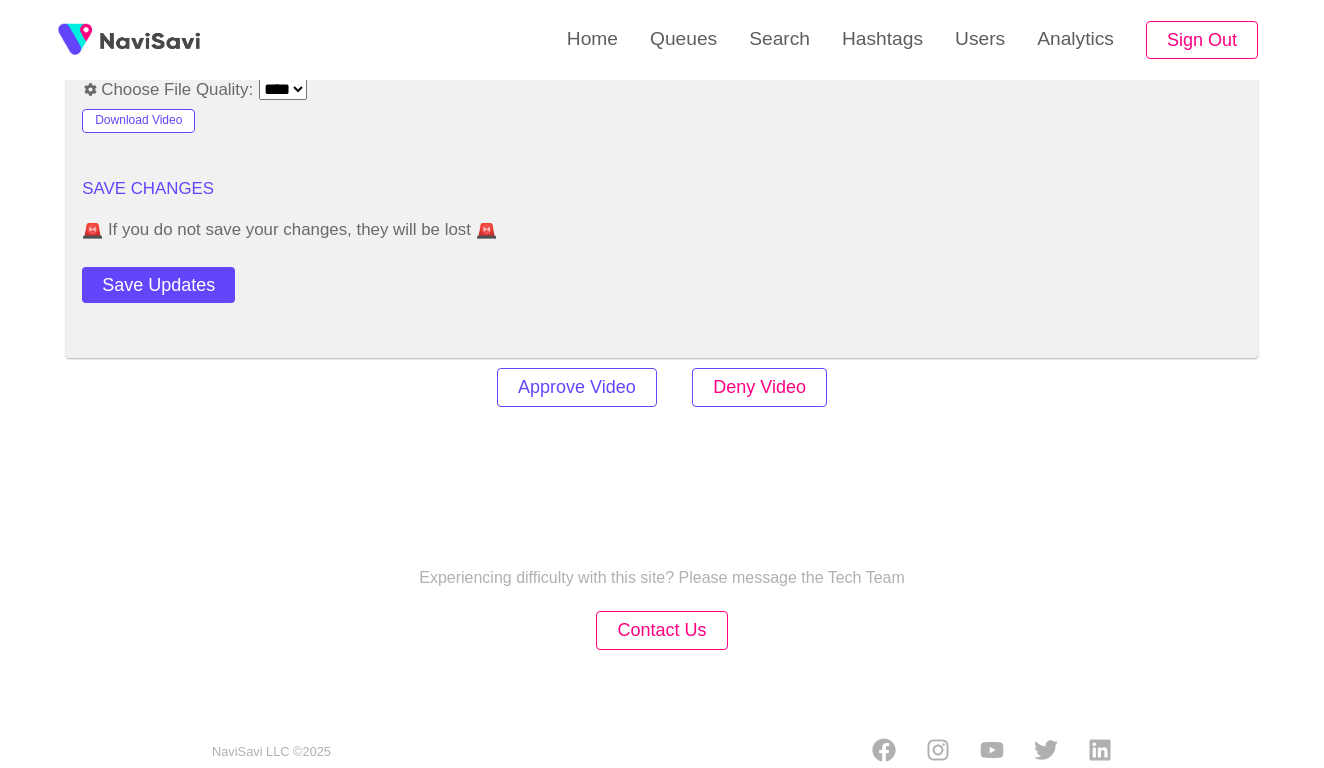 click on "Deny Video" at bounding box center (759, 387) 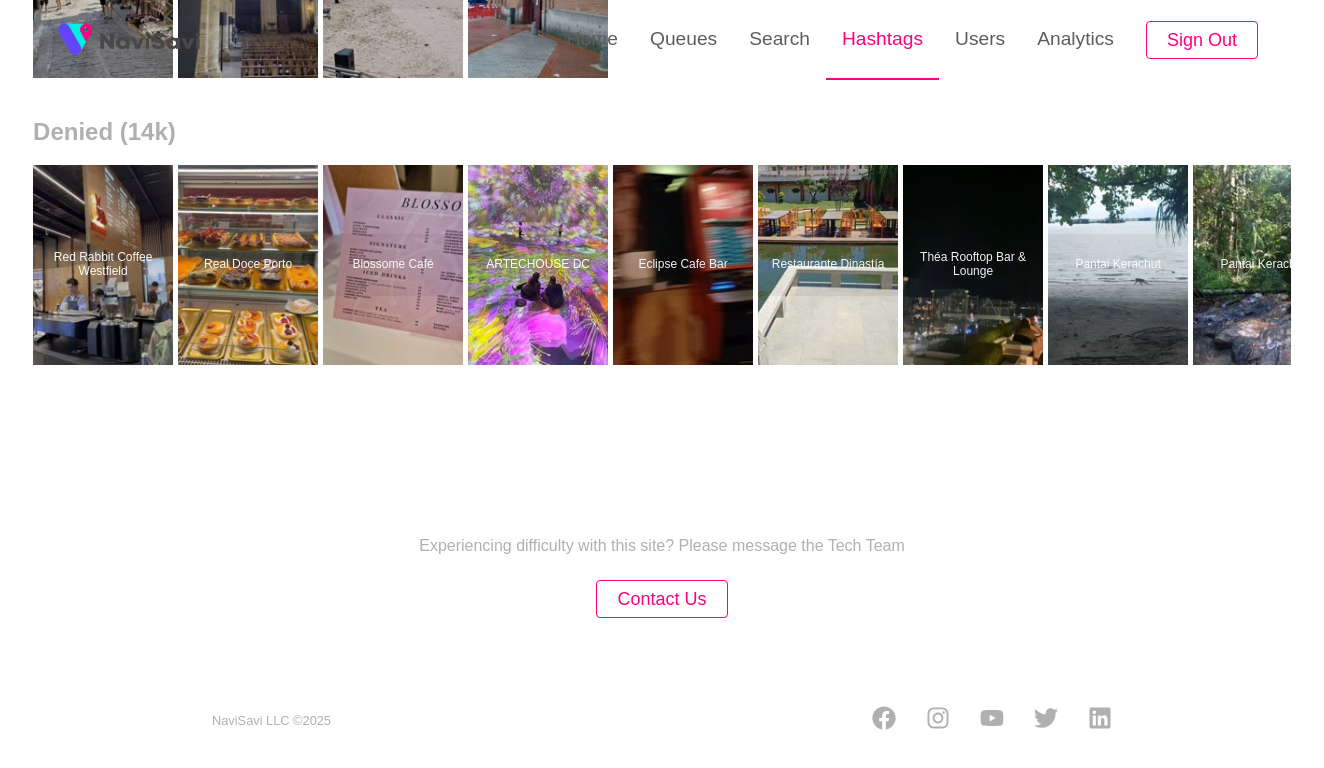 scroll, scrollTop: 0, scrollLeft: 0, axis: both 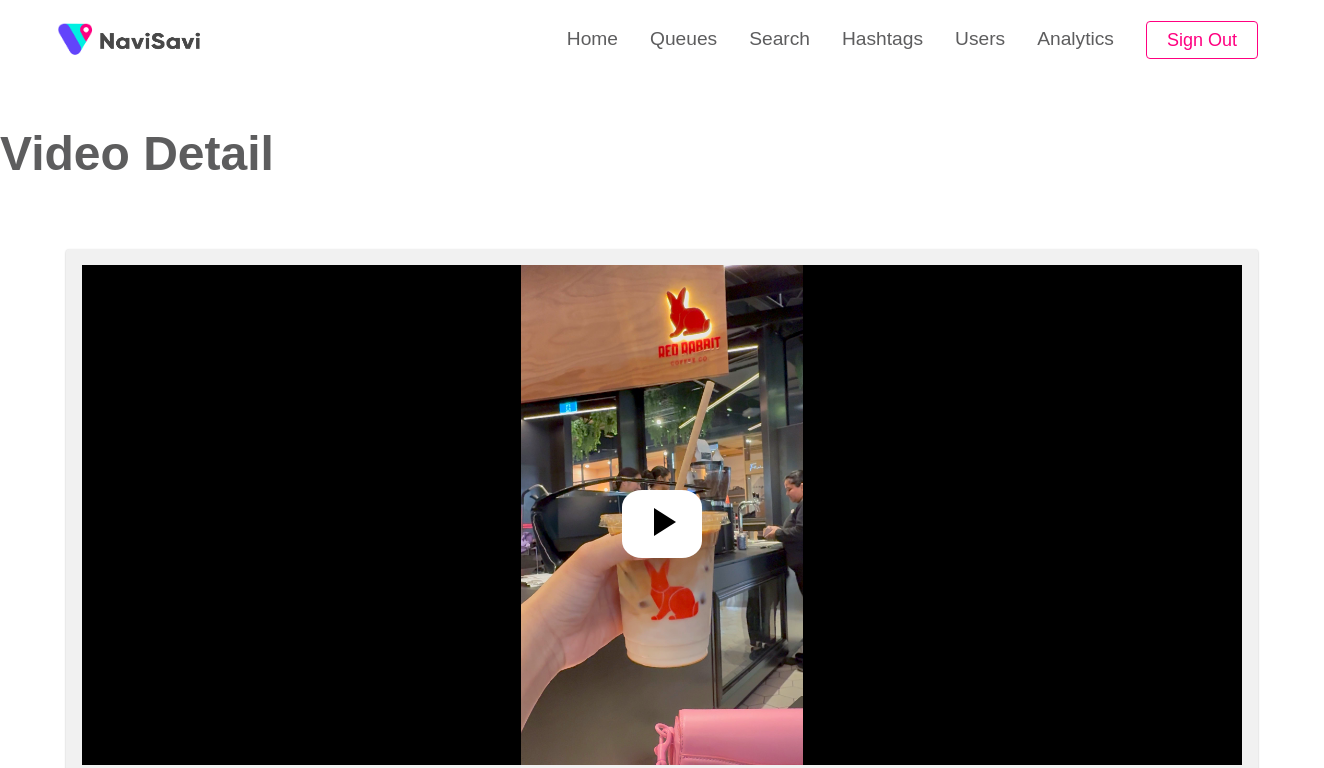select on "**********" 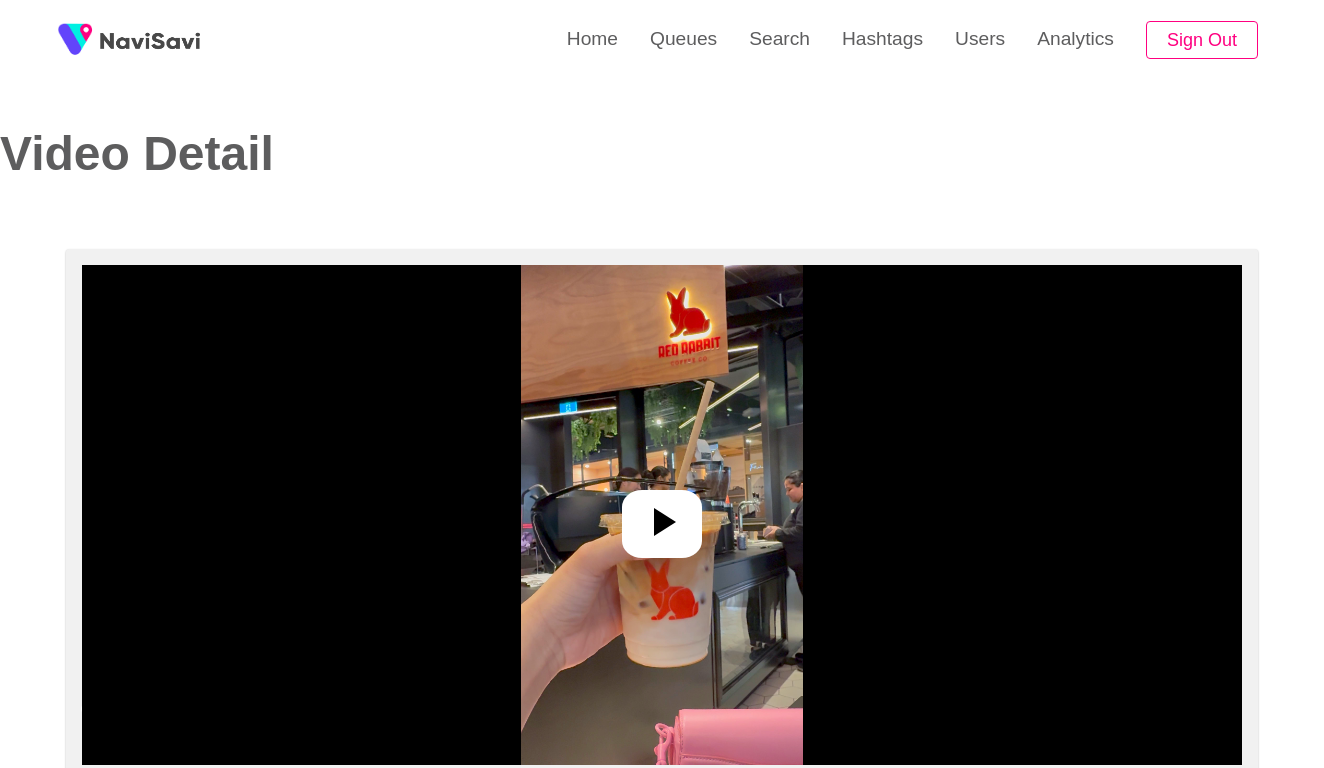 click at bounding box center (661, 515) 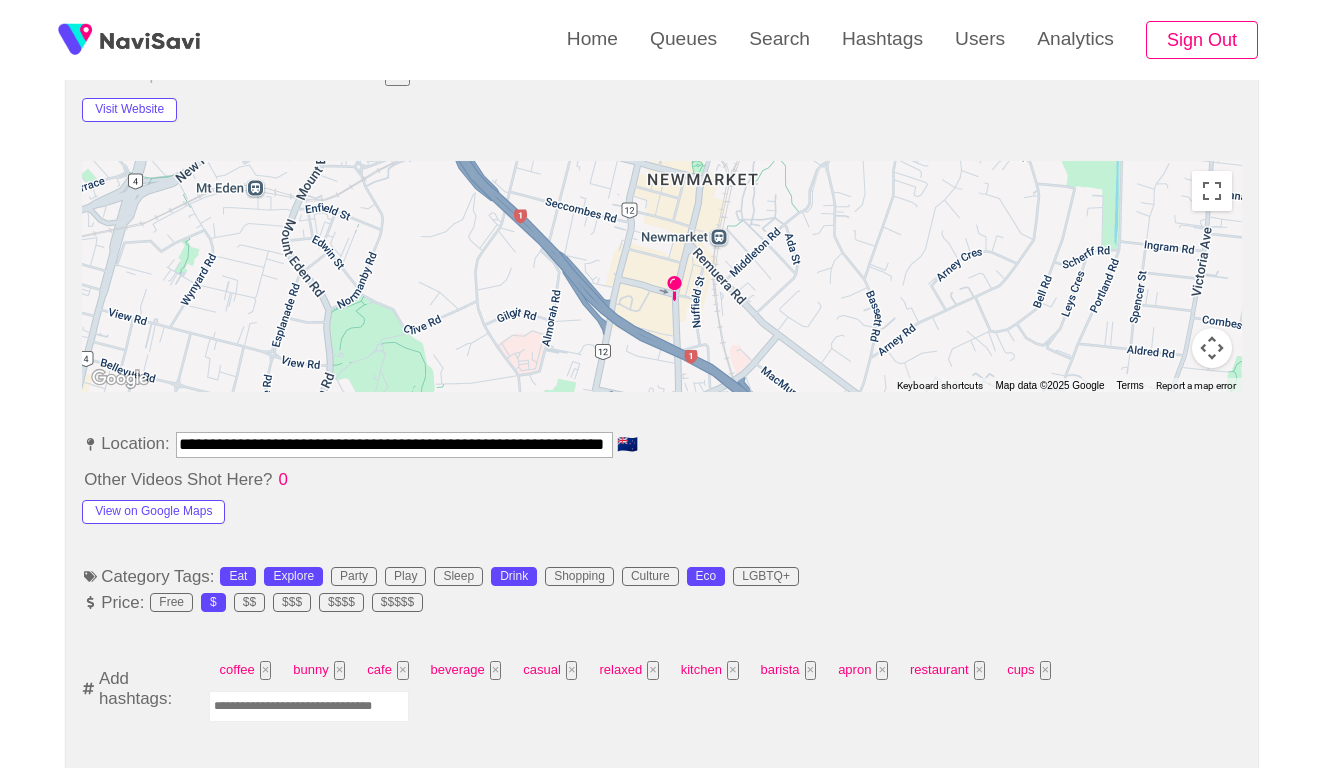 scroll, scrollTop: 872, scrollLeft: 0, axis: vertical 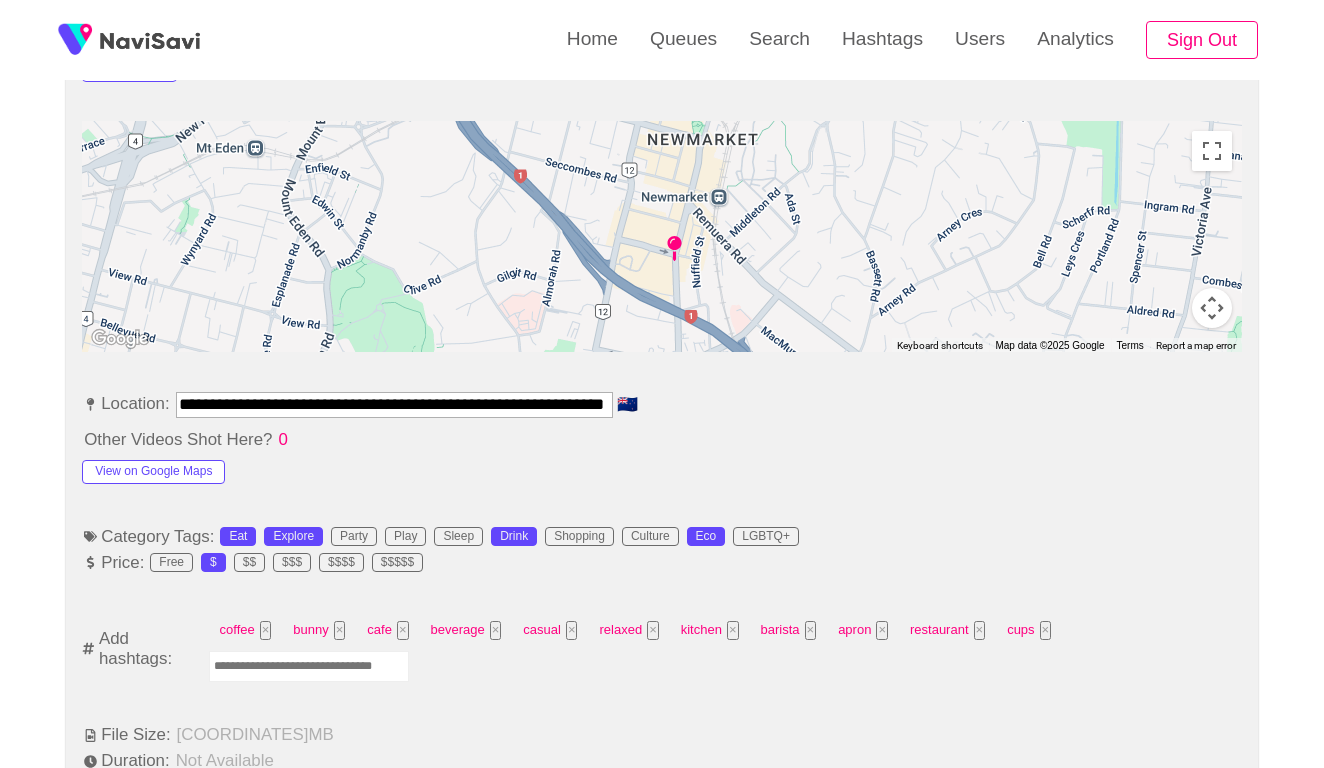 click at bounding box center [309, 666] 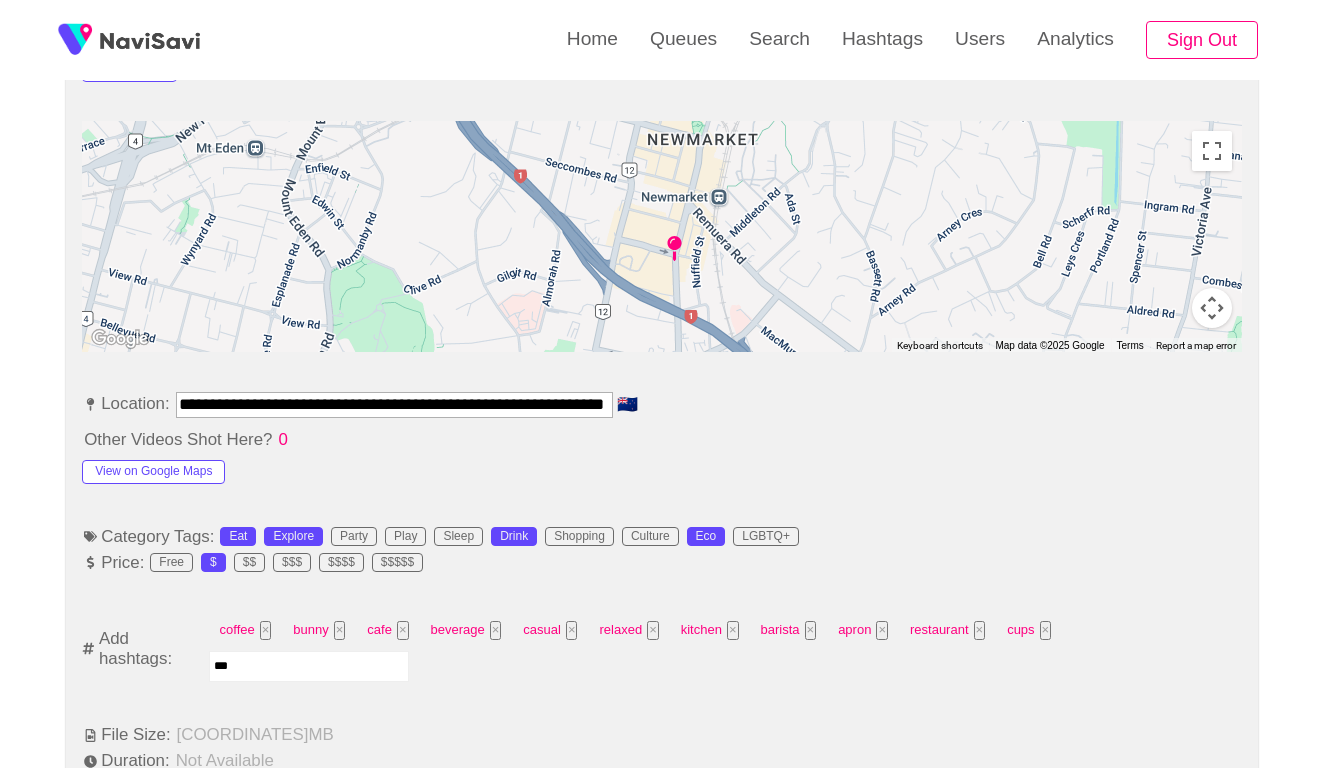 type on "****" 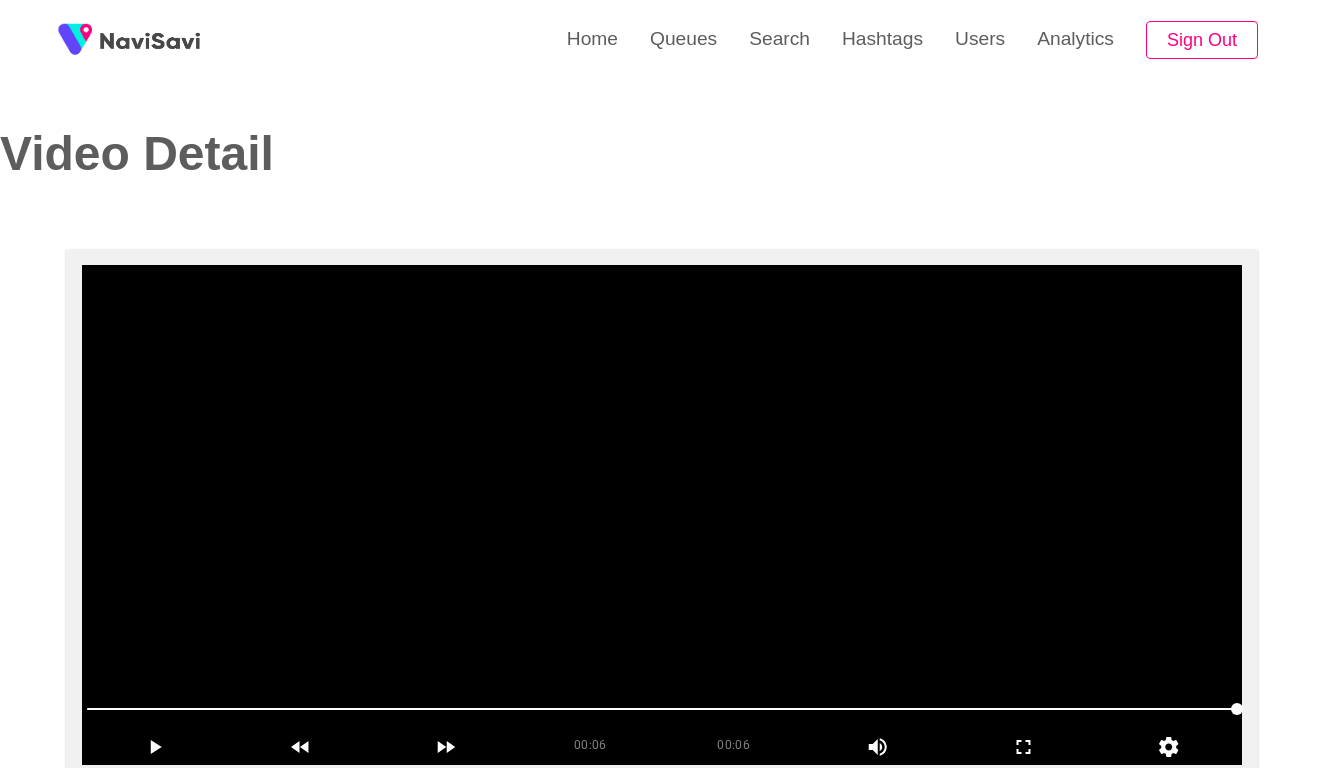 scroll, scrollTop: -1, scrollLeft: 0, axis: vertical 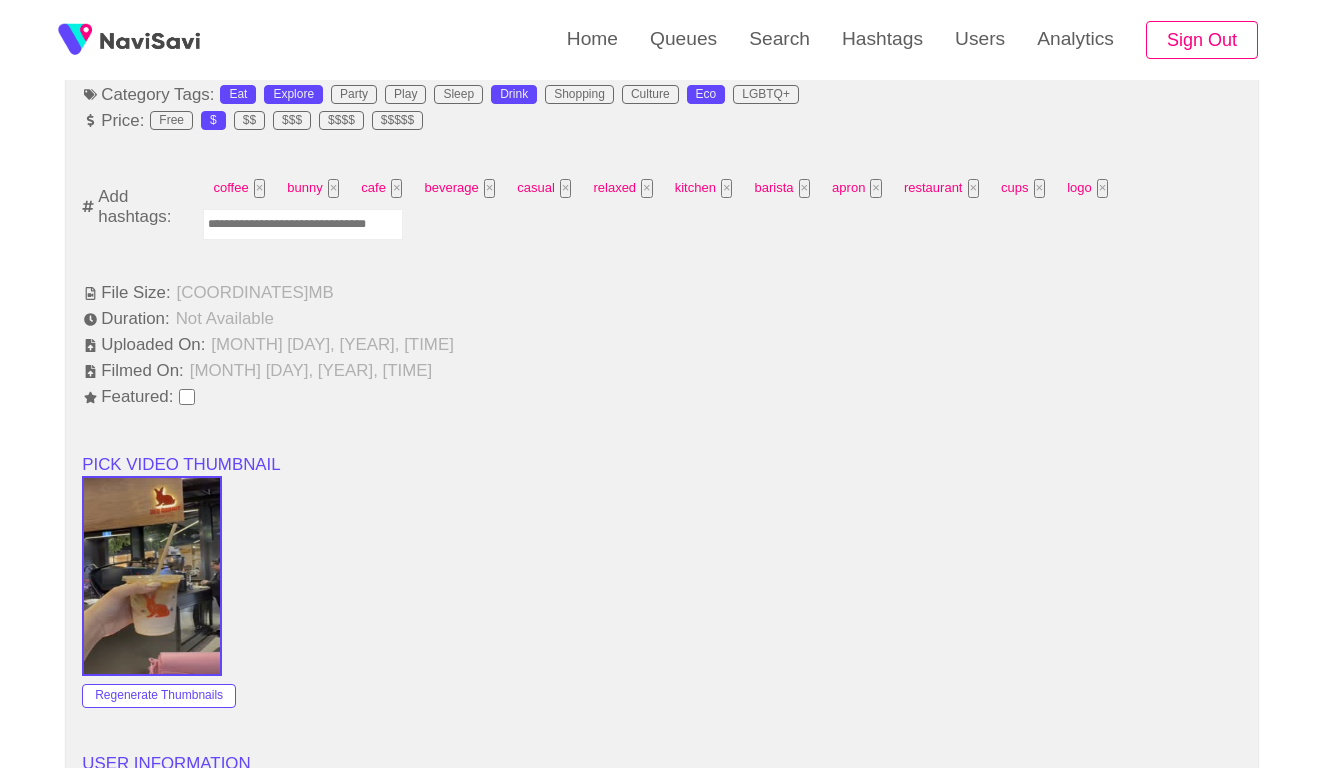 click at bounding box center [303, 224] 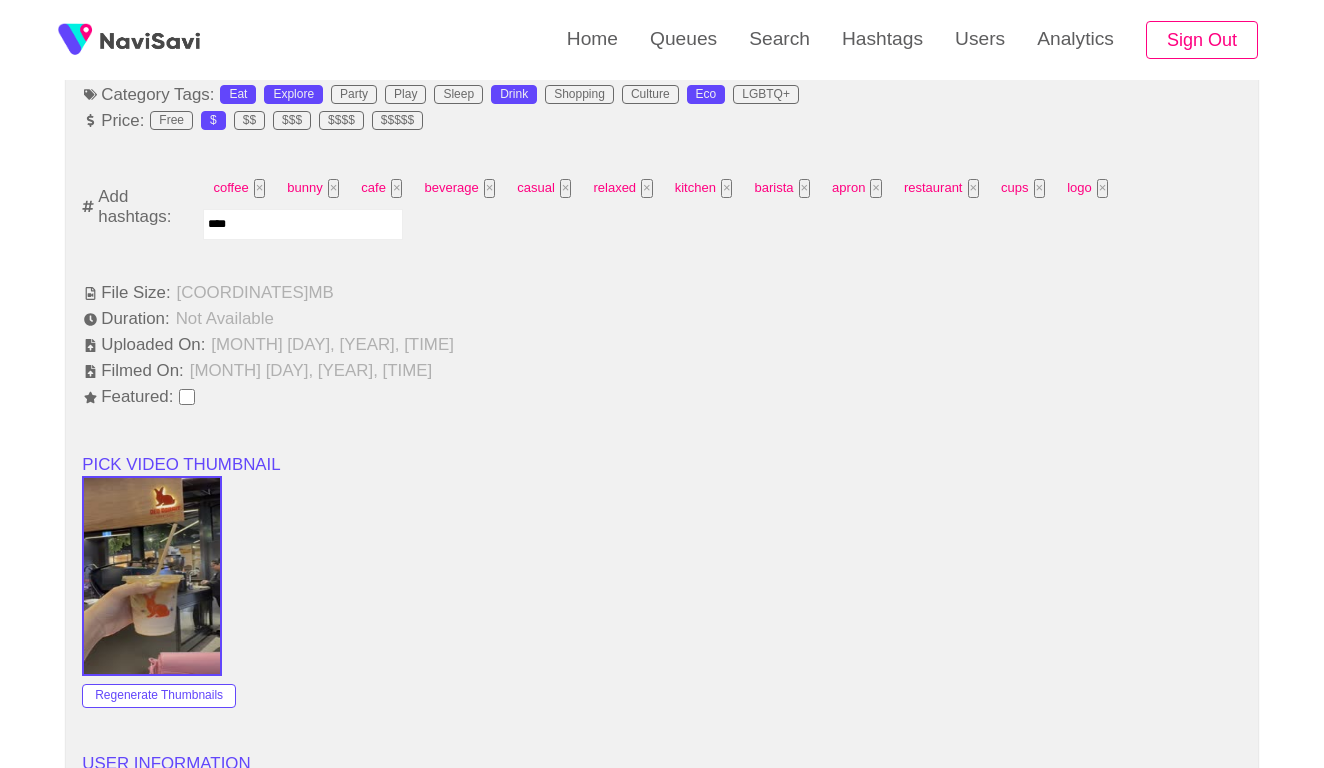 type on "*****" 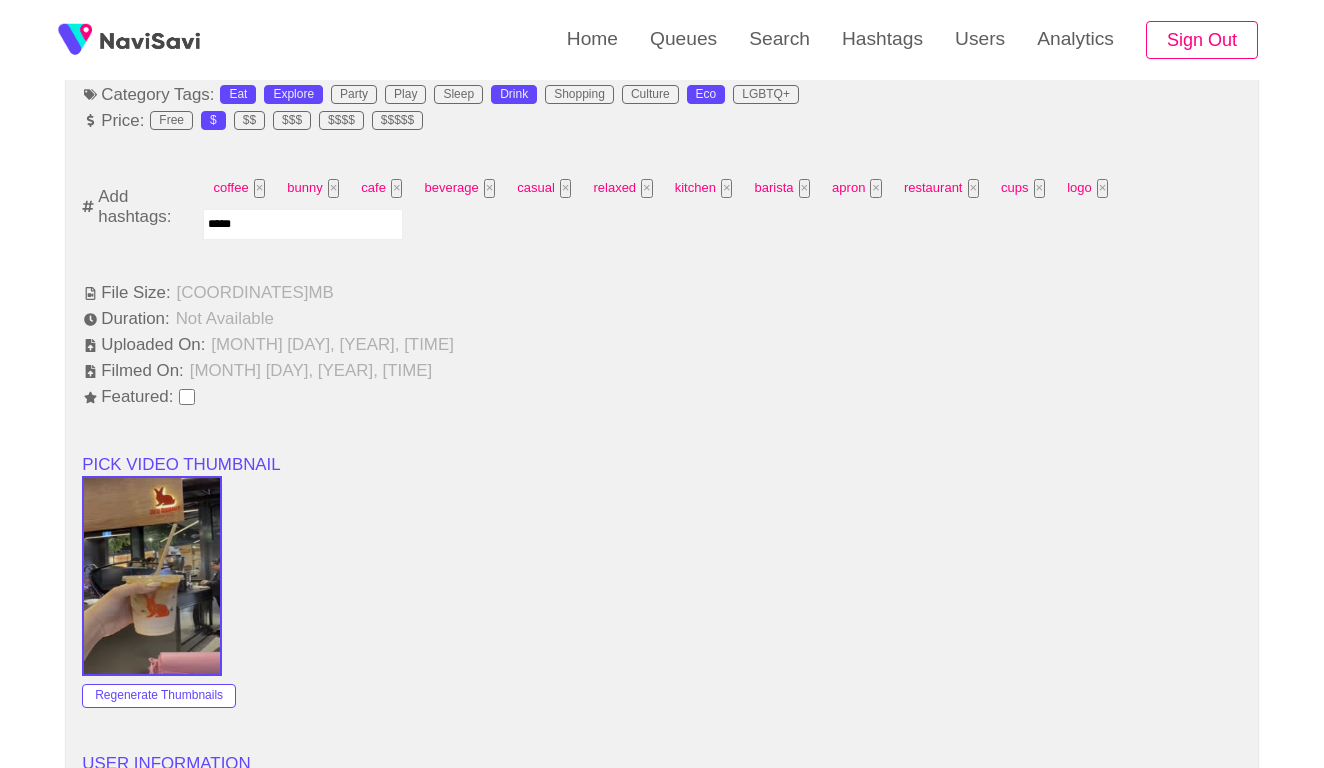 type 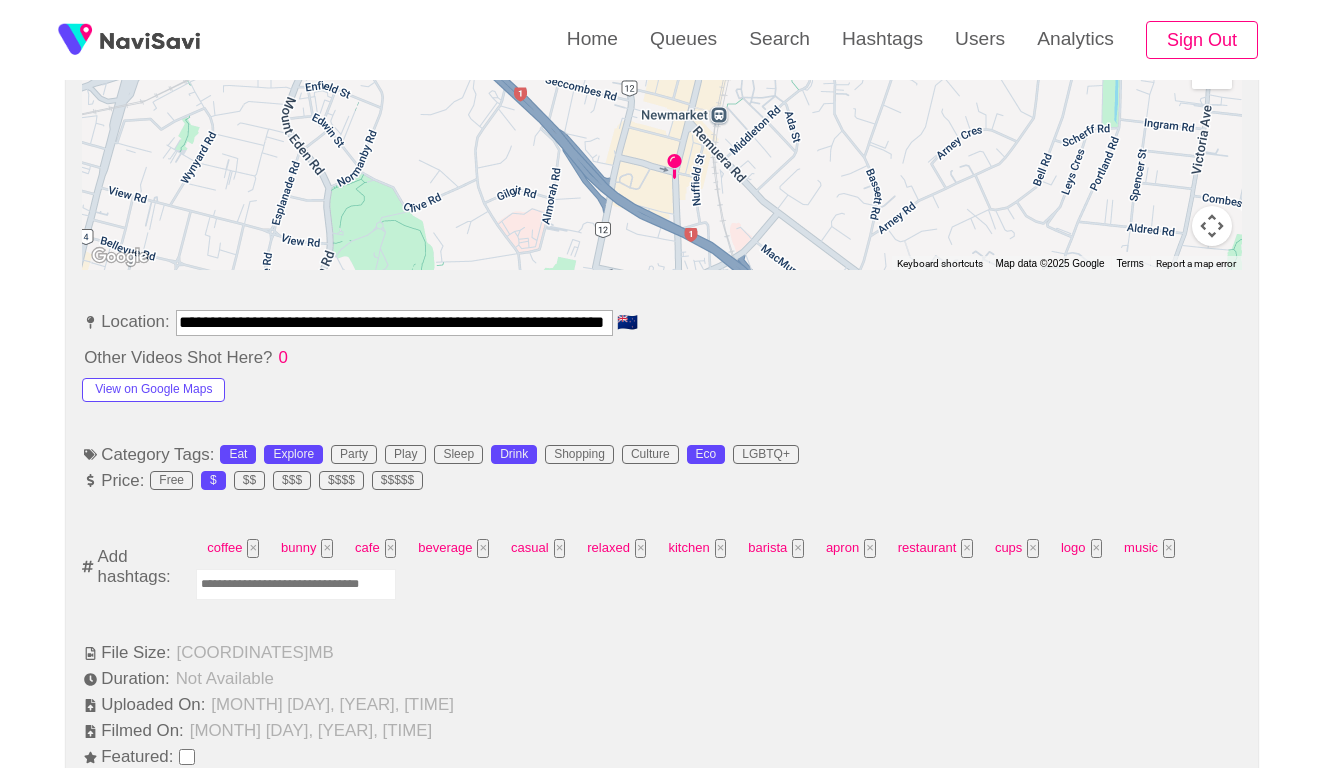 scroll, scrollTop: 660, scrollLeft: 0, axis: vertical 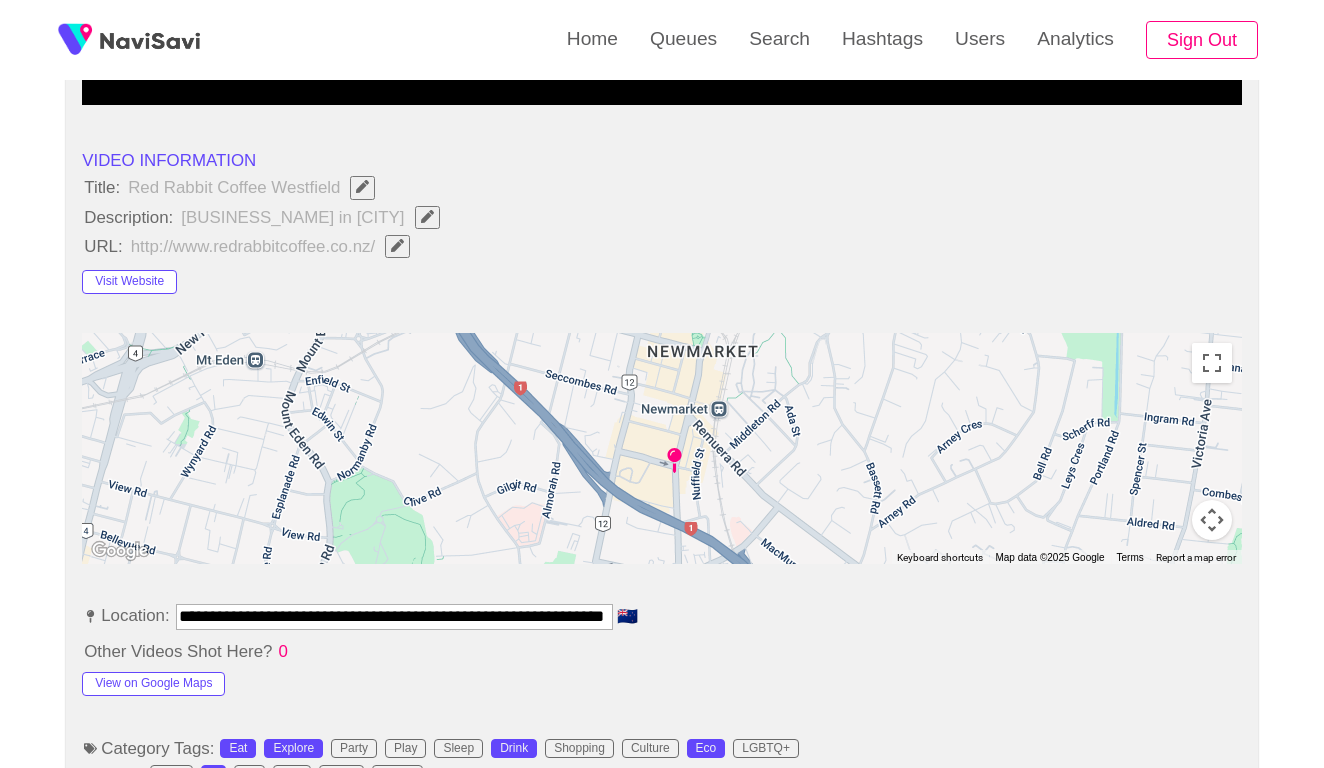 click at bounding box center (427, 216) 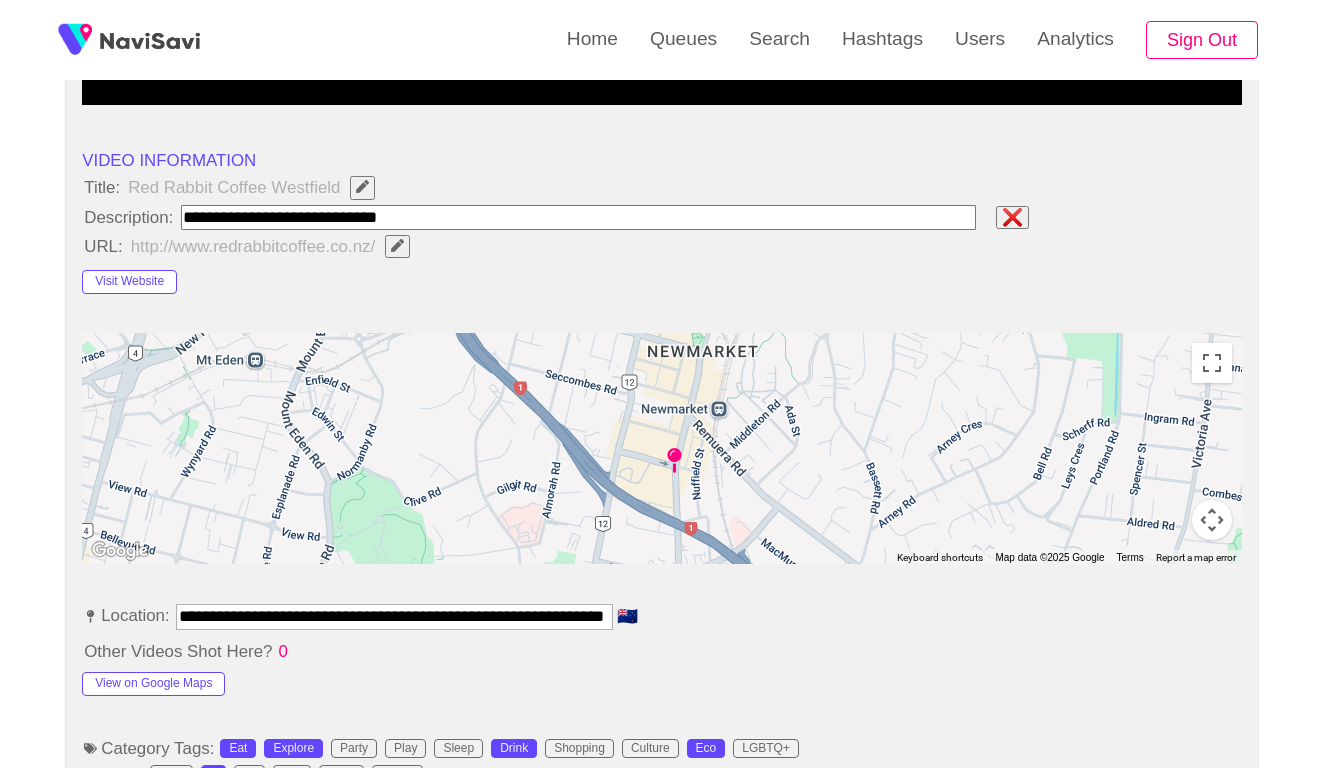 click at bounding box center [578, 217] 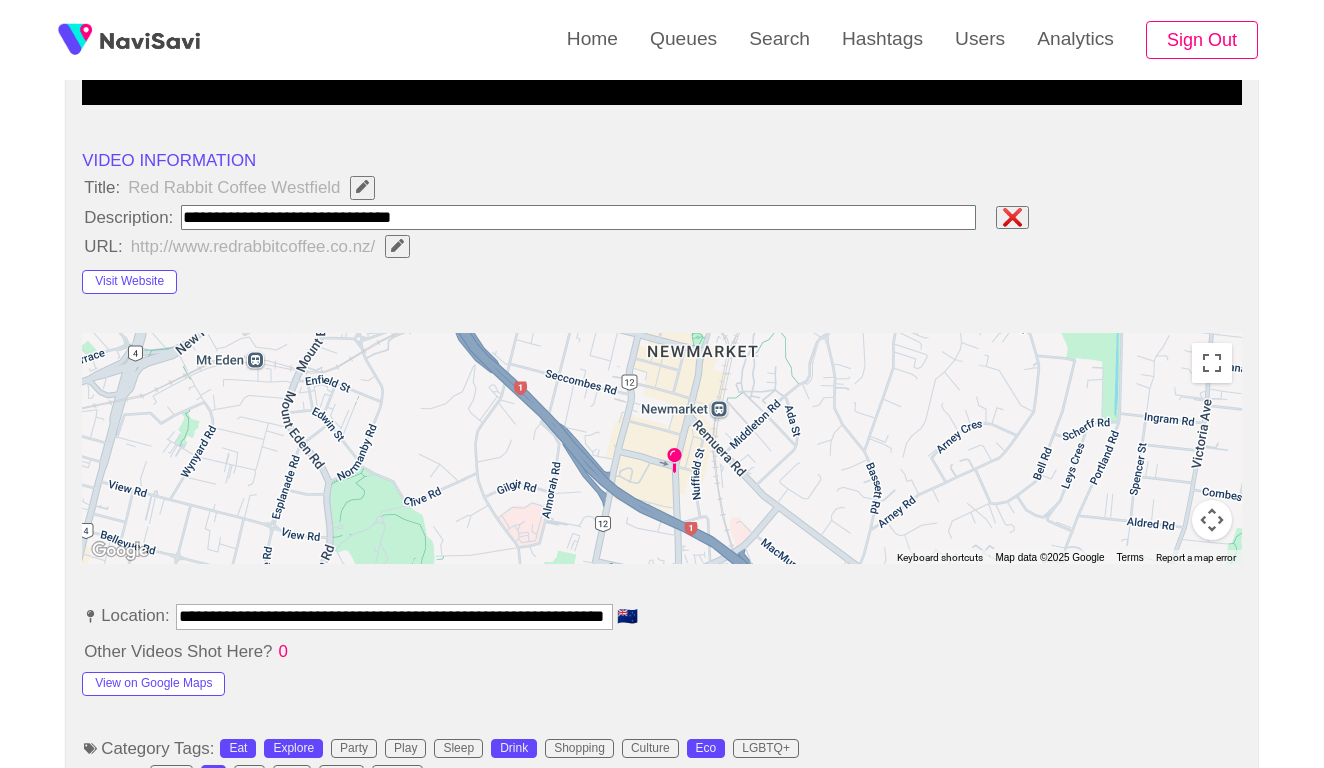 type on "**********" 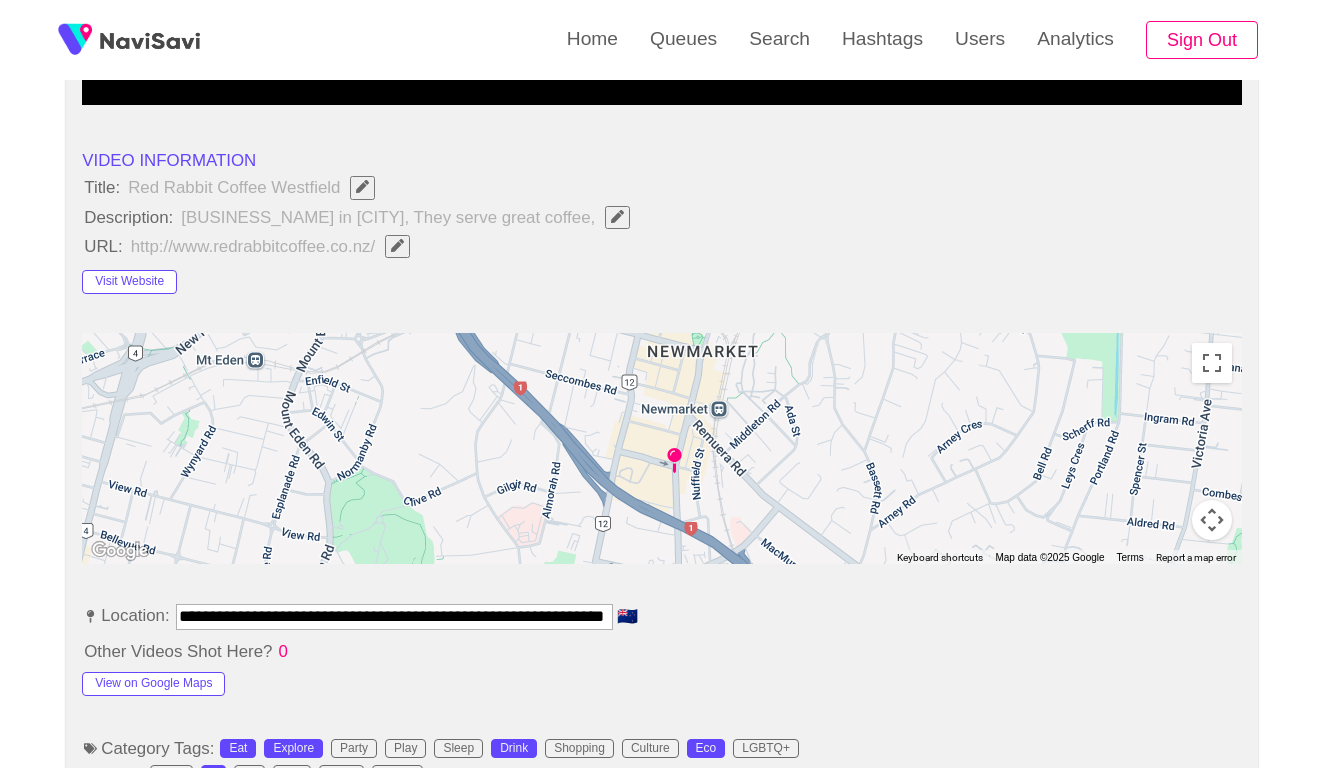 click 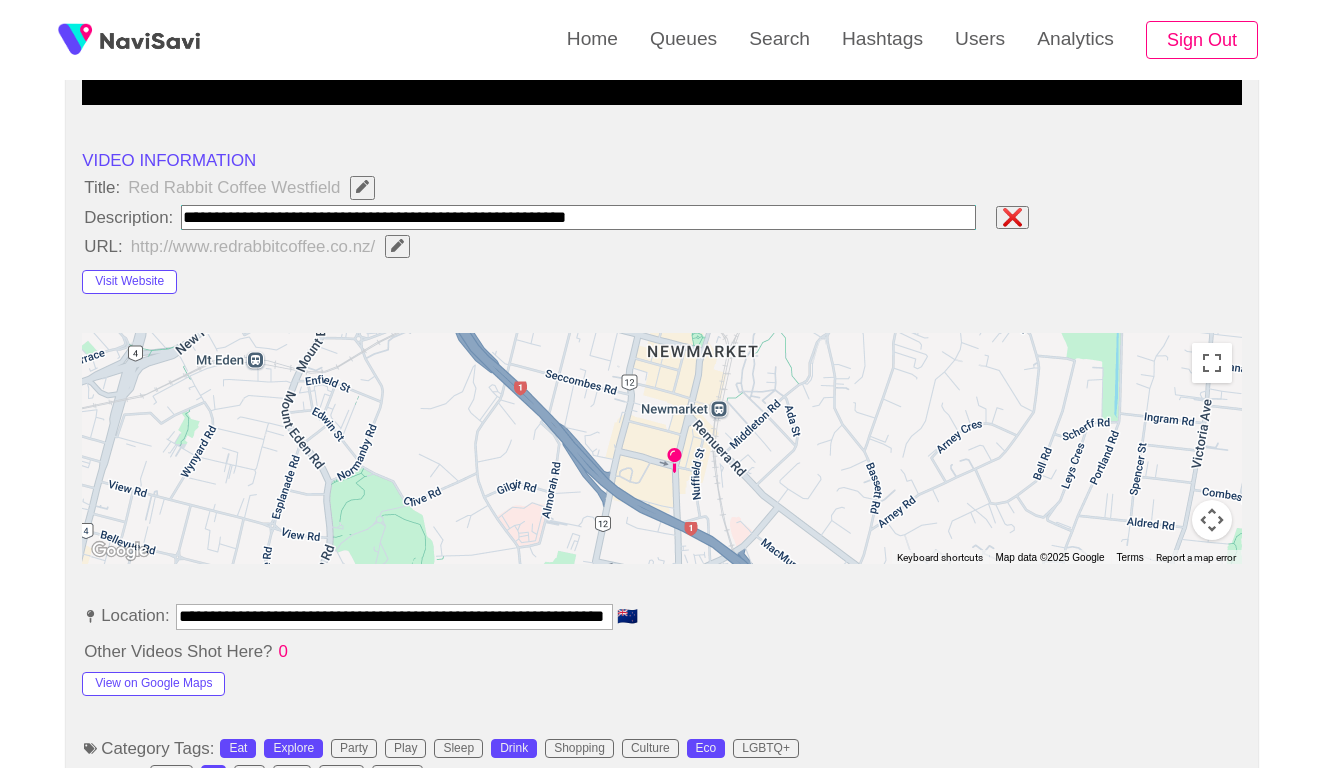 click at bounding box center [578, 217] 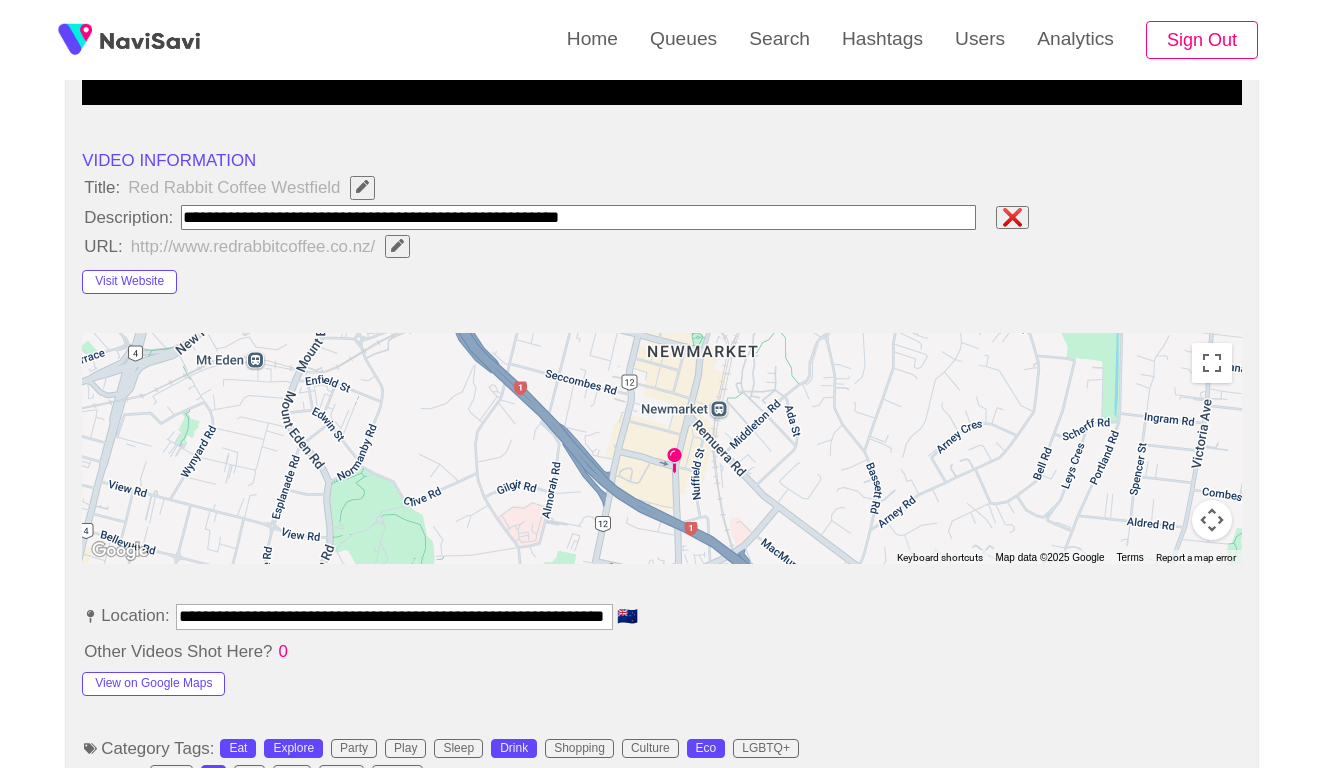 type on "**********" 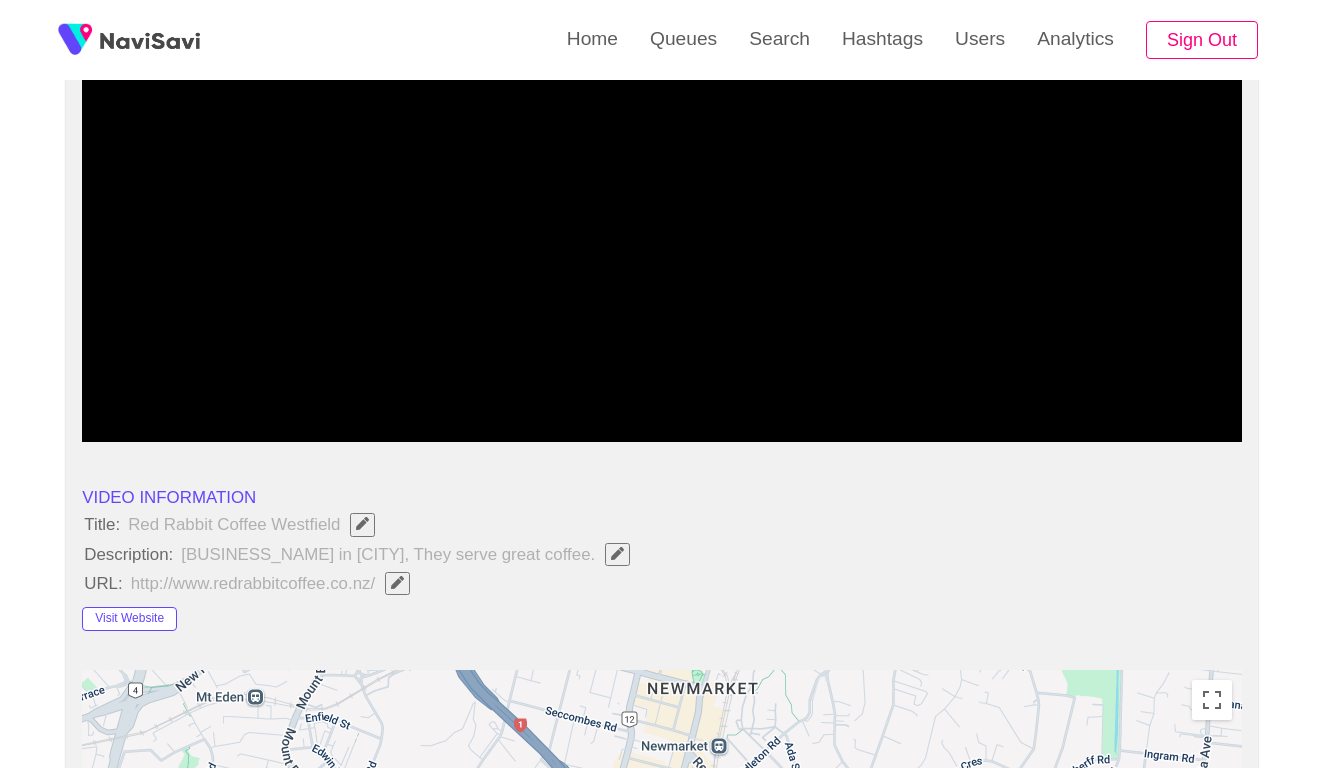 scroll, scrollTop: 321, scrollLeft: 0, axis: vertical 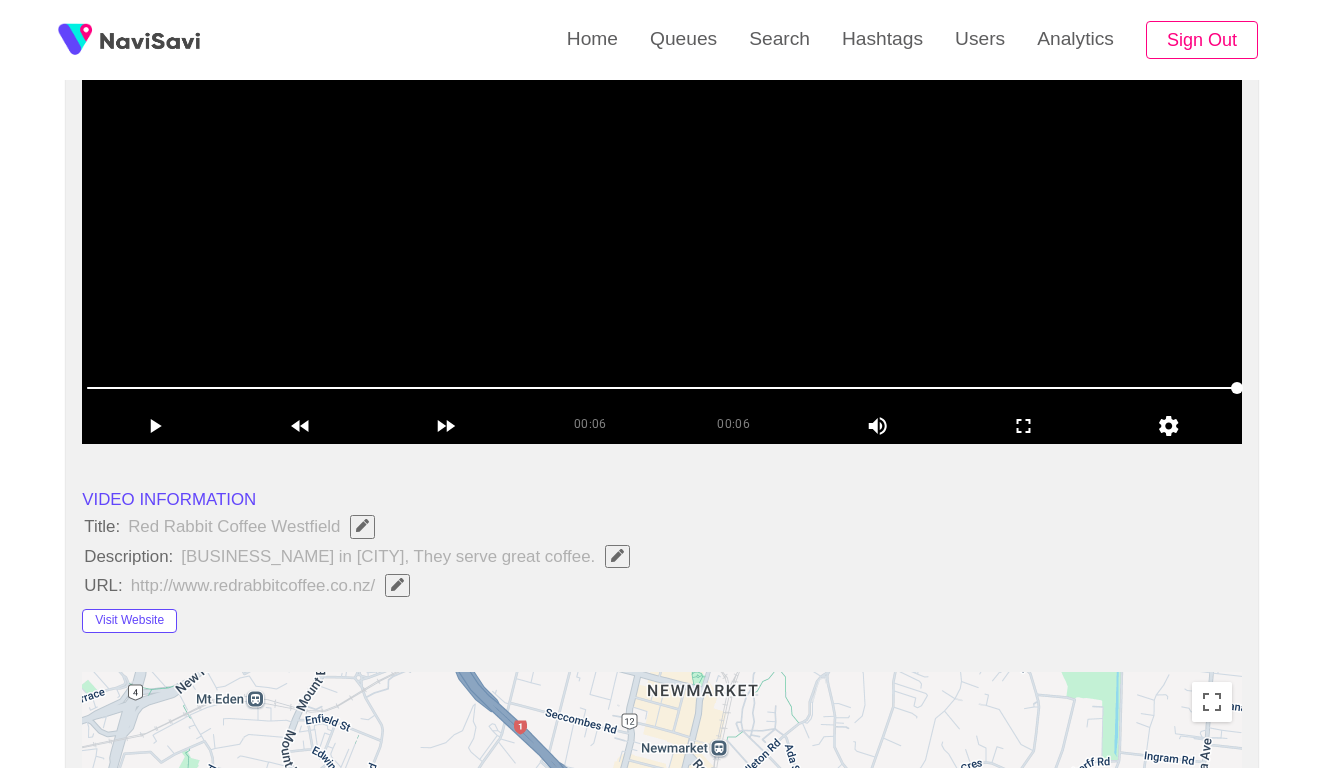 click at bounding box center [662, 194] 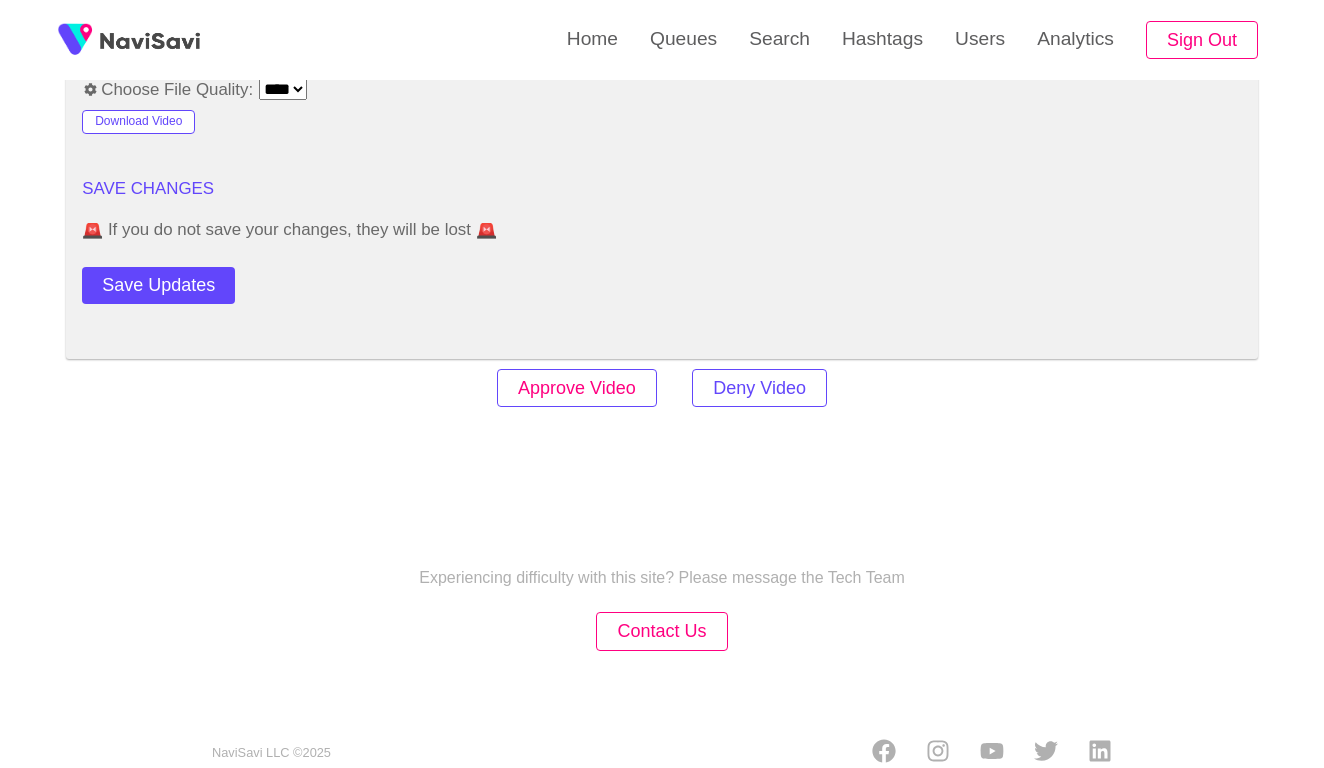 scroll, scrollTop: 2443, scrollLeft: 0, axis: vertical 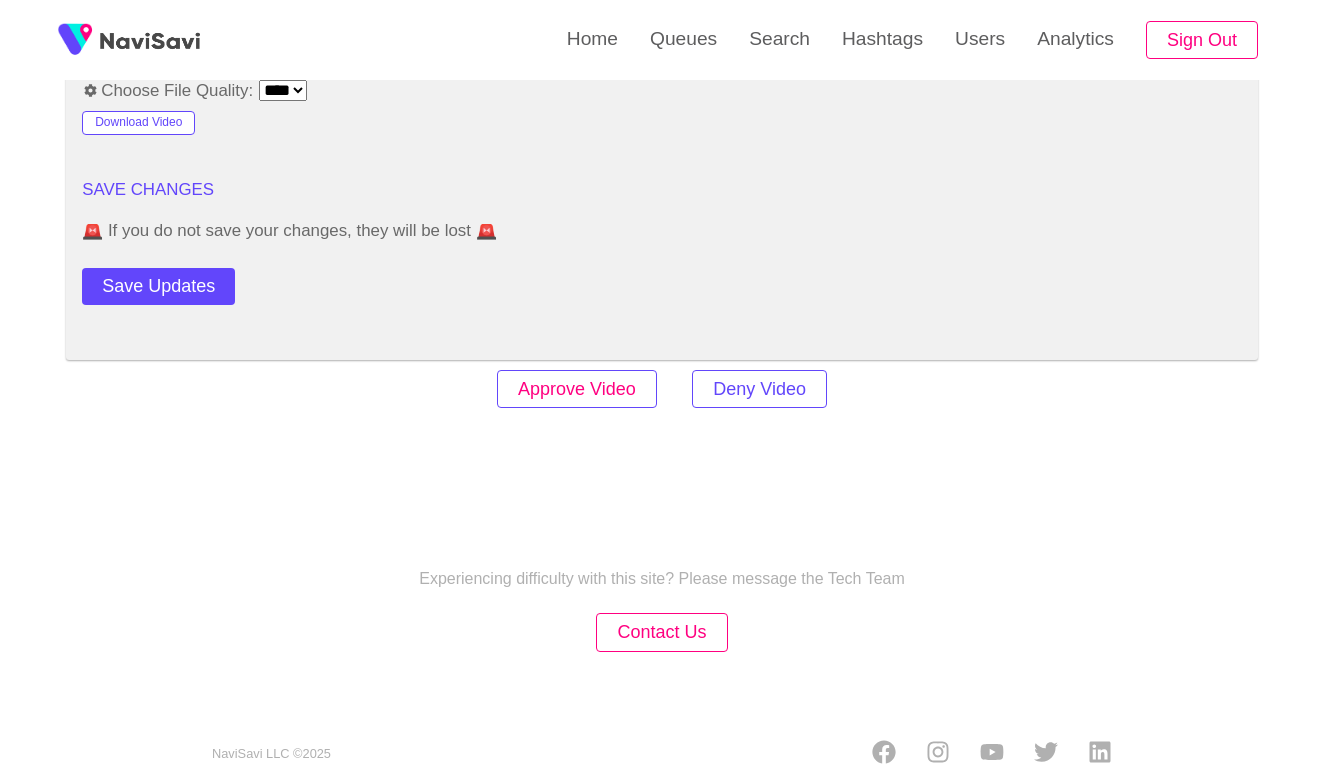 click on "Approve Video" at bounding box center (577, 389) 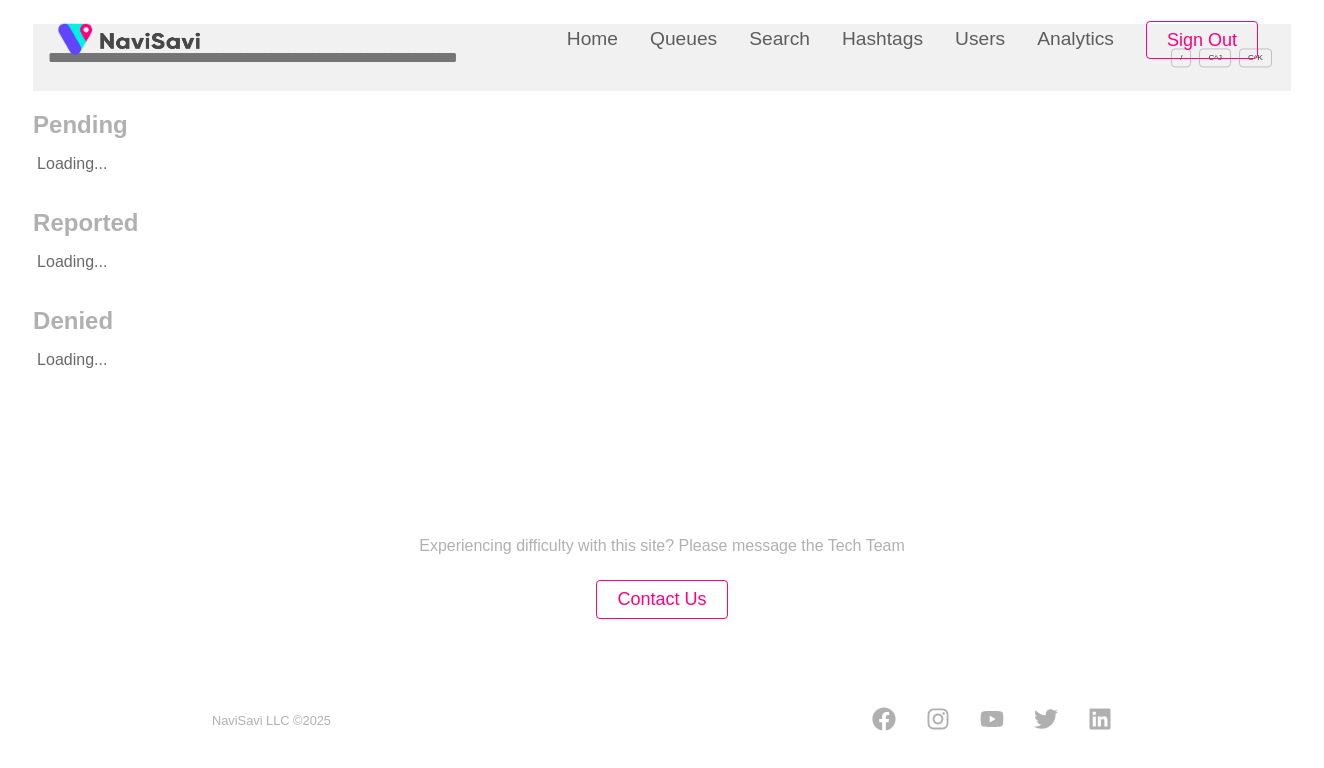 scroll, scrollTop: 0, scrollLeft: 0, axis: both 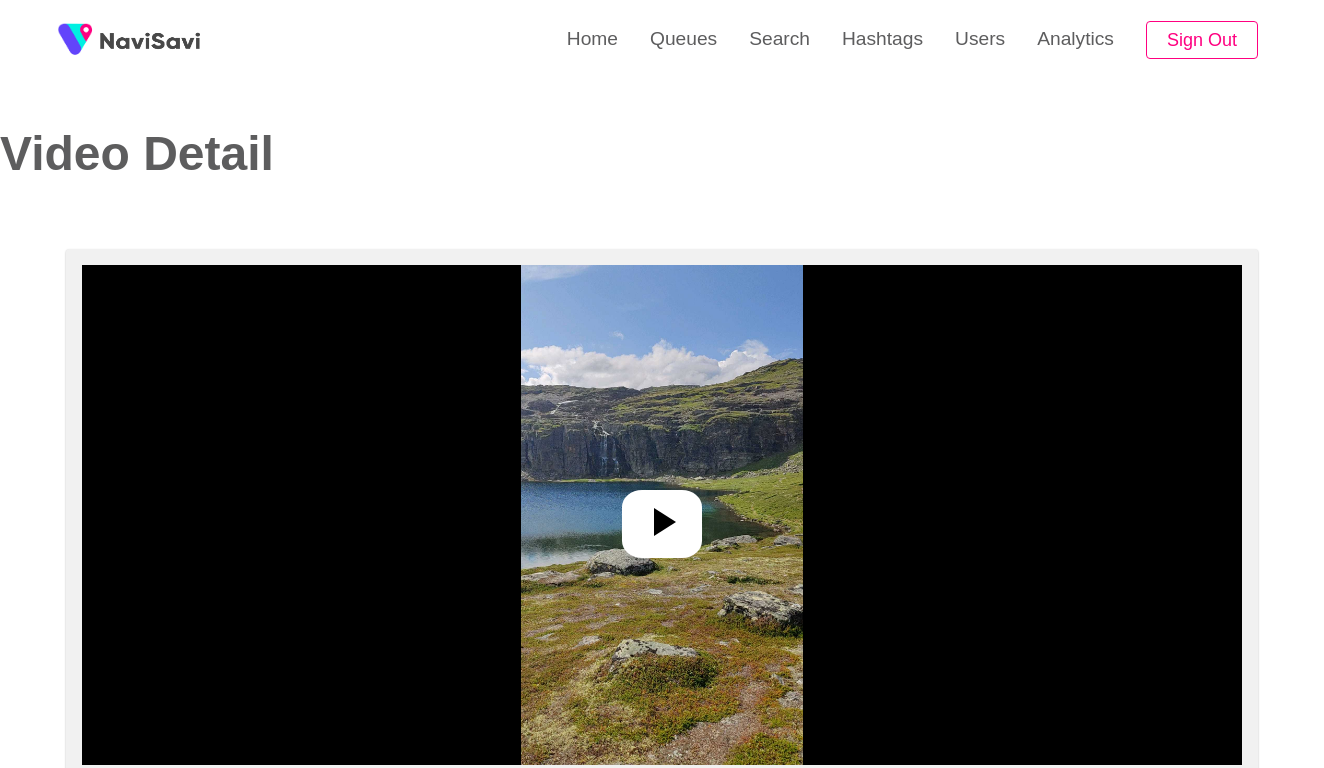 select on "**********" 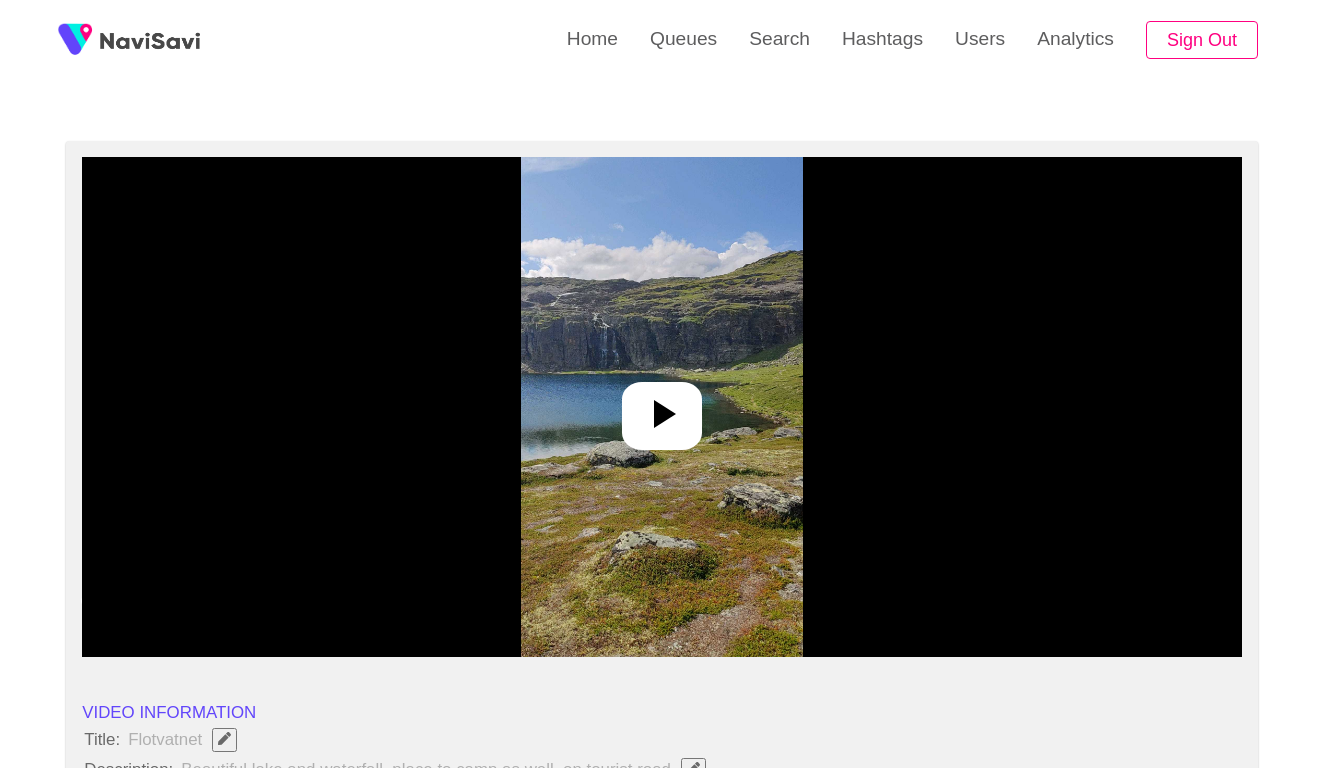scroll, scrollTop: 178, scrollLeft: 0, axis: vertical 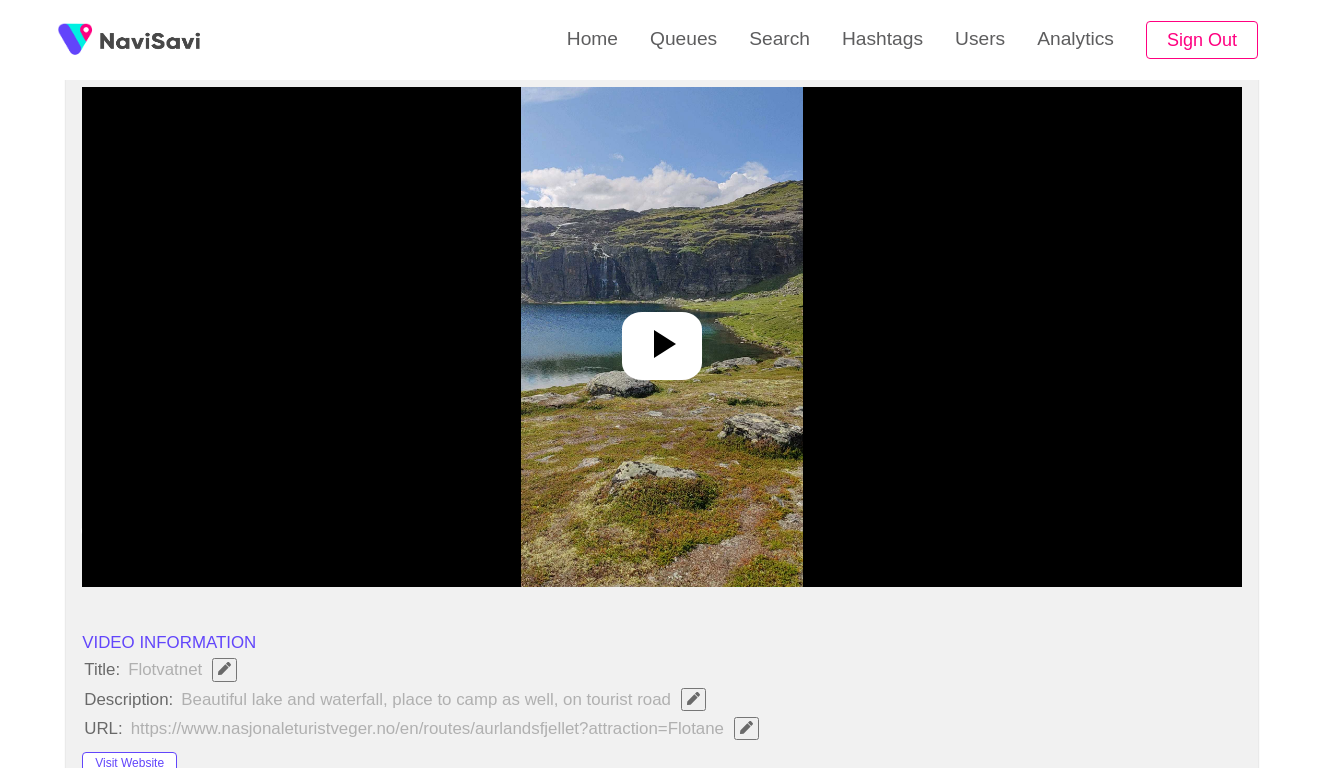click at bounding box center (661, 337) 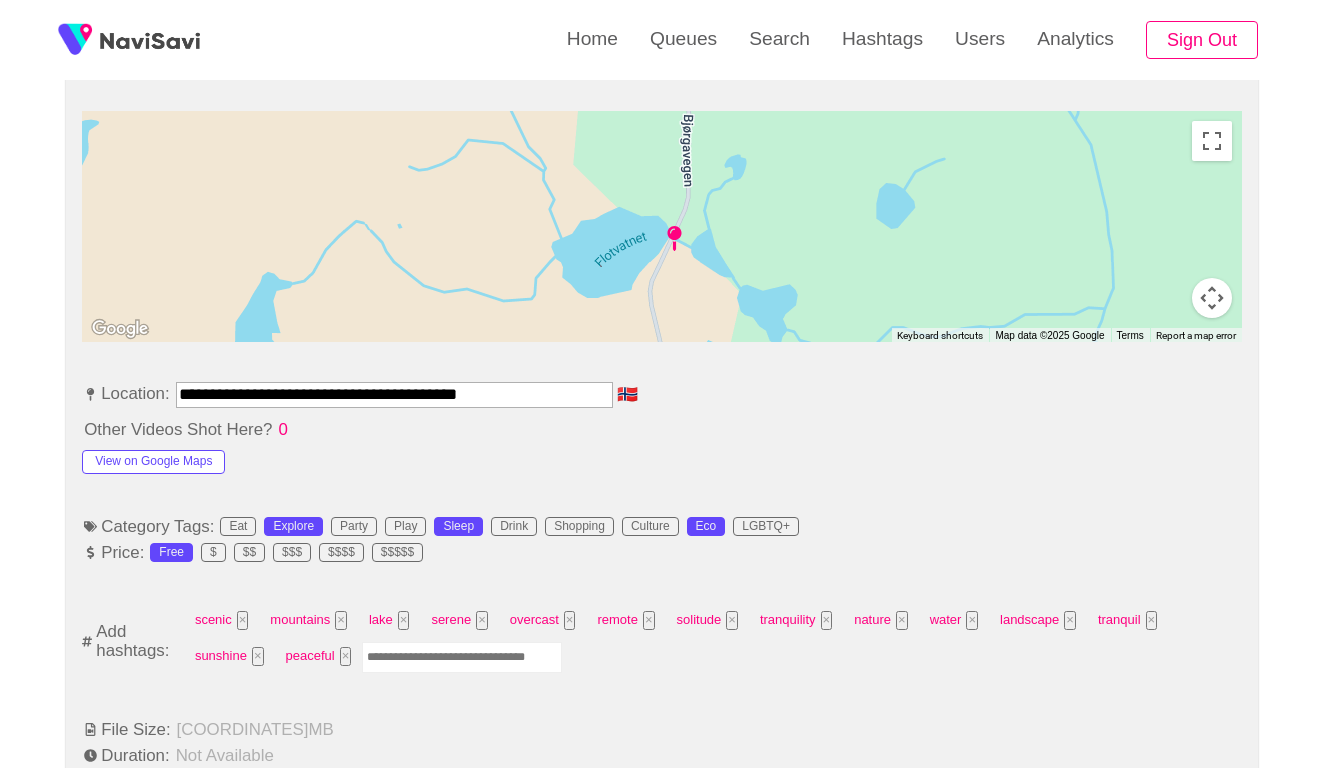 scroll, scrollTop: 901, scrollLeft: 0, axis: vertical 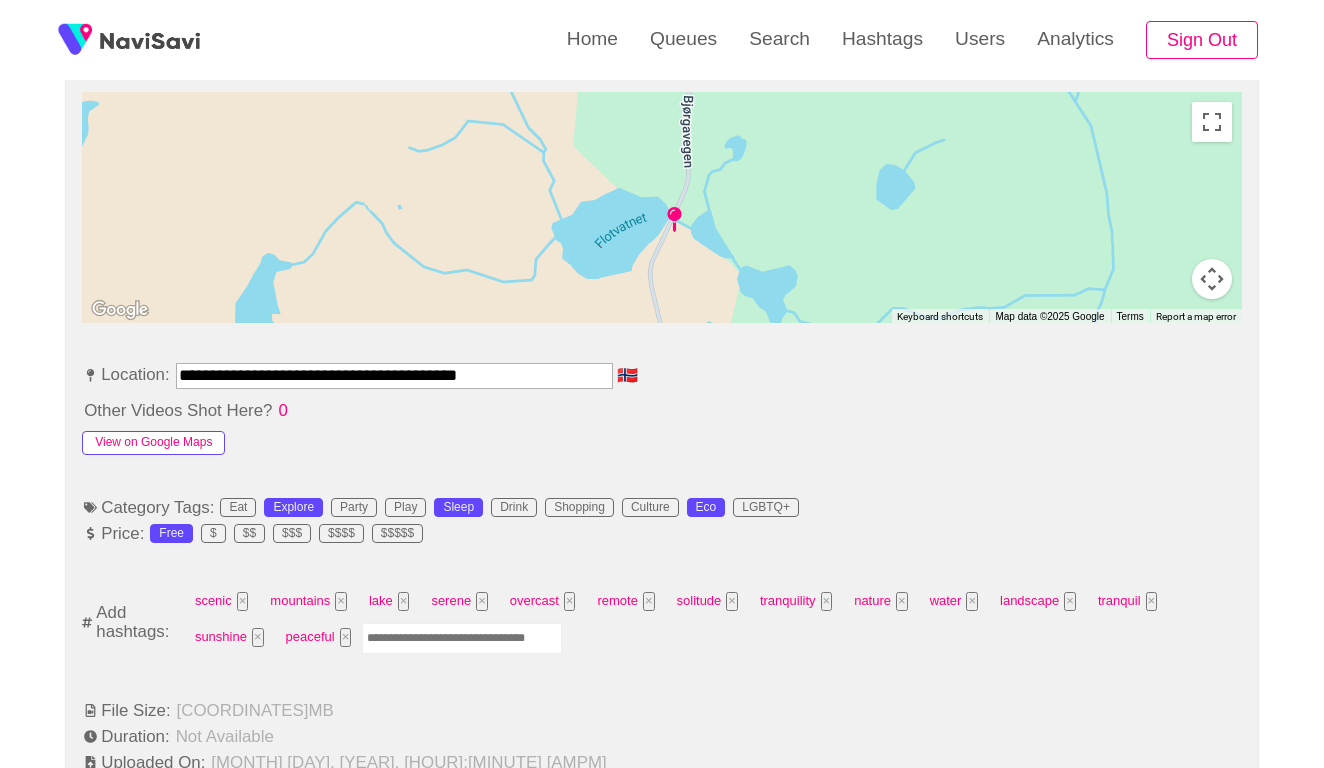 click on "View on Google Maps" at bounding box center (153, 443) 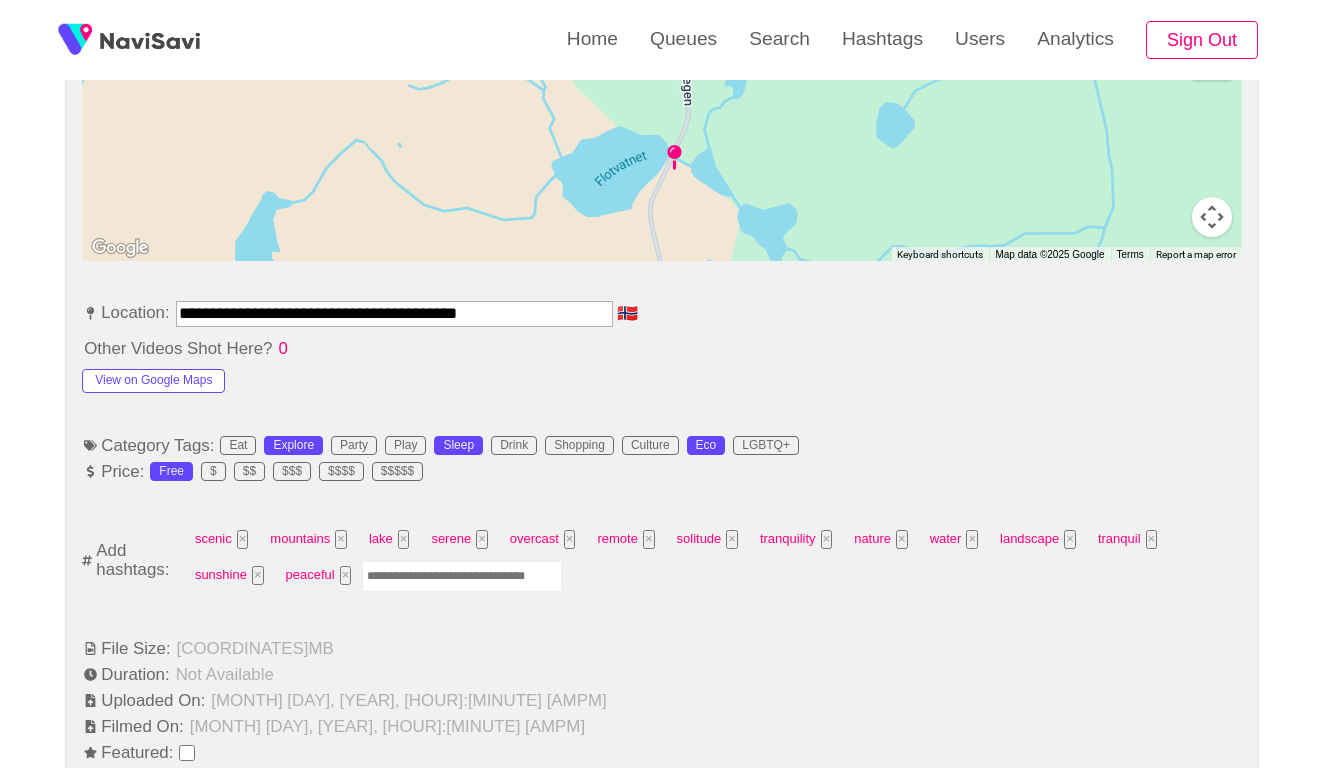scroll, scrollTop: 1039, scrollLeft: 0, axis: vertical 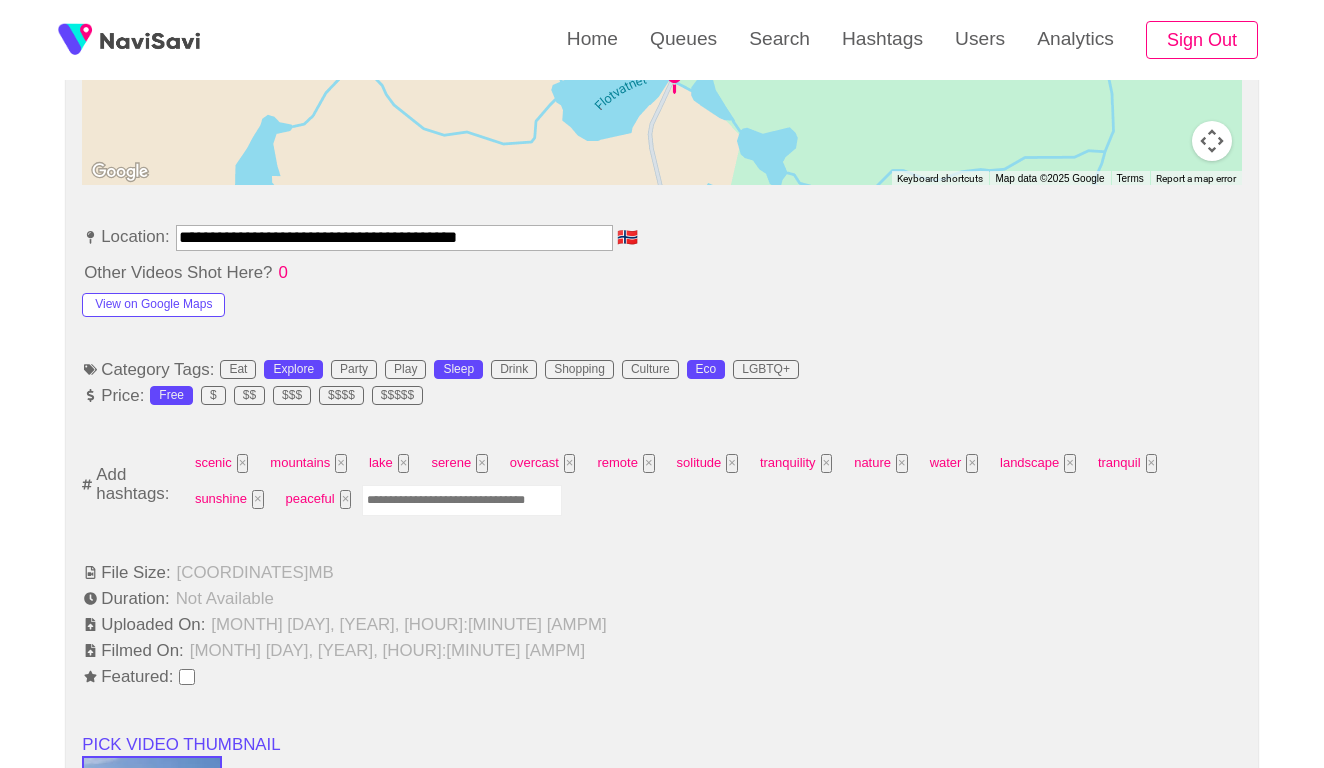 click at bounding box center (462, 500) 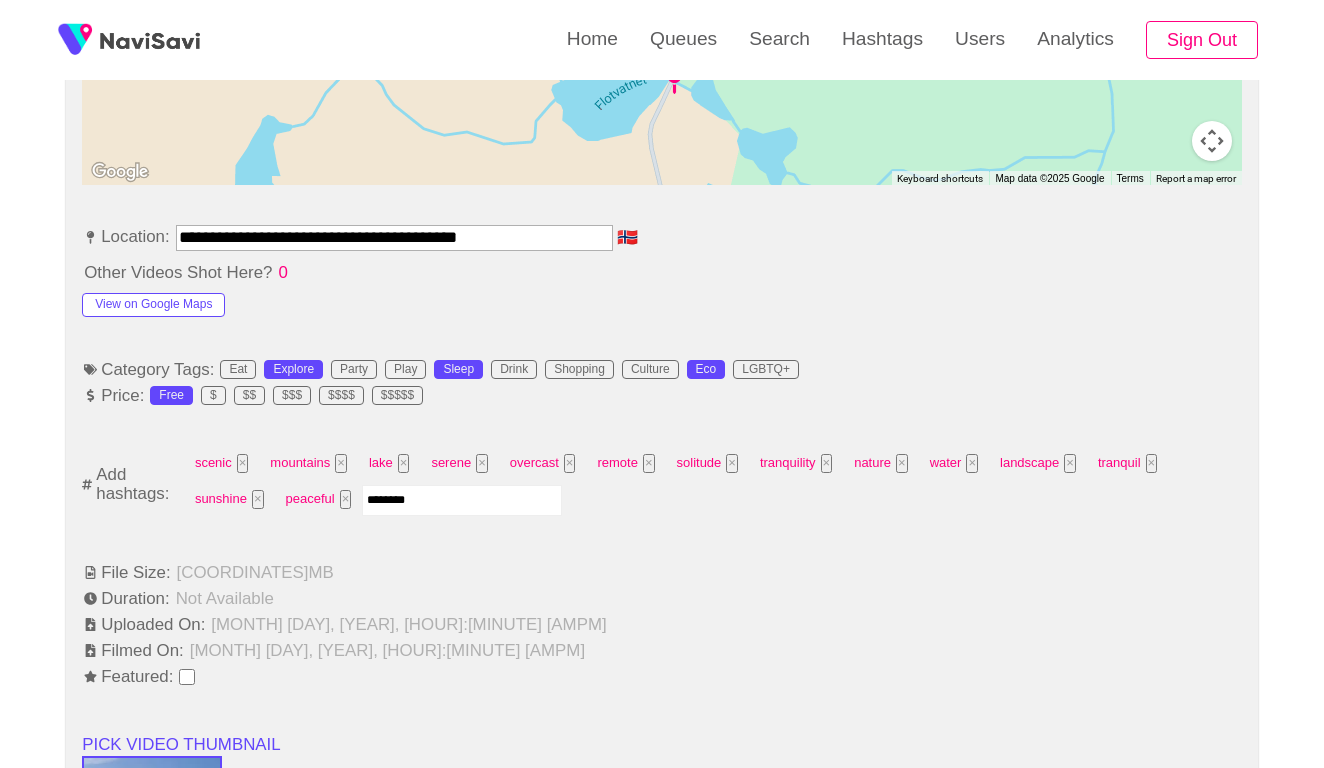 type on "*********" 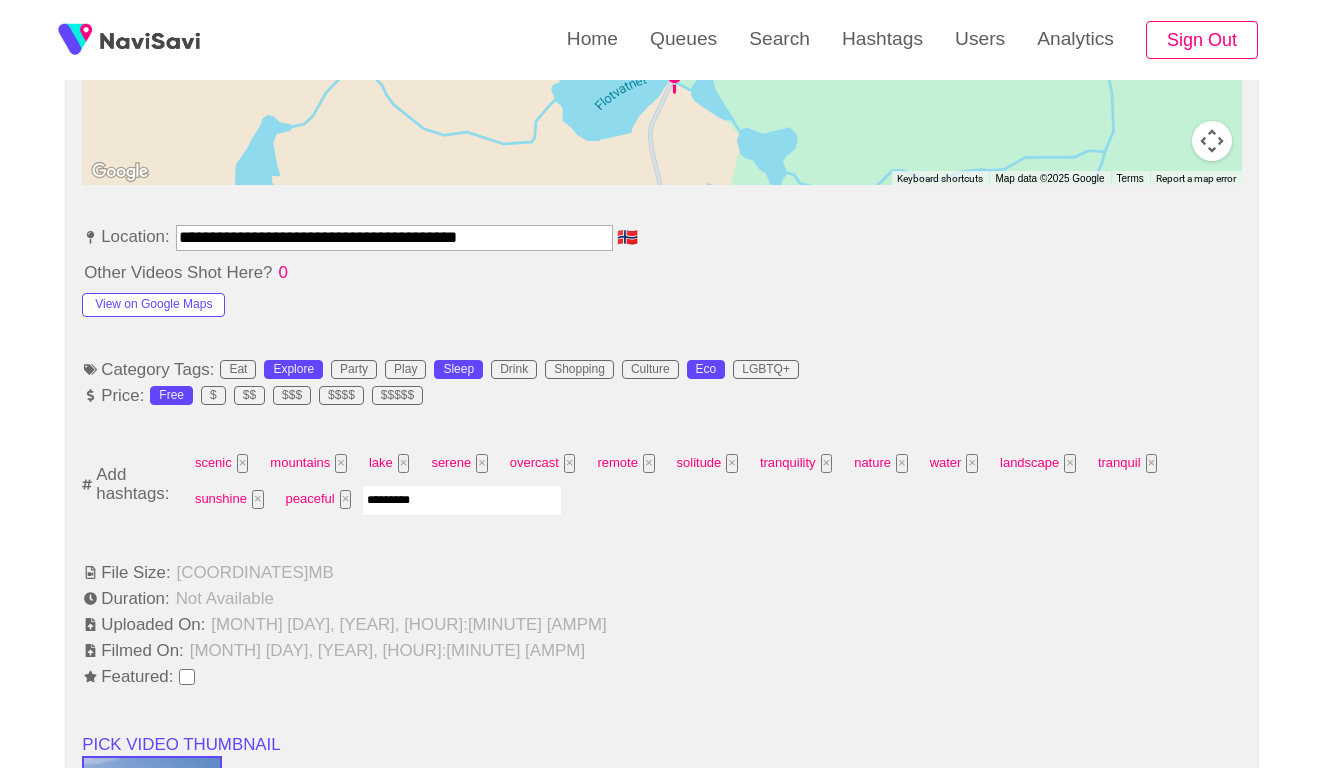 type 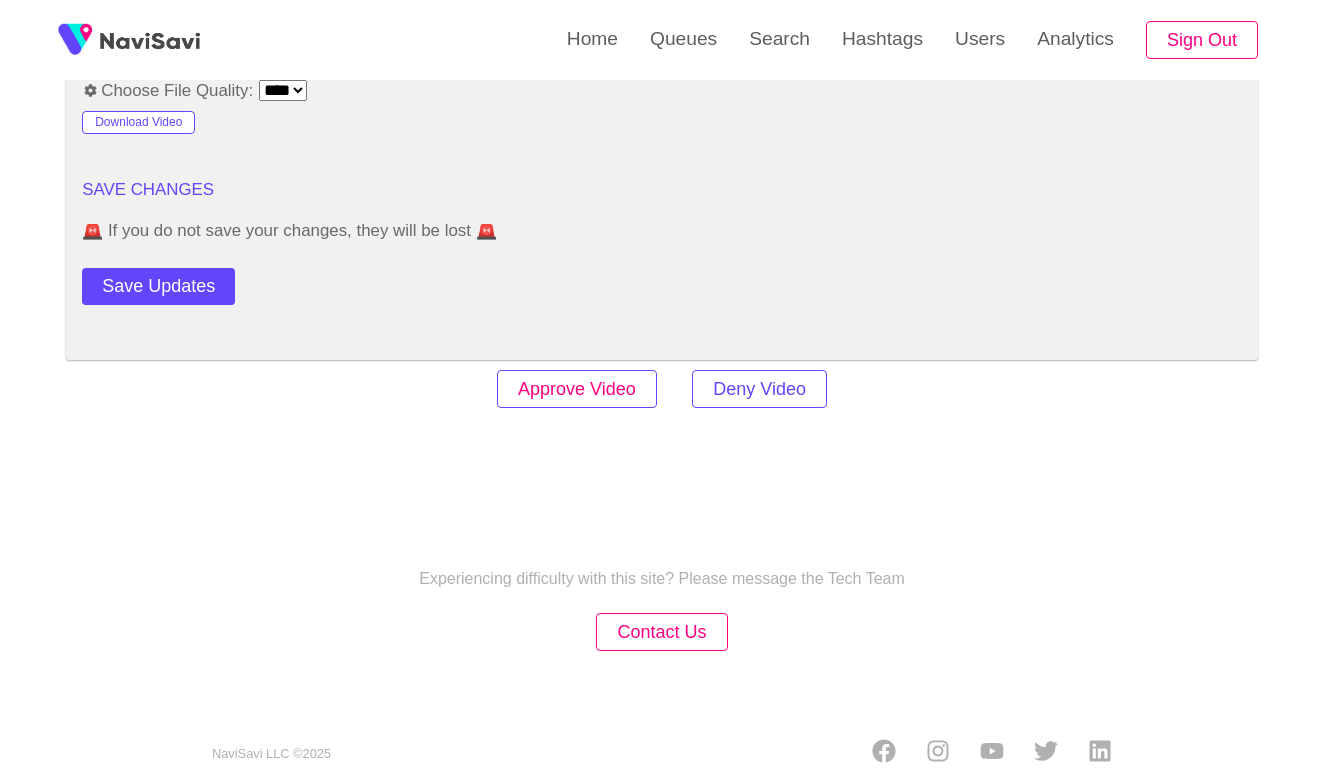 scroll, scrollTop: 2420, scrollLeft: 0, axis: vertical 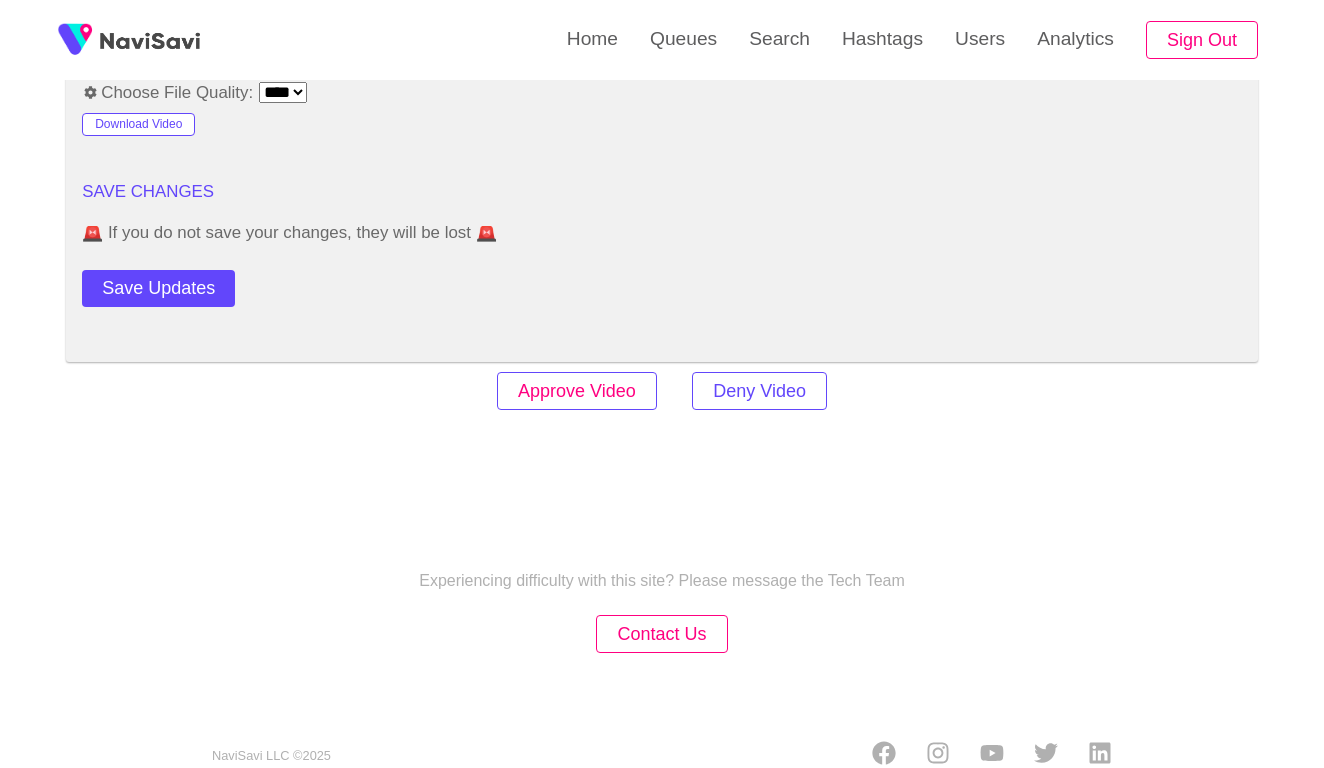 click on "Approve Video" at bounding box center (577, 391) 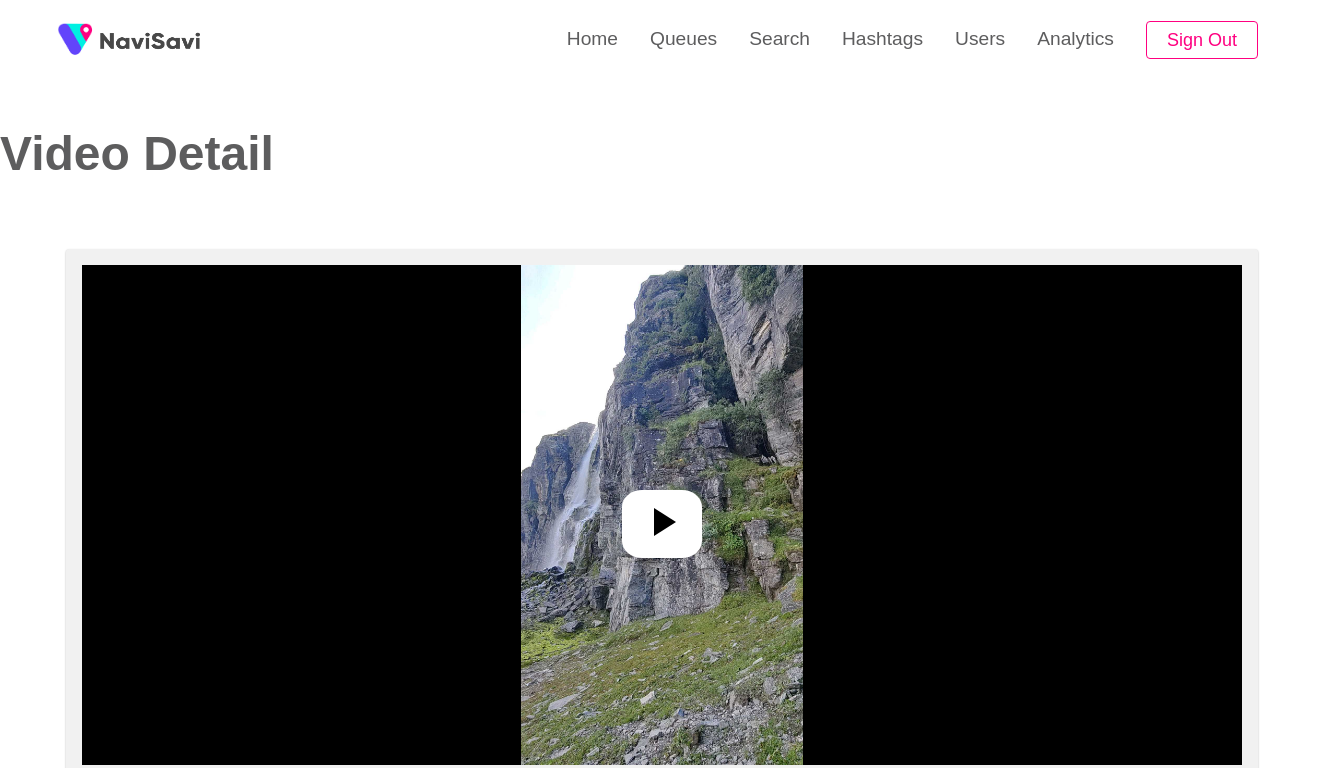 select on "**********" 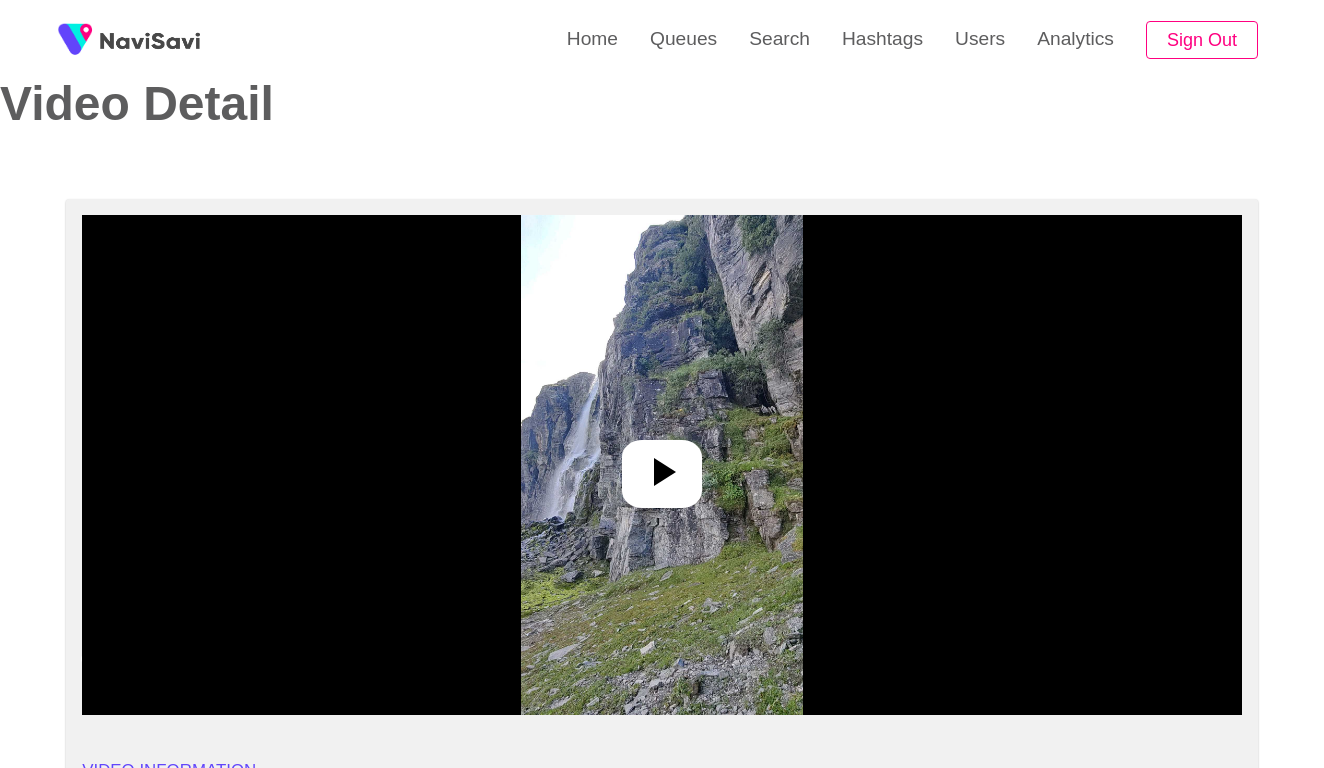 scroll, scrollTop: 162, scrollLeft: 0, axis: vertical 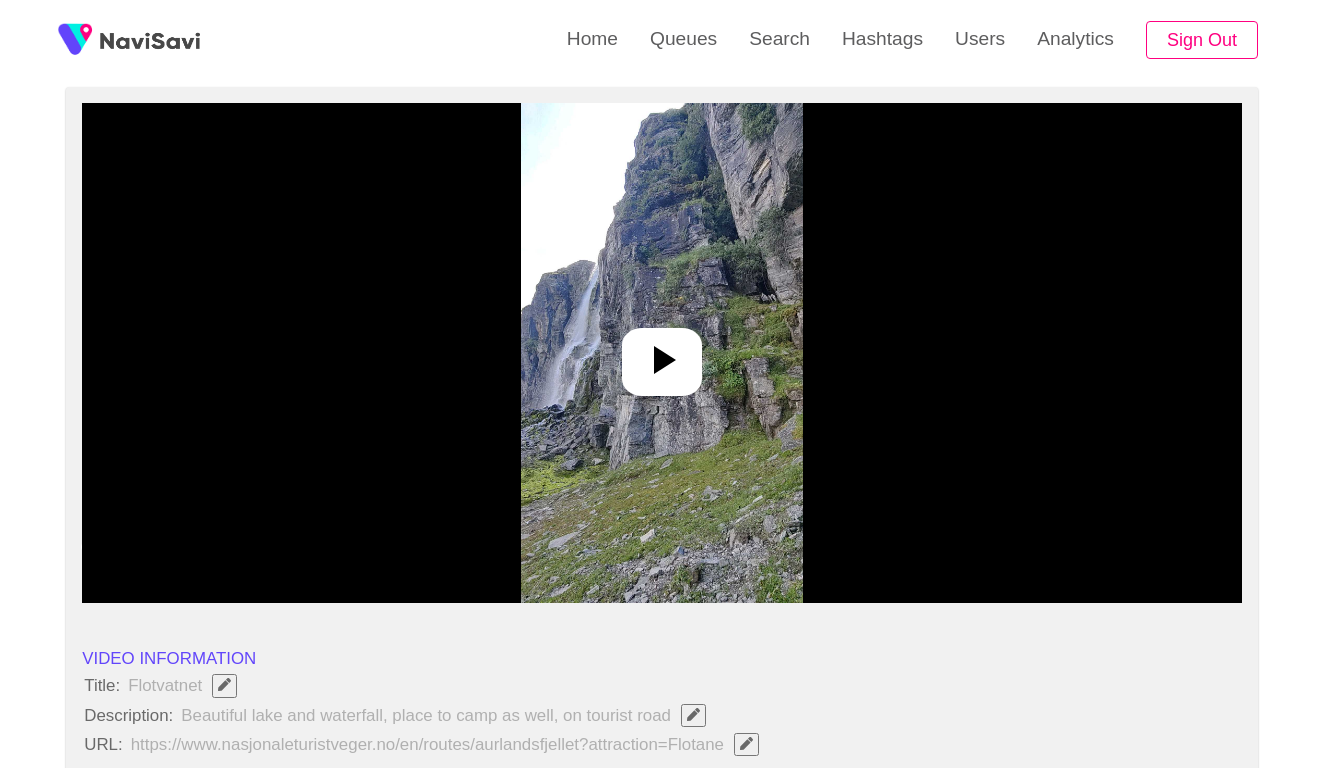 click at bounding box center (661, 353) 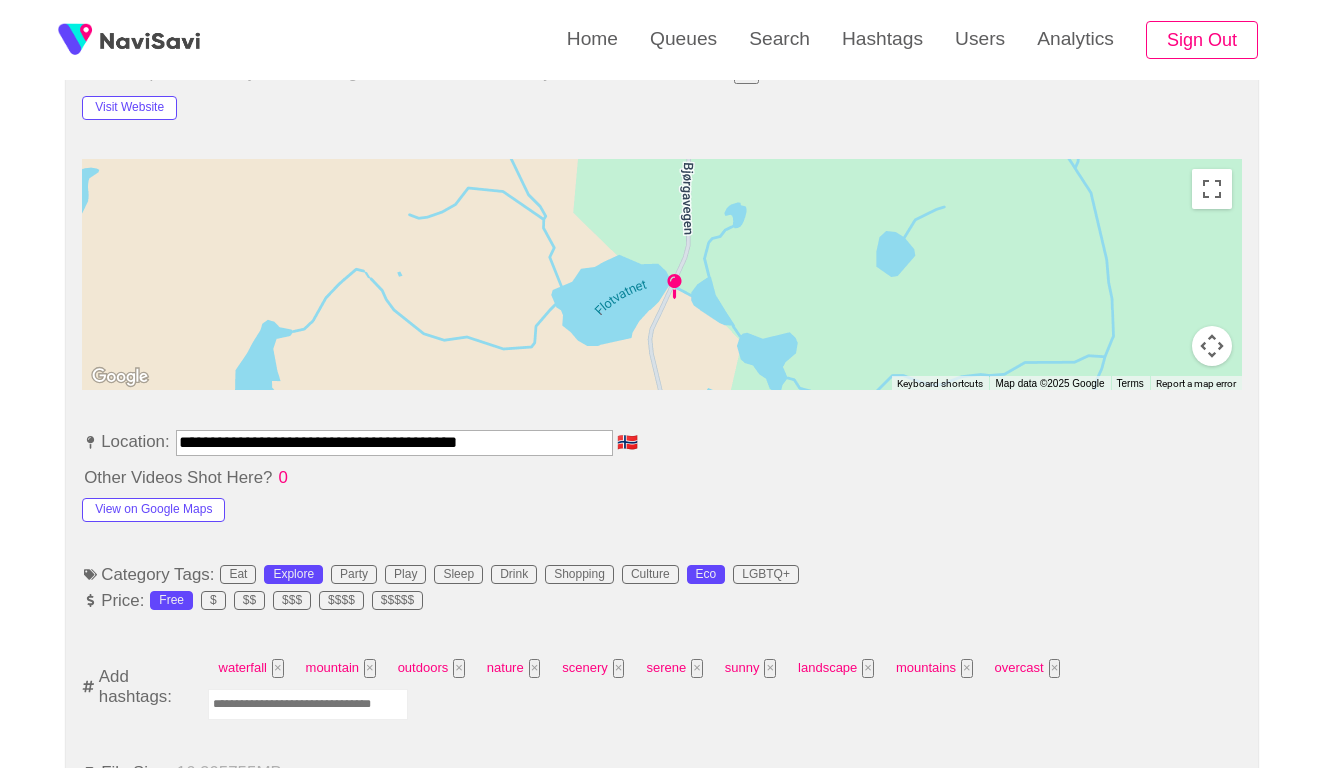 scroll, scrollTop: 1047, scrollLeft: 0, axis: vertical 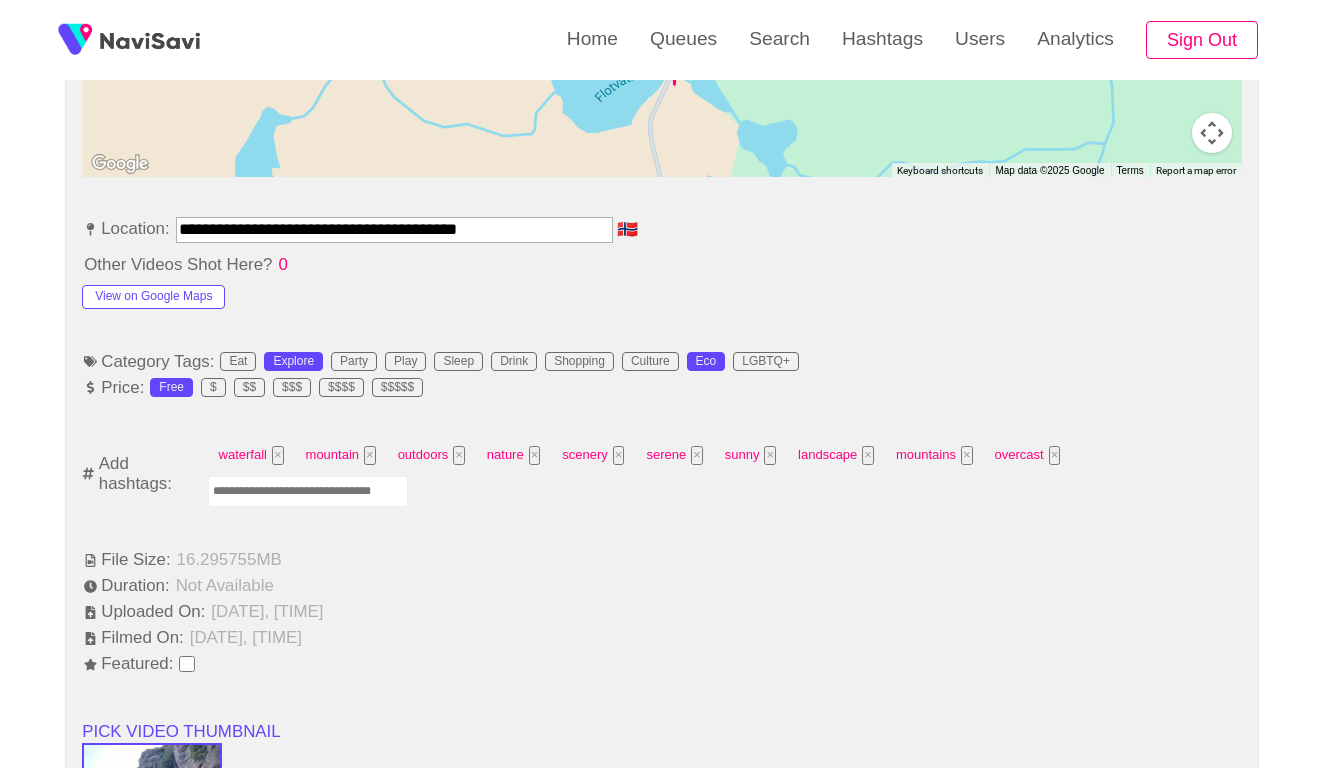 click at bounding box center (308, 491) 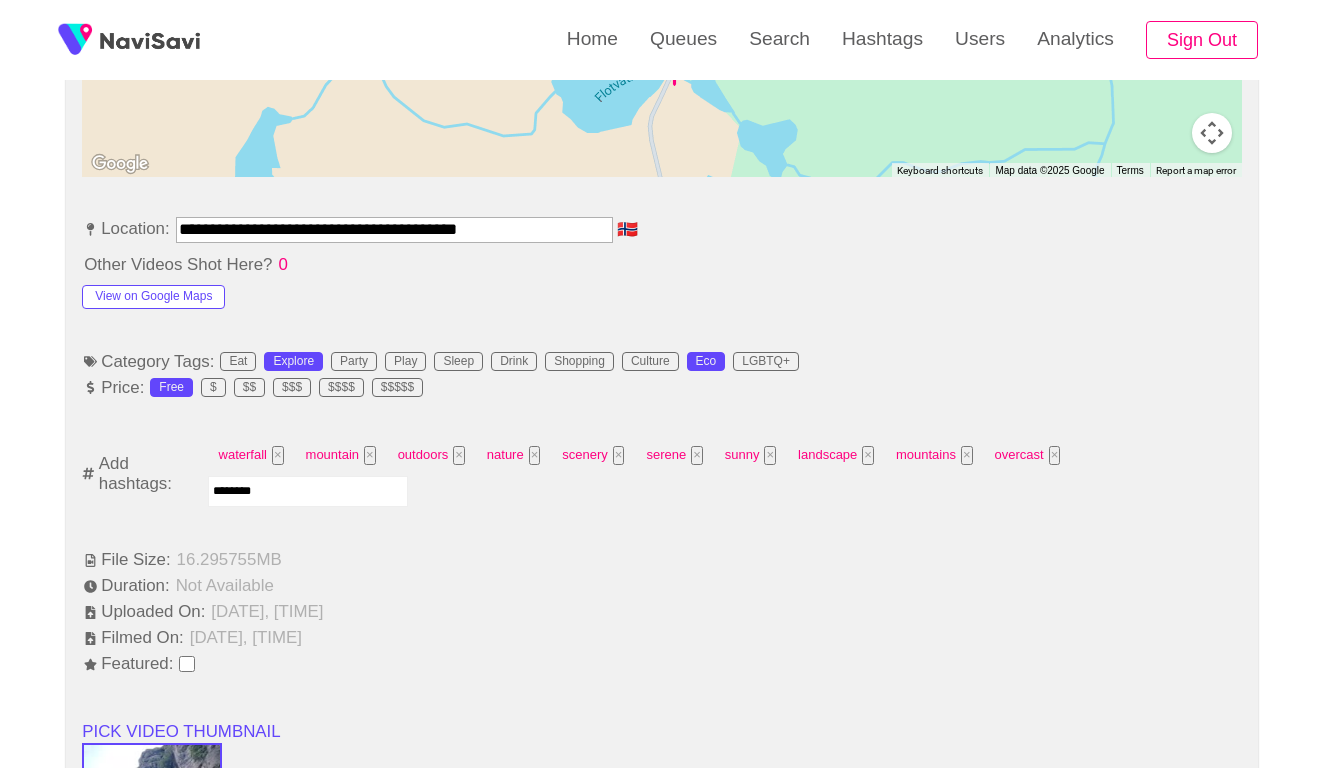 type on "*********" 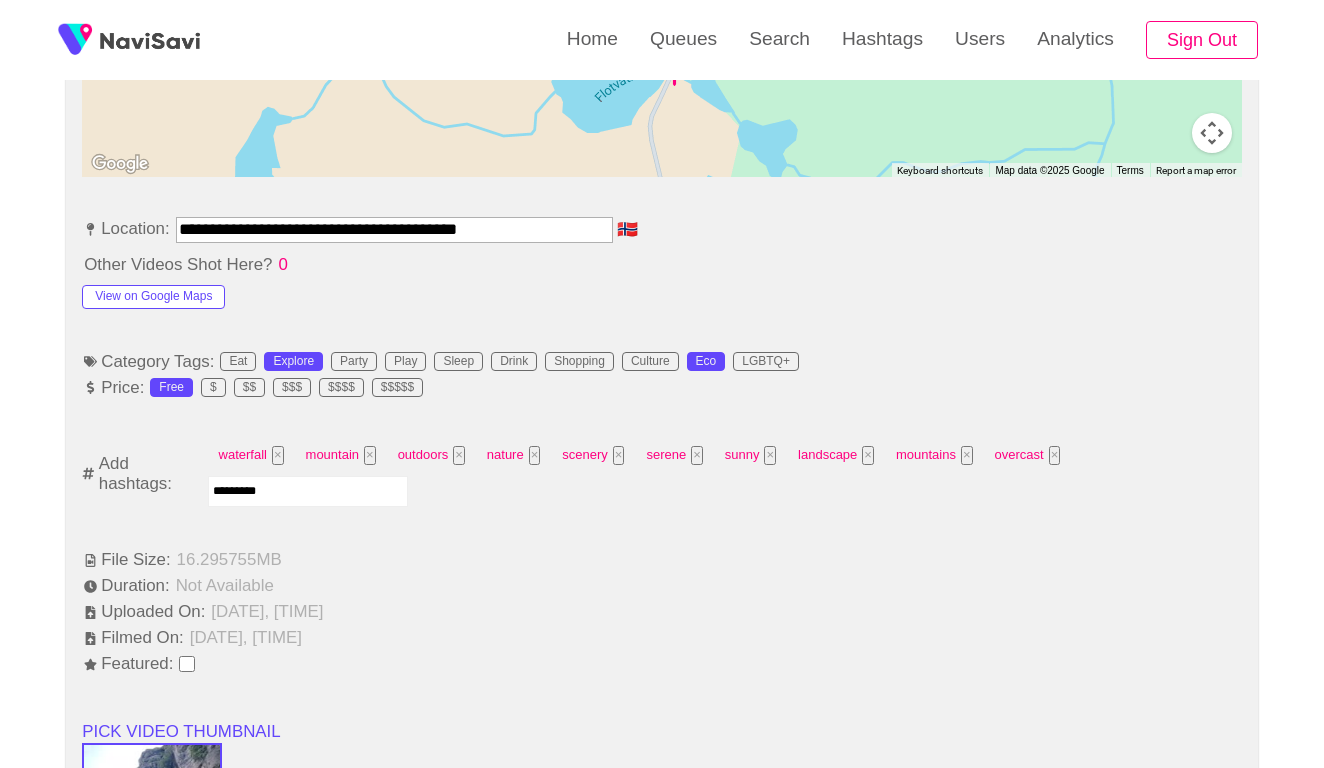 type 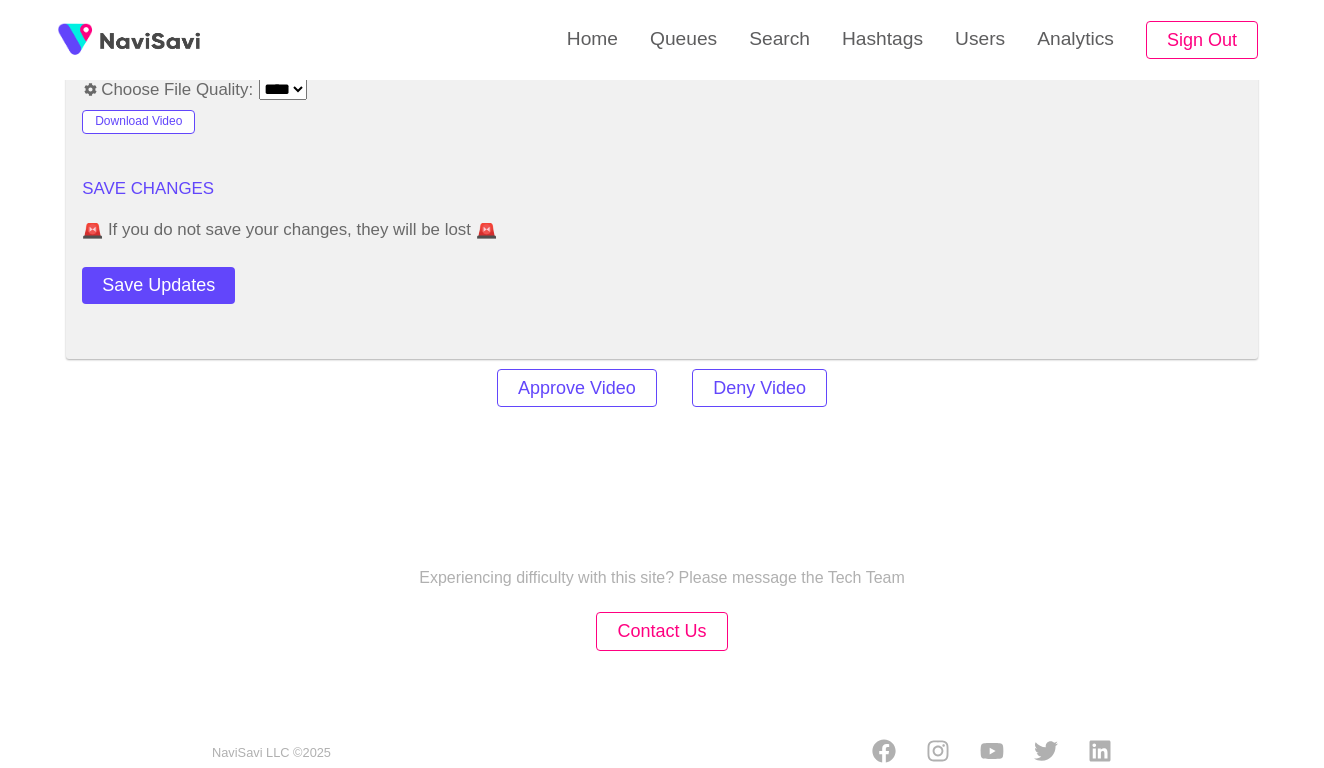 scroll, scrollTop: 2417, scrollLeft: 0, axis: vertical 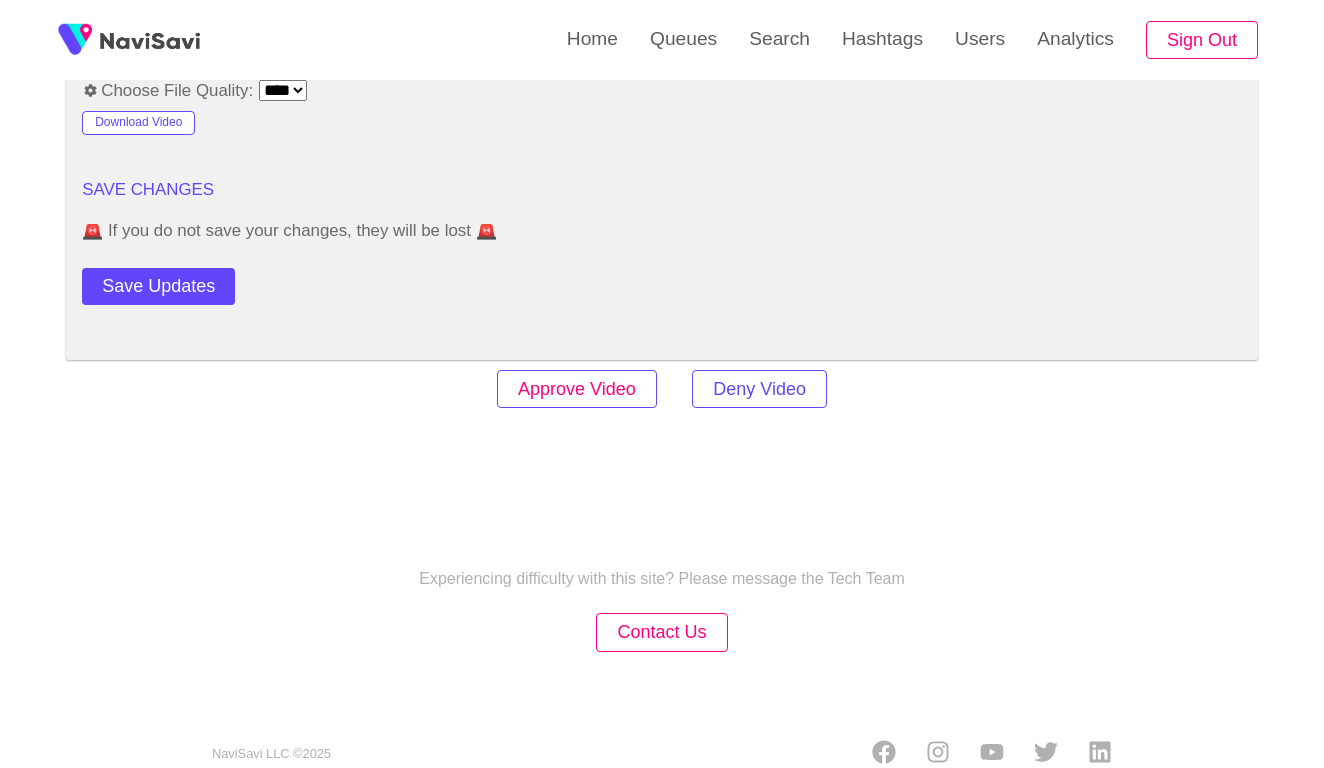 click on "Approve Video" at bounding box center [577, 389] 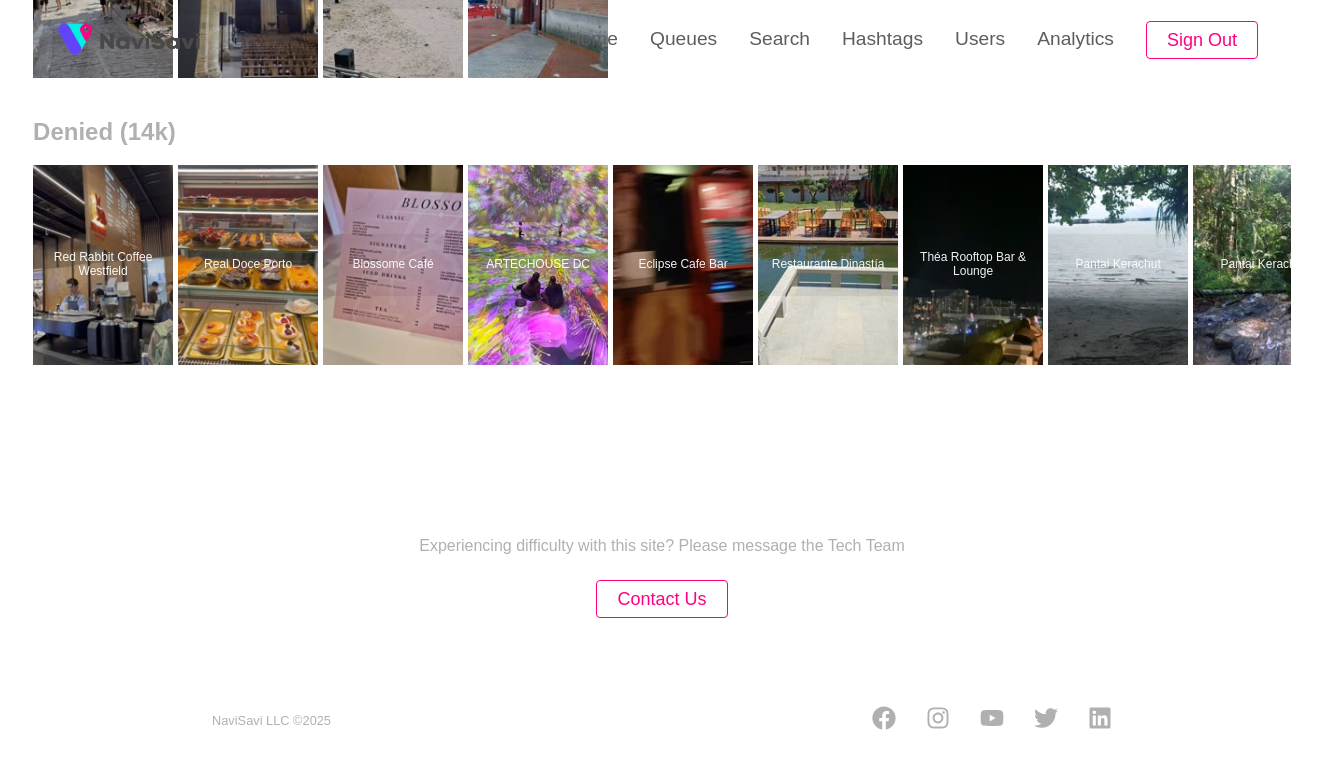 scroll, scrollTop: 0, scrollLeft: 0, axis: both 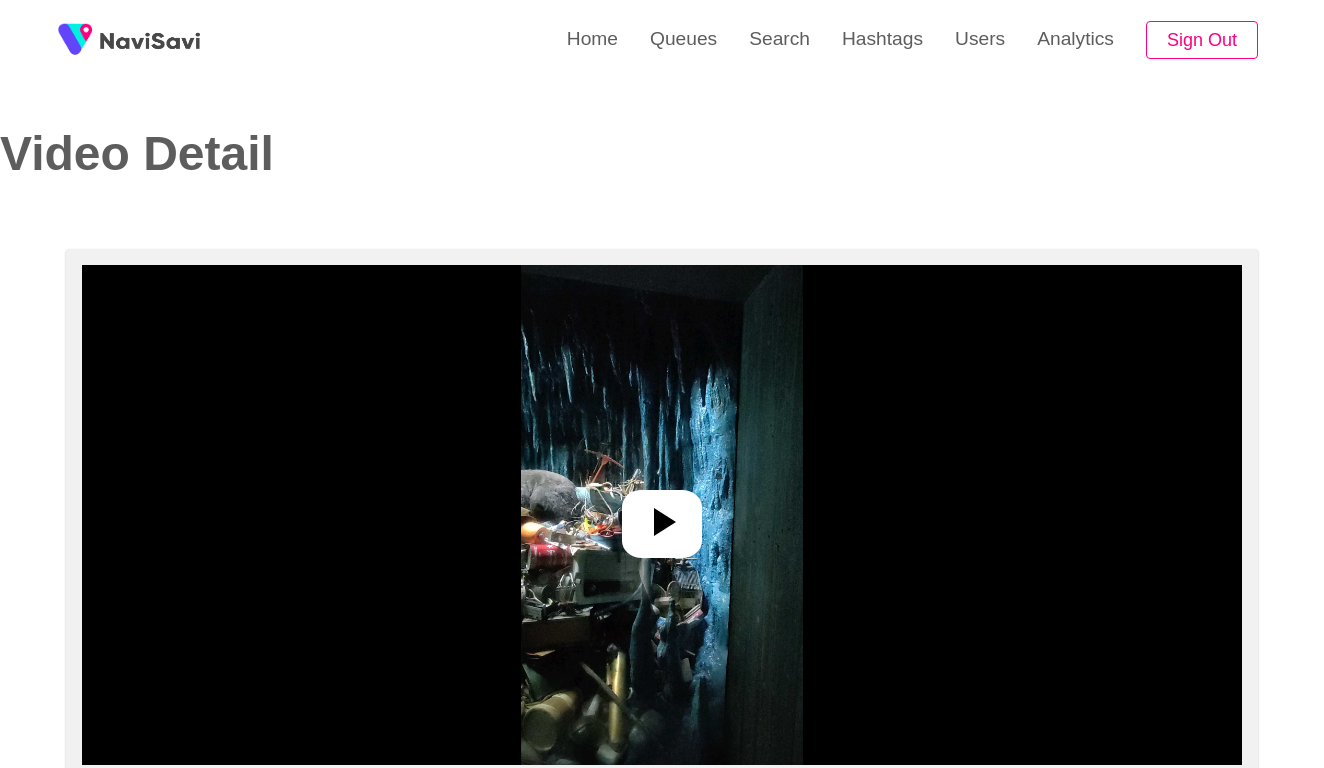 select on "**********" 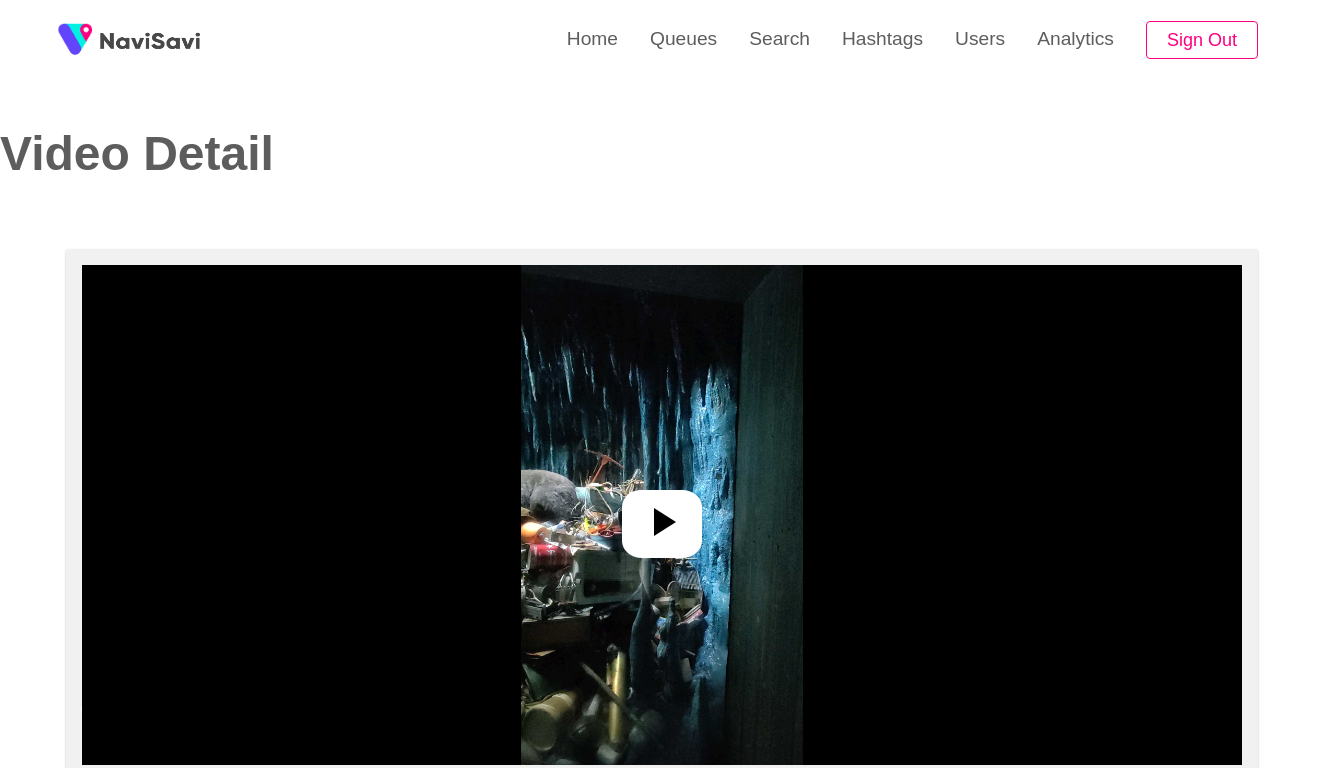 click at bounding box center (661, 515) 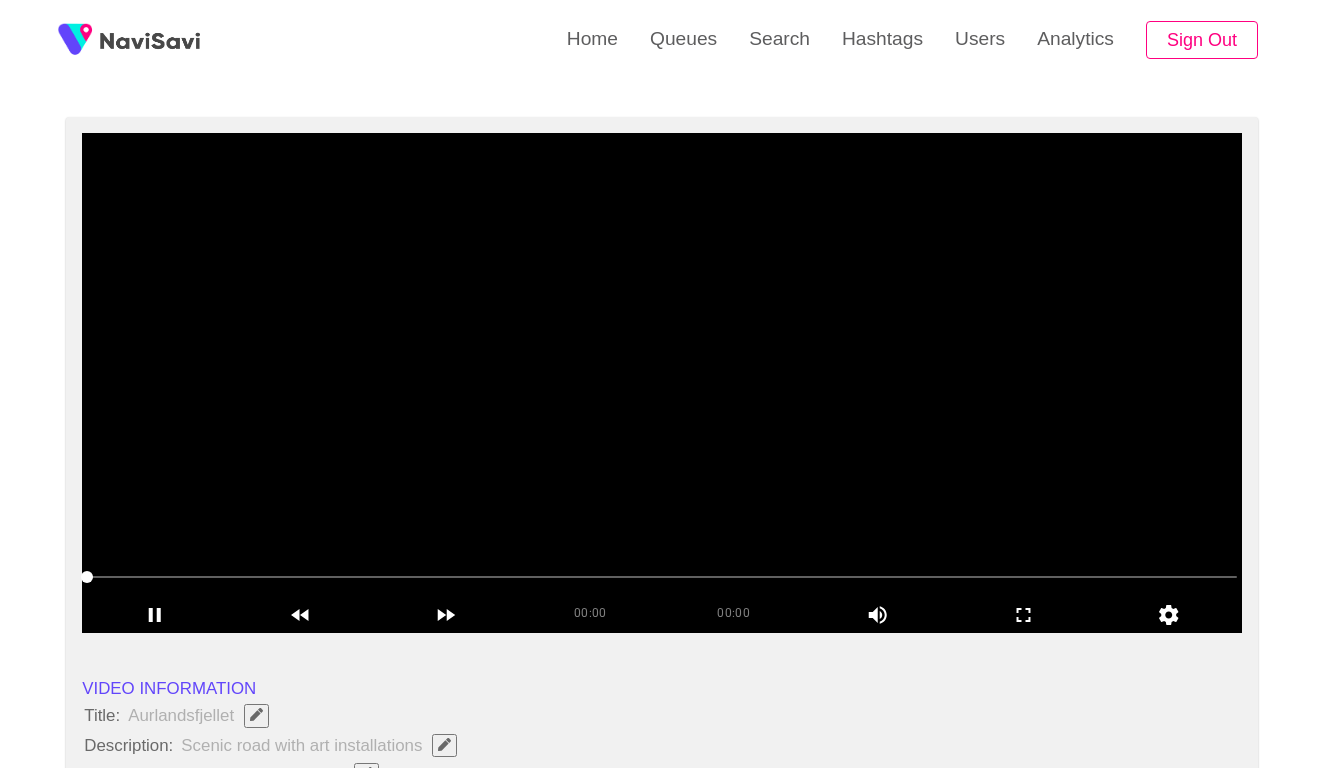 scroll, scrollTop: 138, scrollLeft: 0, axis: vertical 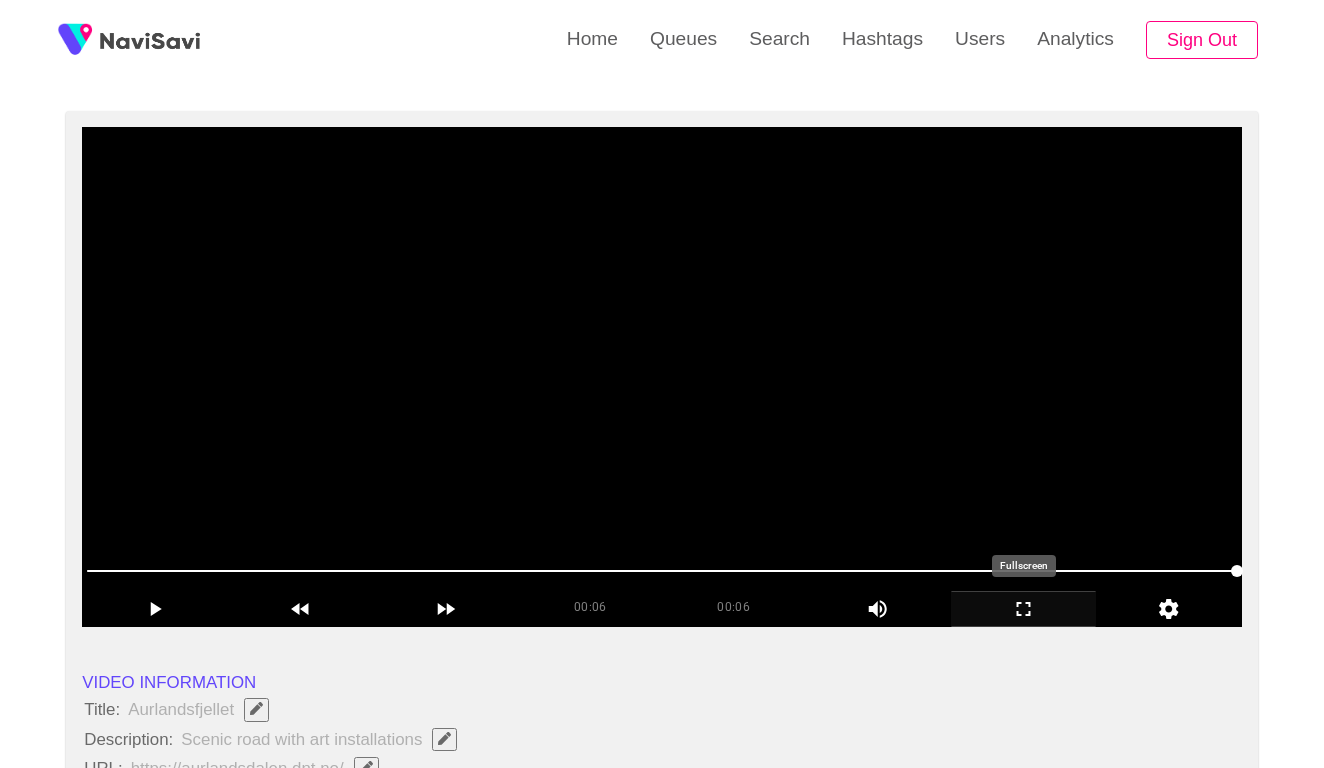 click 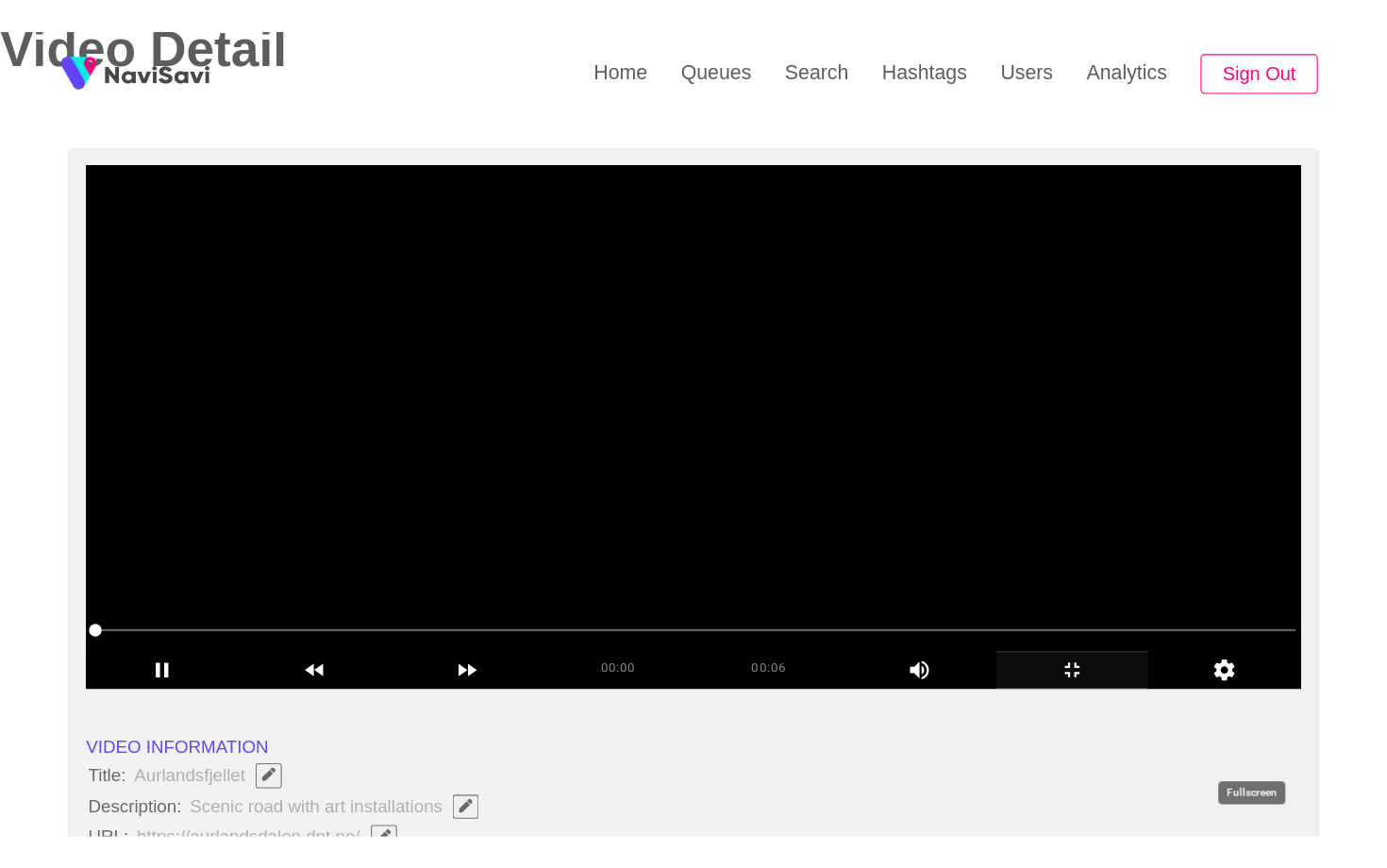 scroll, scrollTop: 0, scrollLeft: 0, axis: both 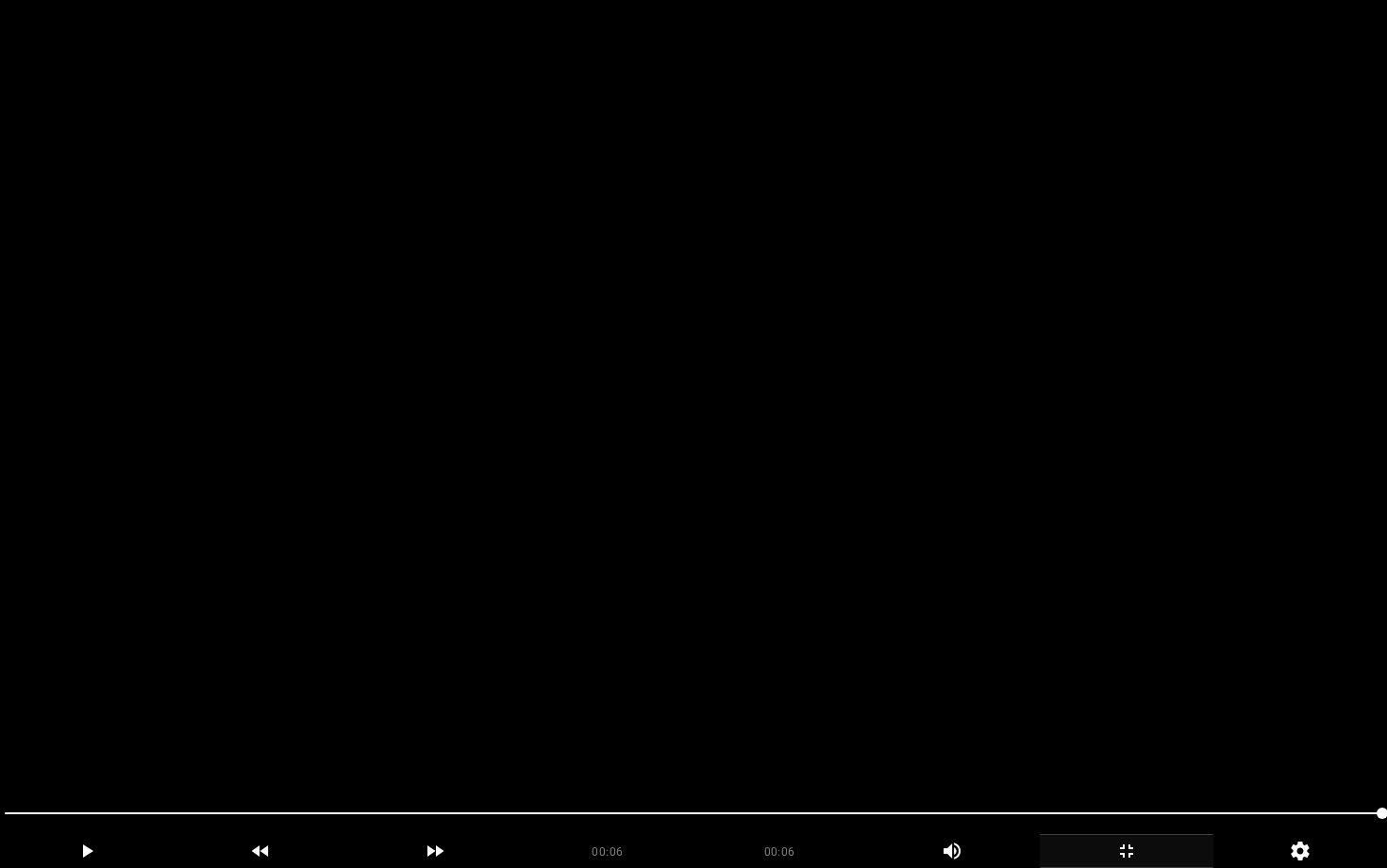 click 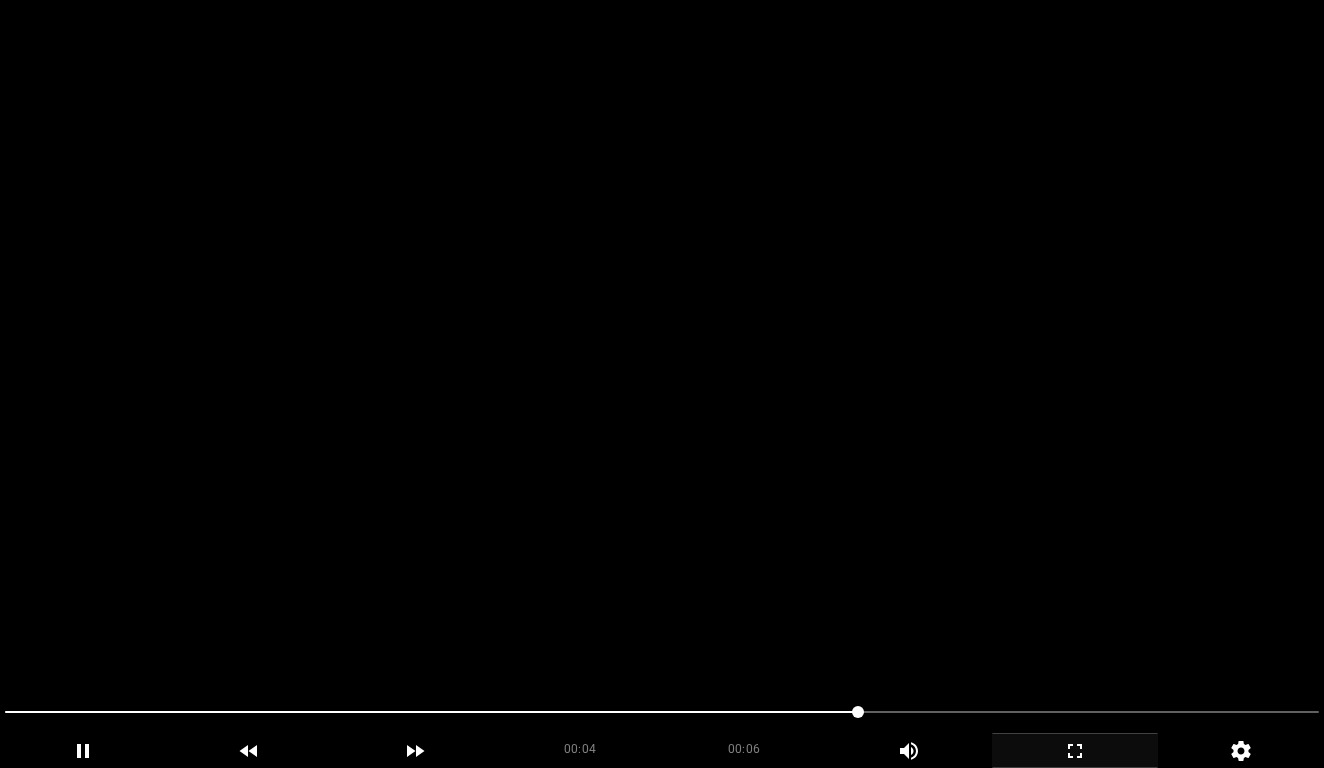 scroll, scrollTop: 934, scrollLeft: 0, axis: vertical 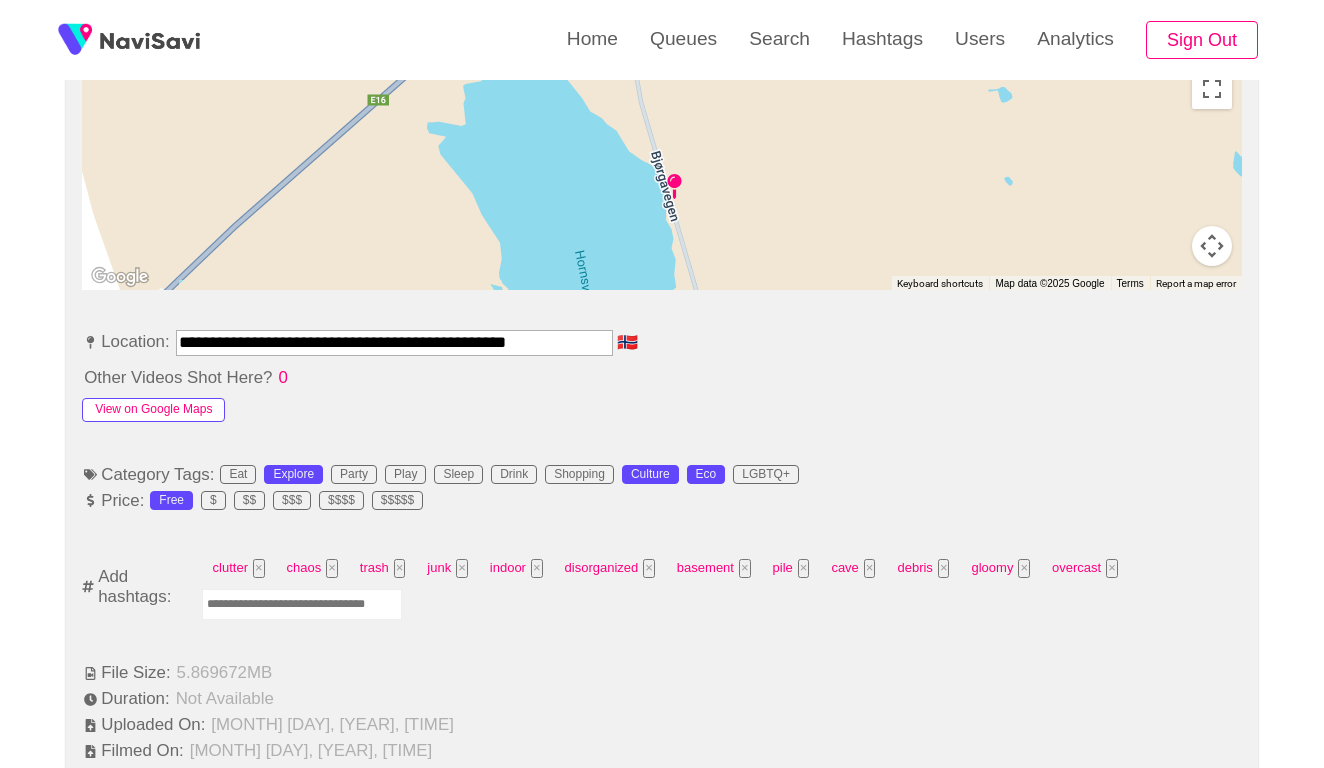 click on "View on Google Maps" at bounding box center (153, 410) 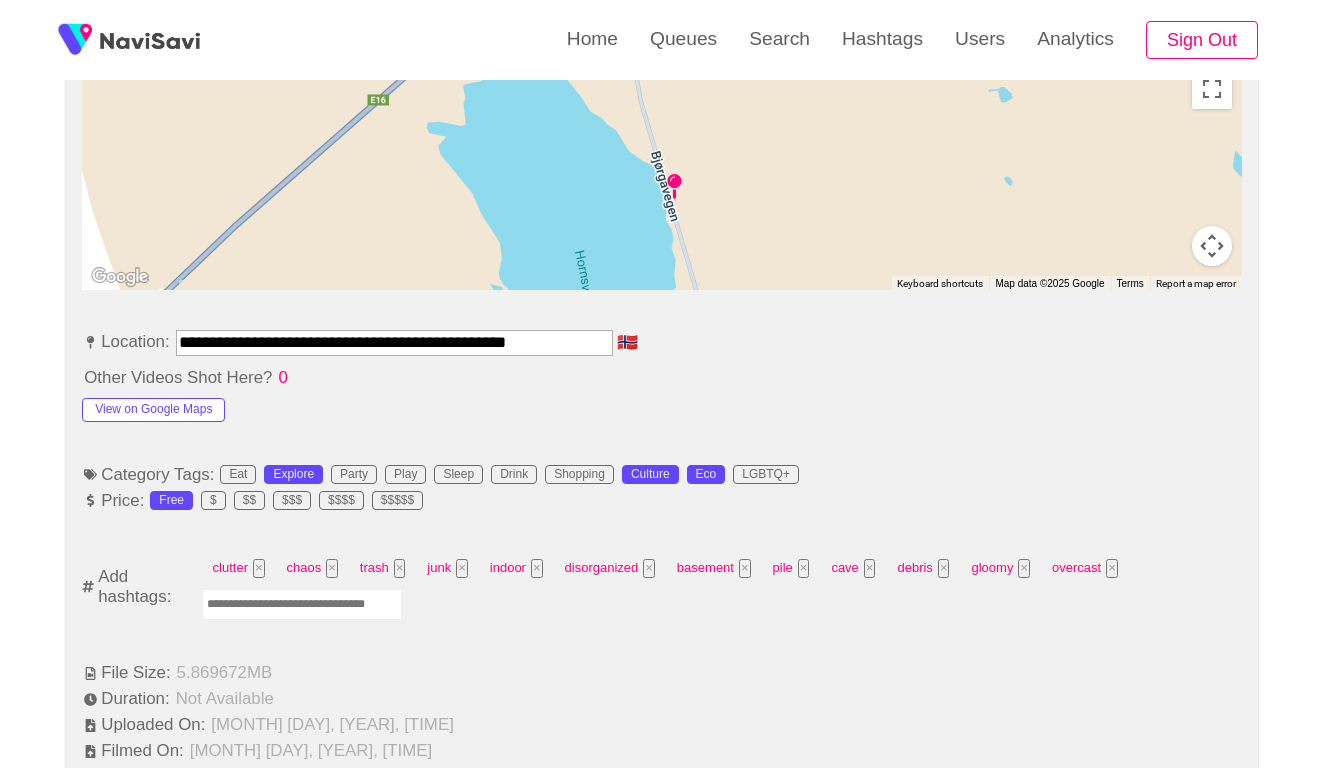 click on "**********" at bounding box center [394, 342] 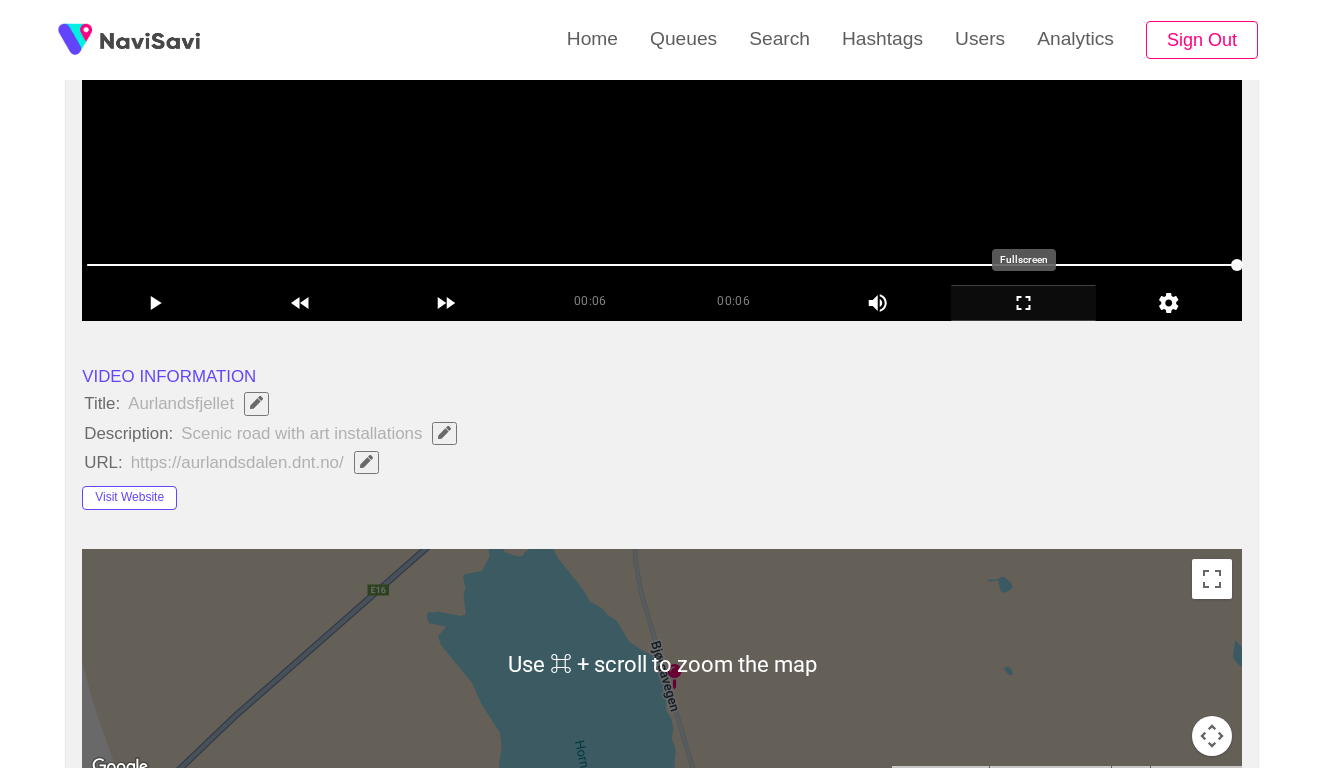 scroll, scrollTop: 199, scrollLeft: 0, axis: vertical 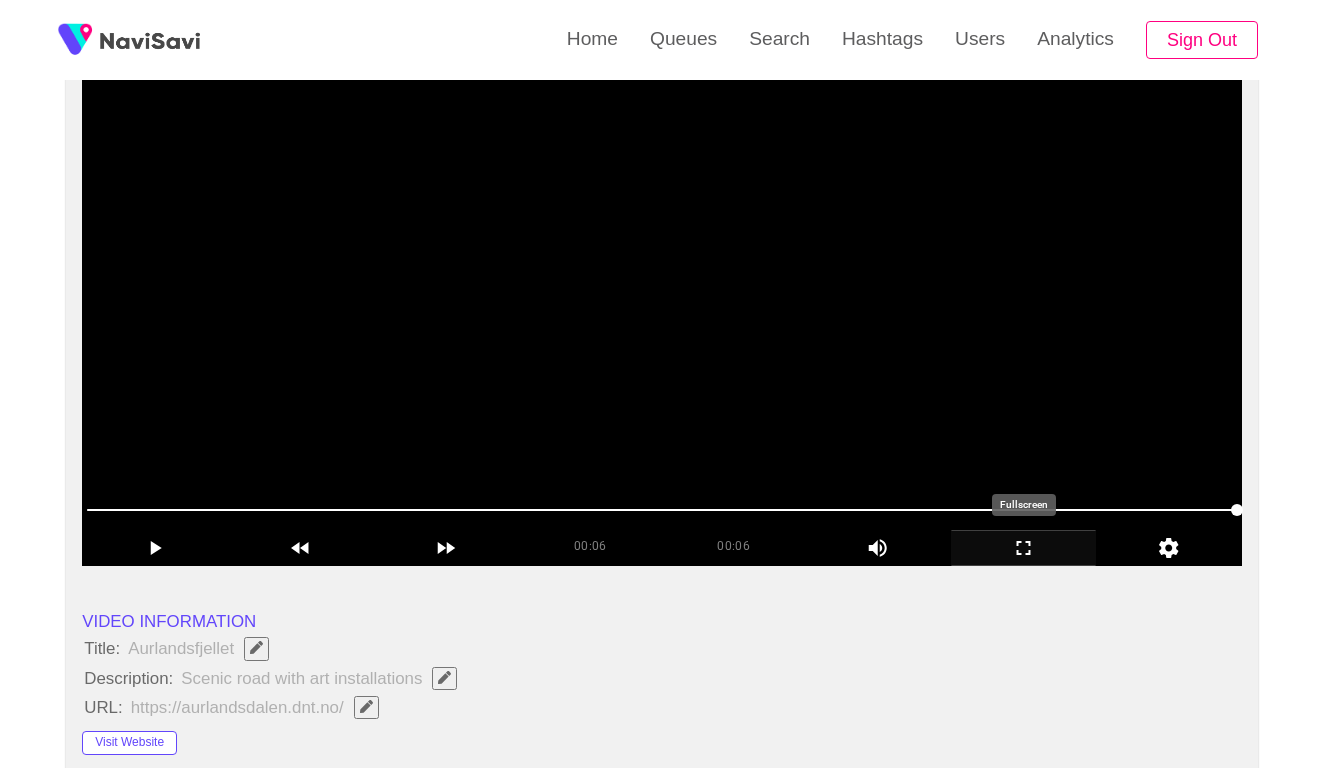 click at bounding box center (662, 316) 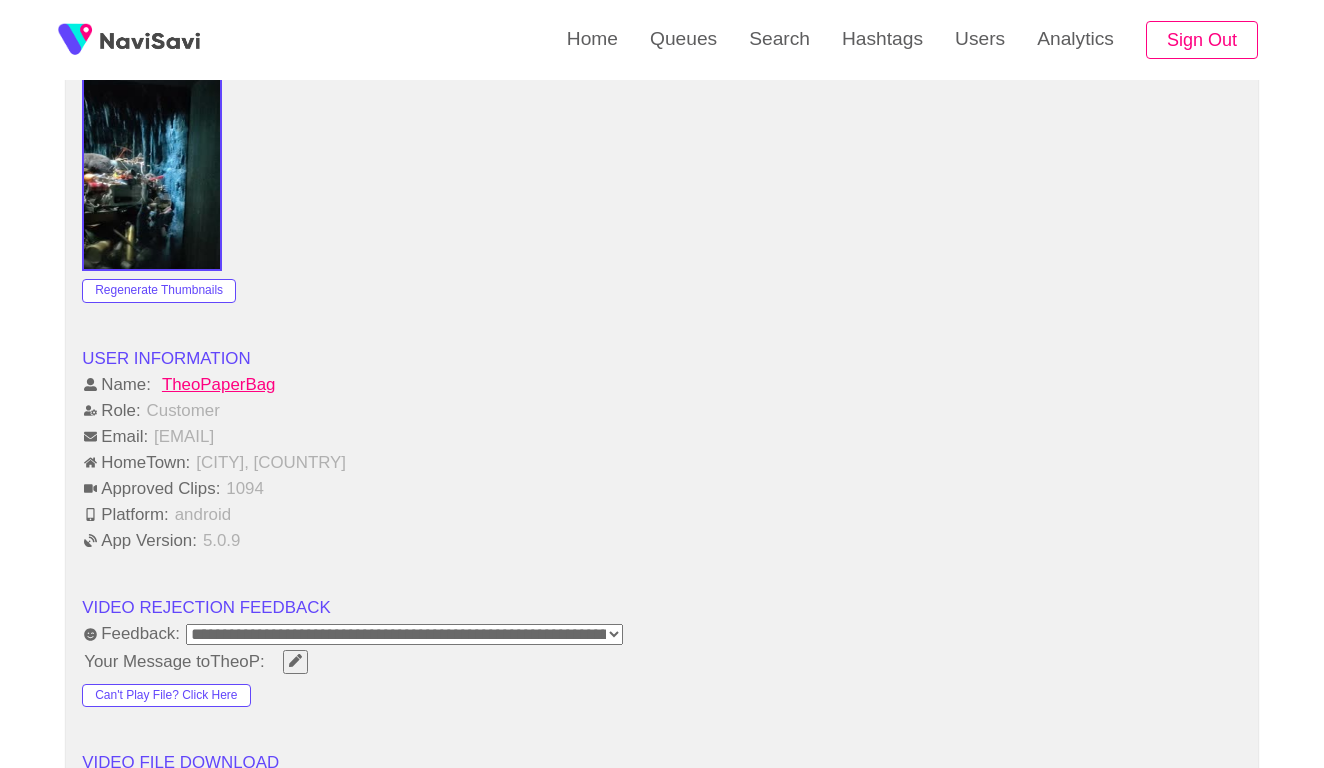 scroll, scrollTop: 1939, scrollLeft: 0, axis: vertical 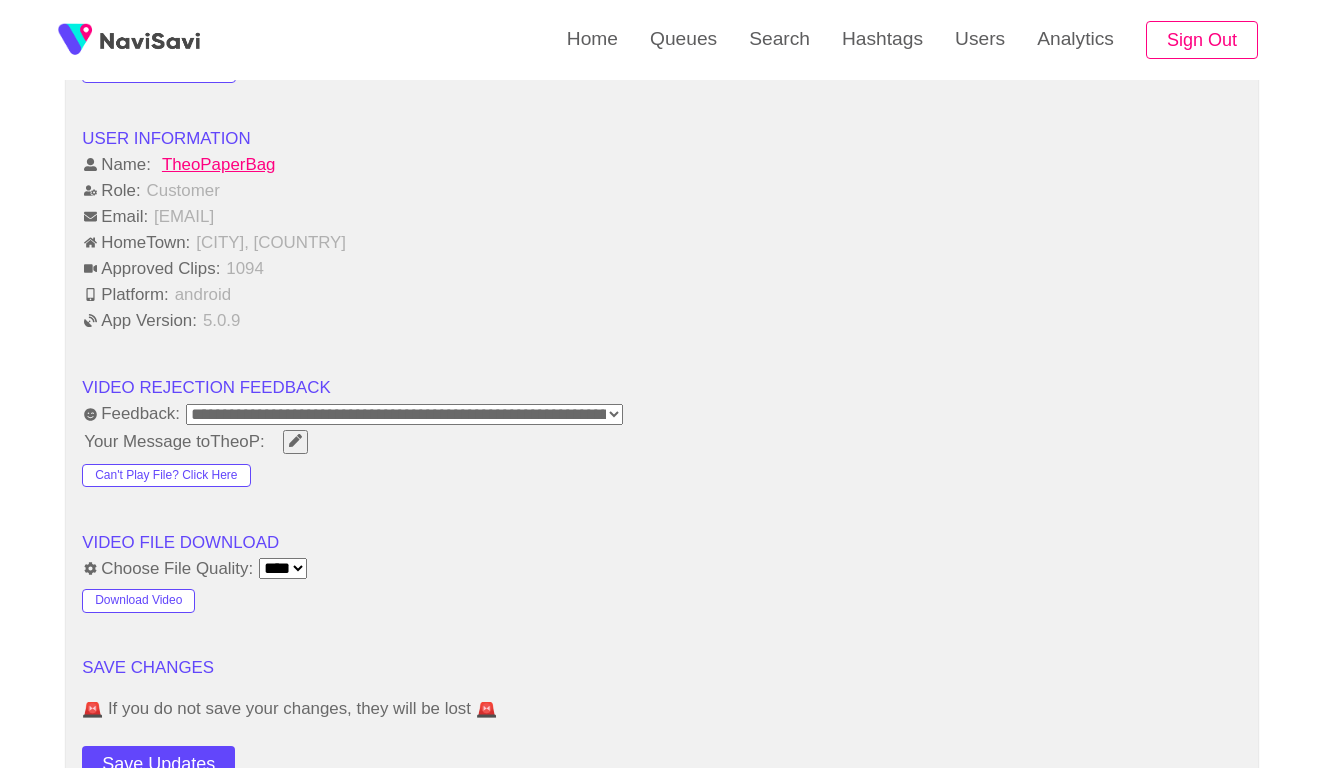 click on "**********" at bounding box center (404, 414) 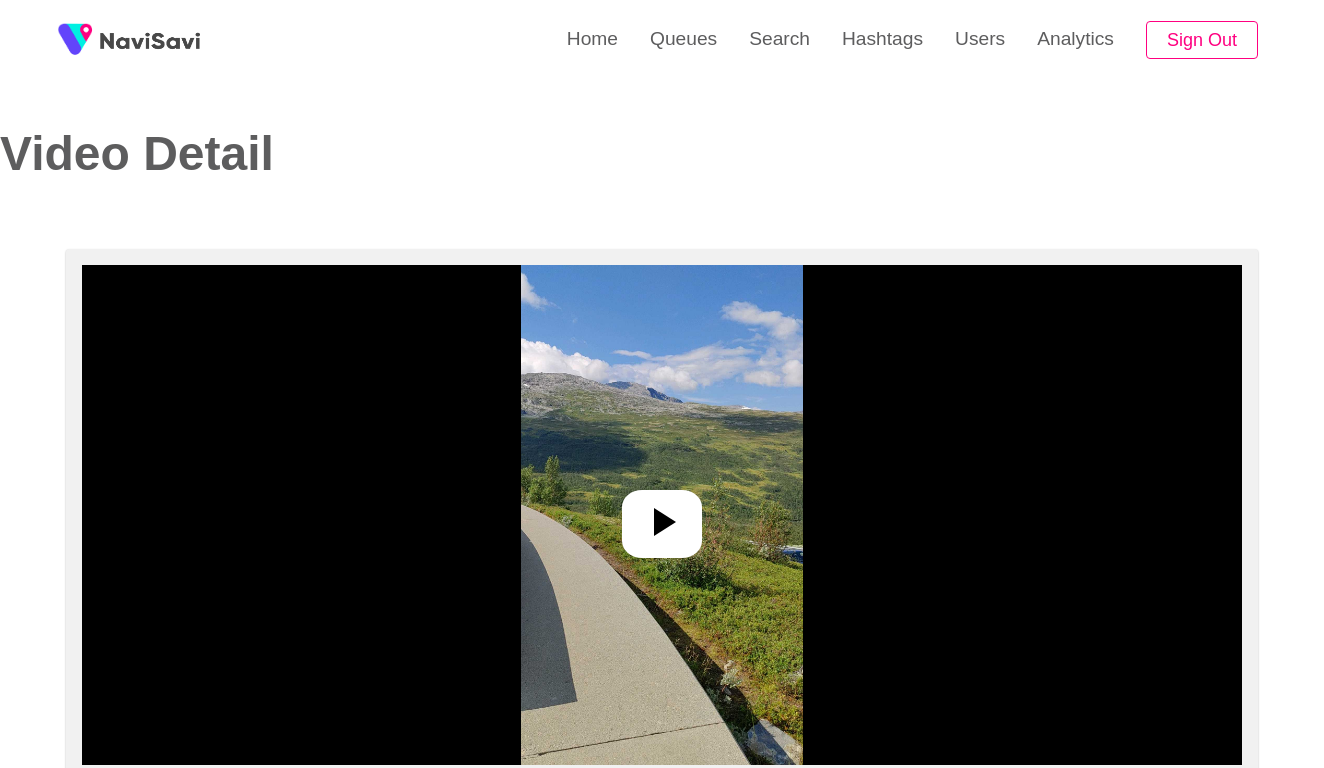 select on "**********" 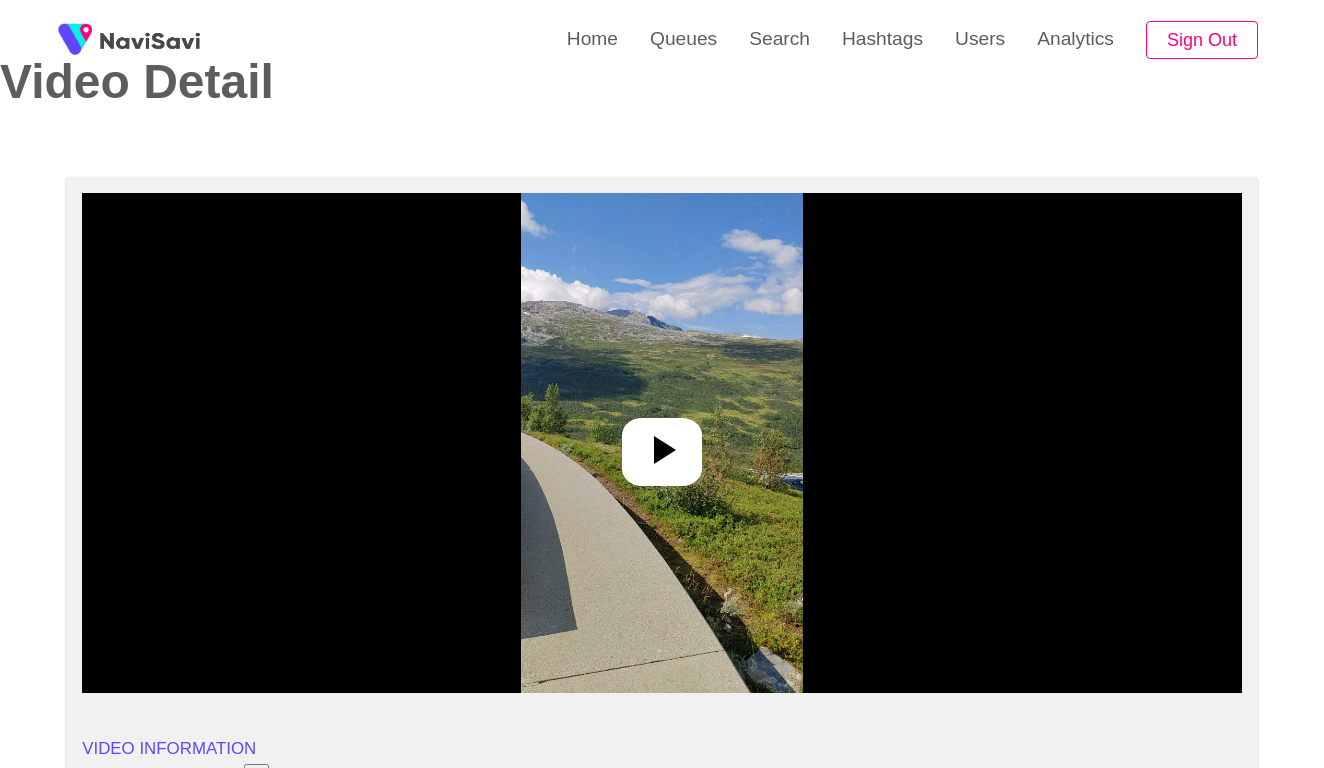 scroll, scrollTop: 102, scrollLeft: 0, axis: vertical 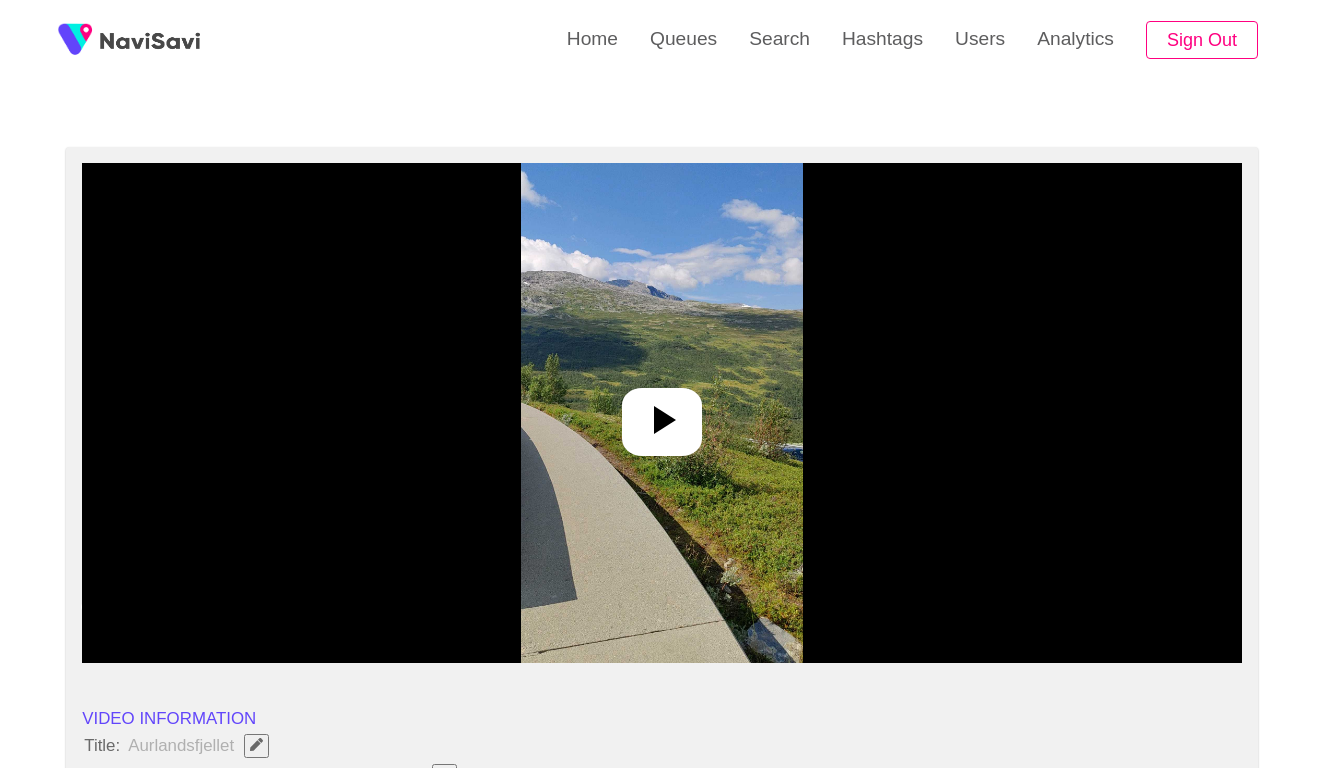 click at bounding box center (661, 413) 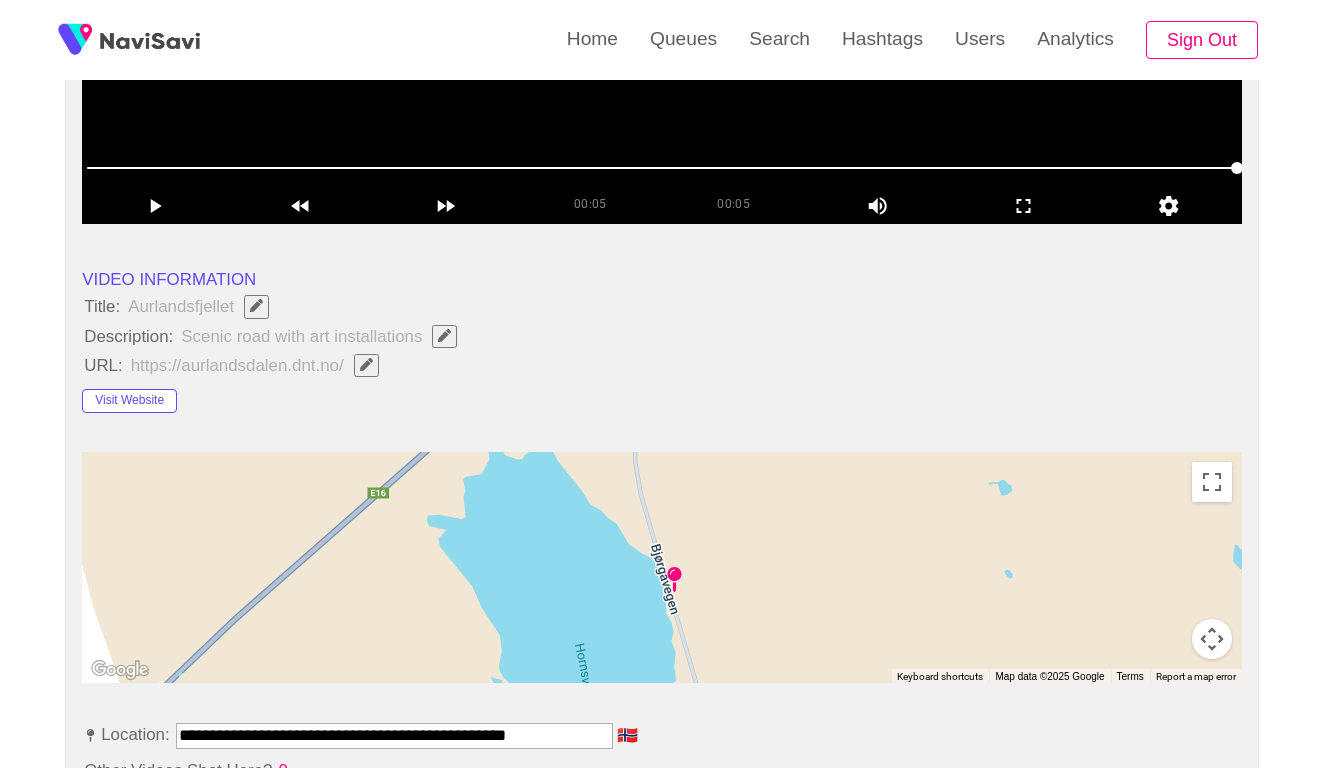scroll, scrollTop: 638, scrollLeft: 0, axis: vertical 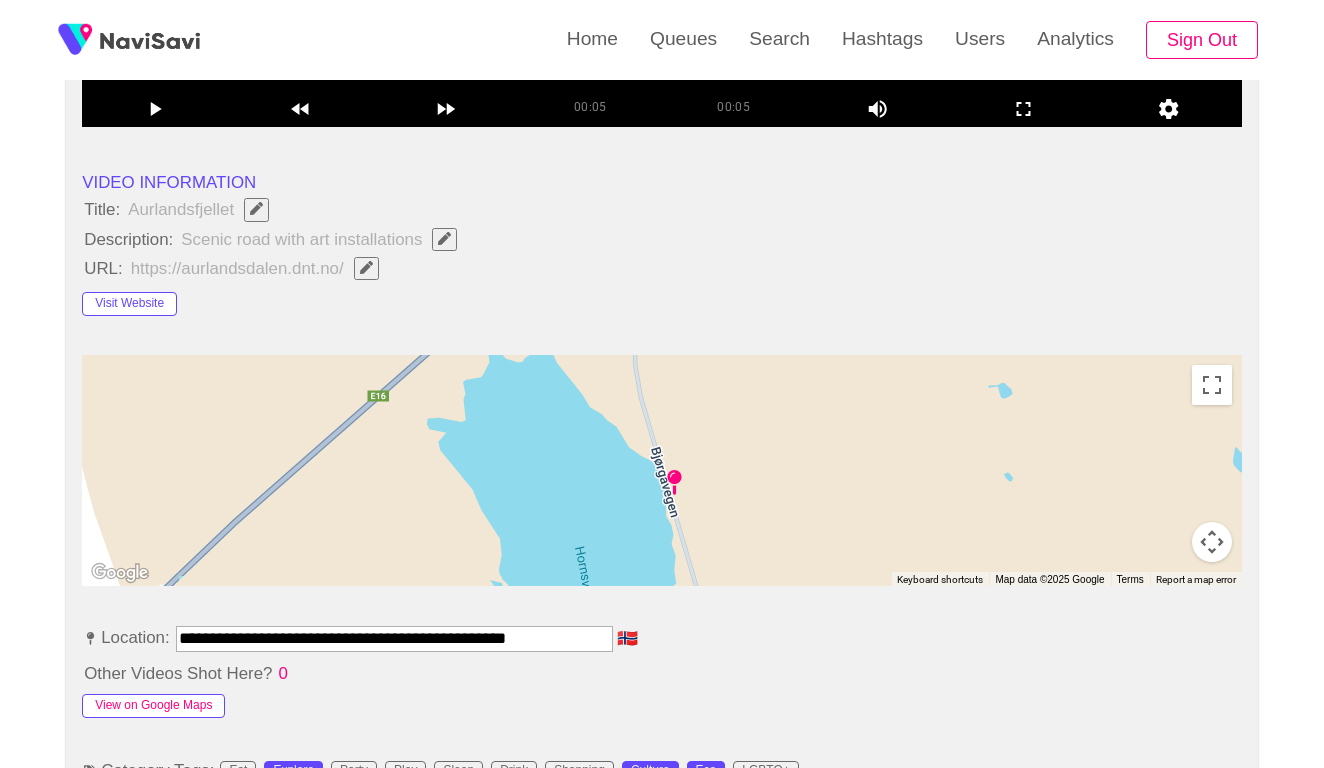 click on "View on Google Maps" at bounding box center [153, 706] 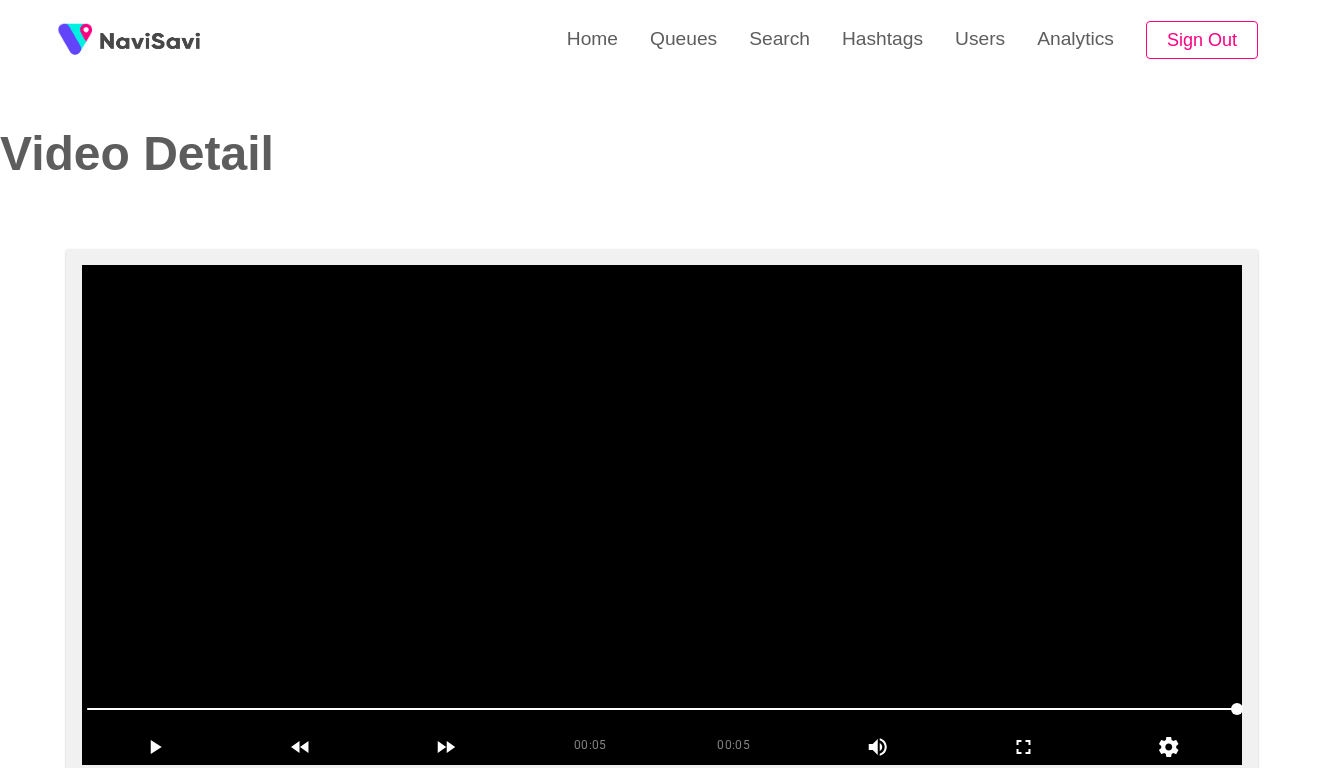 scroll, scrollTop: 0, scrollLeft: 0, axis: both 